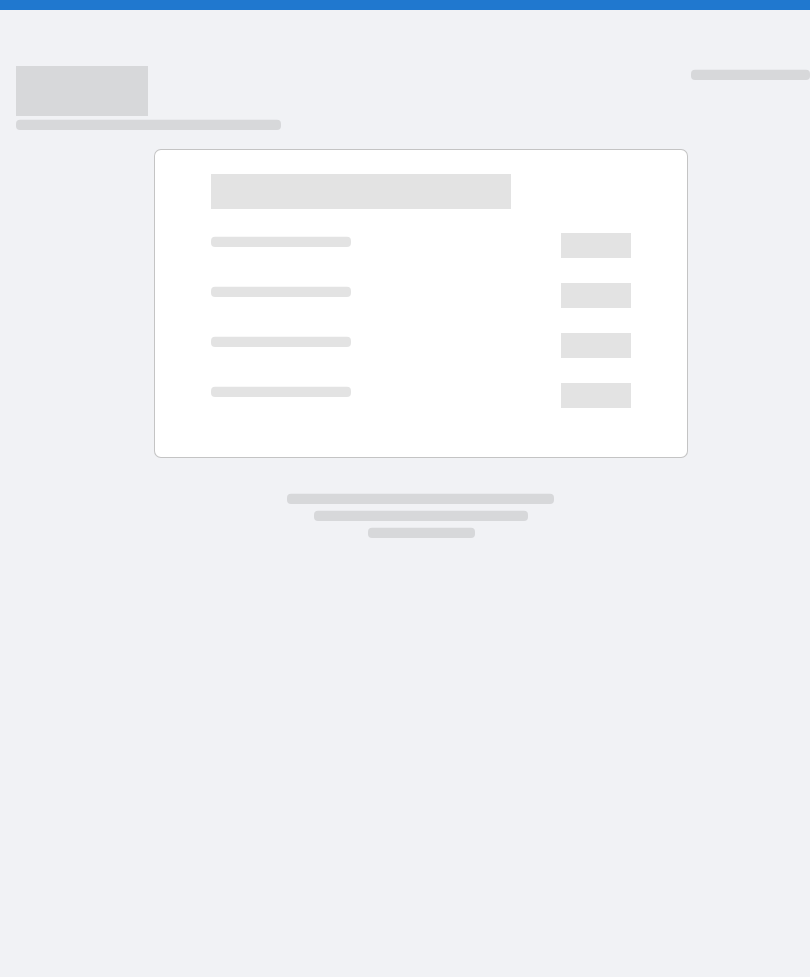 scroll, scrollTop: 0, scrollLeft: 0, axis: both 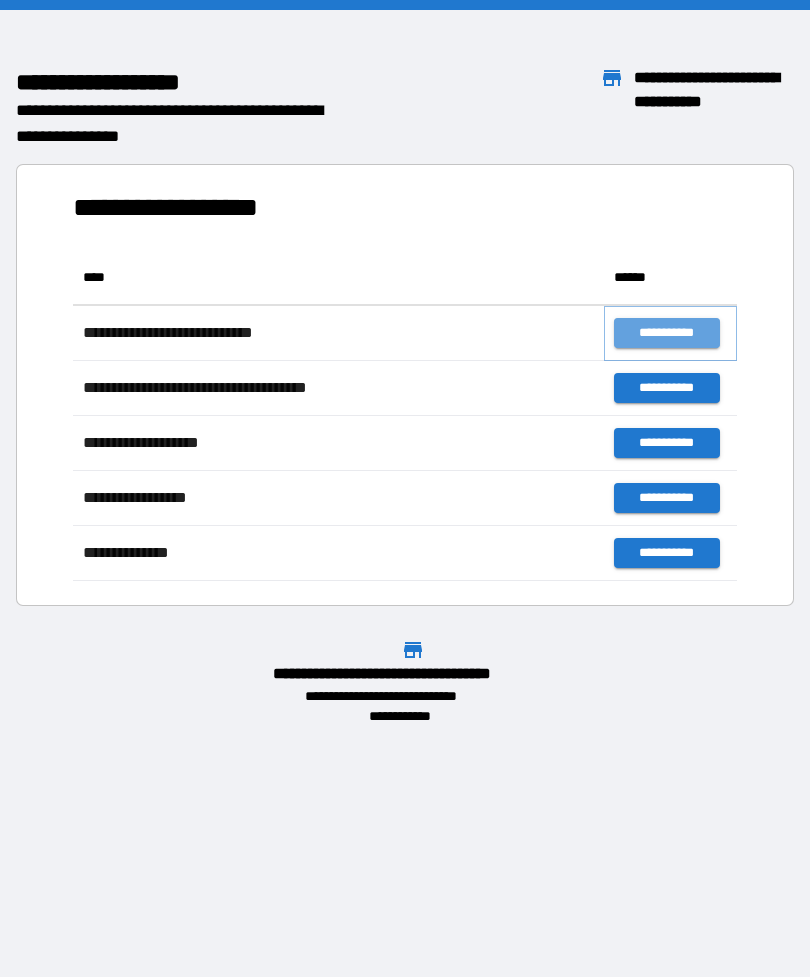 click on "**********" at bounding box center (666, 333) 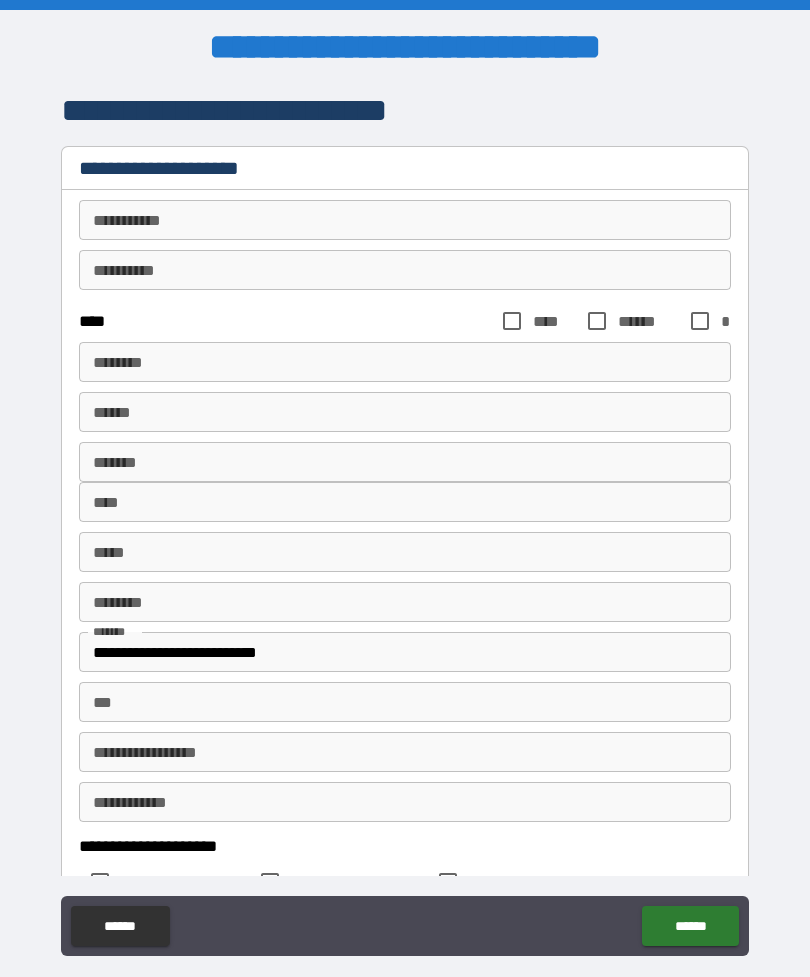 click on "*********   *" at bounding box center (405, 220) 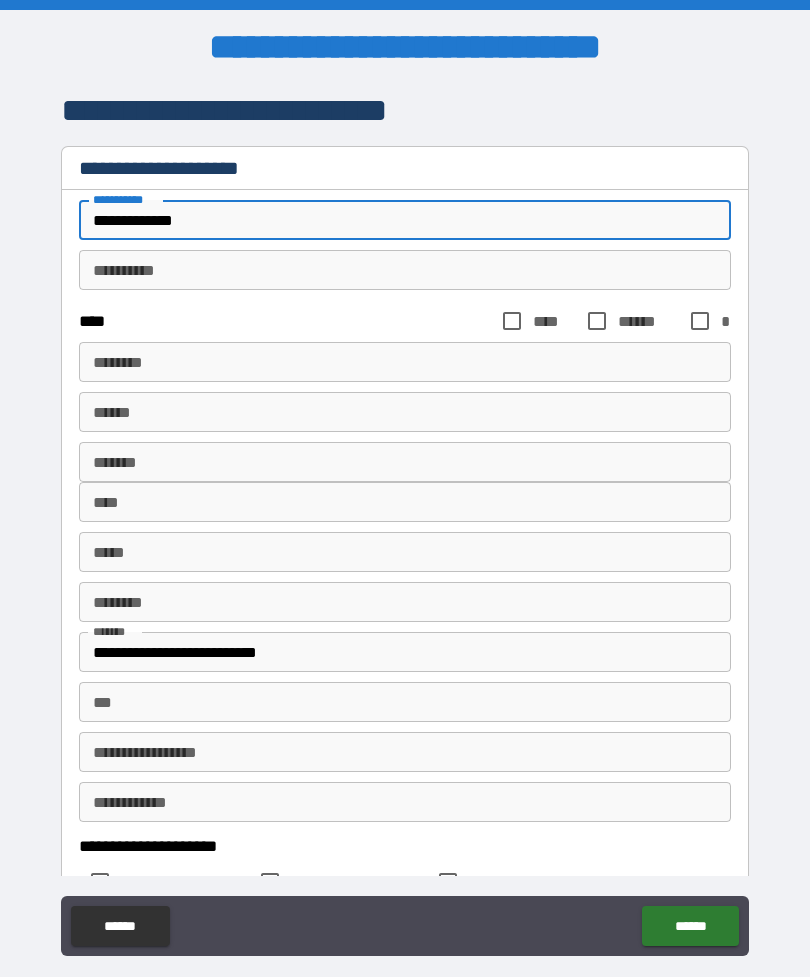 type on "**********" 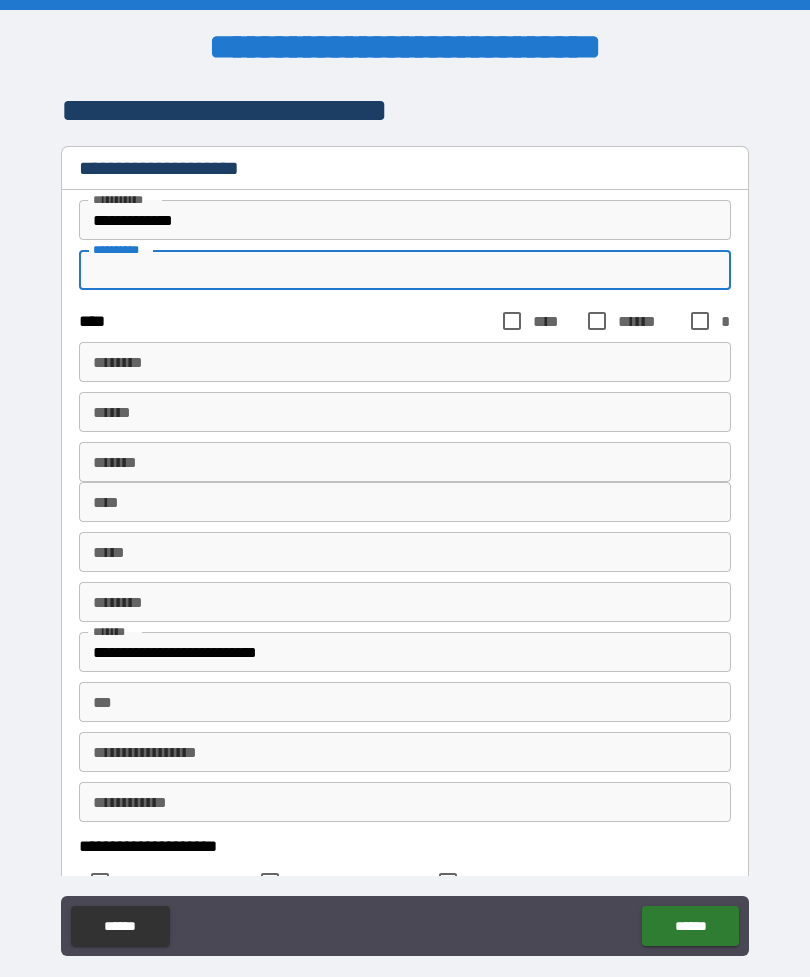 click on "**********" at bounding box center (405, 270) 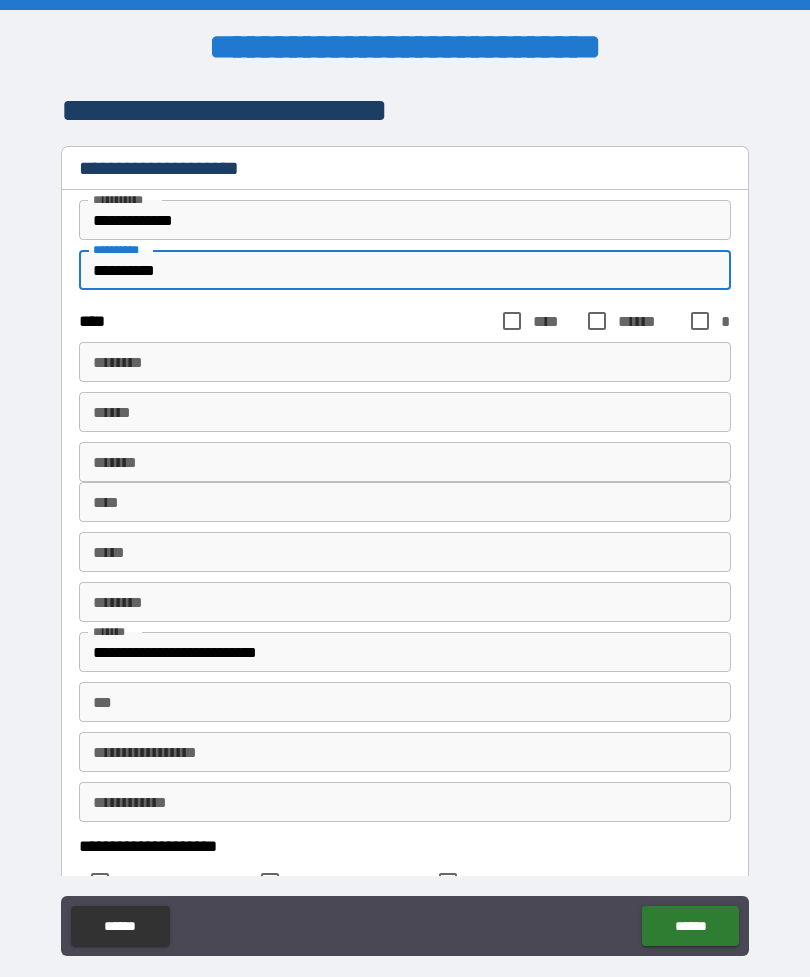 type on "**********" 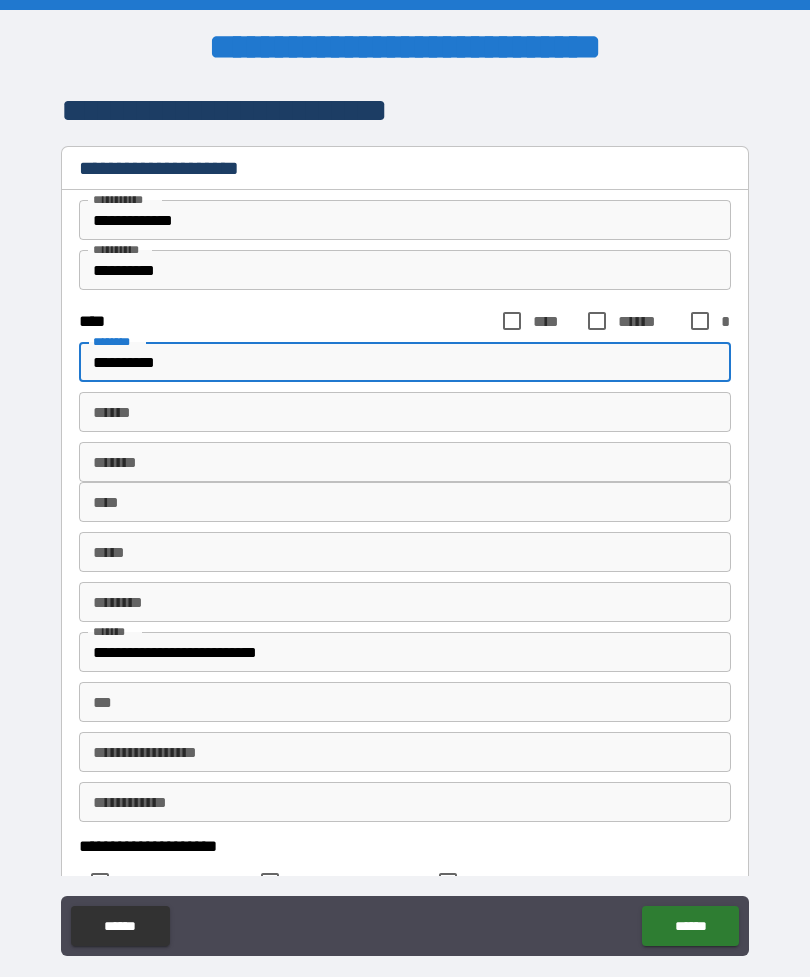 type on "**********" 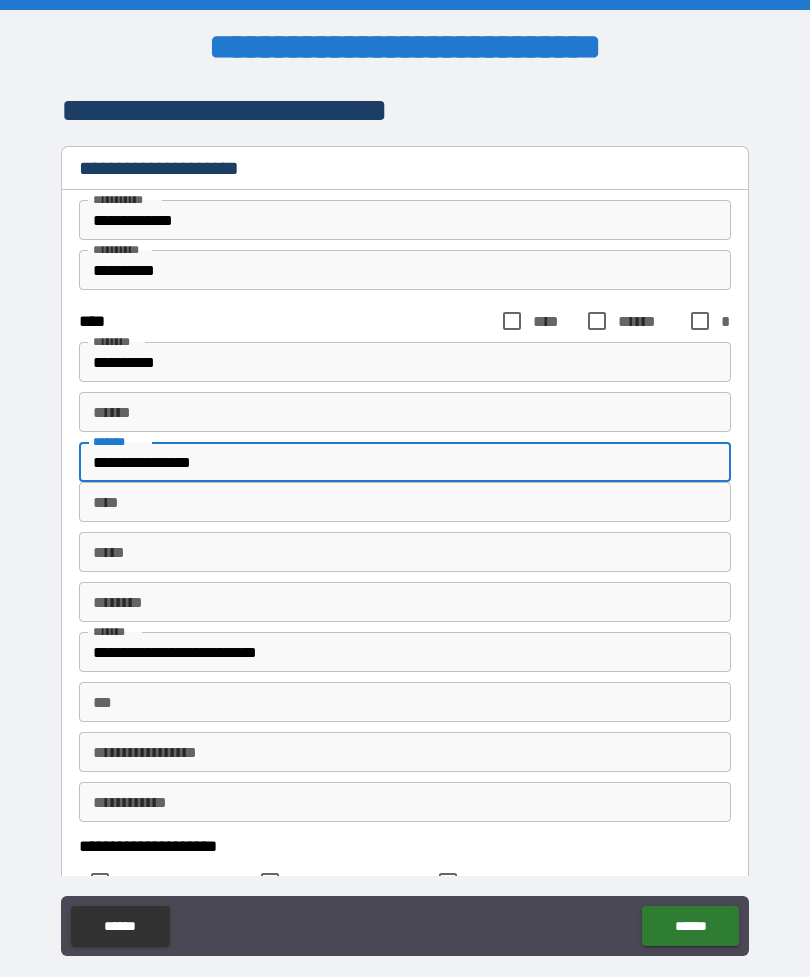 type on "**********" 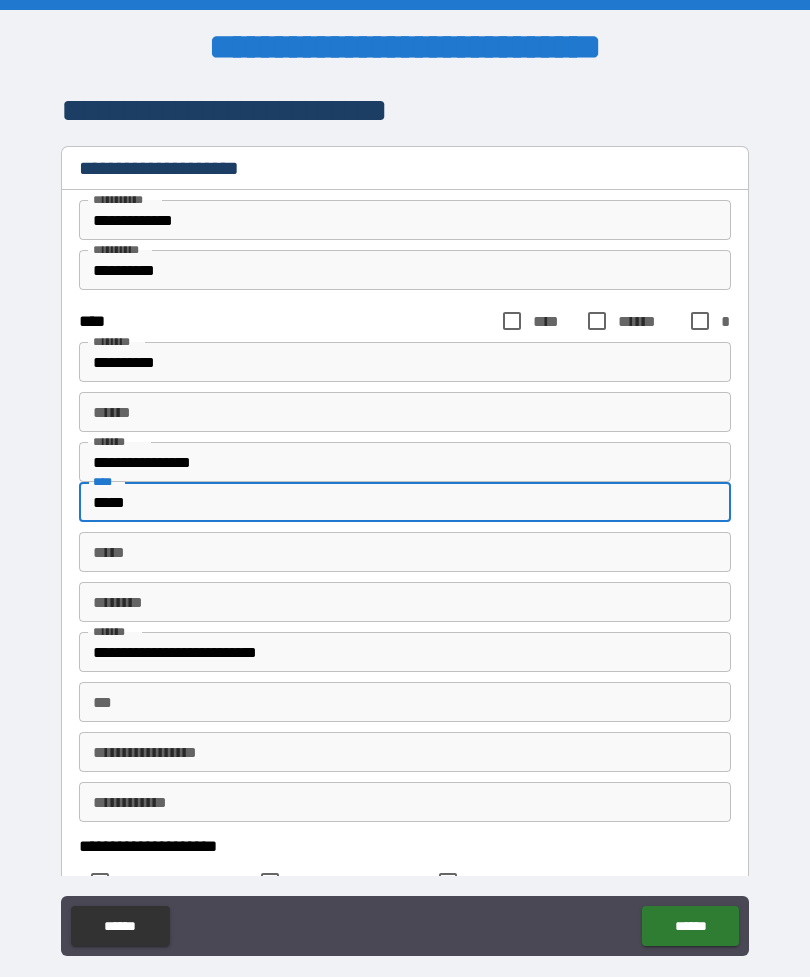 scroll, scrollTop: 0, scrollLeft: 0, axis: both 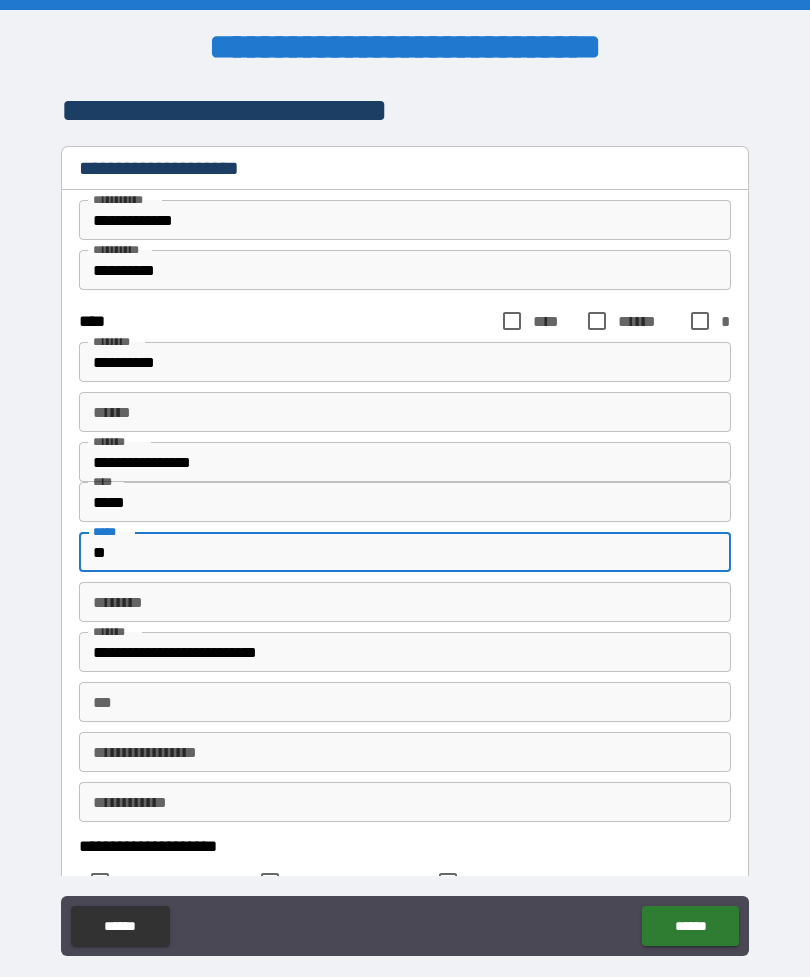 type on "**" 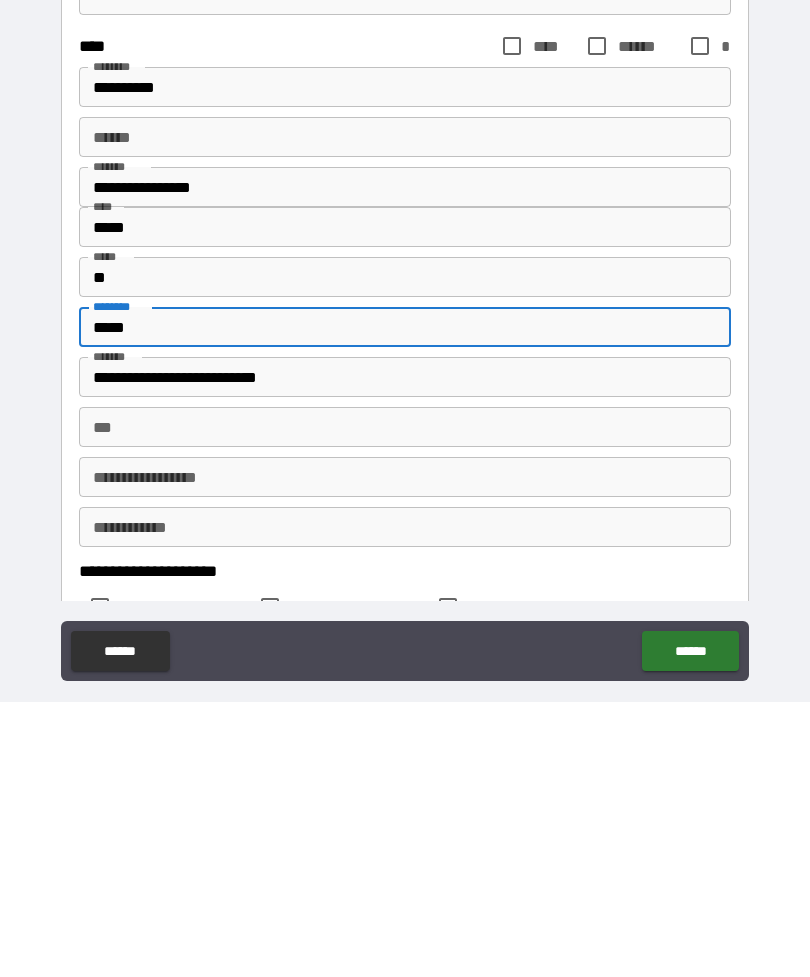 type on "*****" 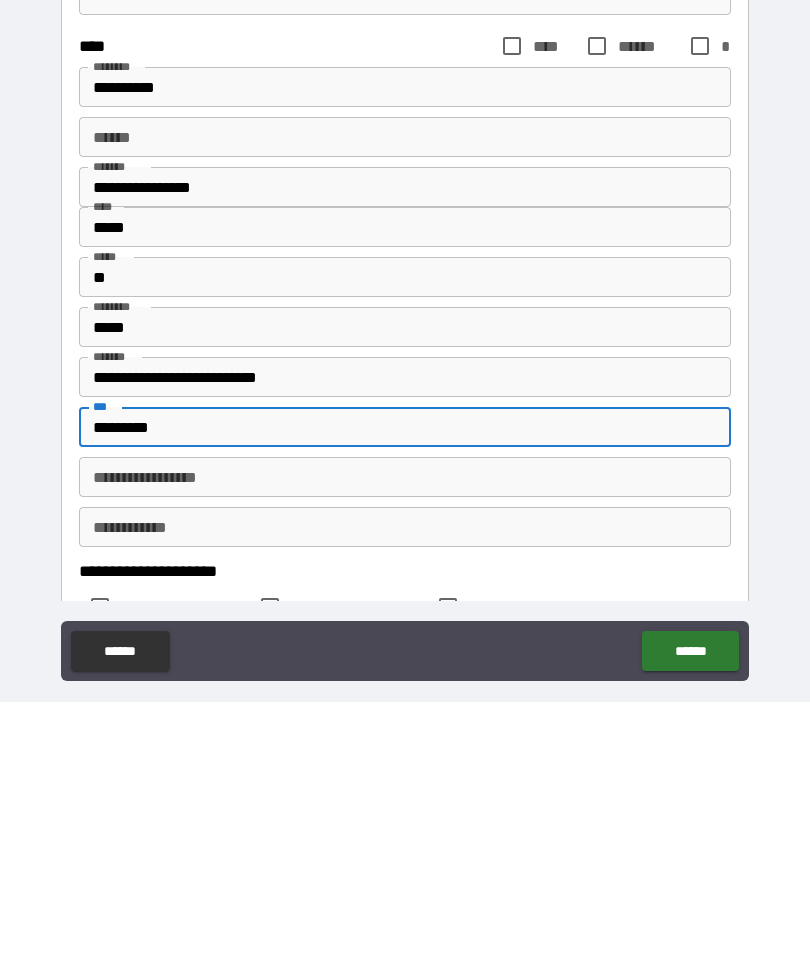 scroll, scrollTop: 1, scrollLeft: 0, axis: vertical 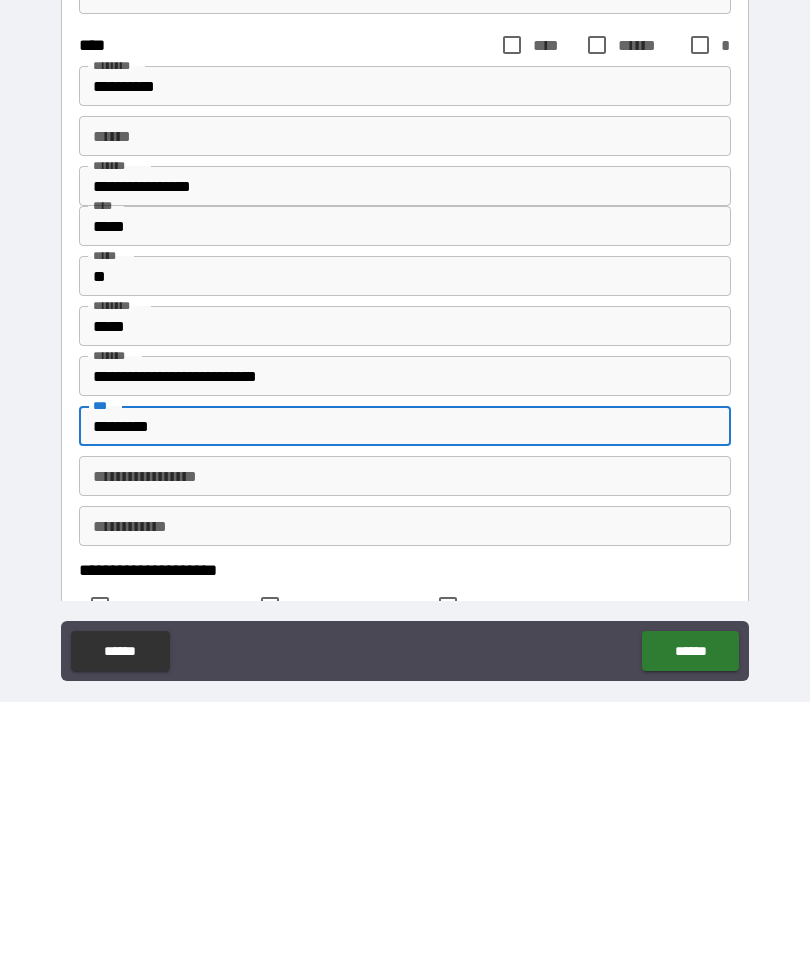type on "*********" 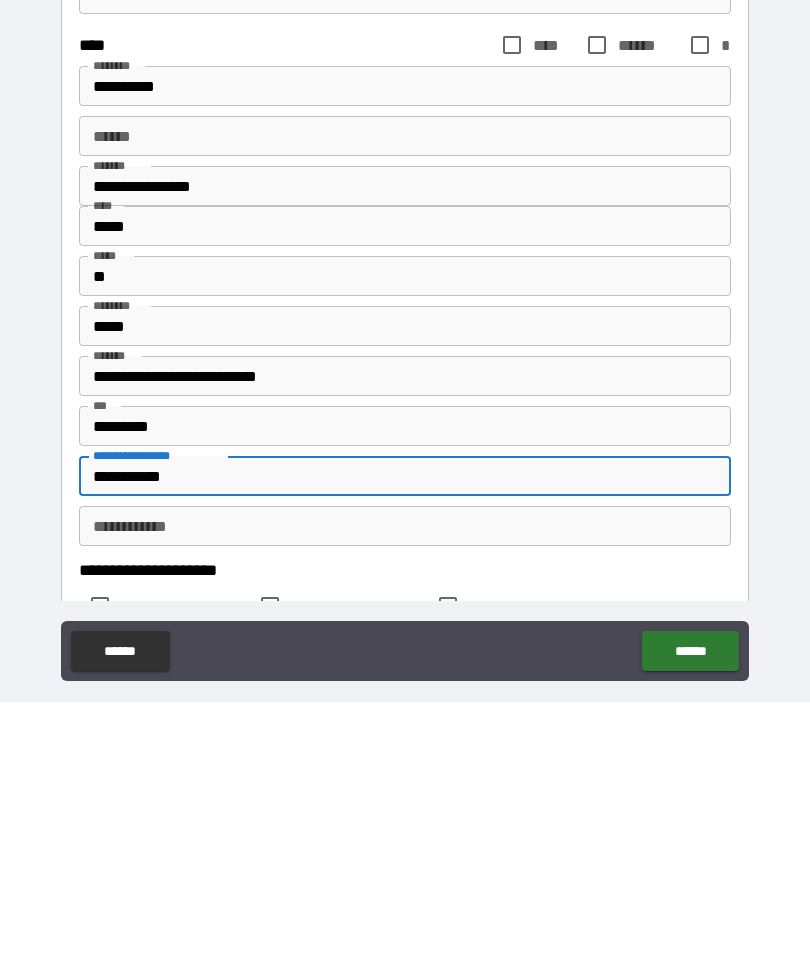 type on "**********" 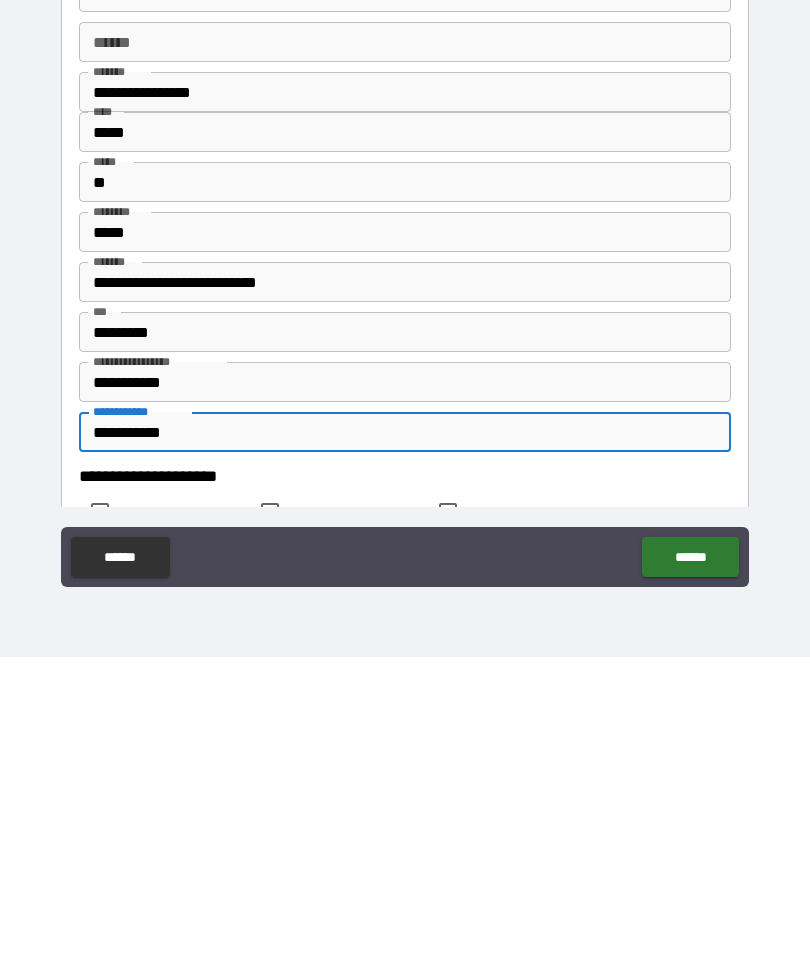 scroll, scrollTop: 64, scrollLeft: 0, axis: vertical 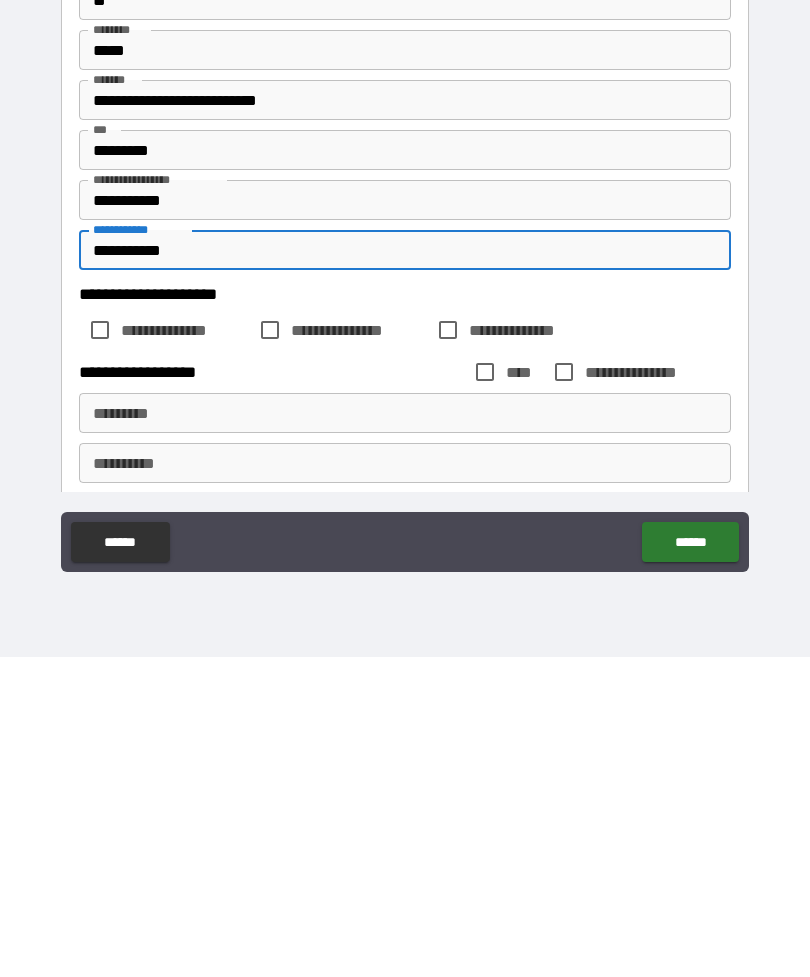 type on "**********" 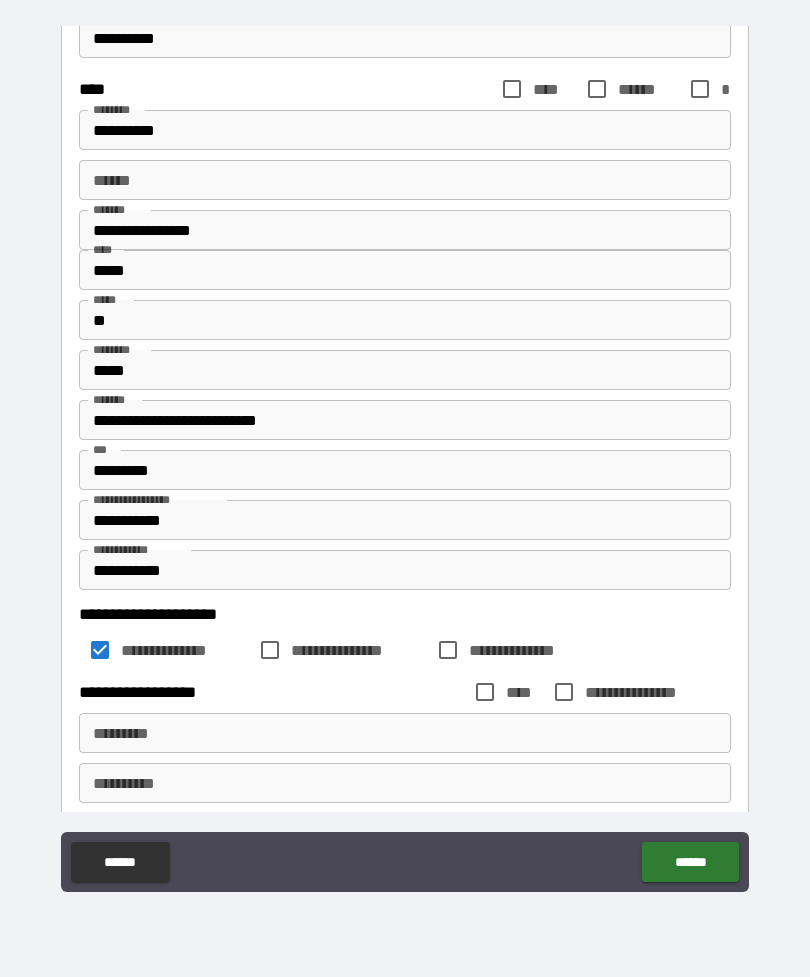 click on "*********" at bounding box center [405, 733] 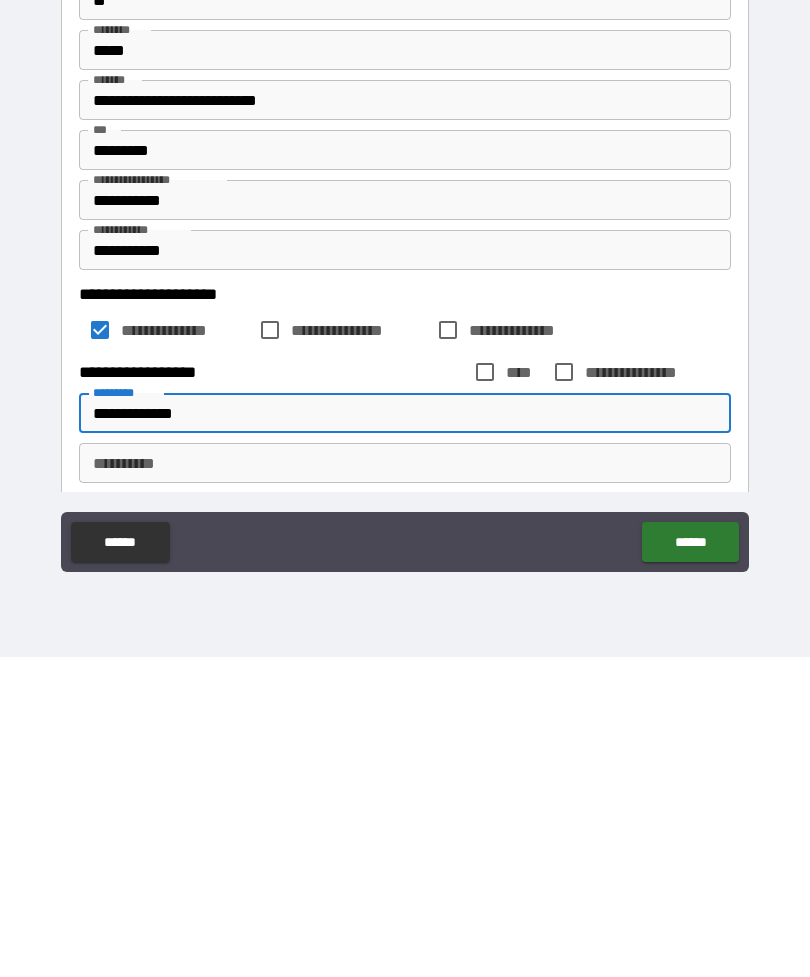 type on "**********" 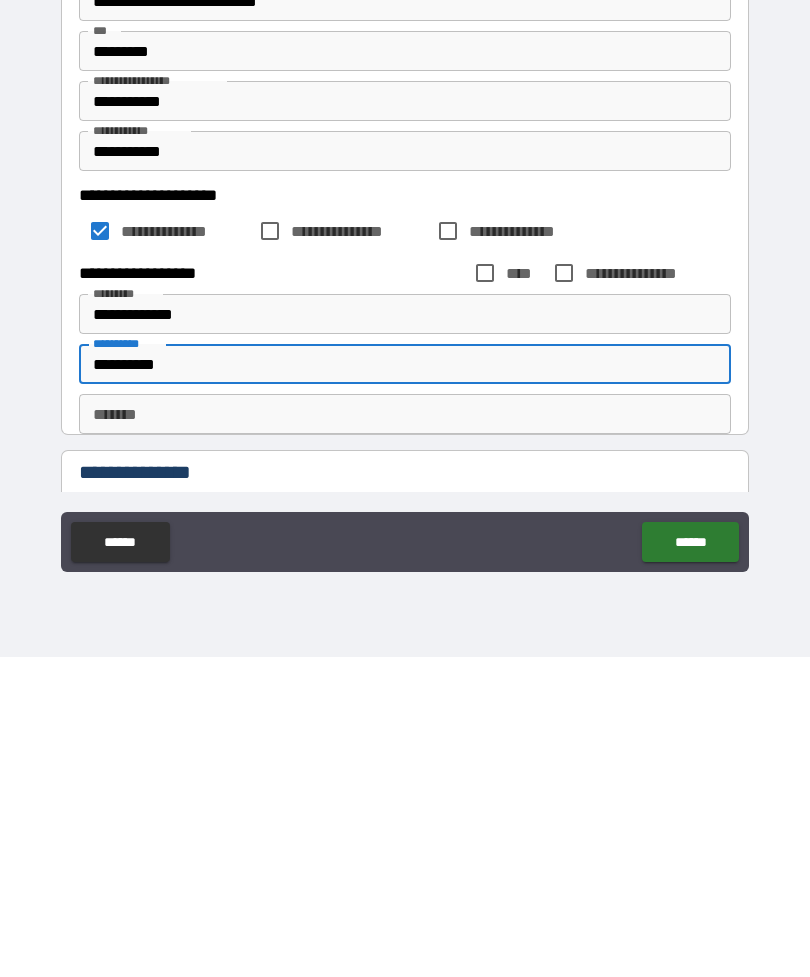 scroll, scrollTop: 272, scrollLeft: 0, axis: vertical 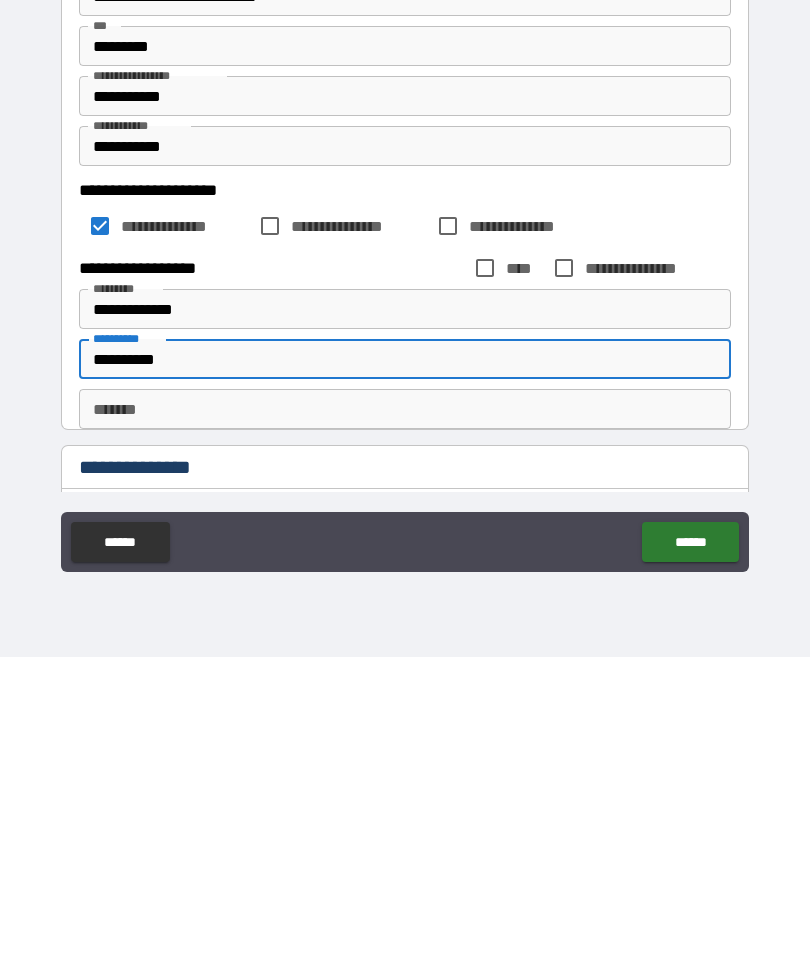 type on "**********" 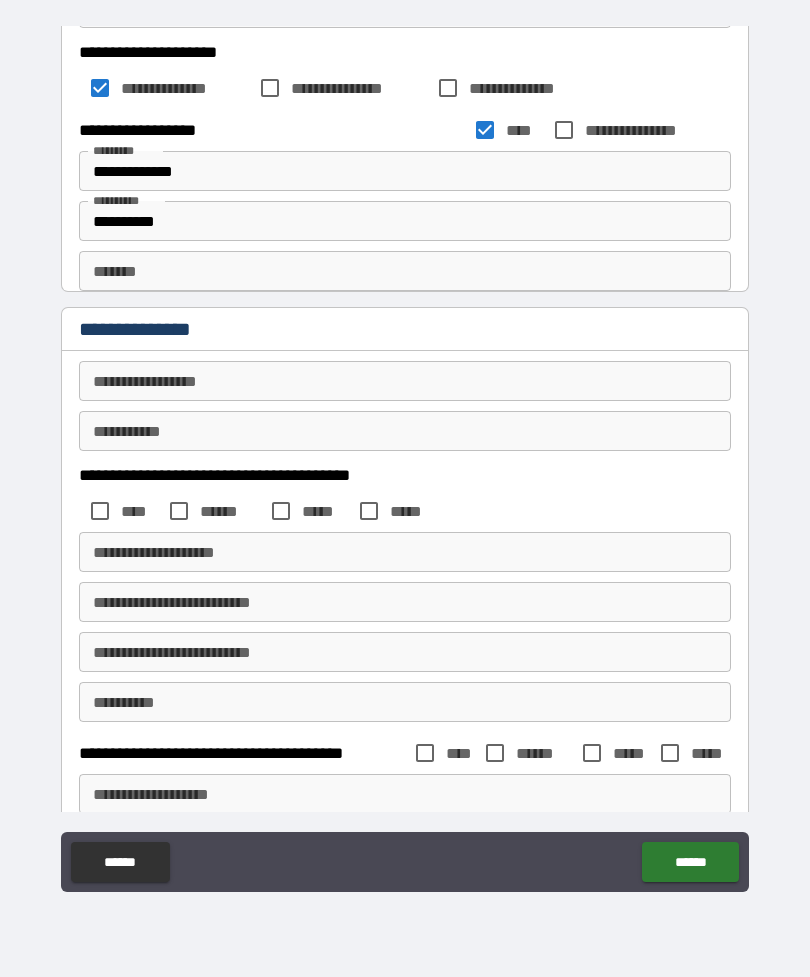 scroll, scrollTop: 731, scrollLeft: 0, axis: vertical 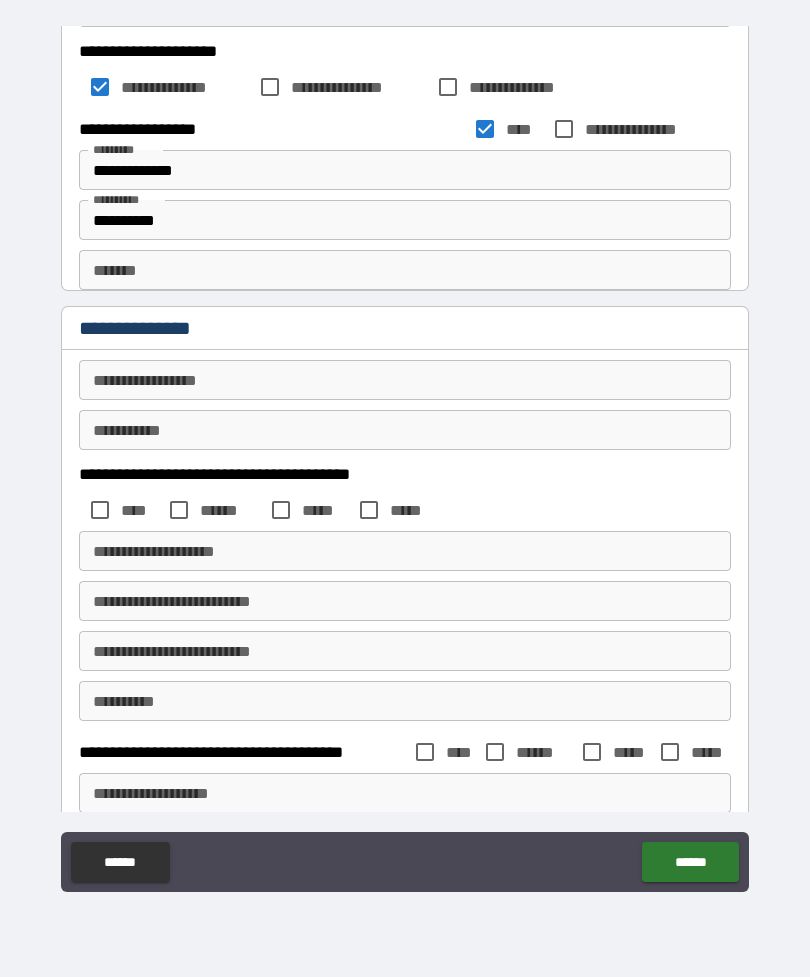 click on "**********" at bounding box center (405, 380) 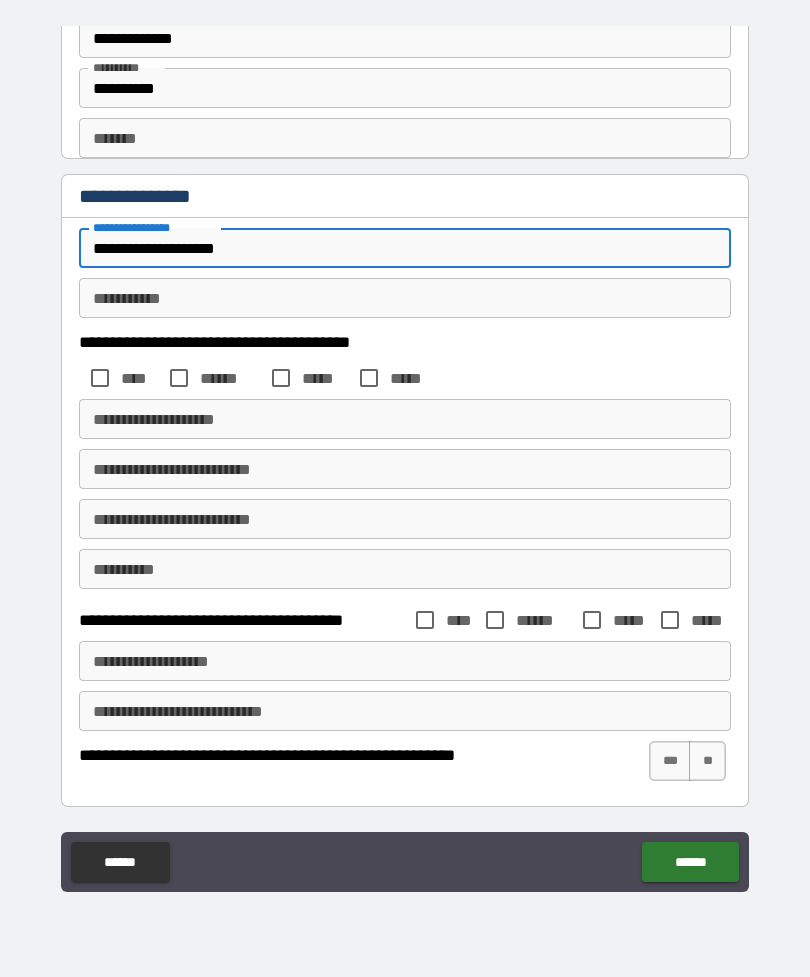 scroll, scrollTop: 863, scrollLeft: 0, axis: vertical 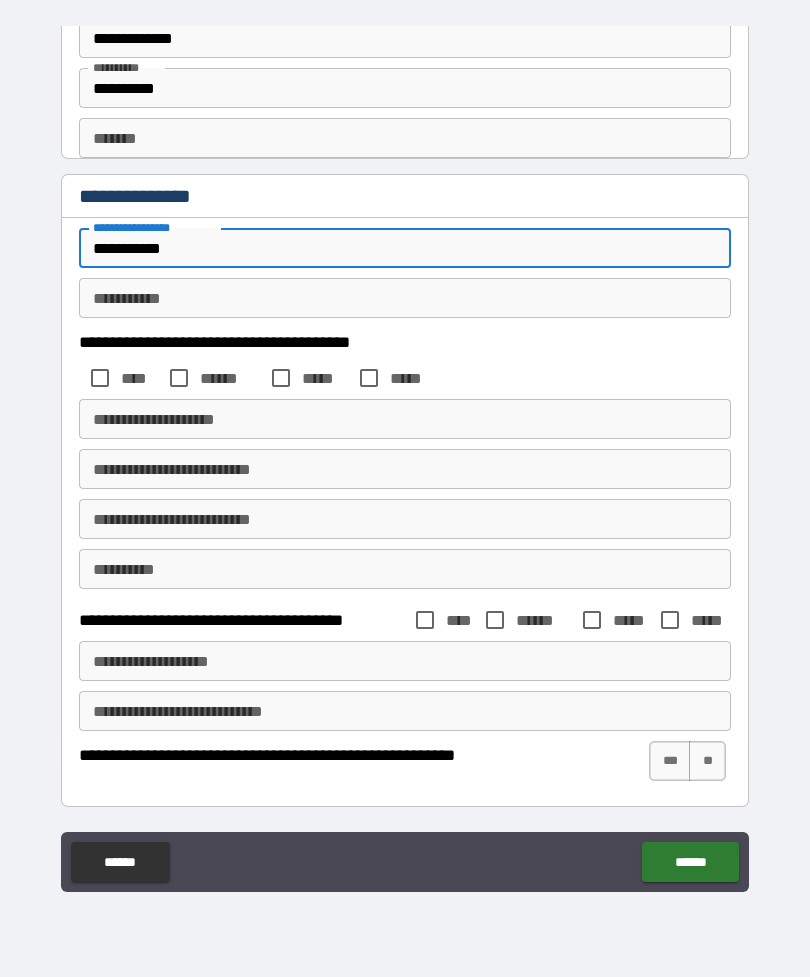 type on "**********" 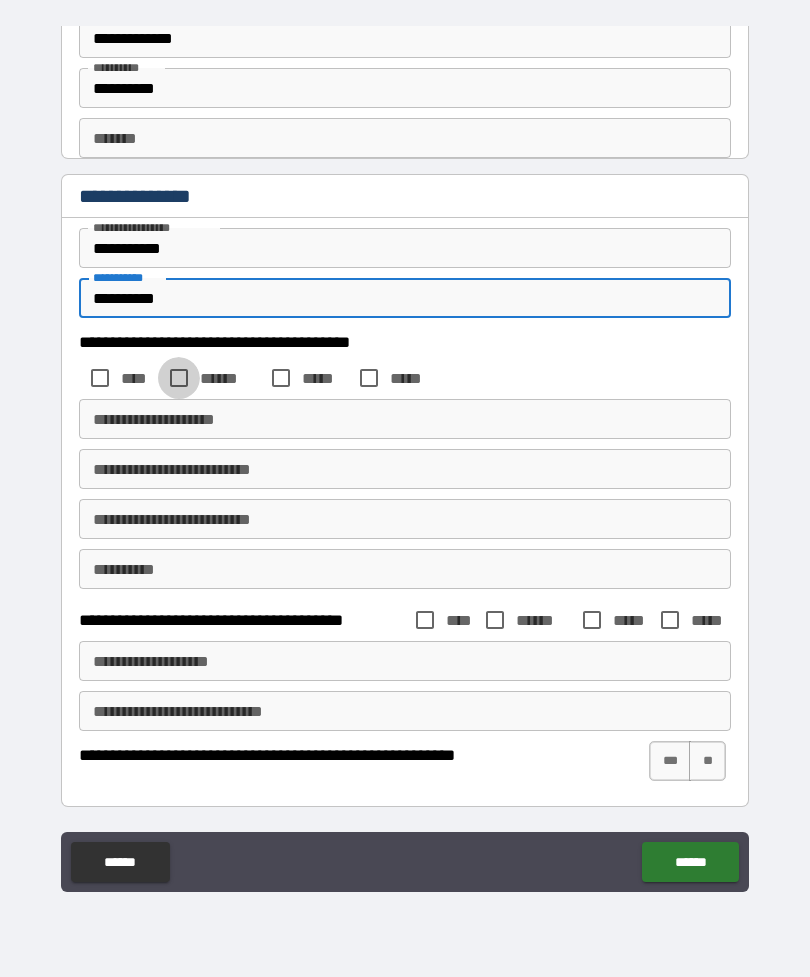 type on "**********" 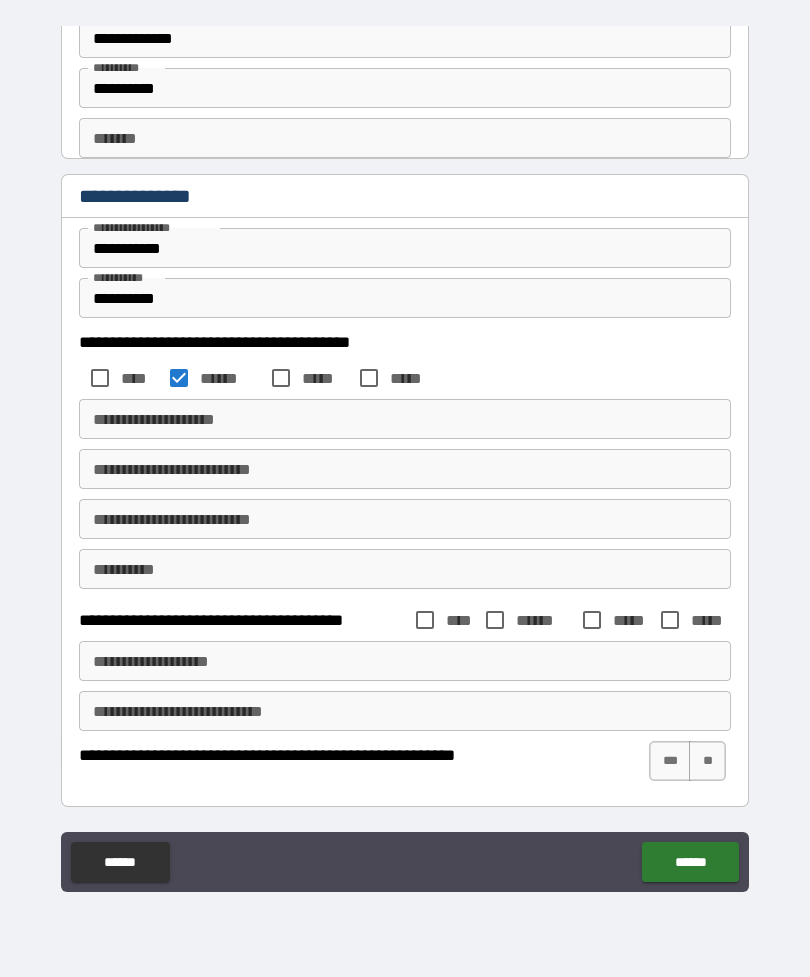 click on "**********" at bounding box center (405, 419) 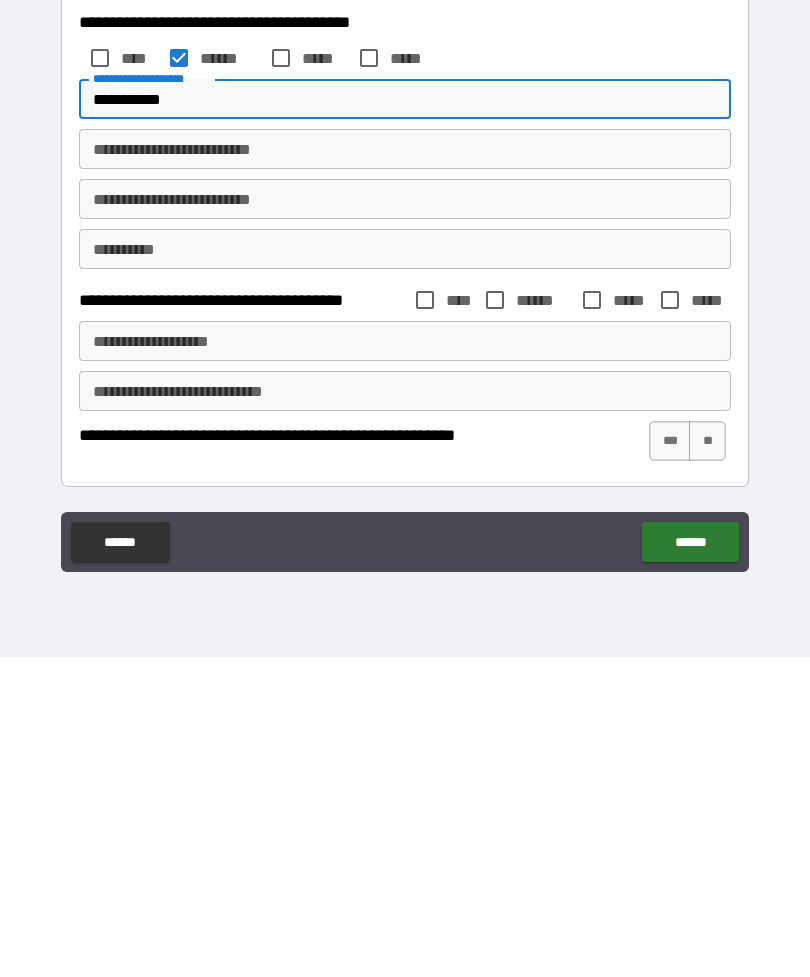 type on "**********" 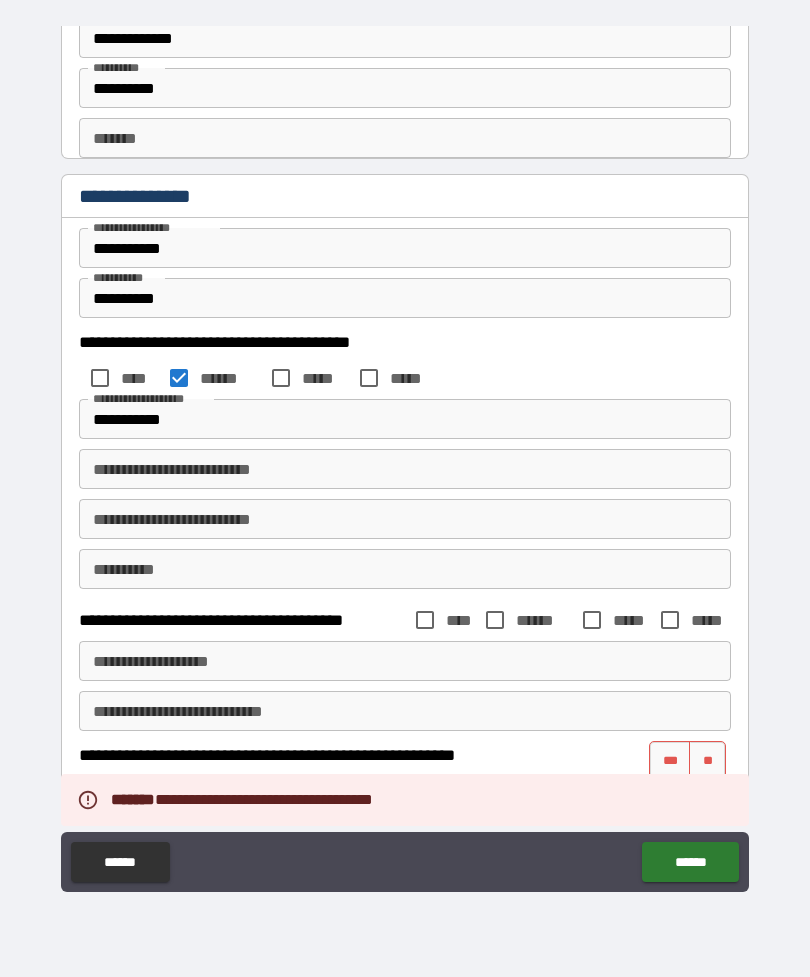 scroll, scrollTop: 863, scrollLeft: 0, axis: vertical 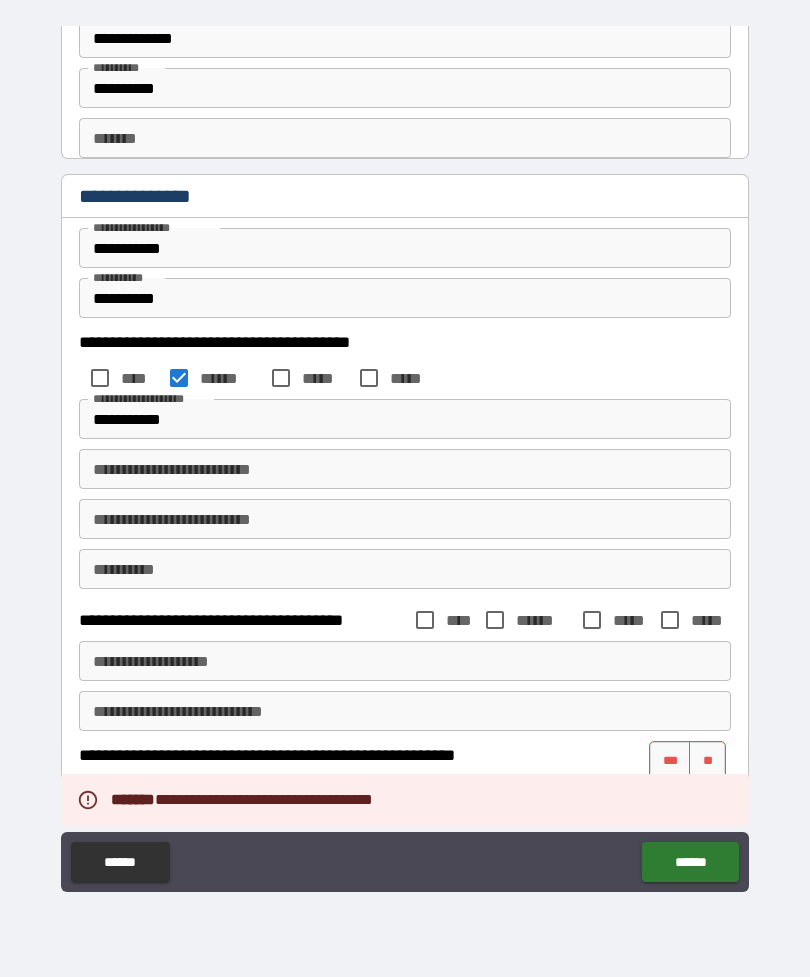 click on "***" at bounding box center [670, 761] 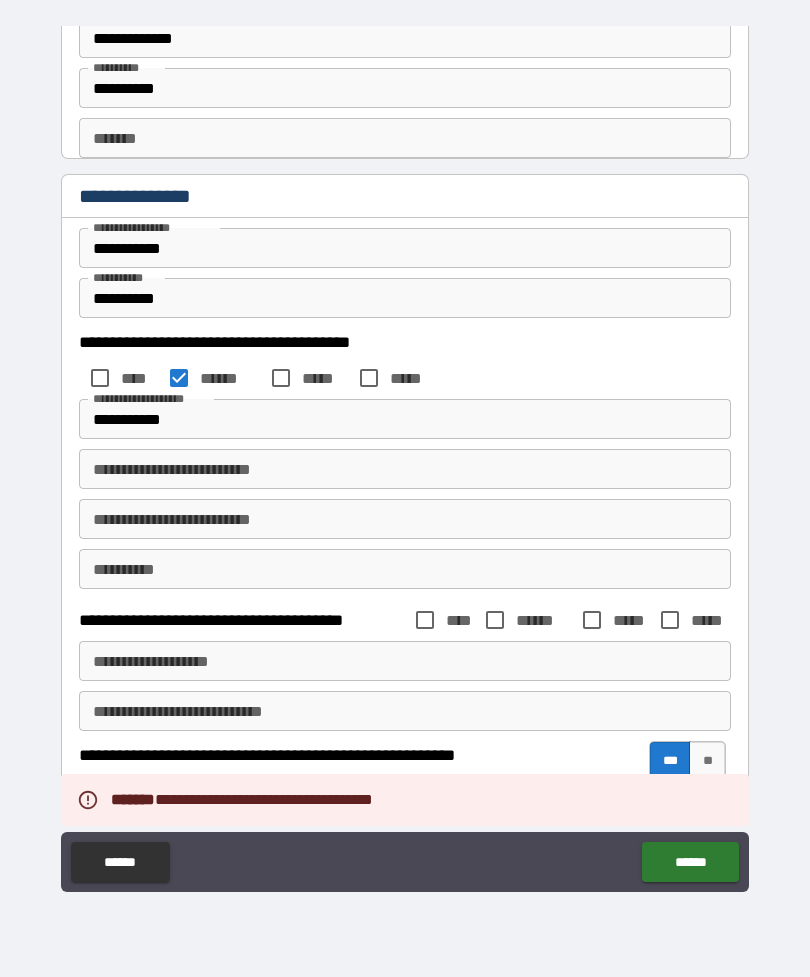 click on "******" at bounding box center (690, 862) 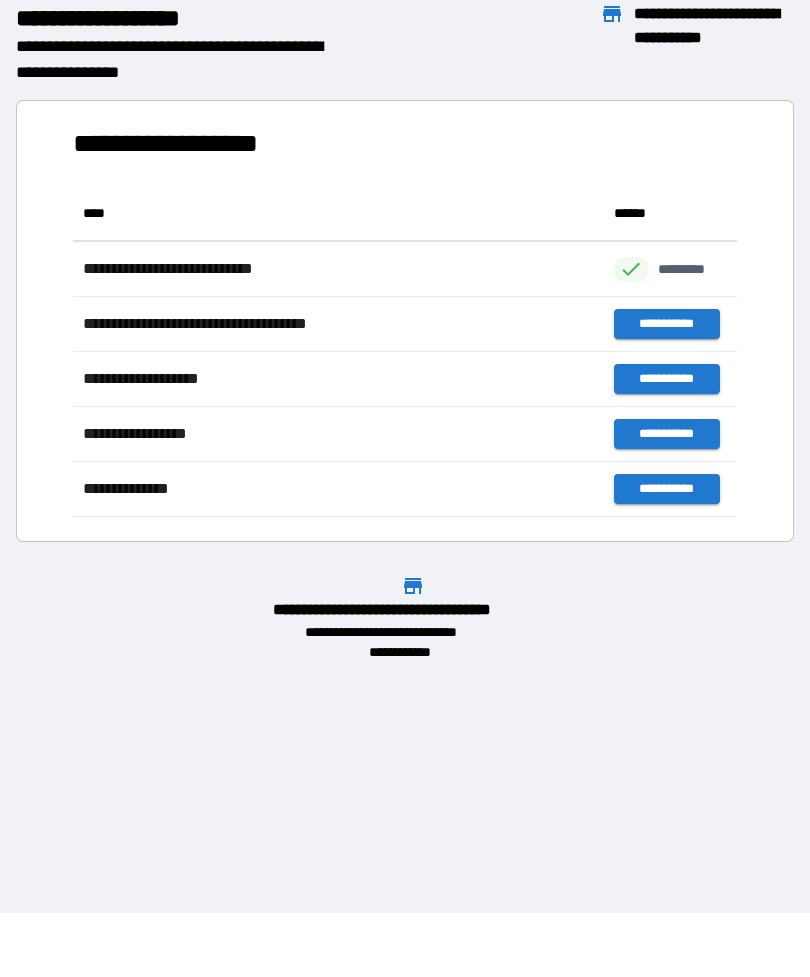 scroll, scrollTop: 1, scrollLeft: 1, axis: both 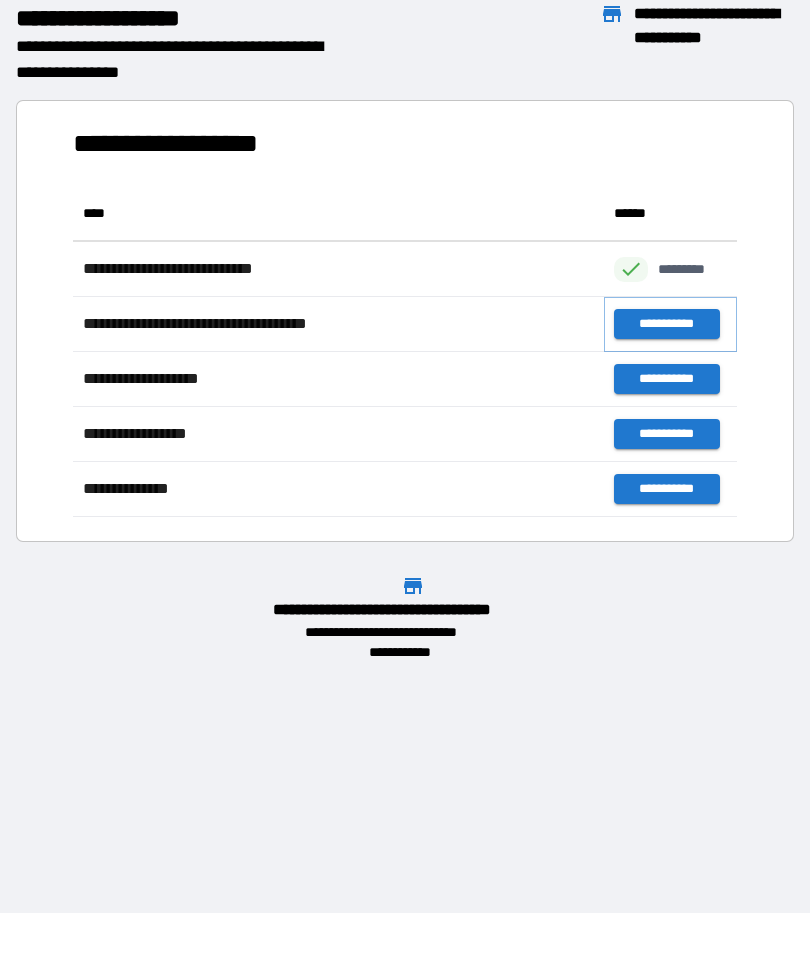 click on "**********" at bounding box center [666, 324] 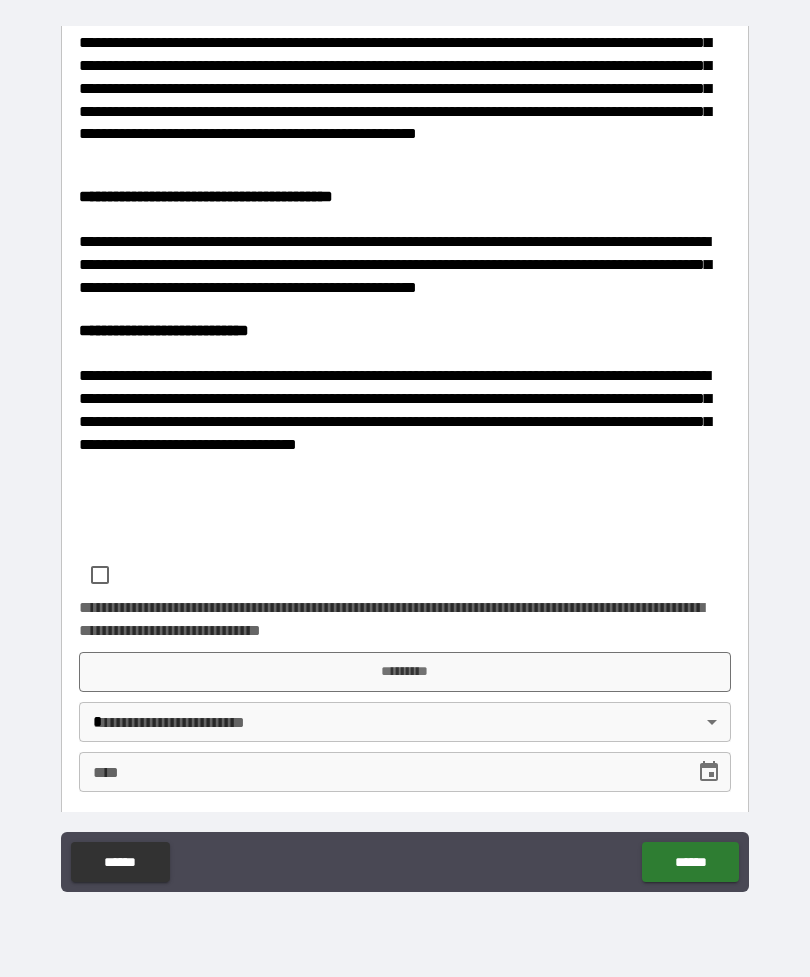 scroll, scrollTop: 490, scrollLeft: 0, axis: vertical 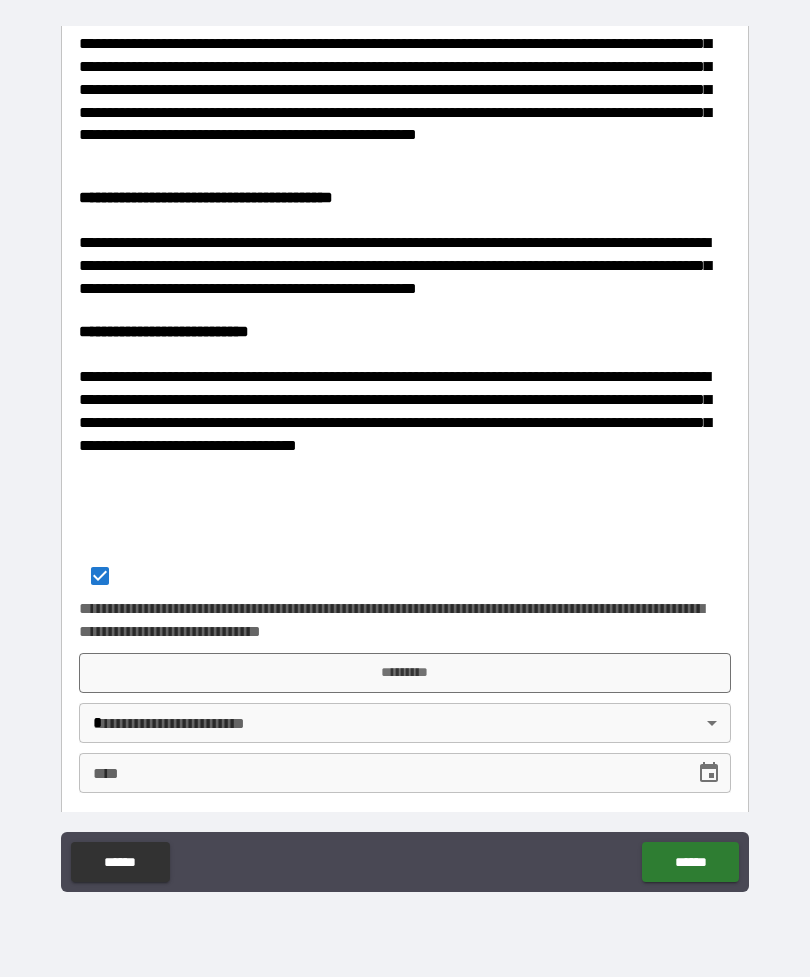 click on "*********" at bounding box center [405, 673] 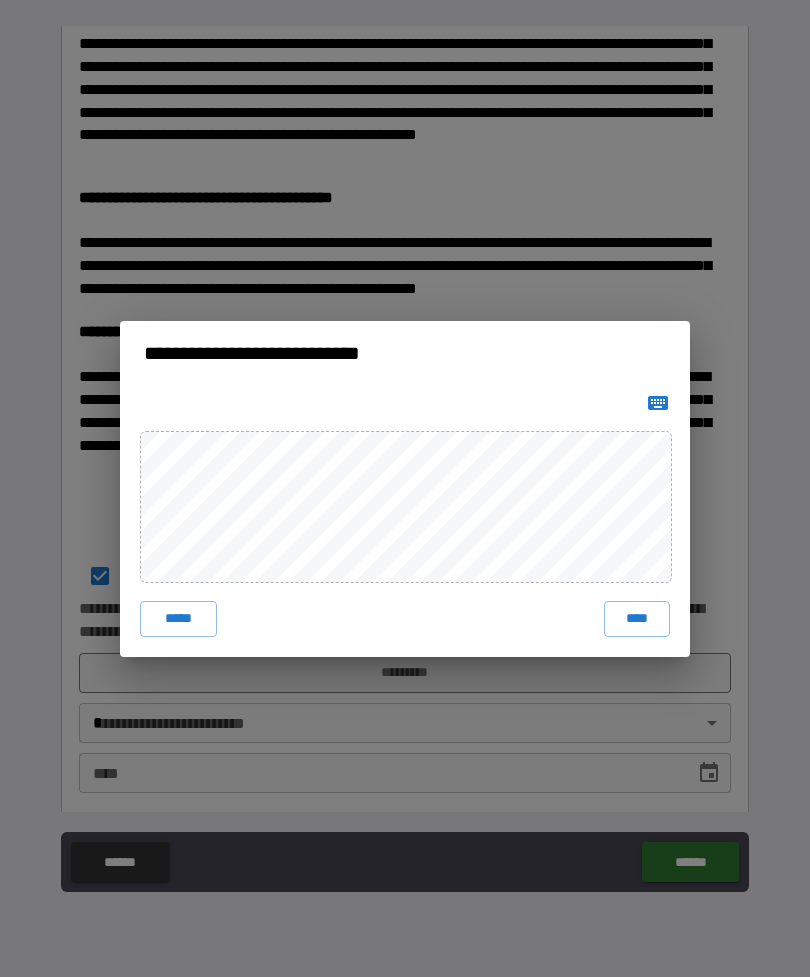 click on "****" at bounding box center [637, 619] 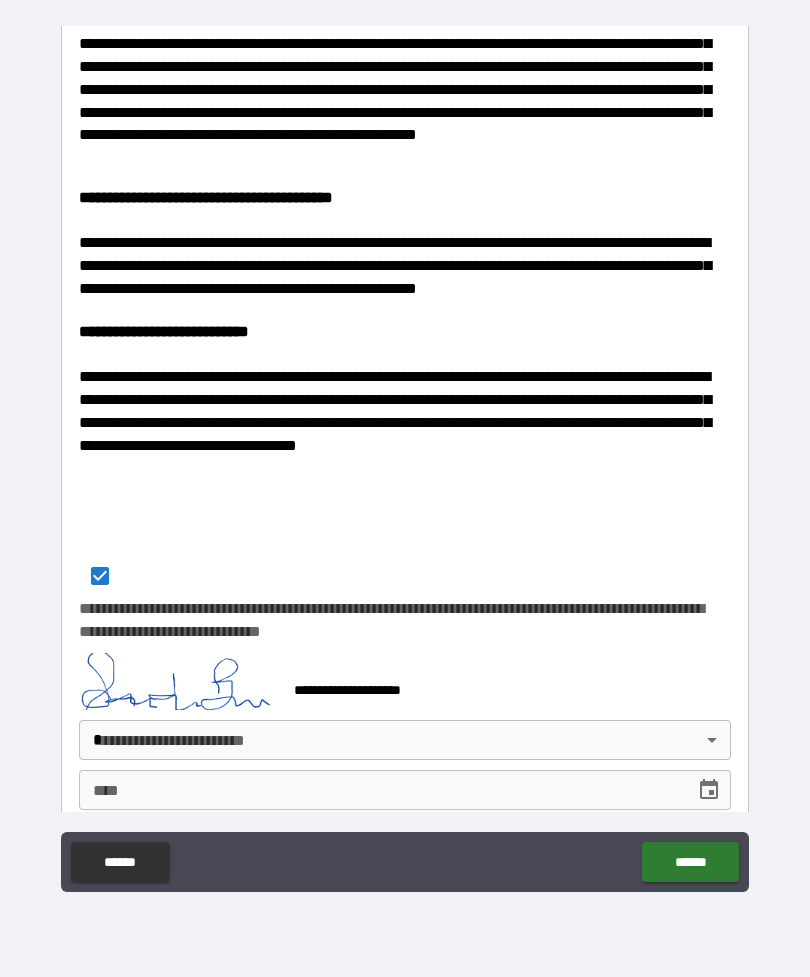 scroll, scrollTop: 480, scrollLeft: 0, axis: vertical 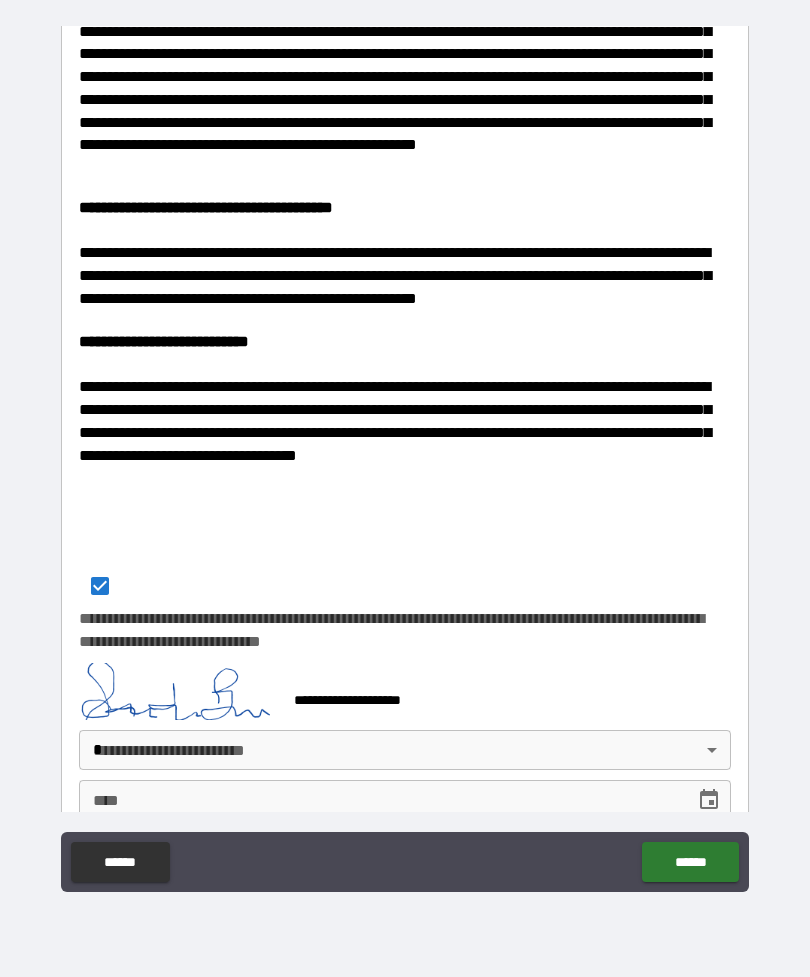 click on "**********" at bounding box center [405, 456] 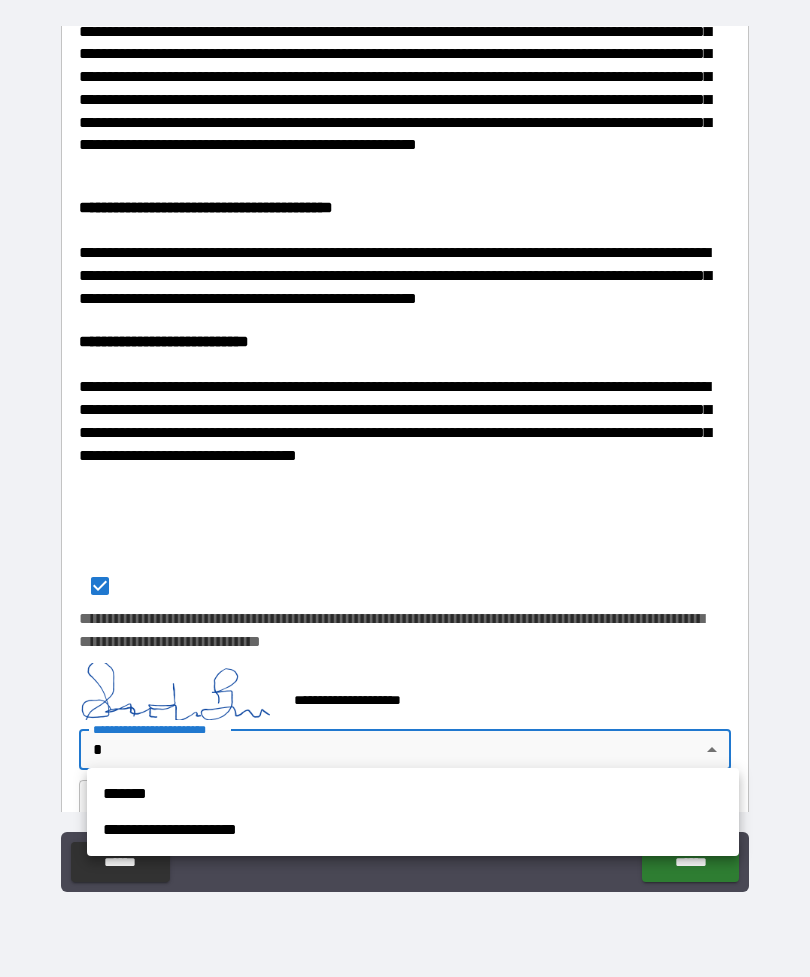 click on "*******" at bounding box center (413, 794) 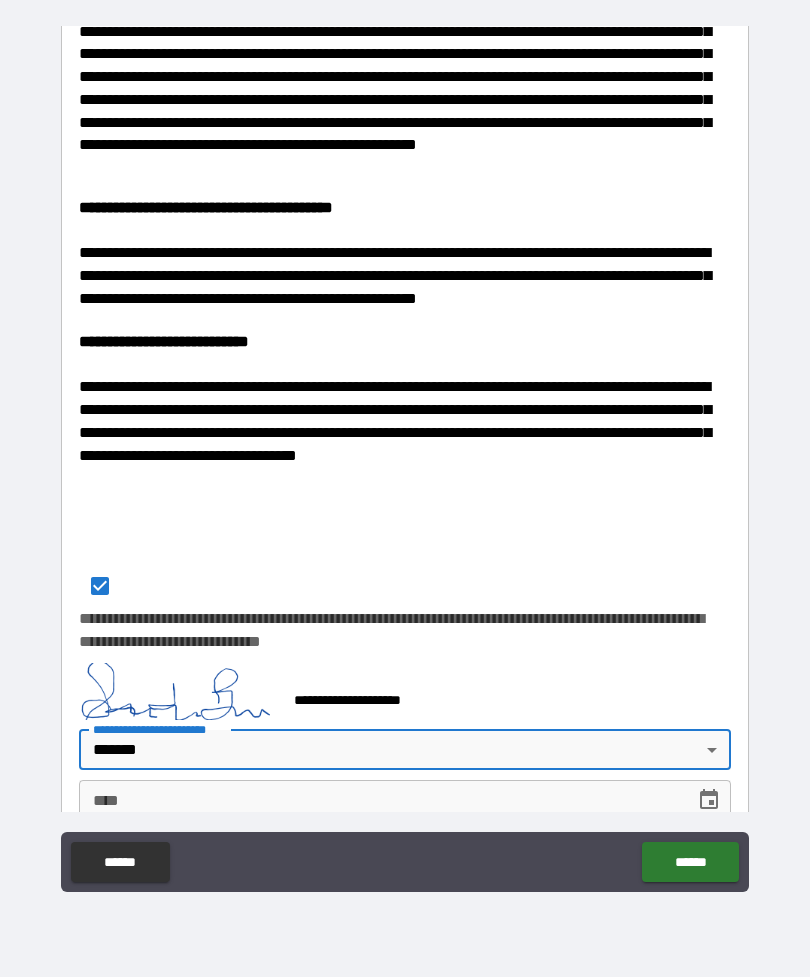 click on "****" at bounding box center [380, 800] 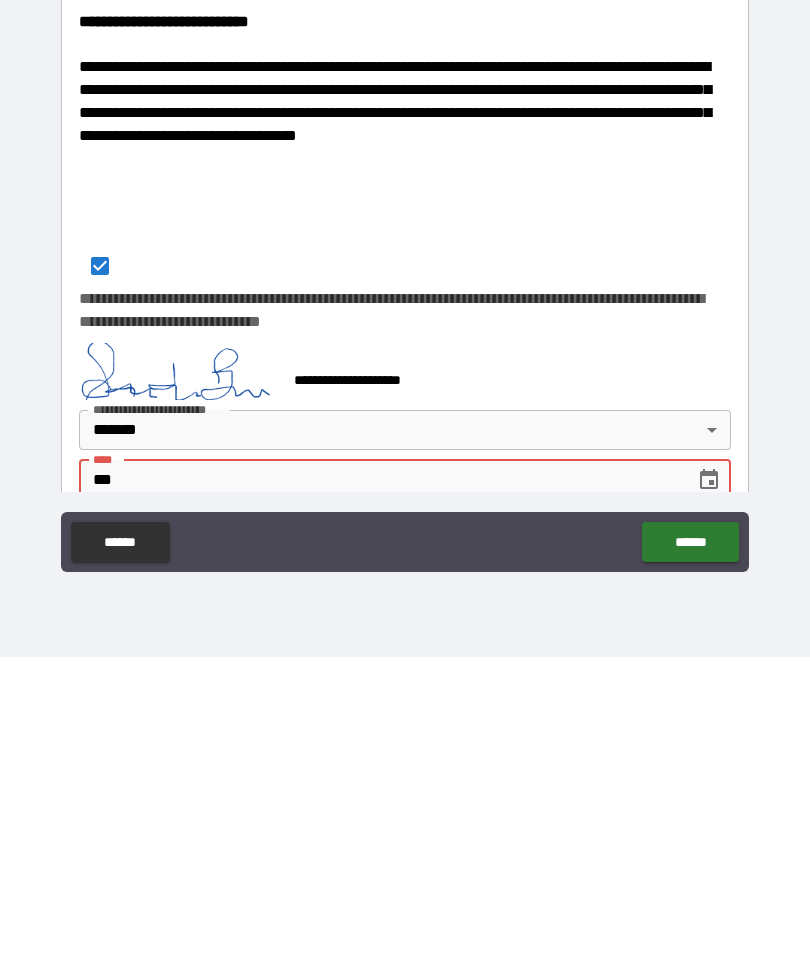 type on "*" 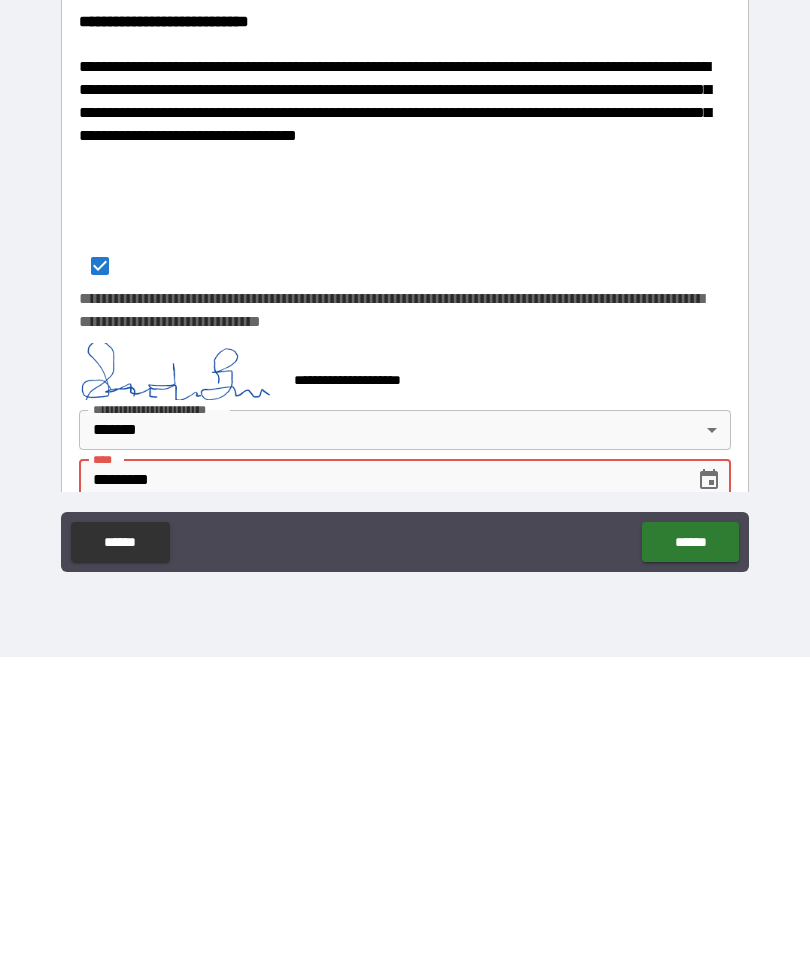 type on "**********" 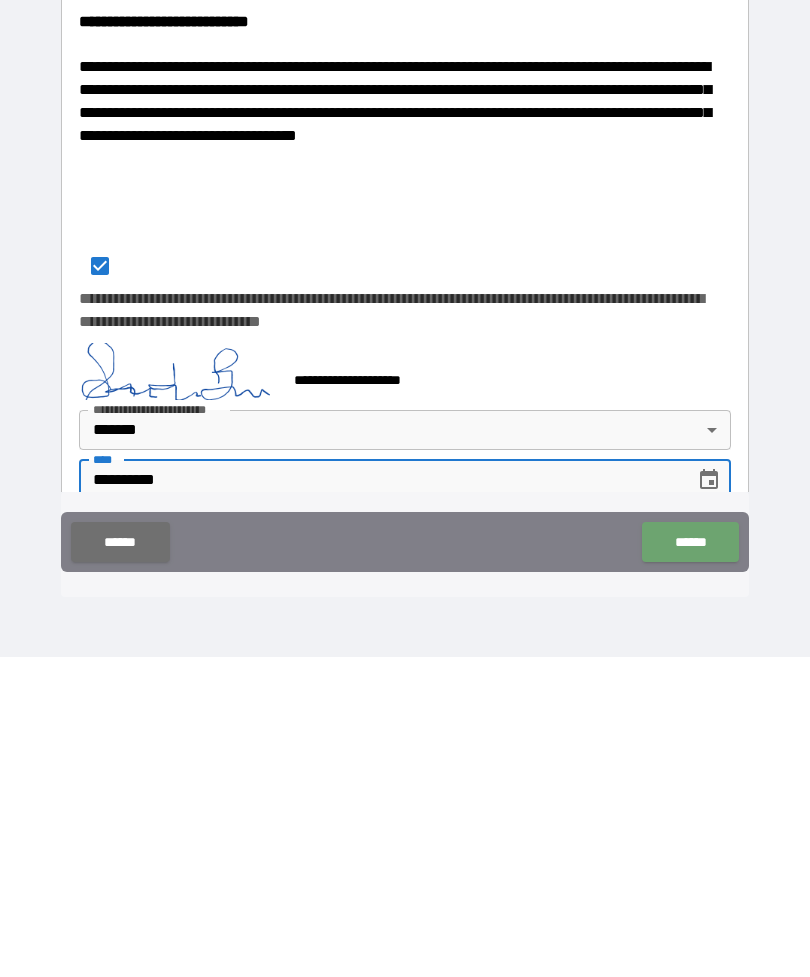 click on "******" at bounding box center [690, 862] 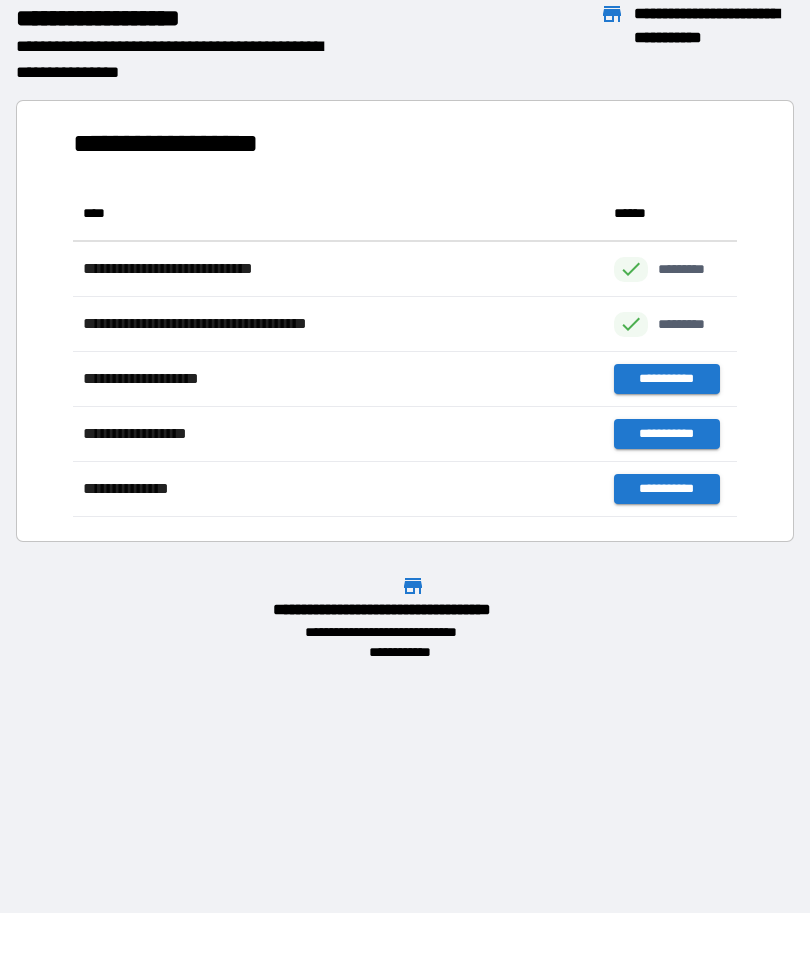 scroll, scrollTop: 1, scrollLeft: 1, axis: both 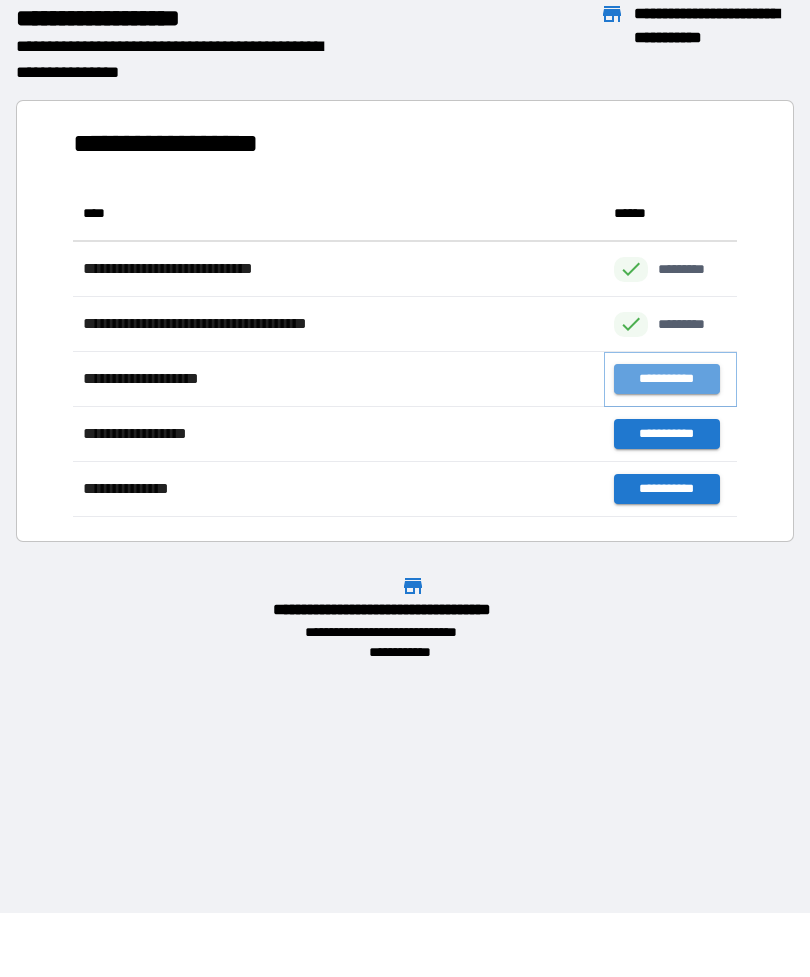 click on "**********" at bounding box center [666, 379] 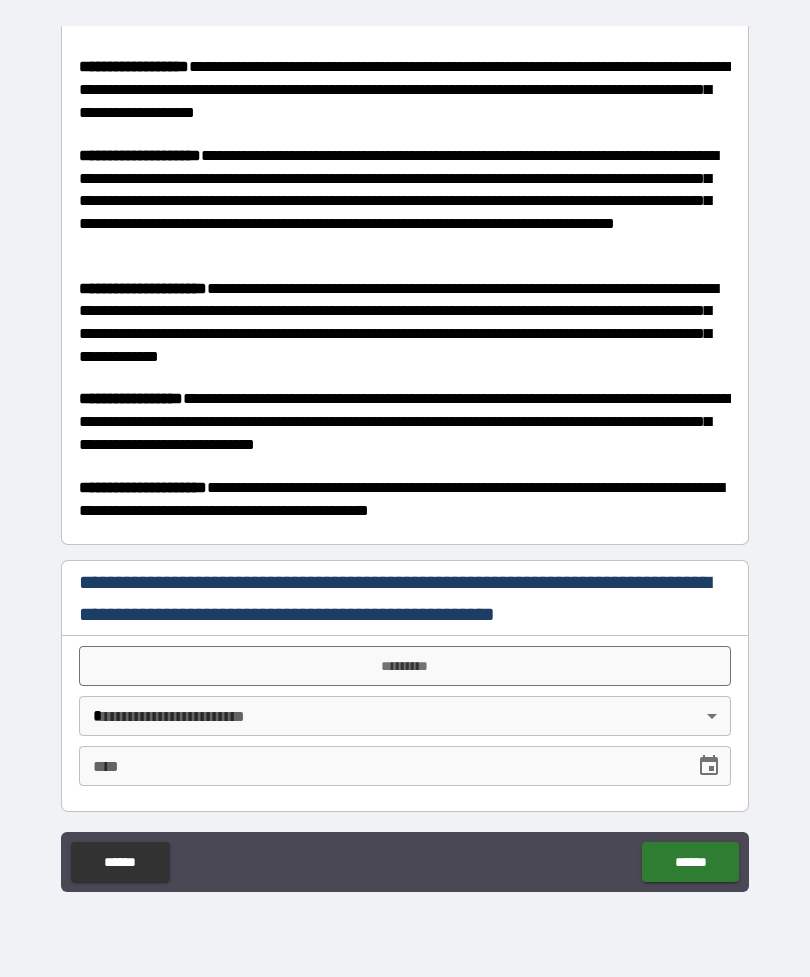 scroll, scrollTop: 531, scrollLeft: 0, axis: vertical 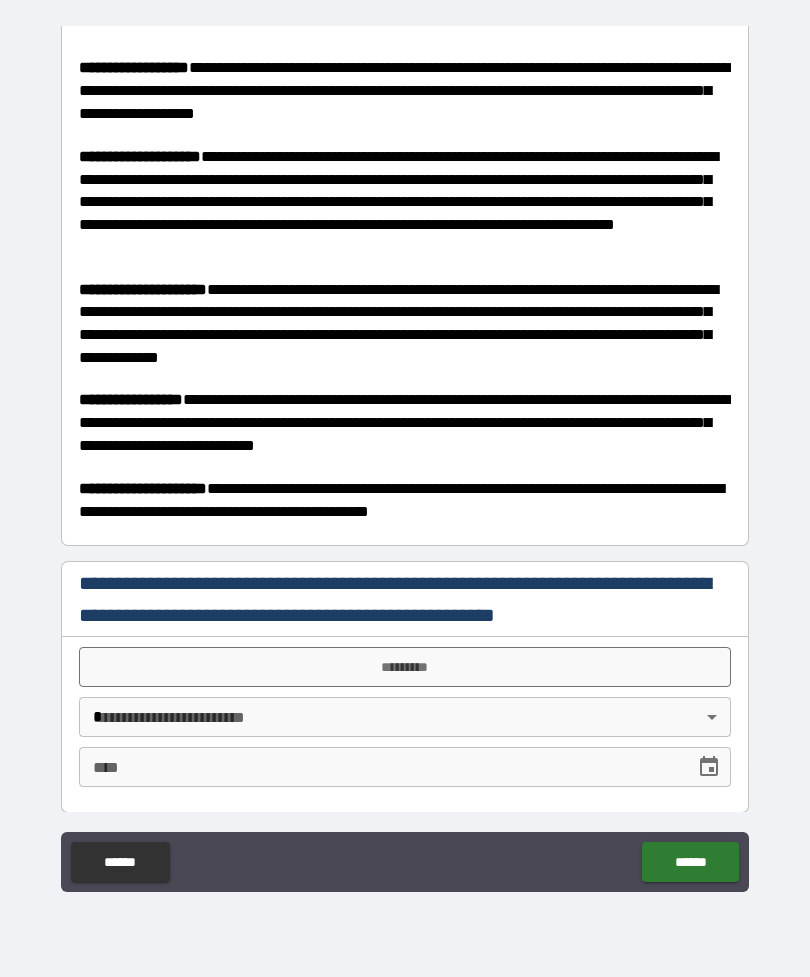 click on "*********" at bounding box center (405, 667) 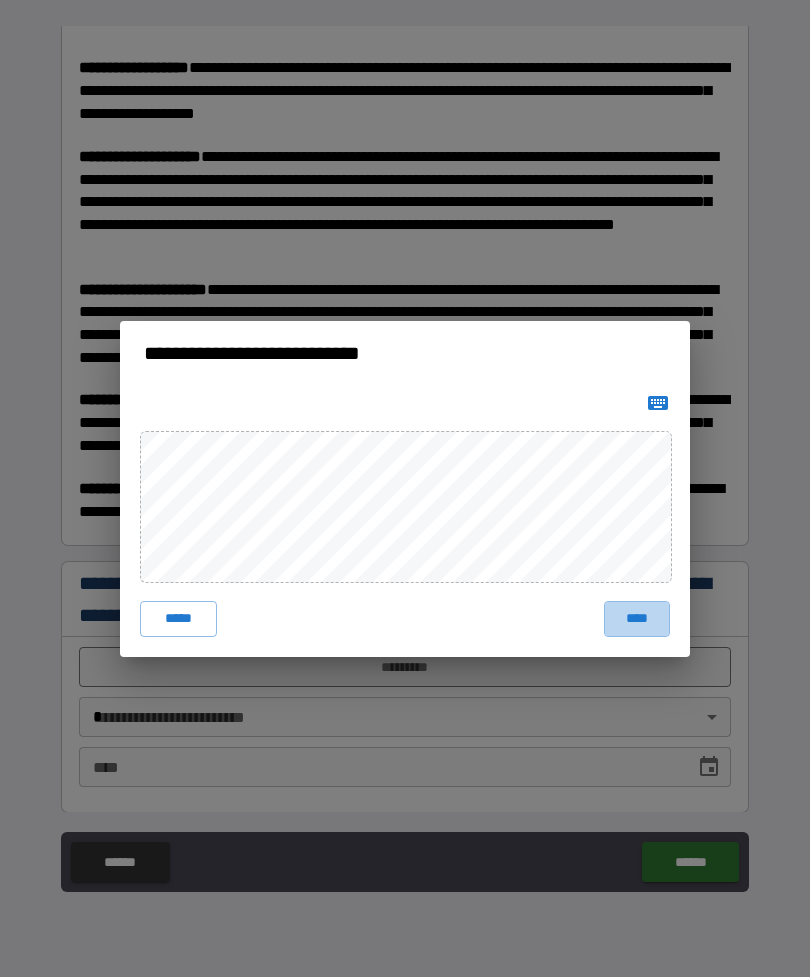 click on "****" at bounding box center (637, 619) 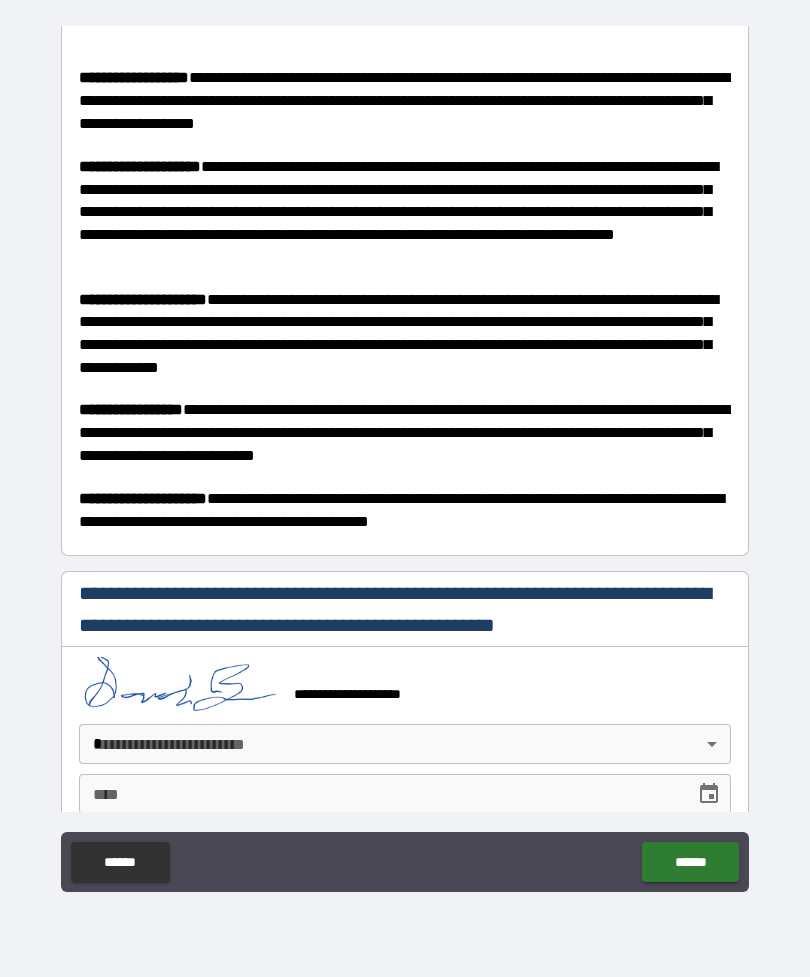 click on "**********" at bounding box center (405, 456) 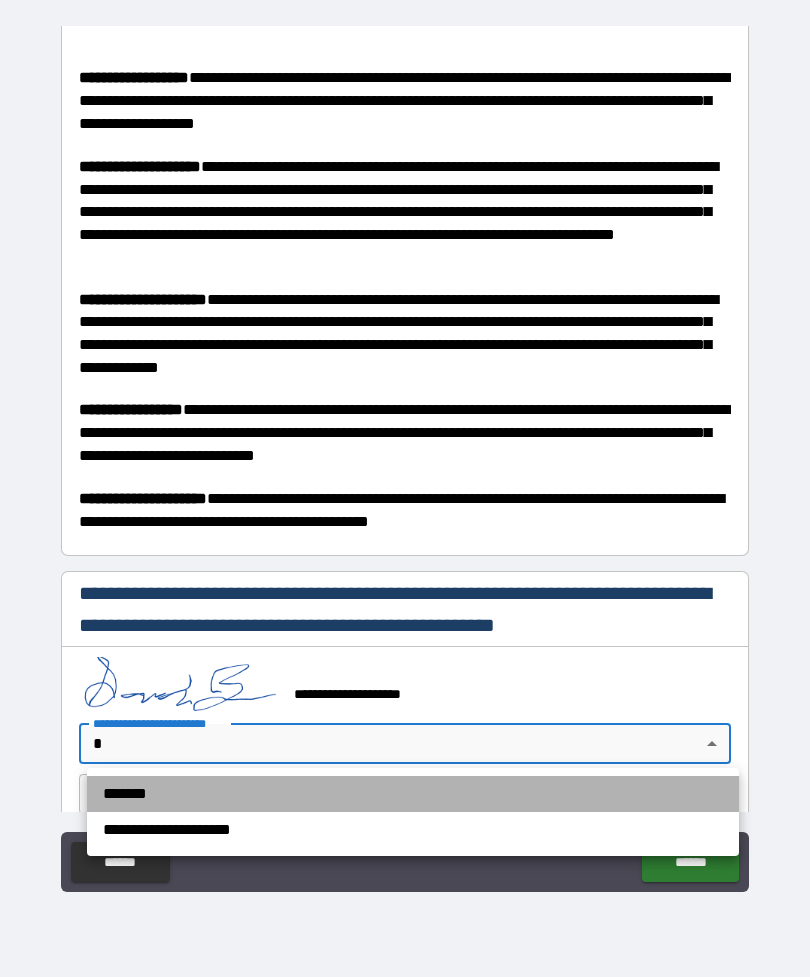 click on "*******" at bounding box center (413, 794) 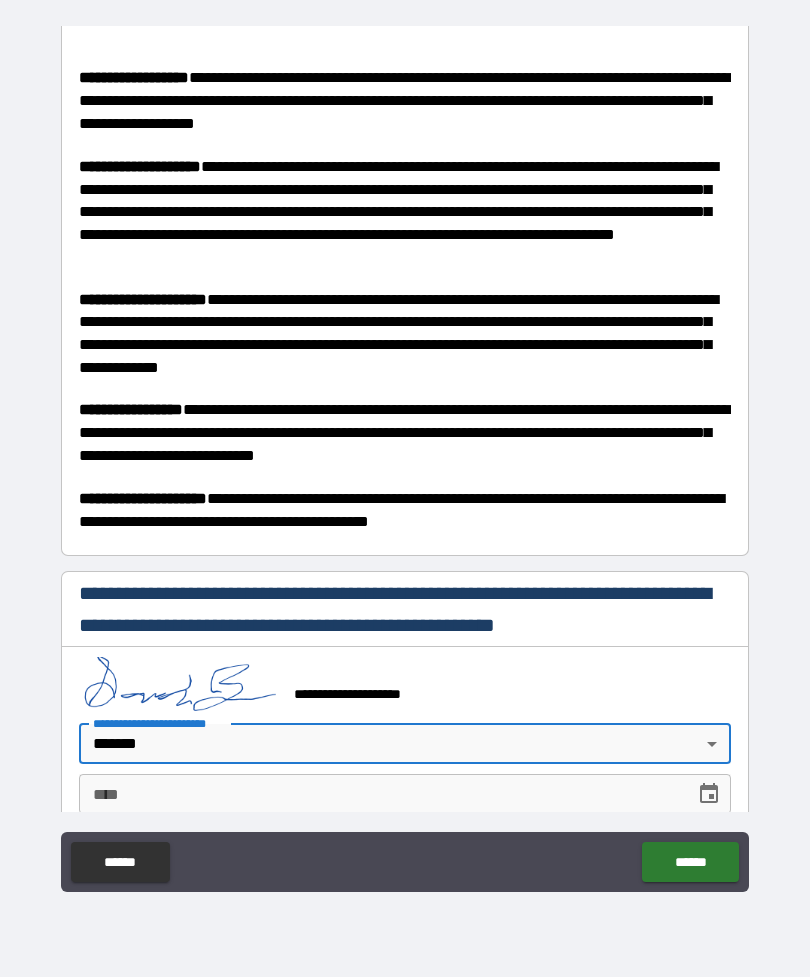 click on "****" at bounding box center (380, 794) 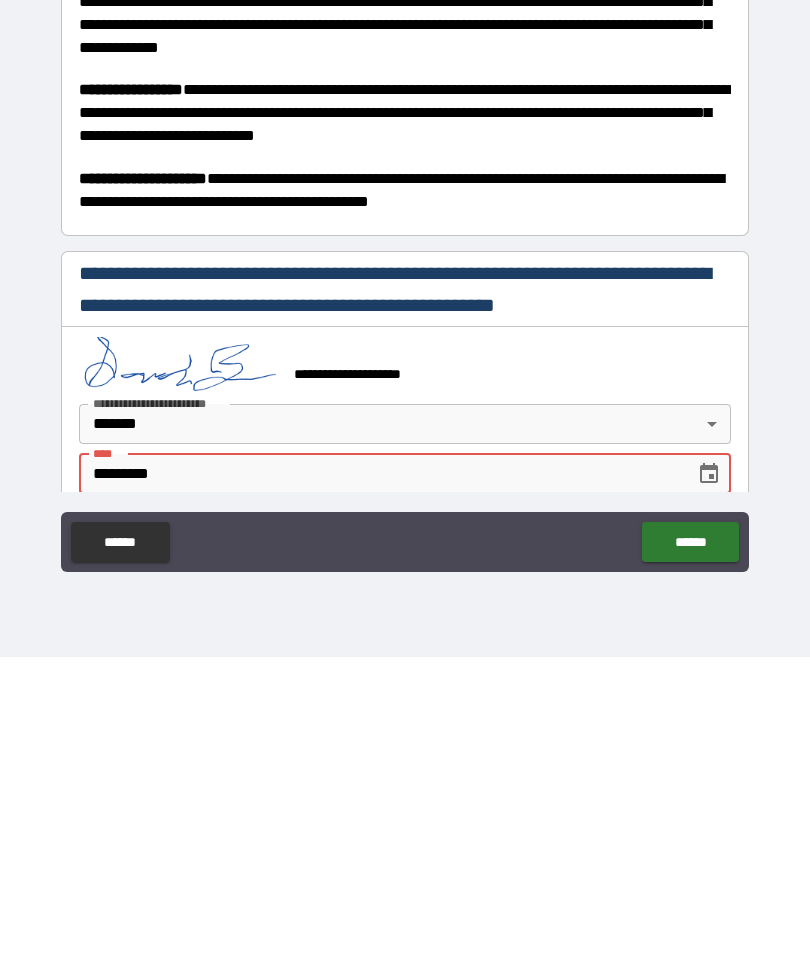type on "**********" 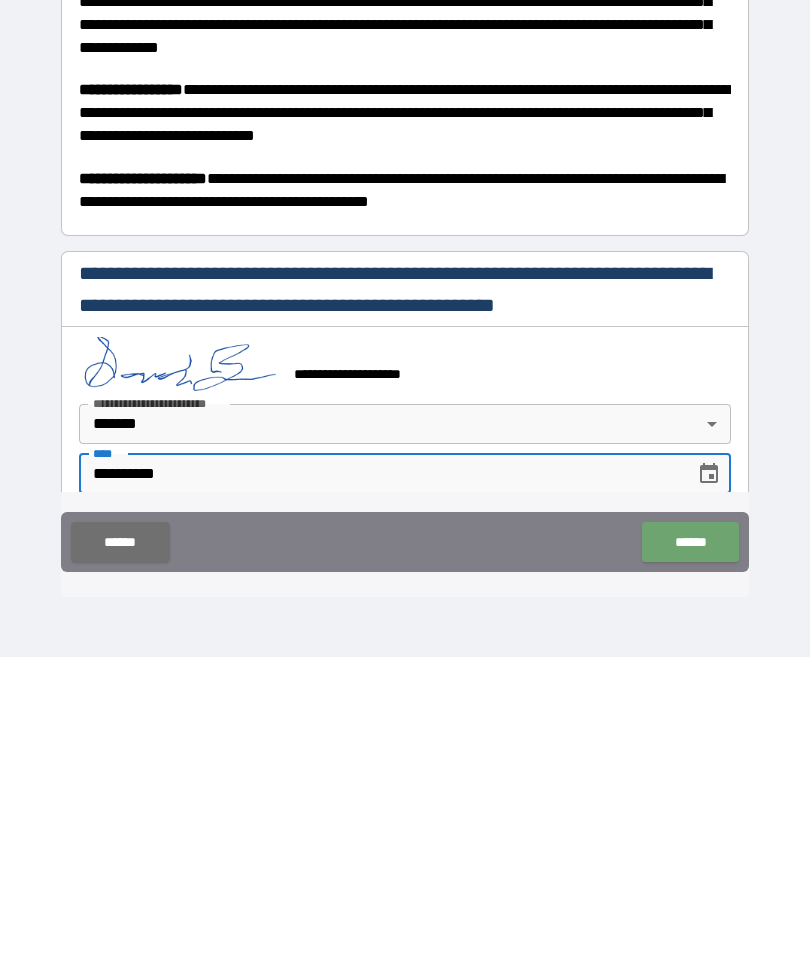 click on "******" at bounding box center (690, 862) 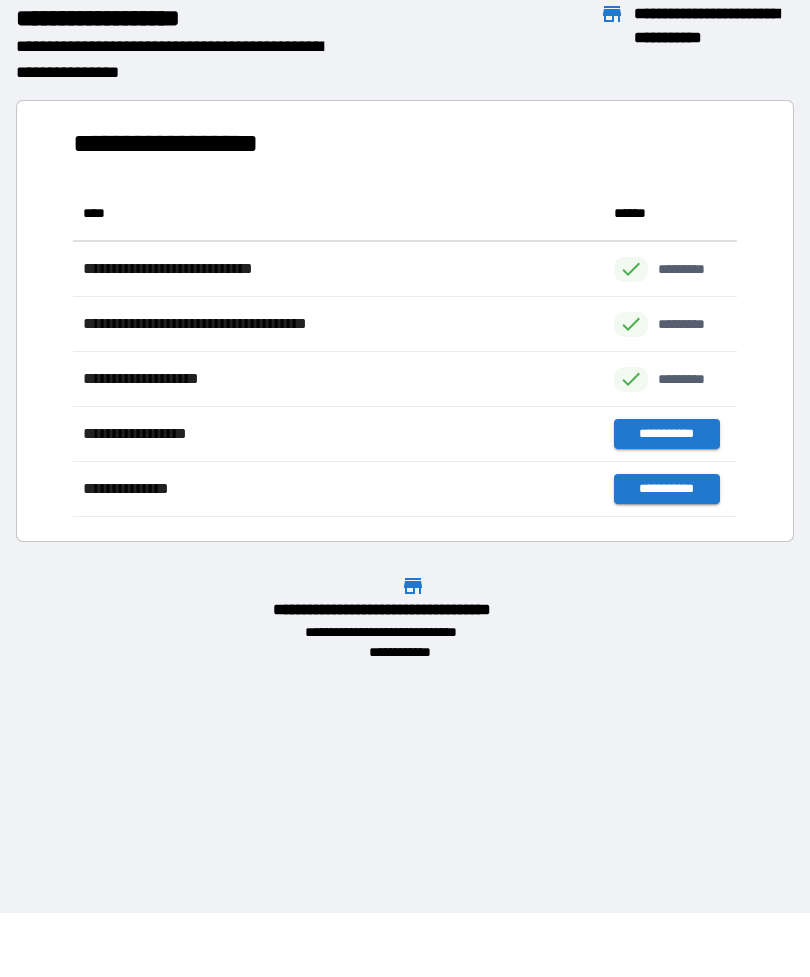 scroll, scrollTop: 1, scrollLeft: 1, axis: both 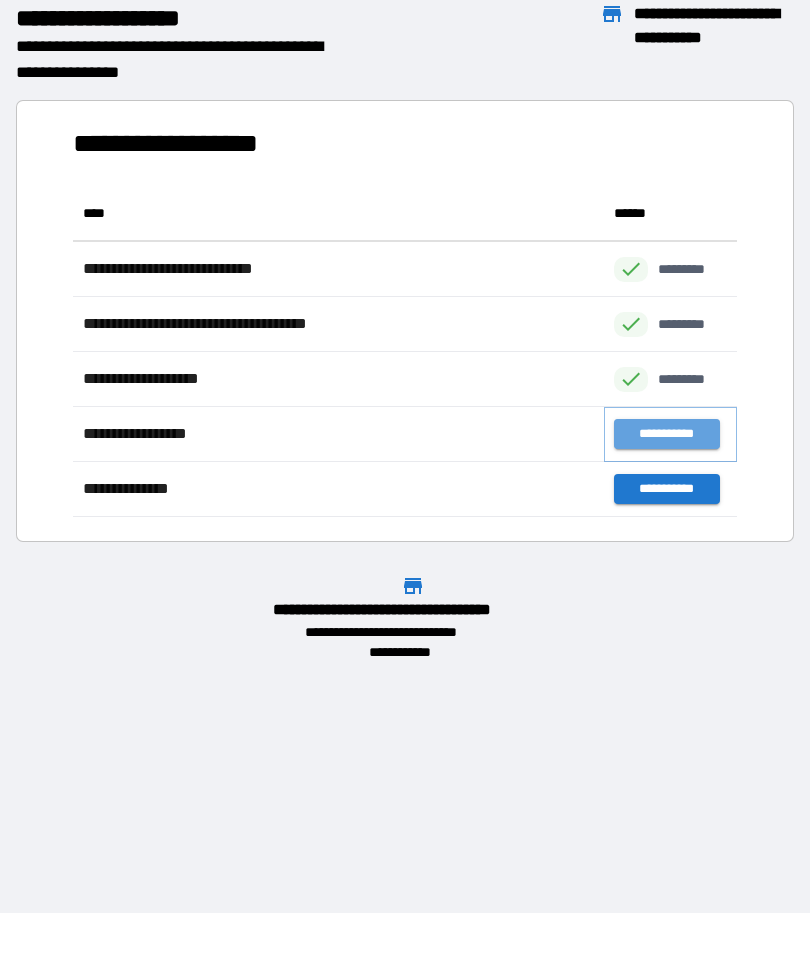 click on "**********" at bounding box center (666, 434) 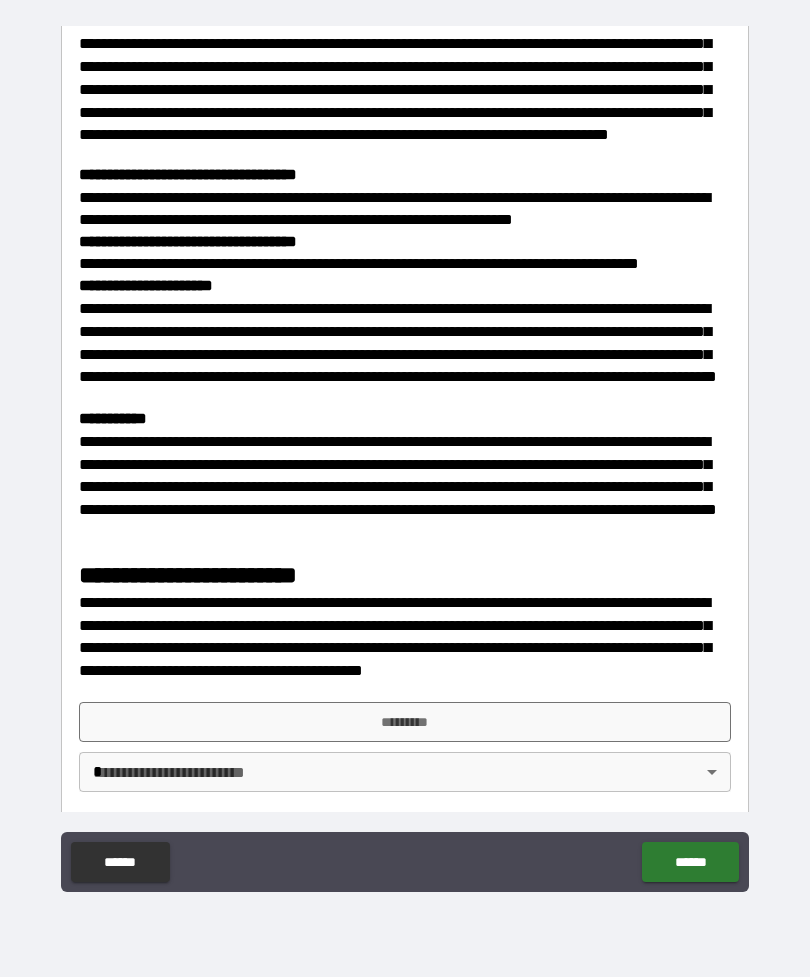 scroll, scrollTop: 1529, scrollLeft: 0, axis: vertical 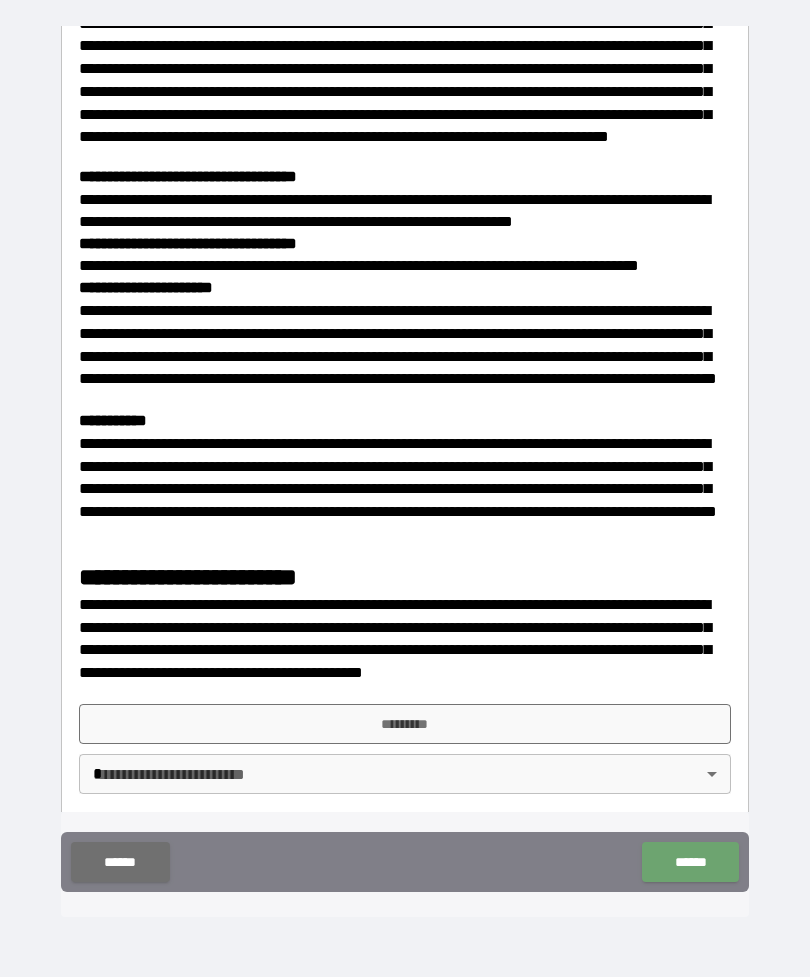 click on "******" at bounding box center [690, 862] 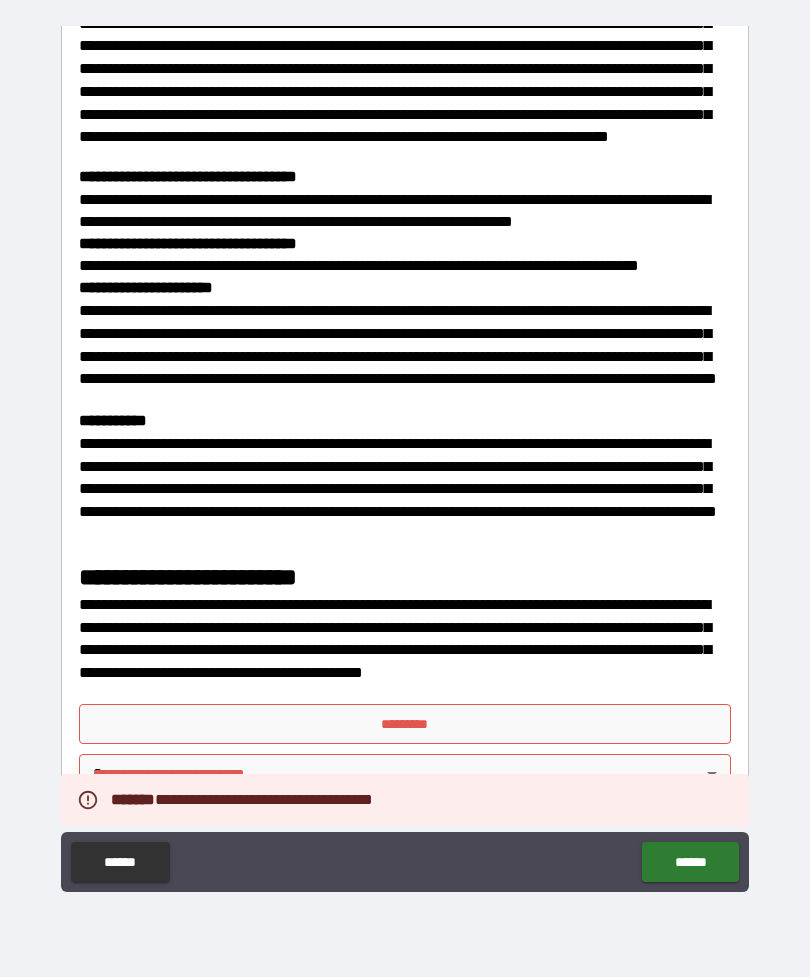 click on "*********" at bounding box center (405, 724) 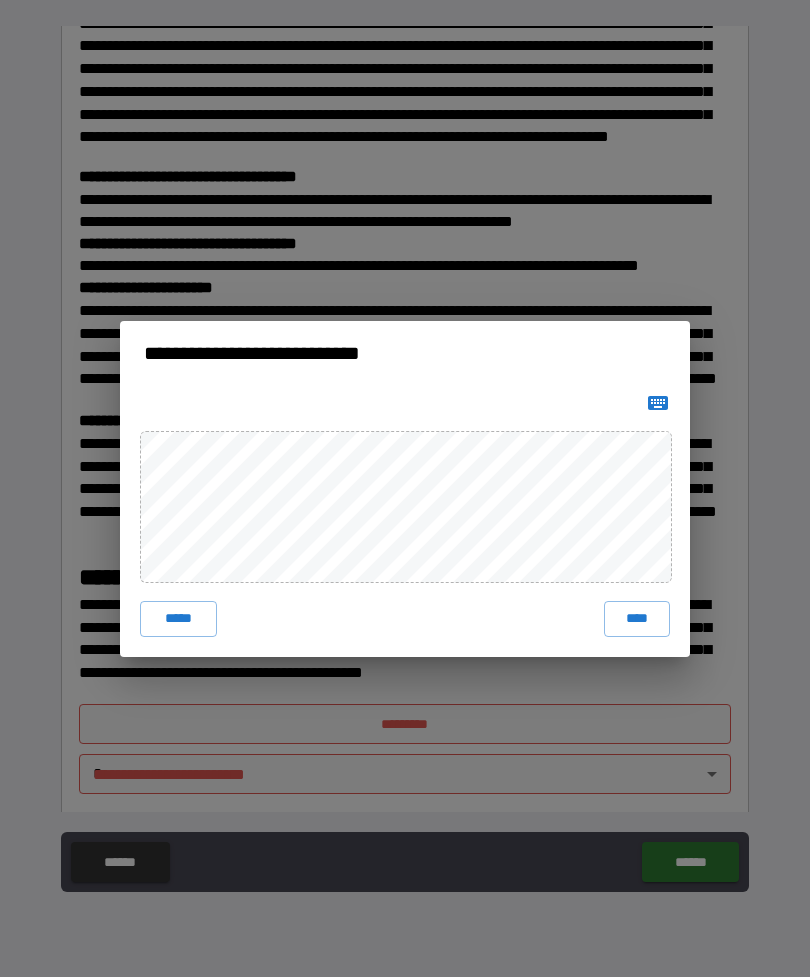 click on "****" at bounding box center [637, 619] 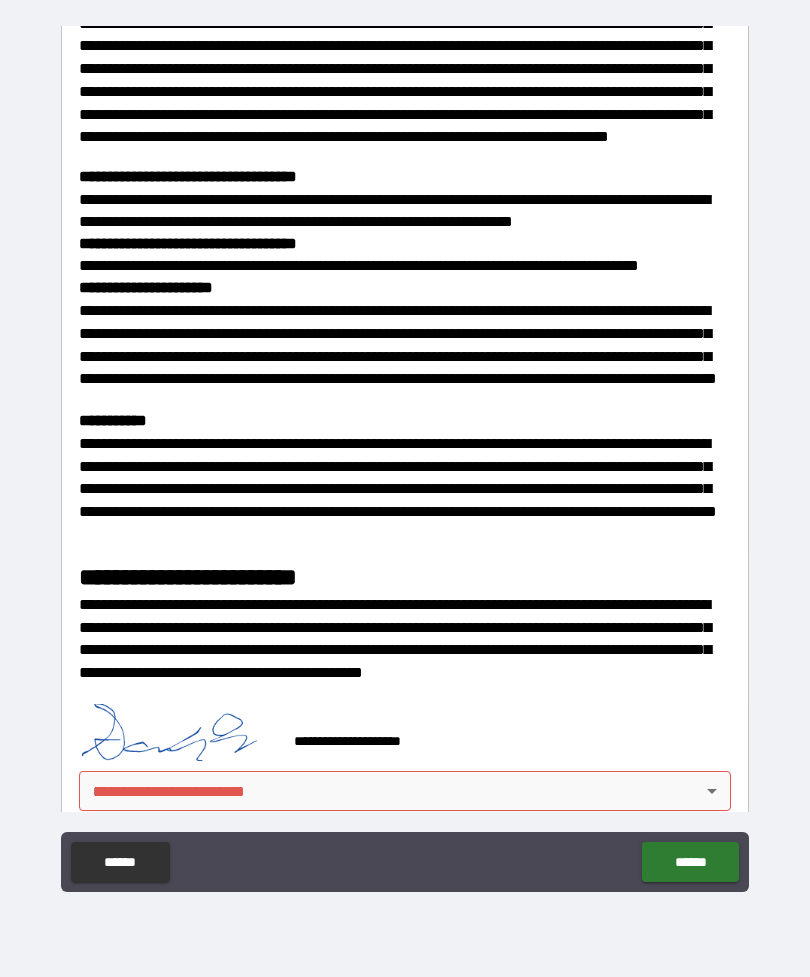 scroll, scrollTop: 1519, scrollLeft: 0, axis: vertical 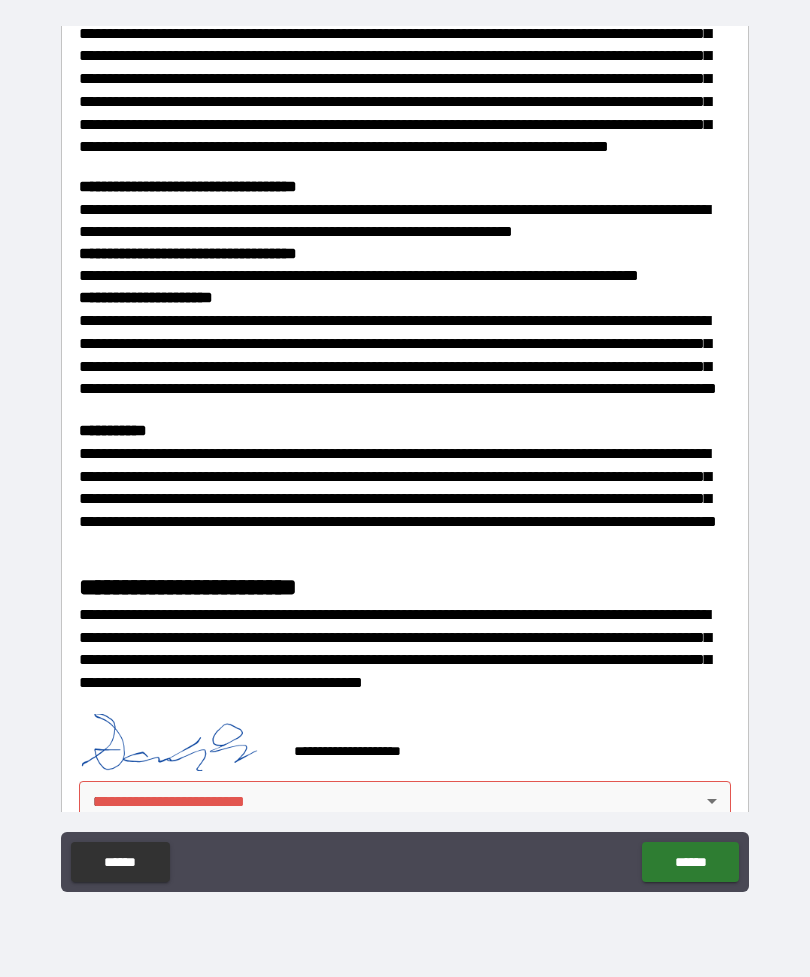 click on "**********" at bounding box center (405, 456) 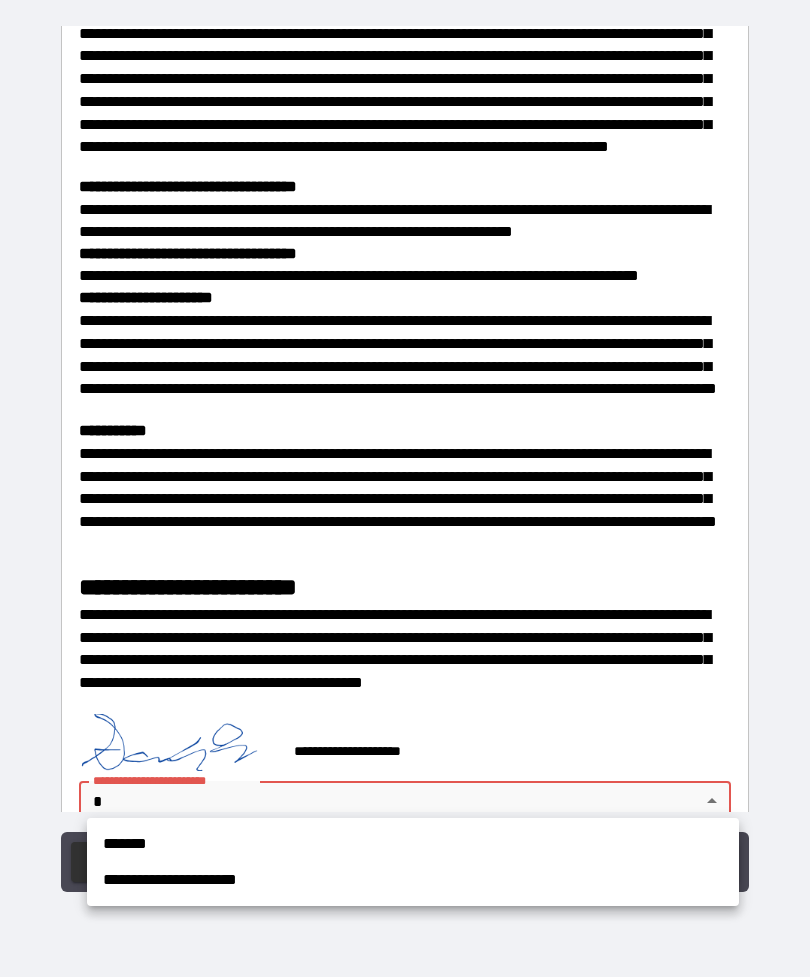 click on "*******" at bounding box center [413, 844] 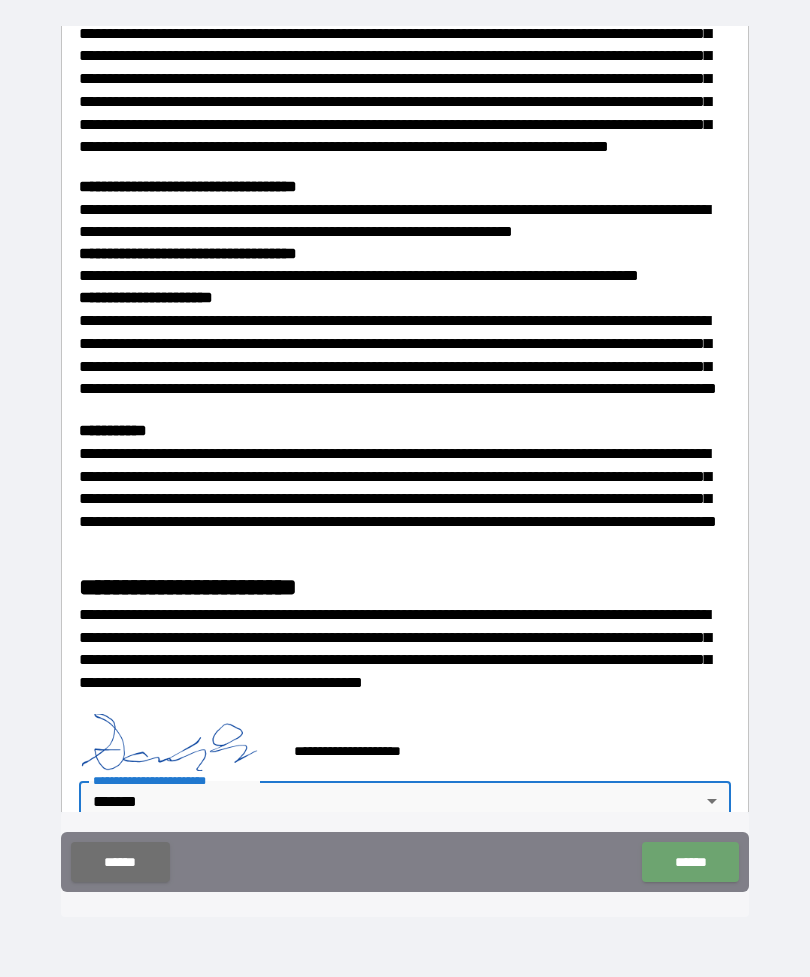 click on "******" at bounding box center [690, 862] 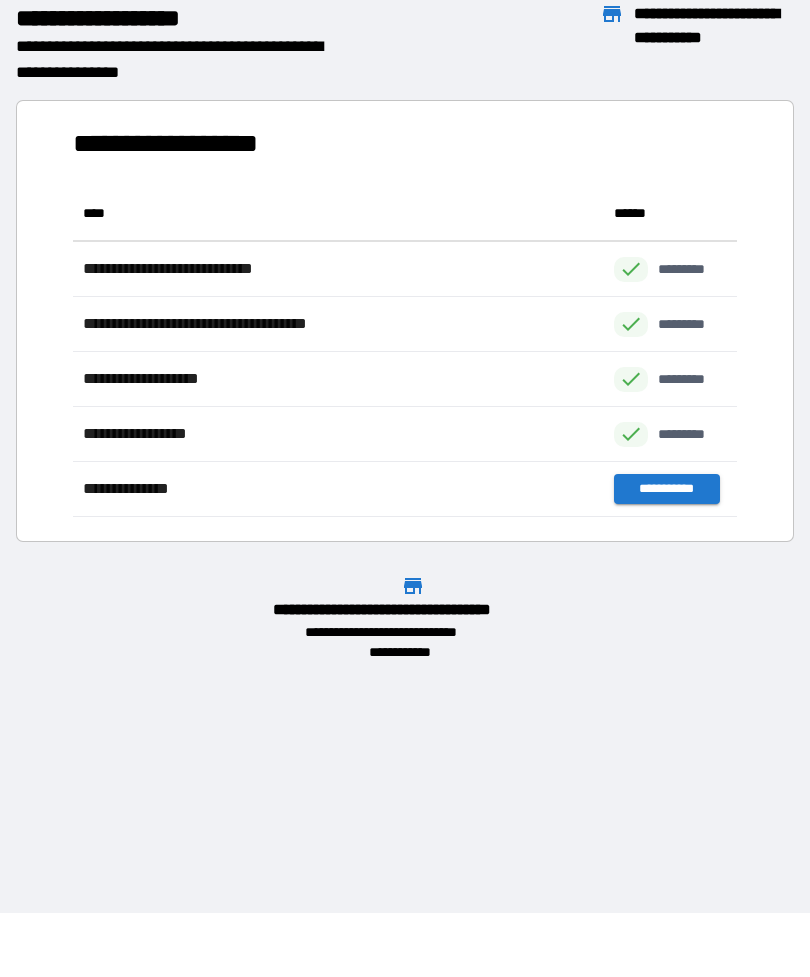 scroll, scrollTop: 1, scrollLeft: 1, axis: both 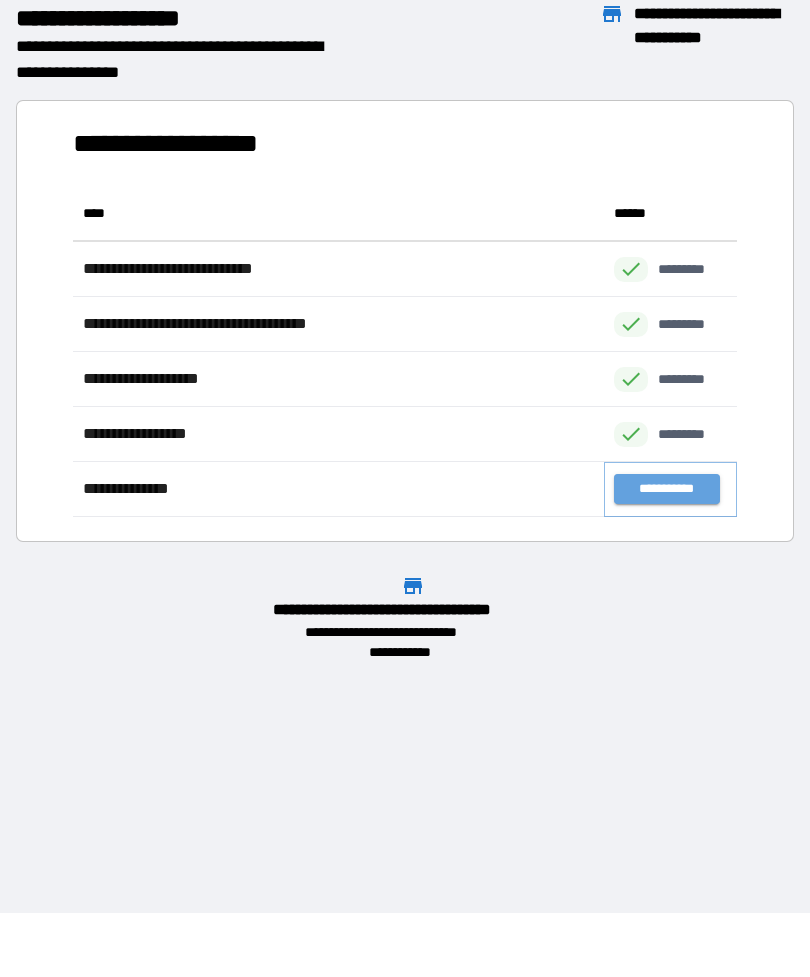 click on "**********" at bounding box center [666, 489] 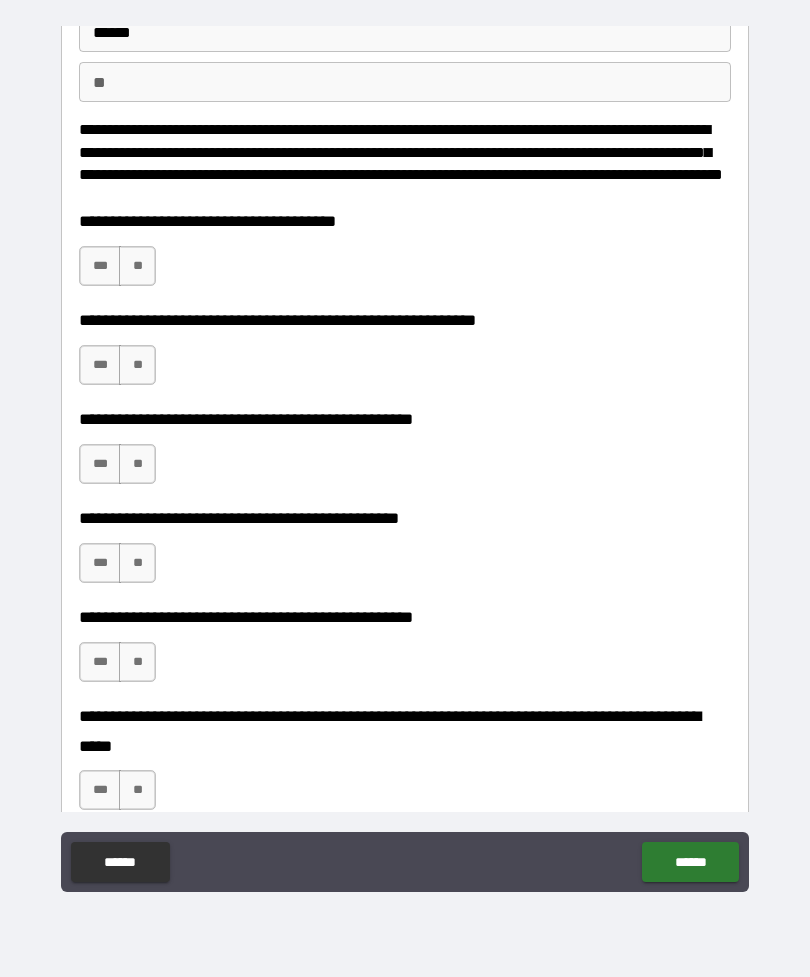 scroll, scrollTop: 159, scrollLeft: 0, axis: vertical 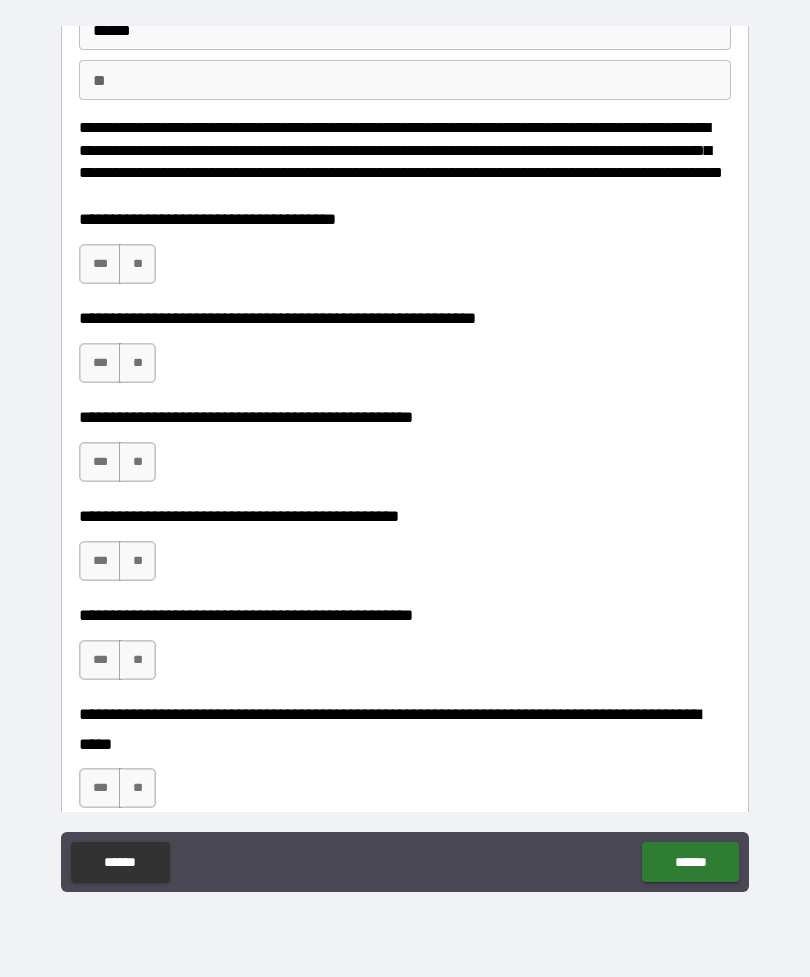 click on "***" at bounding box center [100, 264] 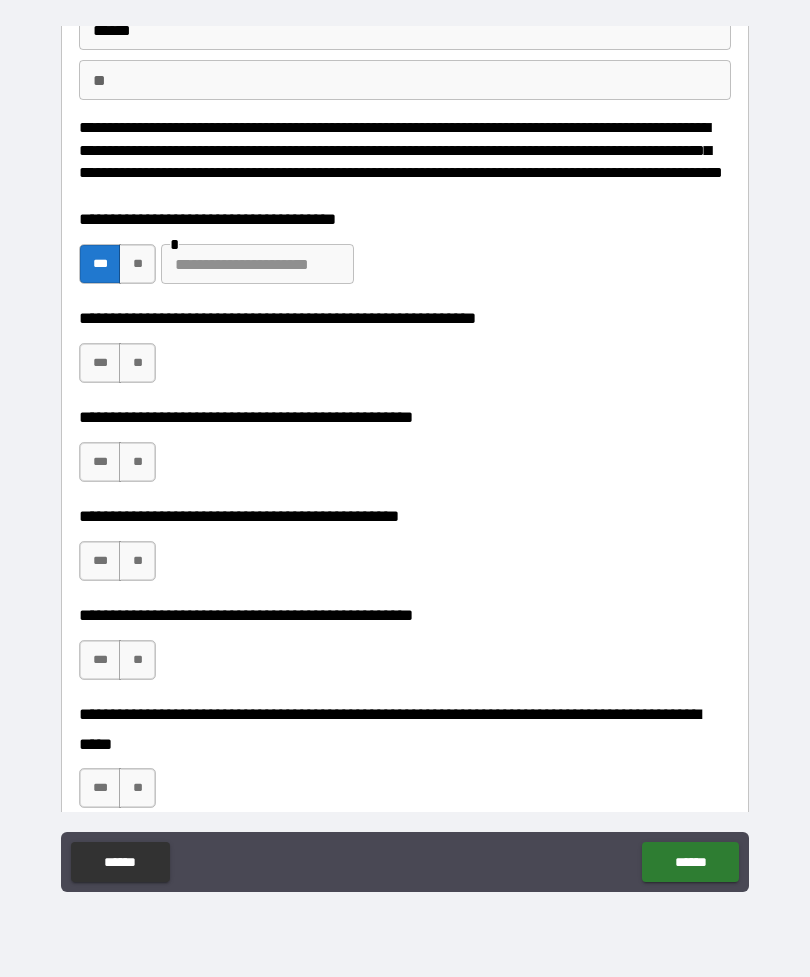 click on "**" at bounding box center (137, 363) 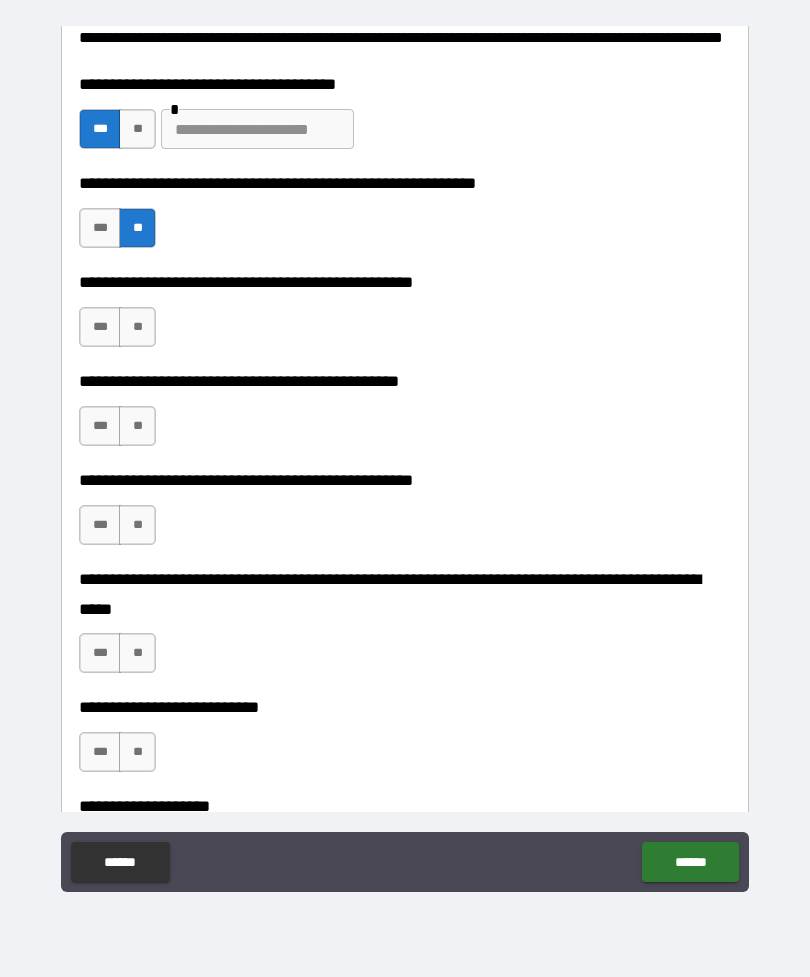 scroll, scrollTop: 303, scrollLeft: 0, axis: vertical 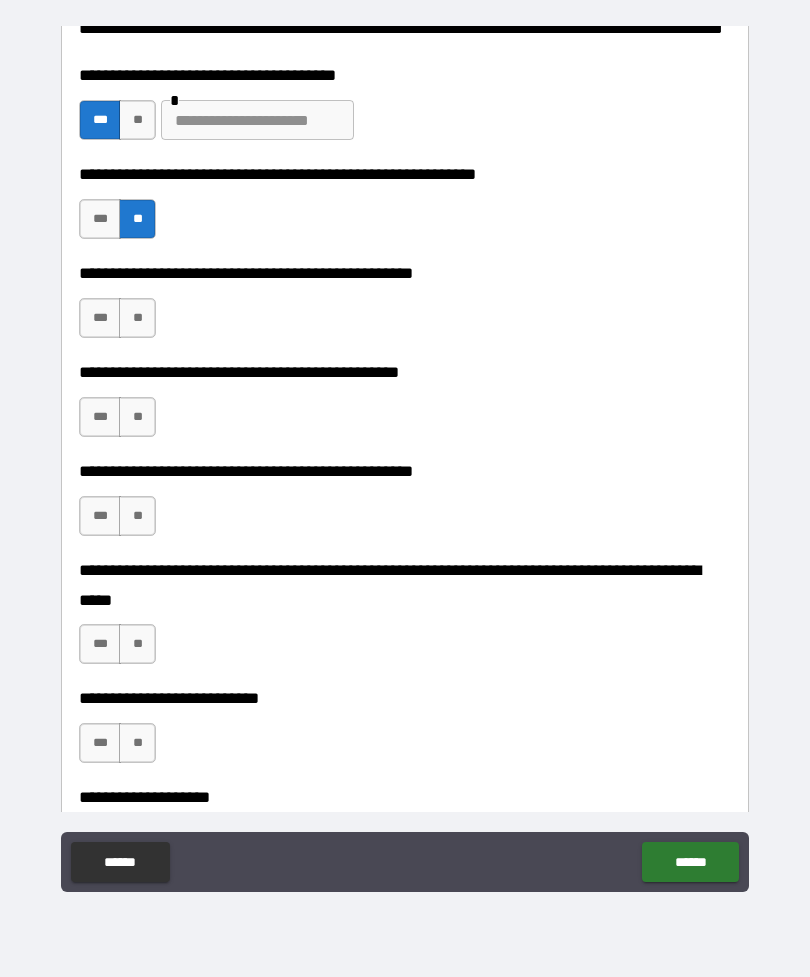 click on "**" at bounding box center [137, 318] 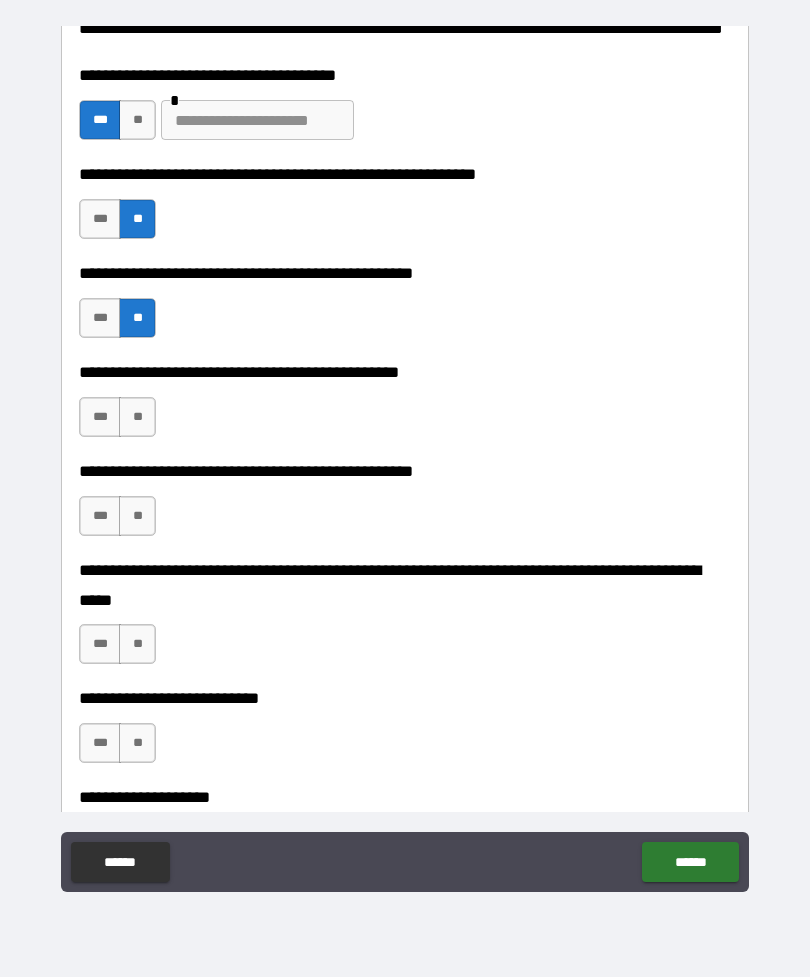 click on "***" at bounding box center [100, 417] 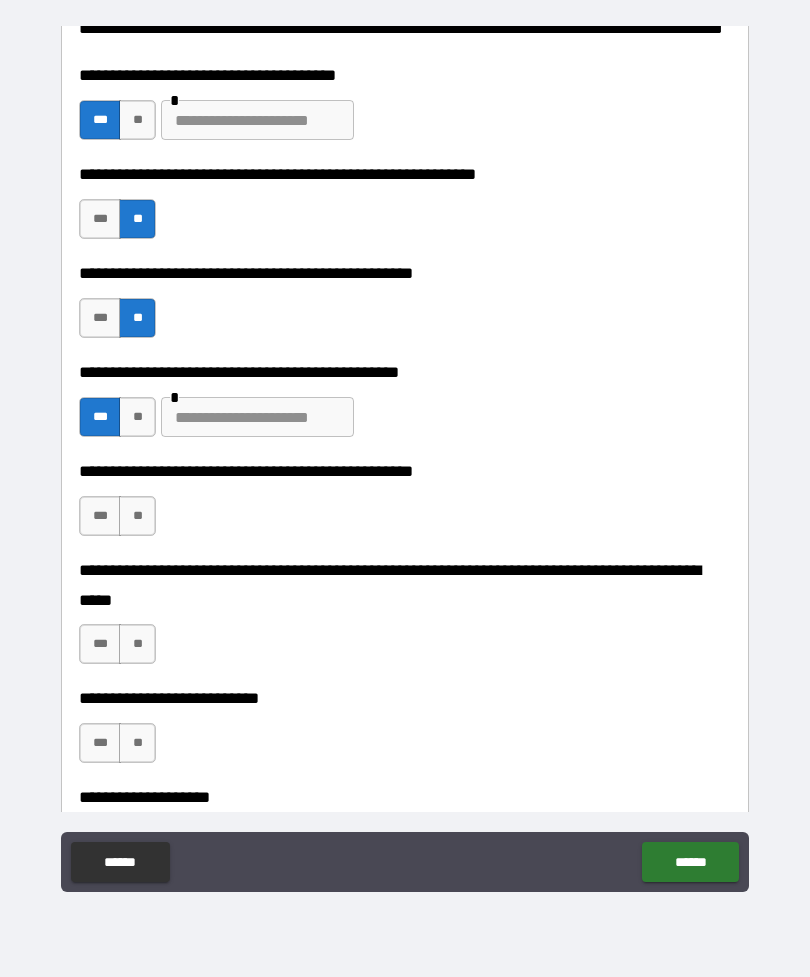 click at bounding box center (257, 417) 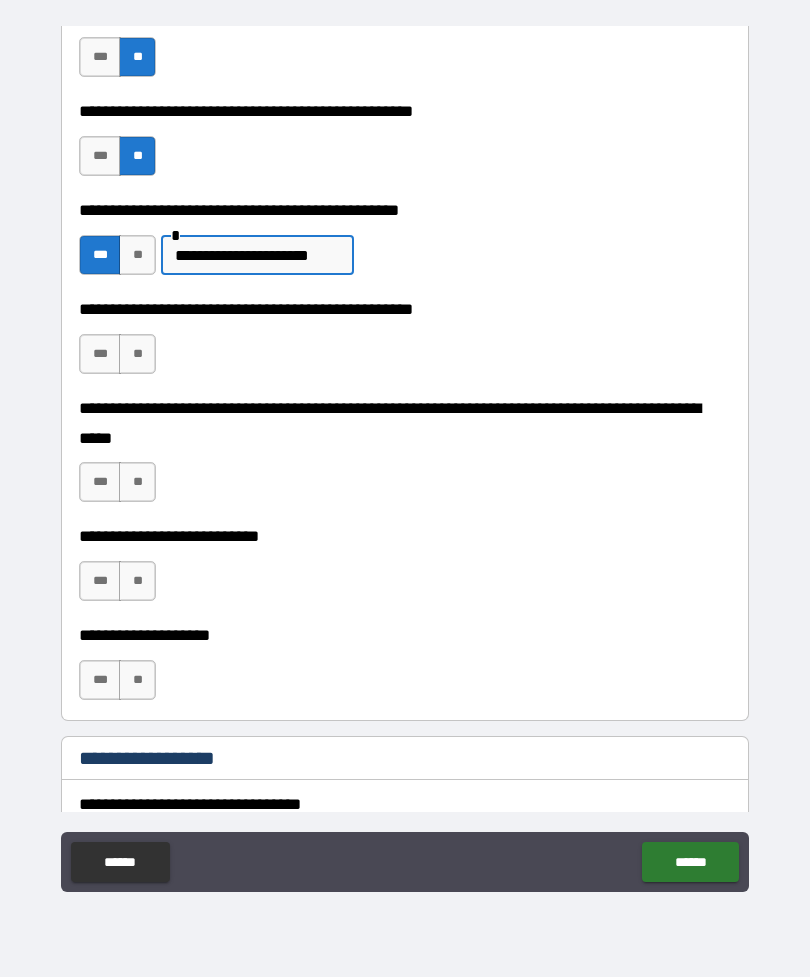 scroll, scrollTop: 488, scrollLeft: 0, axis: vertical 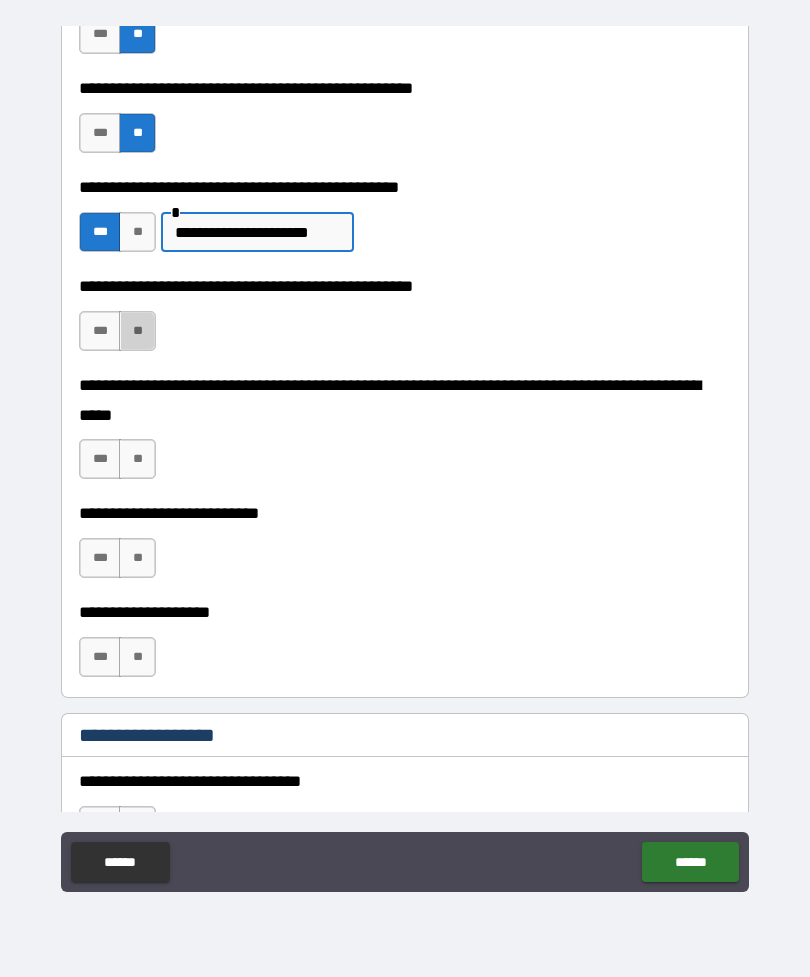 type on "**********" 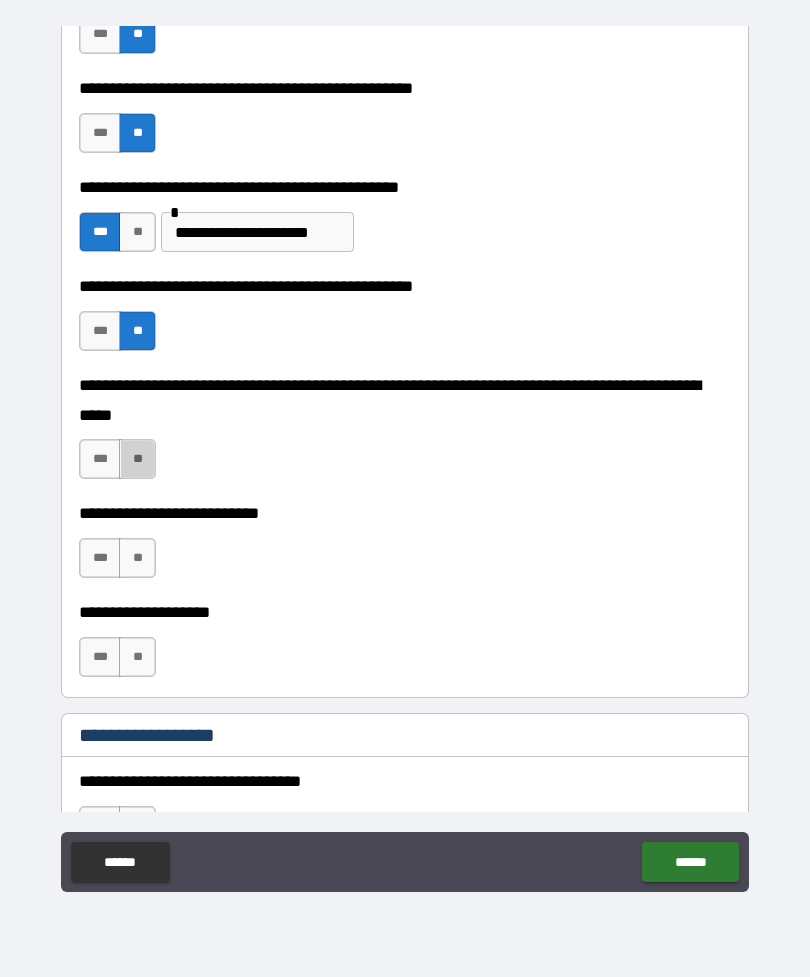 click on "**" at bounding box center (137, 459) 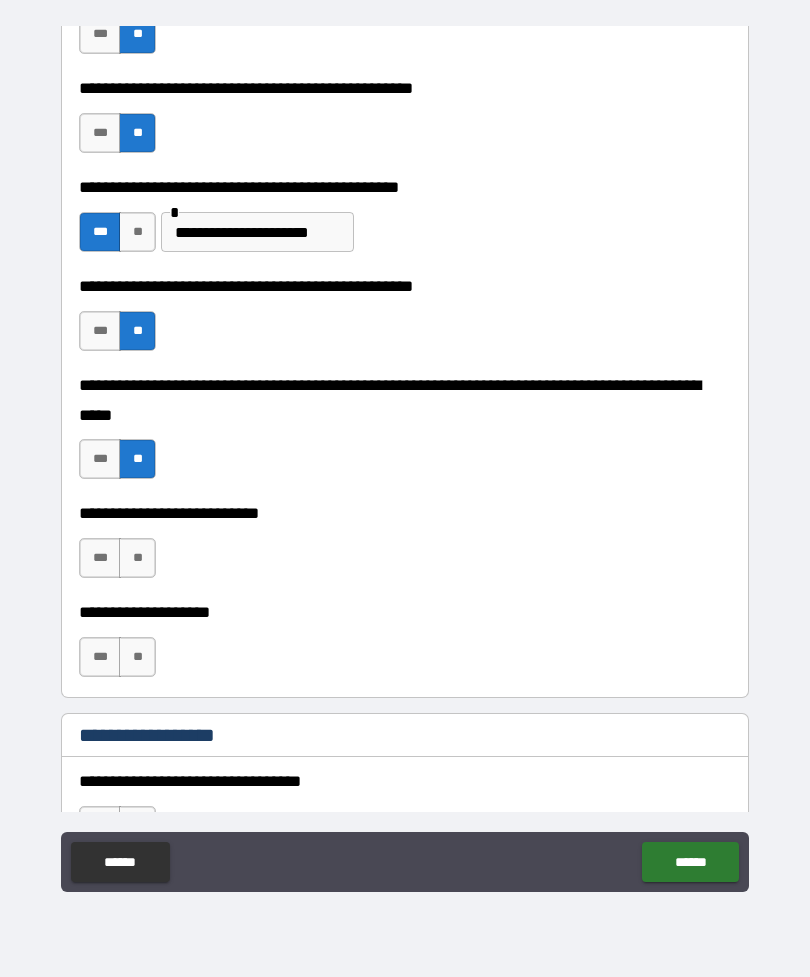 click on "**" at bounding box center [137, 558] 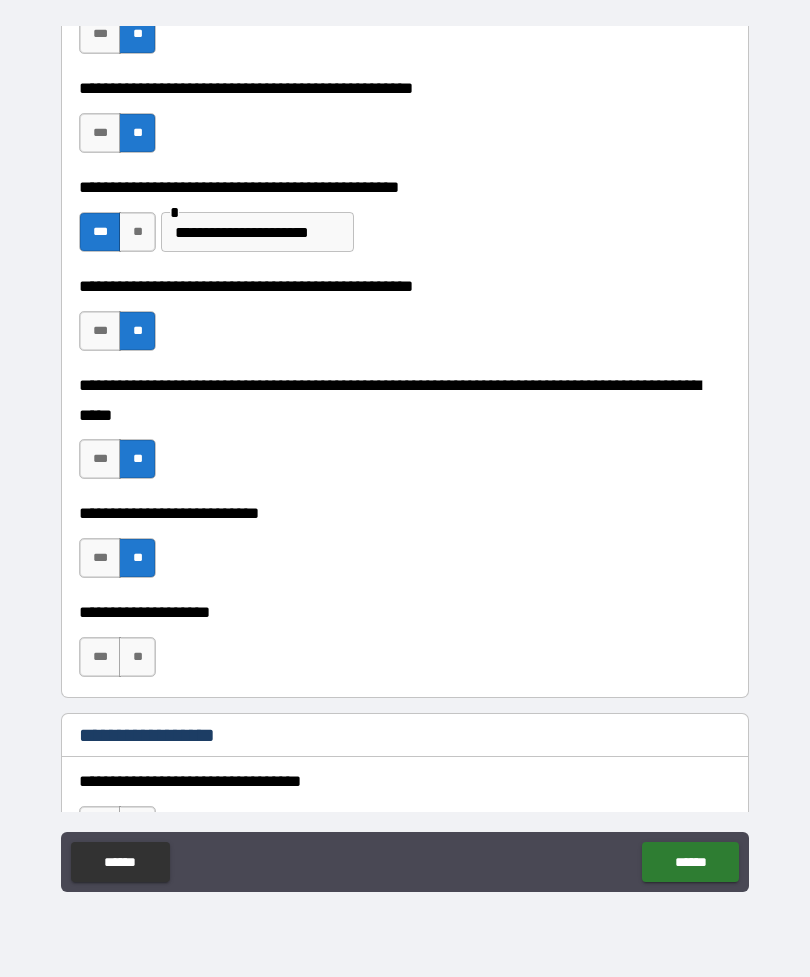 click on "**" at bounding box center [137, 657] 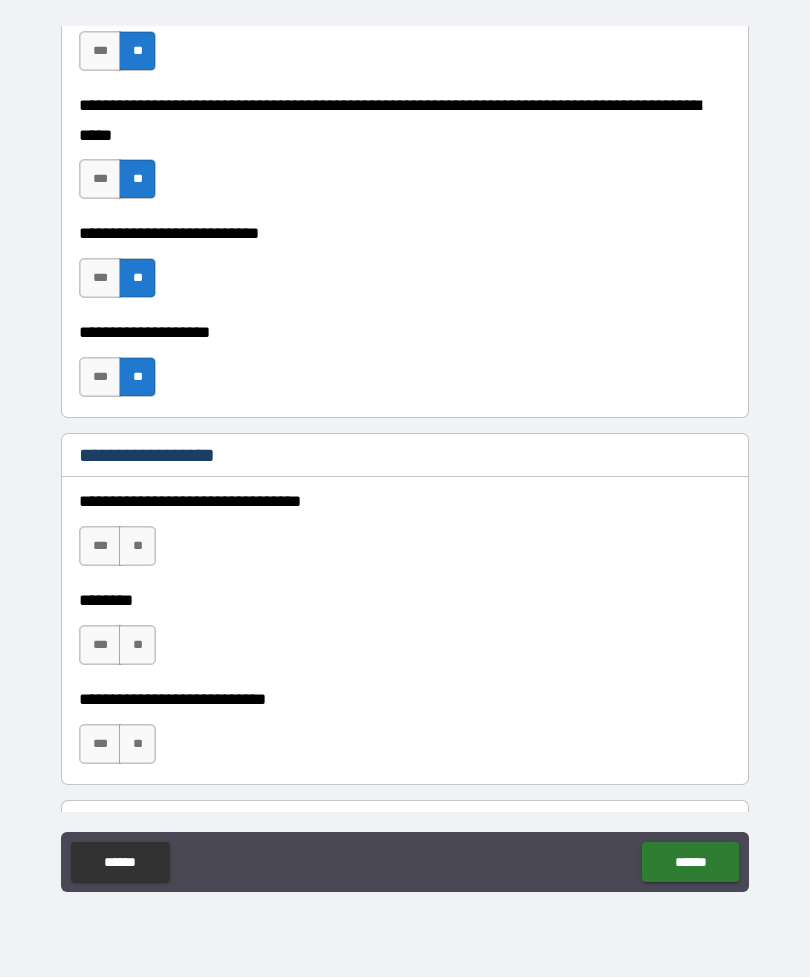 scroll, scrollTop: 771, scrollLeft: 0, axis: vertical 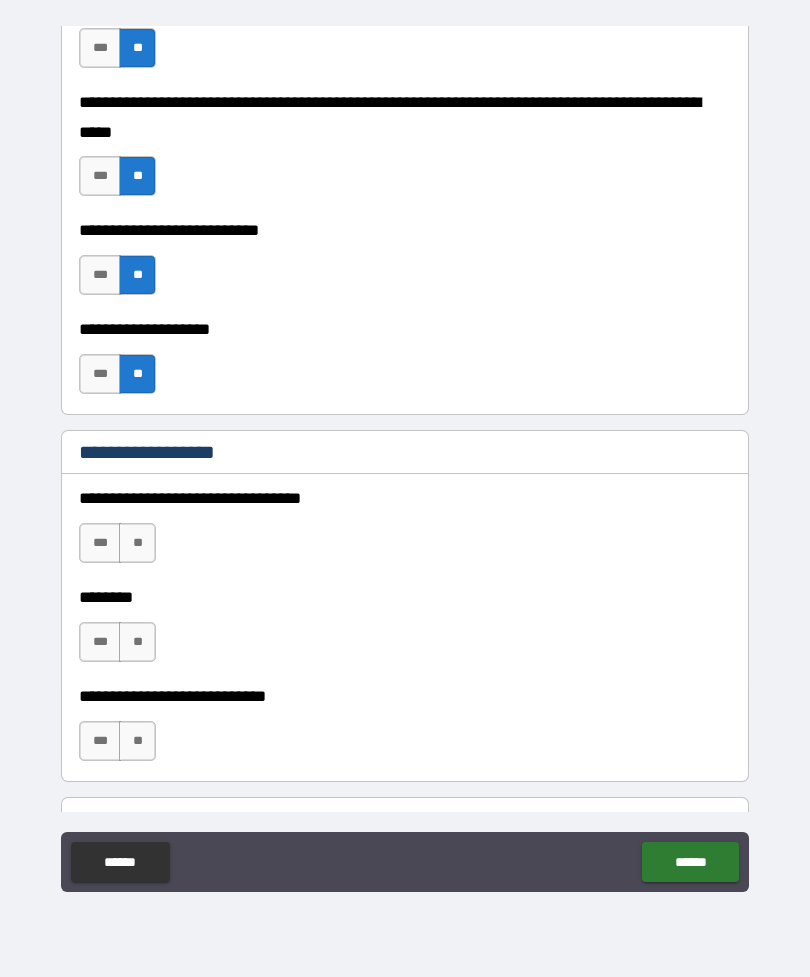 click on "**" at bounding box center (137, 543) 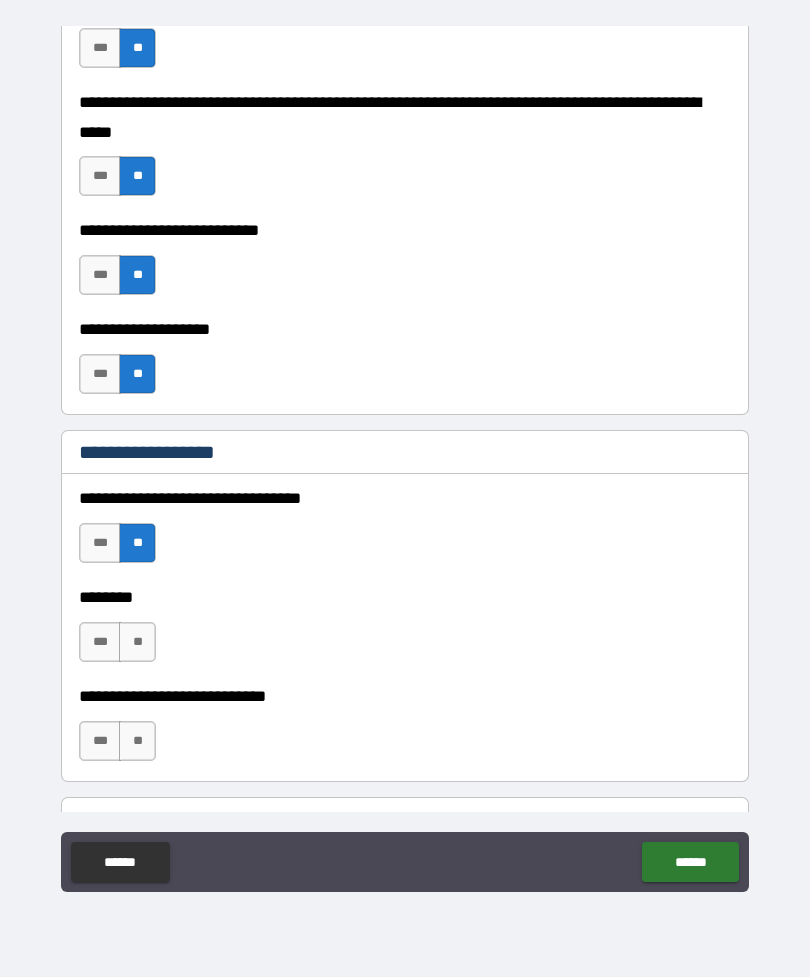 click on "**" at bounding box center [137, 642] 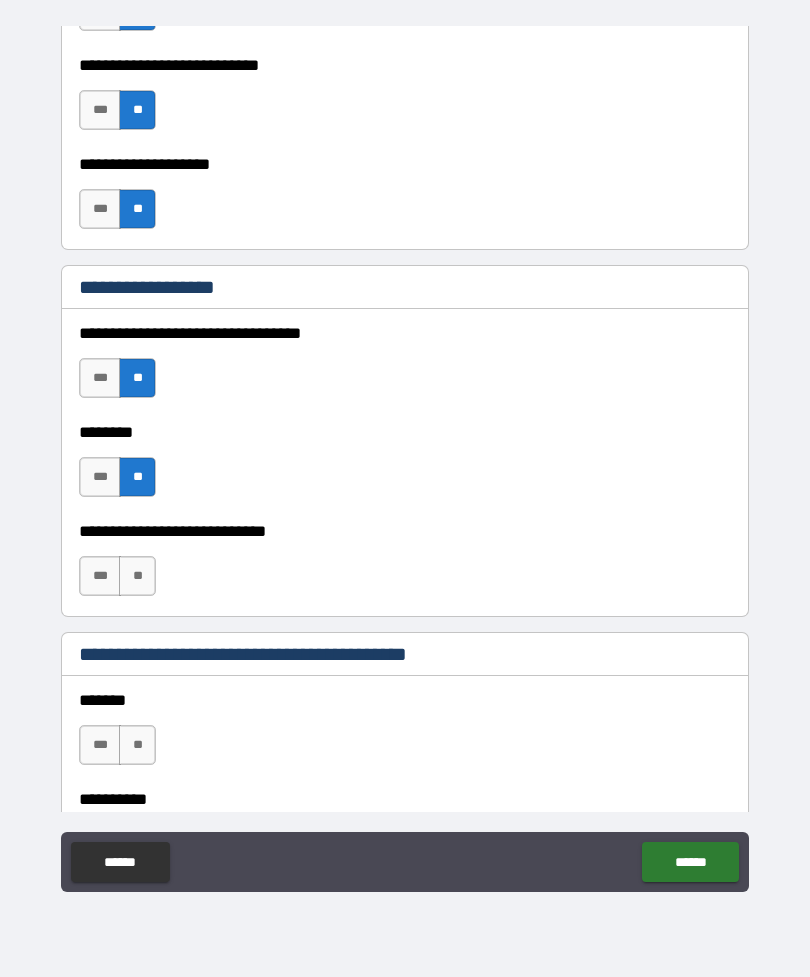 scroll, scrollTop: 957, scrollLeft: 0, axis: vertical 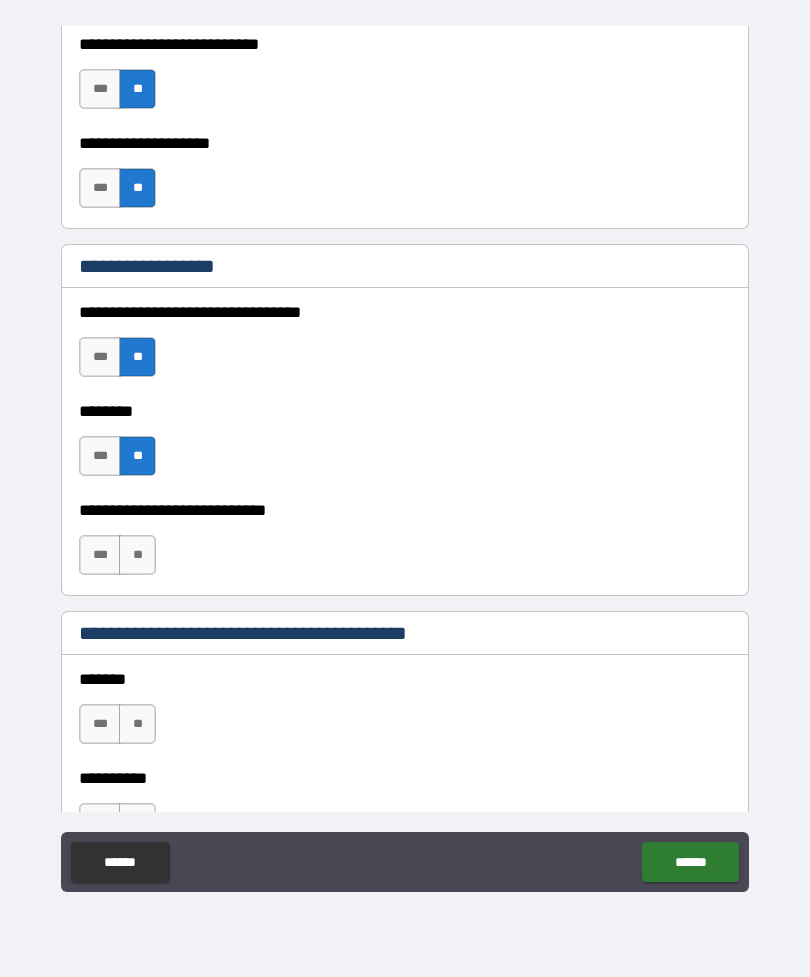 click on "**" at bounding box center (137, 555) 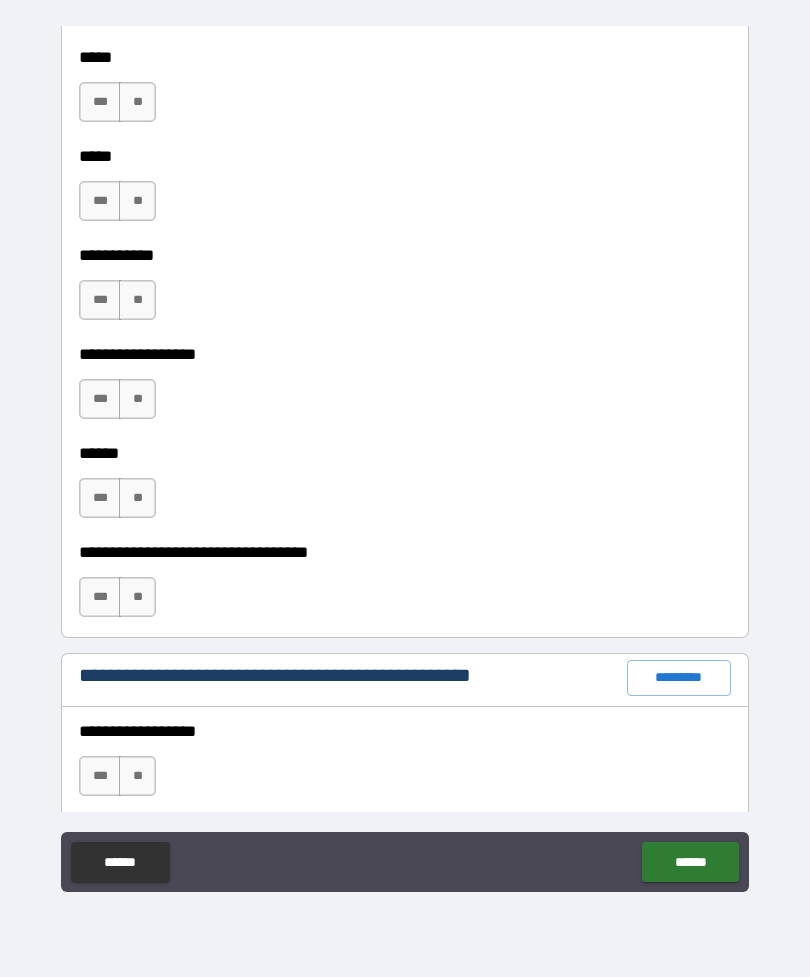scroll, scrollTop: 1976, scrollLeft: 0, axis: vertical 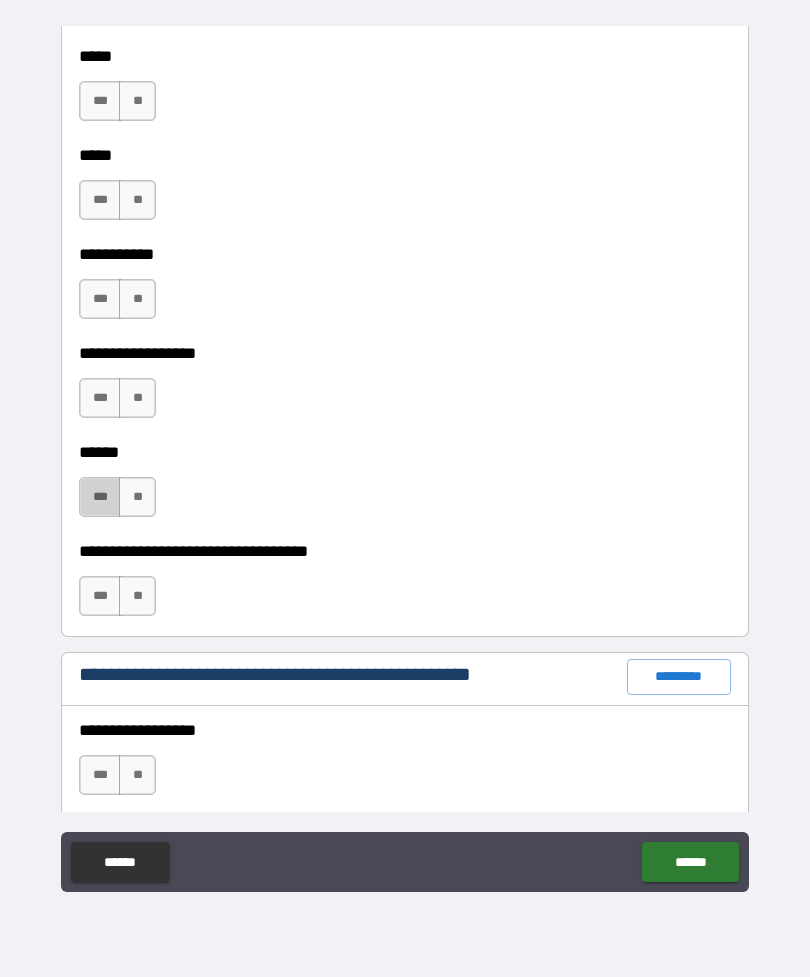 click on "***" at bounding box center [100, 497] 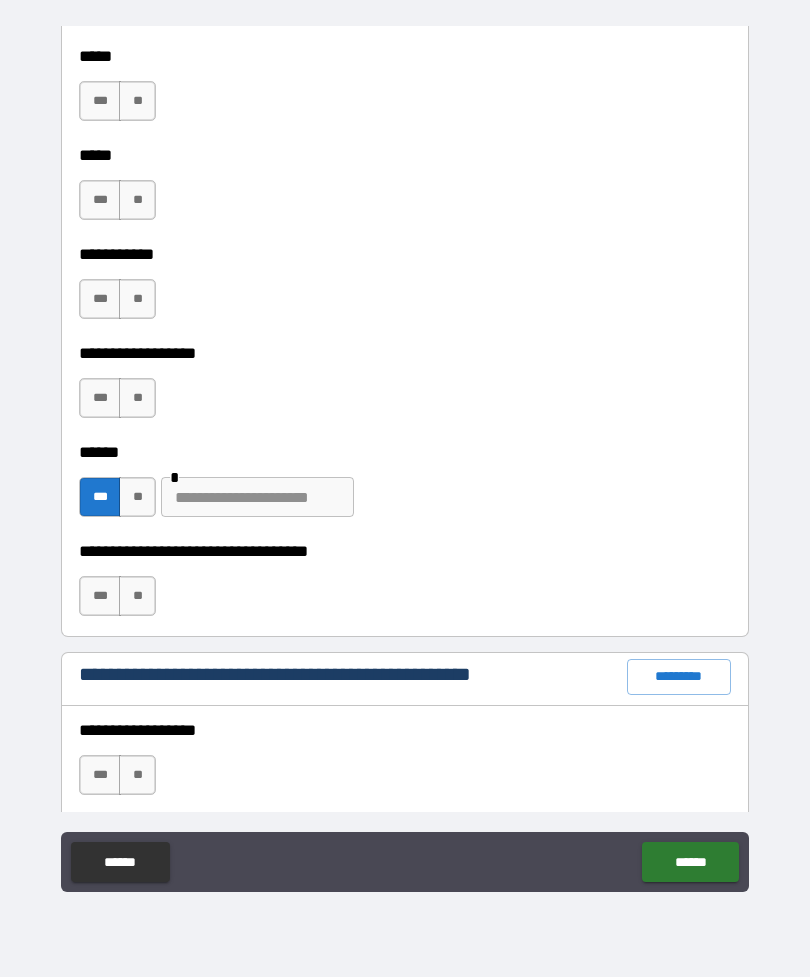 click at bounding box center (257, 497) 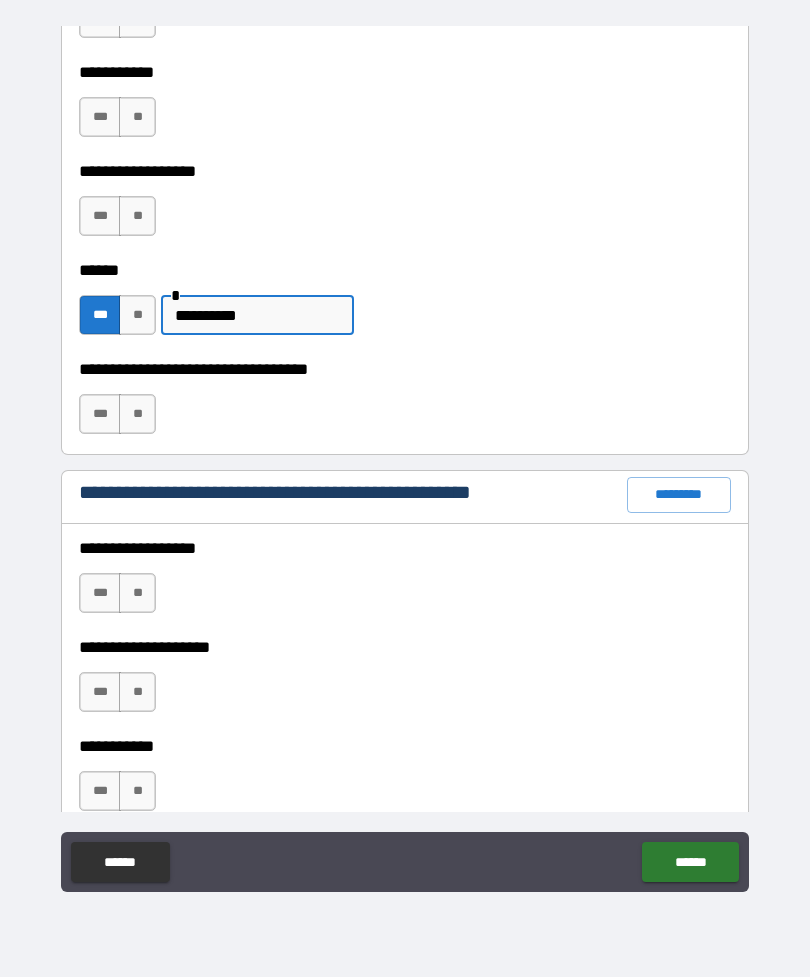 scroll, scrollTop: 2179, scrollLeft: 0, axis: vertical 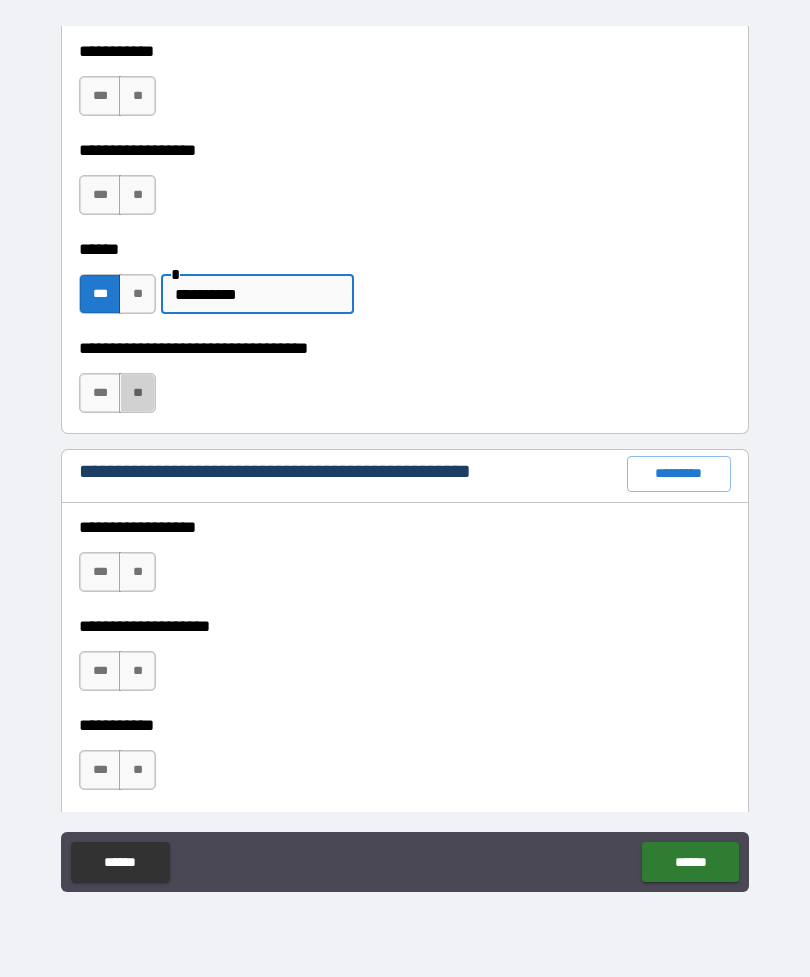 type on "**********" 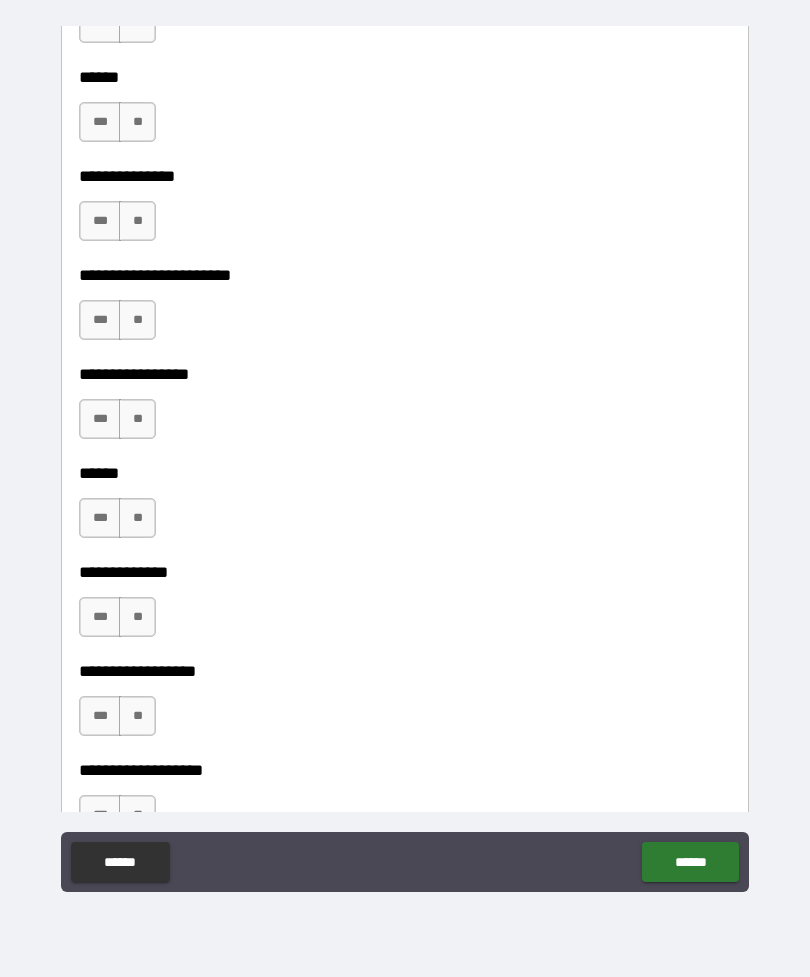 scroll, scrollTop: 3020, scrollLeft: 0, axis: vertical 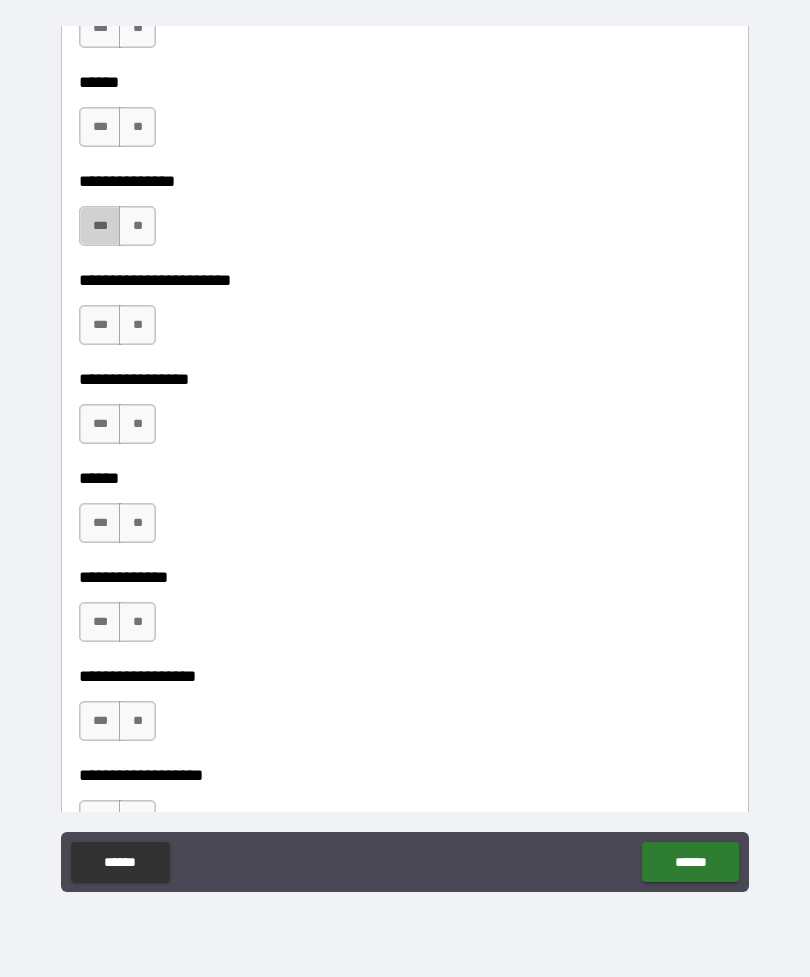click on "***" at bounding box center (100, 226) 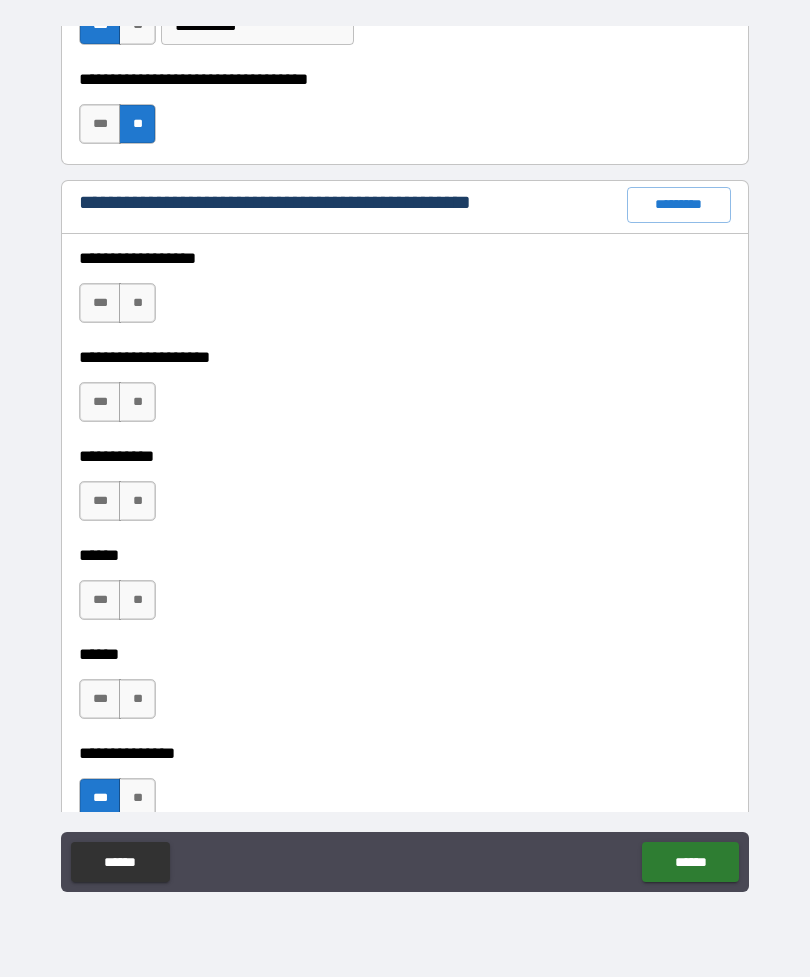 scroll, scrollTop: 2423, scrollLeft: 0, axis: vertical 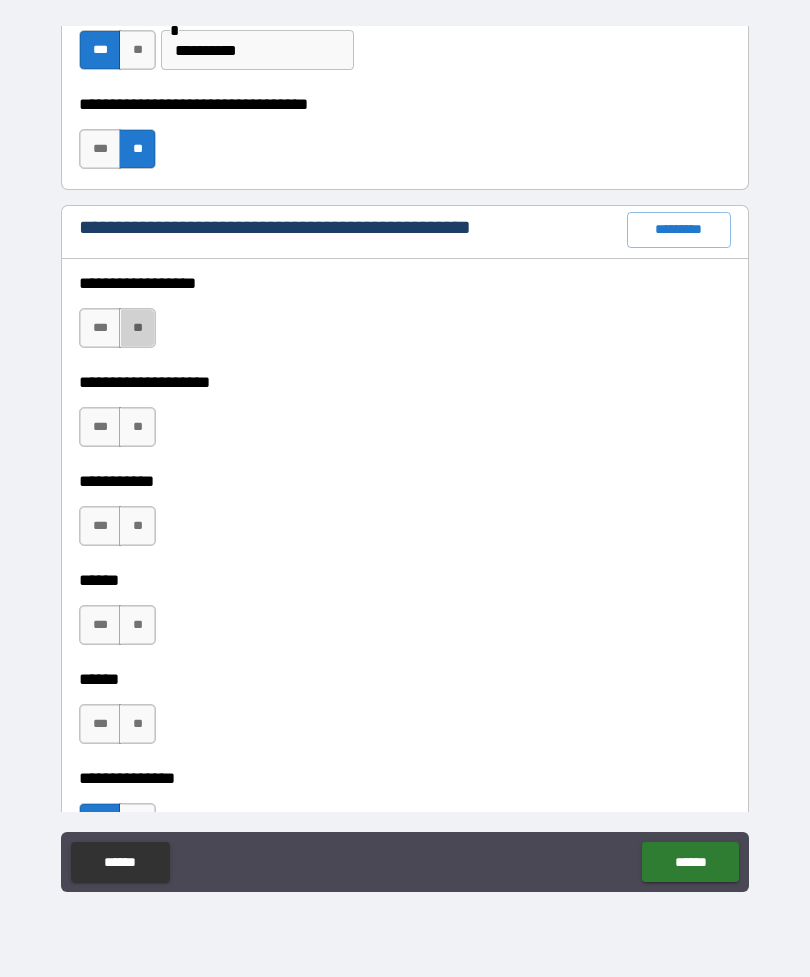 click on "**" at bounding box center (137, 328) 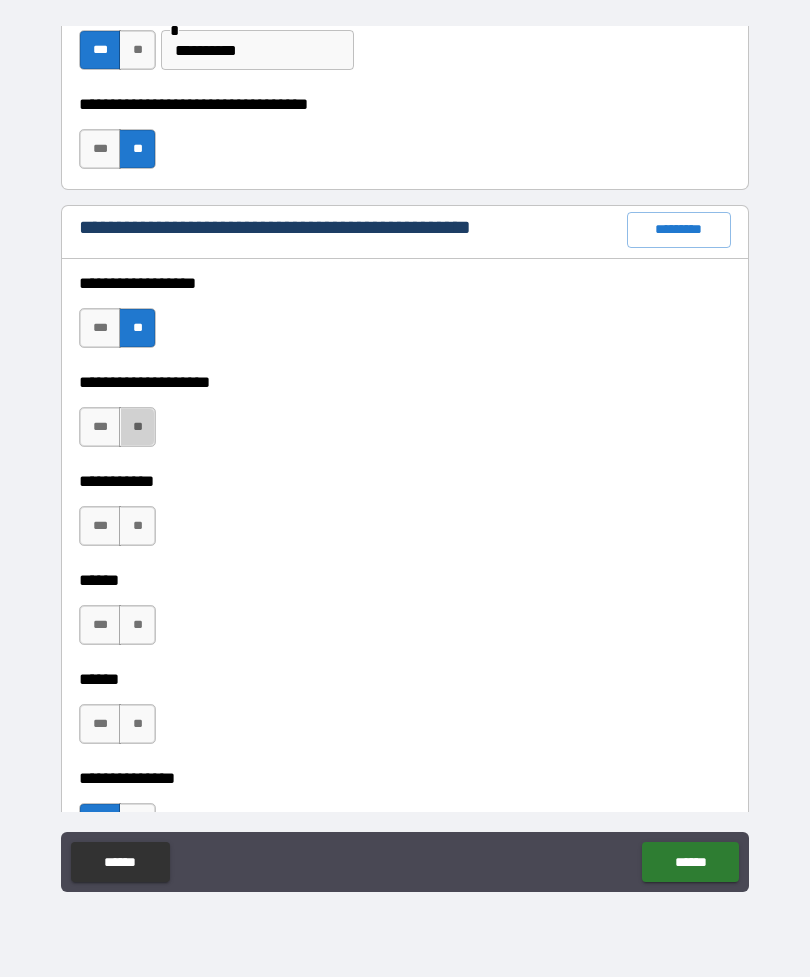 click on "**" at bounding box center (137, 427) 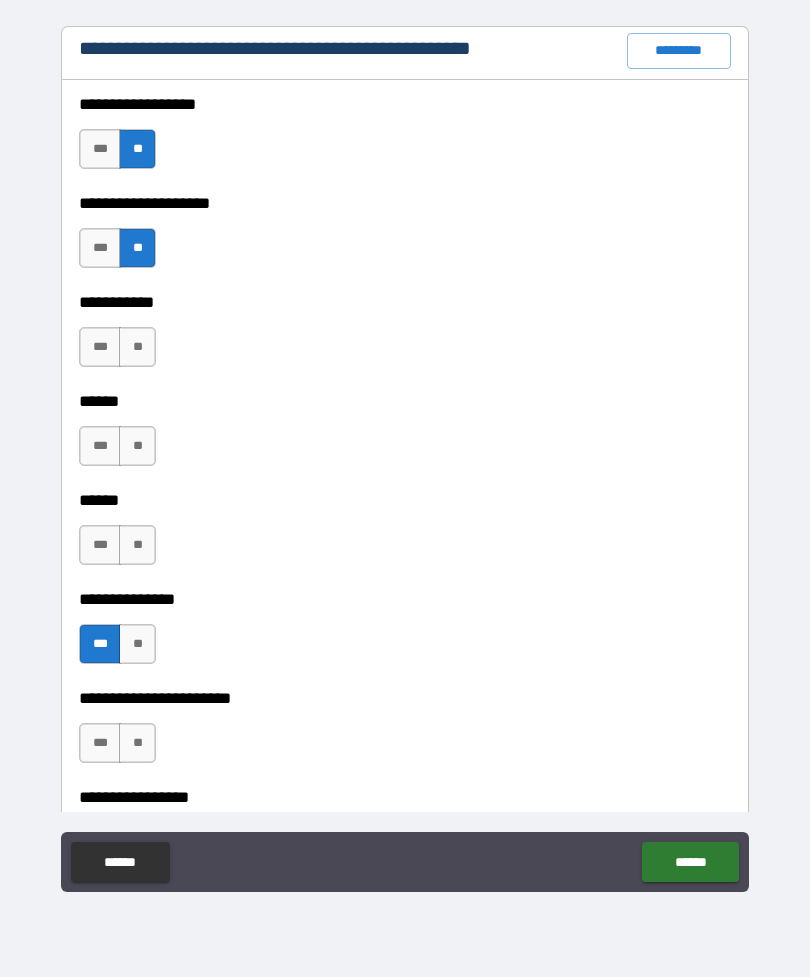 scroll, scrollTop: 2605, scrollLeft: 0, axis: vertical 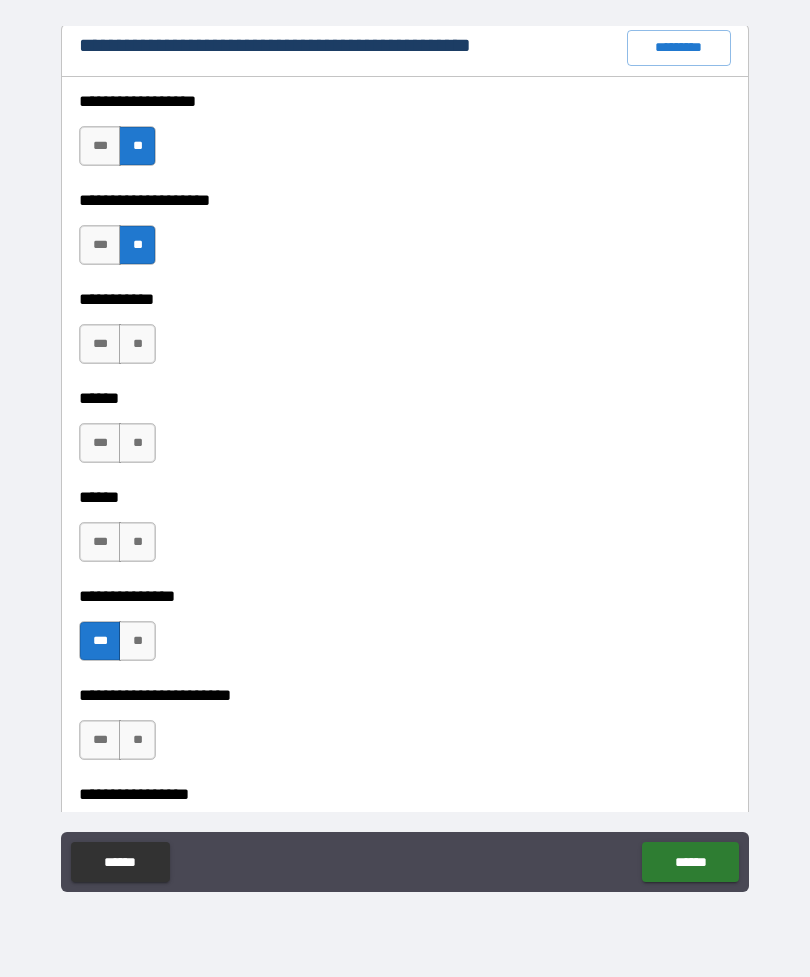 click on "**" at bounding box center [137, 344] 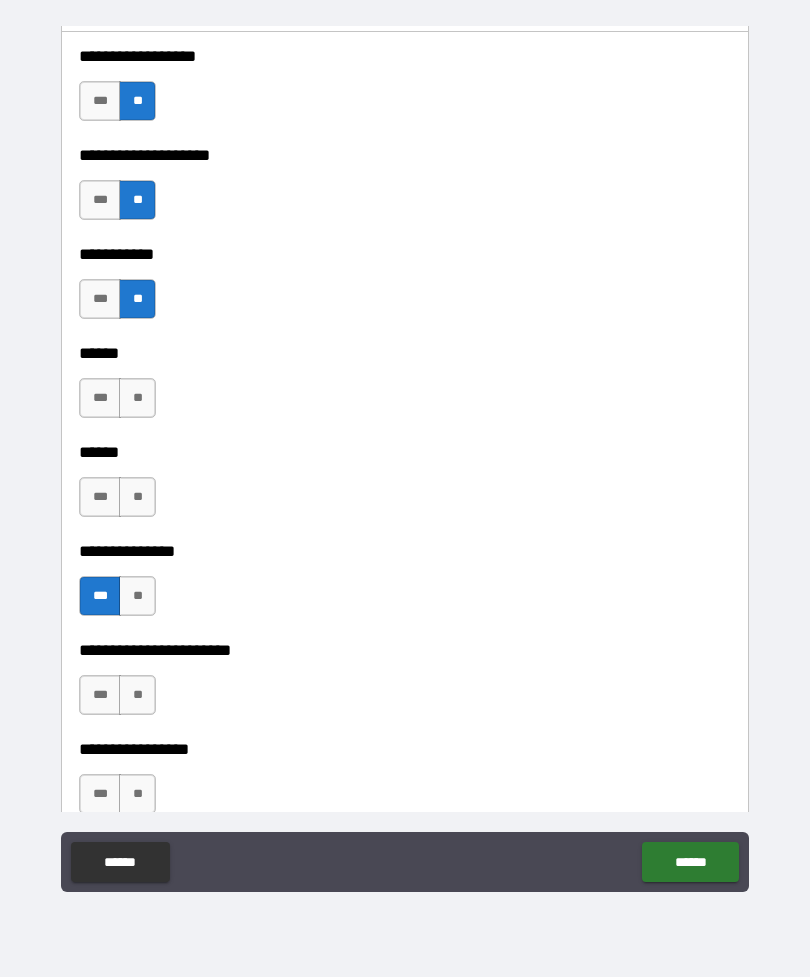scroll, scrollTop: 2732, scrollLeft: 0, axis: vertical 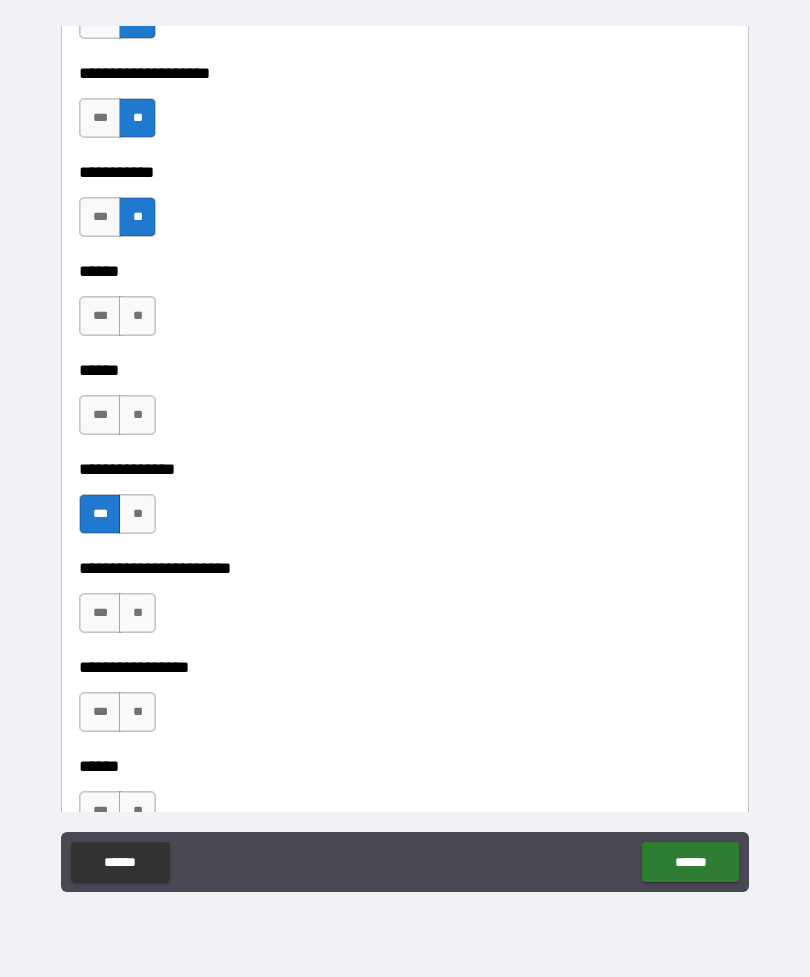 click on "**" at bounding box center [137, 316] 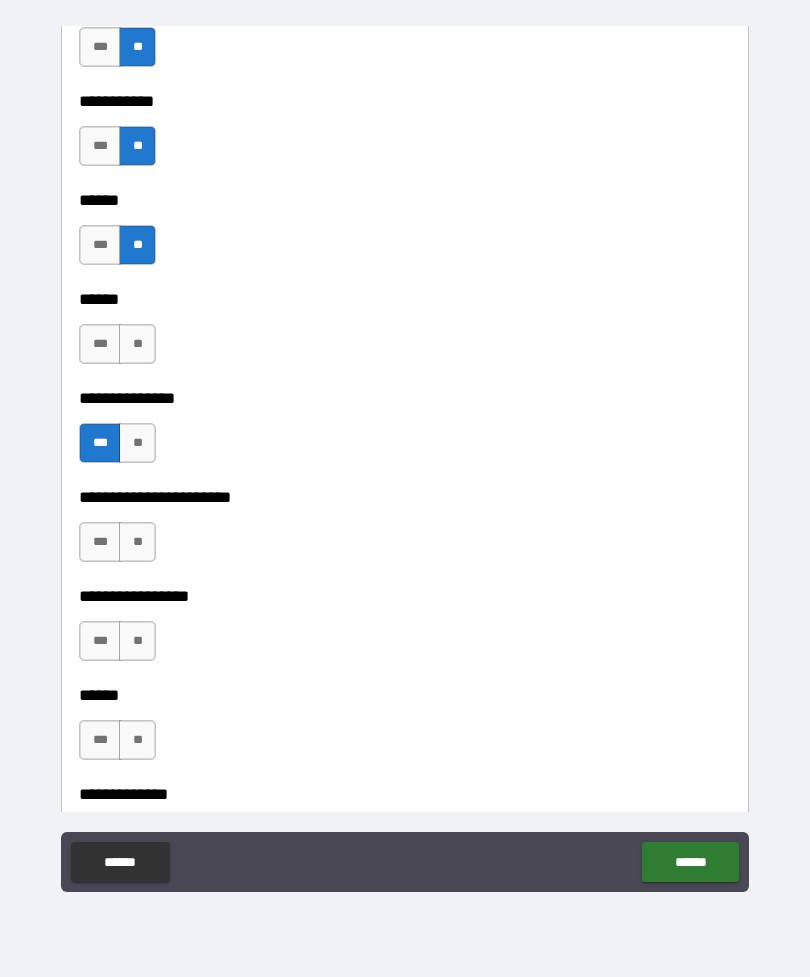 scroll, scrollTop: 2850, scrollLeft: 0, axis: vertical 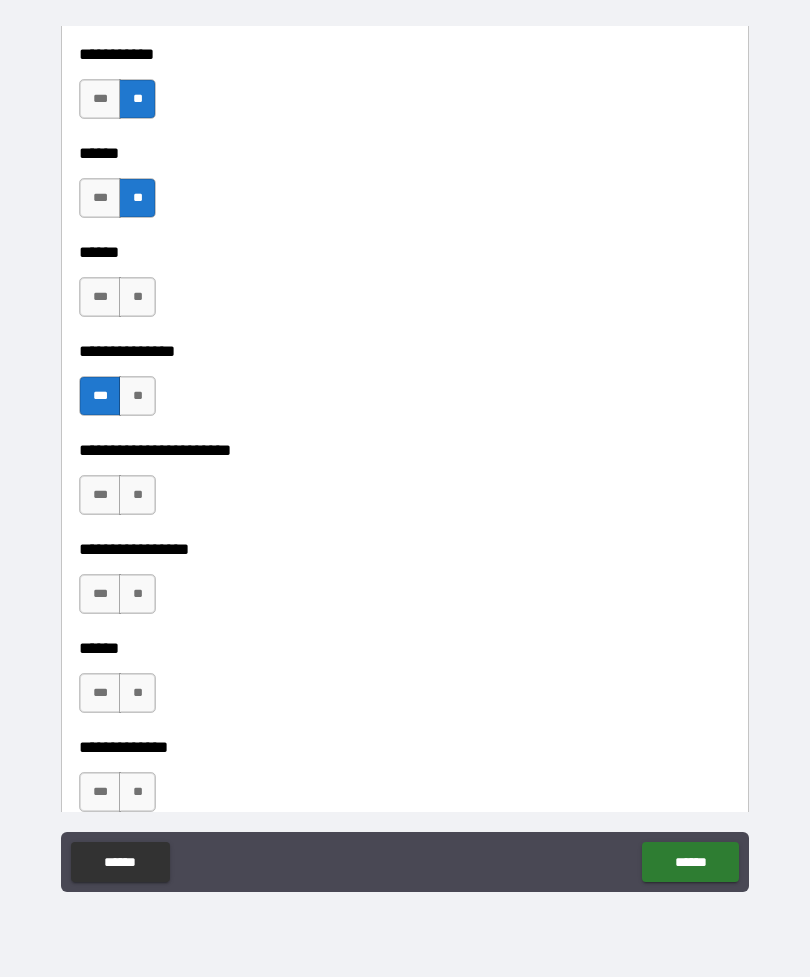 click on "**" at bounding box center (137, 297) 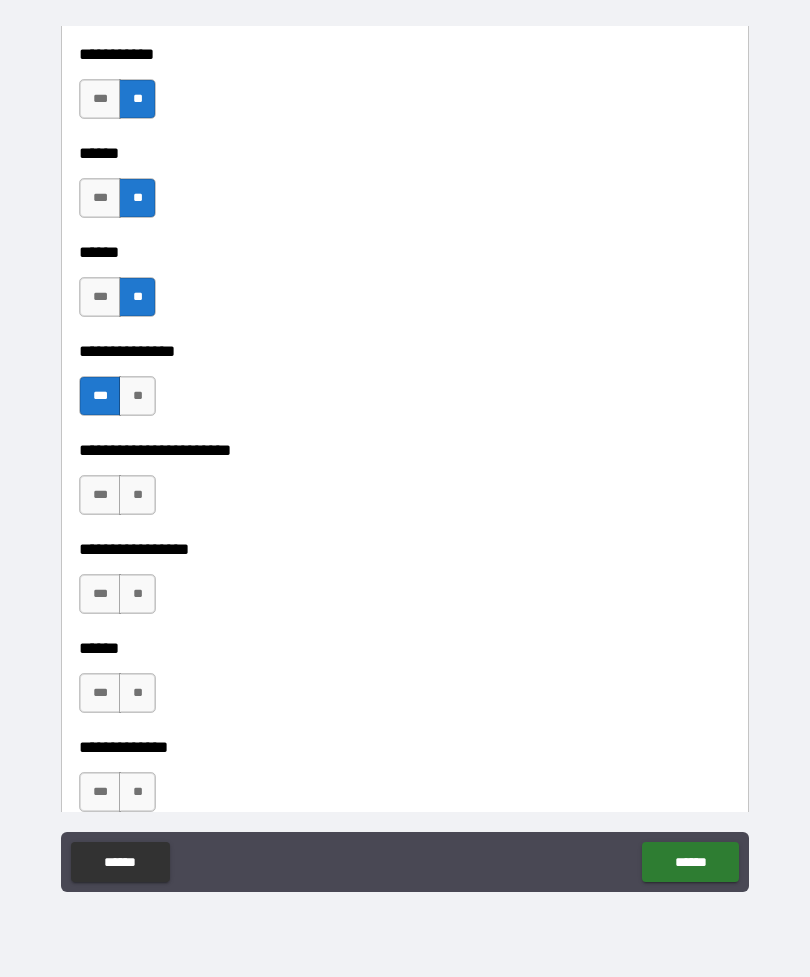 click on "**" at bounding box center (137, 495) 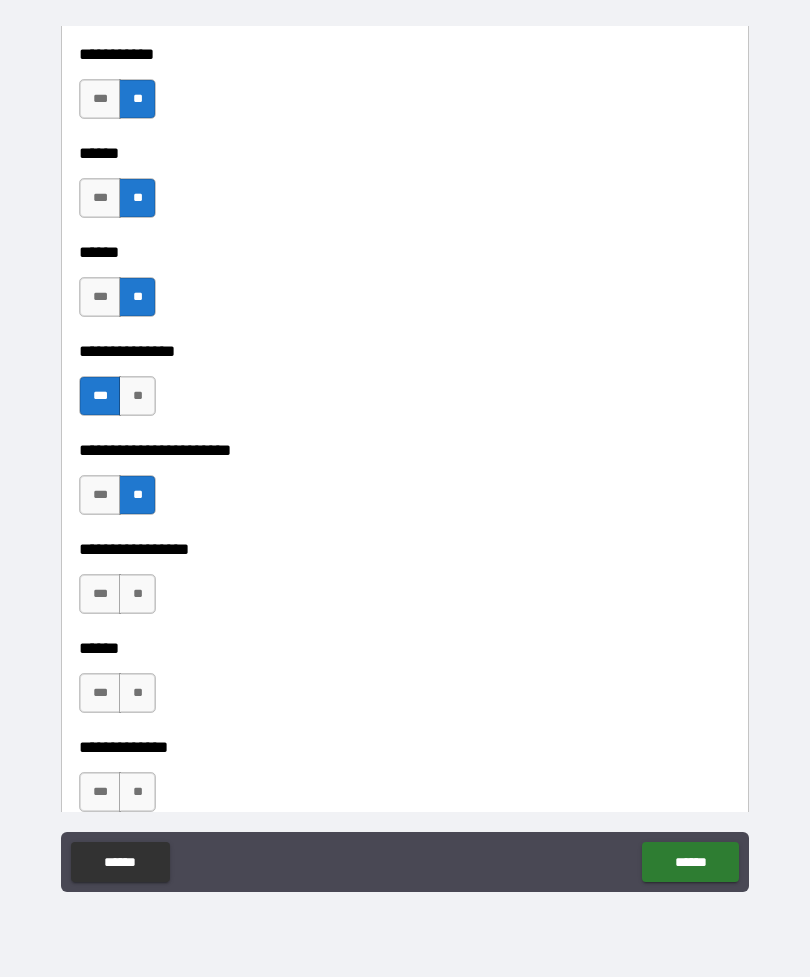 click on "**" at bounding box center [137, 594] 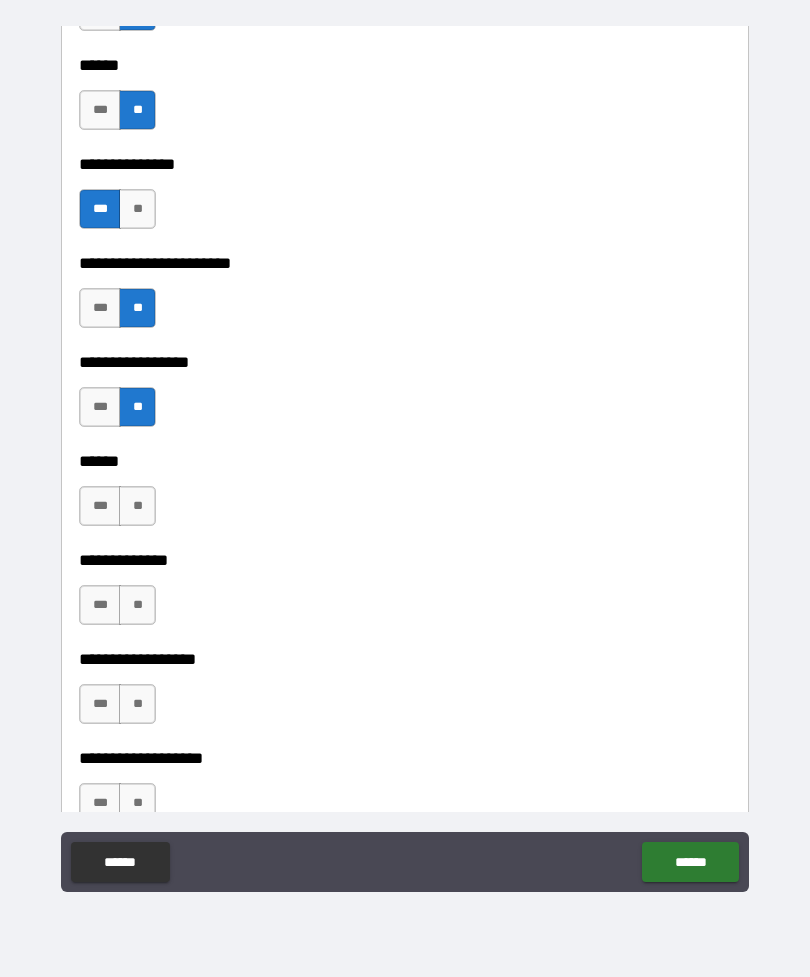 scroll, scrollTop: 3039, scrollLeft: 0, axis: vertical 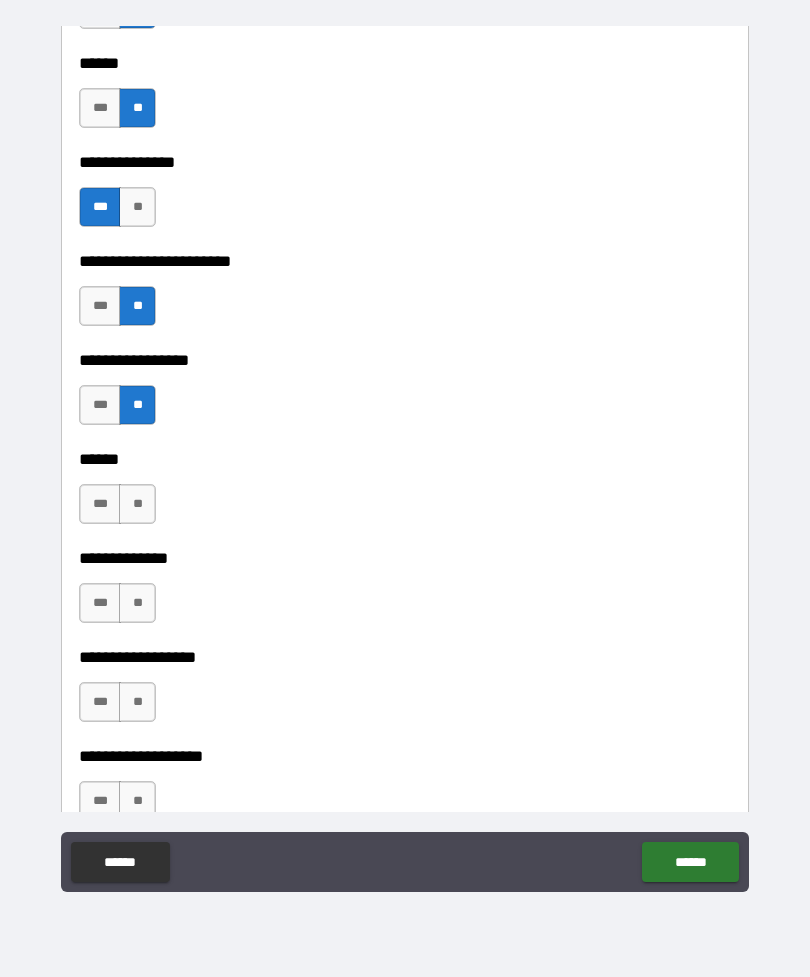 click on "**" at bounding box center (137, 504) 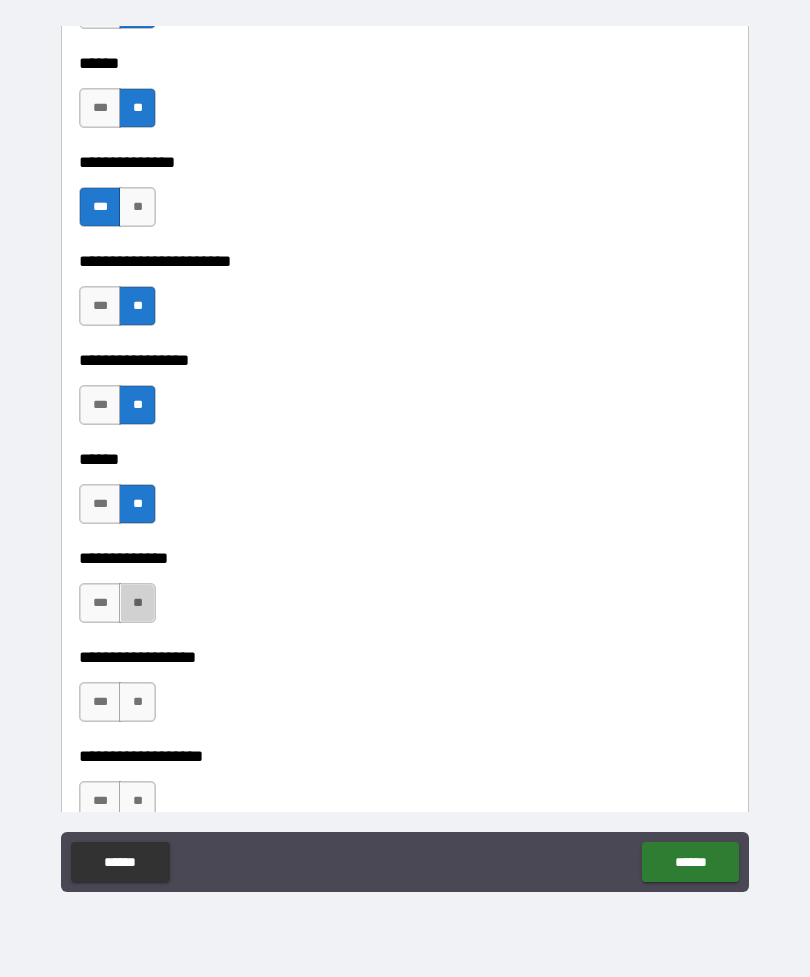 click on "**" at bounding box center [137, 603] 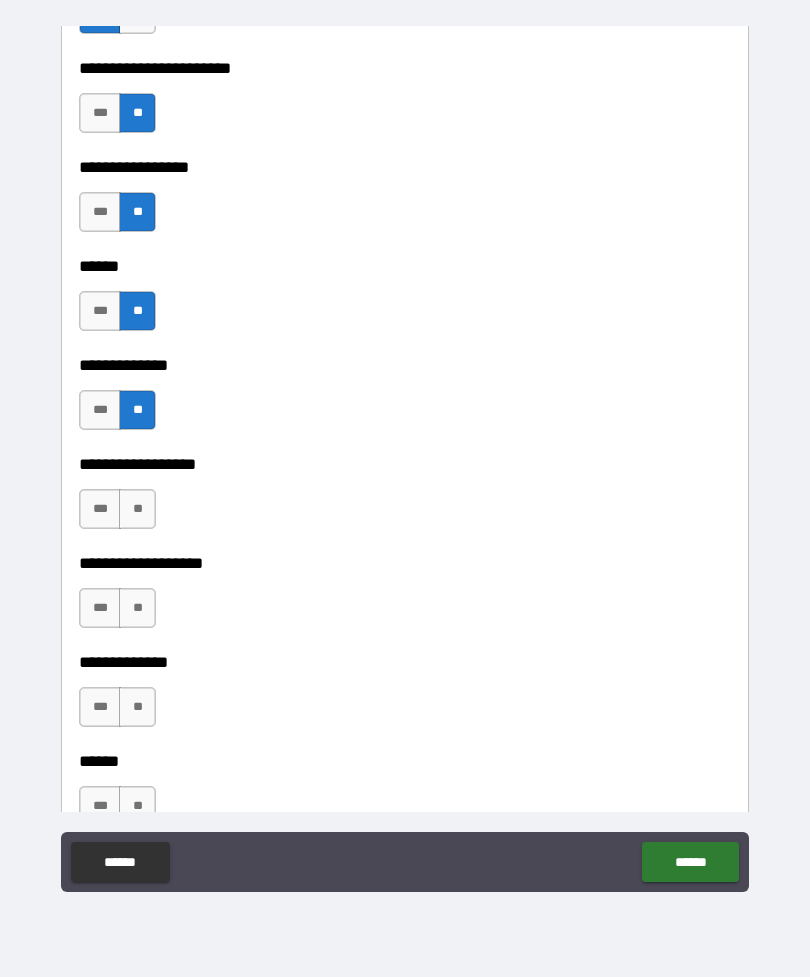 scroll, scrollTop: 3233, scrollLeft: 0, axis: vertical 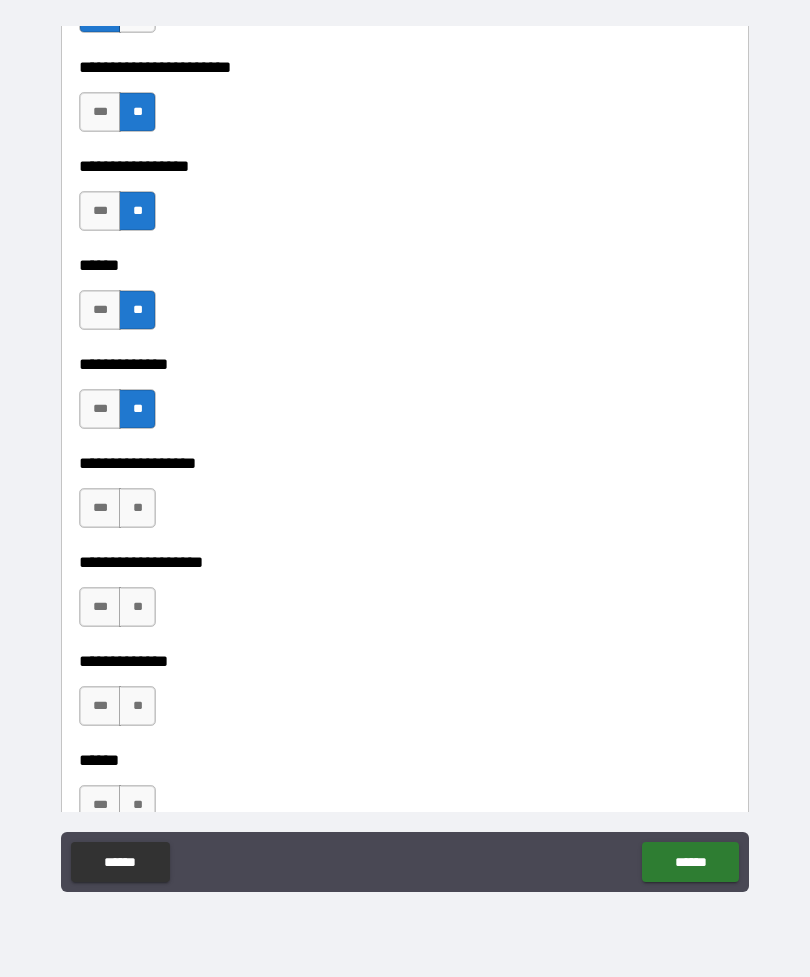 click on "**" at bounding box center (137, 508) 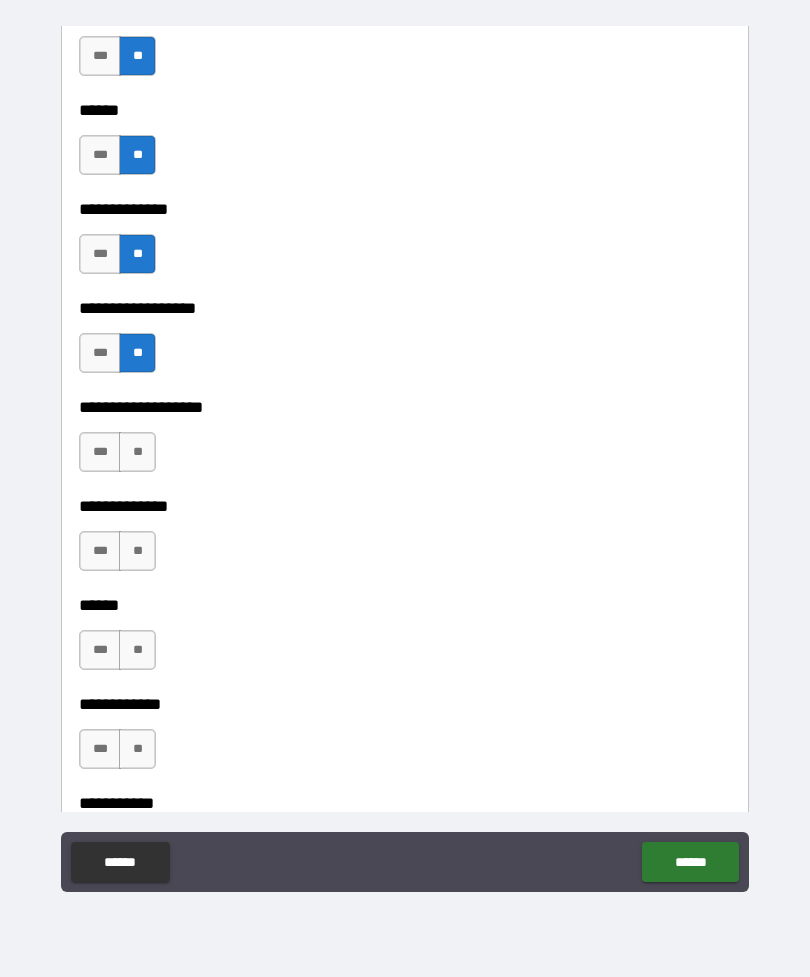 scroll, scrollTop: 3394, scrollLeft: 0, axis: vertical 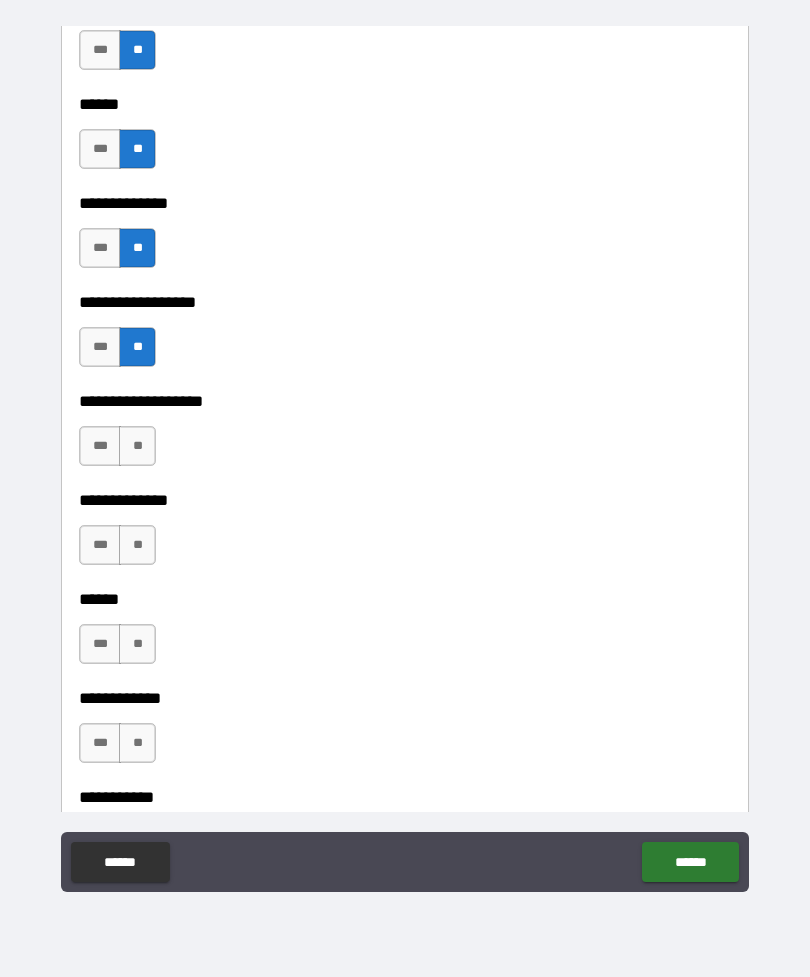 click on "**" at bounding box center [137, 446] 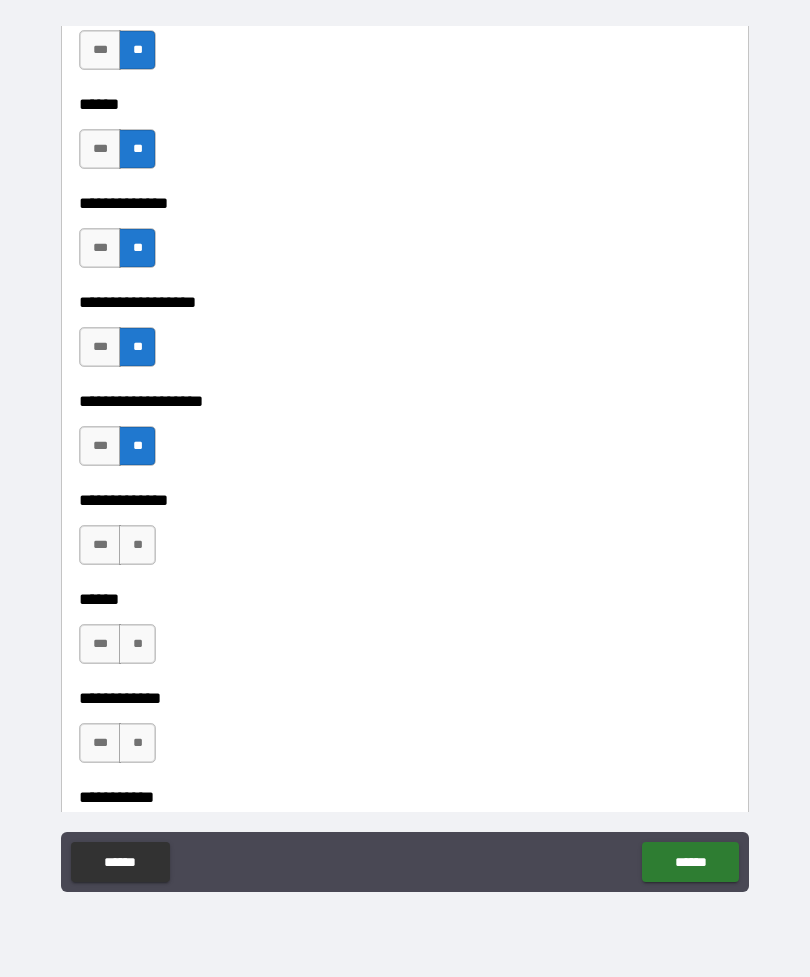 click on "**" at bounding box center [137, 545] 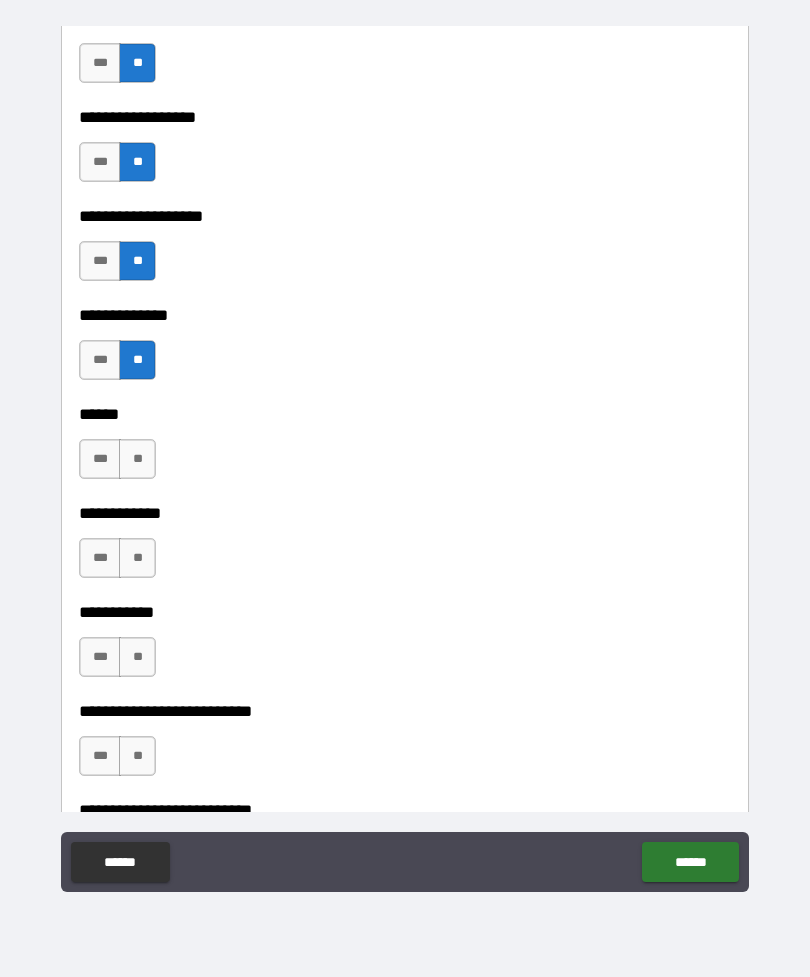 scroll, scrollTop: 3587, scrollLeft: 0, axis: vertical 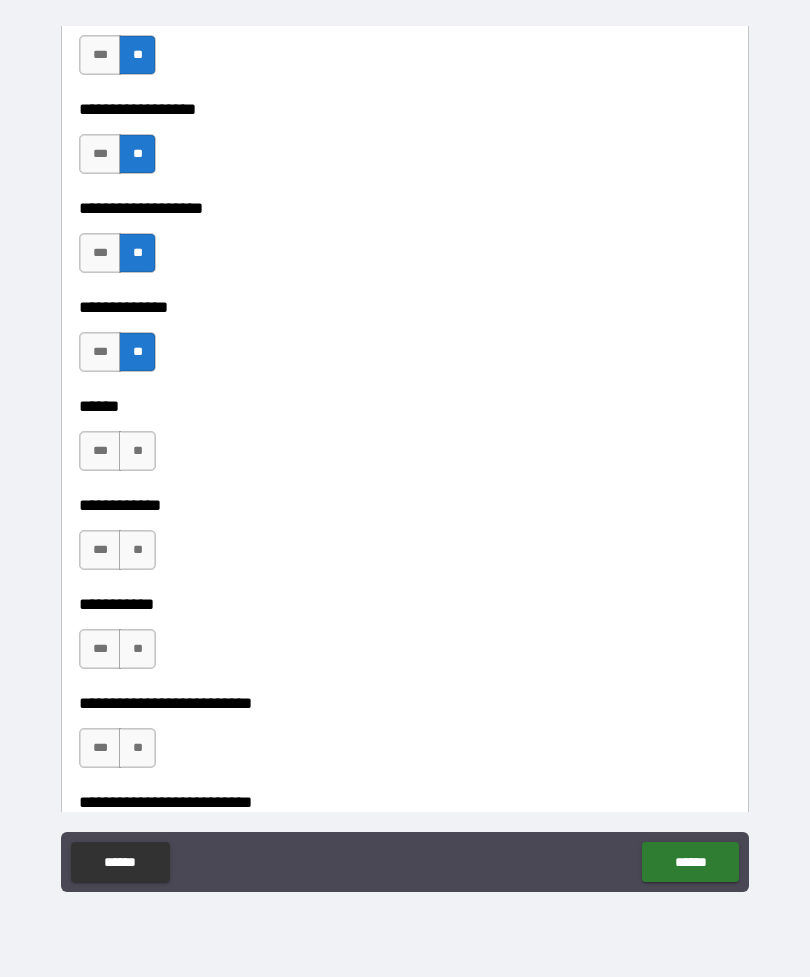 click on "**" at bounding box center [137, 451] 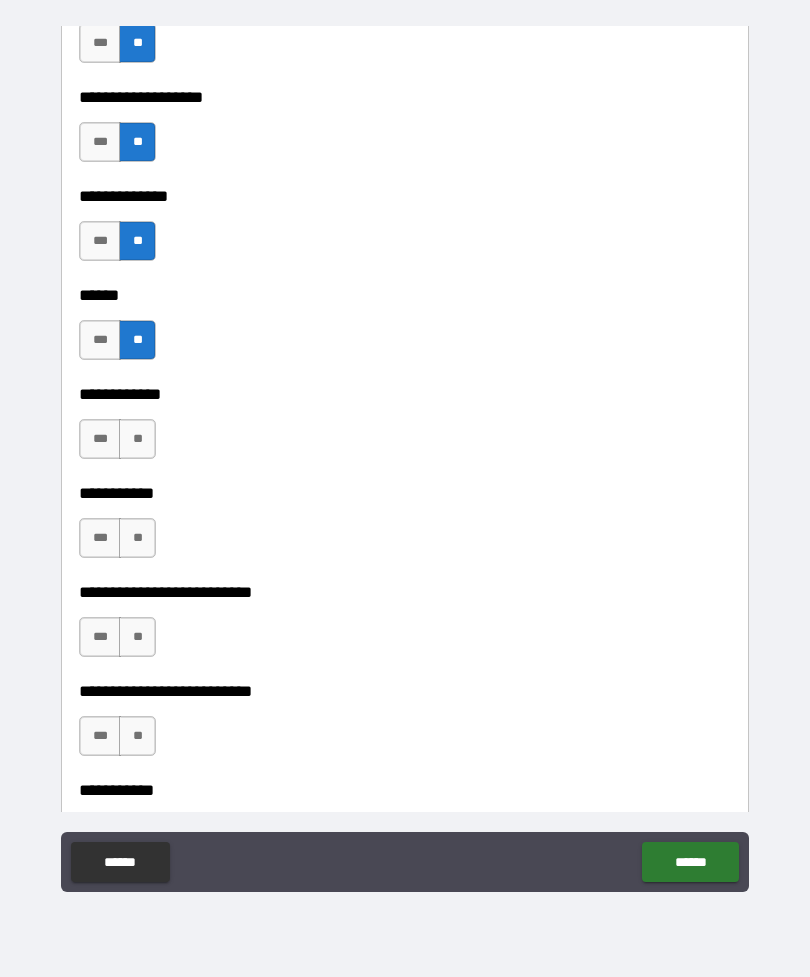 scroll, scrollTop: 3702, scrollLeft: 0, axis: vertical 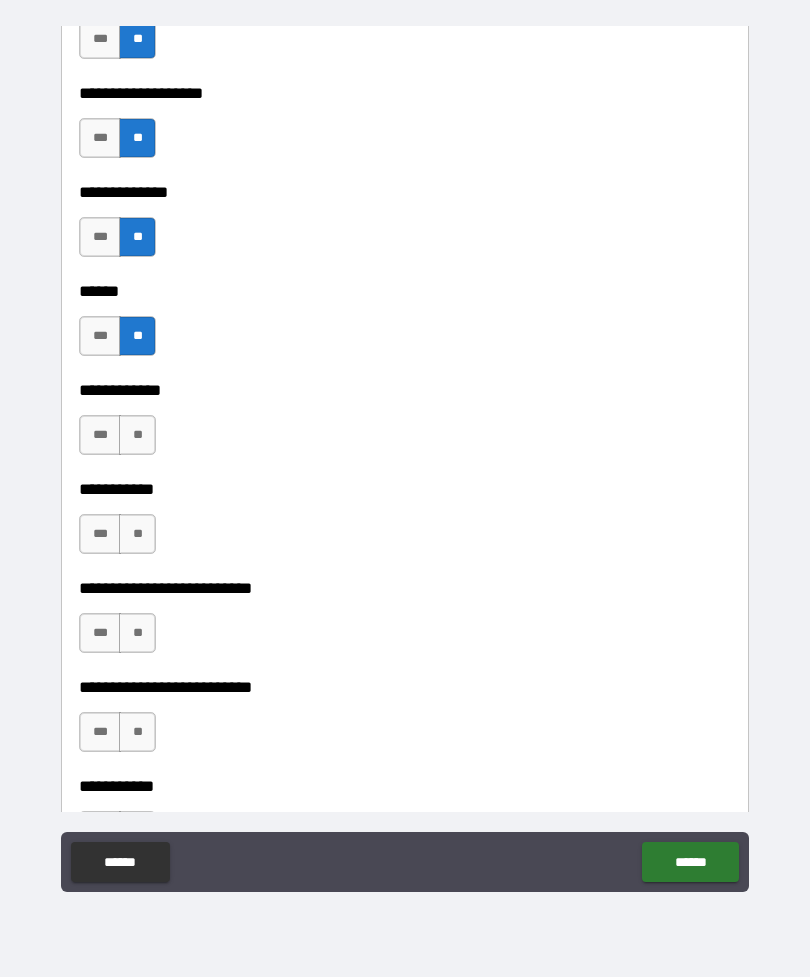 click on "**" at bounding box center [137, 435] 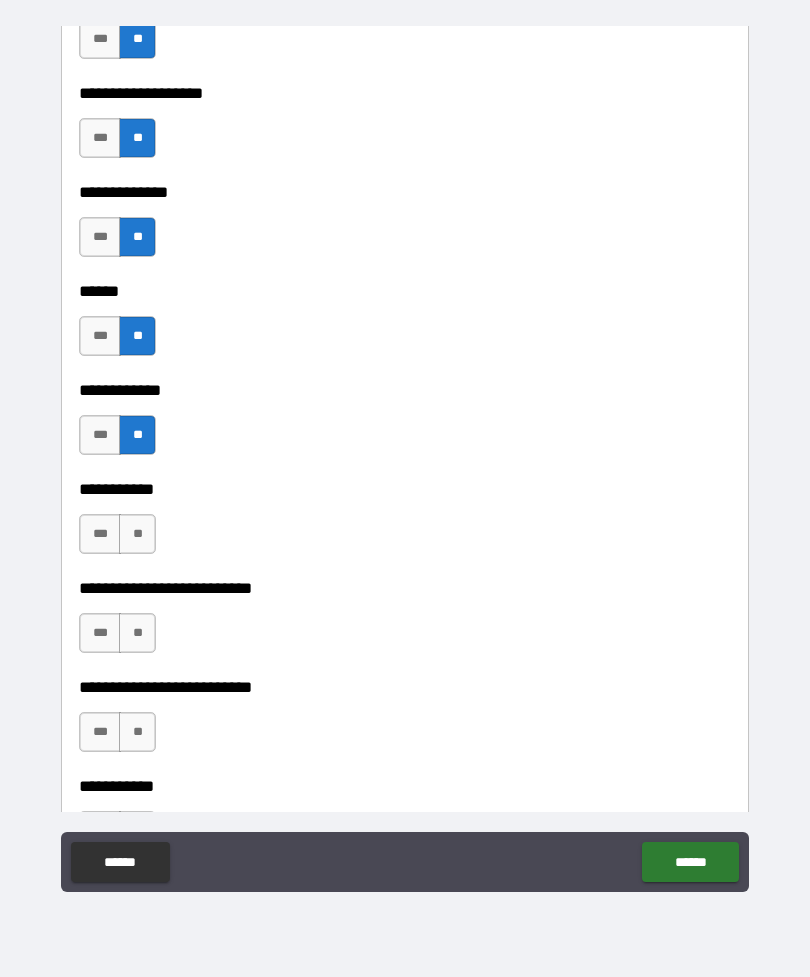 click on "**" at bounding box center (137, 534) 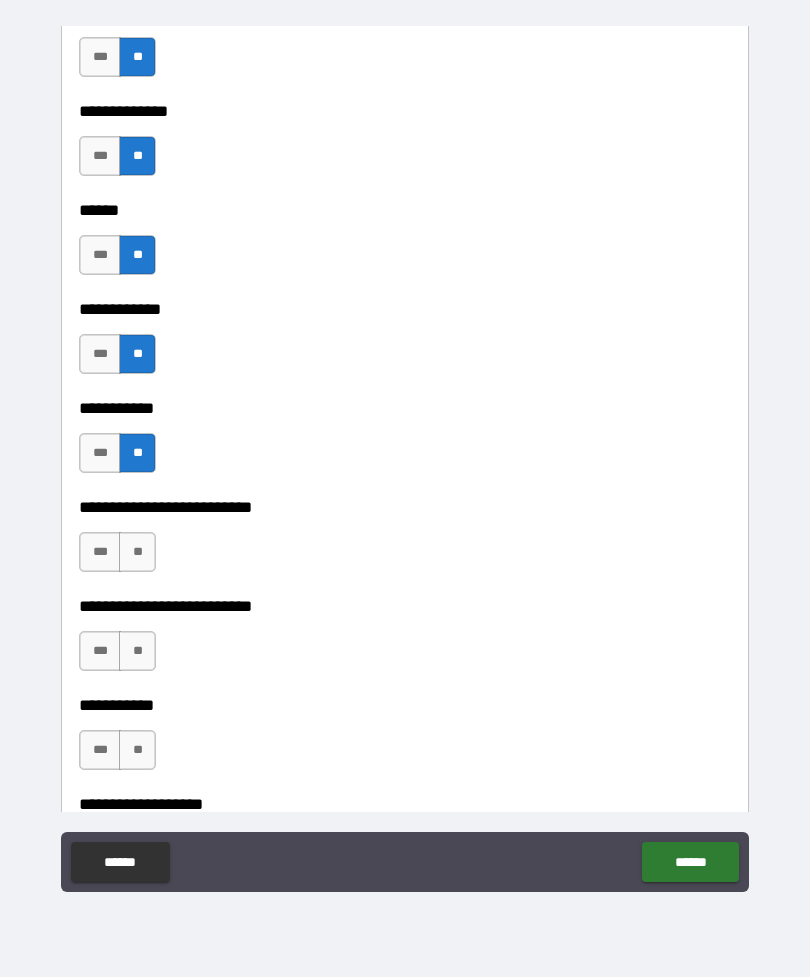 scroll, scrollTop: 3893, scrollLeft: 0, axis: vertical 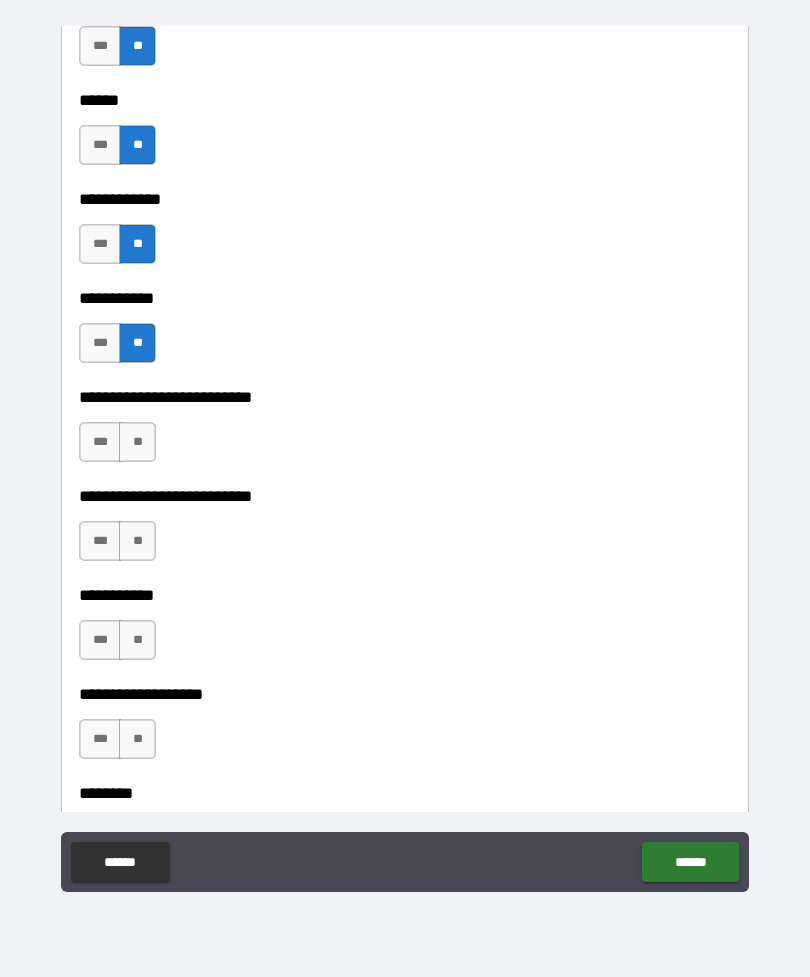 click on "**" at bounding box center (137, 442) 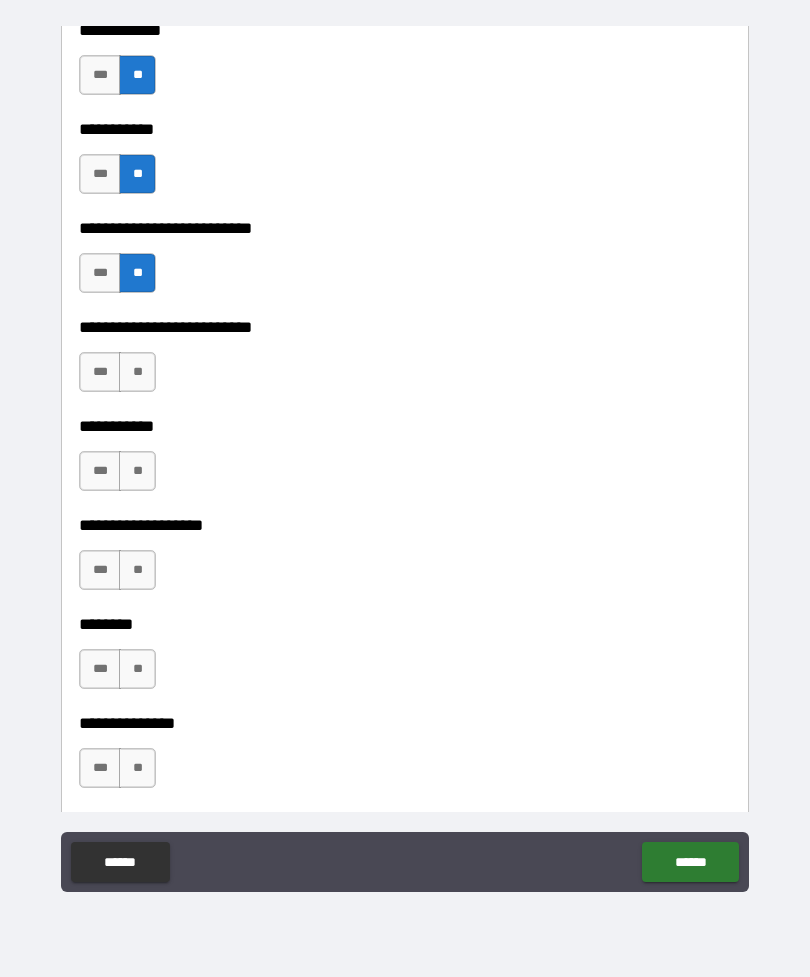 scroll, scrollTop: 4070, scrollLeft: 0, axis: vertical 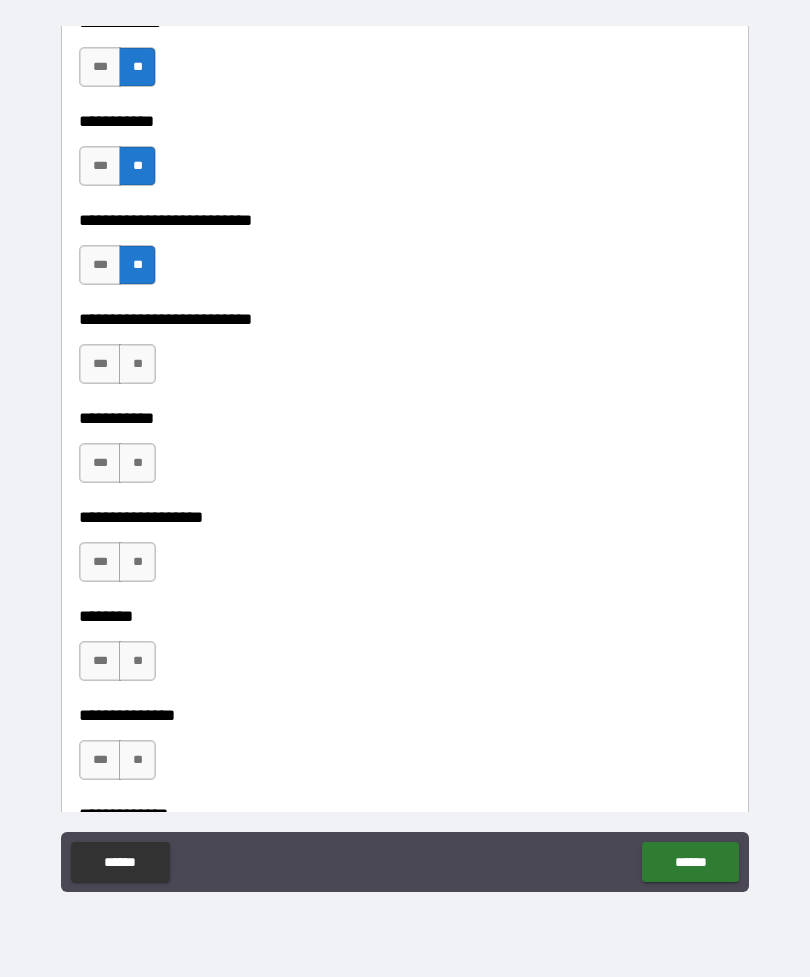 click on "**" at bounding box center [137, 364] 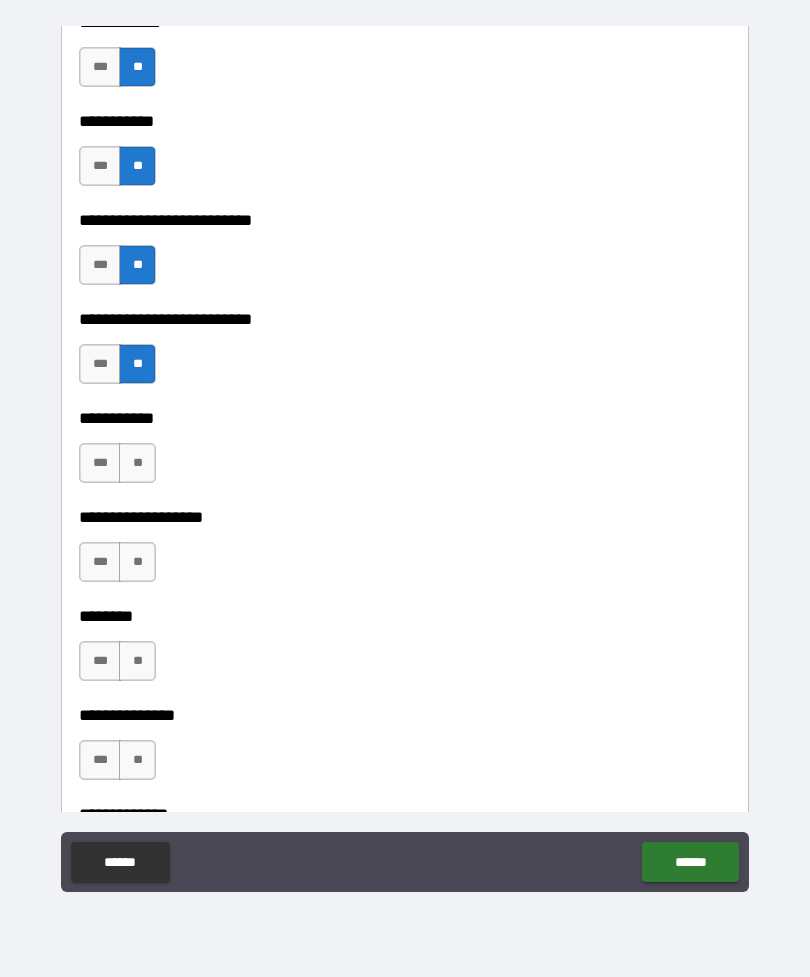 click on "**" at bounding box center (137, 463) 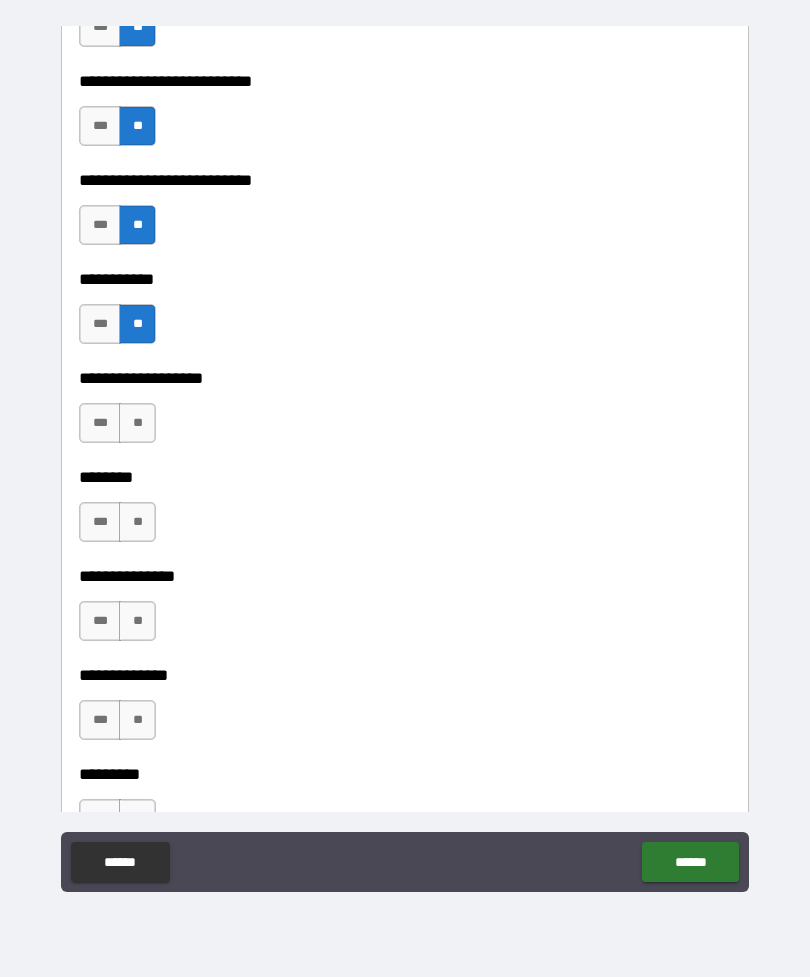 click on "**" at bounding box center (137, 423) 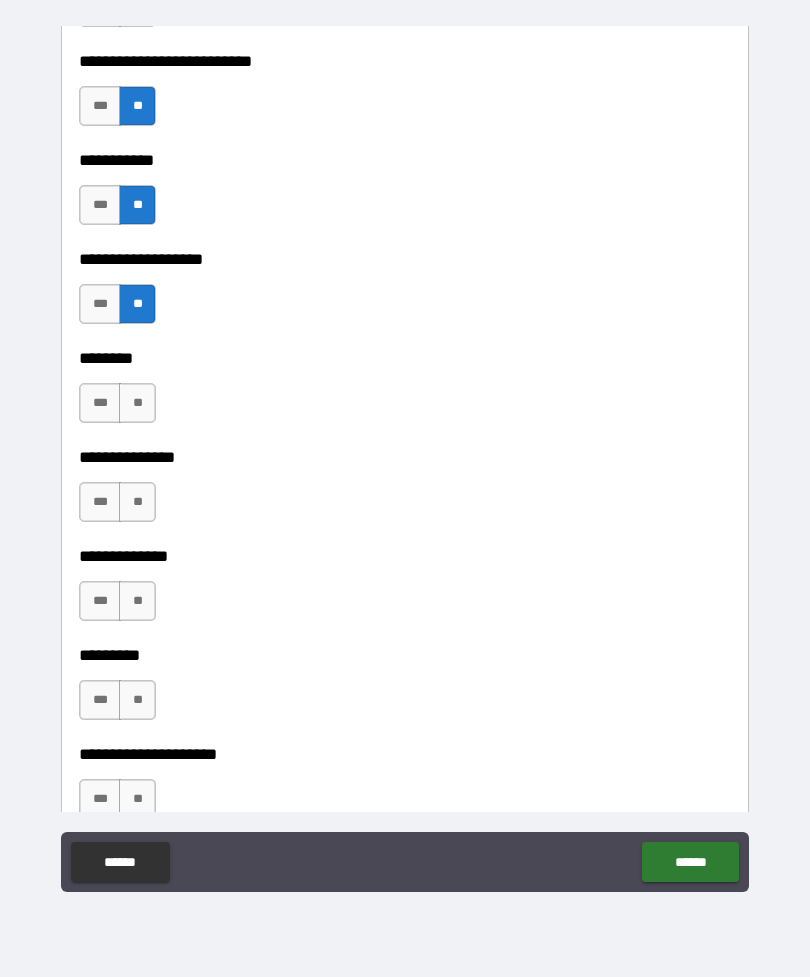 scroll, scrollTop: 4331, scrollLeft: 0, axis: vertical 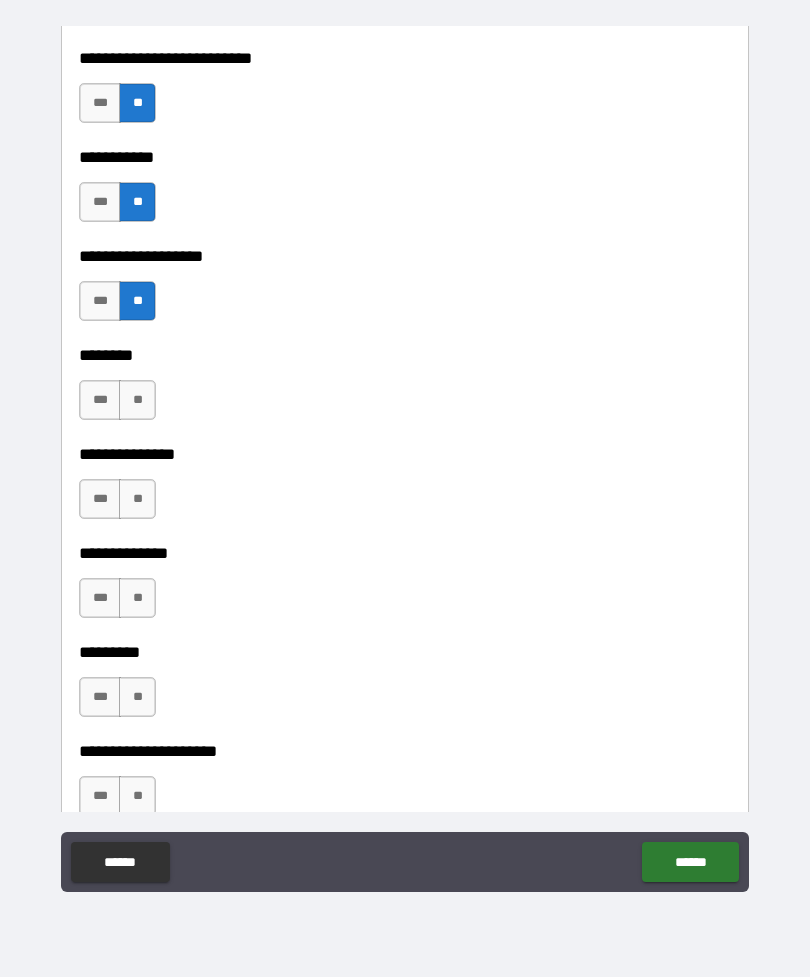 click on "**" at bounding box center [137, 400] 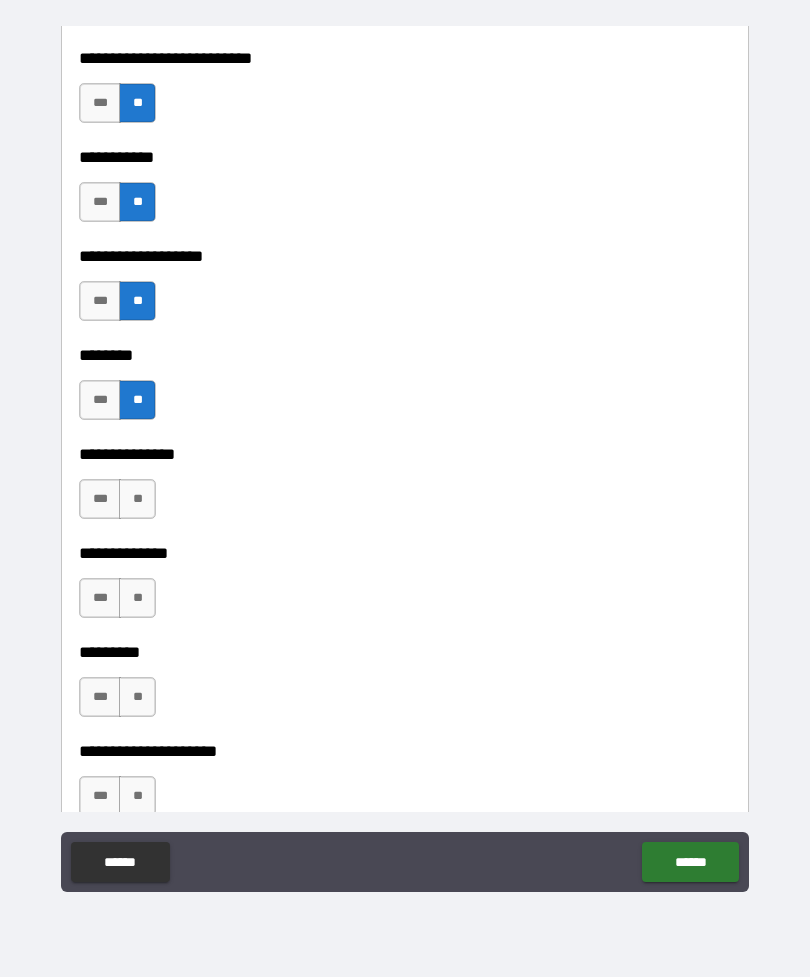 click on "**" at bounding box center [137, 499] 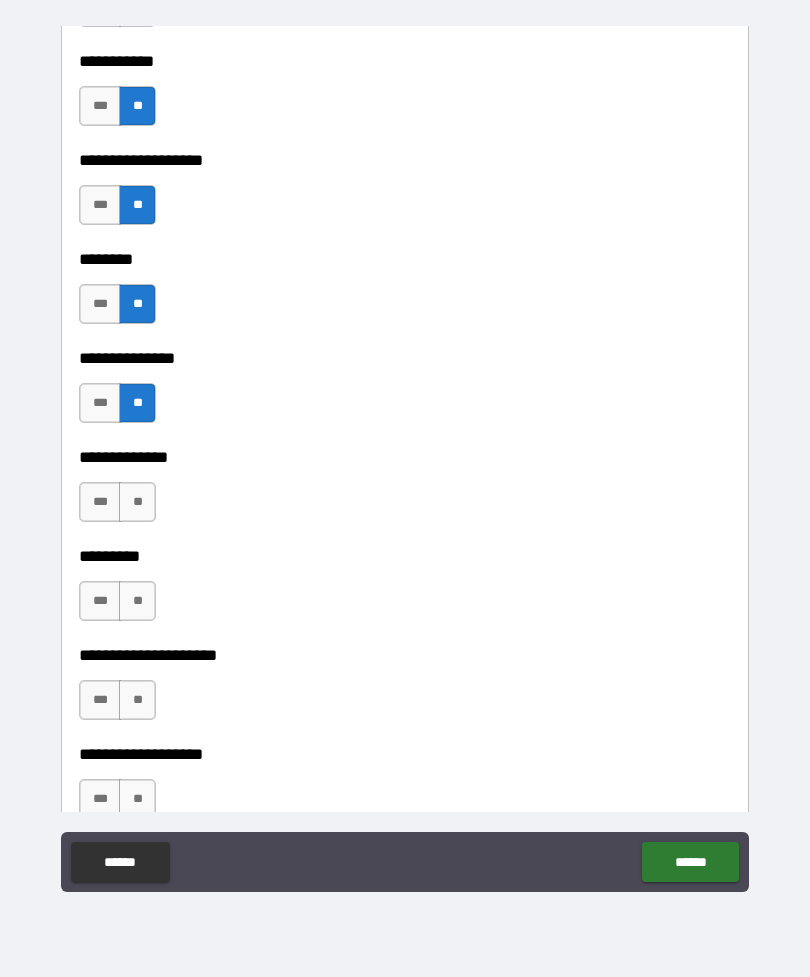 scroll, scrollTop: 4481, scrollLeft: 0, axis: vertical 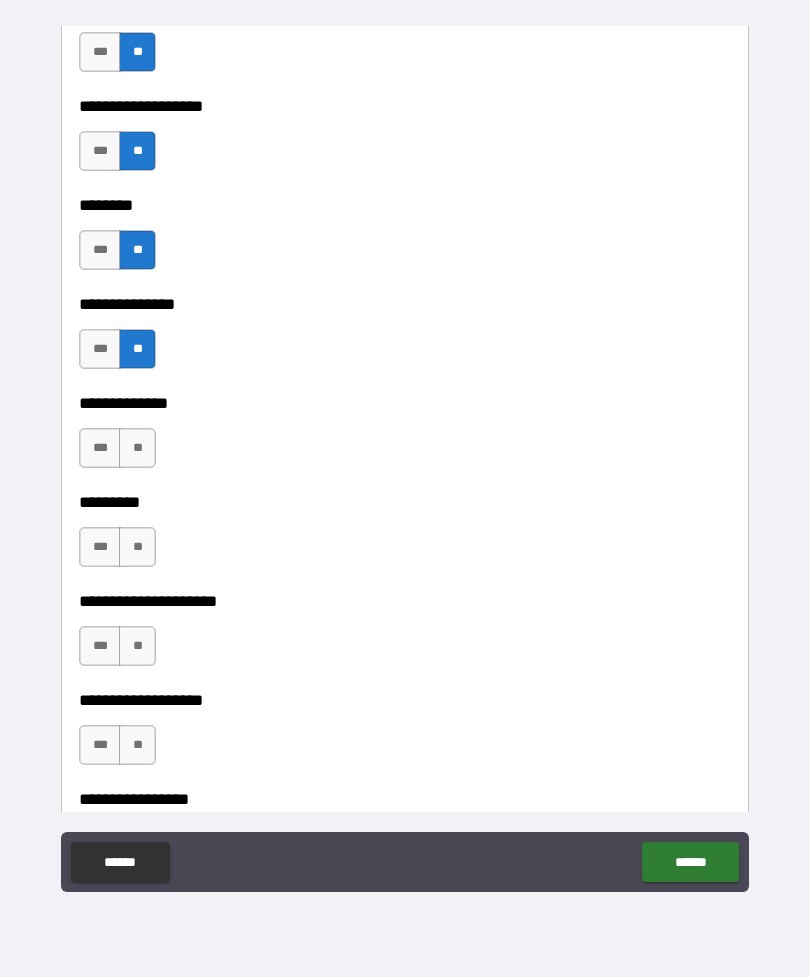 click on "**" at bounding box center (137, 448) 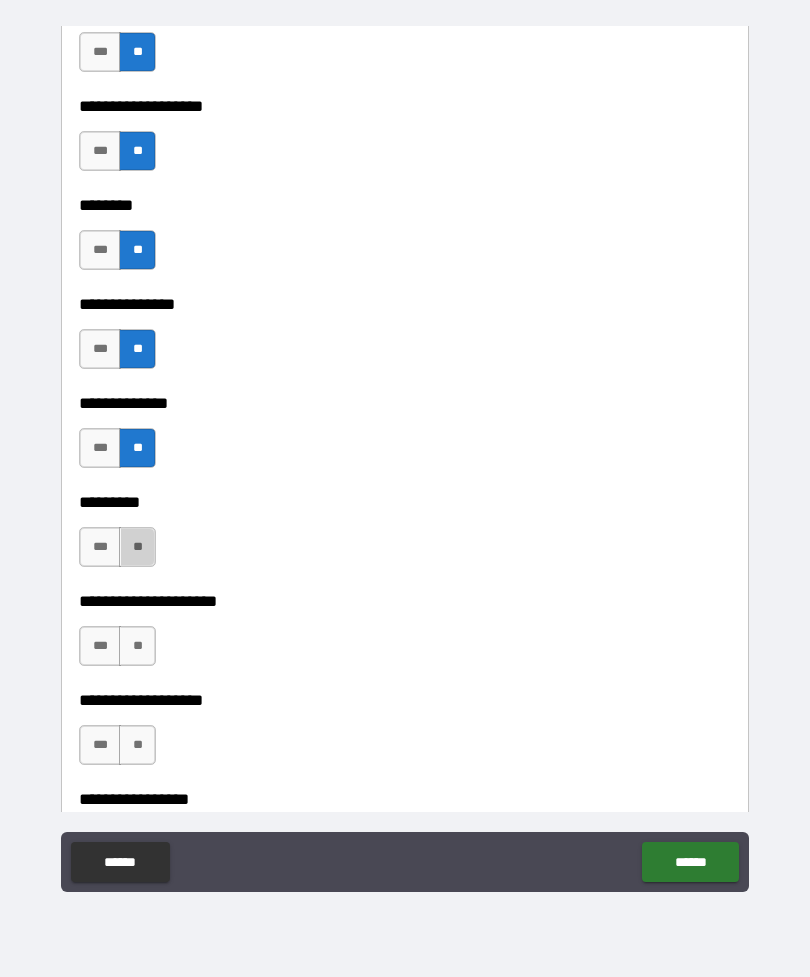 click on "**" at bounding box center (137, 547) 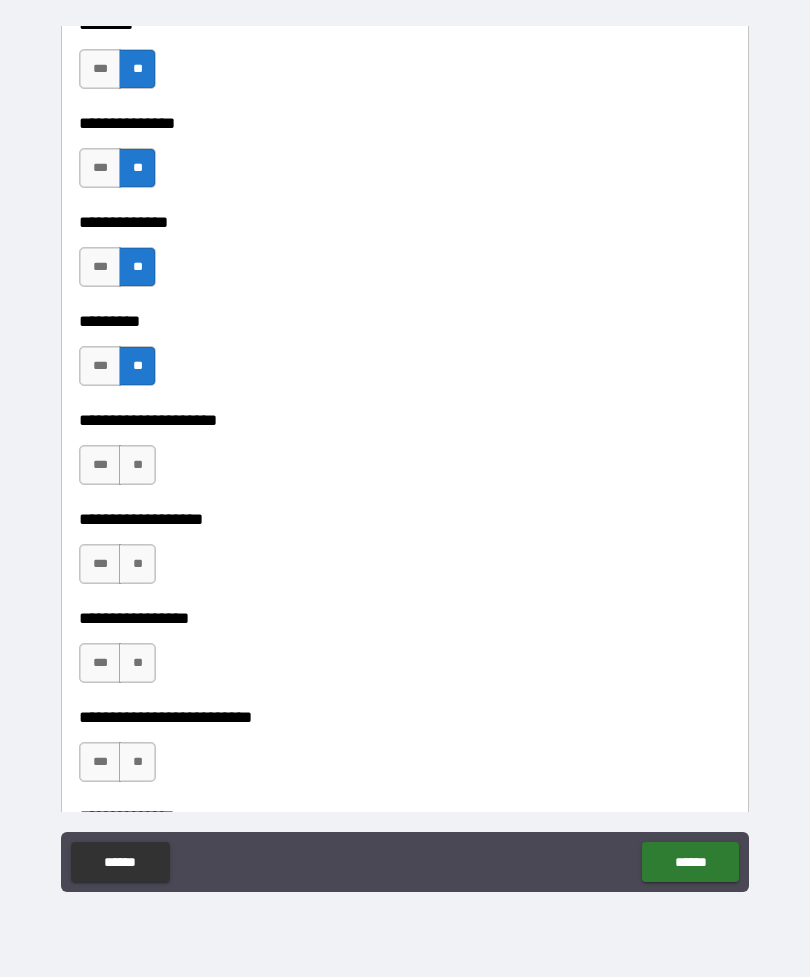 scroll, scrollTop: 4672, scrollLeft: 0, axis: vertical 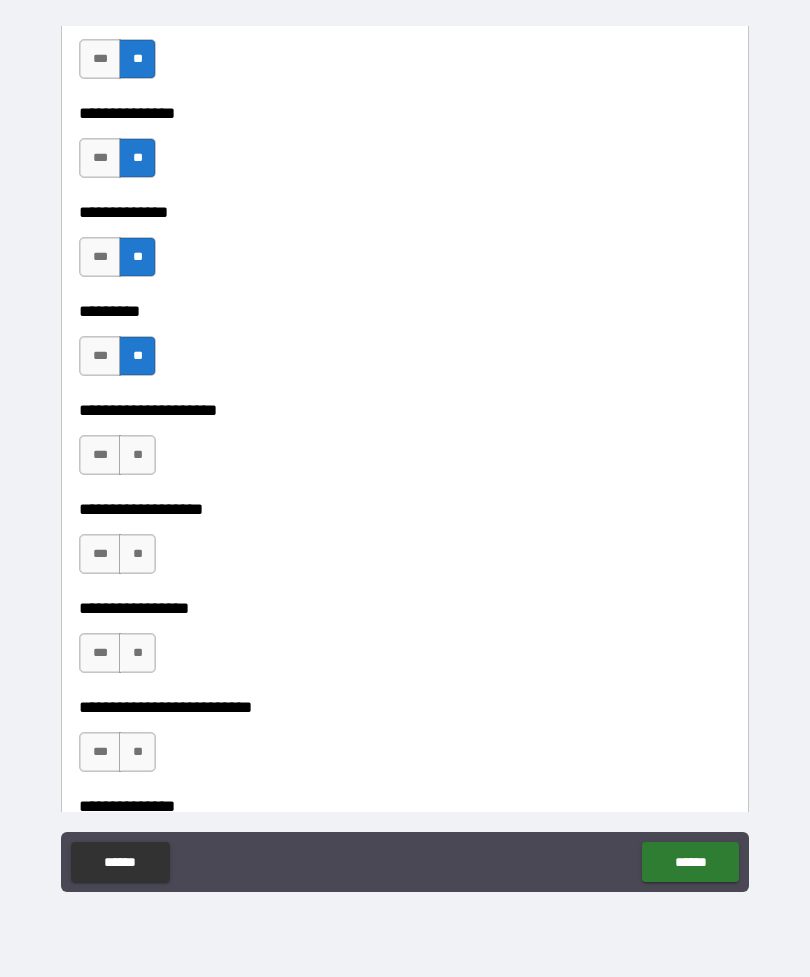 click on "**" at bounding box center [137, 455] 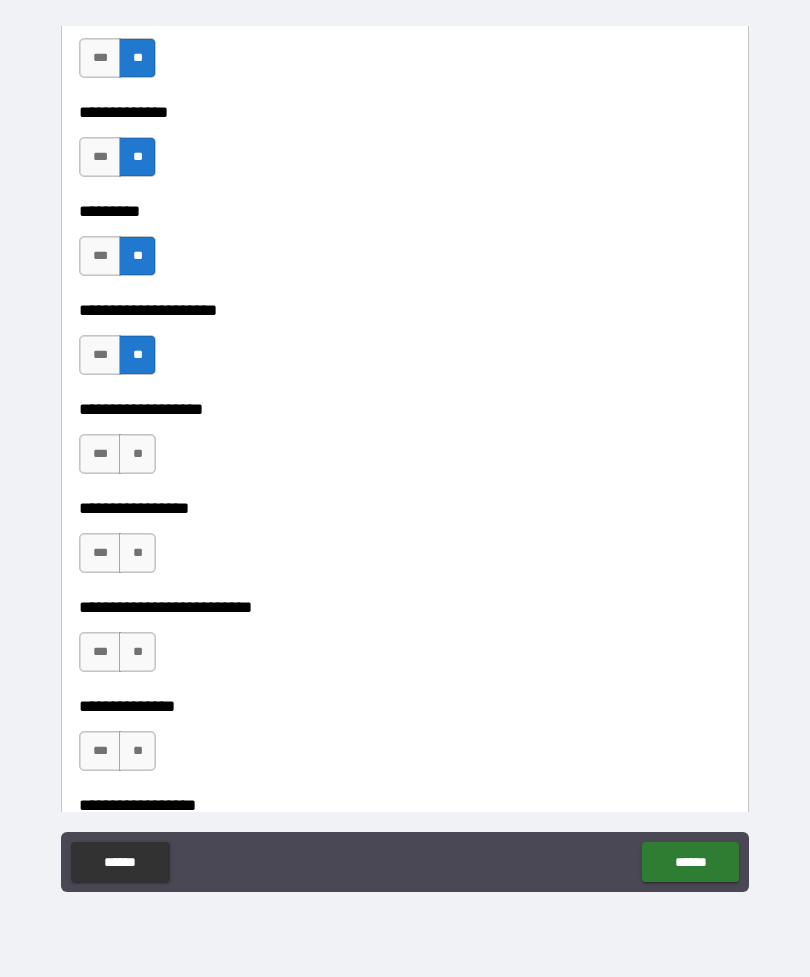scroll, scrollTop: 4774, scrollLeft: 0, axis: vertical 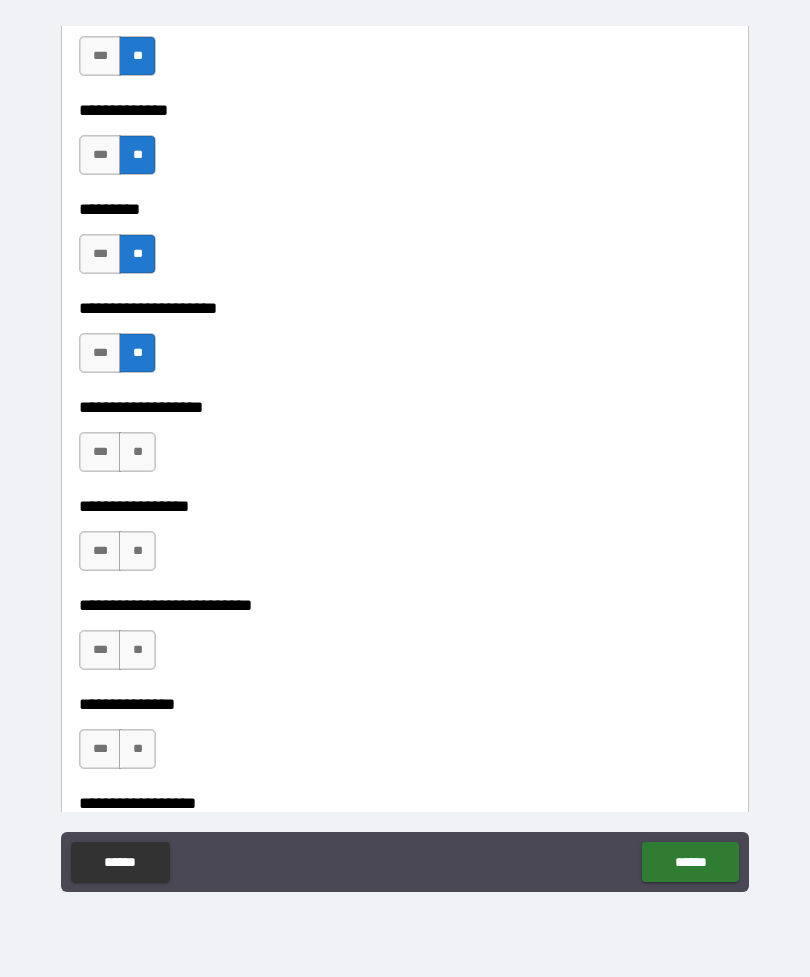 click on "**" at bounding box center (137, 452) 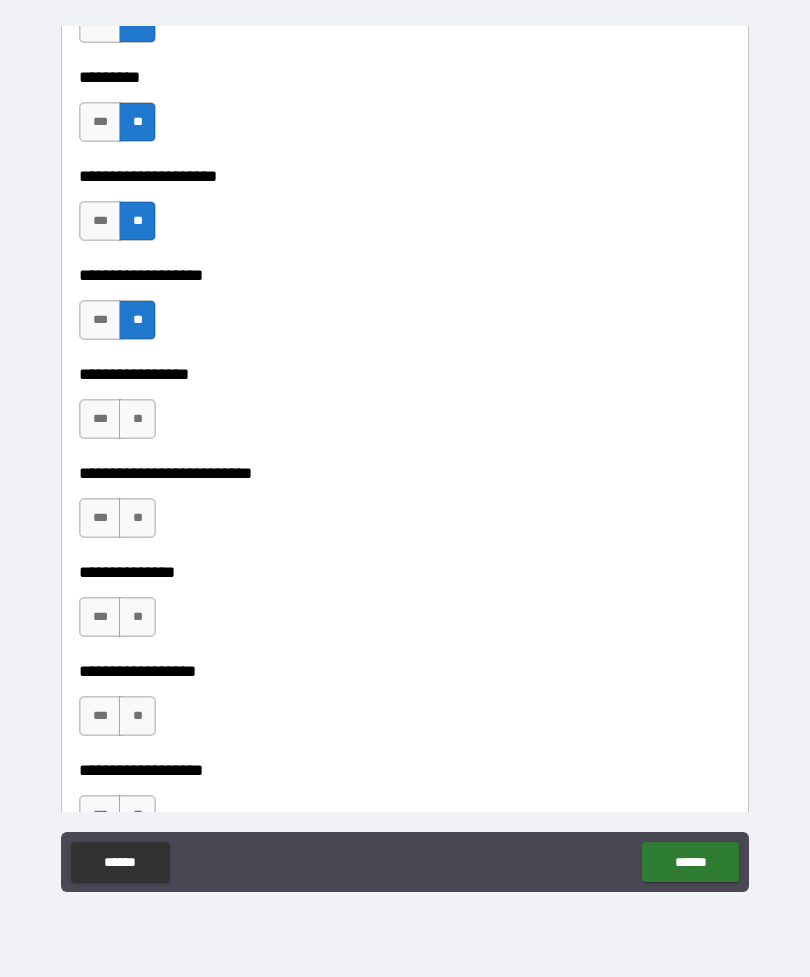 scroll, scrollTop: 4908, scrollLeft: 0, axis: vertical 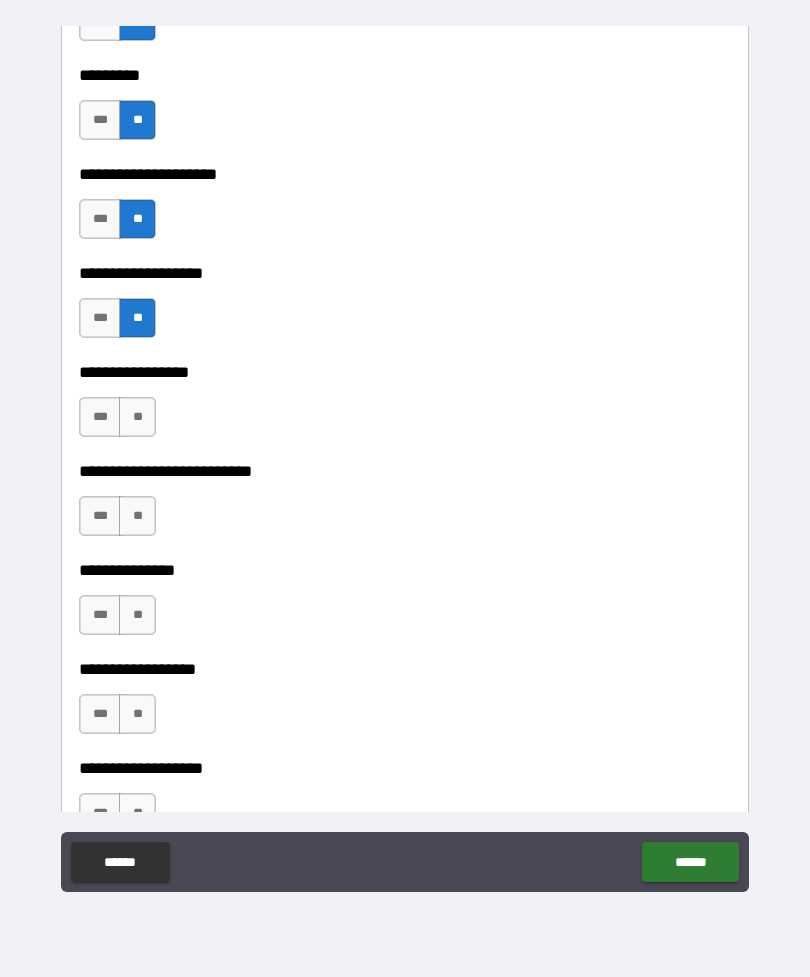 click on "**" at bounding box center [137, 417] 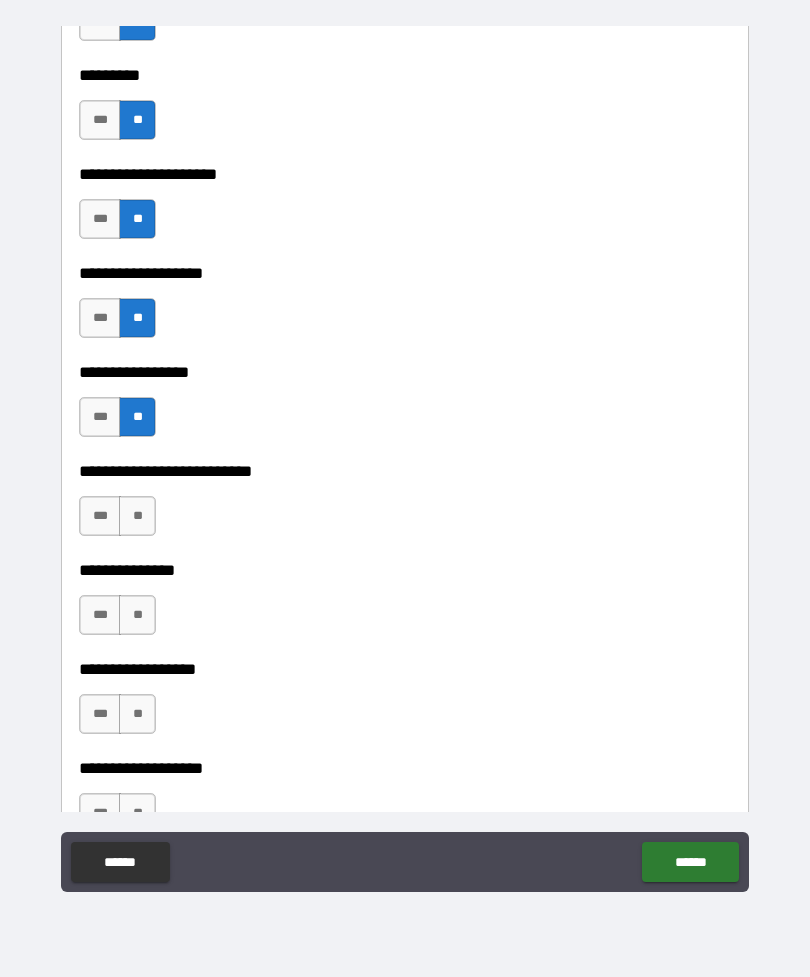 click on "**" at bounding box center [137, 516] 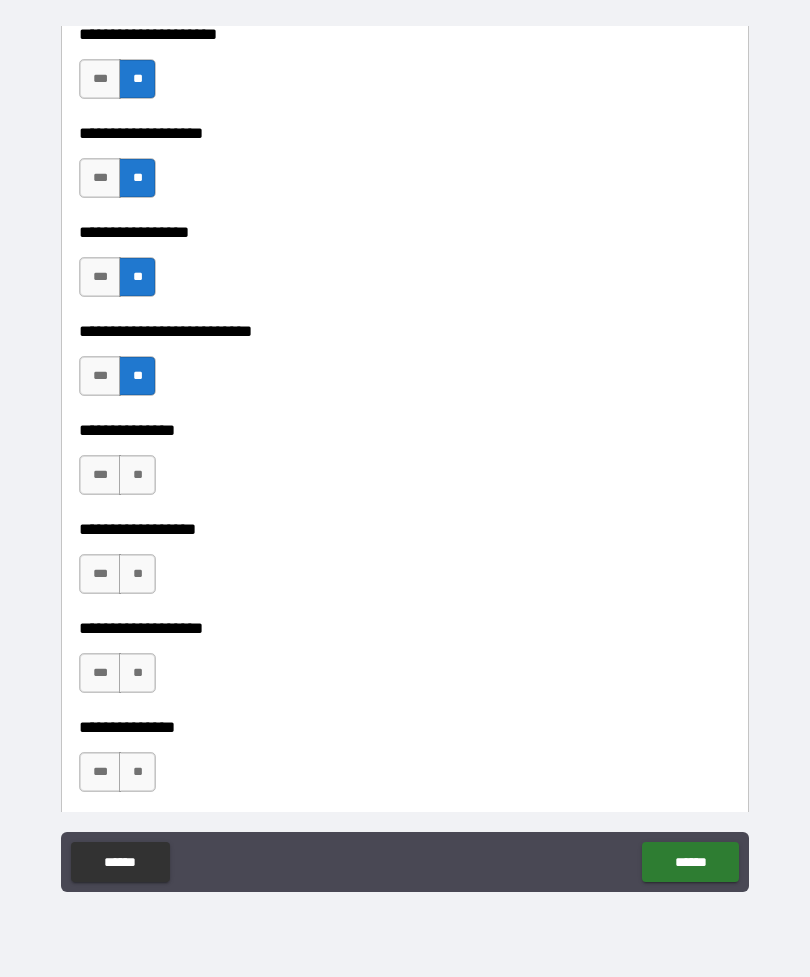 scroll, scrollTop: 5051, scrollLeft: 0, axis: vertical 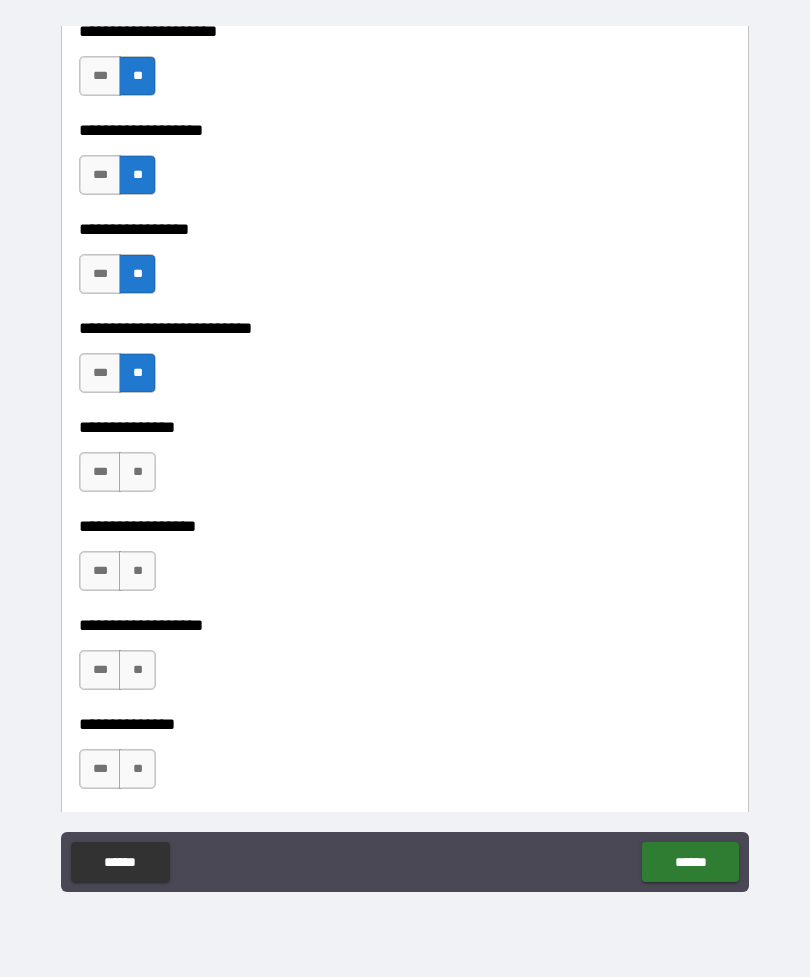 click on "**" at bounding box center (137, 472) 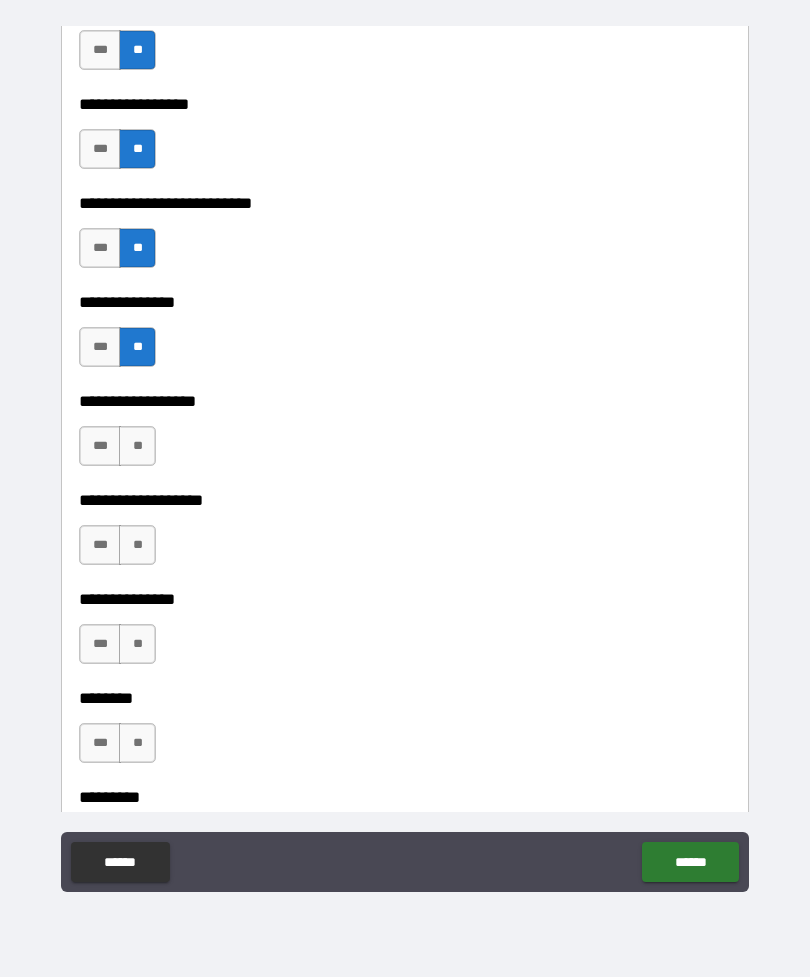 scroll, scrollTop: 5185, scrollLeft: 0, axis: vertical 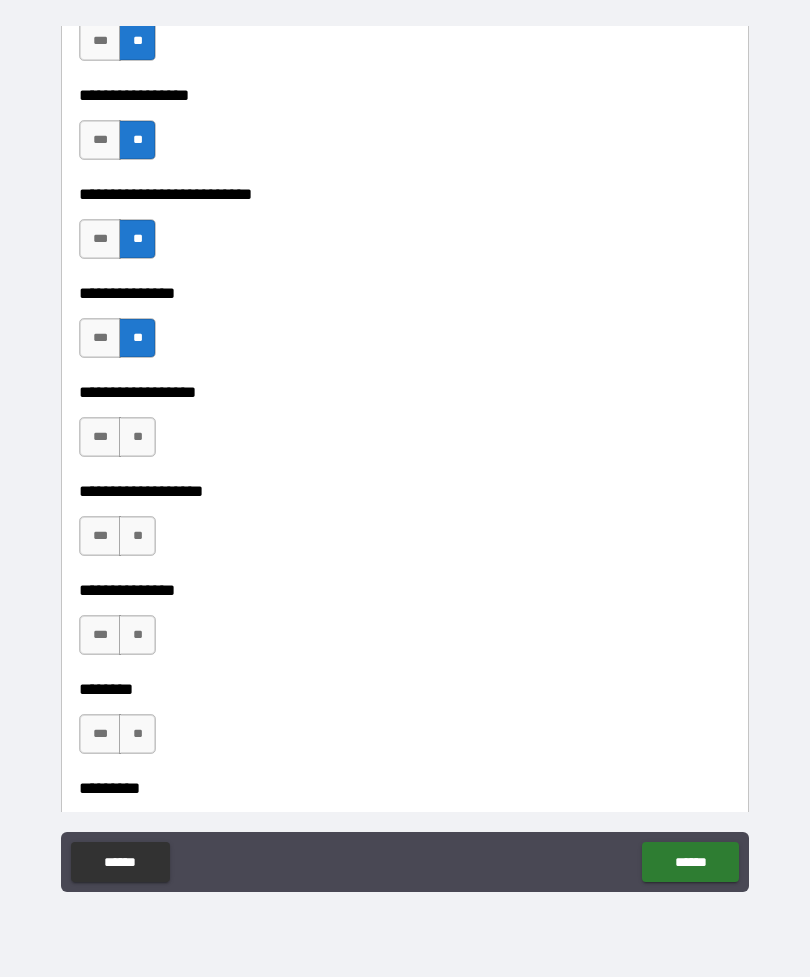 click on "**" at bounding box center [137, 437] 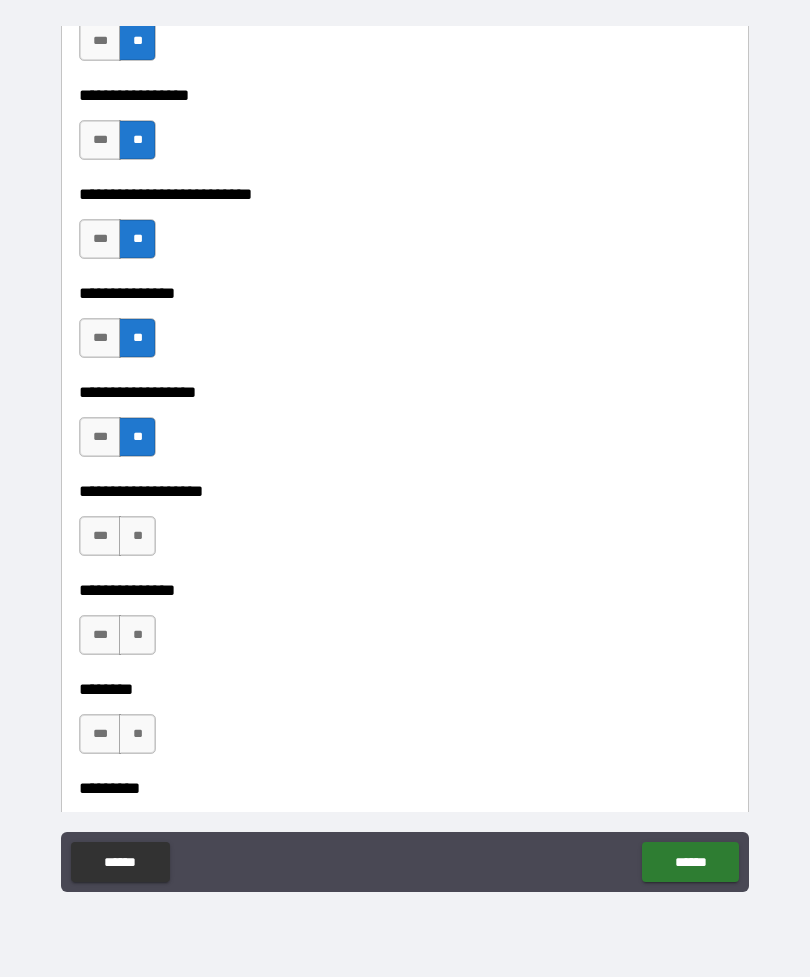 click on "**" at bounding box center (137, 536) 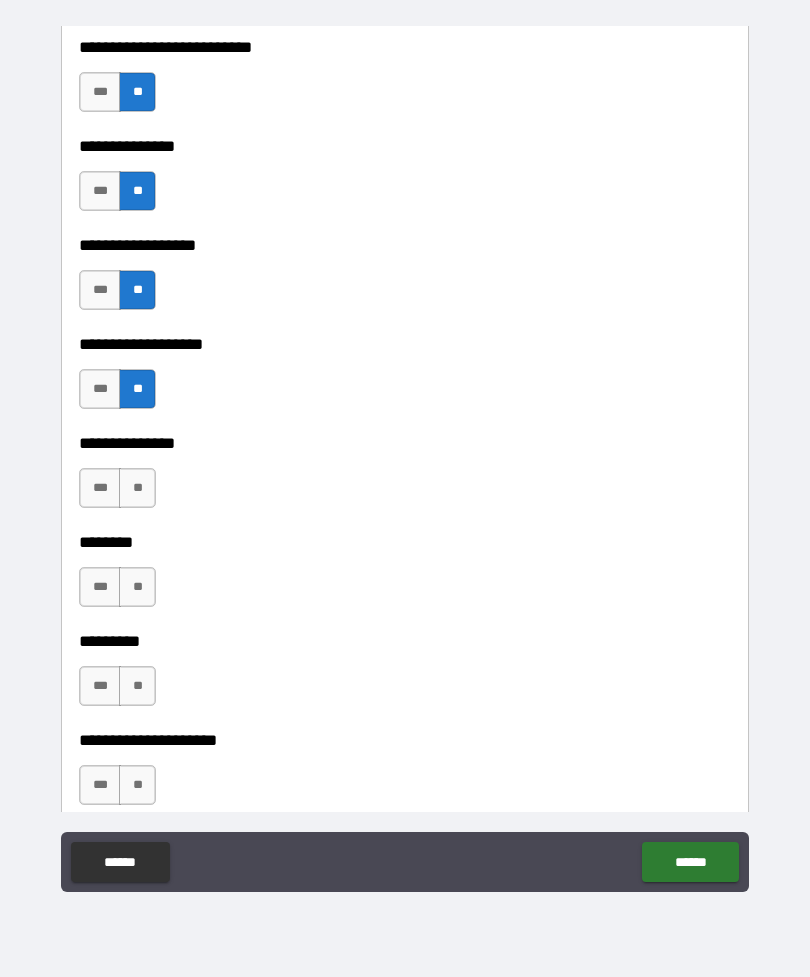 scroll, scrollTop: 5336, scrollLeft: 0, axis: vertical 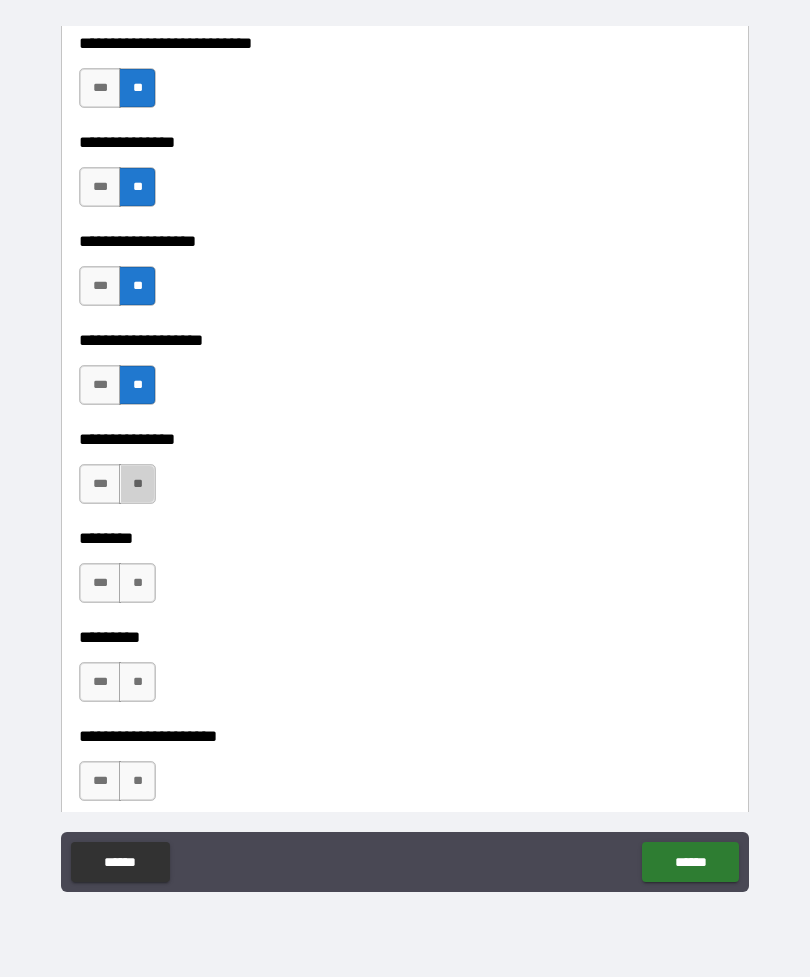 click on "**" at bounding box center [137, 484] 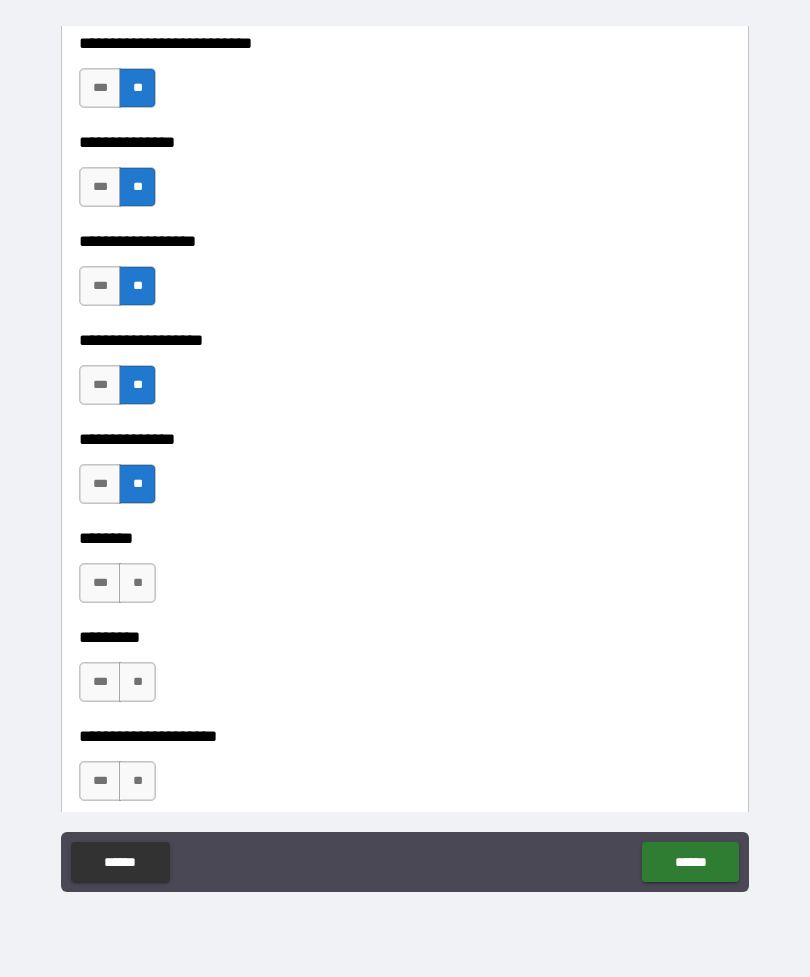 click on "**" at bounding box center (137, 583) 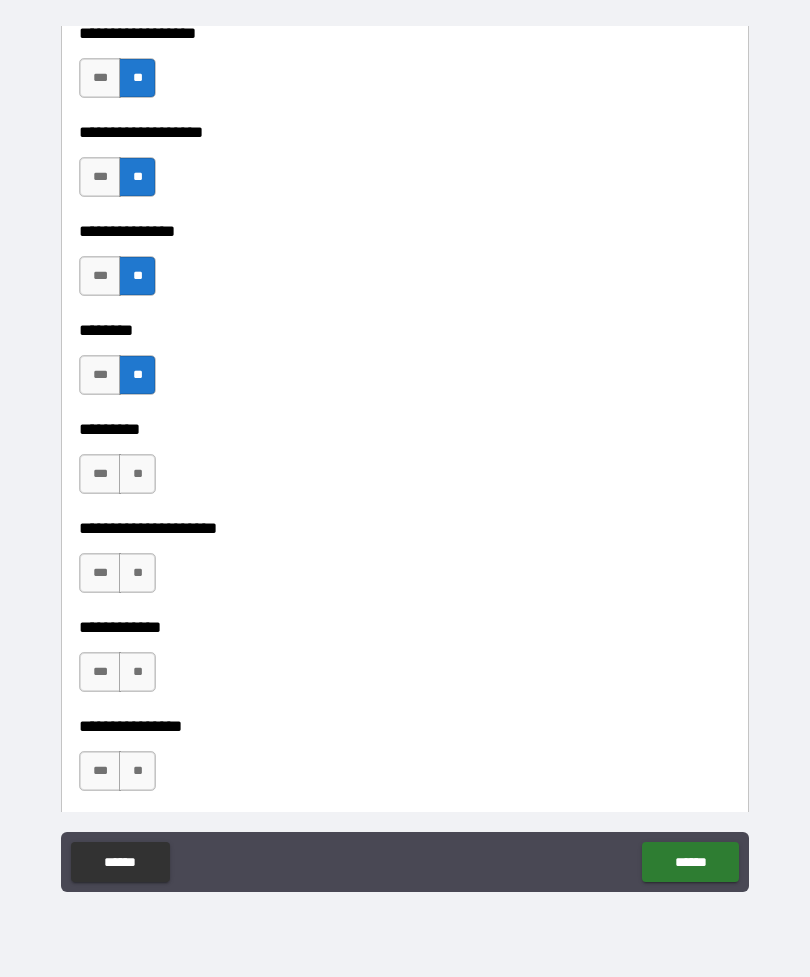 click on "**" at bounding box center (137, 474) 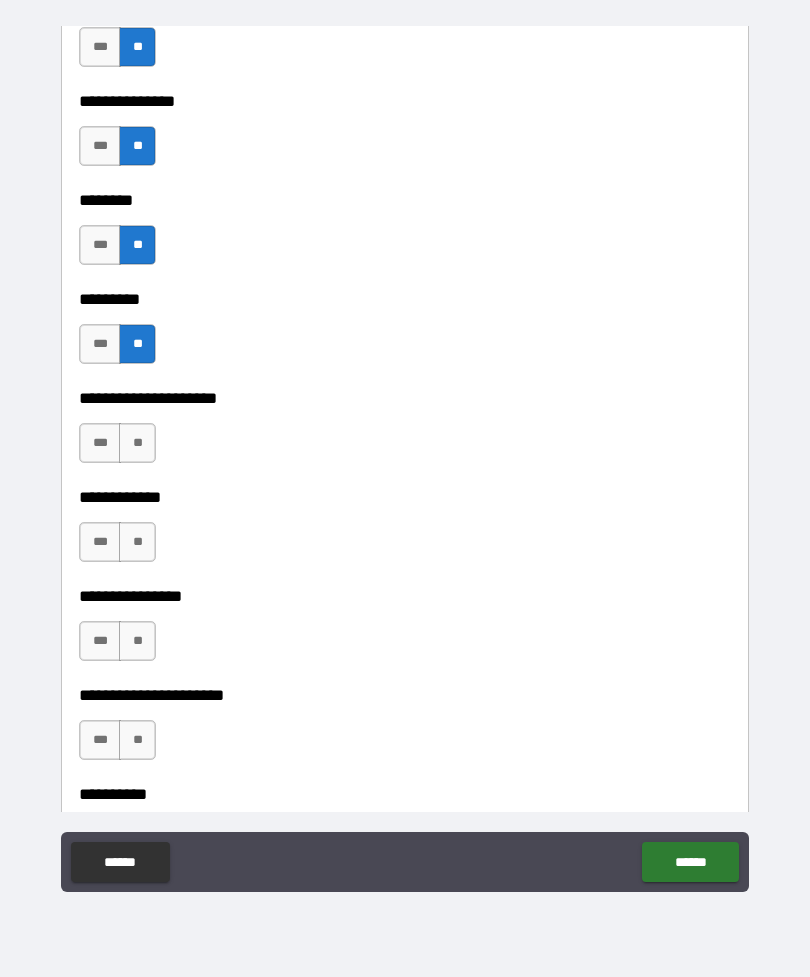 scroll, scrollTop: 5678, scrollLeft: 0, axis: vertical 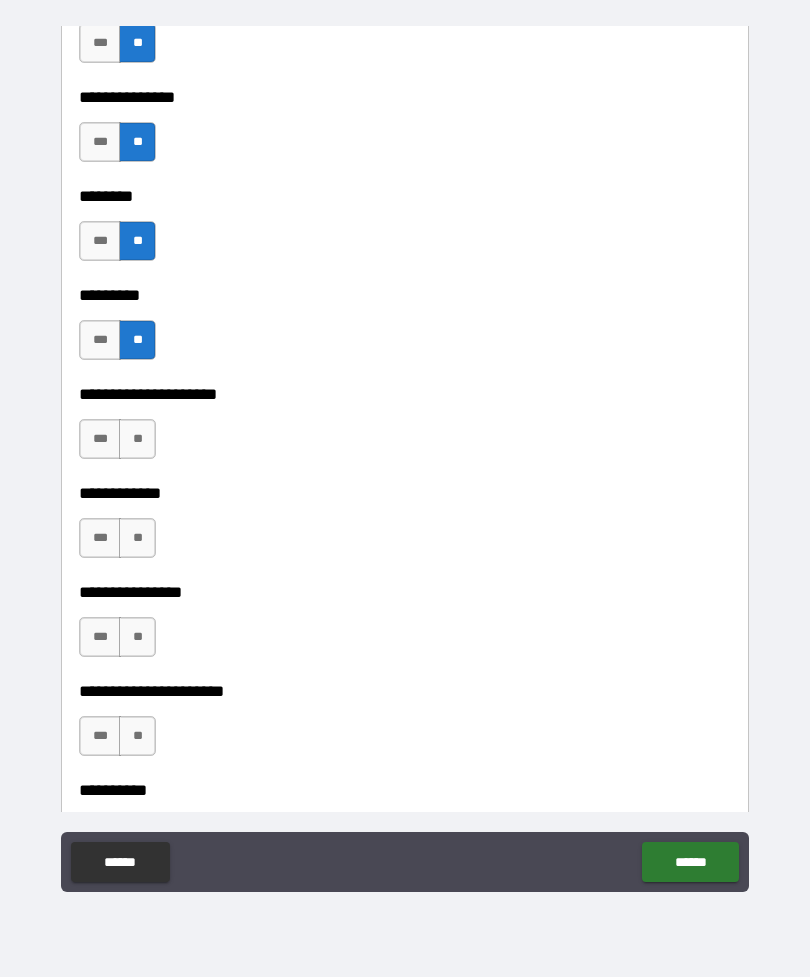 click on "**" at bounding box center [137, 439] 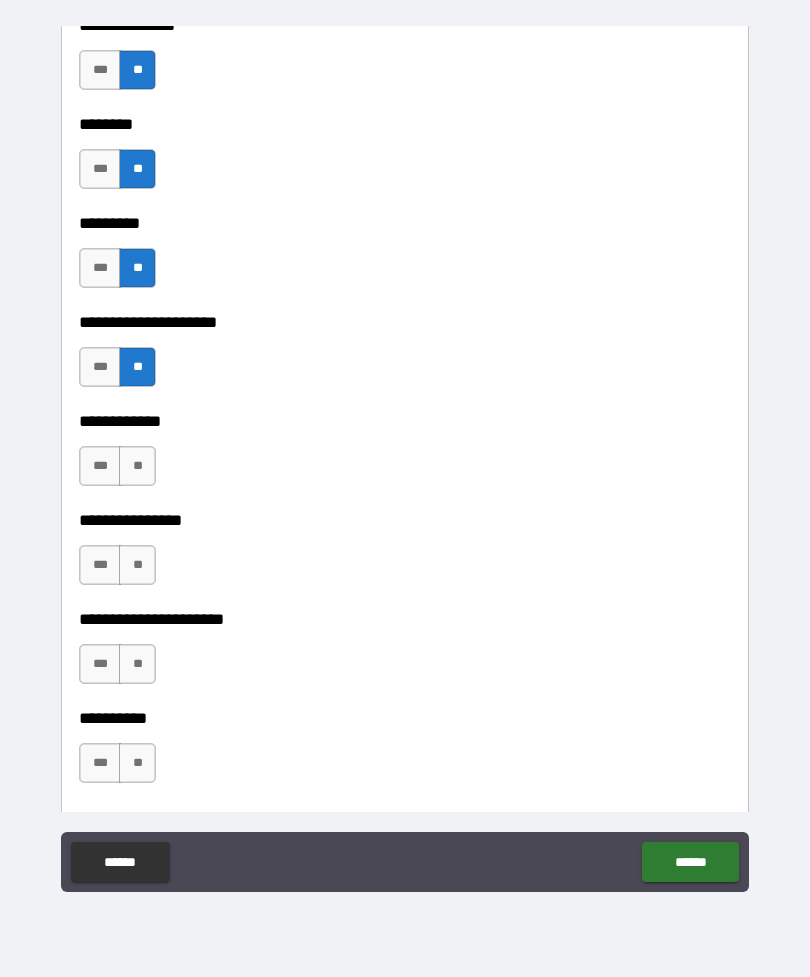 scroll, scrollTop: 5762, scrollLeft: 0, axis: vertical 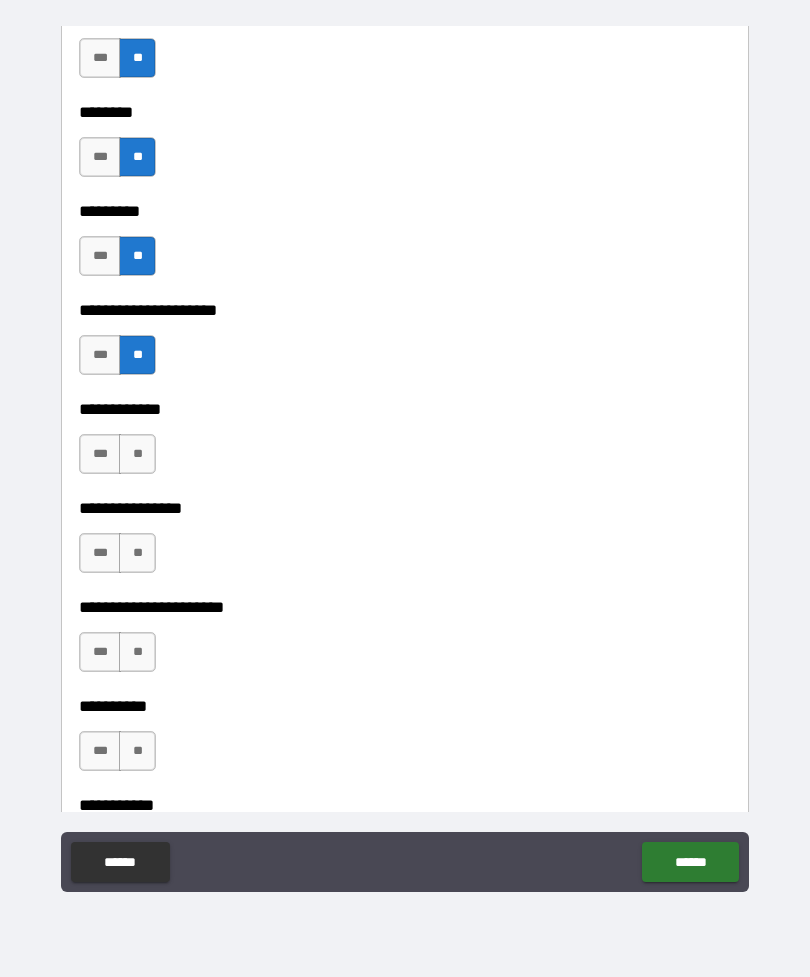 click on "**" at bounding box center (137, 454) 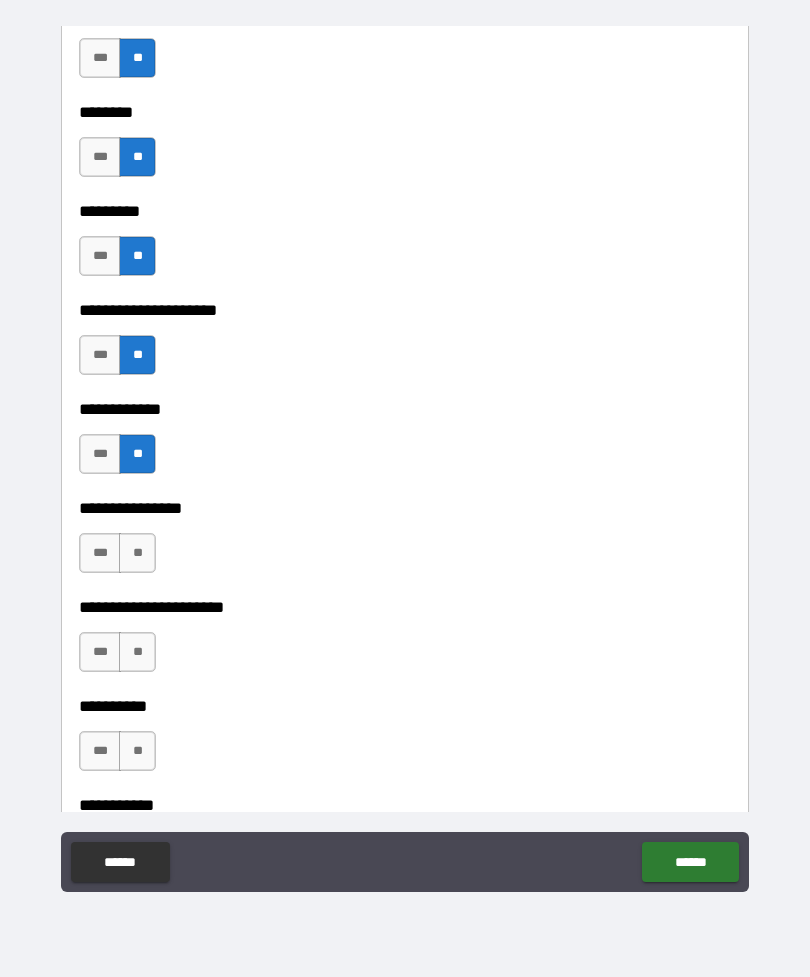 click on "**" at bounding box center [137, 553] 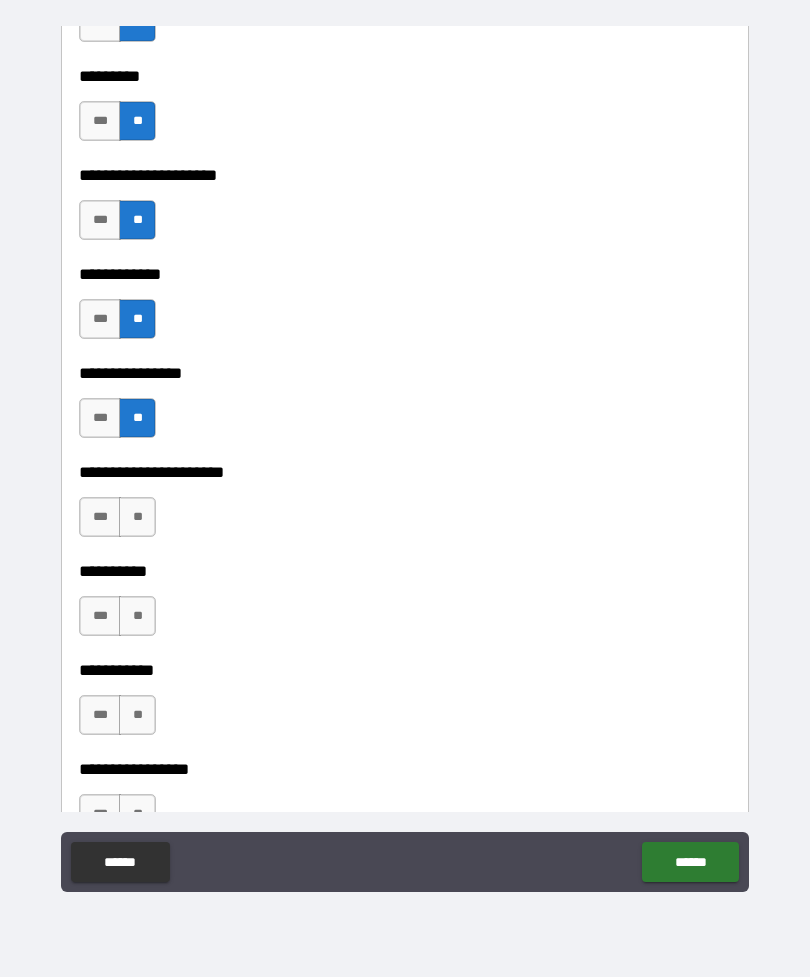click on "**" at bounding box center (137, 517) 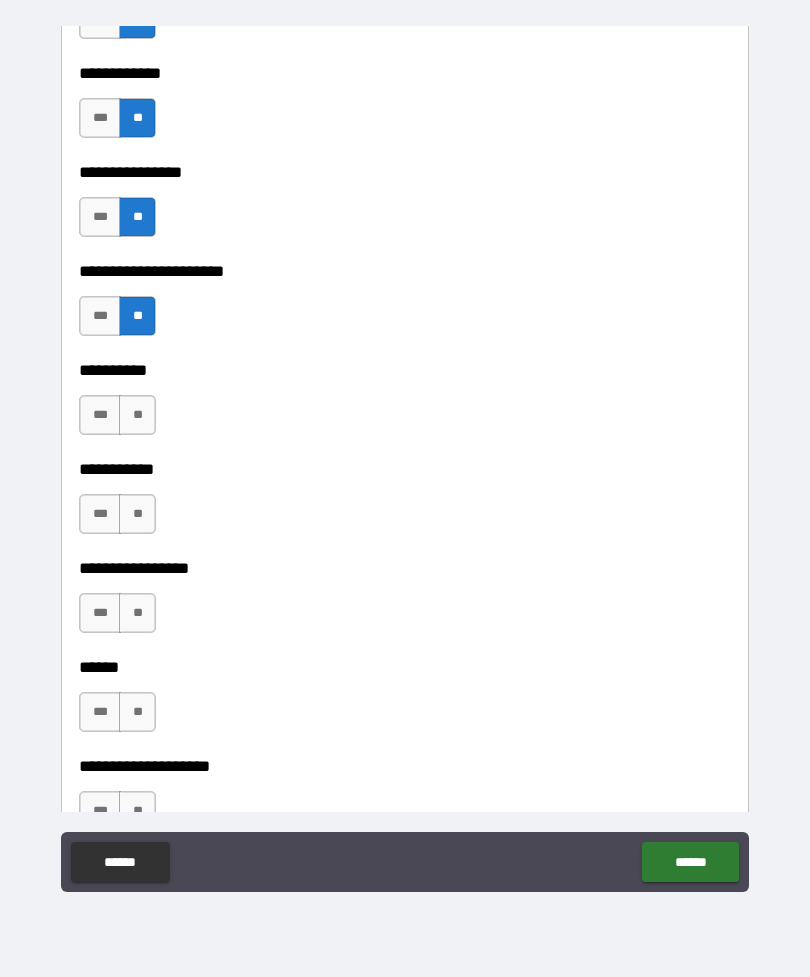 scroll, scrollTop: 6135, scrollLeft: 0, axis: vertical 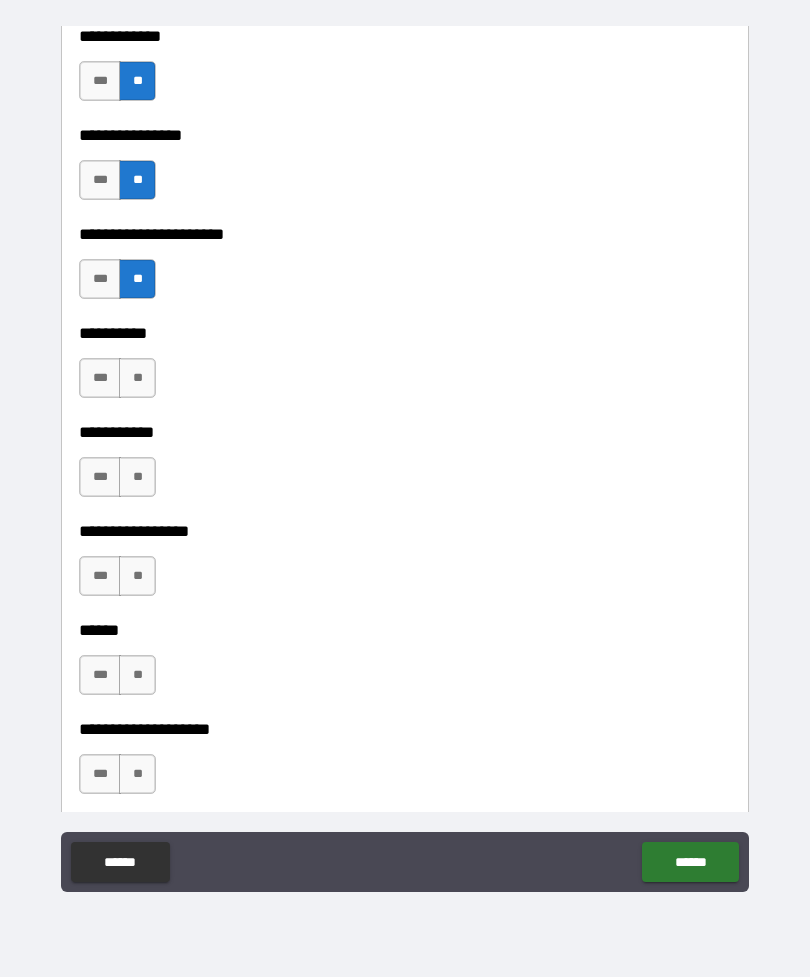 click on "**" at bounding box center (137, 378) 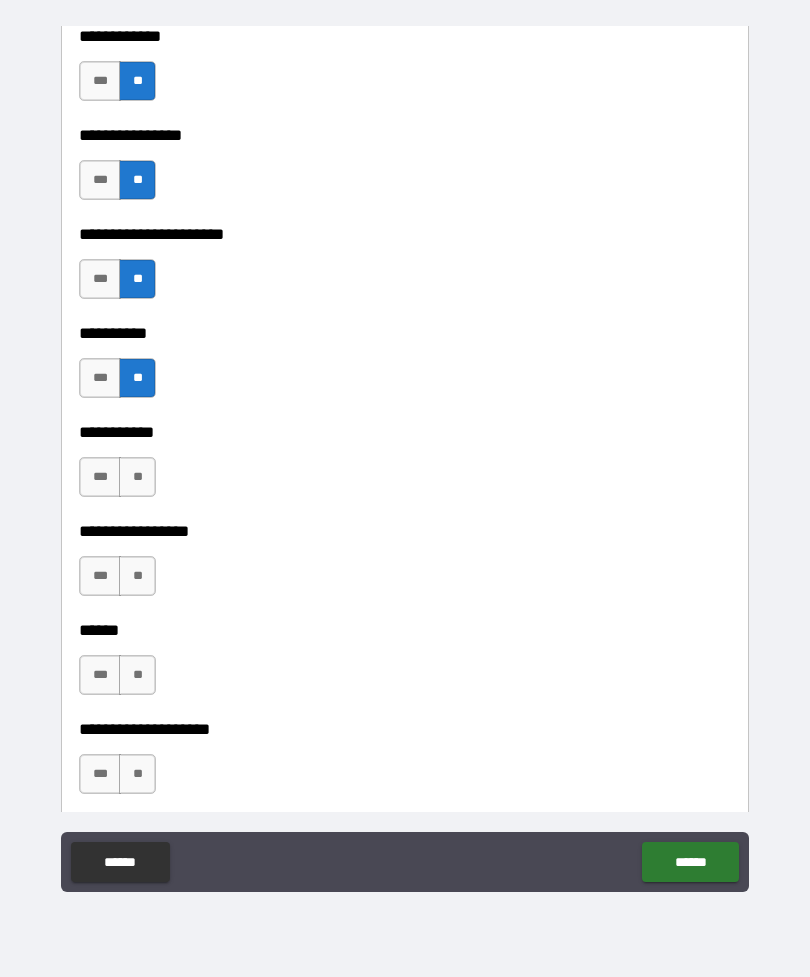 click on "**" at bounding box center [137, 477] 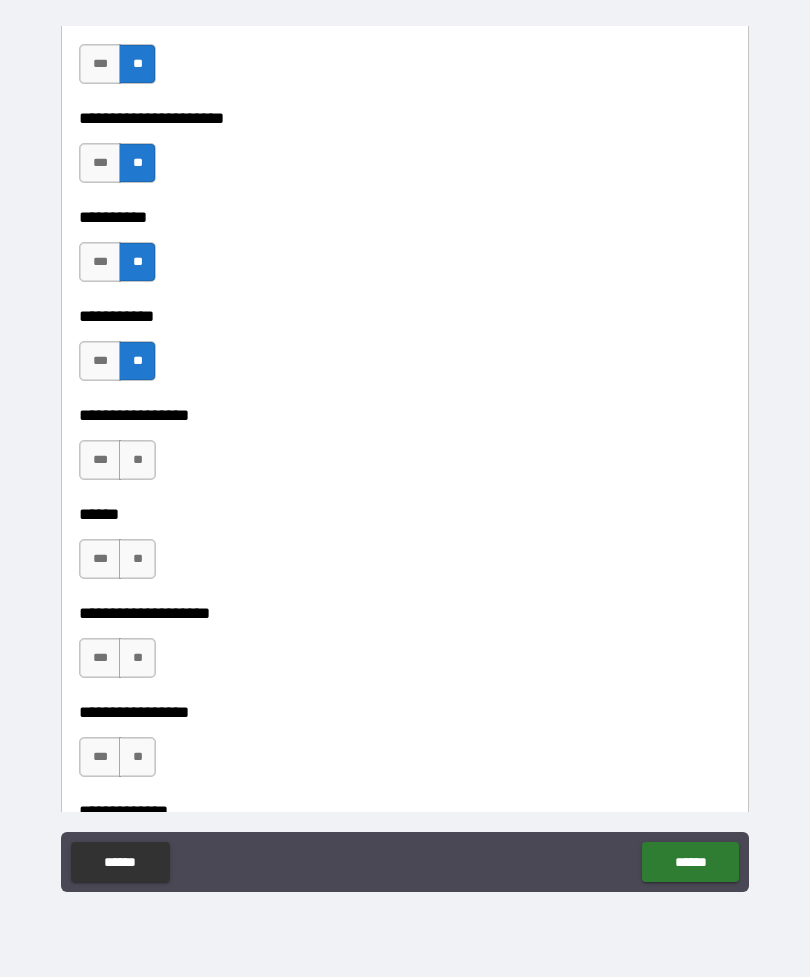 scroll, scrollTop: 6255, scrollLeft: 0, axis: vertical 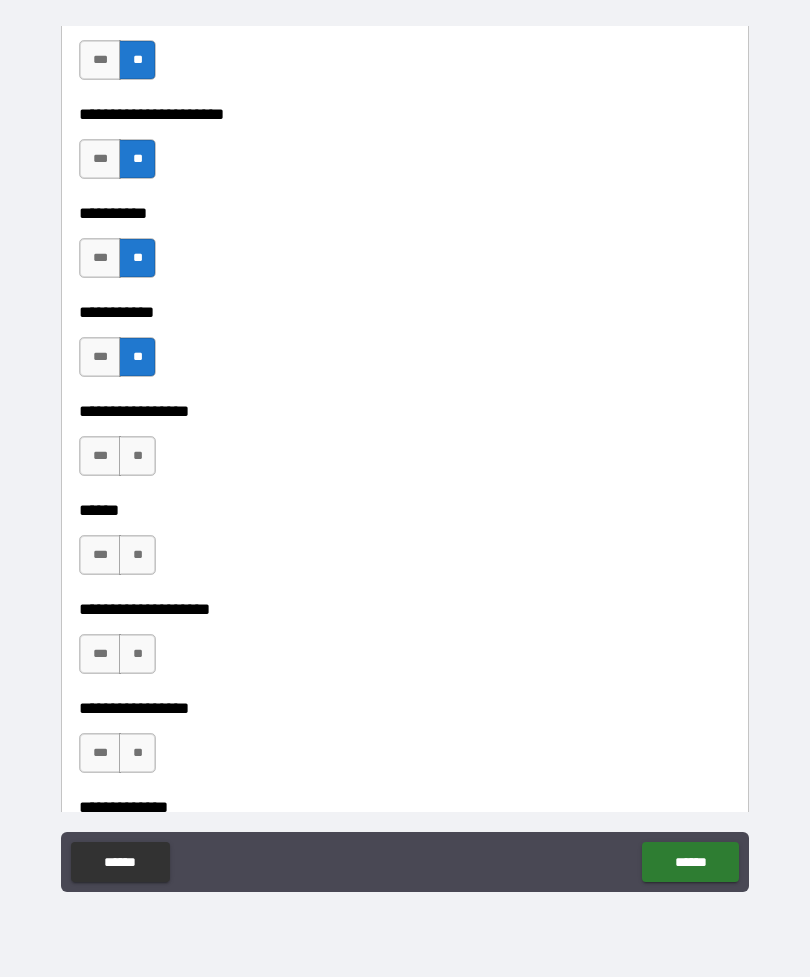 click on "**" at bounding box center [137, 456] 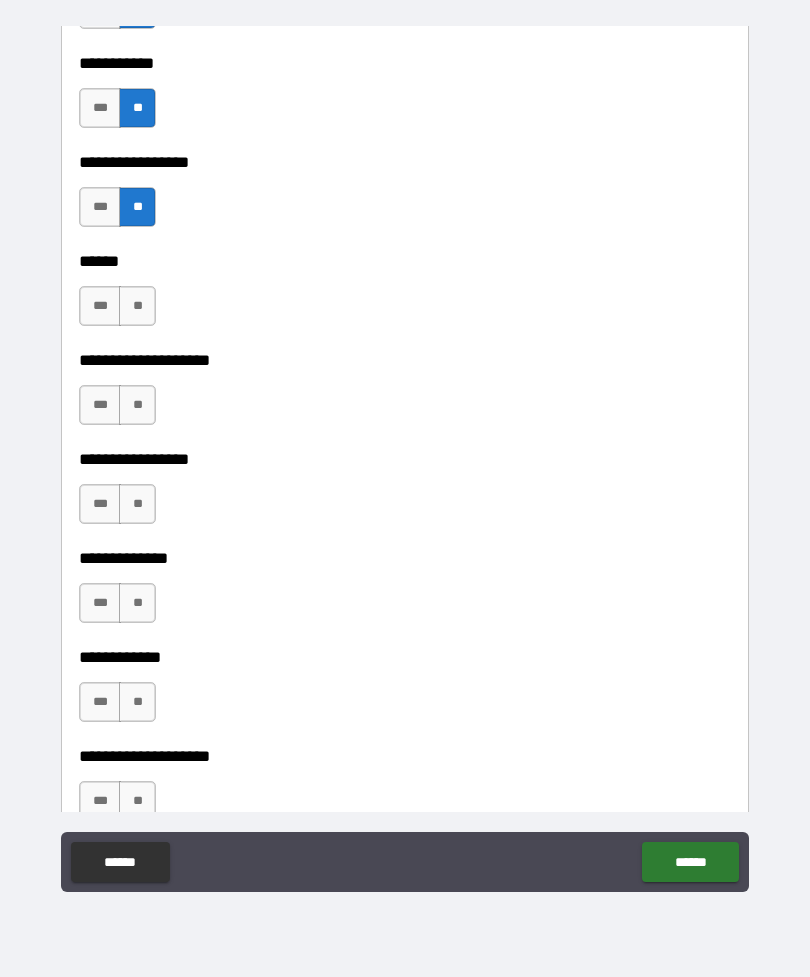 scroll, scrollTop: 6526, scrollLeft: 0, axis: vertical 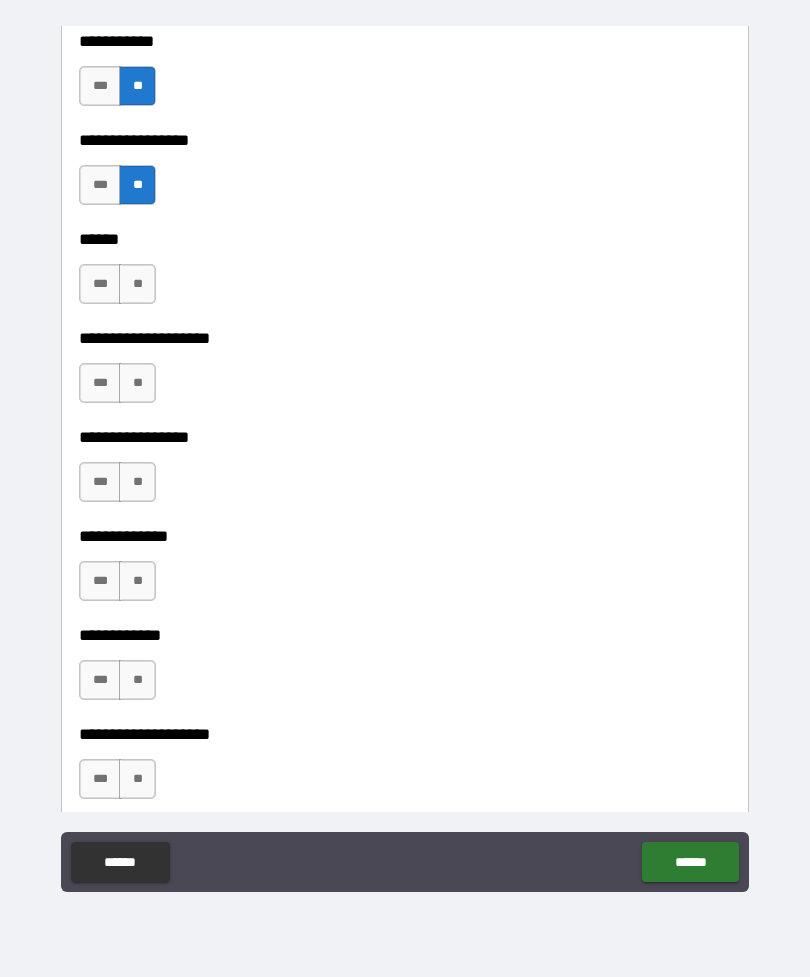 click on "**" at bounding box center (137, 284) 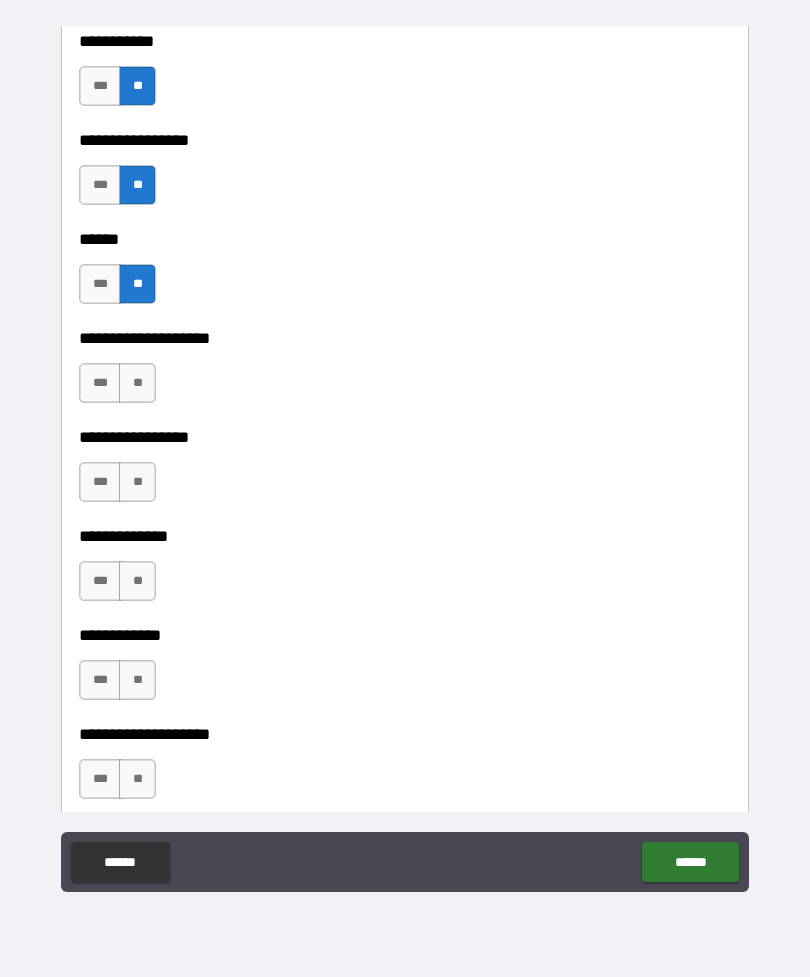 click on "**" at bounding box center [137, 383] 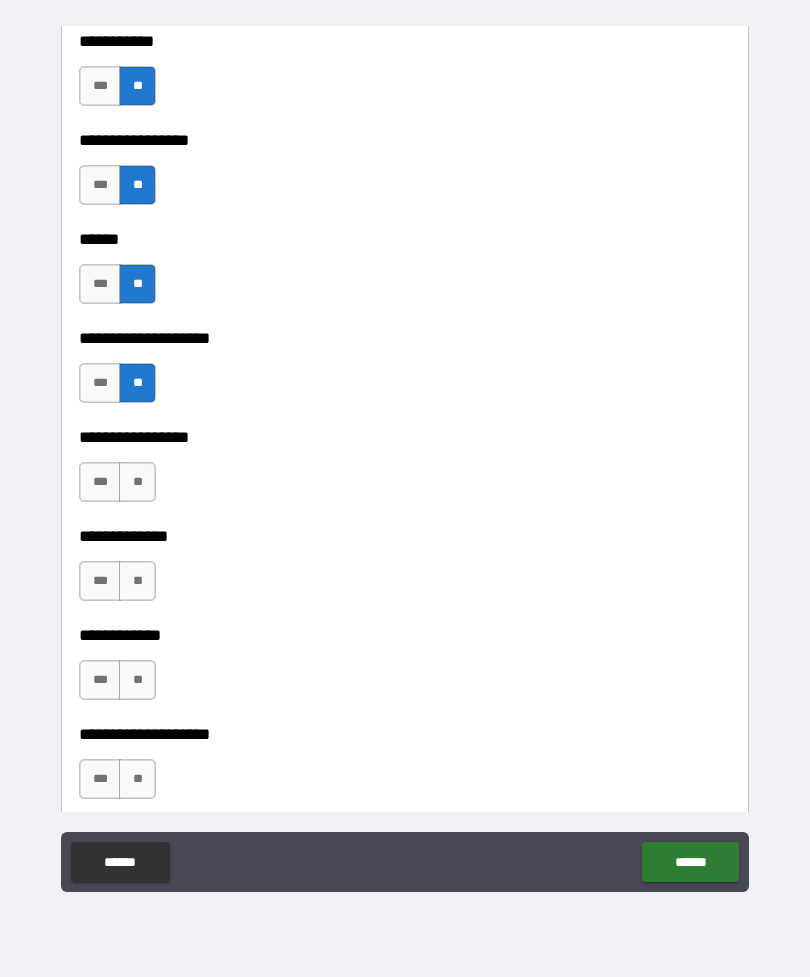 click on "**" at bounding box center (137, 482) 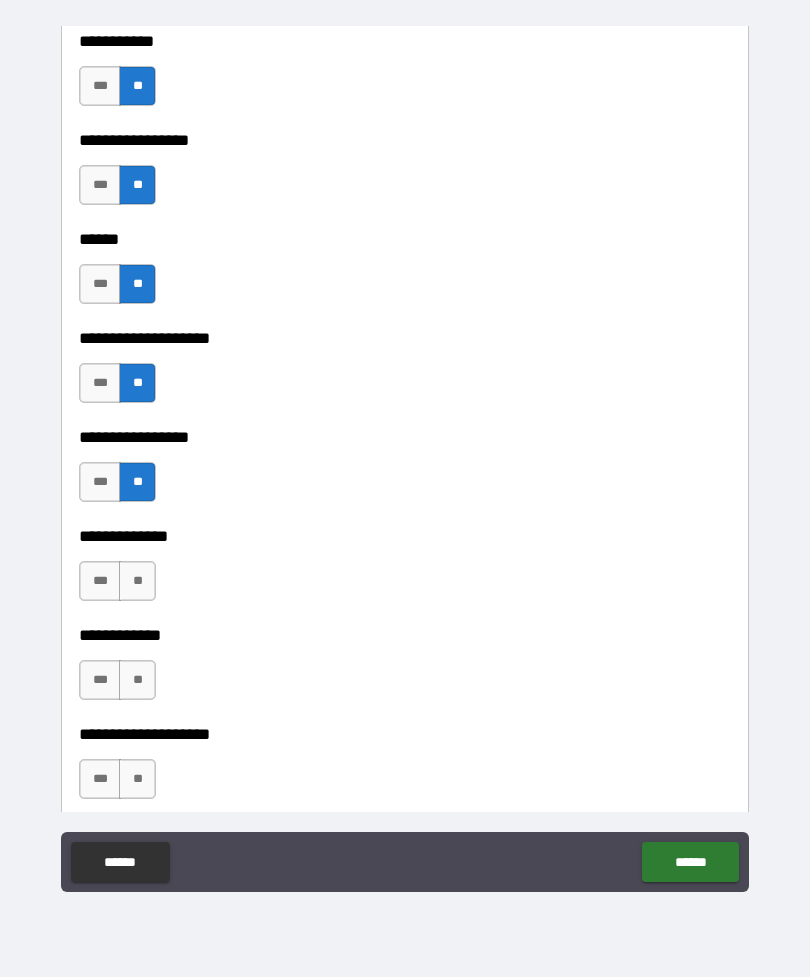click on "**" at bounding box center (137, 581) 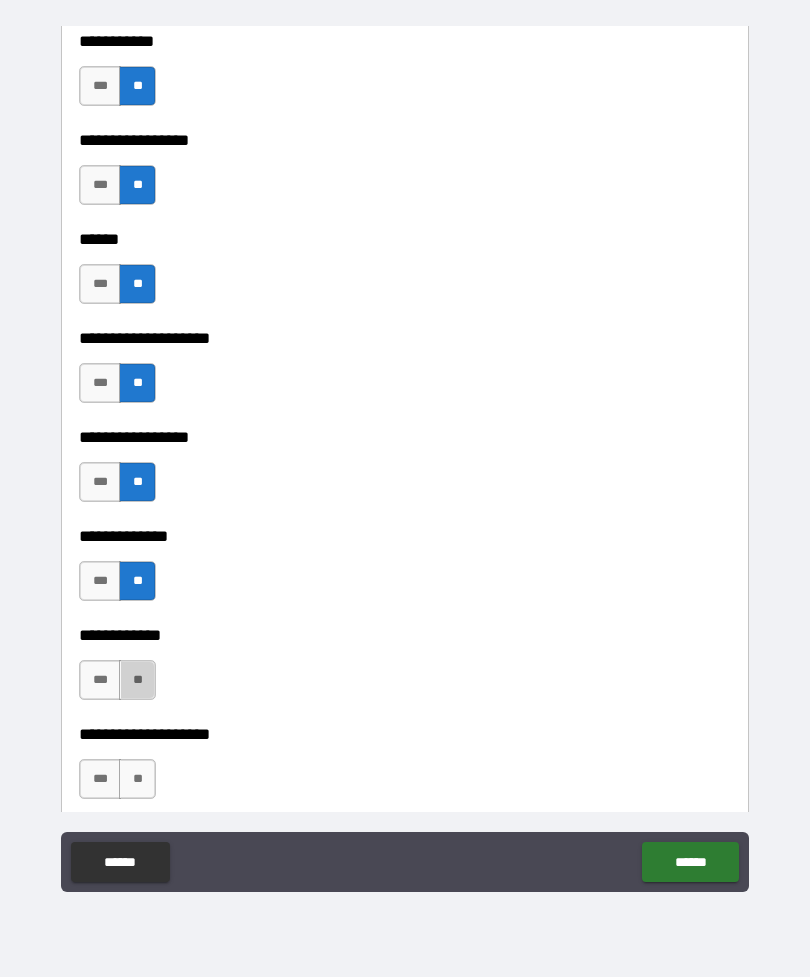 click on "**" at bounding box center [137, 680] 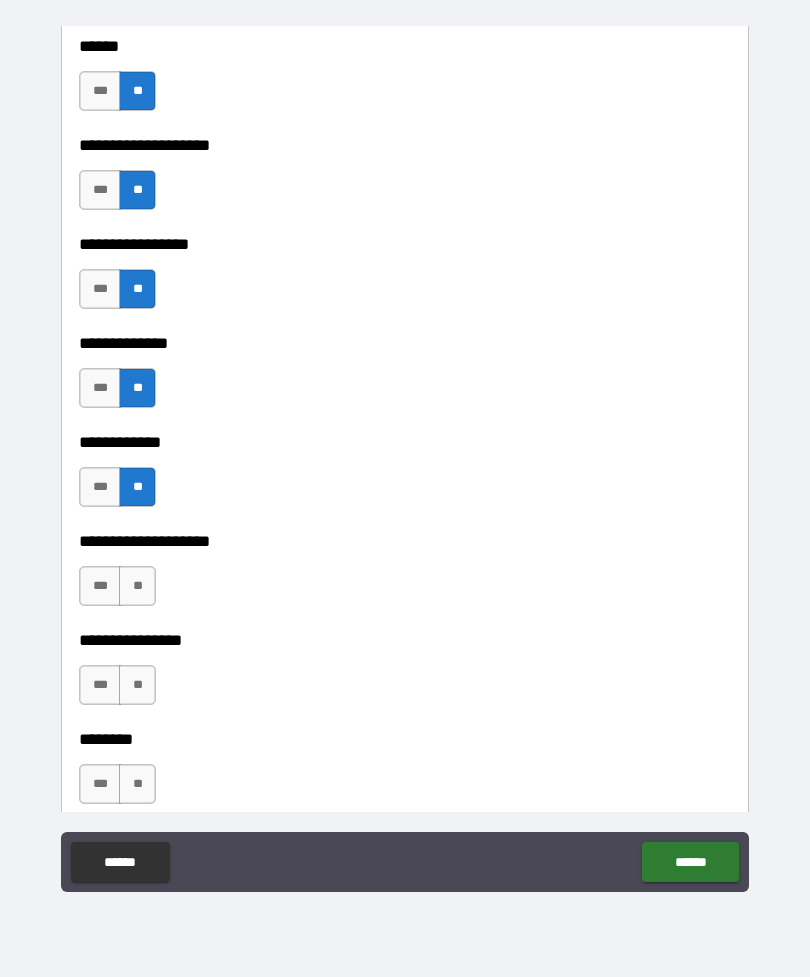 scroll, scrollTop: 6724, scrollLeft: 0, axis: vertical 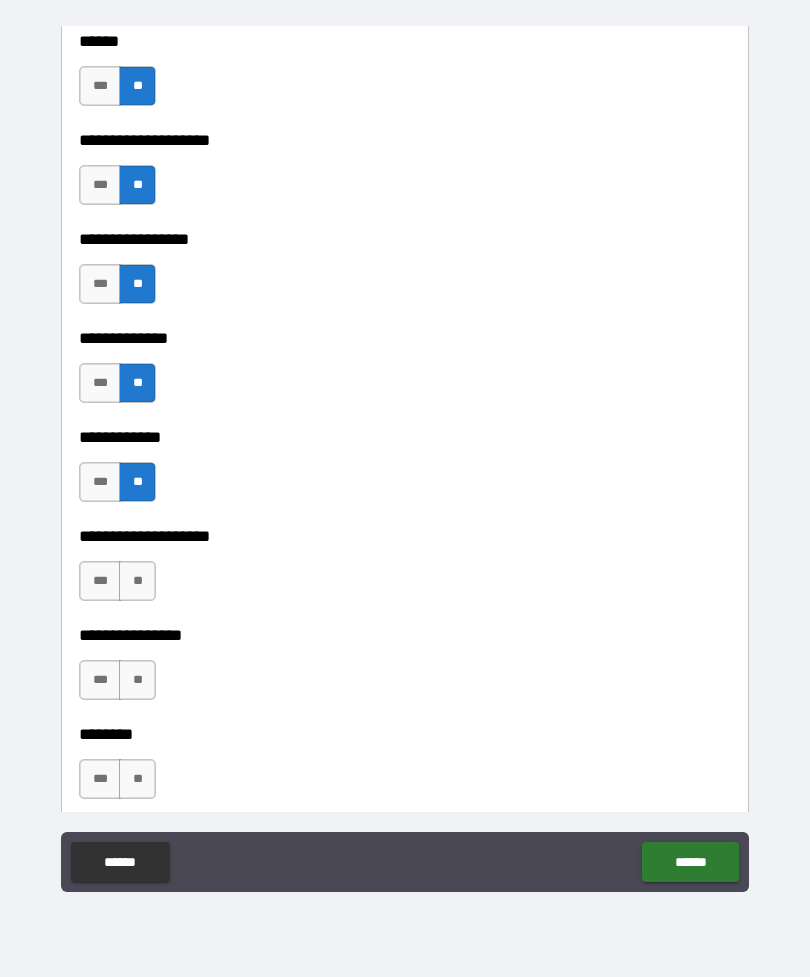 click on "**" at bounding box center [137, 581] 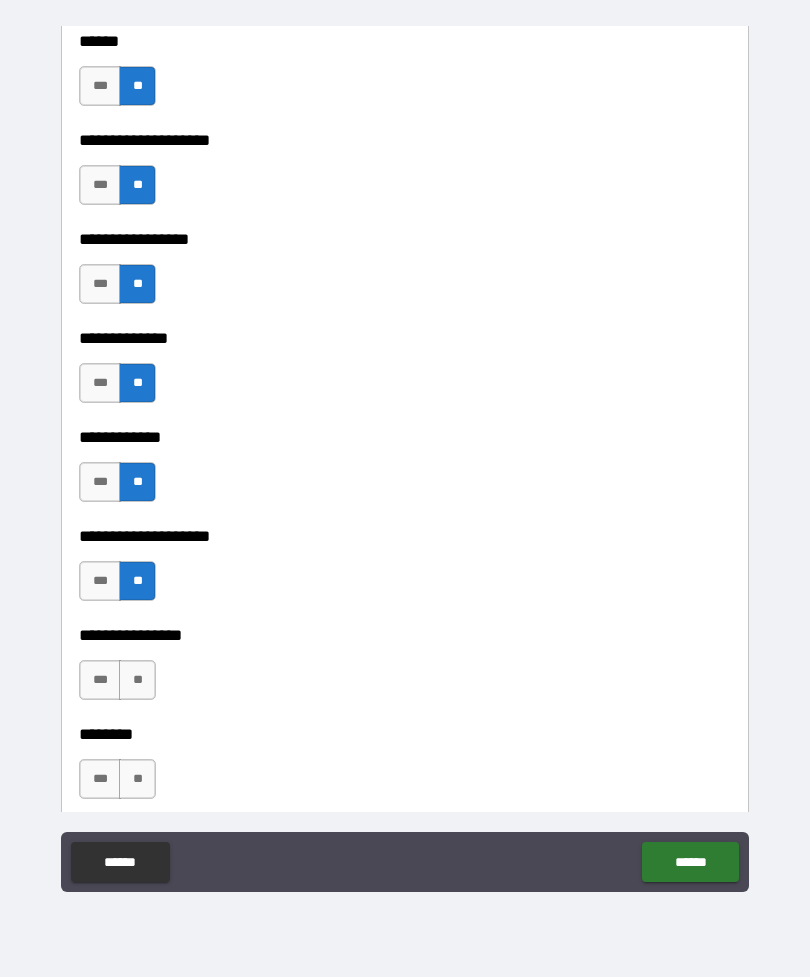 click on "**" at bounding box center (137, 680) 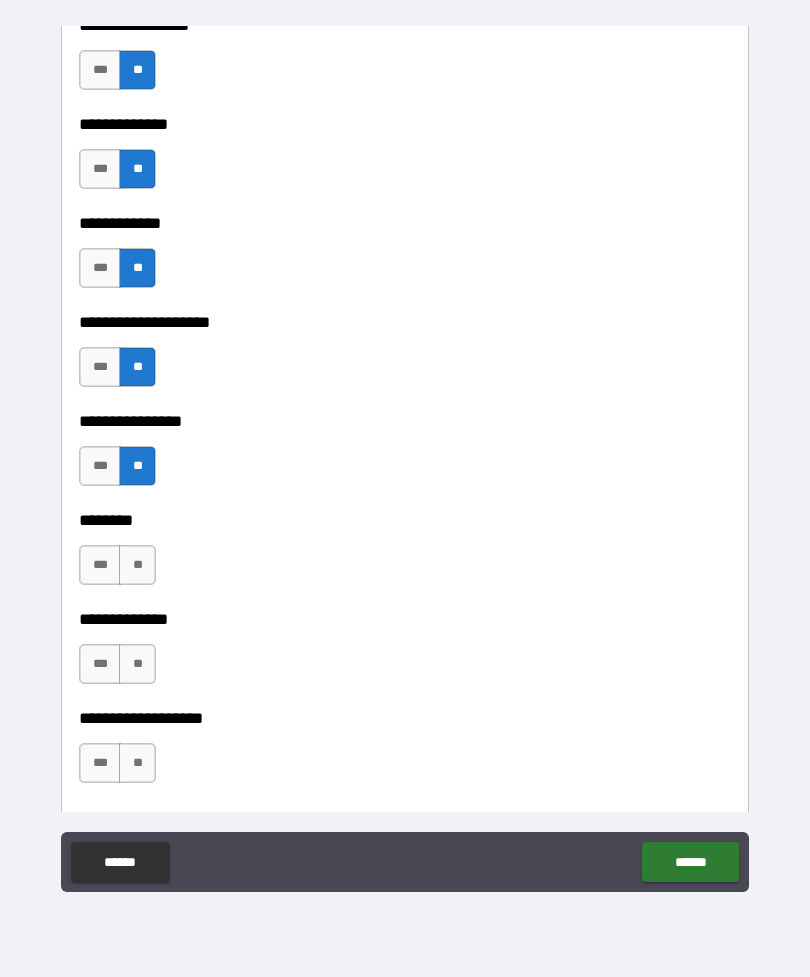 scroll, scrollTop: 6943, scrollLeft: 0, axis: vertical 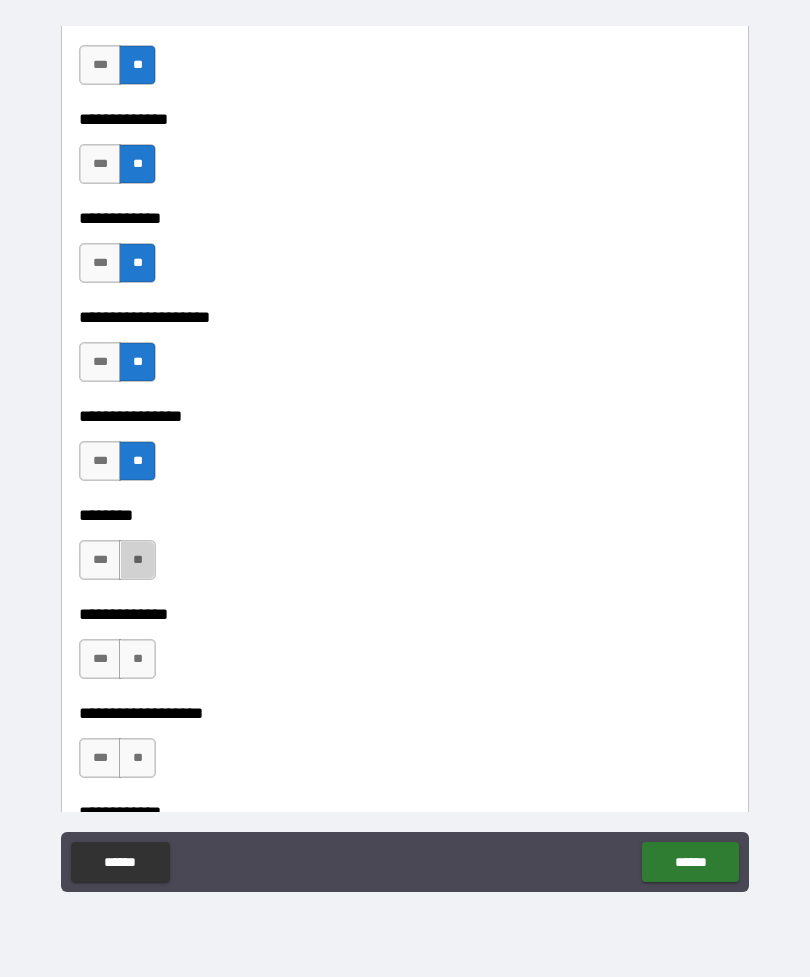 click on "**" at bounding box center [137, 560] 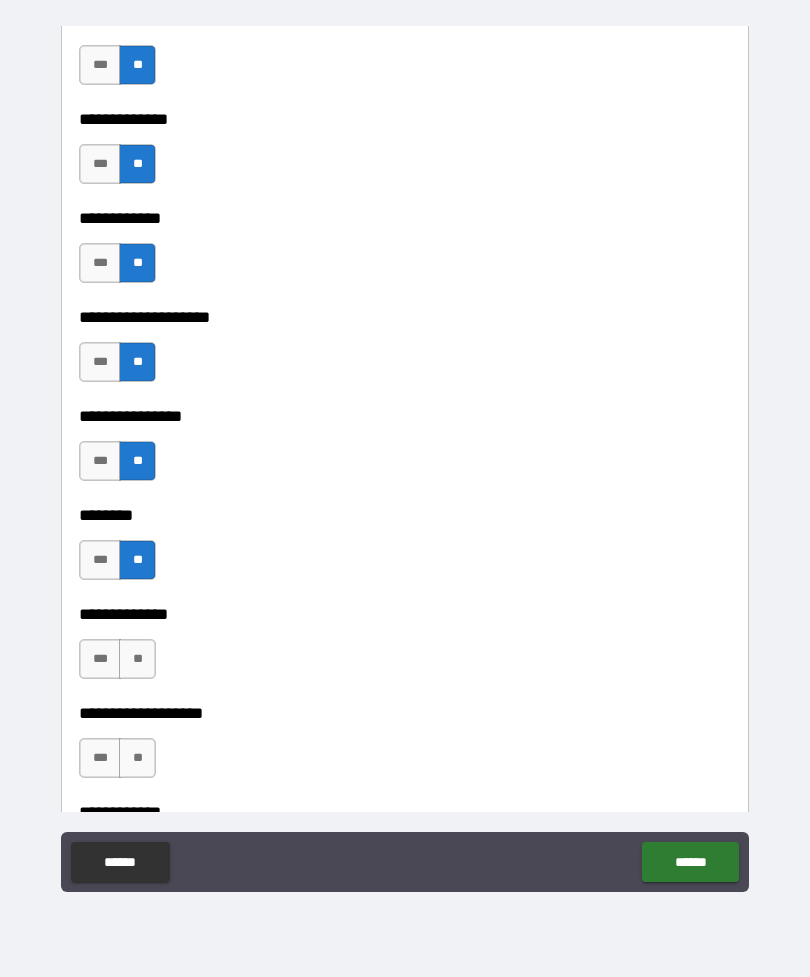 click on "**" at bounding box center (137, 659) 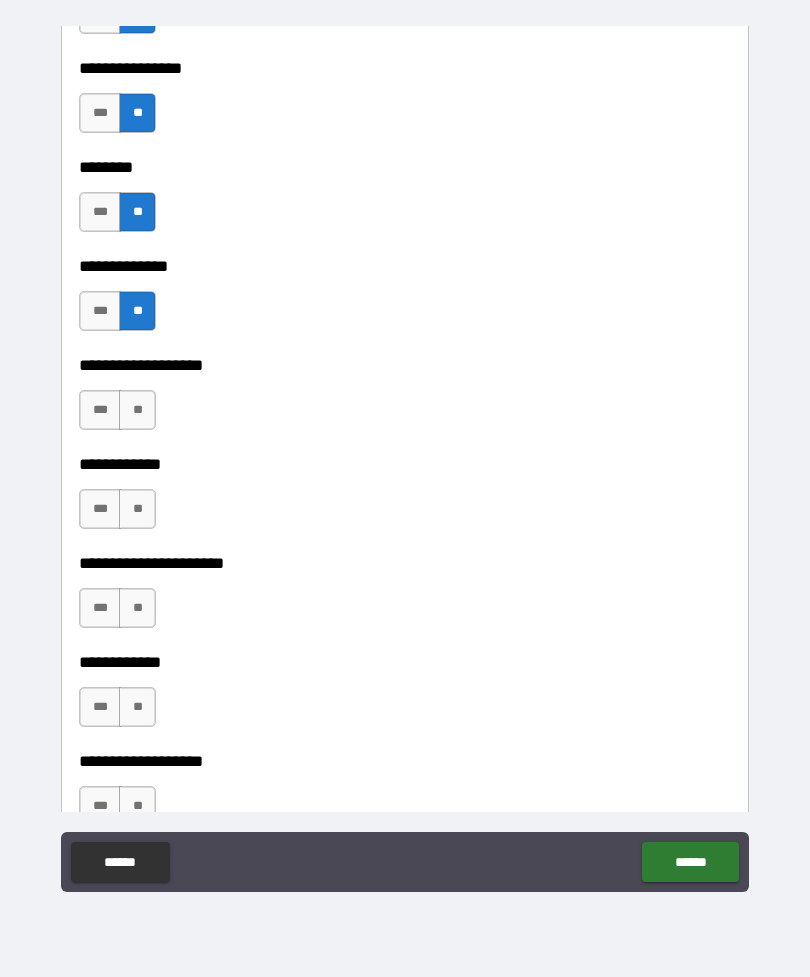 scroll, scrollTop: 7300, scrollLeft: 0, axis: vertical 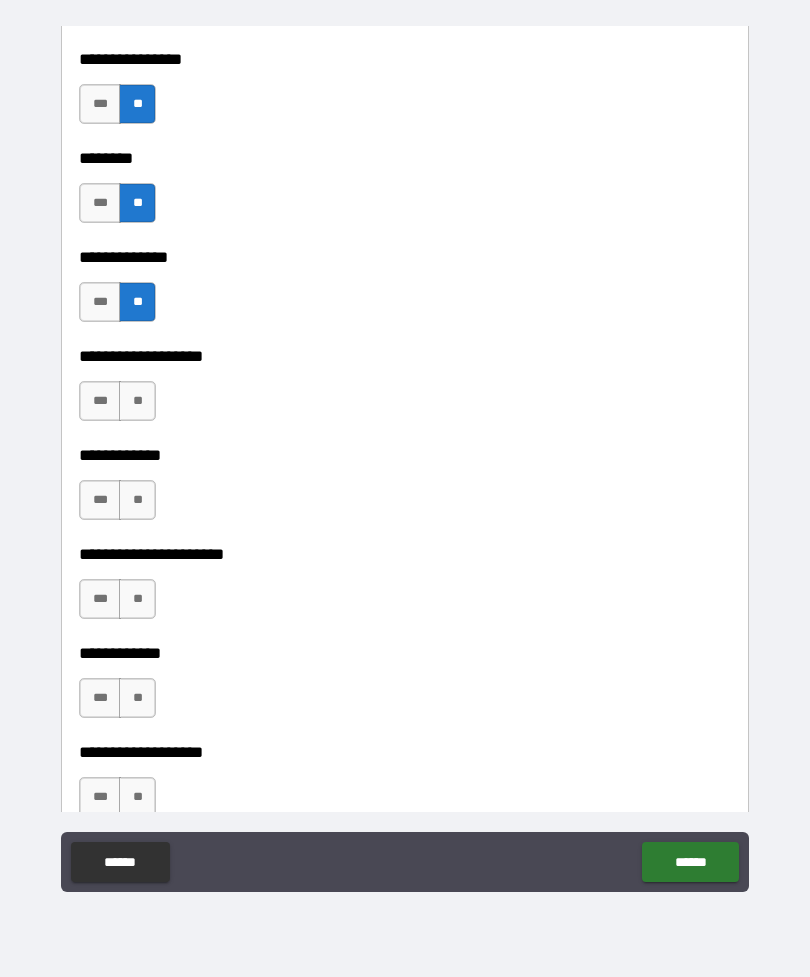 click on "***" at bounding box center [100, 401] 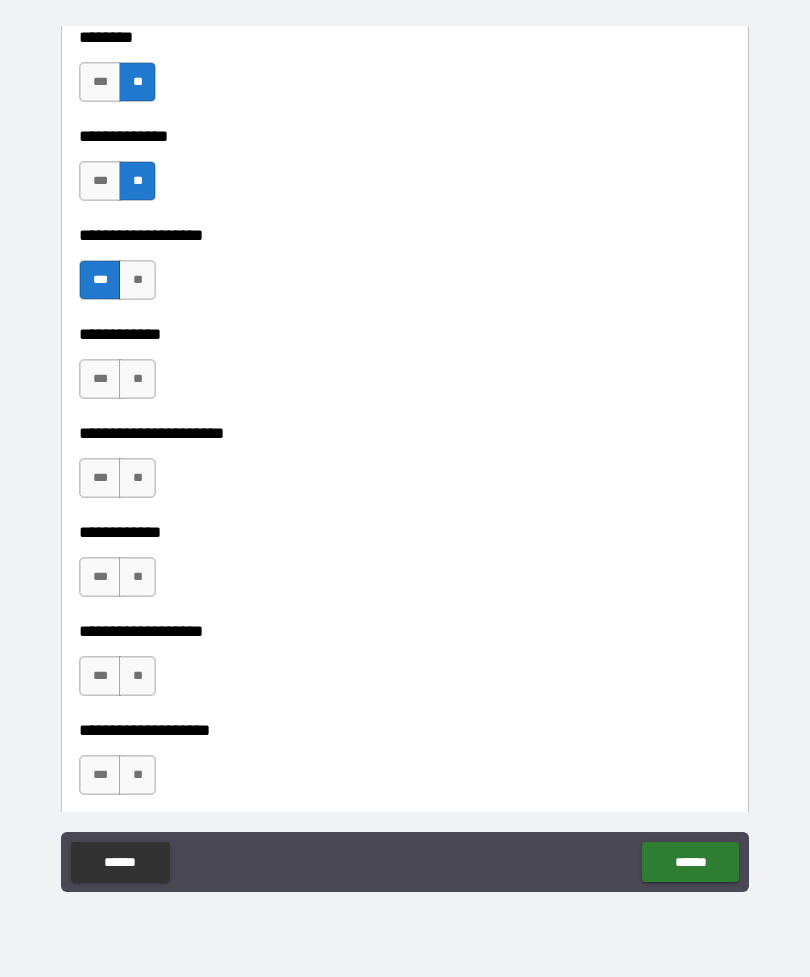 scroll, scrollTop: 7454, scrollLeft: 0, axis: vertical 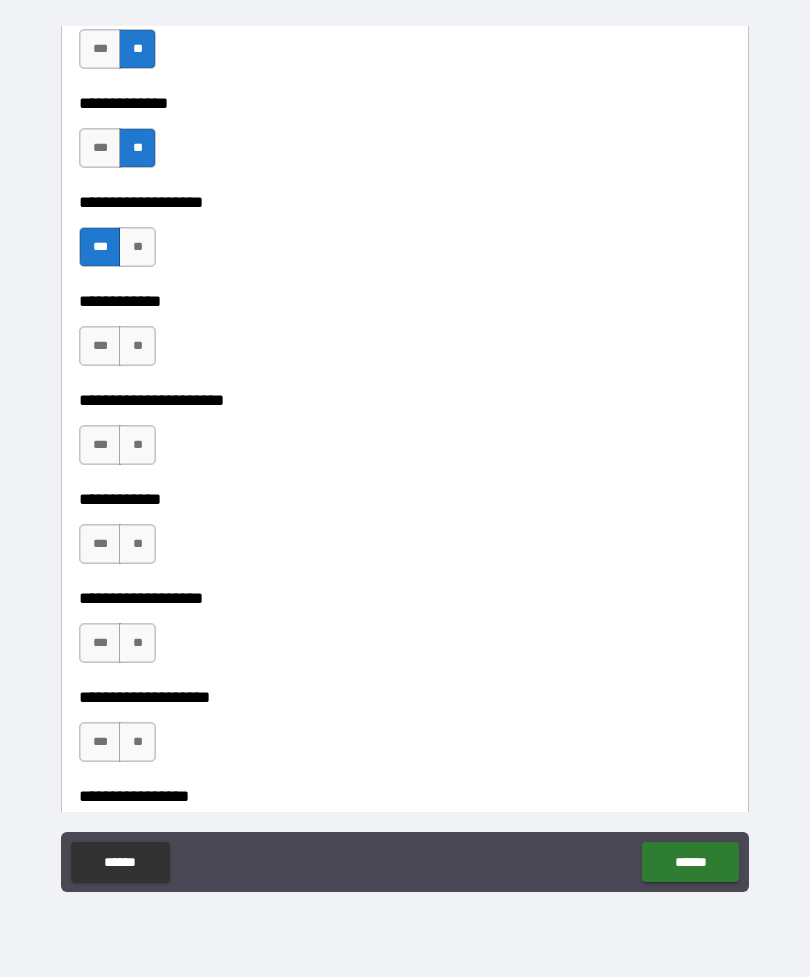 click on "**" at bounding box center (137, 346) 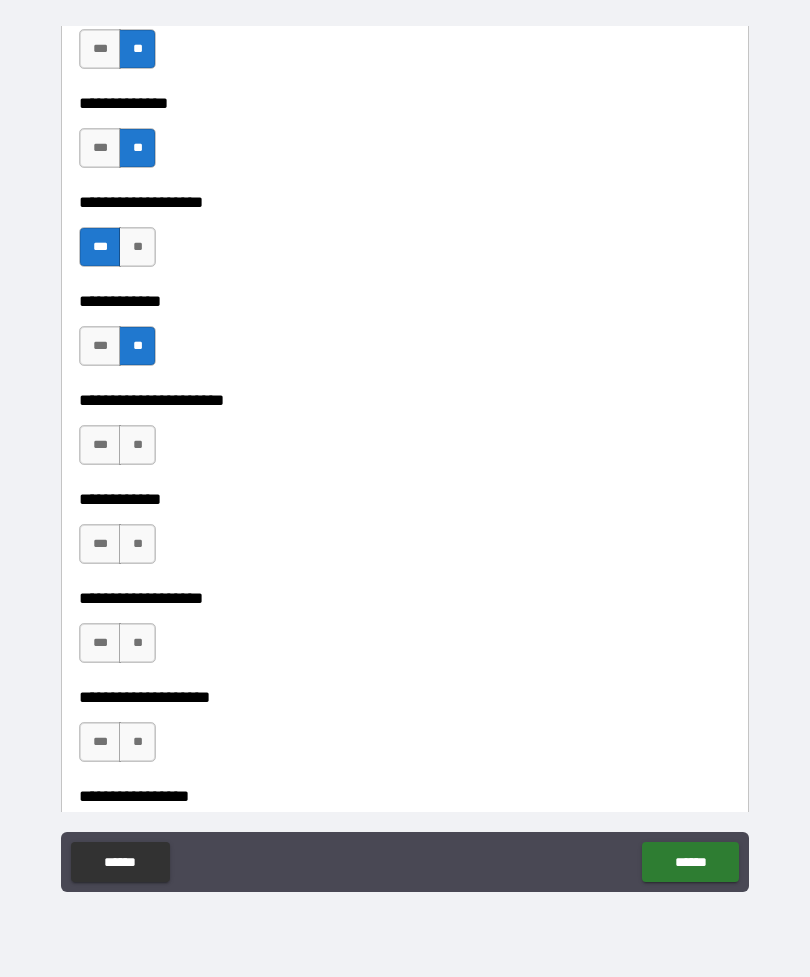 click on "**" at bounding box center (137, 445) 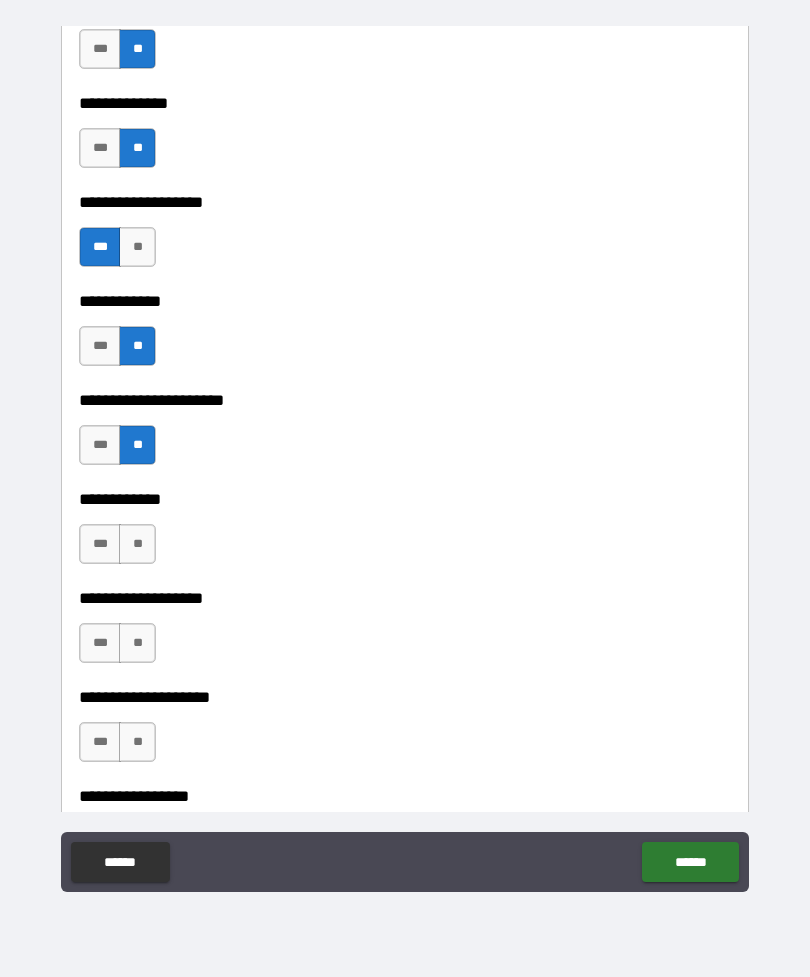 click on "**" at bounding box center [137, 544] 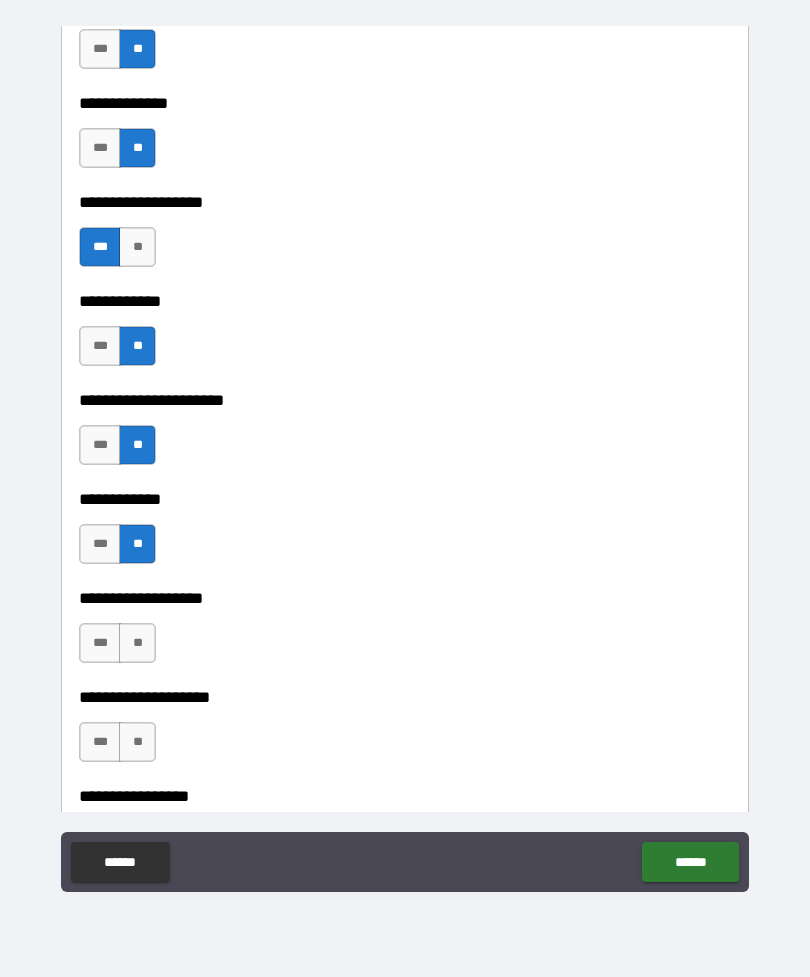 click on "**" at bounding box center (137, 643) 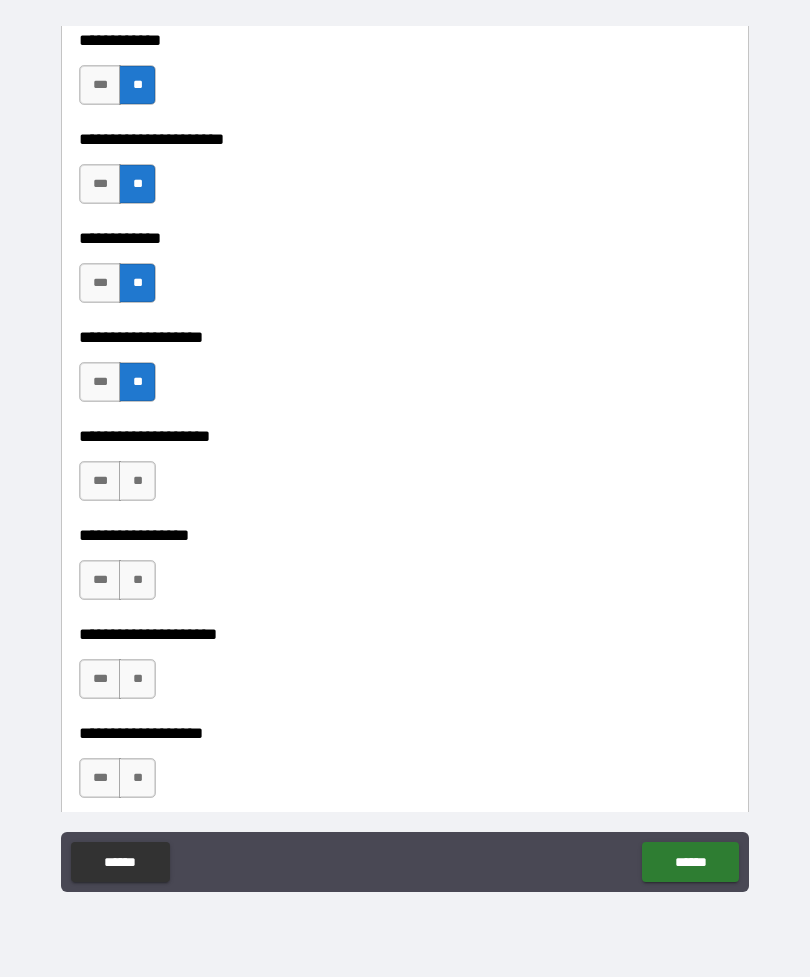 scroll, scrollTop: 7724, scrollLeft: 0, axis: vertical 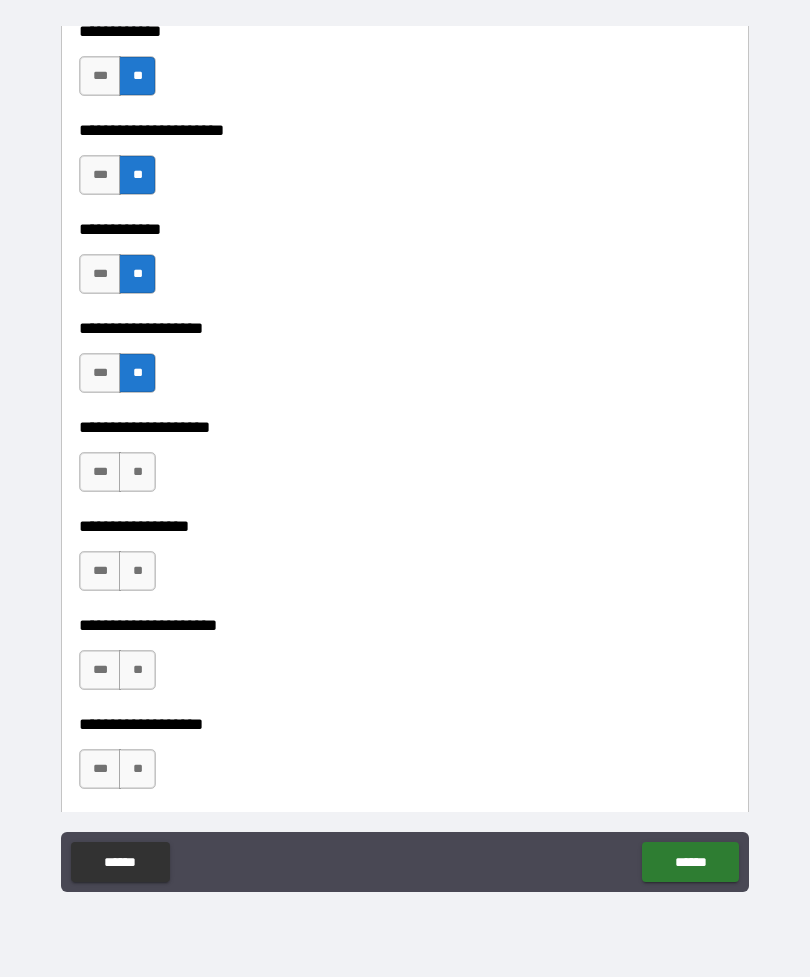 click on "**" at bounding box center (137, 472) 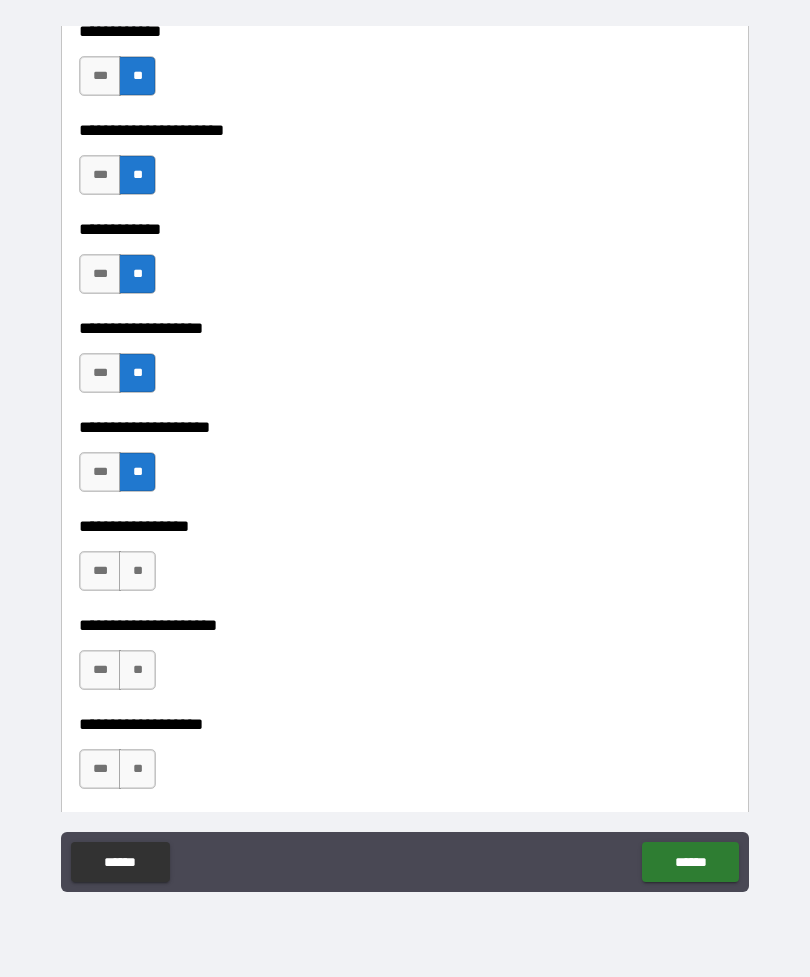 click on "**********" at bounding box center [405, 427] 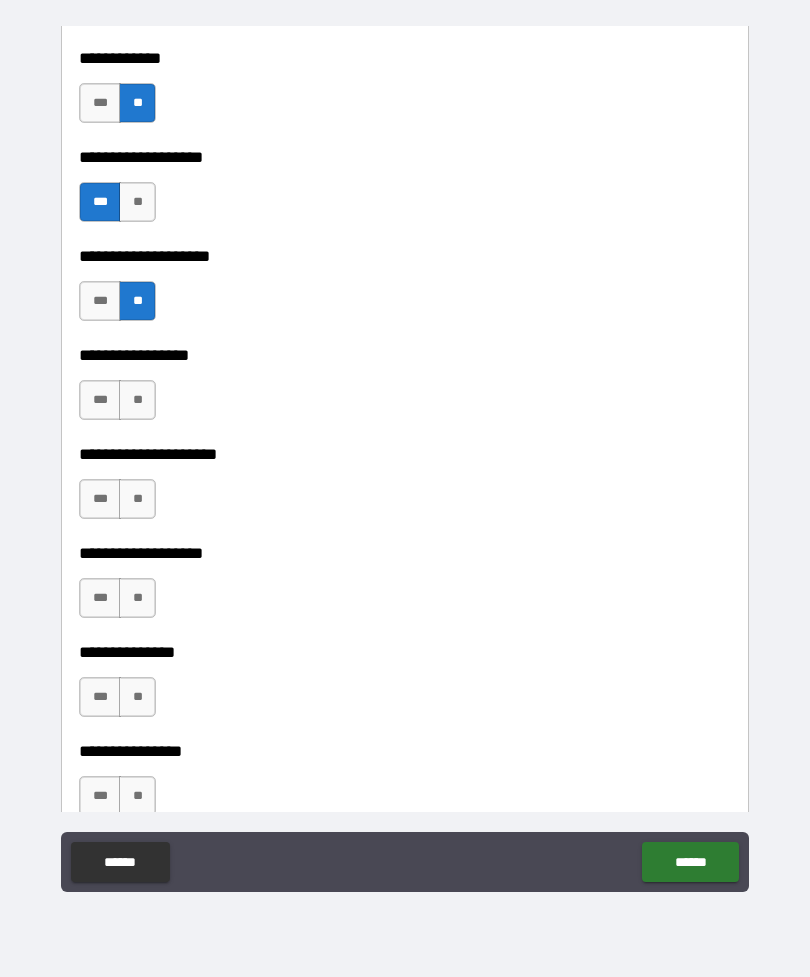 scroll, scrollTop: 7896, scrollLeft: 0, axis: vertical 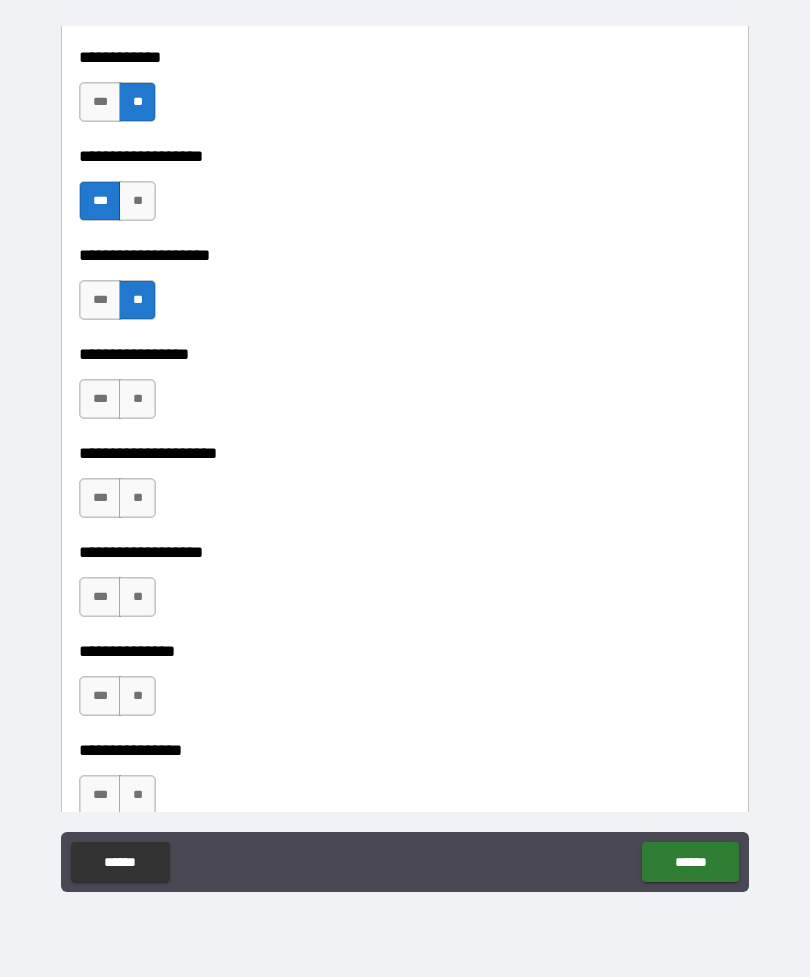 click on "***" at bounding box center (100, 399) 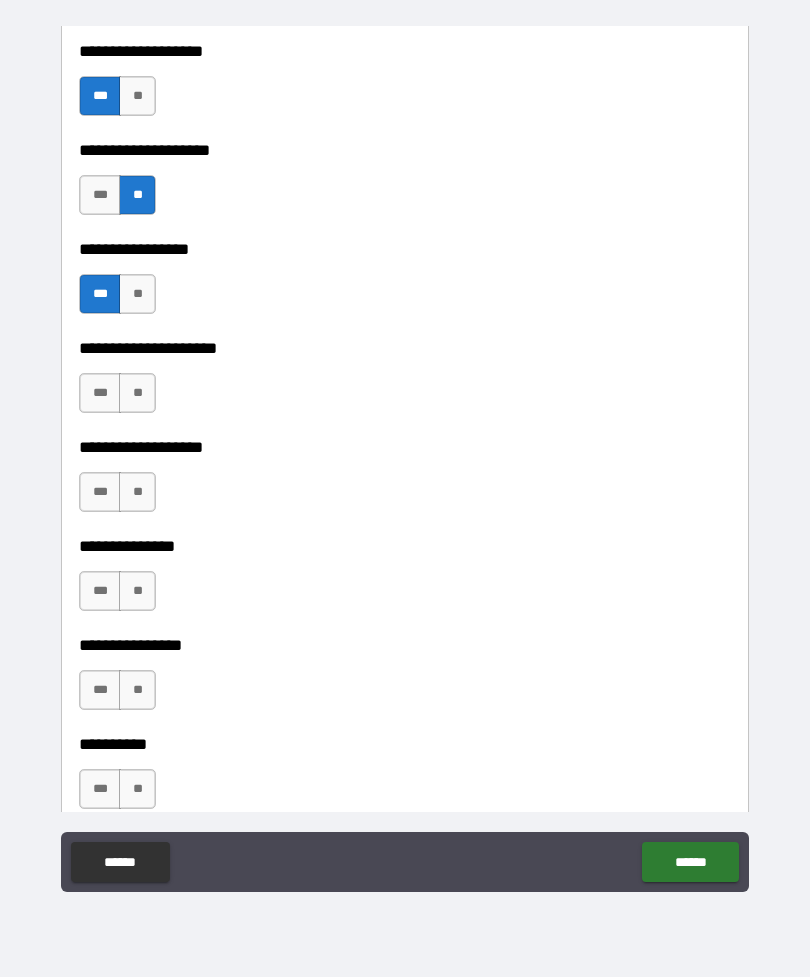 scroll, scrollTop: 8003, scrollLeft: 0, axis: vertical 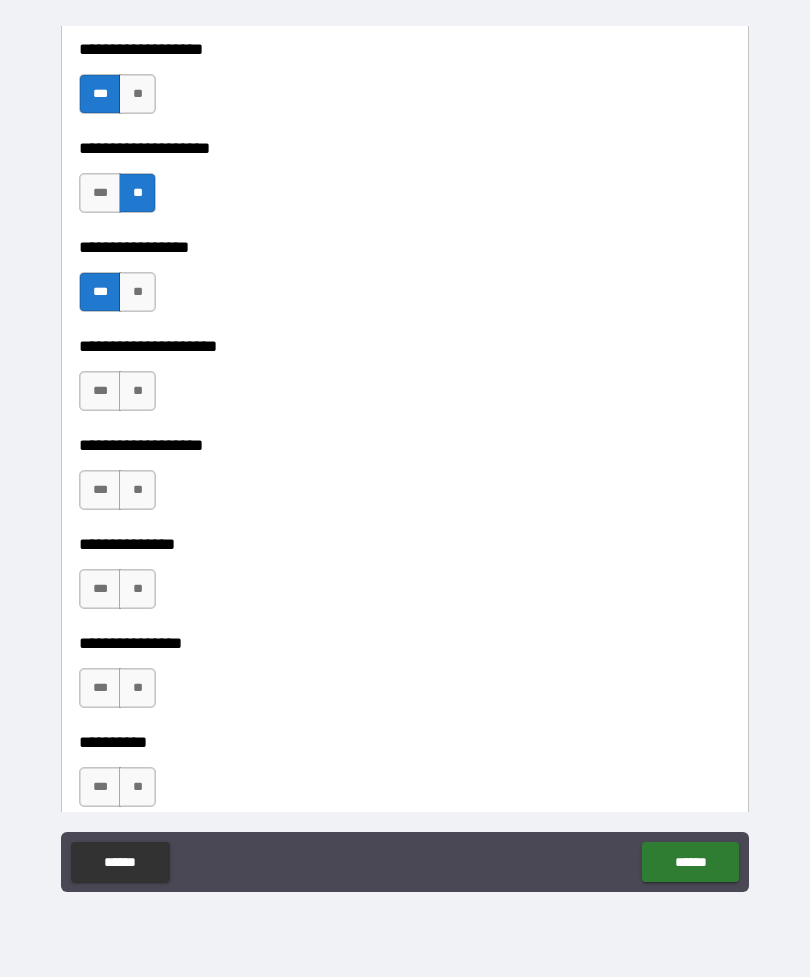 click on "**" at bounding box center [137, 391] 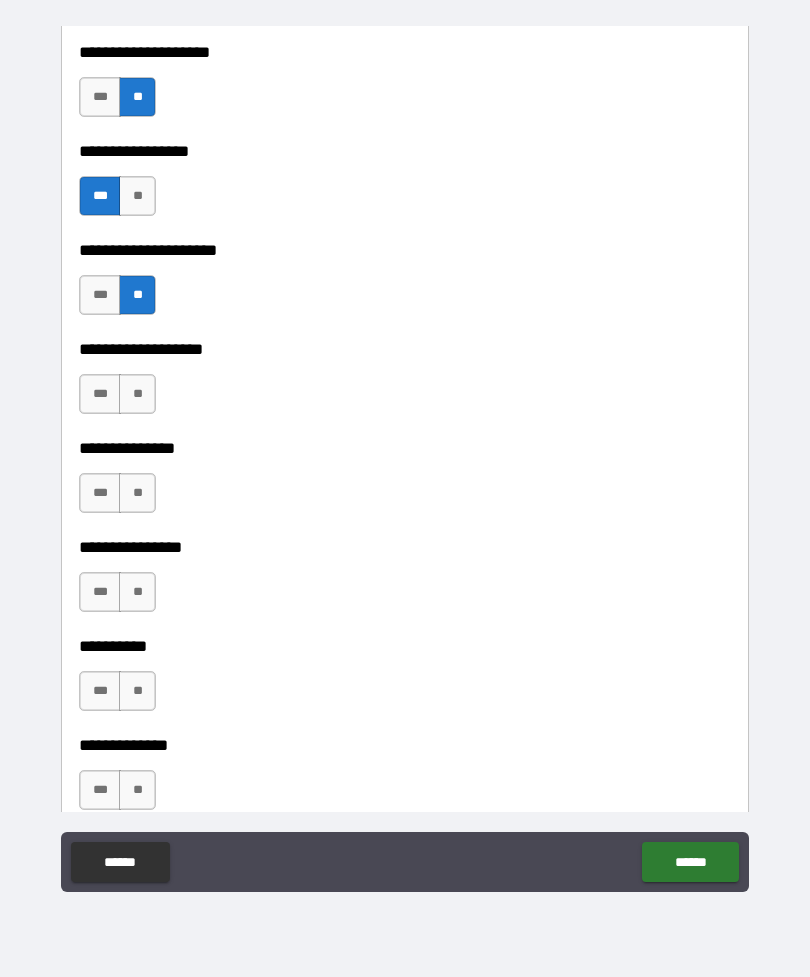 scroll, scrollTop: 8100, scrollLeft: 0, axis: vertical 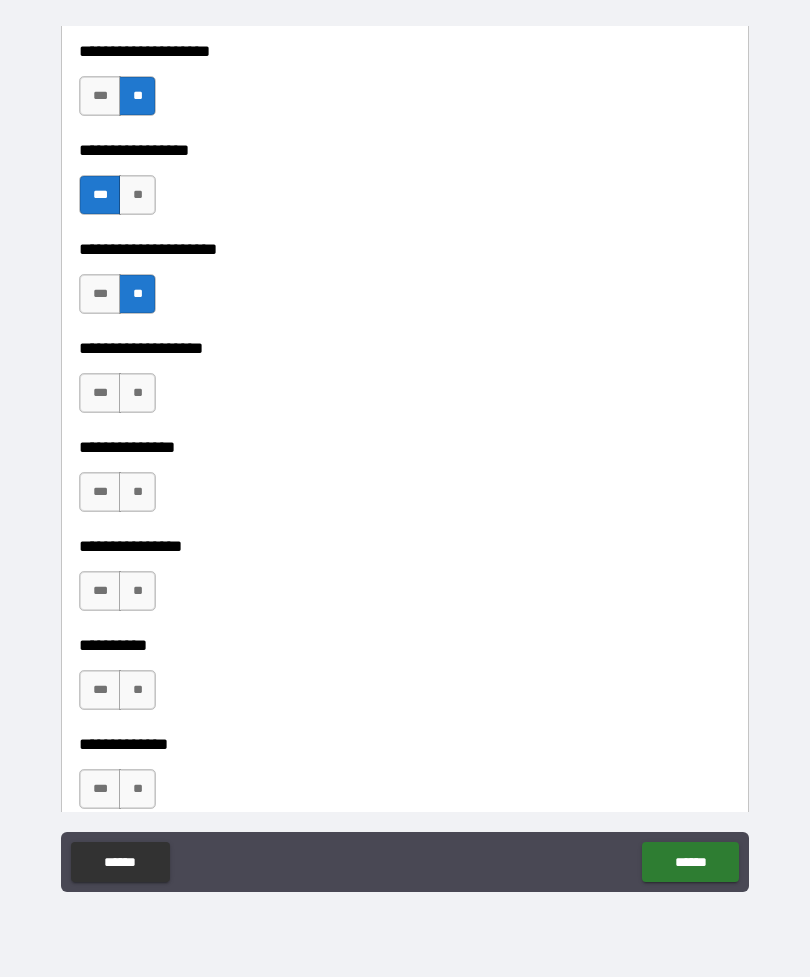 click on "**" at bounding box center [137, 393] 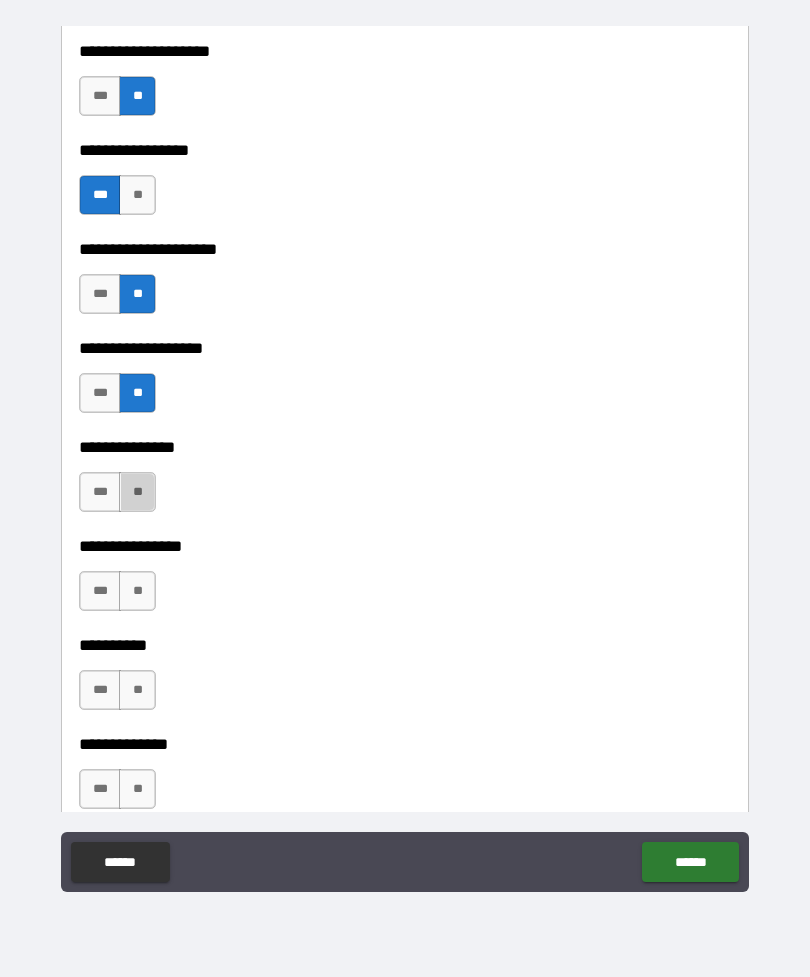 click on "**" at bounding box center (137, 492) 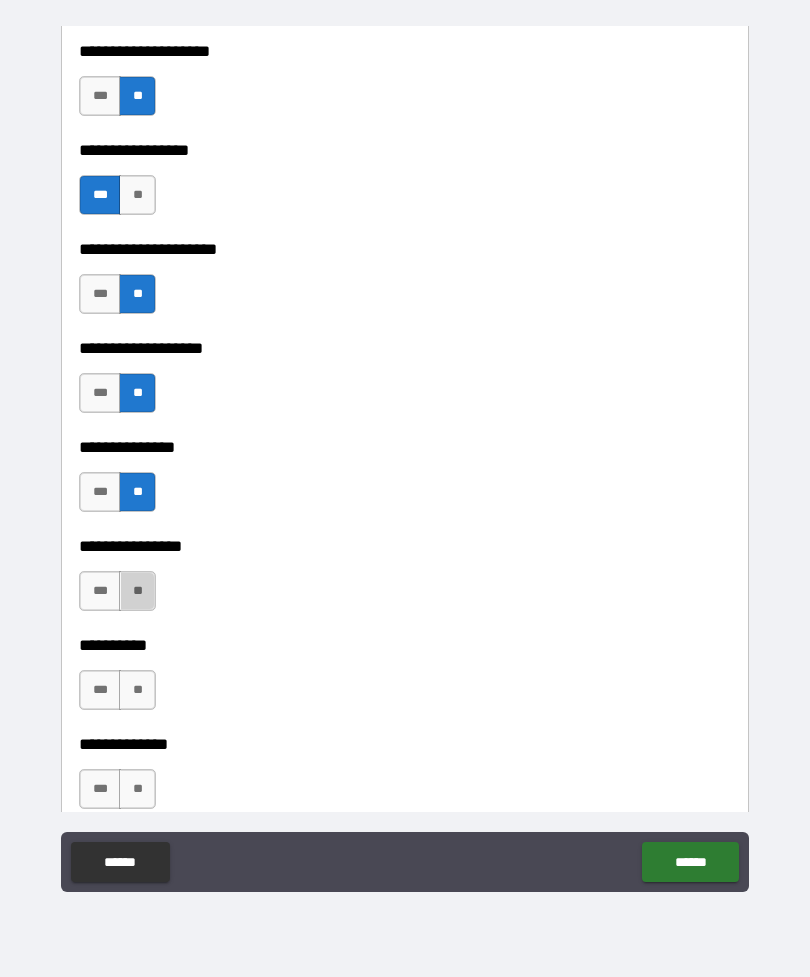 click on "**" at bounding box center [137, 591] 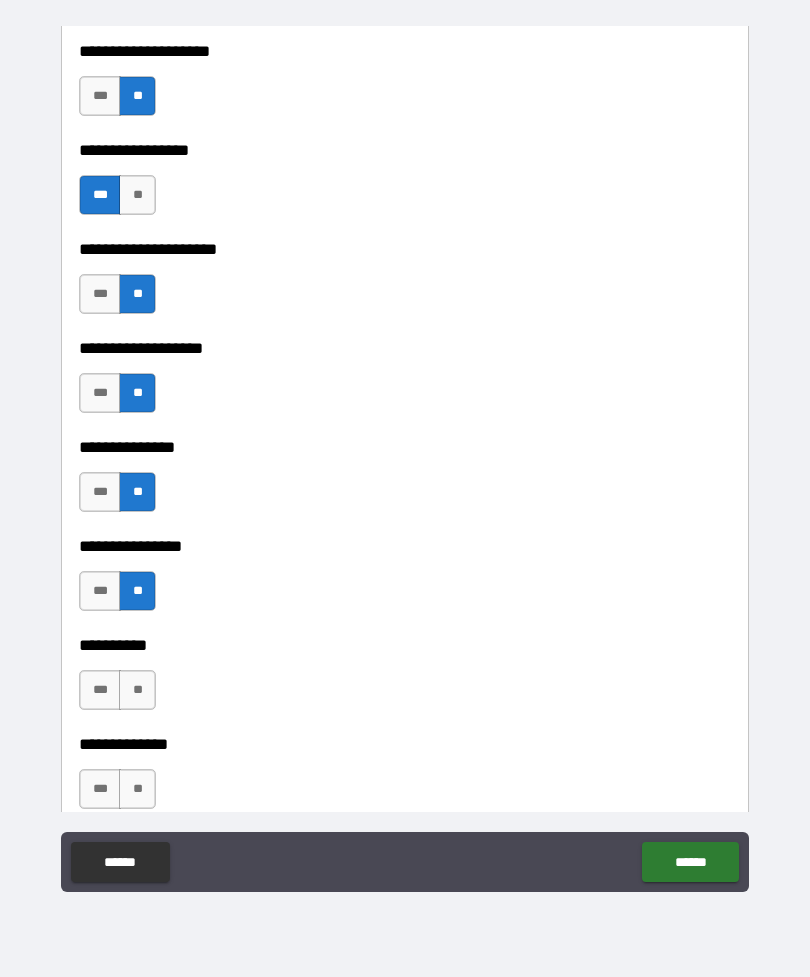 click on "**" at bounding box center (137, 690) 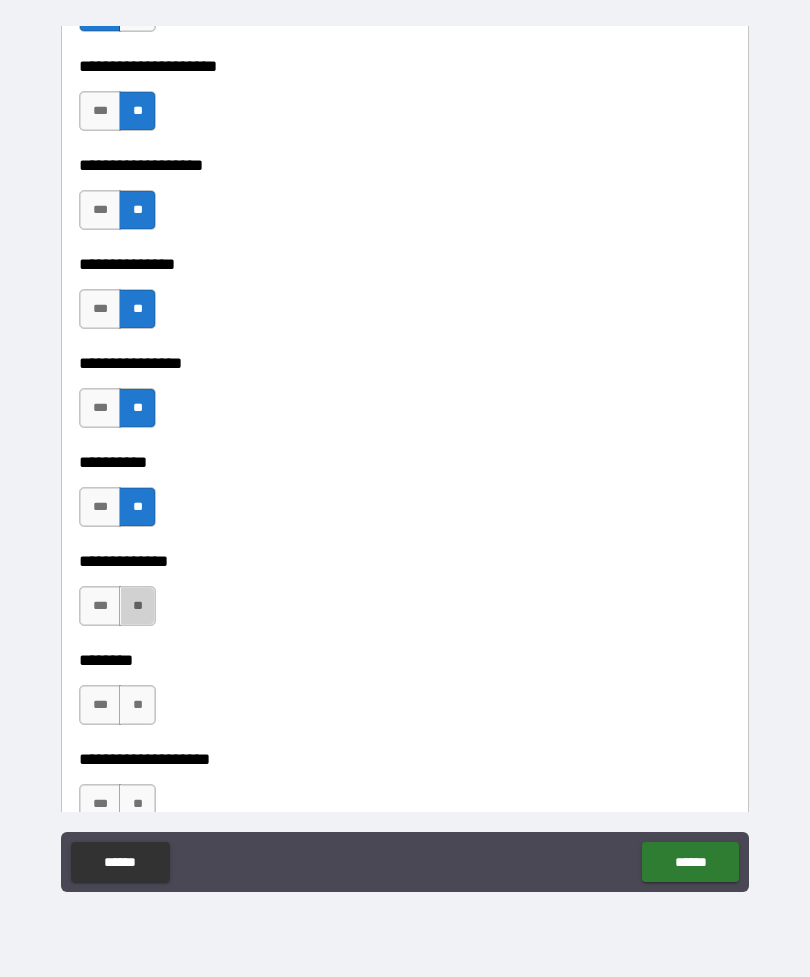 click on "**" at bounding box center [137, 606] 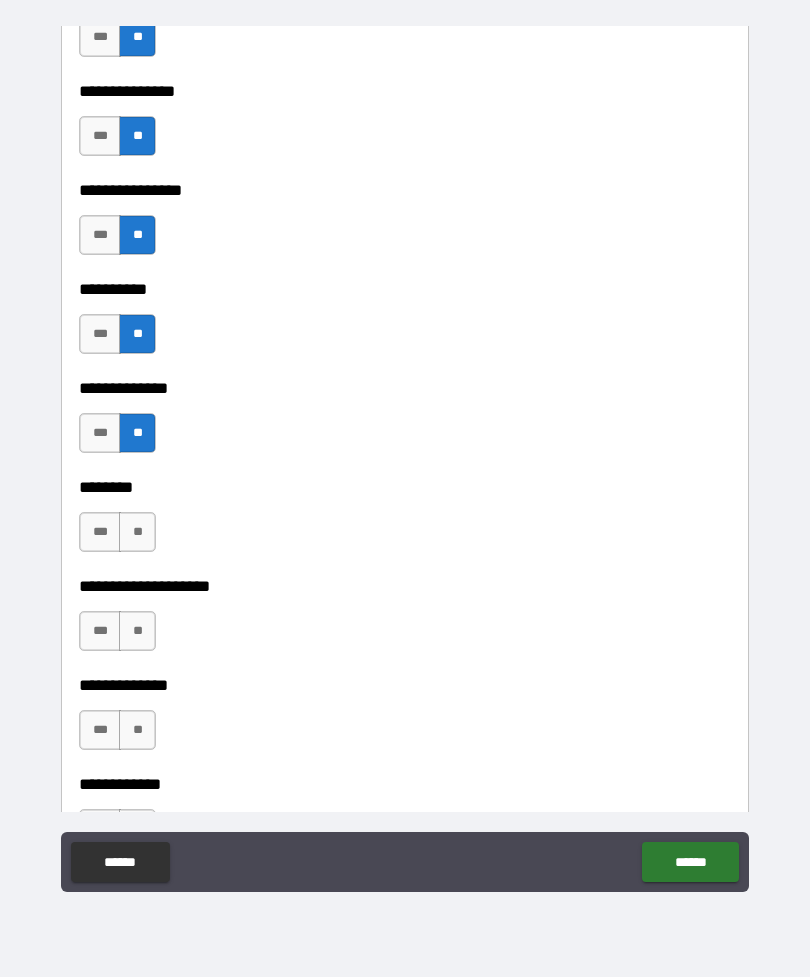 click on "**" at bounding box center (137, 532) 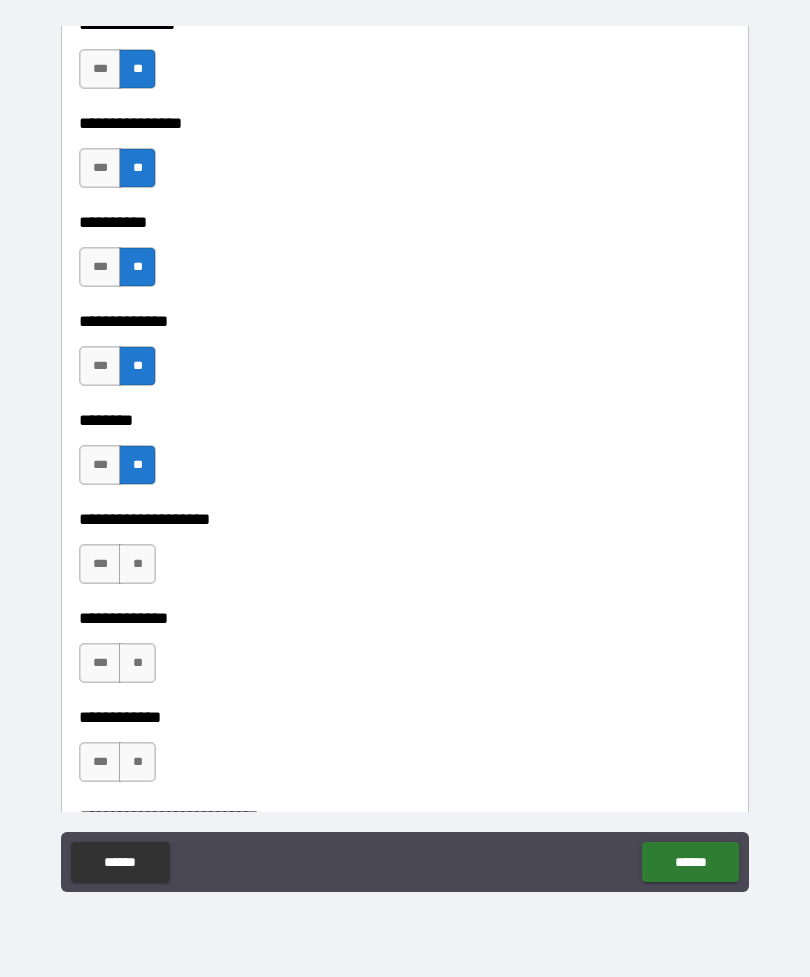 scroll, scrollTop: 8599, scrollLeft: 0, axis: vertical 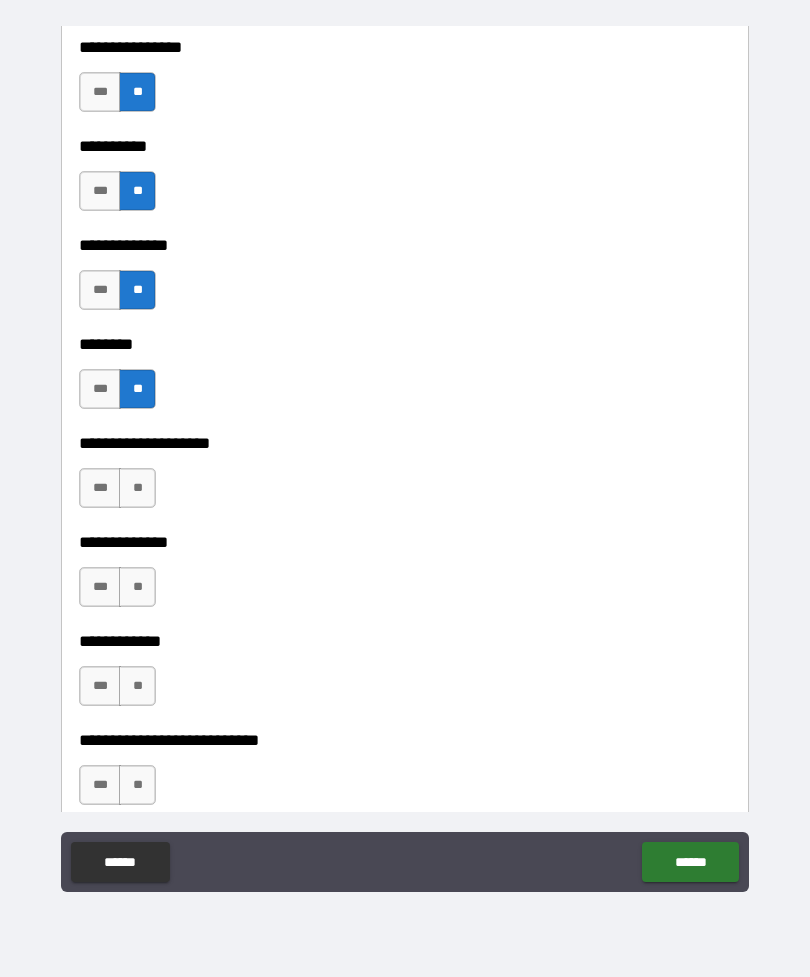 click on "**" at bounding box center (137, 488) 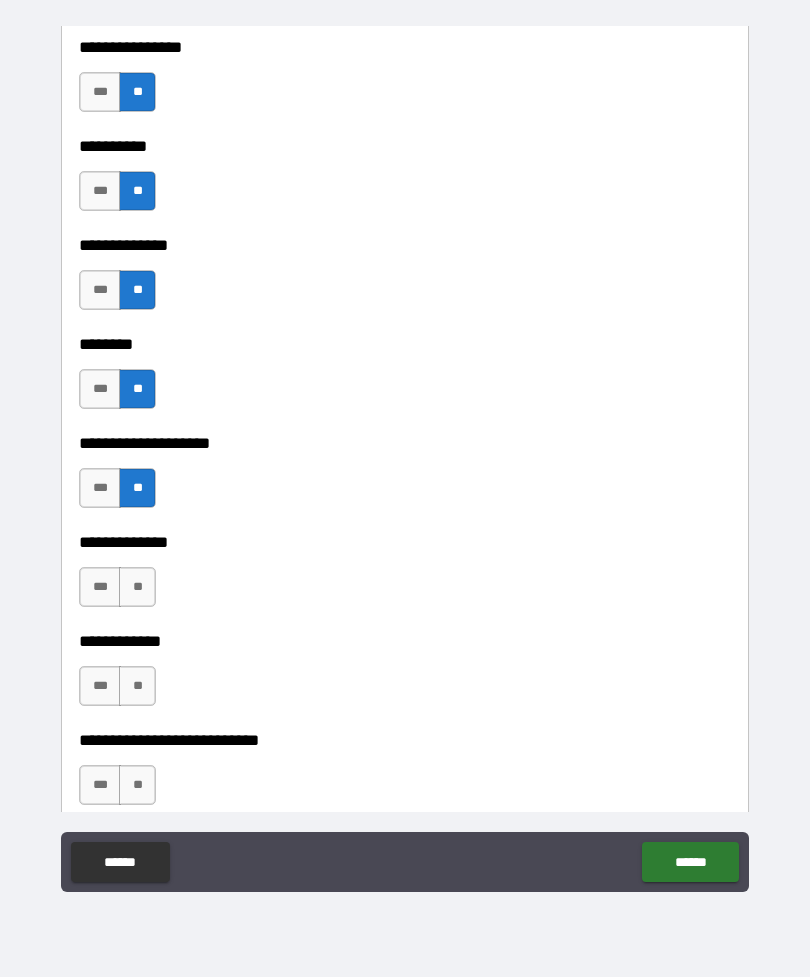 click on "**" at bounding box center (137, 587) 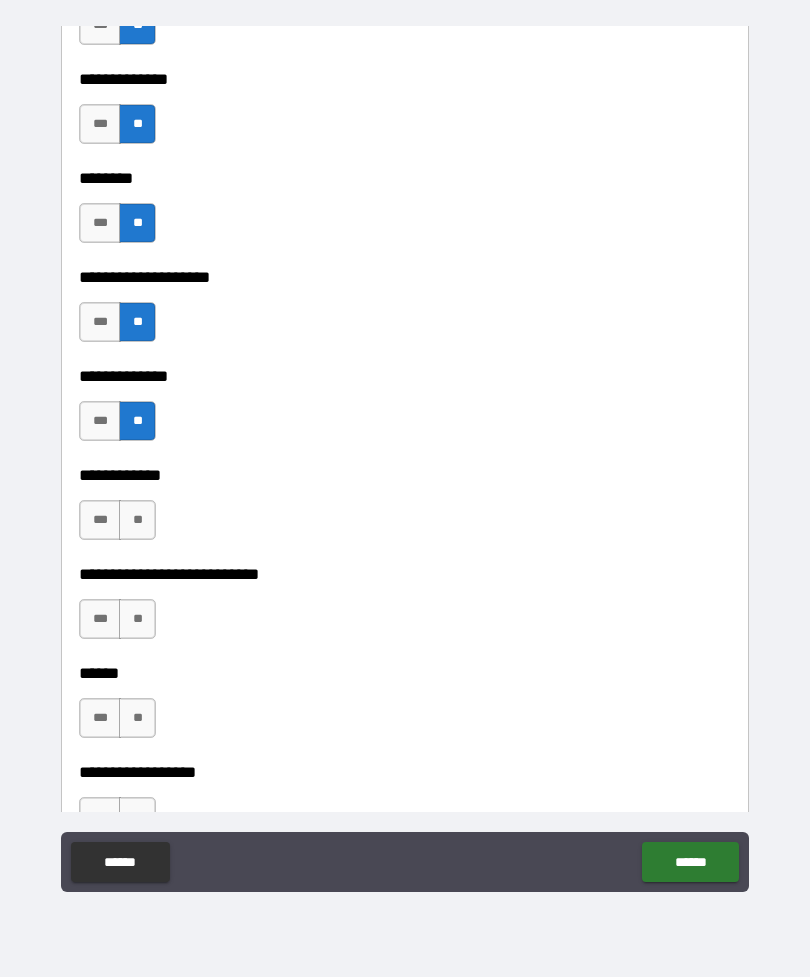 scroll, scrollTop: 8762, scrollLeft: 0, axis: vertical 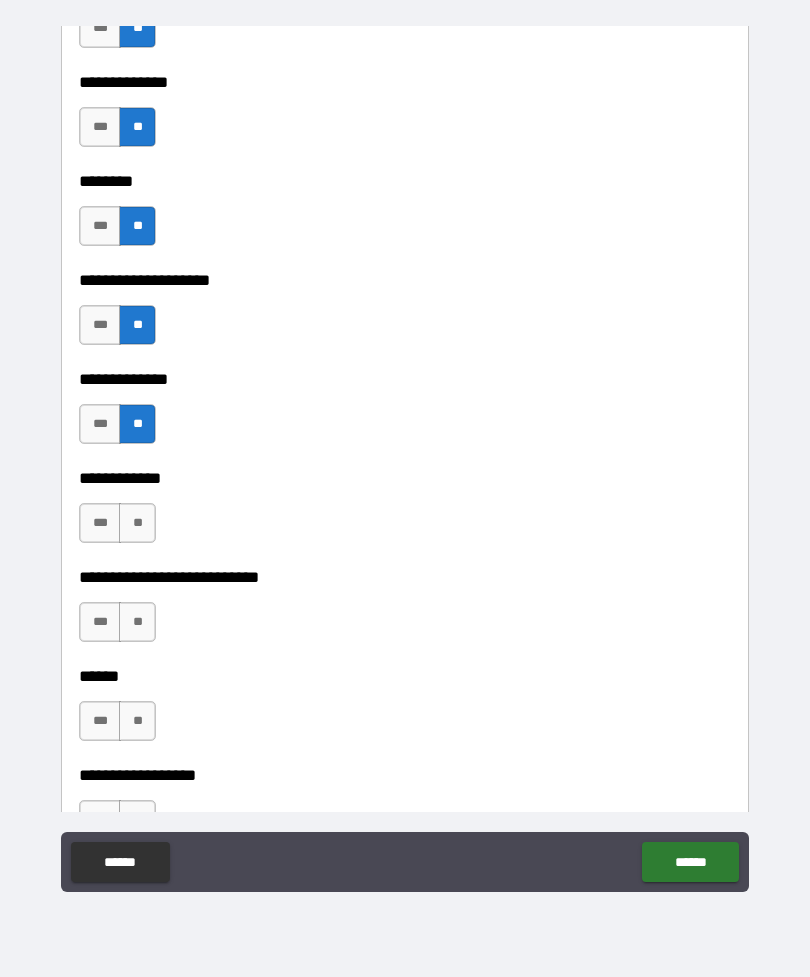 click on "***" at bounding box center [100, 424] 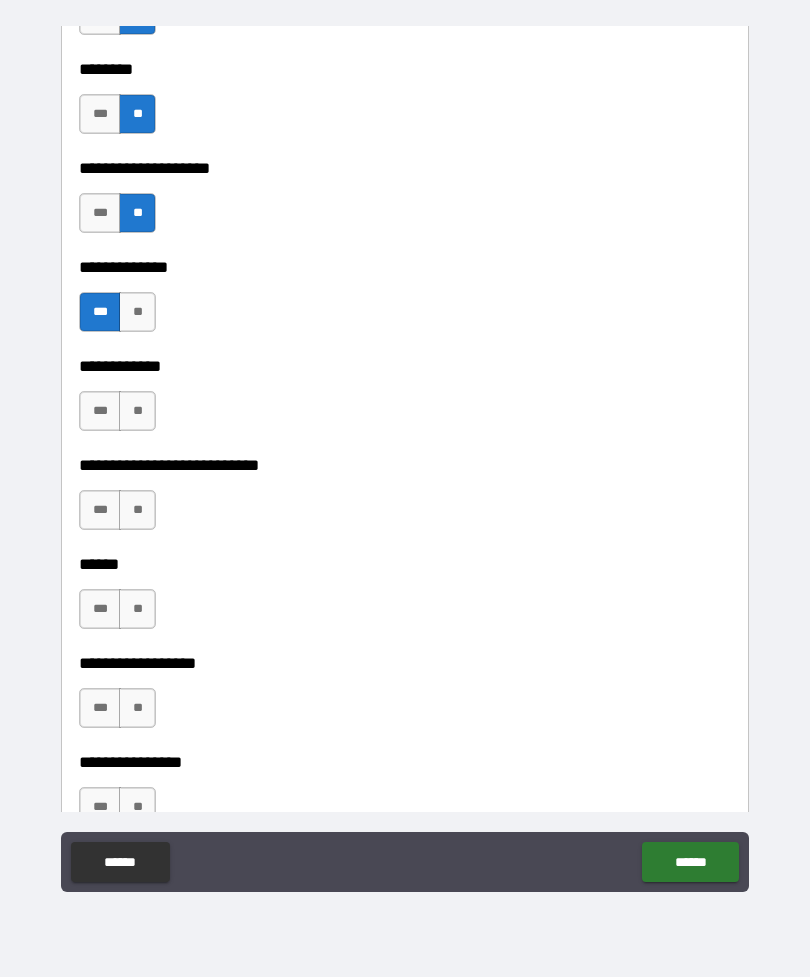 scroll, scrollTop: 8876, scrollLeft: 0, axis: vertical 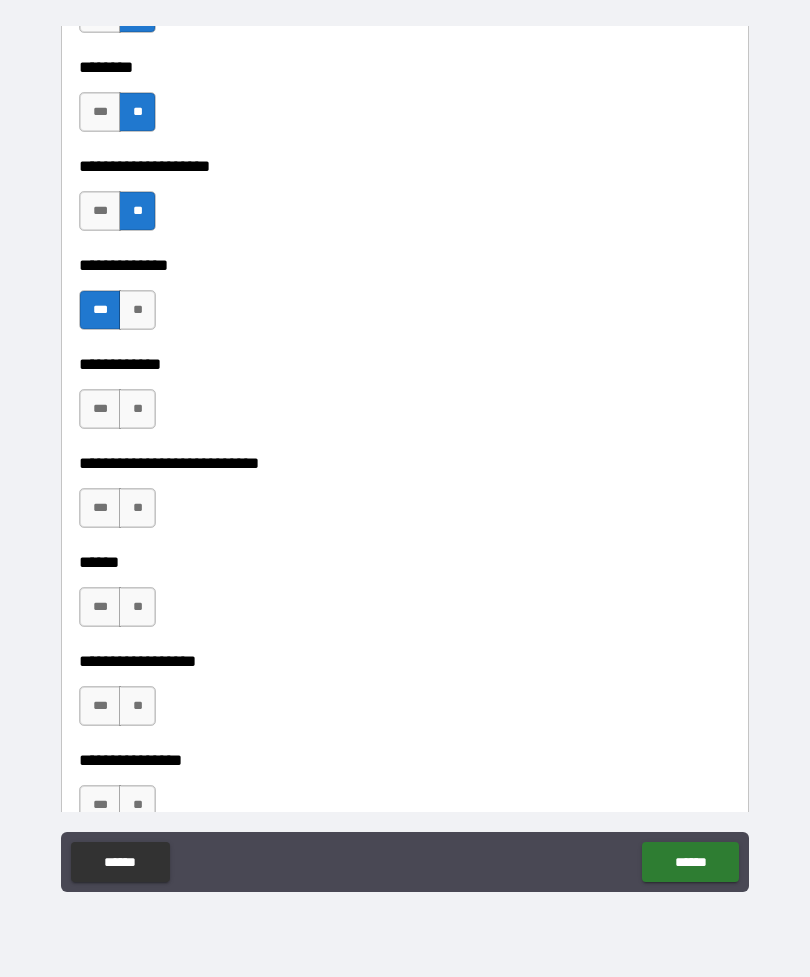 click on "**" at bounding box center (137, 409) 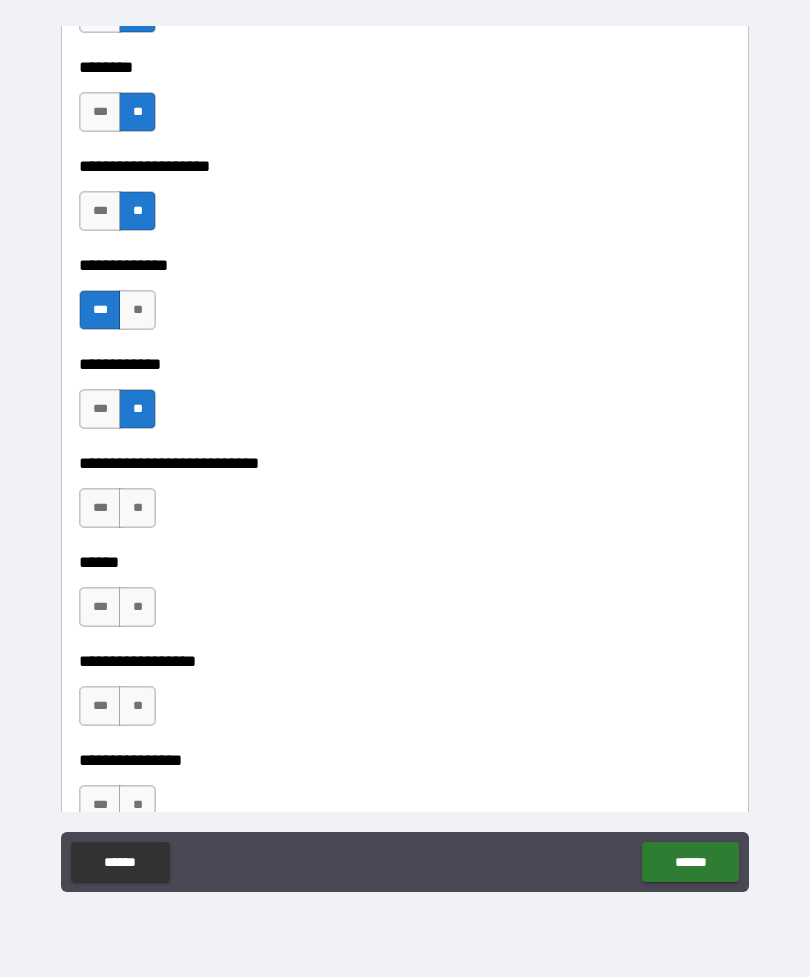 click on "**" at bounding box center (137, 508) 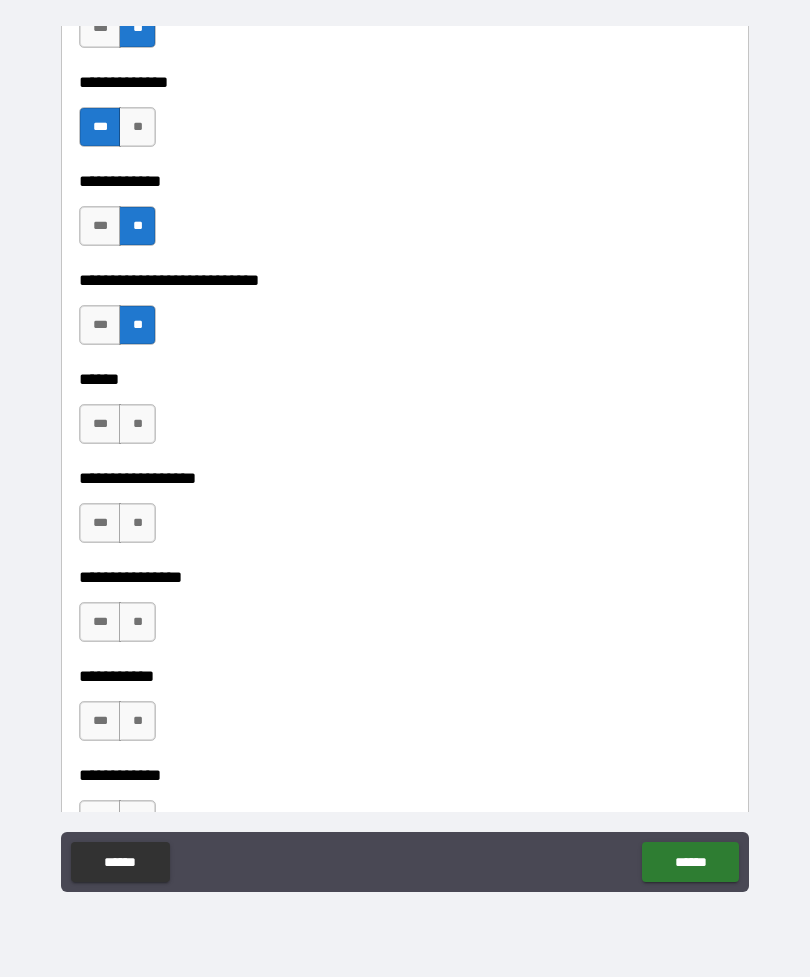 scroll, scrollTop: 9075, scrollLeft: 0, axis: vertical 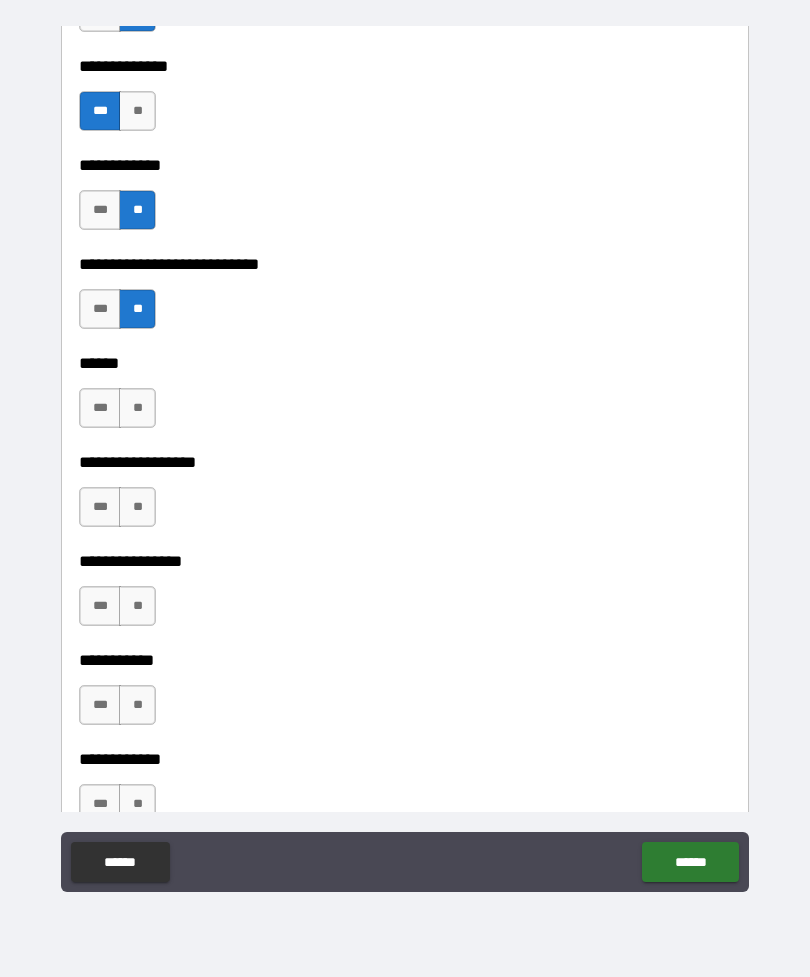 click on "**" at bounding box center [137, 408] 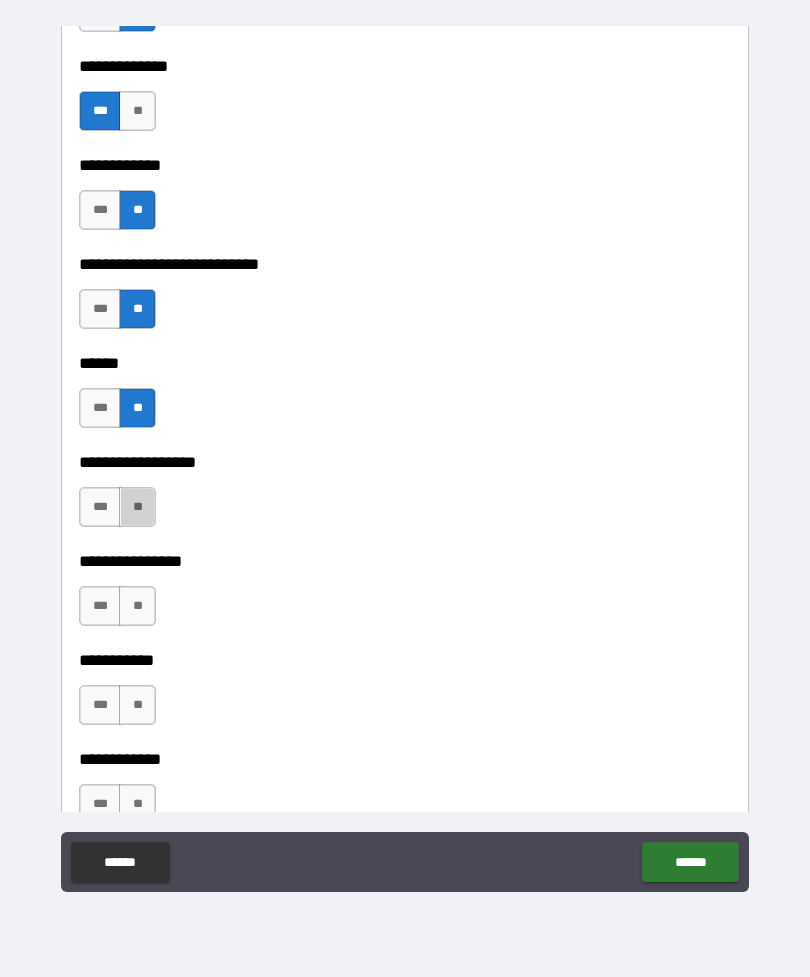 click on "**" at bounding box center [137, 507] 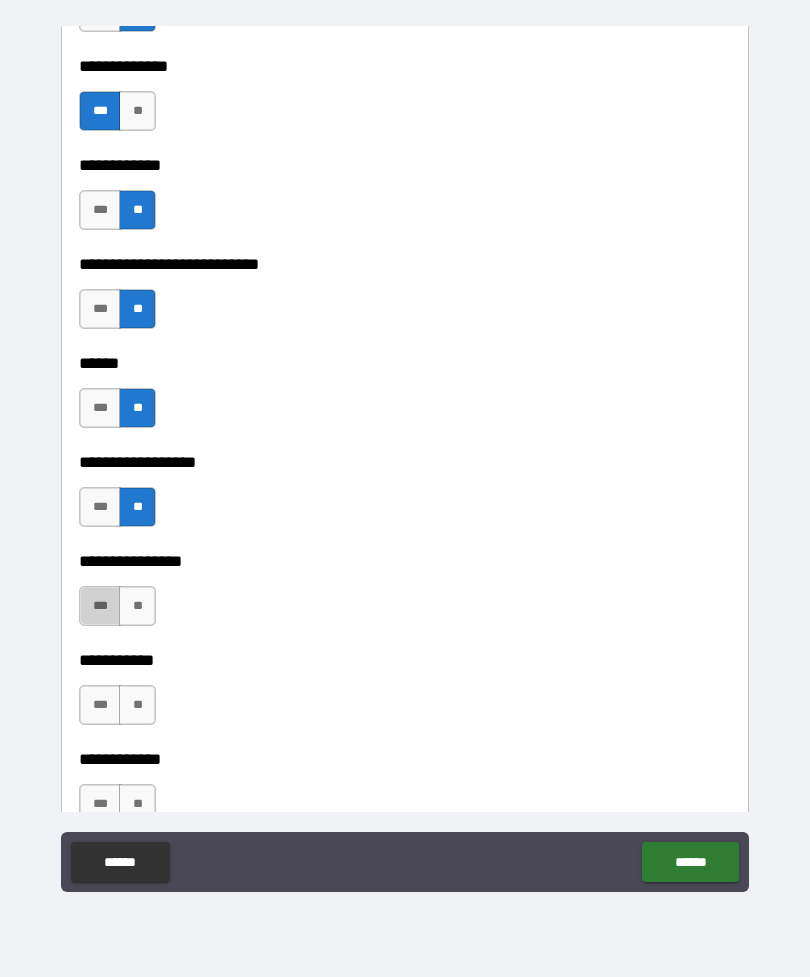 click on "***" at bounding box center [100, 606] 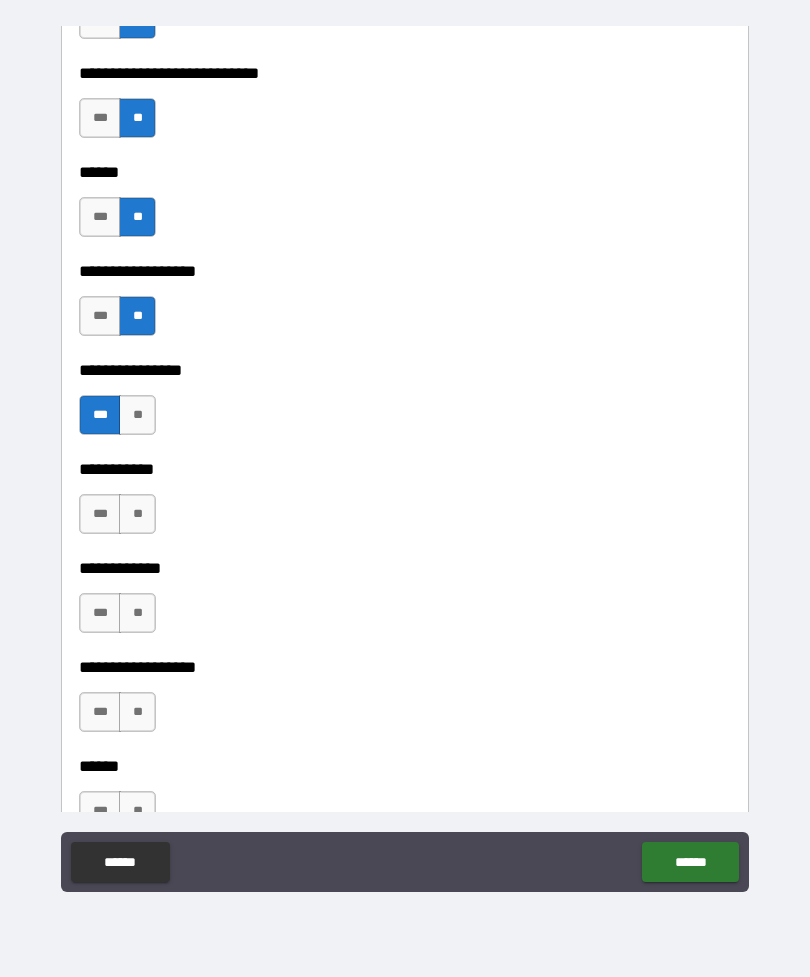 scroll, scrollTop: 9269, scrollLeft: 0, axis: vertical 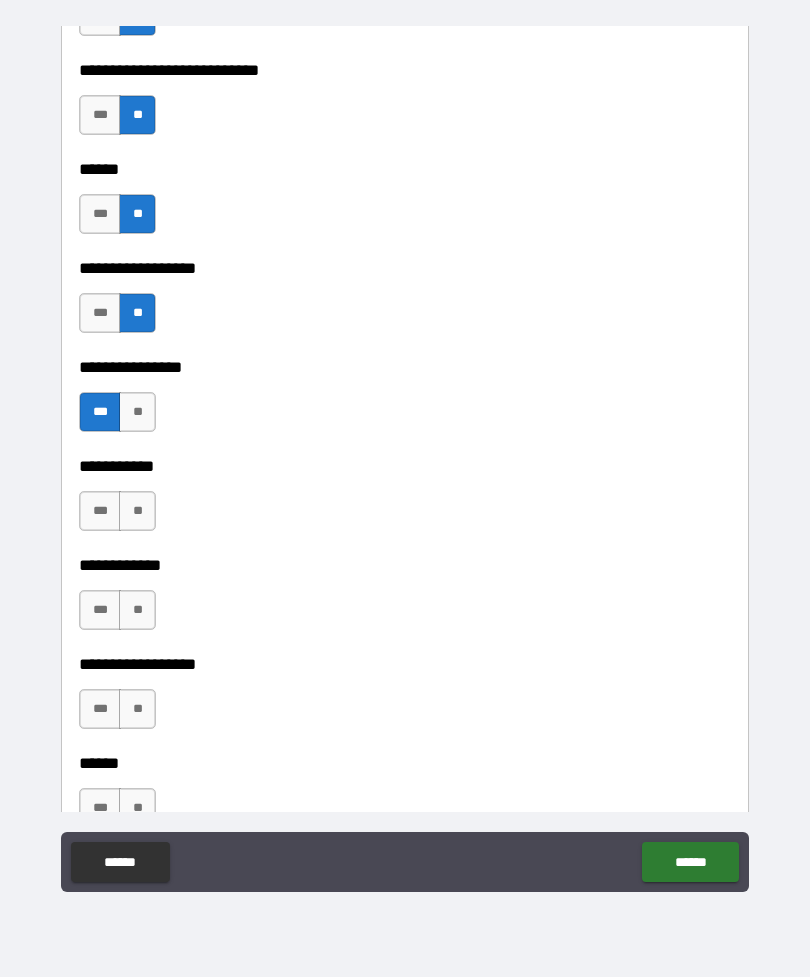 click on "**" at bounding box center [137, 511] 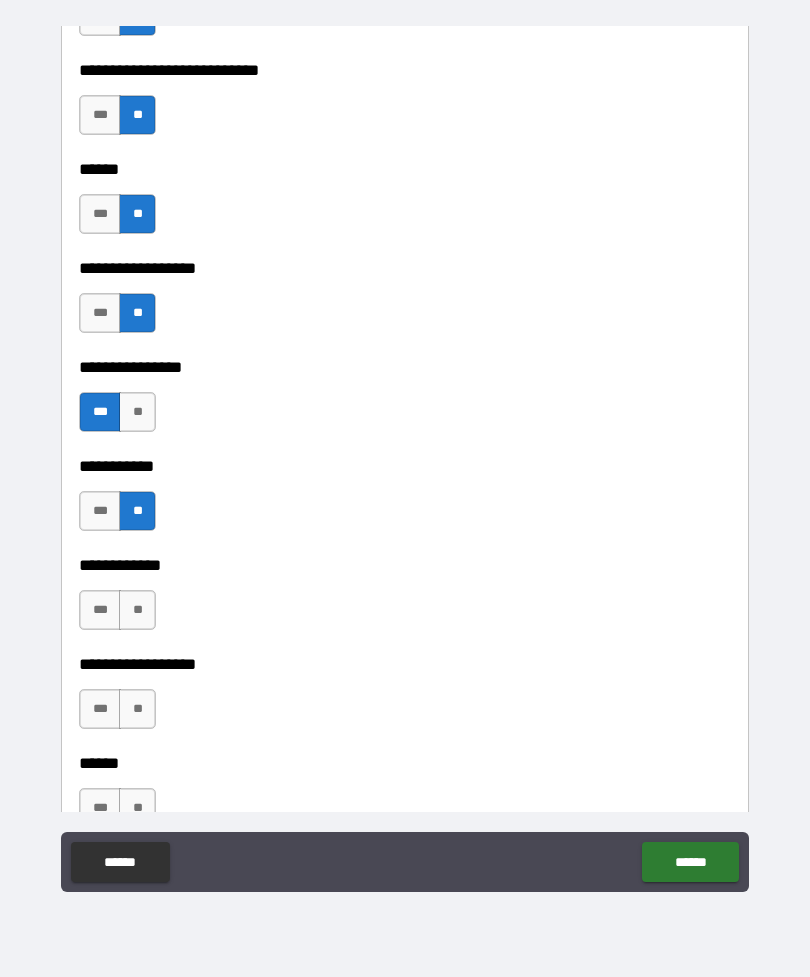 click on "**" at bounding box center (137, 610) 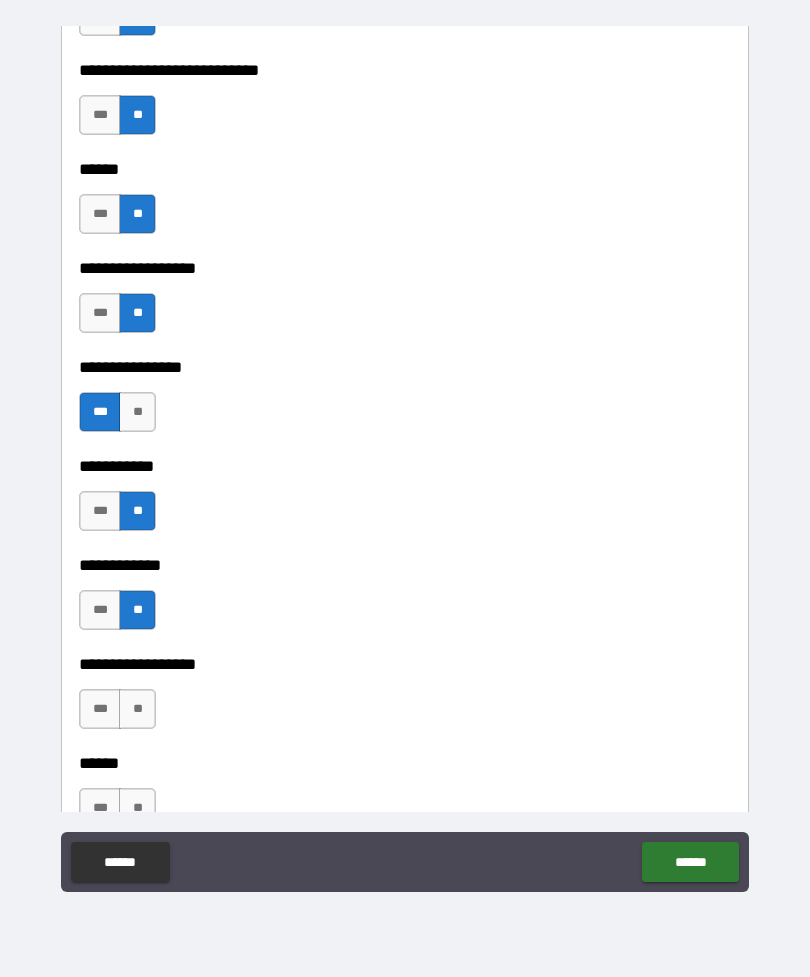 click on "**" at bounding box center [137, 709] 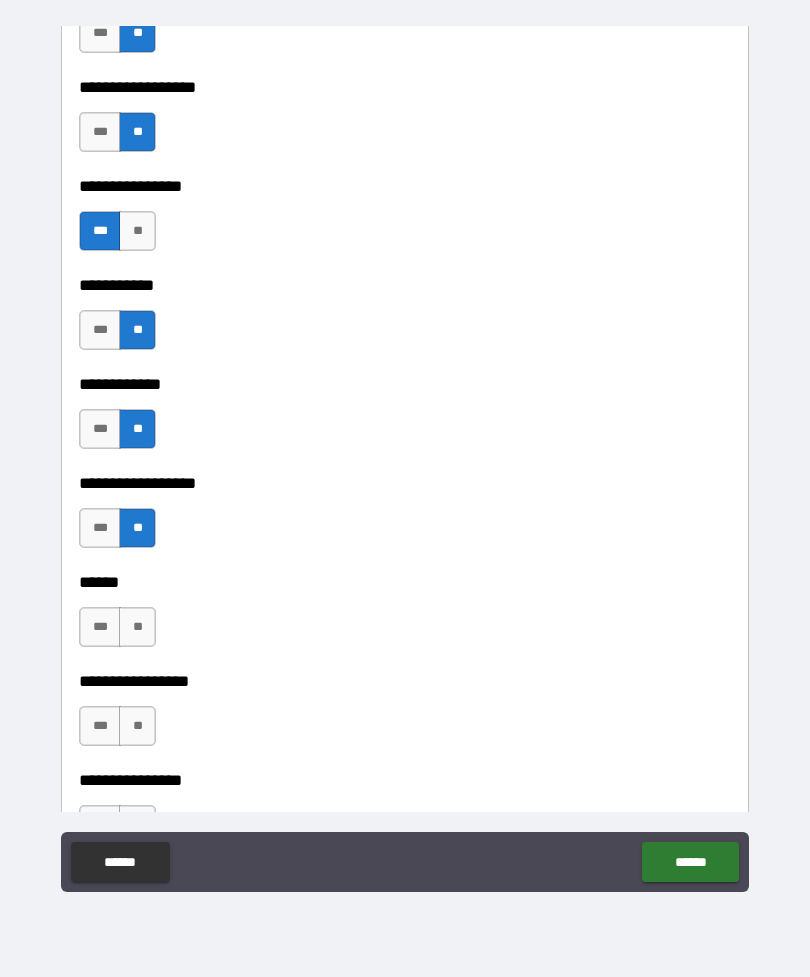 scroll, scrollTop: 9464, scrollLeft: 0, axis: vertical 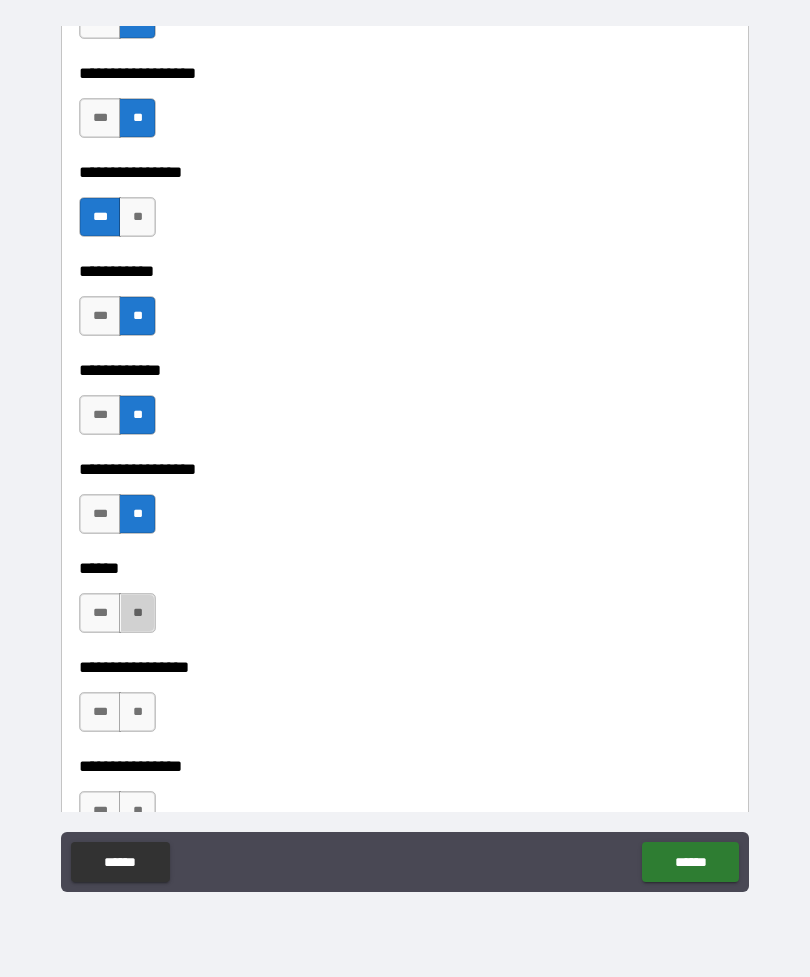 click on "**" at bounding box center [137, 613] 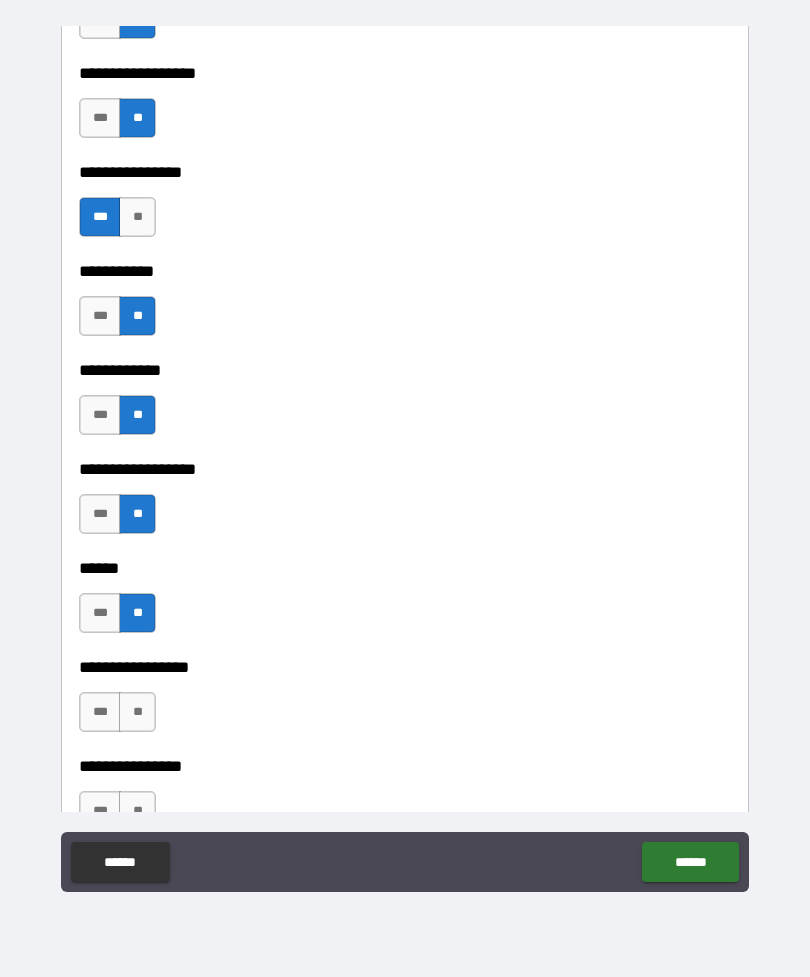 click on "**" at bounding box center (137, 712) 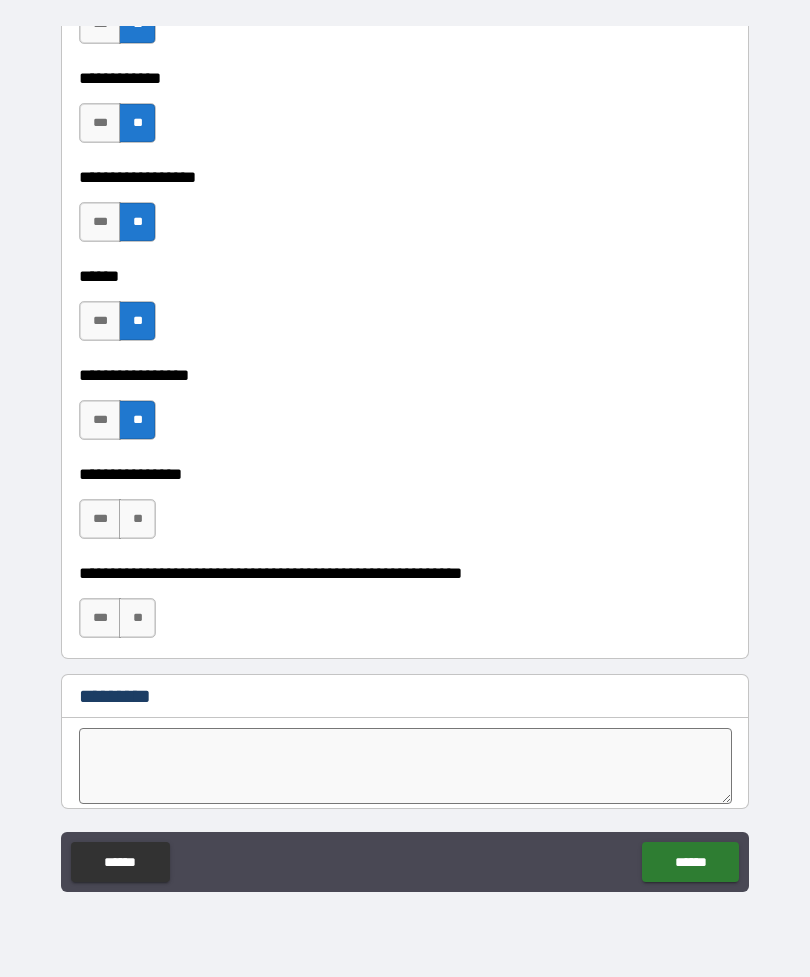 scroll, scrollTop: 9788, scrollLeft: 0, axis: vertical 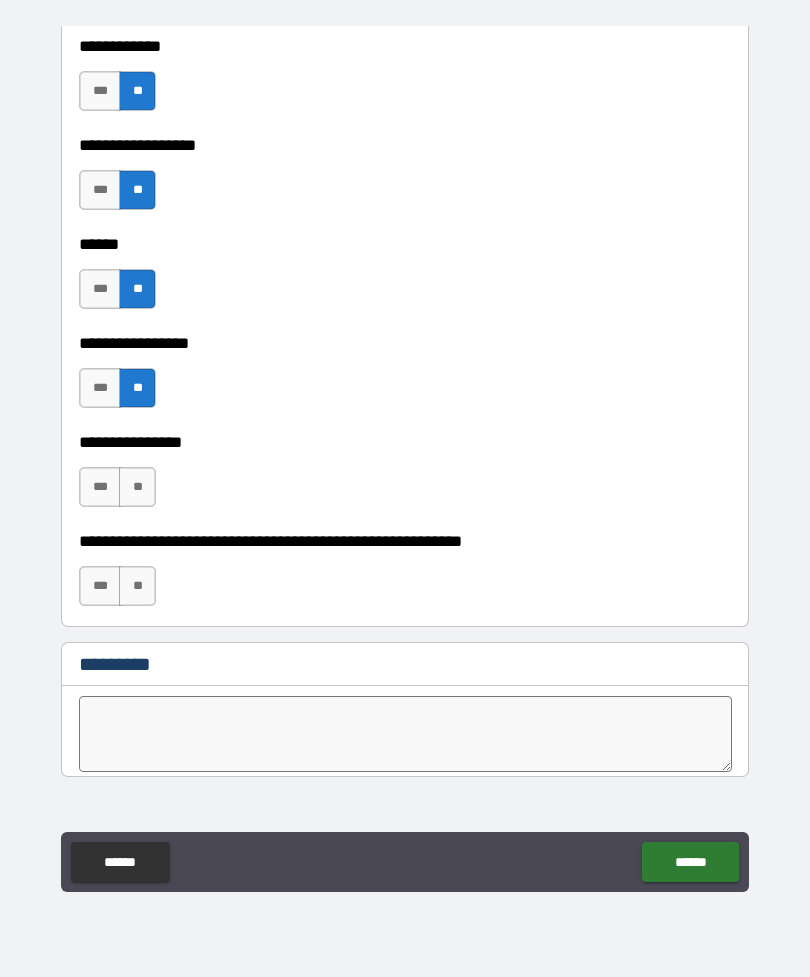 click on "**" at bounding box center (137, 487) 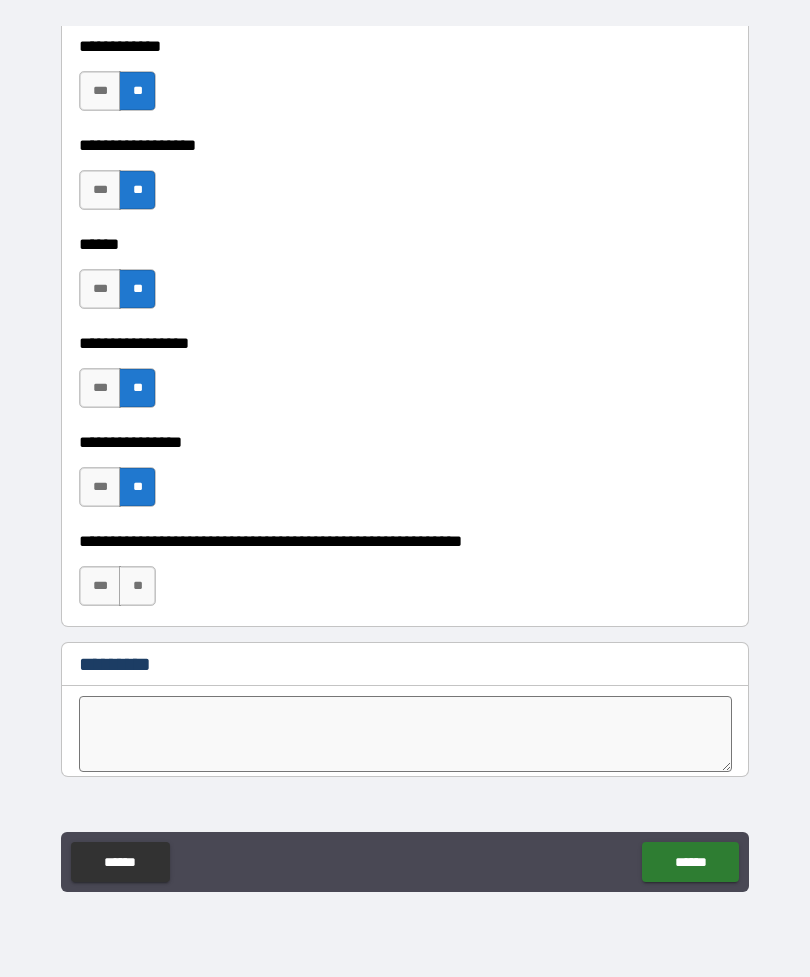 click on "**" at bounding box center (137, 586) 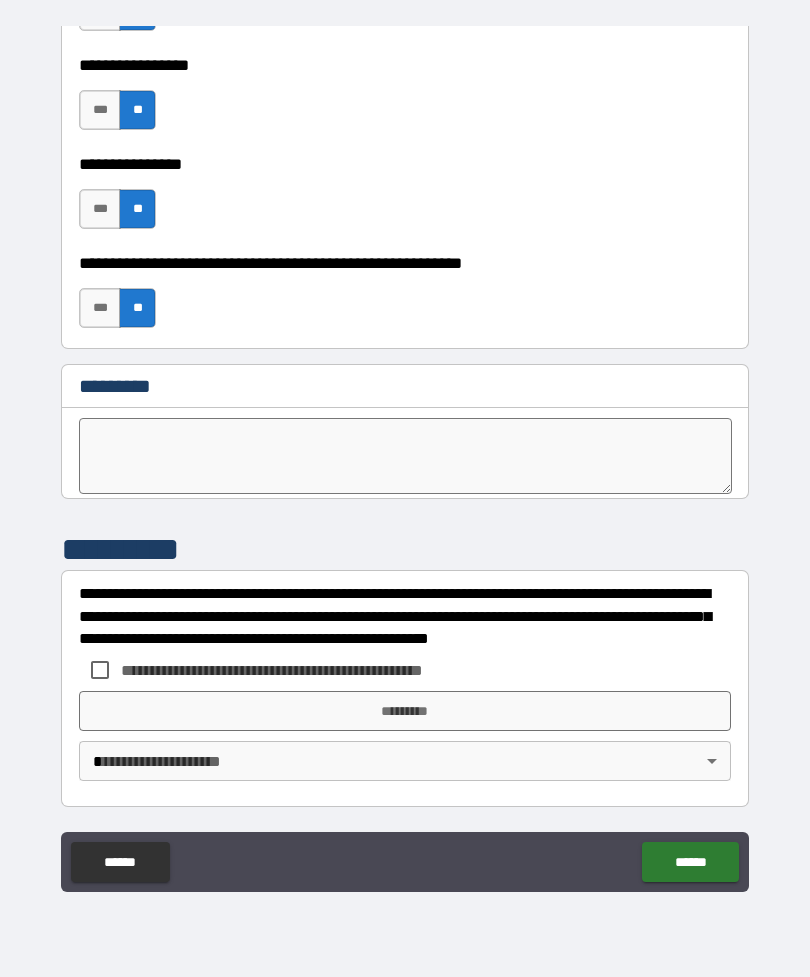 scroll, scrollTop: 10066, scrollLeft: 0, axis: vertical 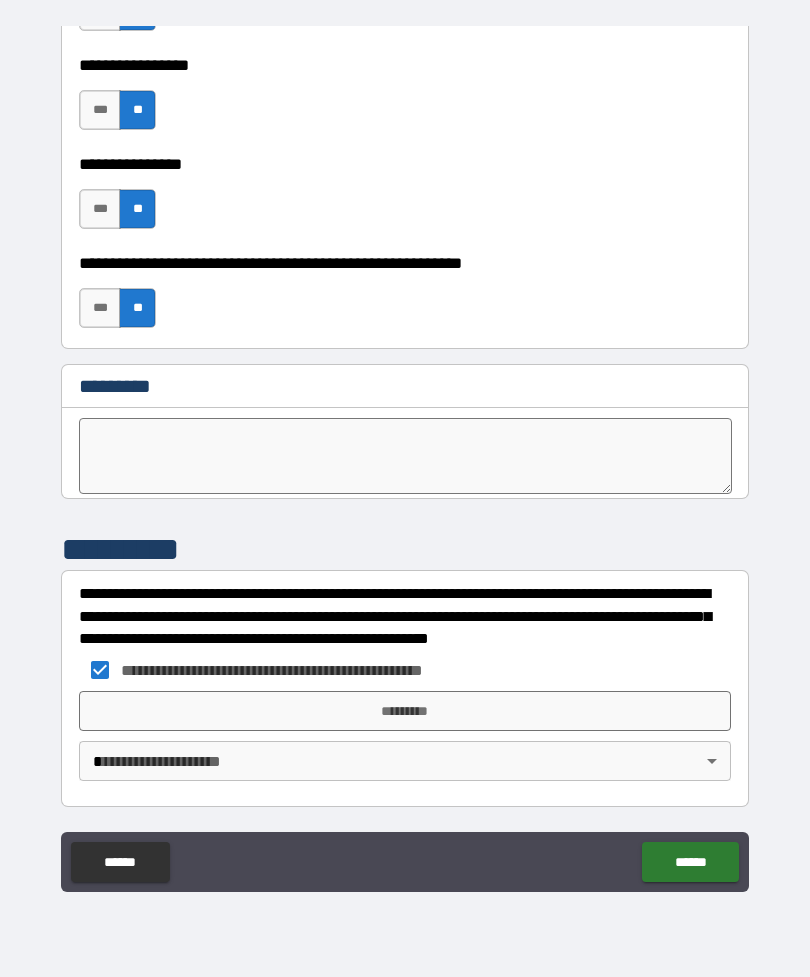 click on "*********" at bounding box center [405, 711] 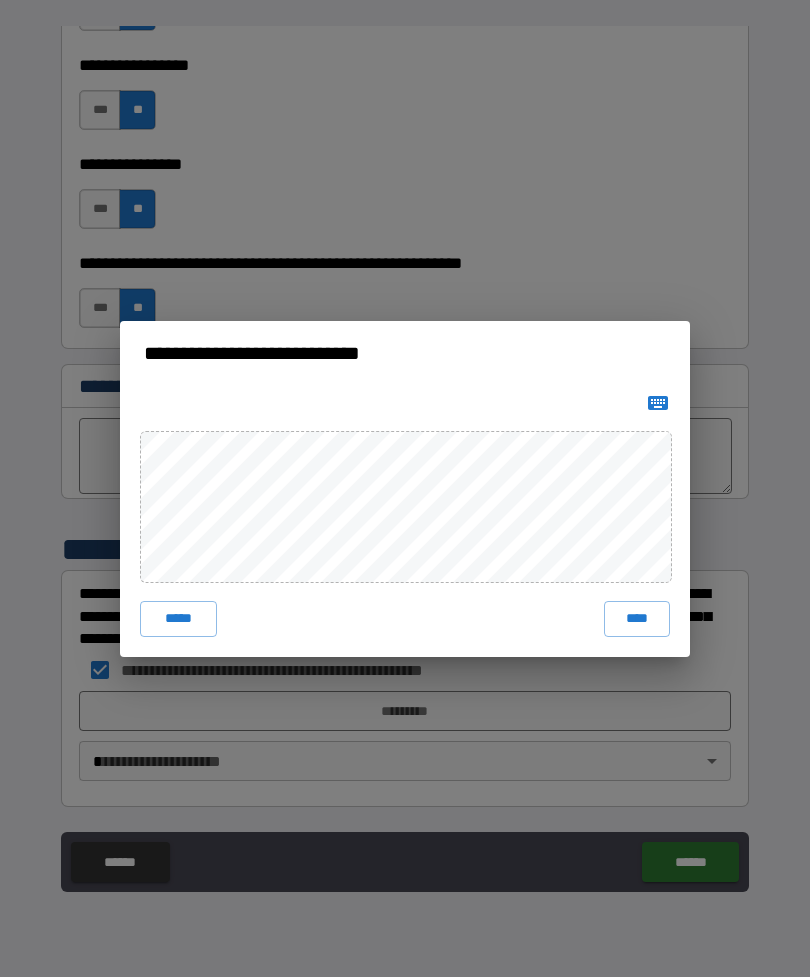 click on "****" at bounding box center (637, 619) 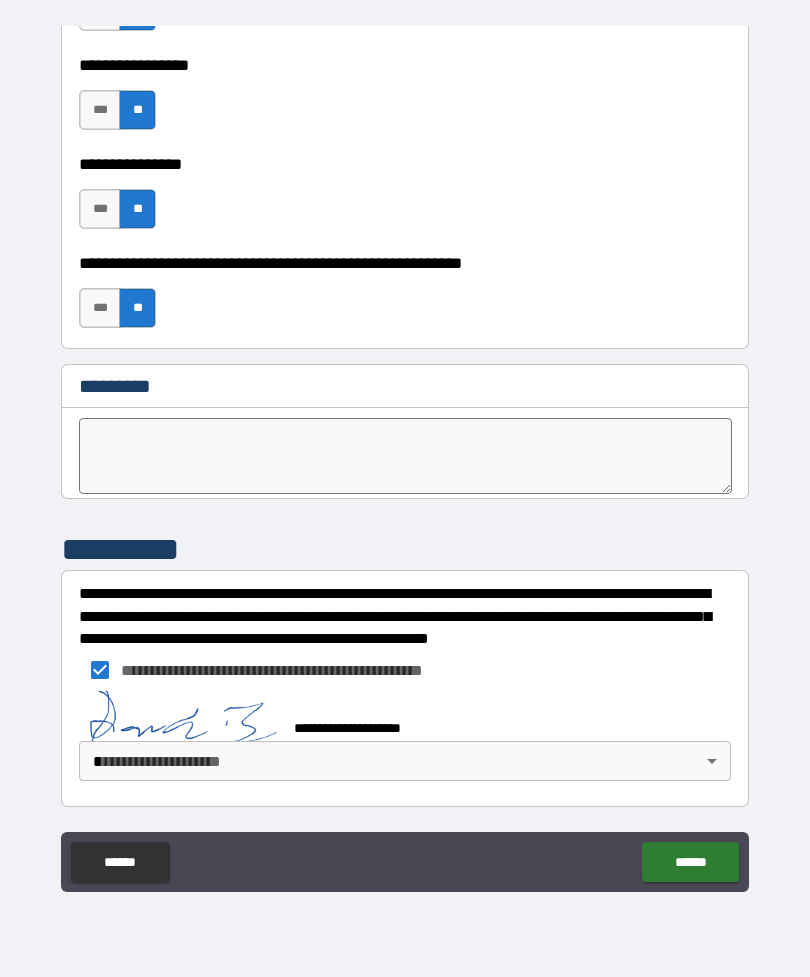 scroll, scrollTop: 10056, scrollLeft: 0, axis: vertical 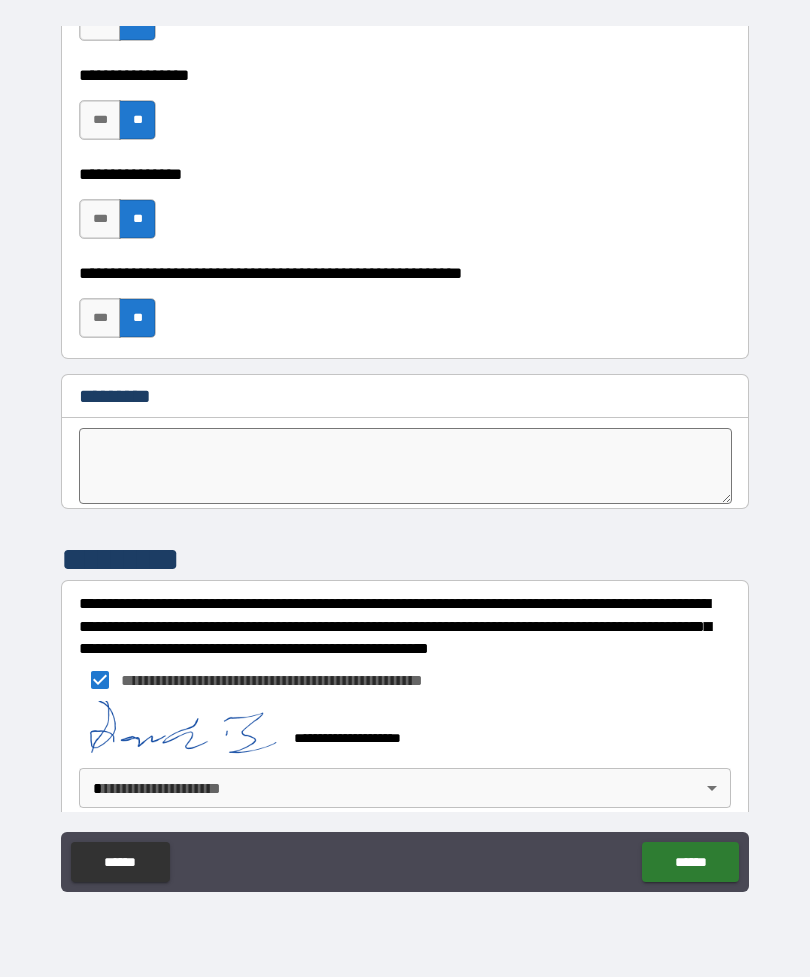 click on "**********" at bounding box center [405, 456] 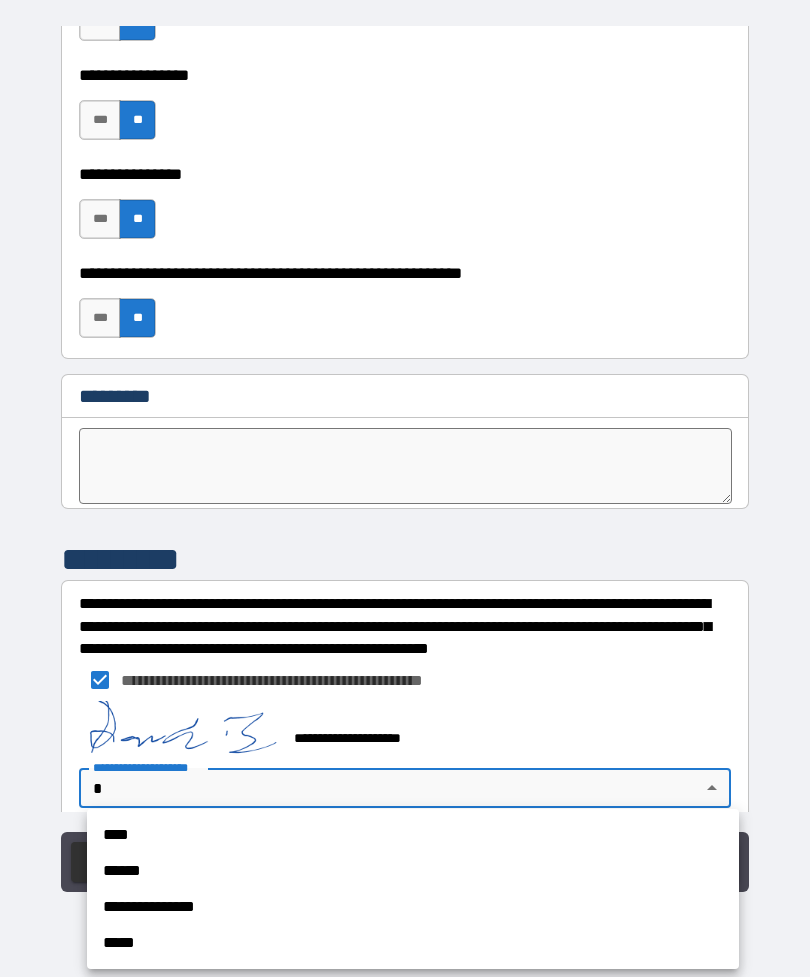 click on "******" at bounding box center [413, 871] 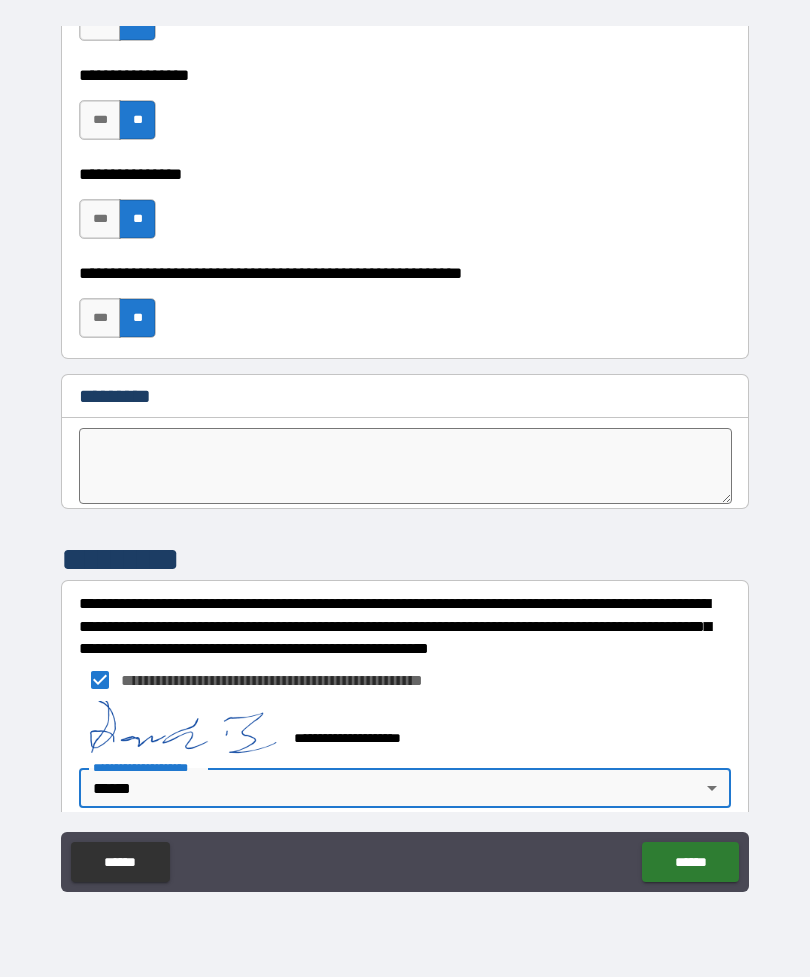 click on "**********" at bounding box center (405, 456) 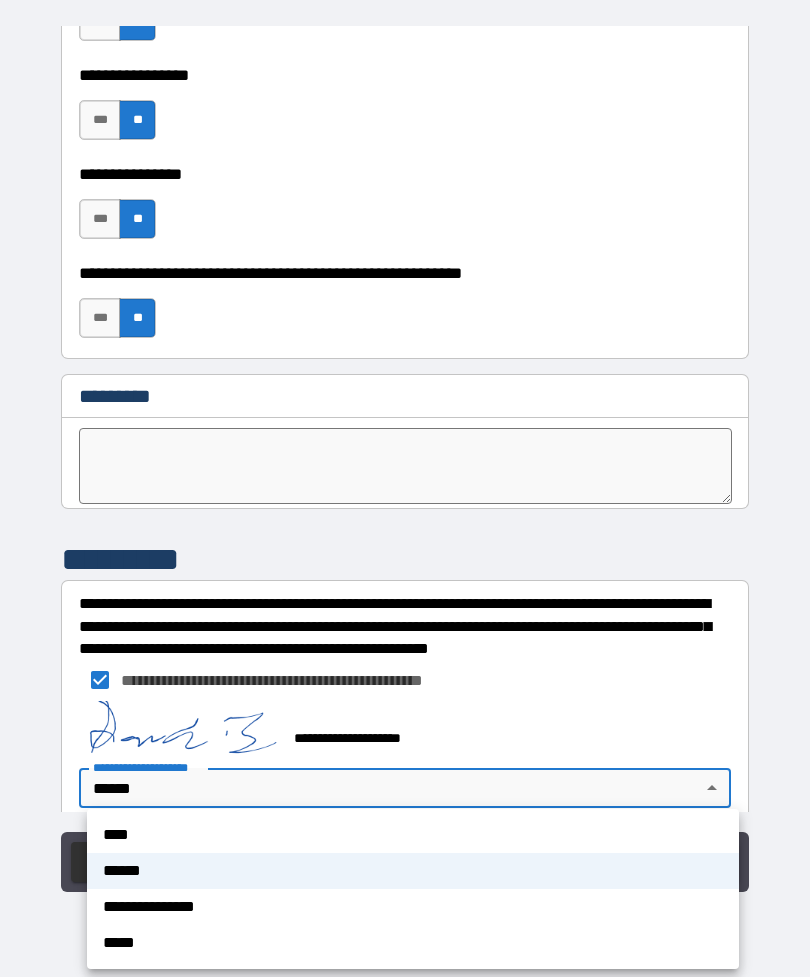 click on "****" at bounding box center (413, 835) 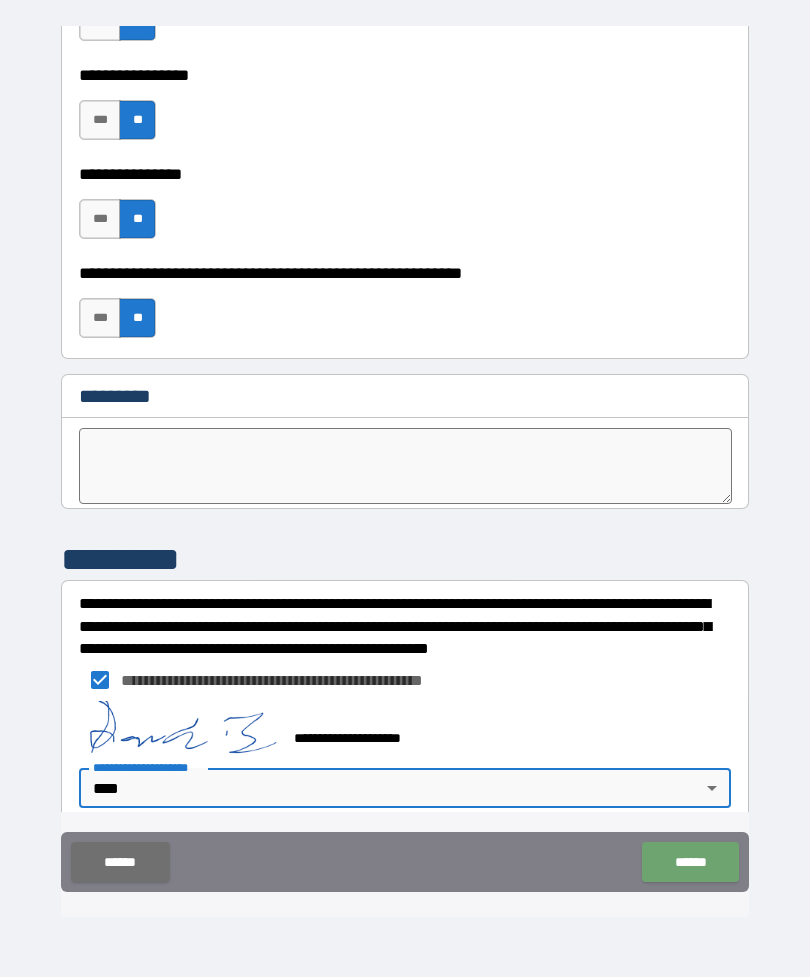 click on "******" at bounding box center [690, 862] 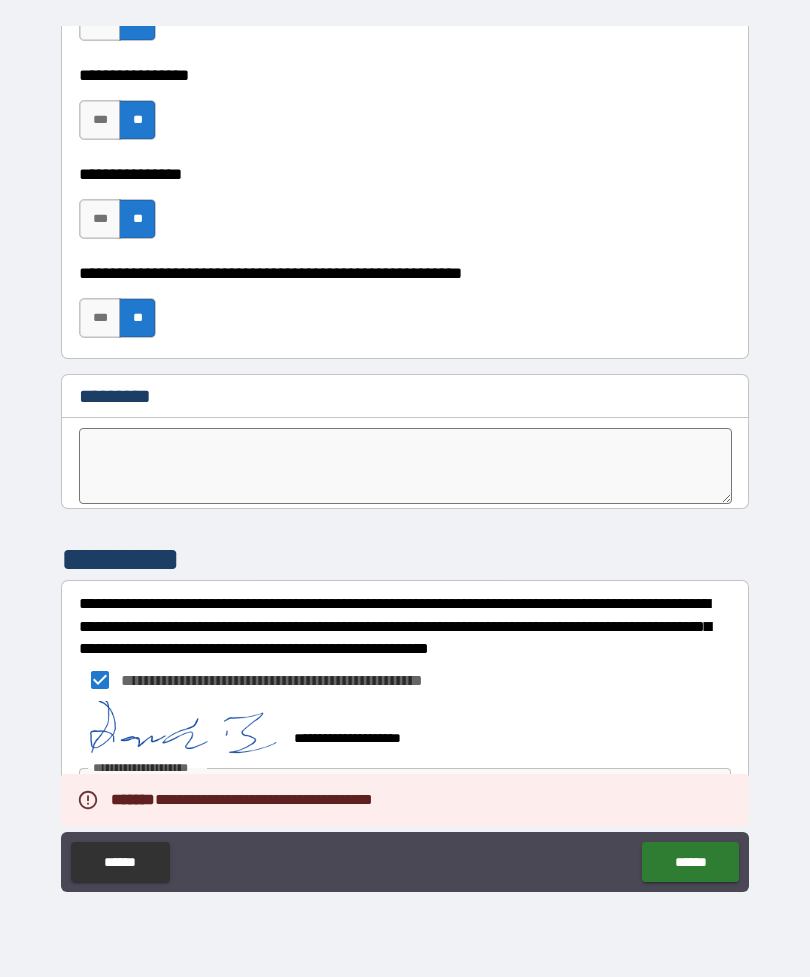 click on "******" at bounding box center [690, 862] 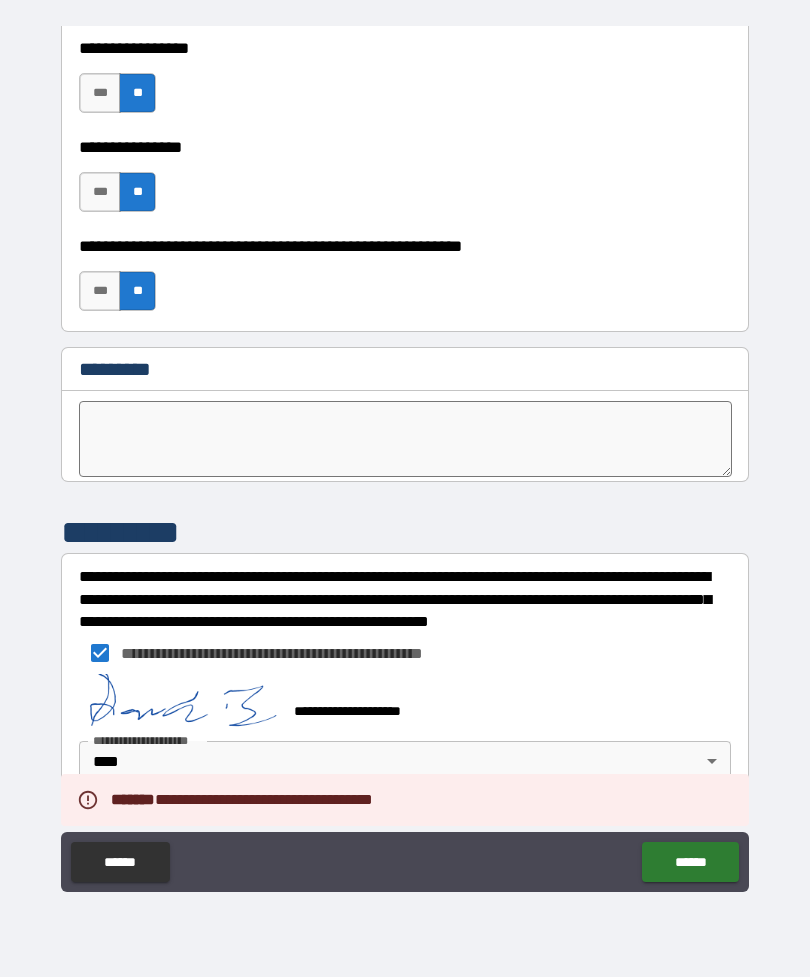 scroll, scrollTop: 10083, scrollLeft: 0, axis: vertical 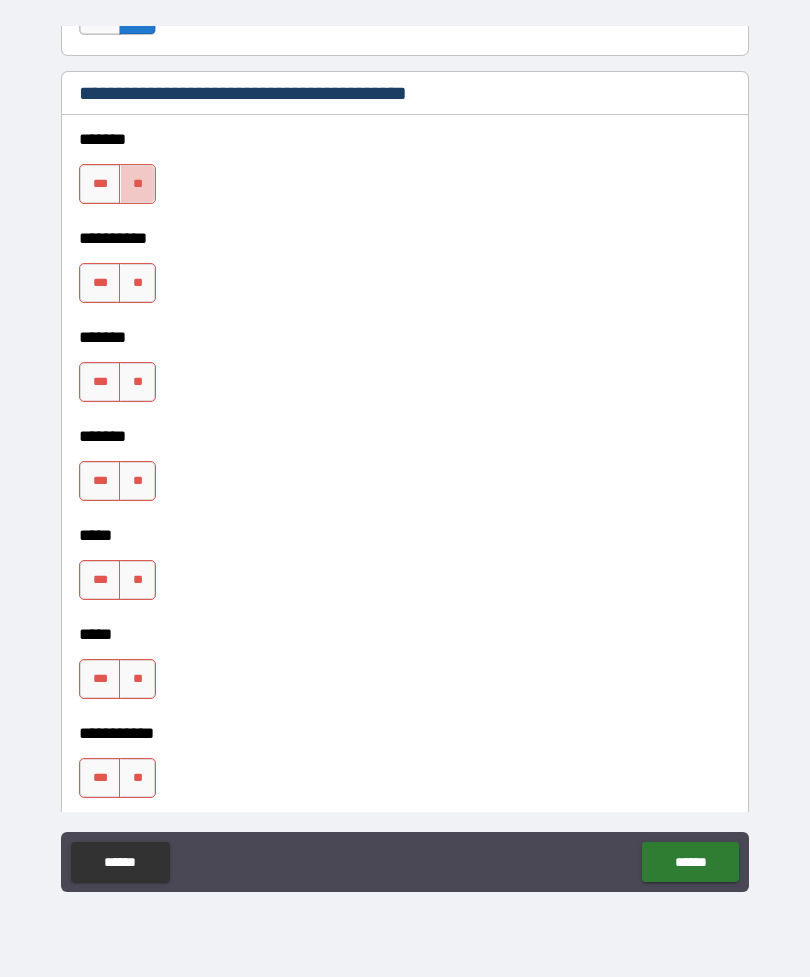 click on "**" at bounding box center (137, 184) 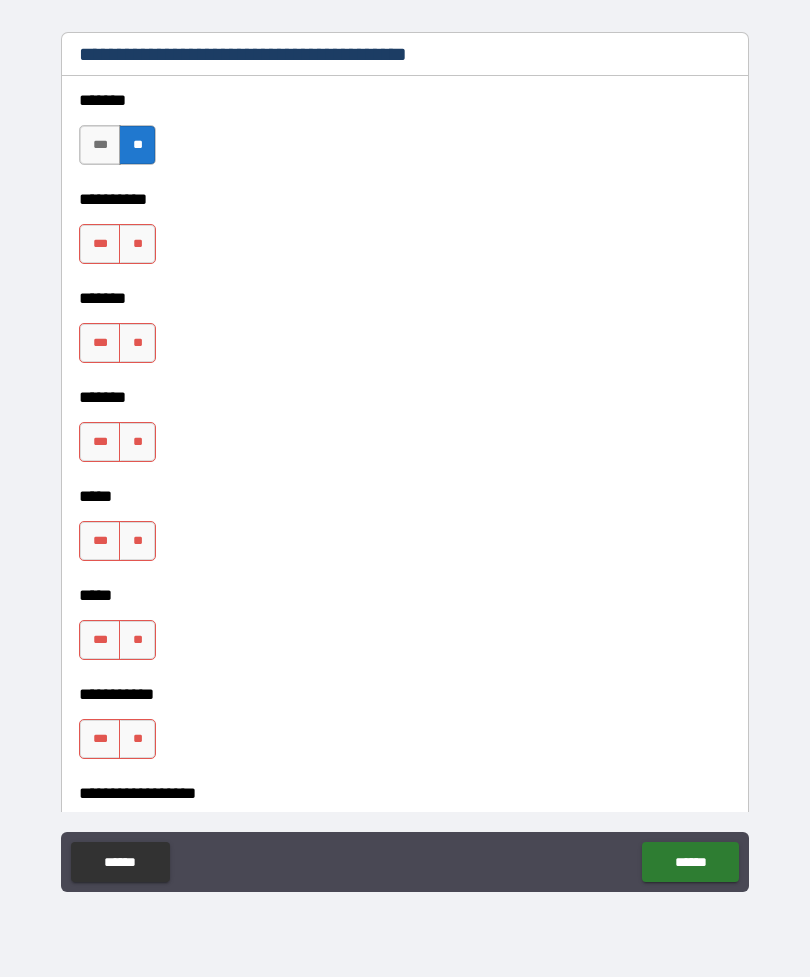scroll, scrollTop: 1527, scrollLeft: 0, axis: vertical 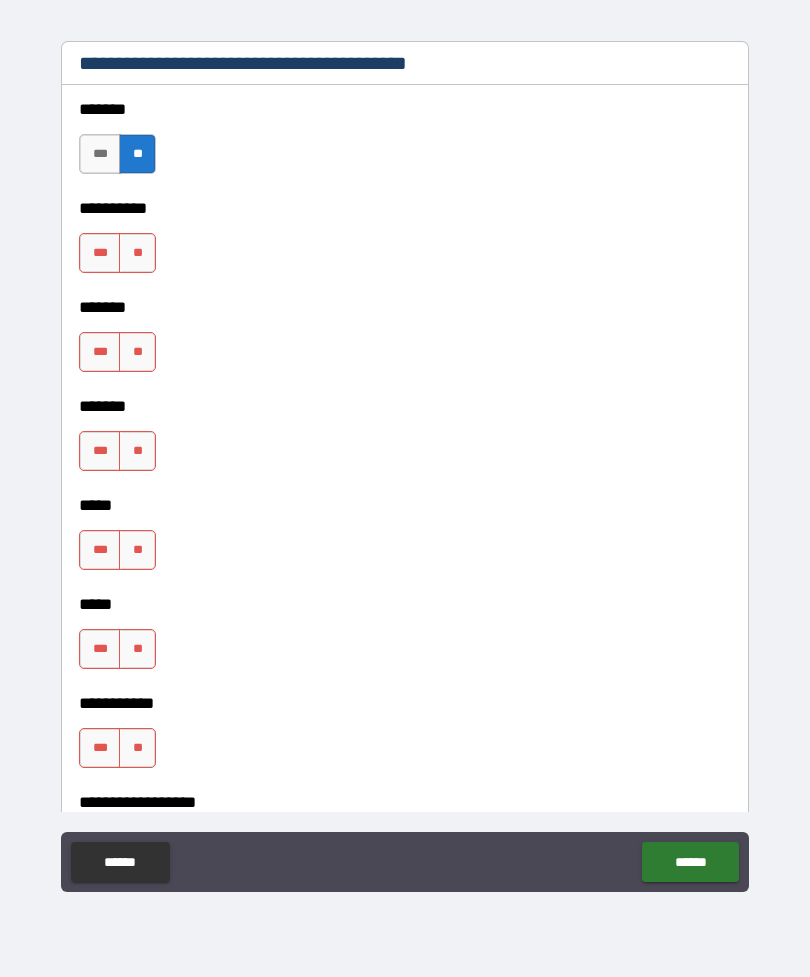 click on "**" at bounding box center (137, 253) 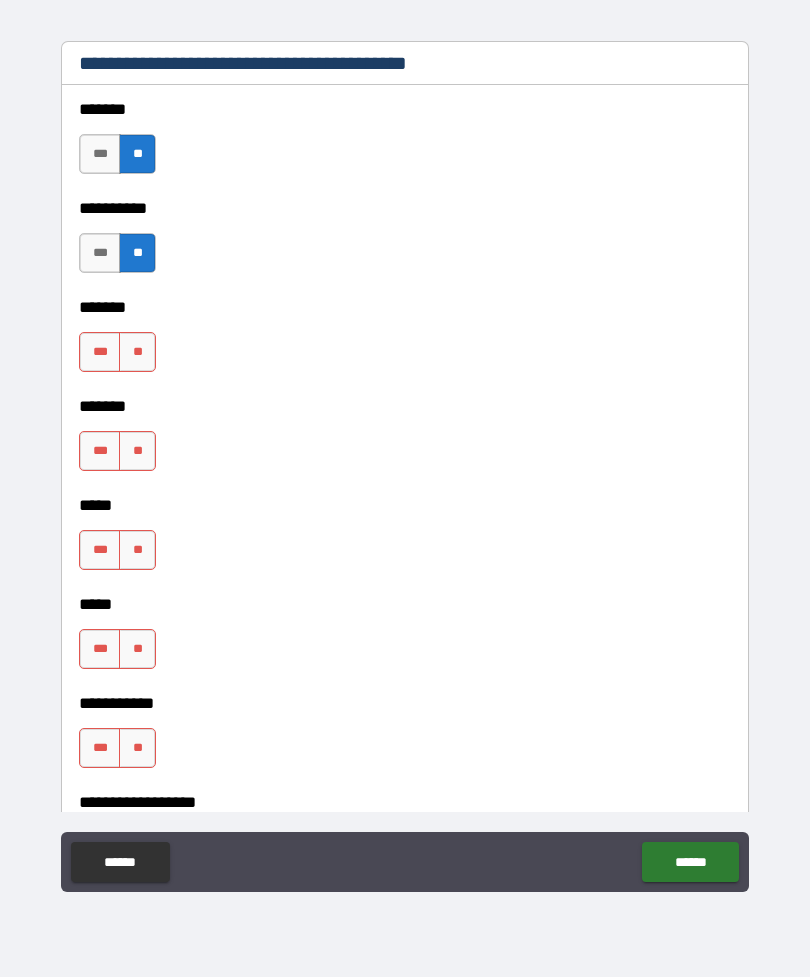 click on "**" at bounding box center (137, 352) 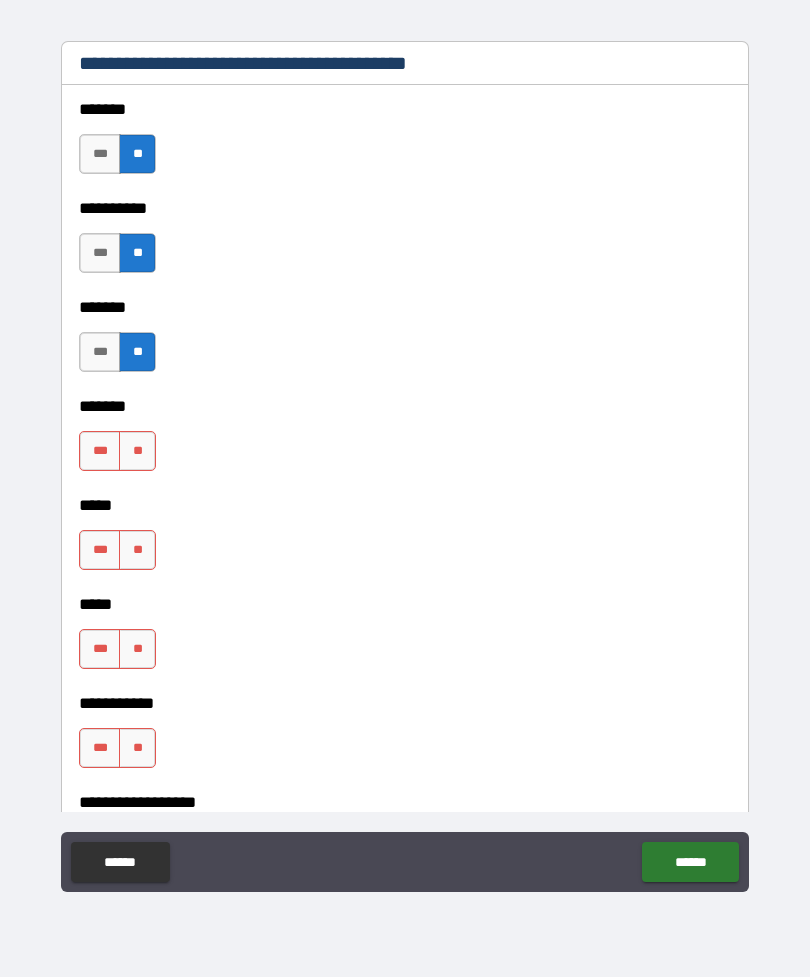 click on "**" at bounding box center (137, 451) 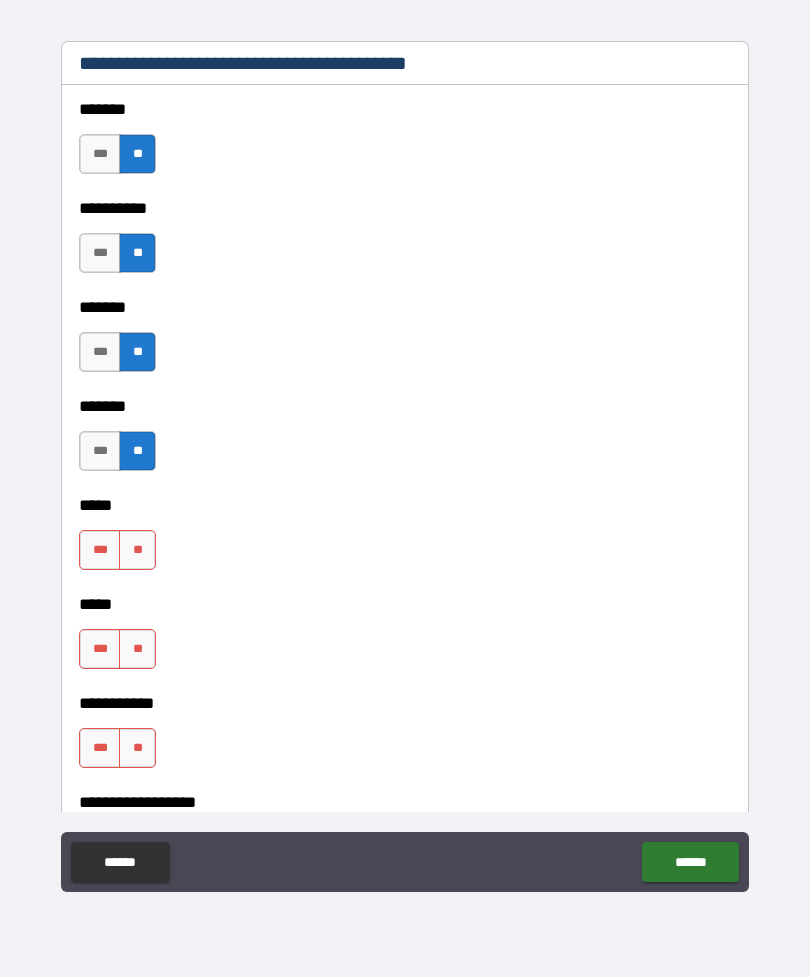 click on "**" at bounding box center [137, 550] 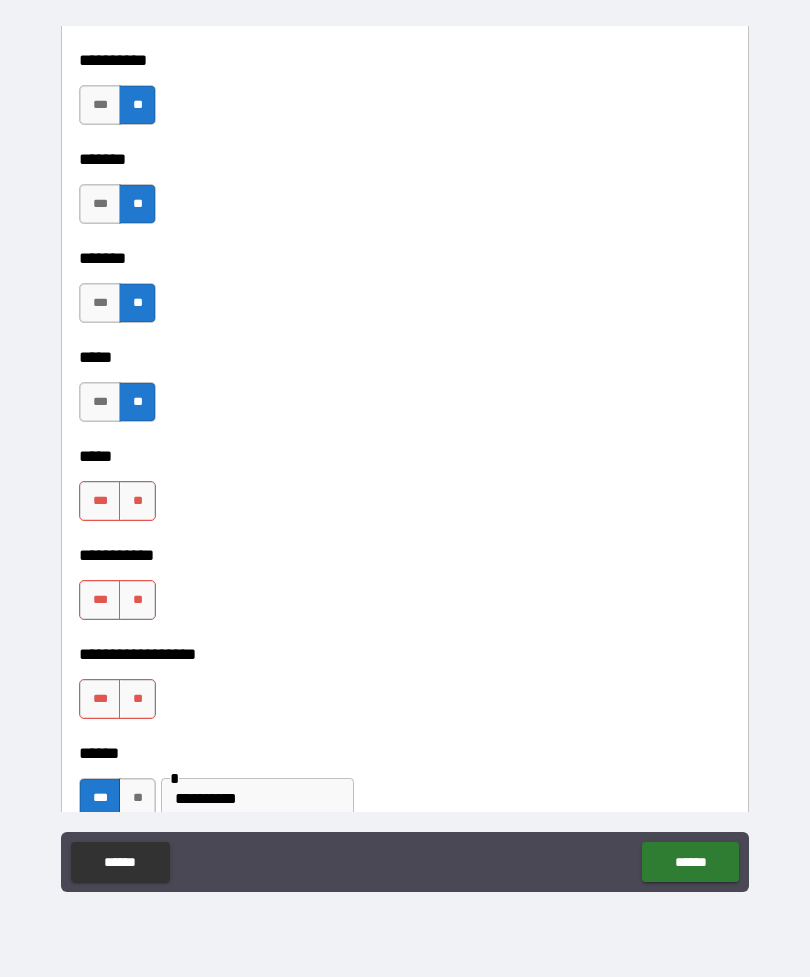 scroll, scrollTop: 1676, scrollLeft: 0, axis: vertical 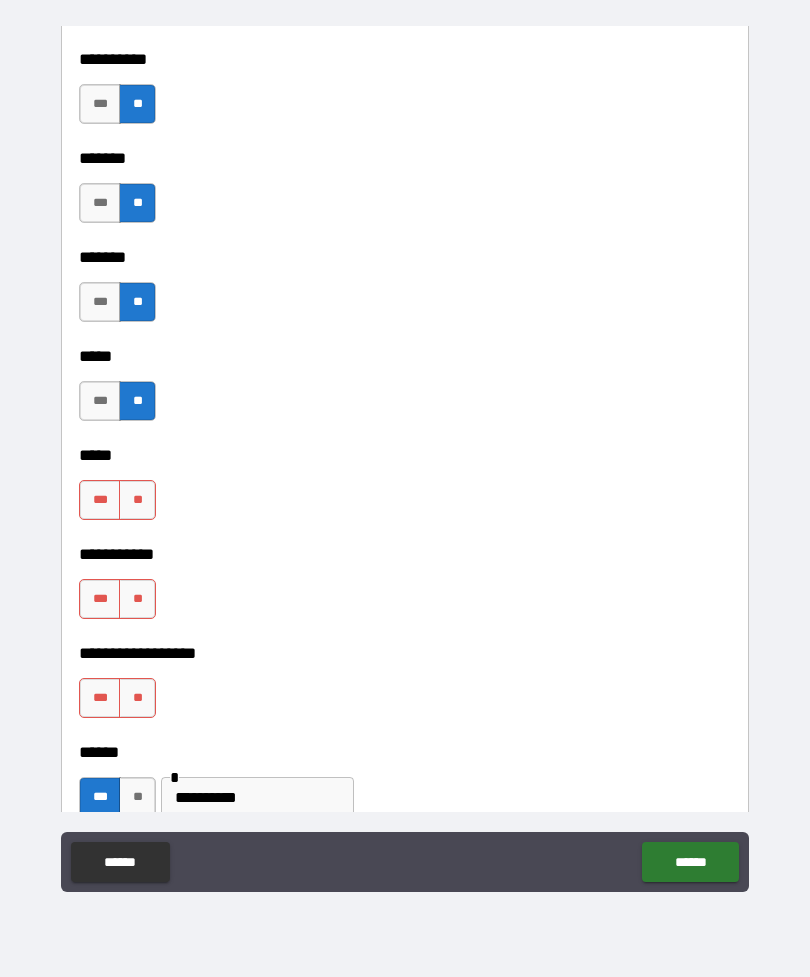 click on "**" at bounding box center (137, 500) 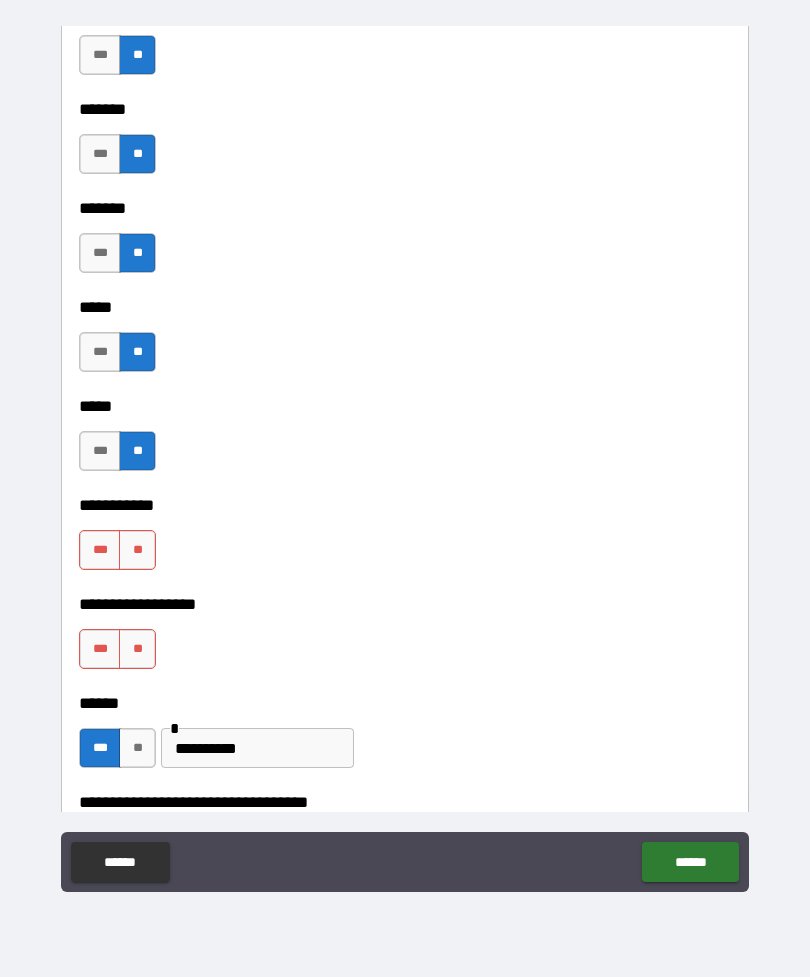 scroll, scrollTop: 1834, scrollLeft: 0, axis: vertical 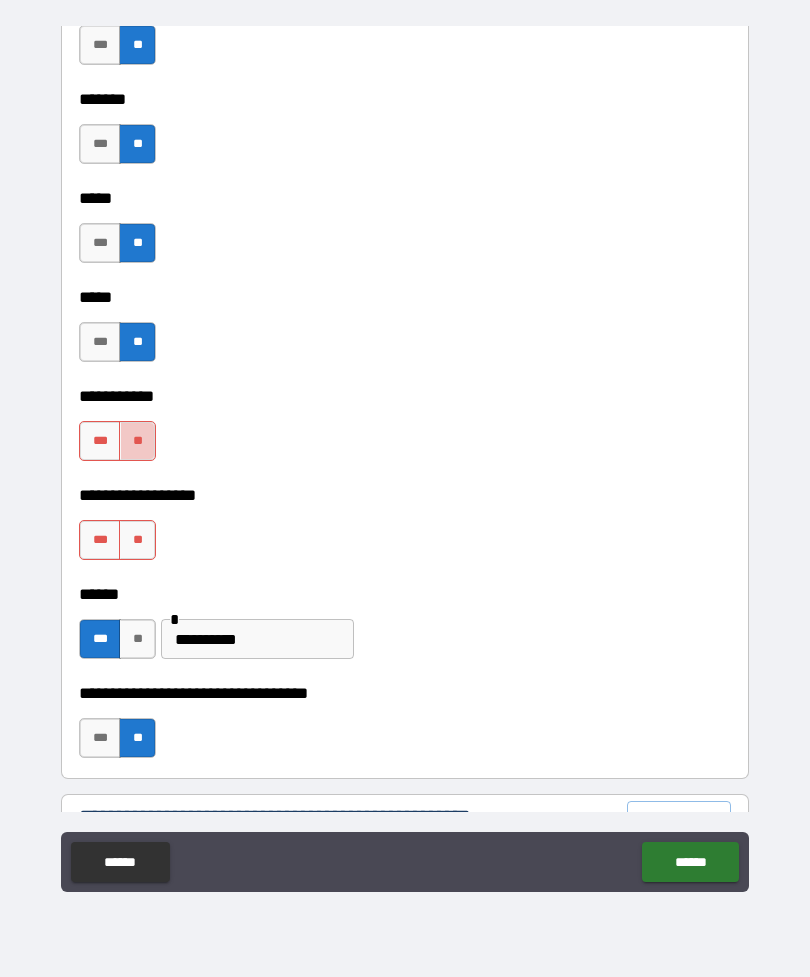 click on "**" at bounding box center (137, 441) 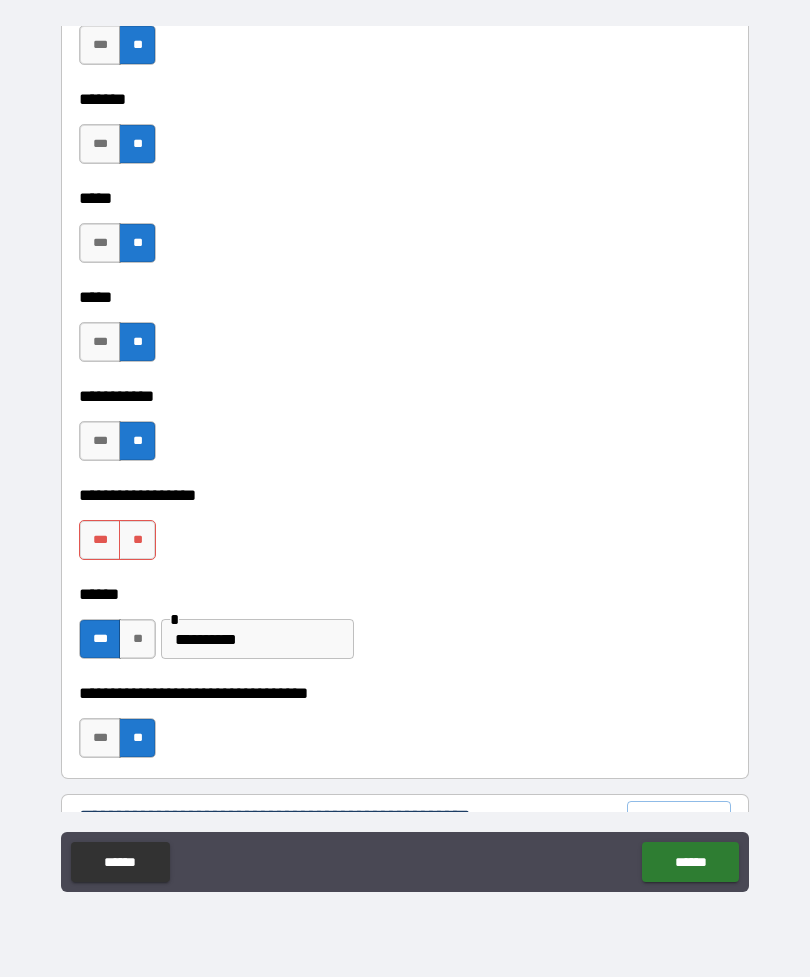 click on "**" at bounding box center [137, 540] 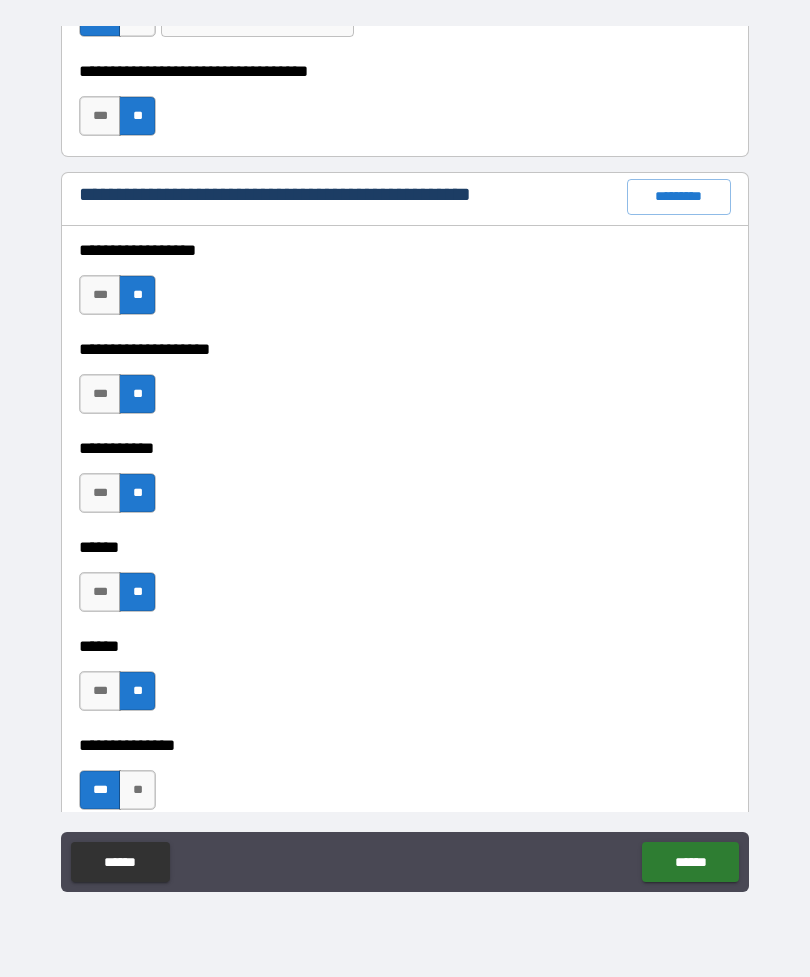 scroll, scrollTop: 2471, scrollLeft: 0, axis: vertical 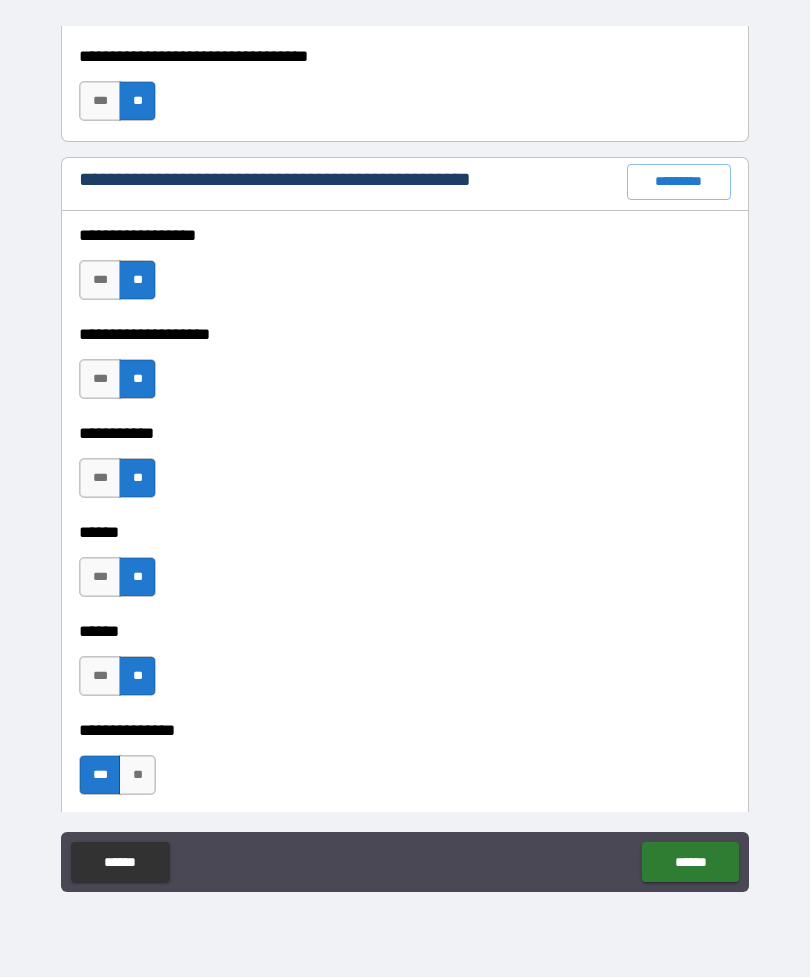 click on "******" at bounding box center (690, 862) 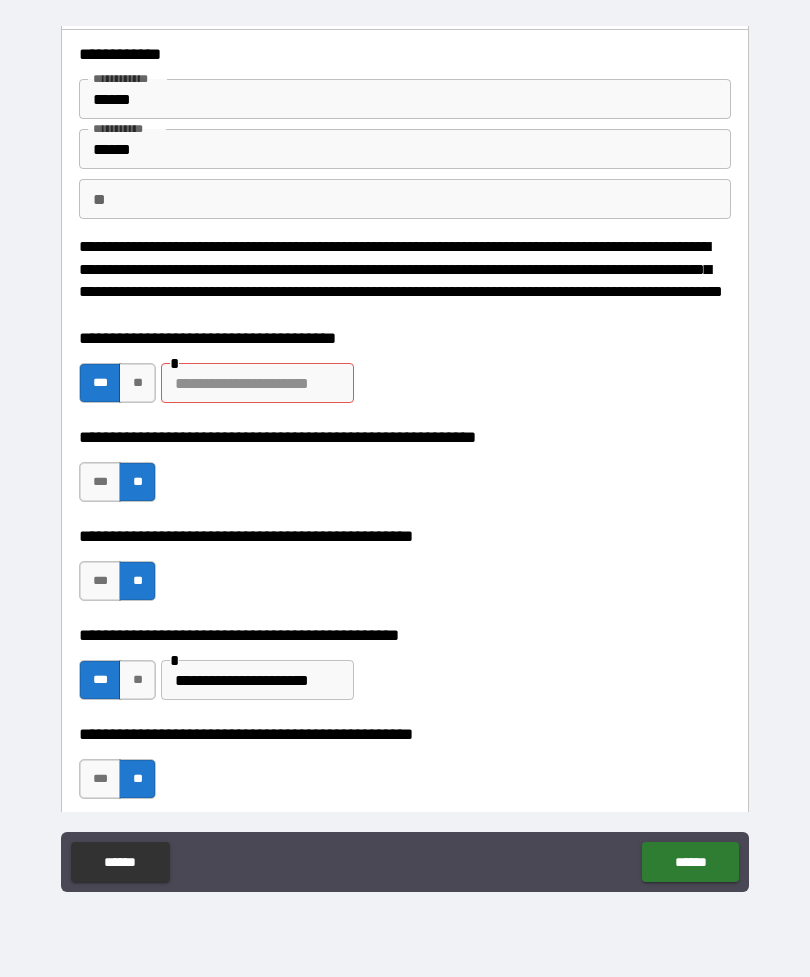 scroll, scrollTop: 41, scrollLeft: 0, axis: vertical 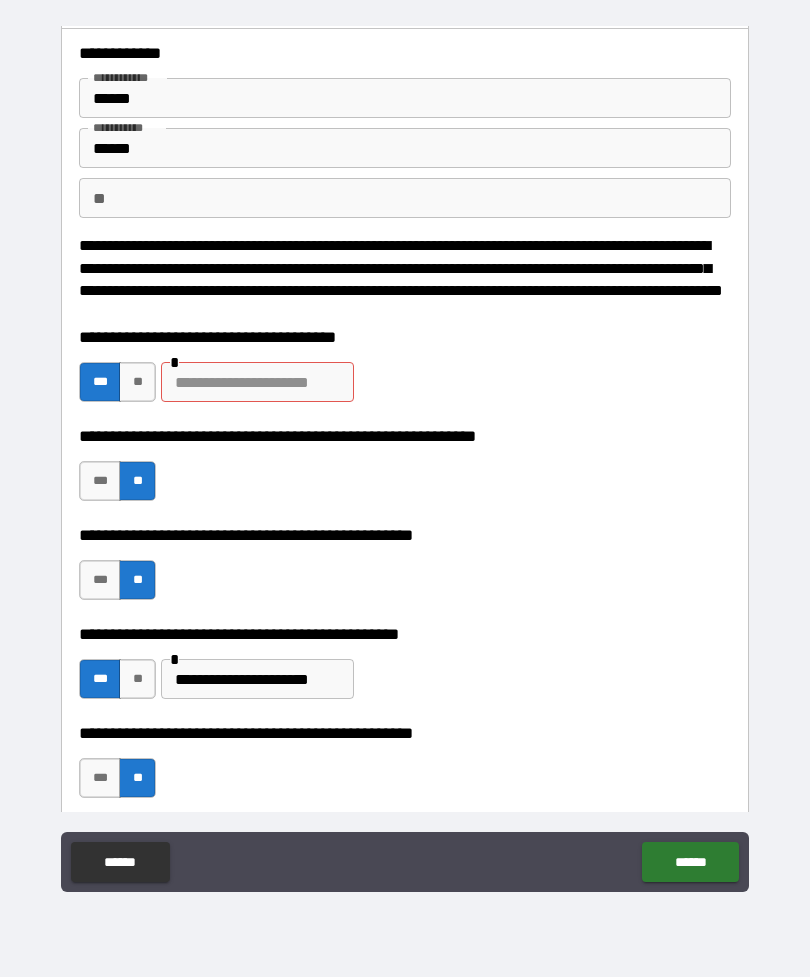 click at bounding box center (257, 382) 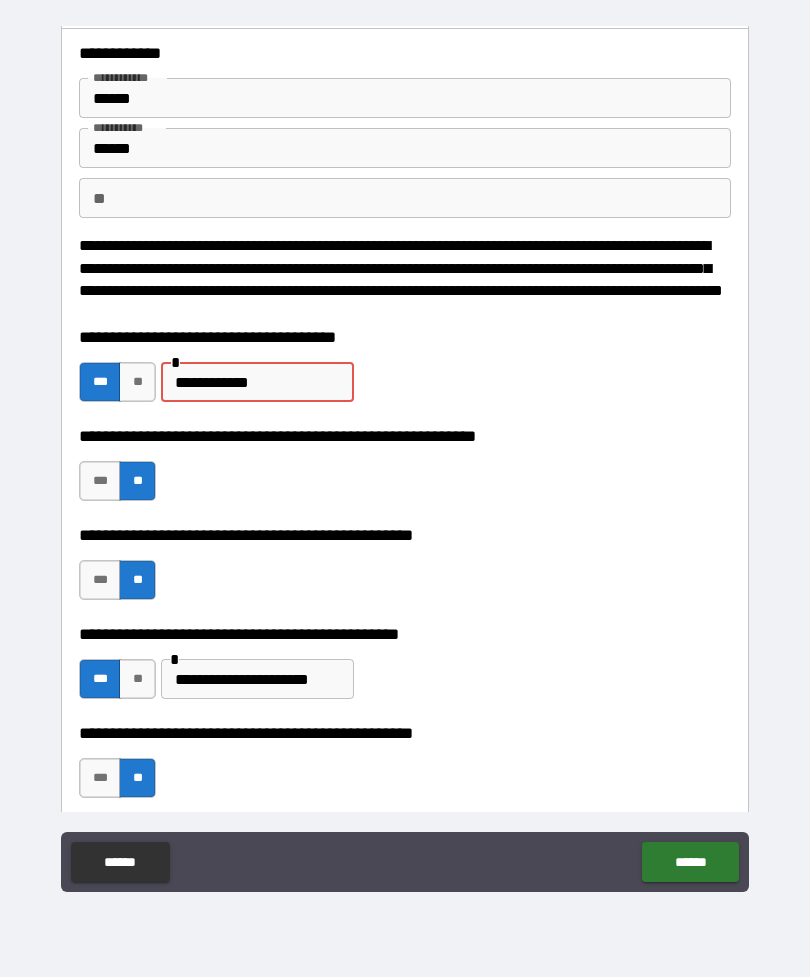 type on "**********" 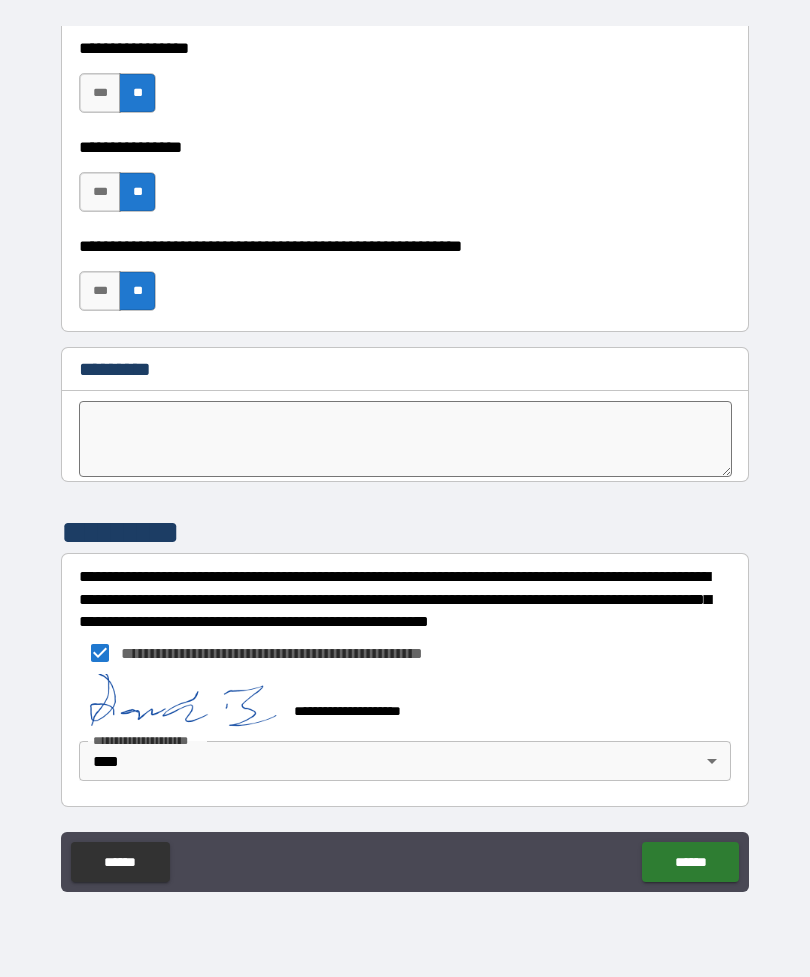 scroll, scrollTop: 10083, scrollLeft: 0, axis: vertical 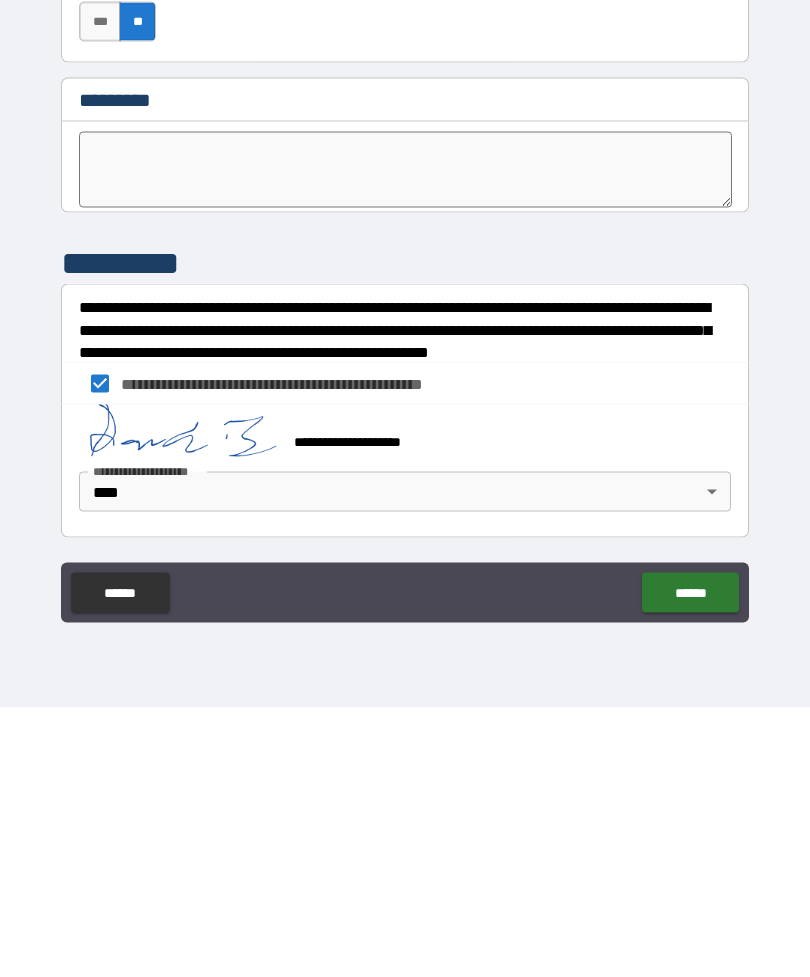 click on "******" at bounding box center [690, 862] 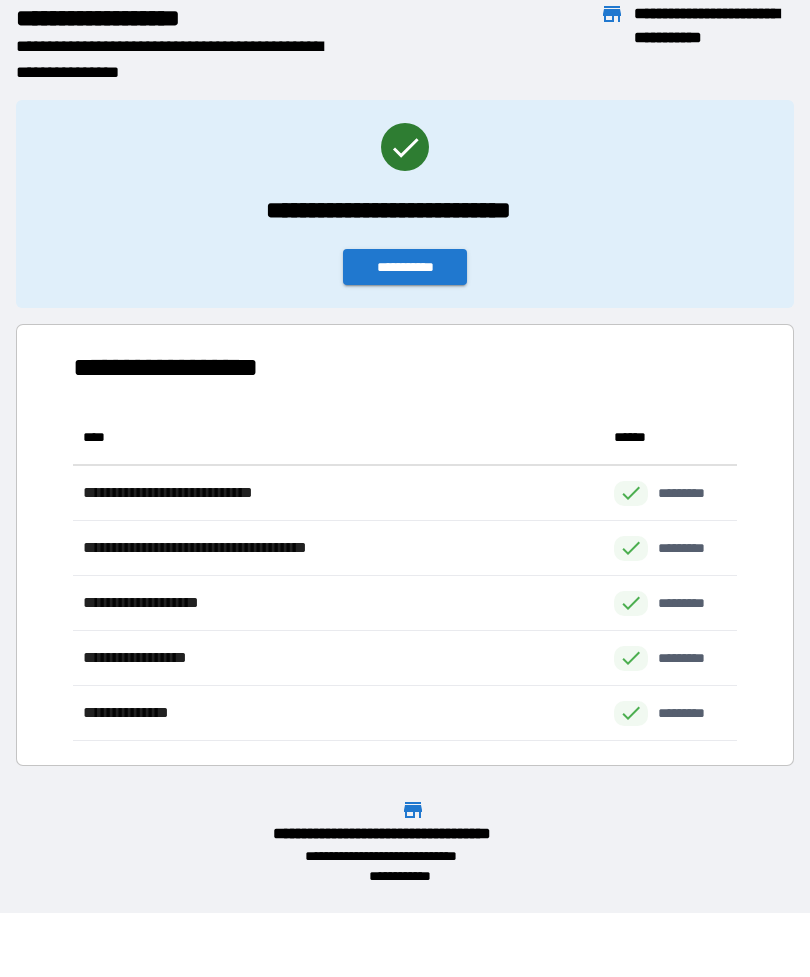 scroll, scrollTop: 1, scrollLeft: 1, axis: both 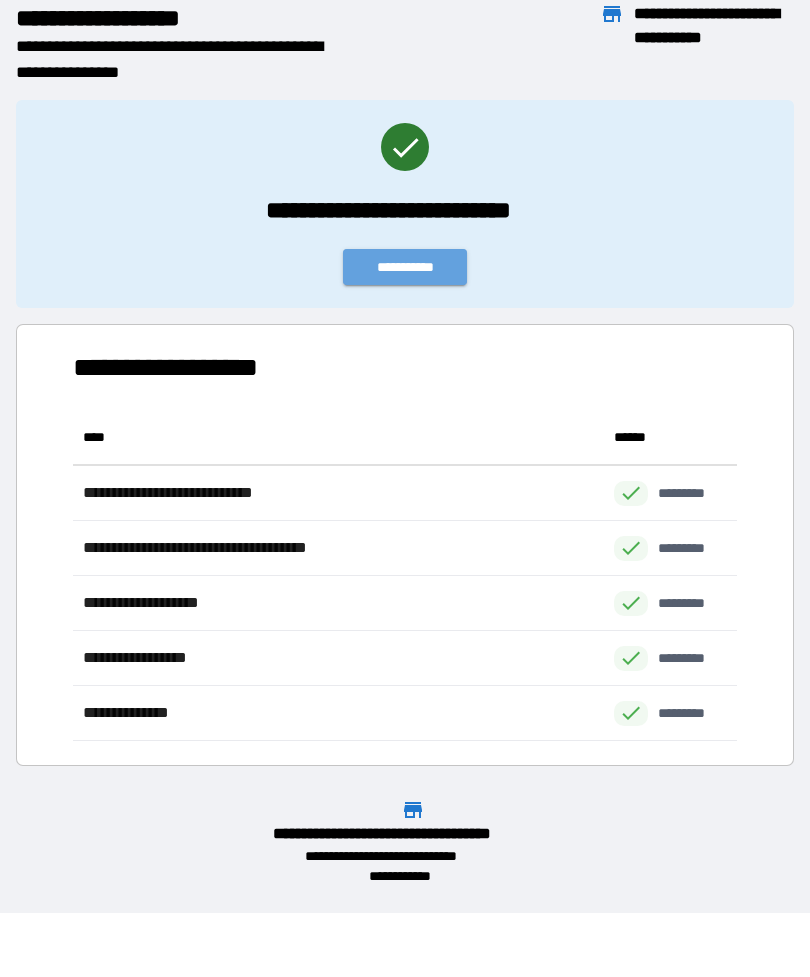 click on "**********" at bounding box center [405, 267] 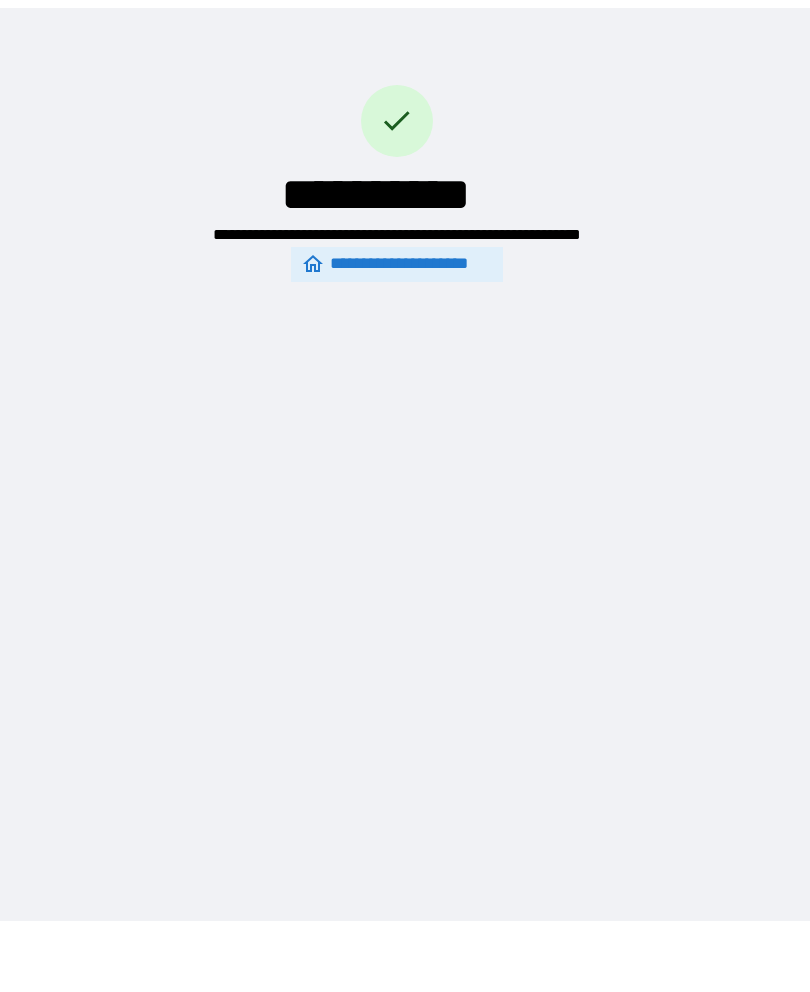 scroll, scrollTop: 49, scrollLeft: 0, axis: vertical 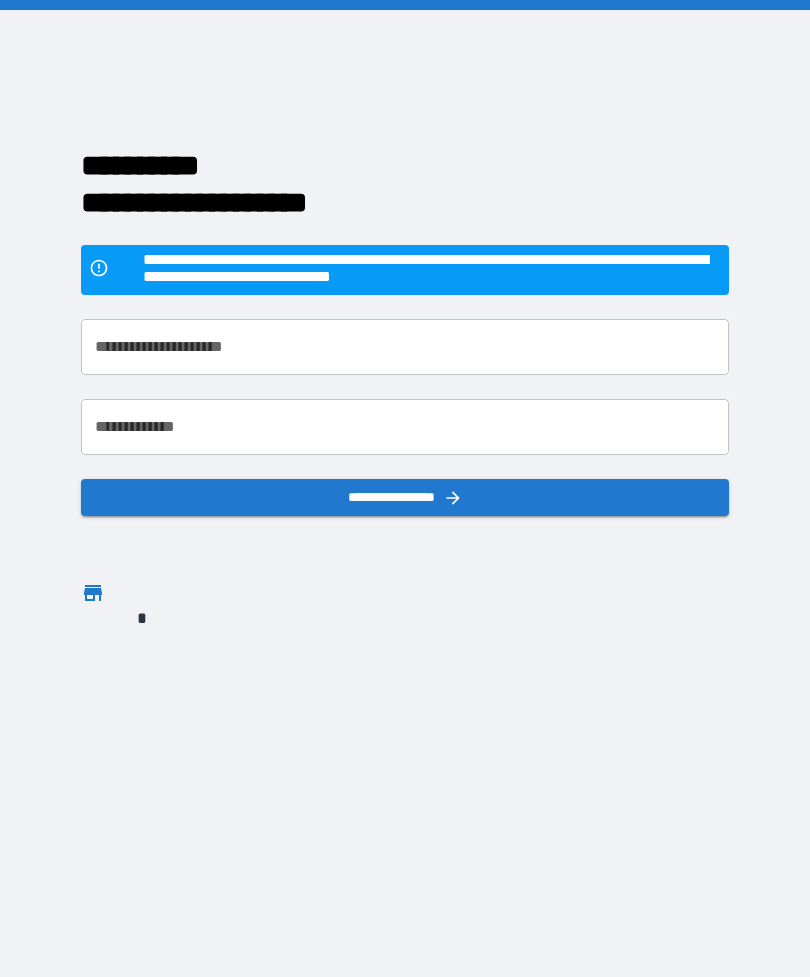 click on "**********" at bounding box center (405, 488) 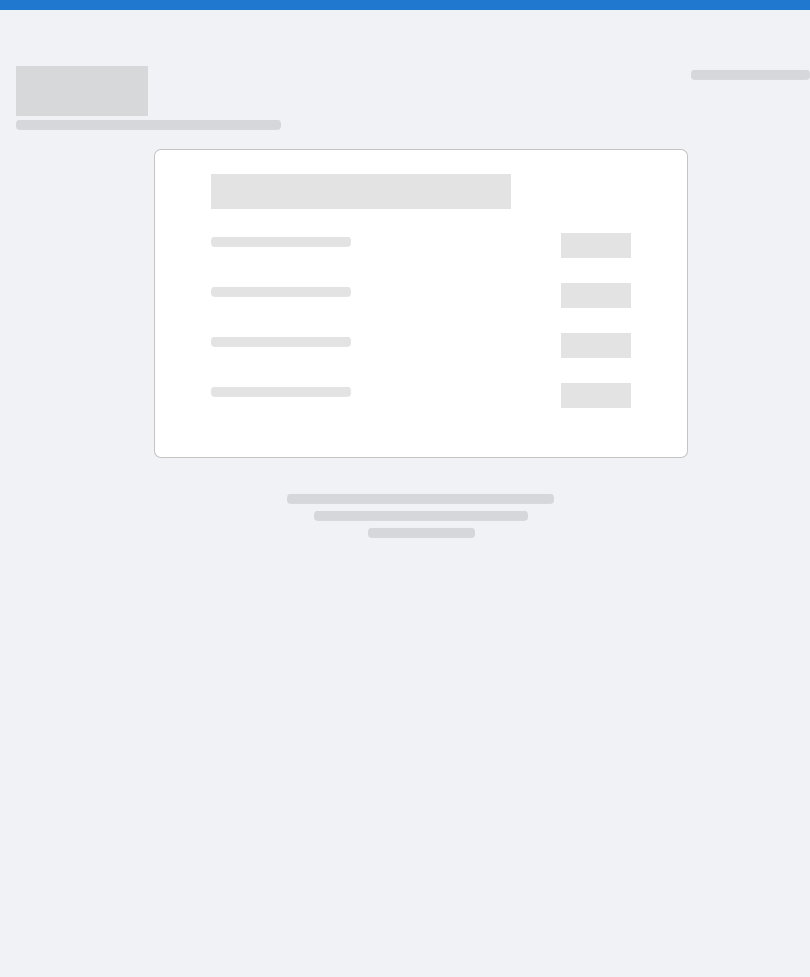 scroll, scrollTop: 0, scrollLeft: 0, axis: both 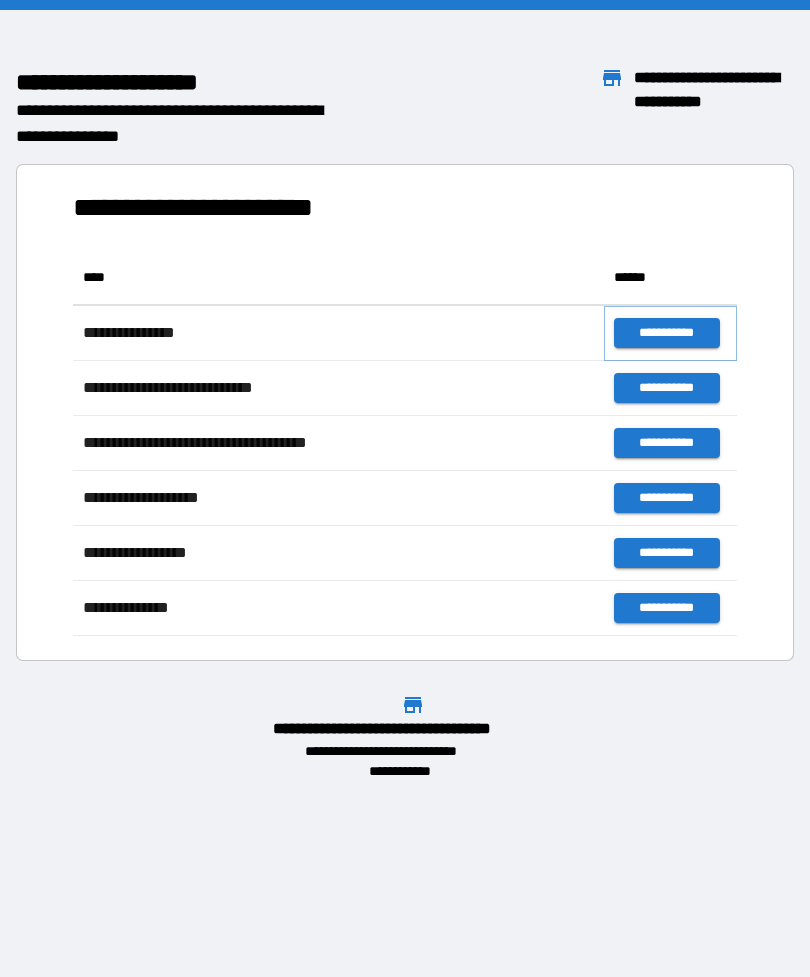 click on "**********" at bounding box center [666, 333] 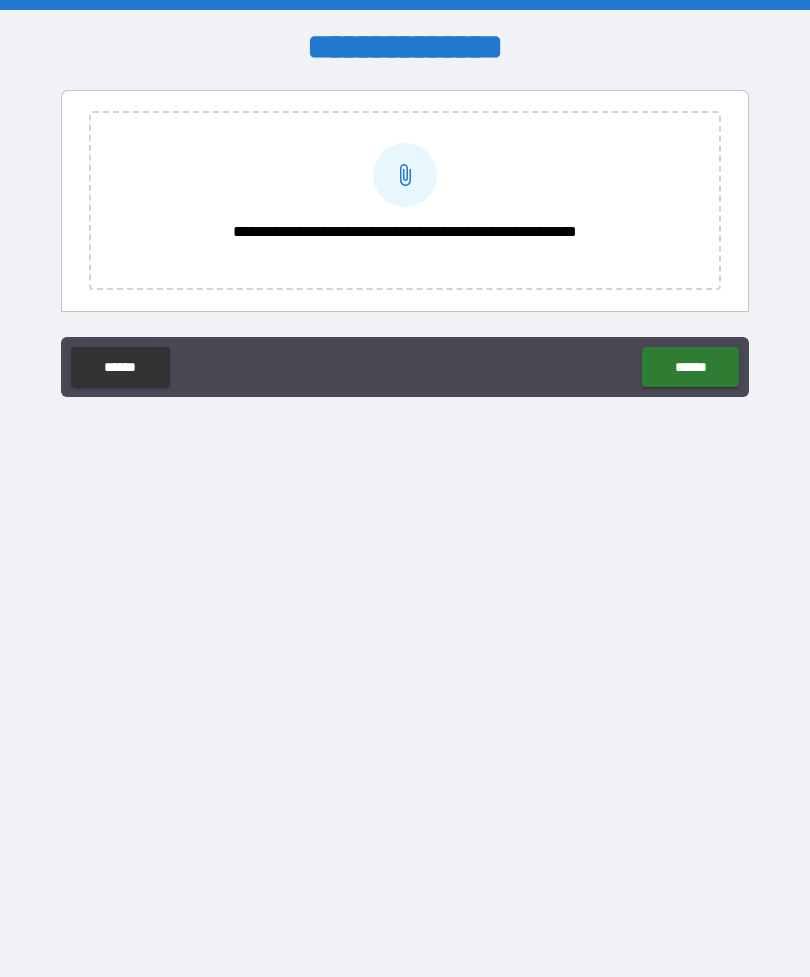 click 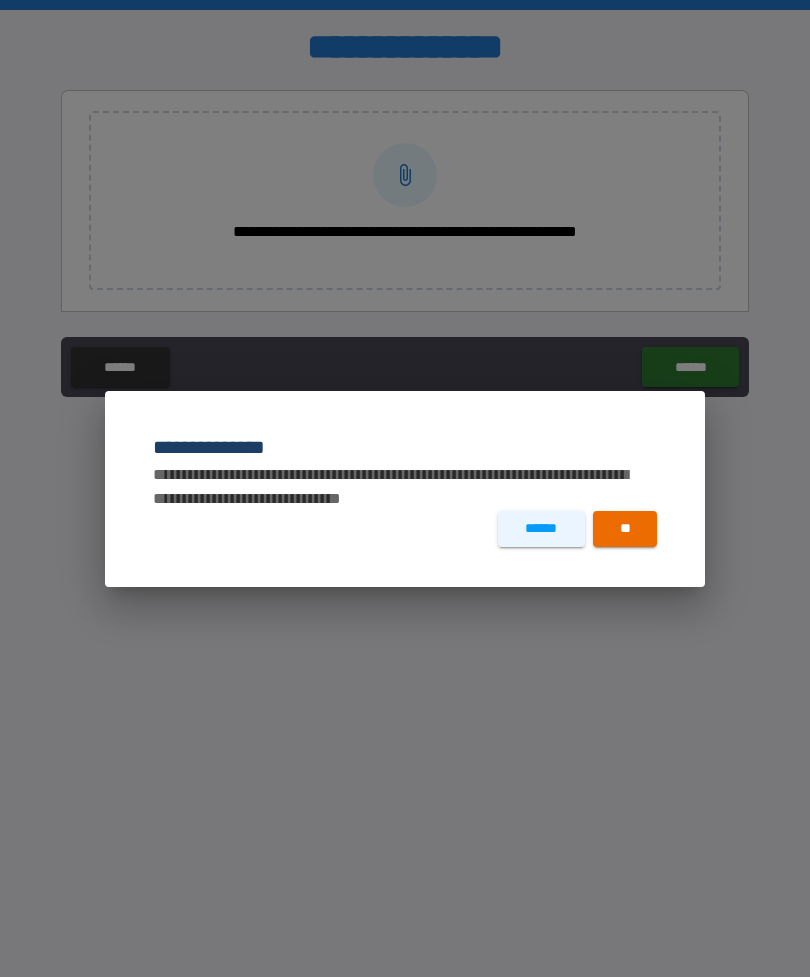 click on "**" at bounding box center (625, 529) 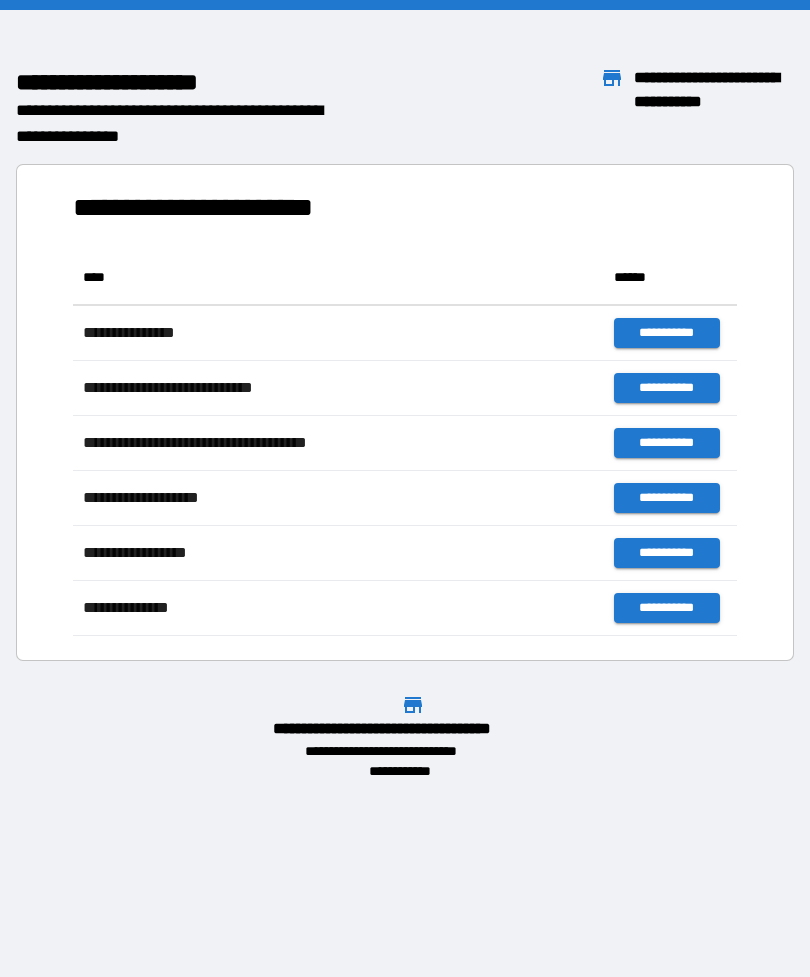 scroll, scrollTop: 1, scrollLeft: 1, axis: both 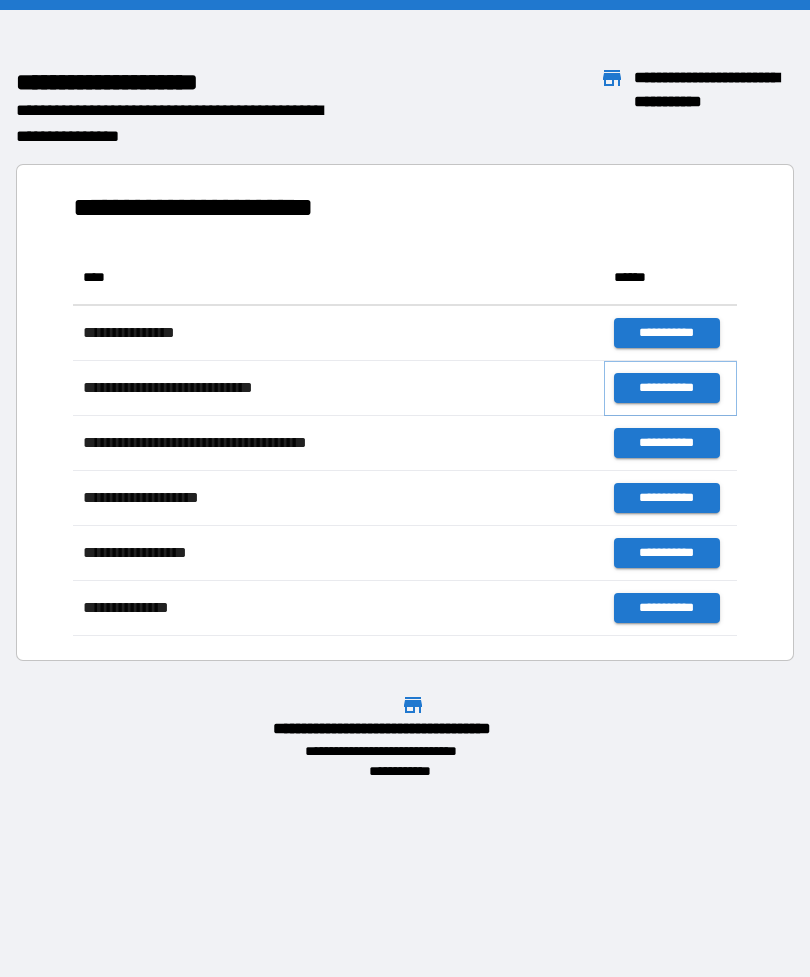 click on "**********" at bounding box center [666, 388] 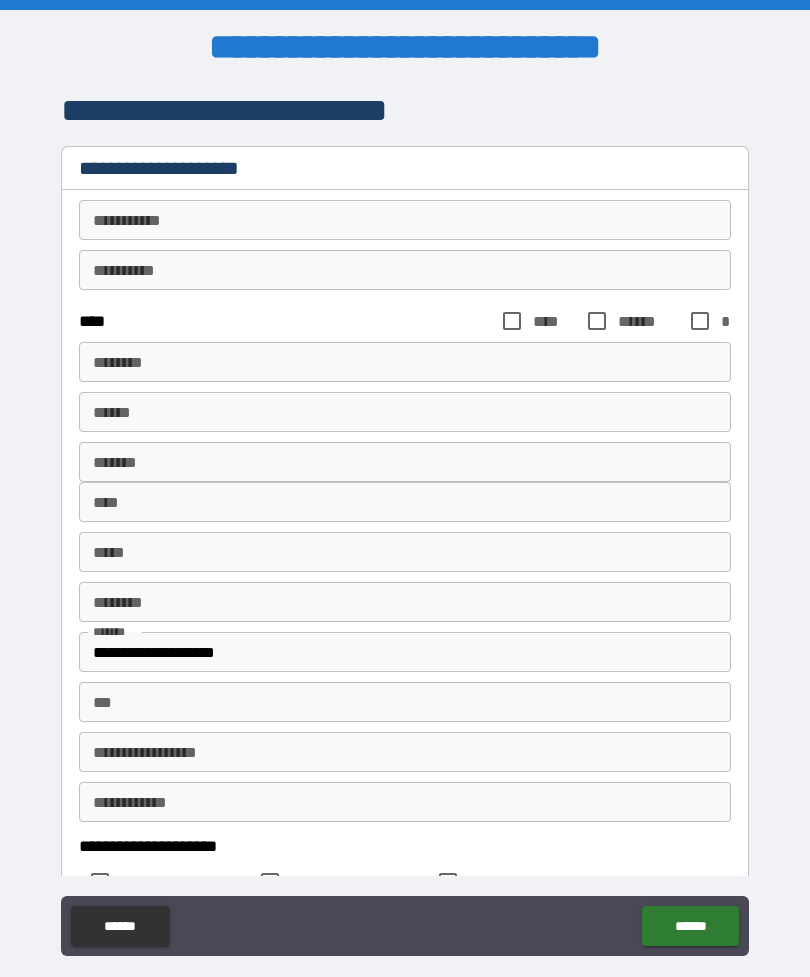 click on "*********   *" at bounding box center [405, 220] 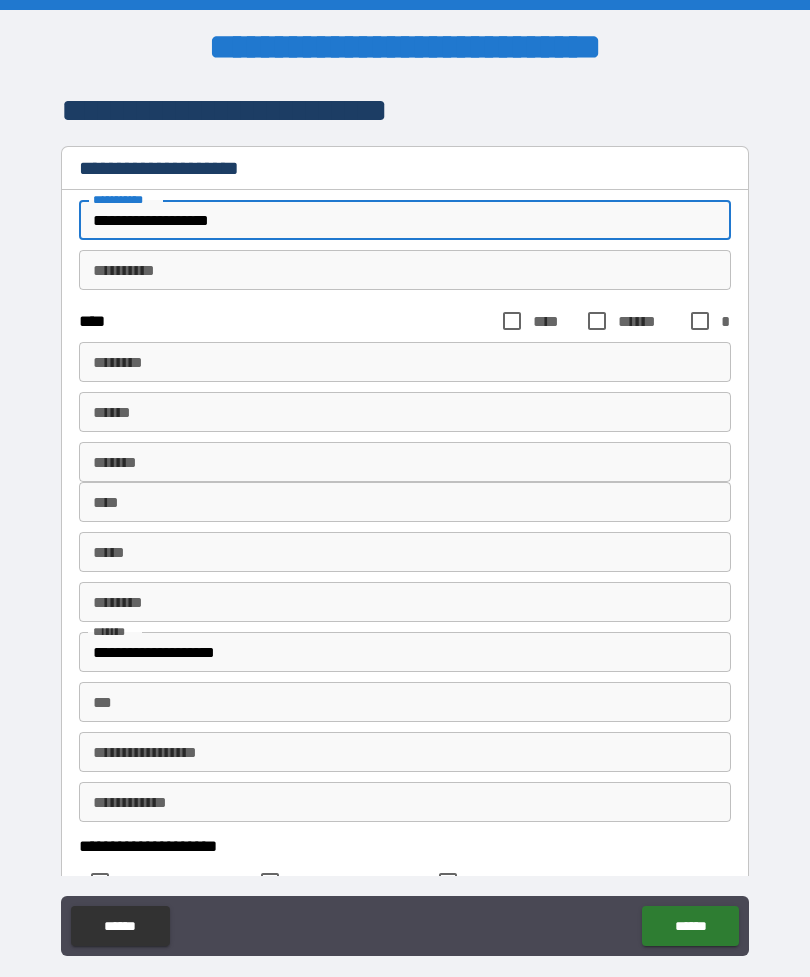 type on "**********" 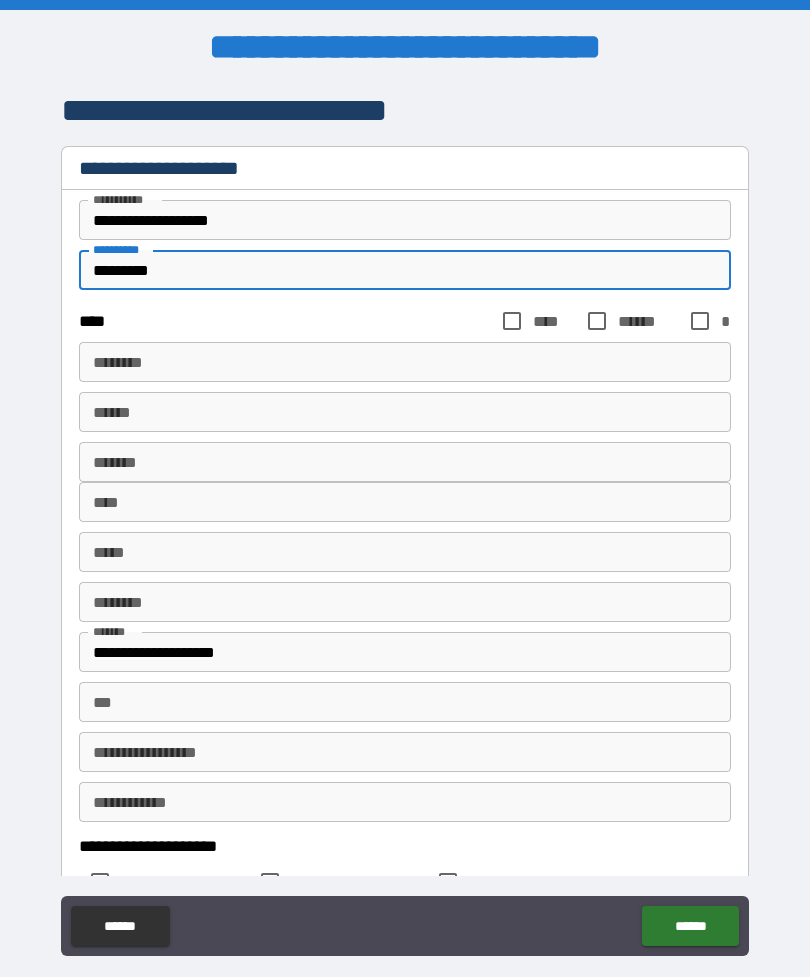type on "*********" 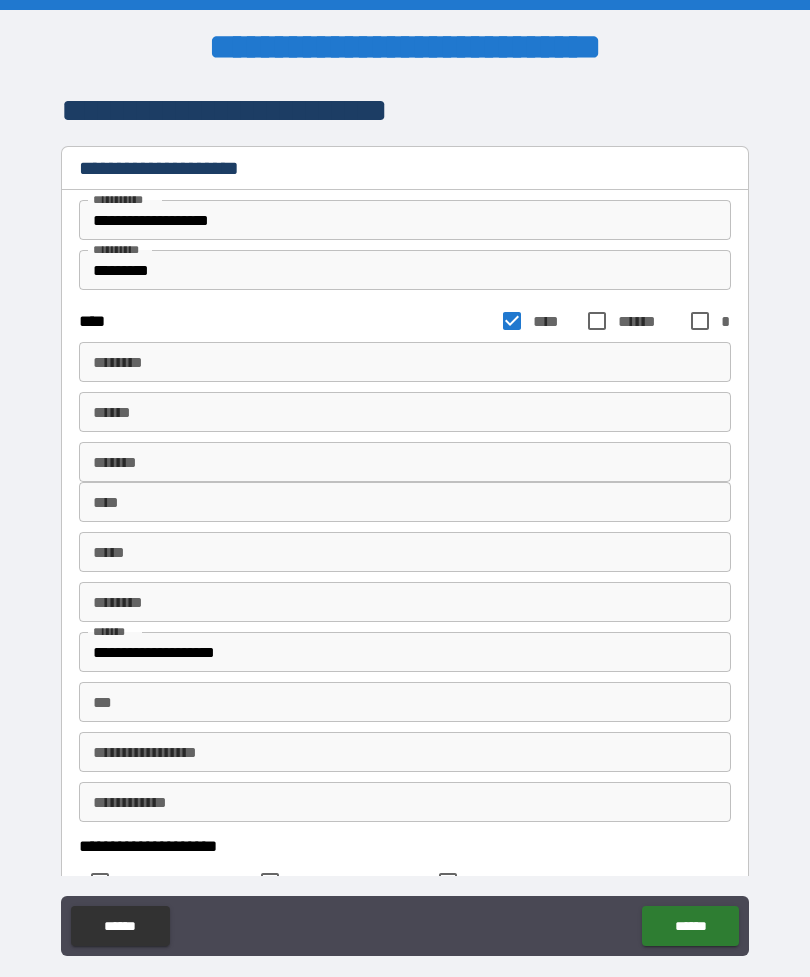 click on "******   *" at bounding box center (405, 362) 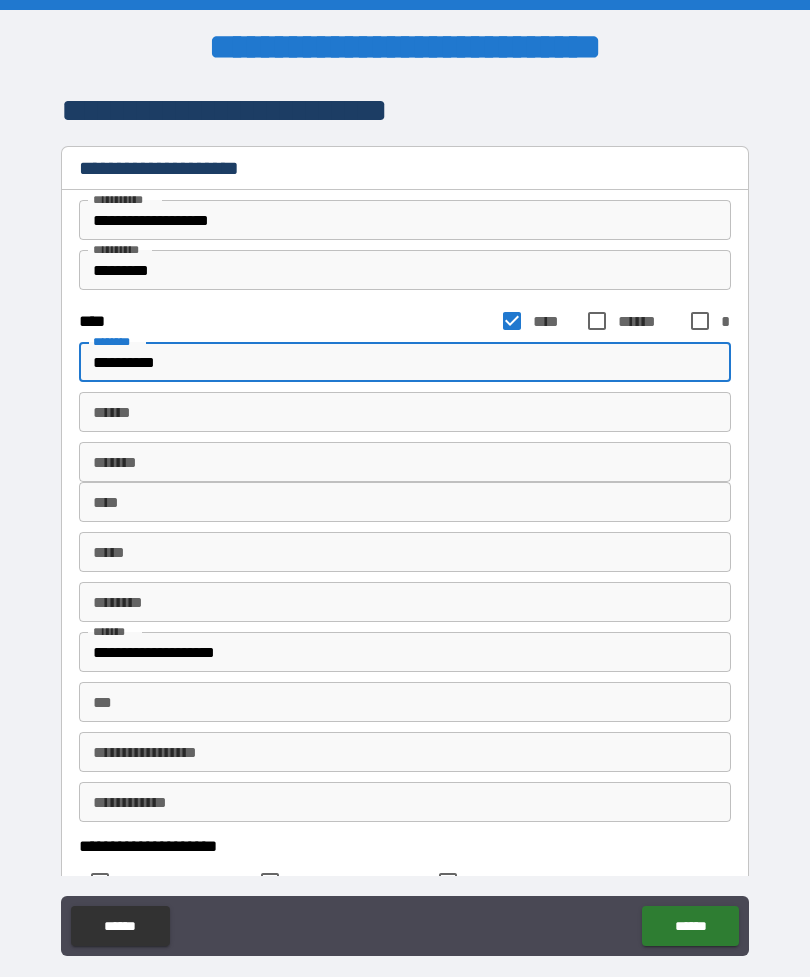 type on "**********" 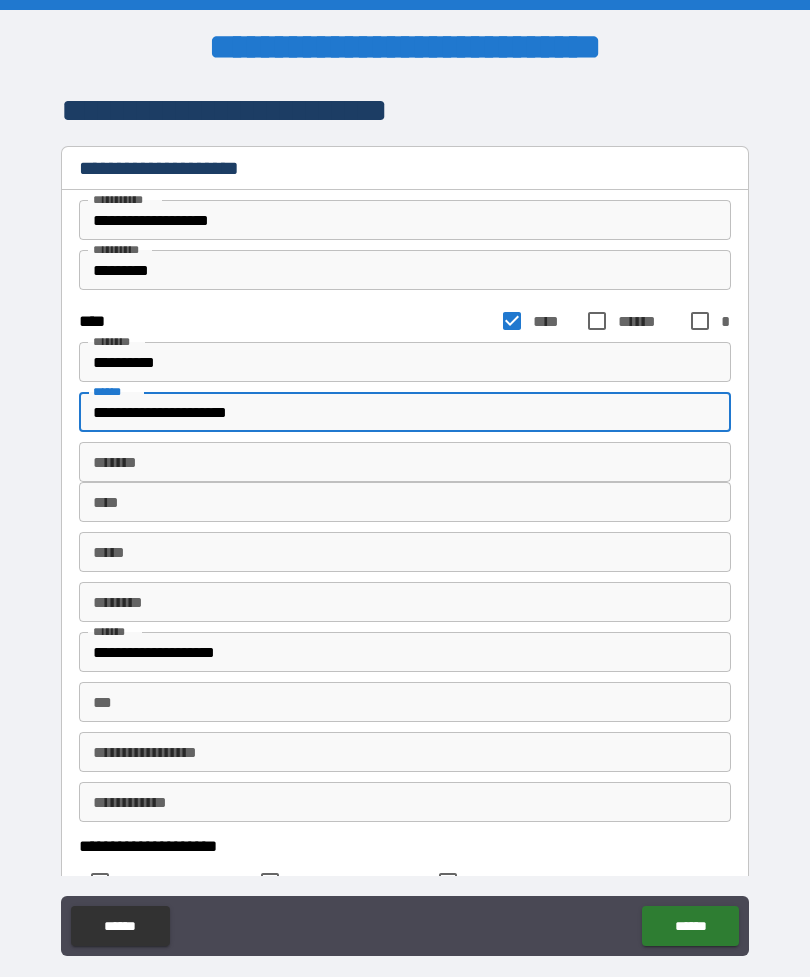 click on "****" at bounding box center [405, 502] 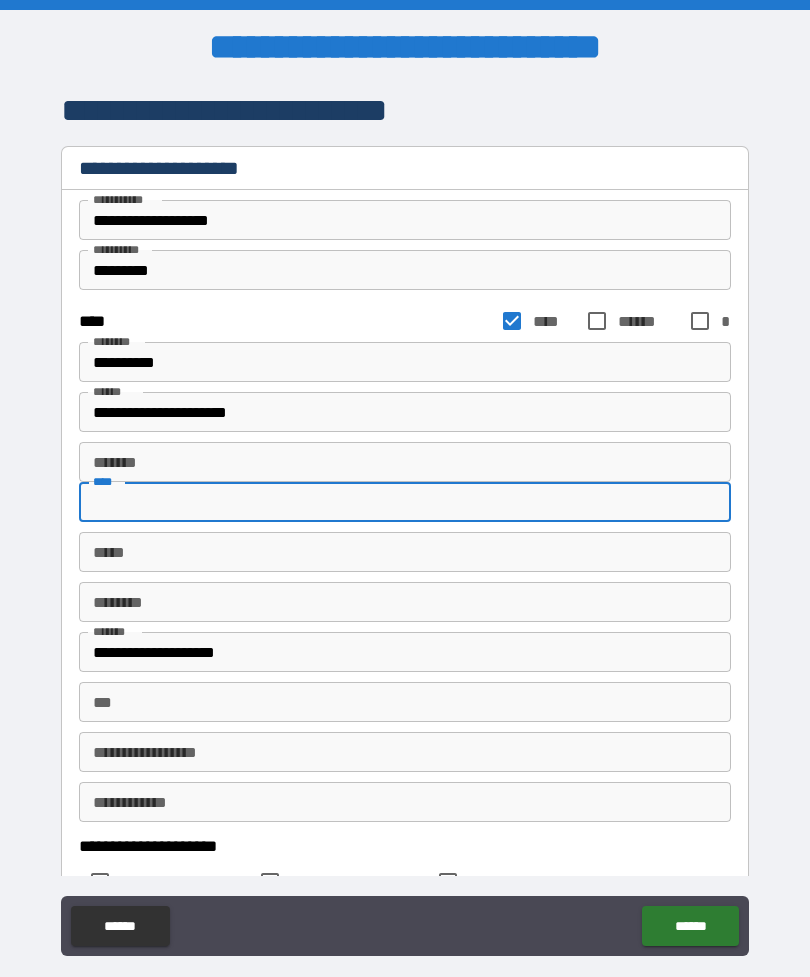 click on "**********" at bounding box center [405, 412] 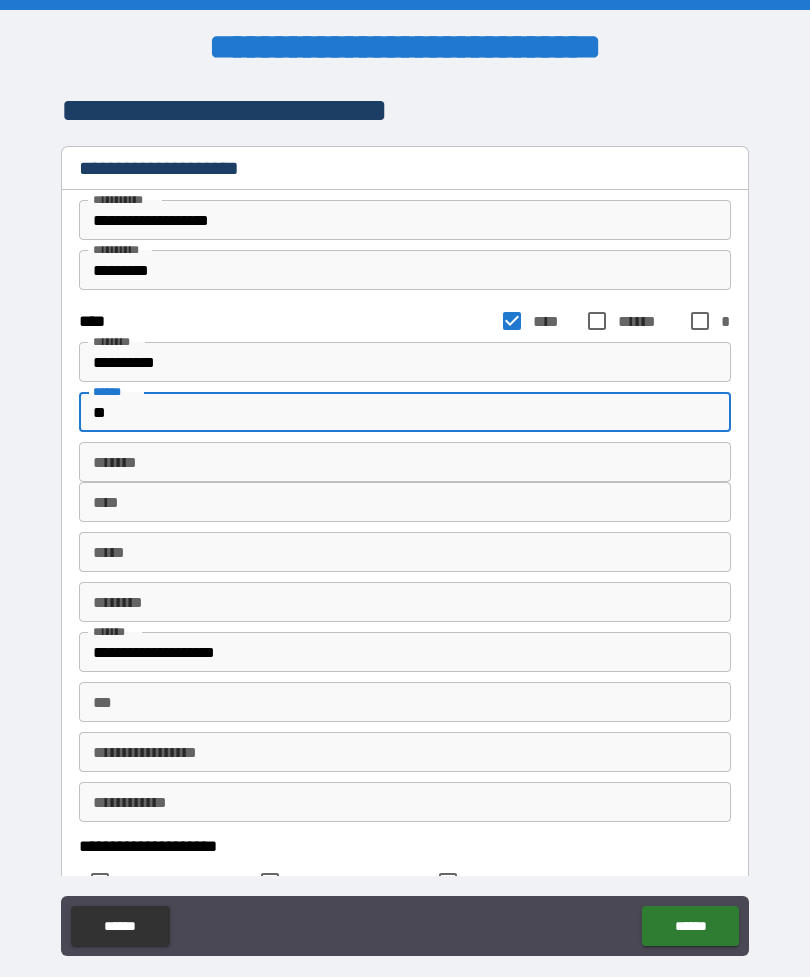 type on "*" 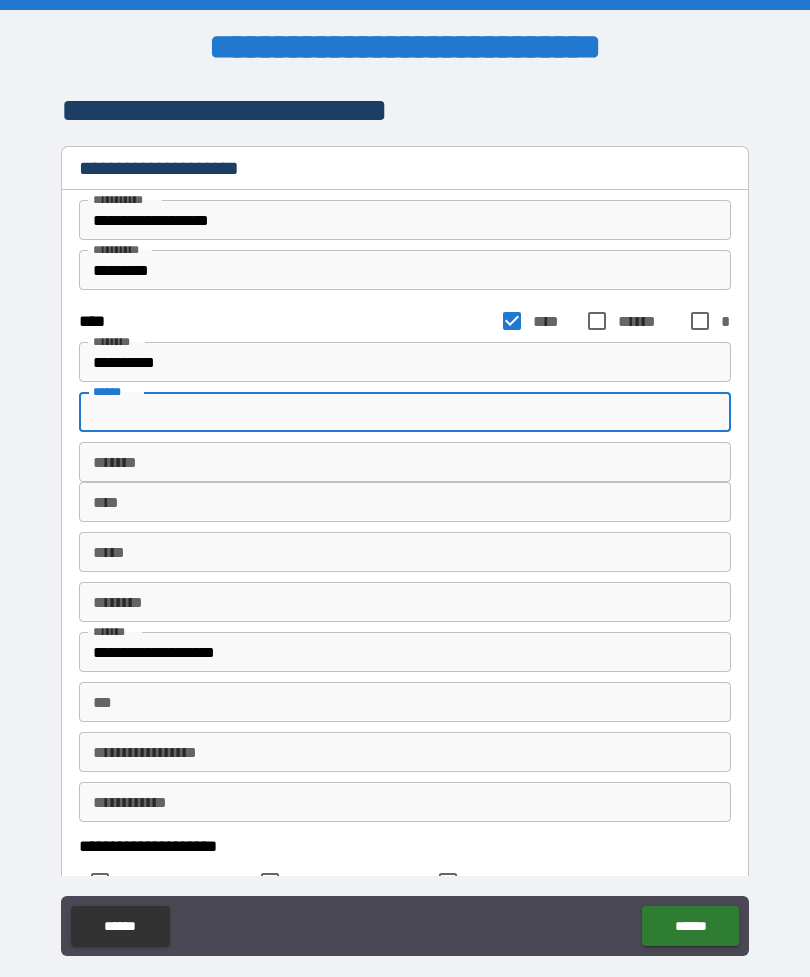 type 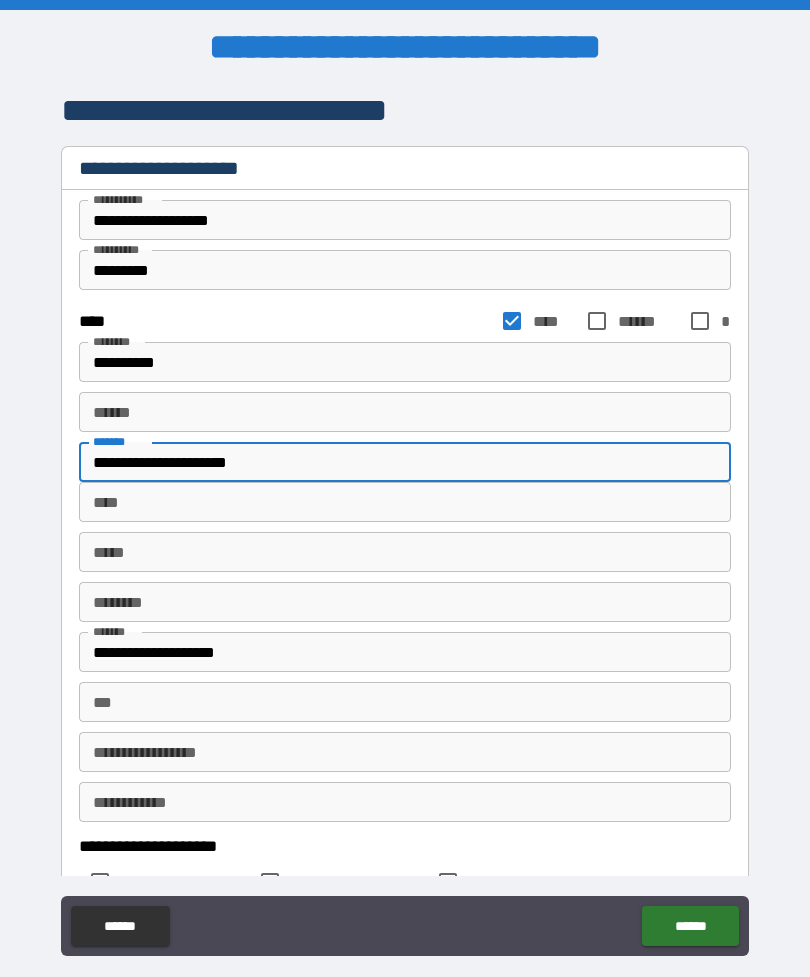 type on "**********" 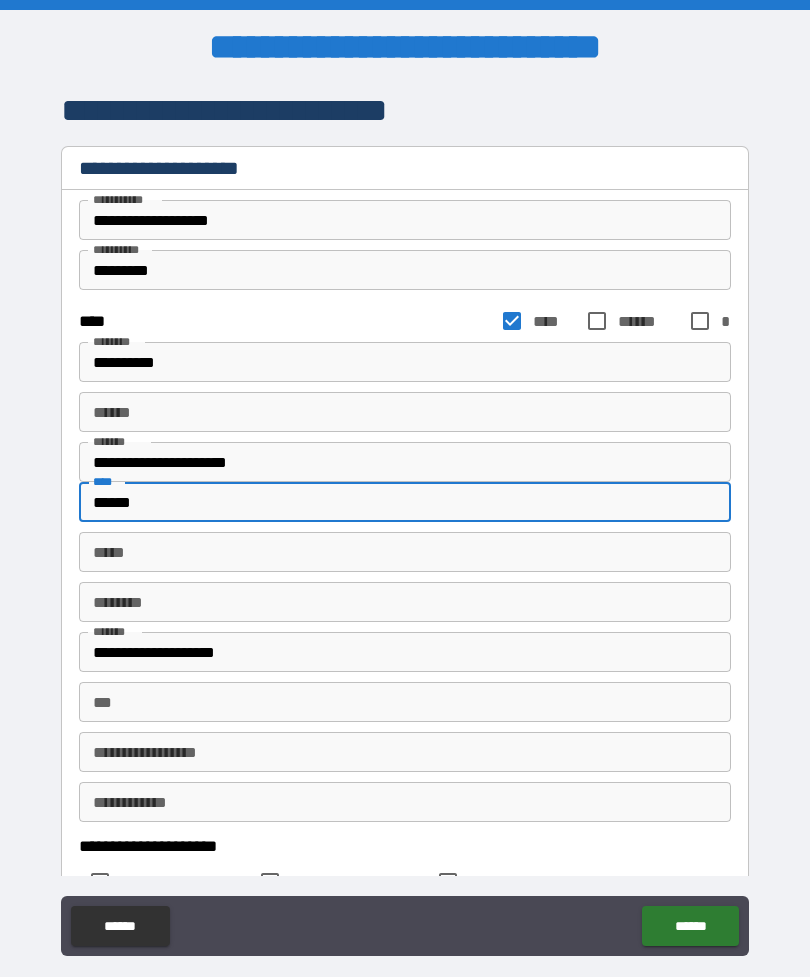 type on "*****" 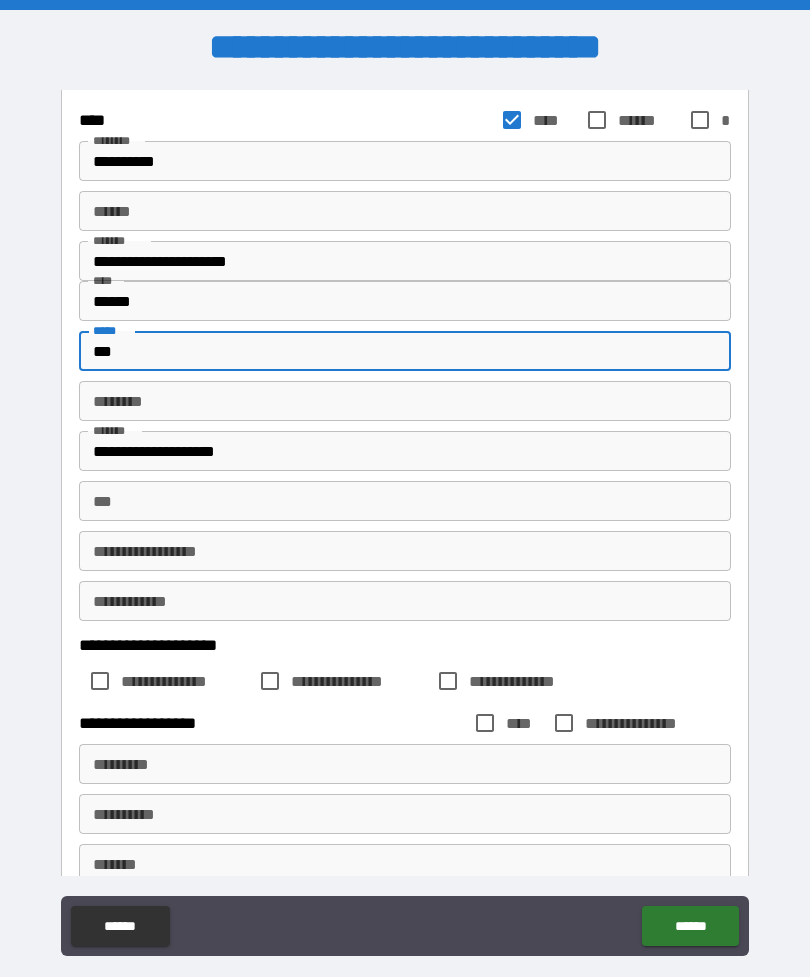 scroll, scrollTop: 205, scrollLeft: 0, axis: vertical 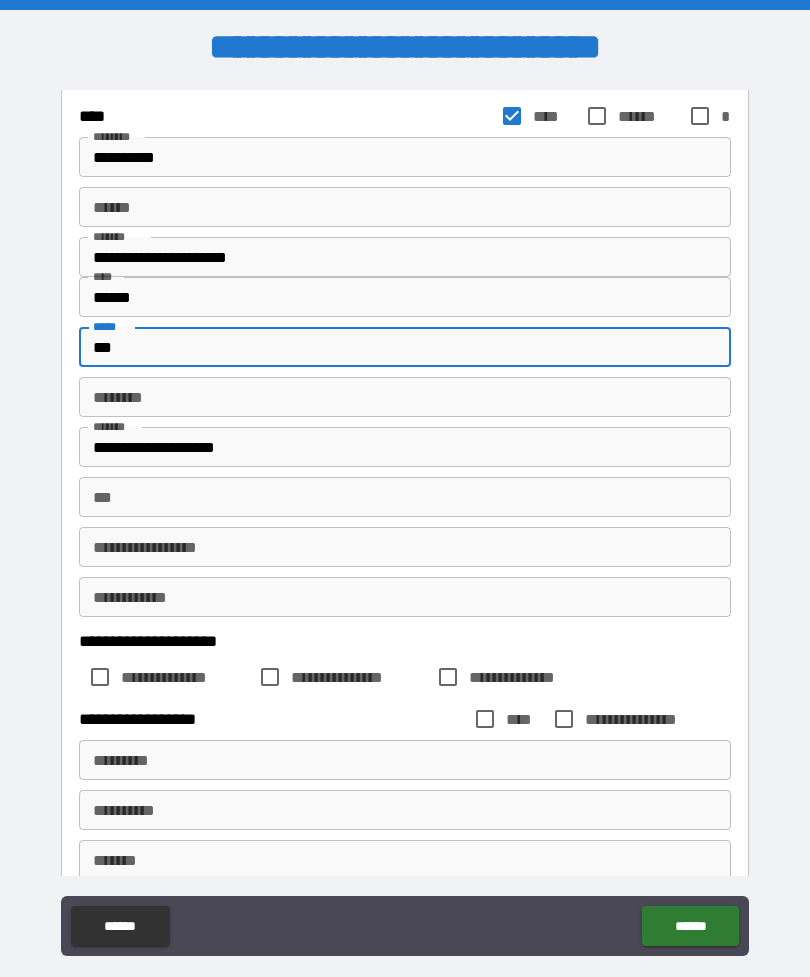 type on "**" 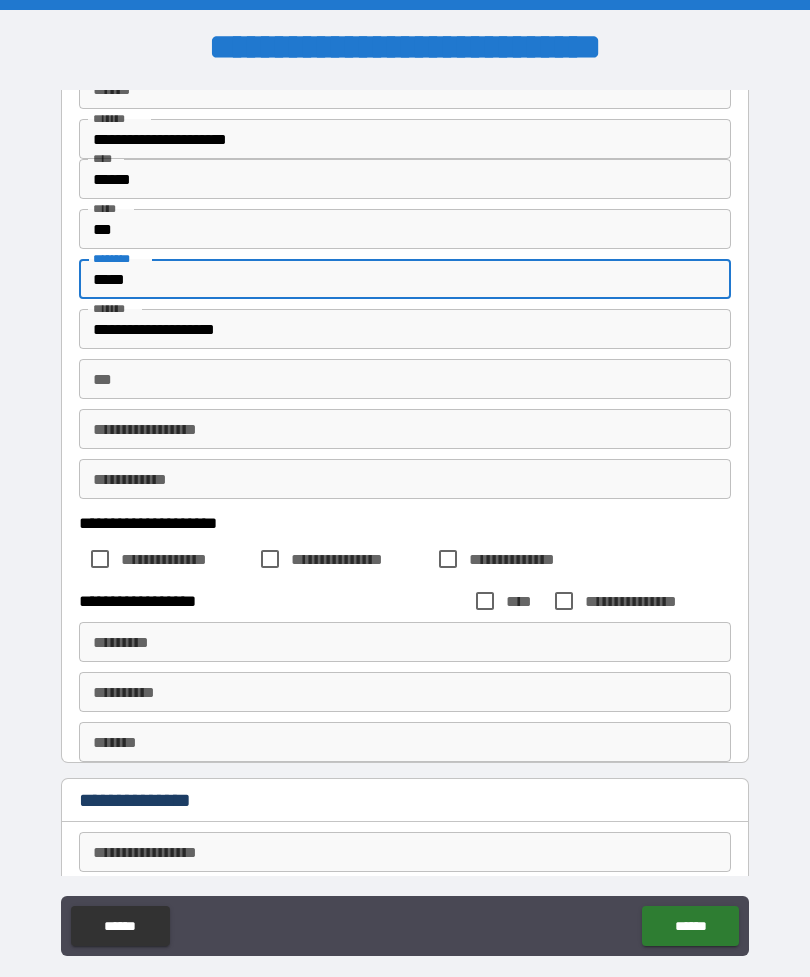 scroll, scrollTop: 332, scrollLeft: 0, axis: vertical 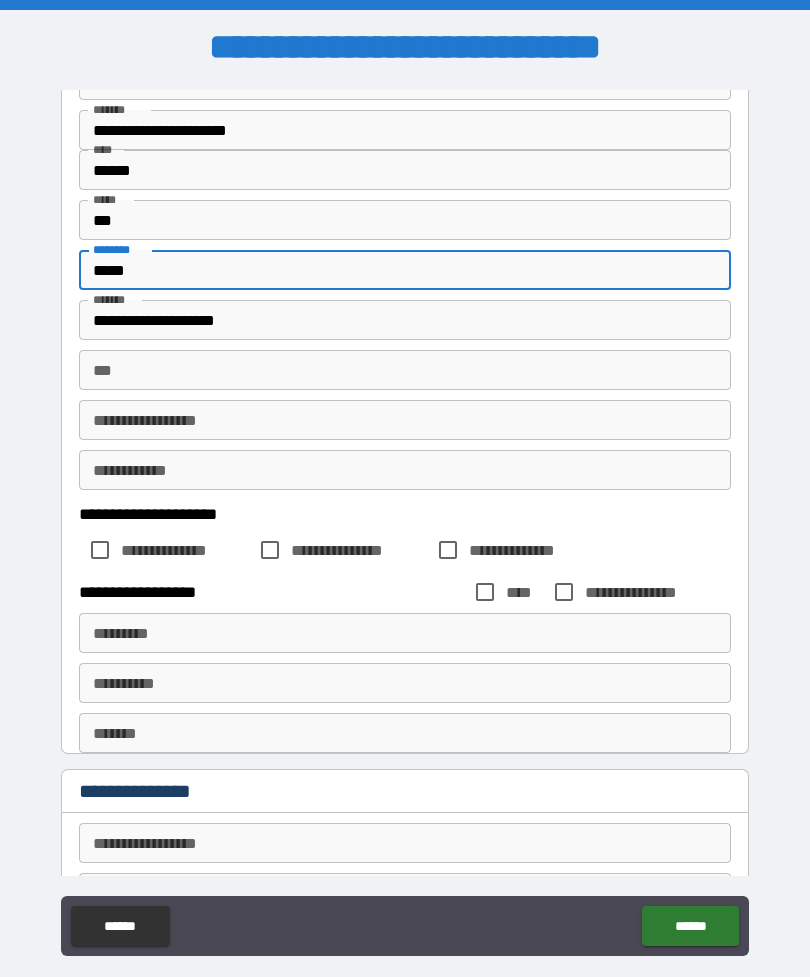type on "*****" 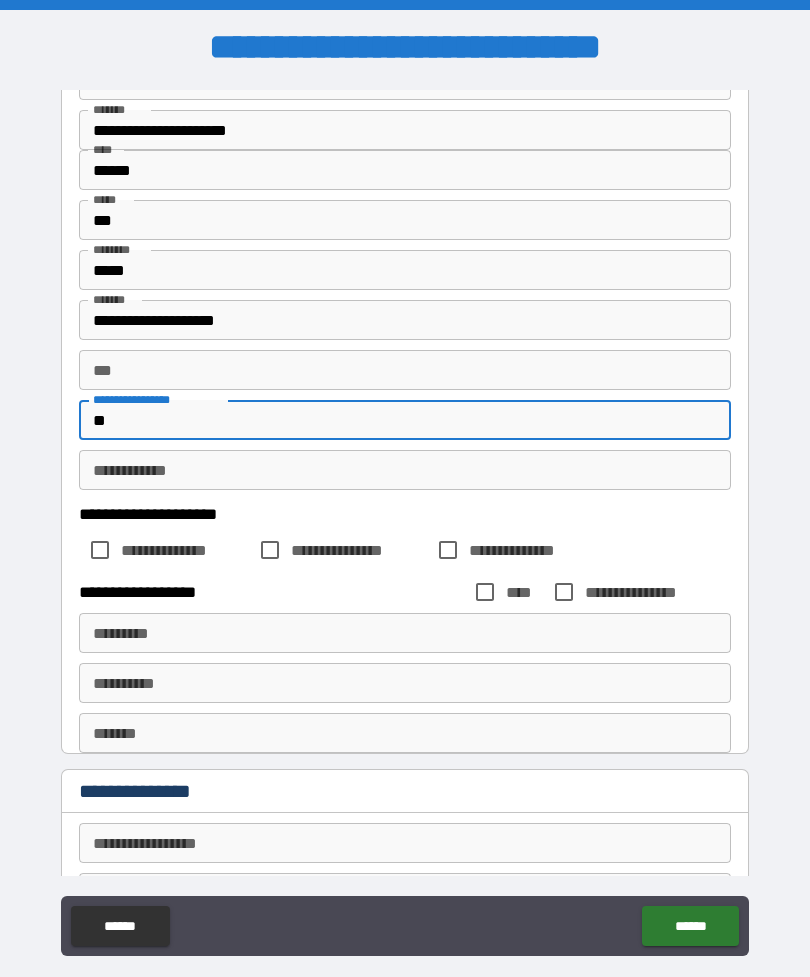 type on "*" 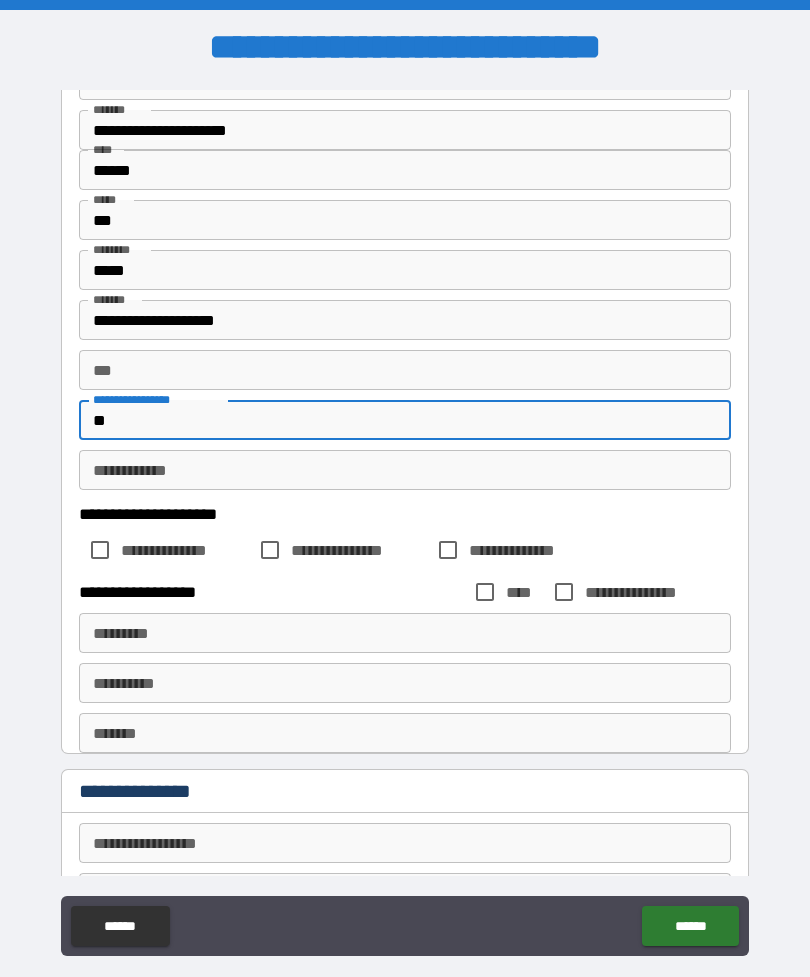 type on "*" 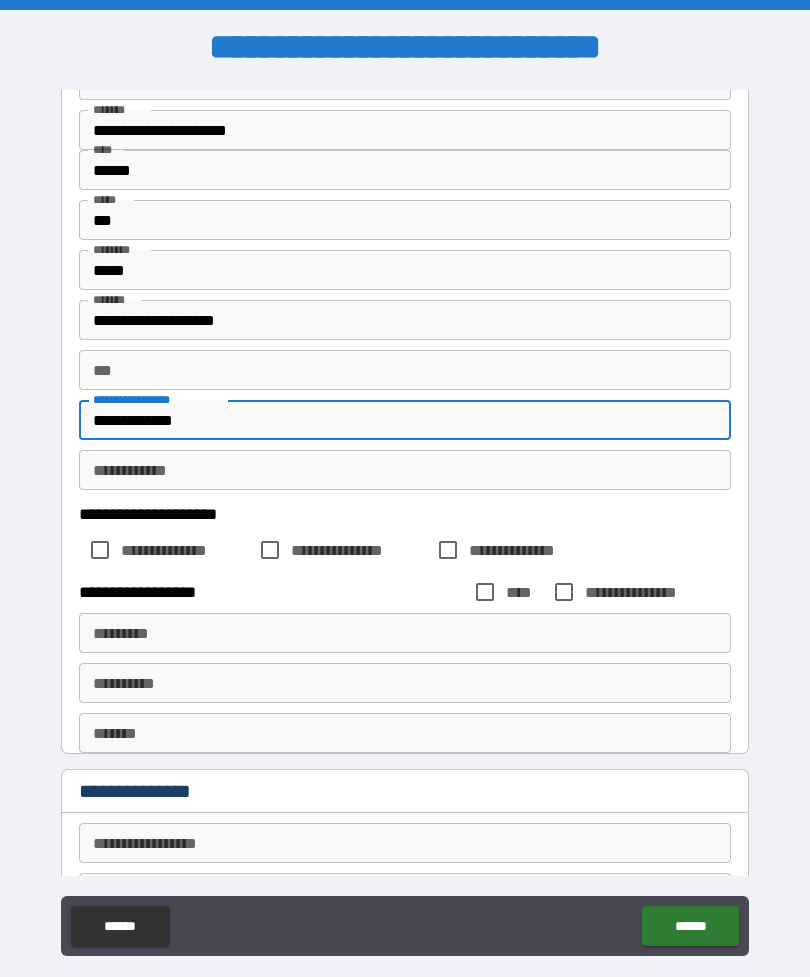 type on "**********" 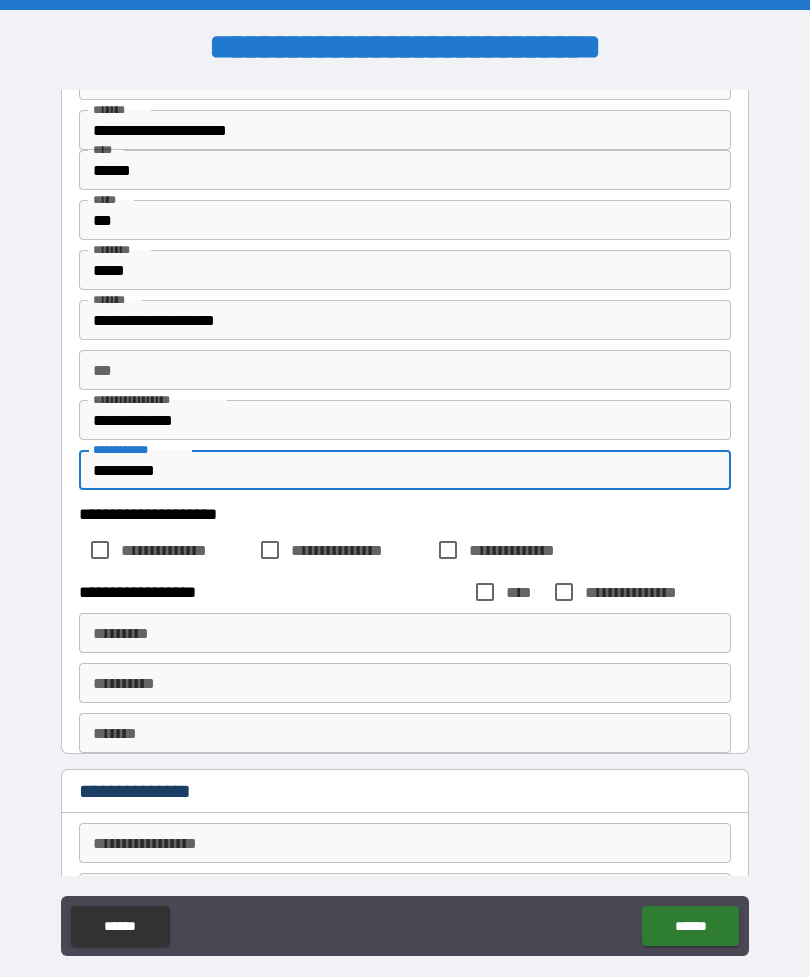 type on "**********" 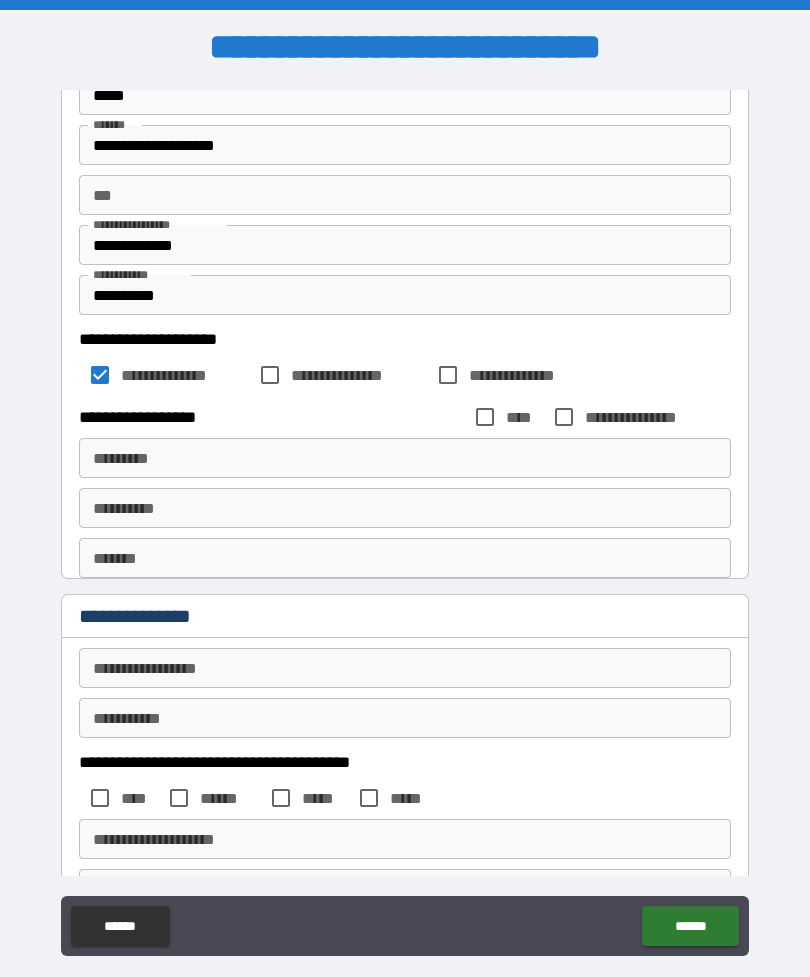 scroll, scrollTop: 508, scrollLeft: 0, axis: vertical 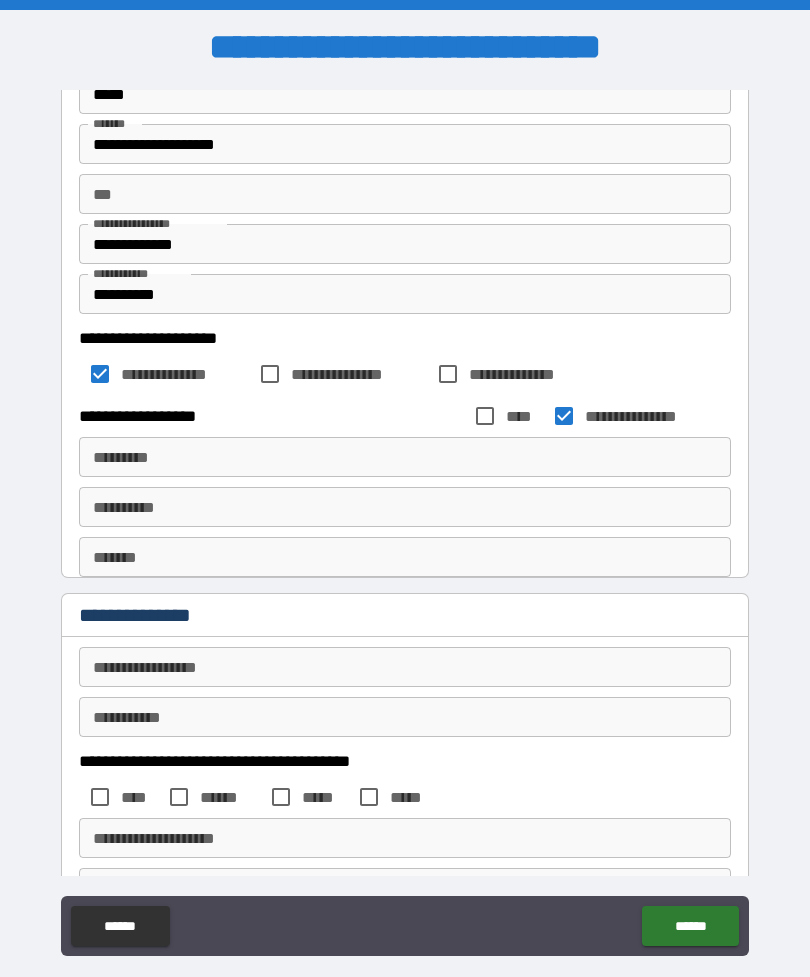 click on "*********" at bounding box center [405, 457] 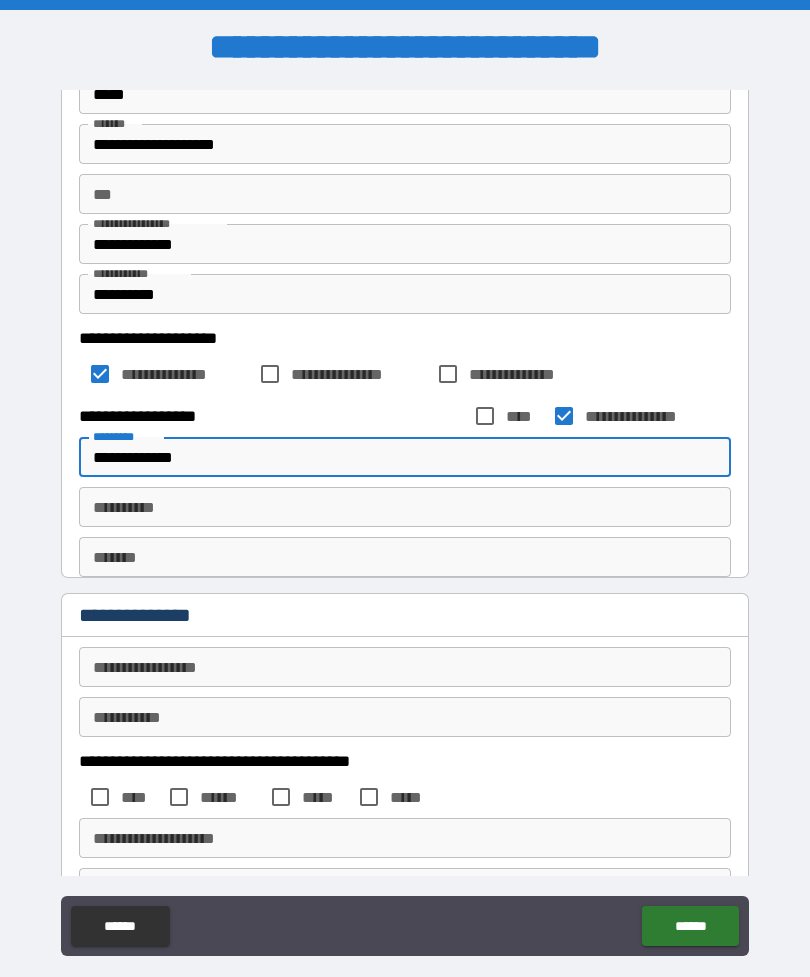 type on "**********" 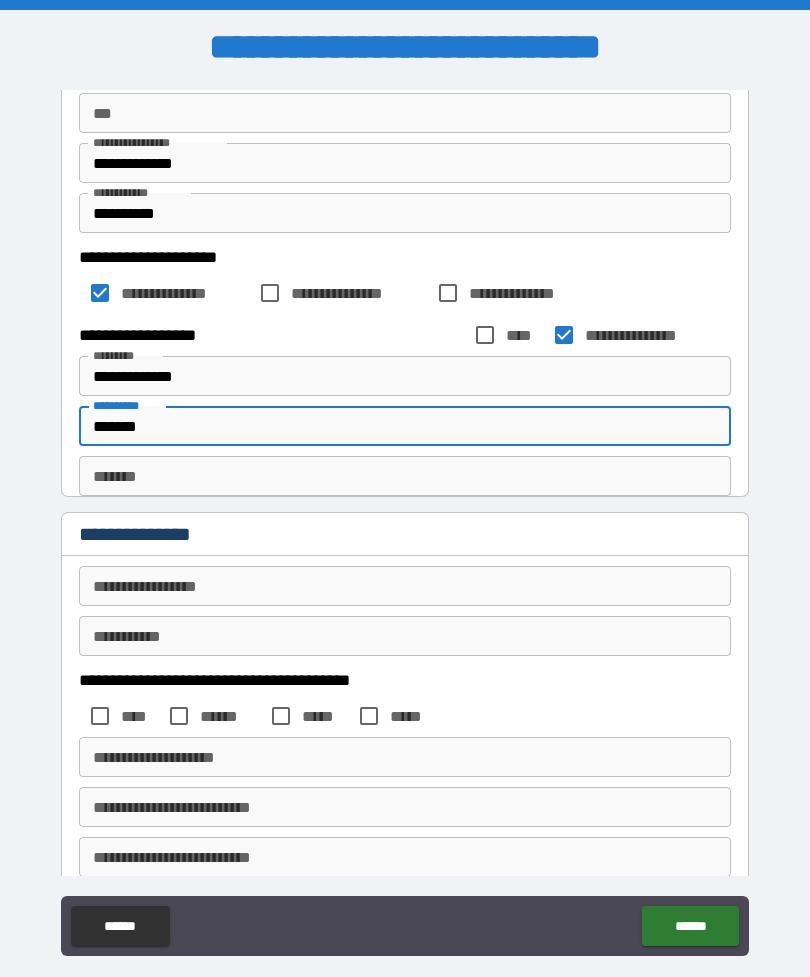 scroll, scrollTop: 591, scrollLeft: 0, axis: vertical 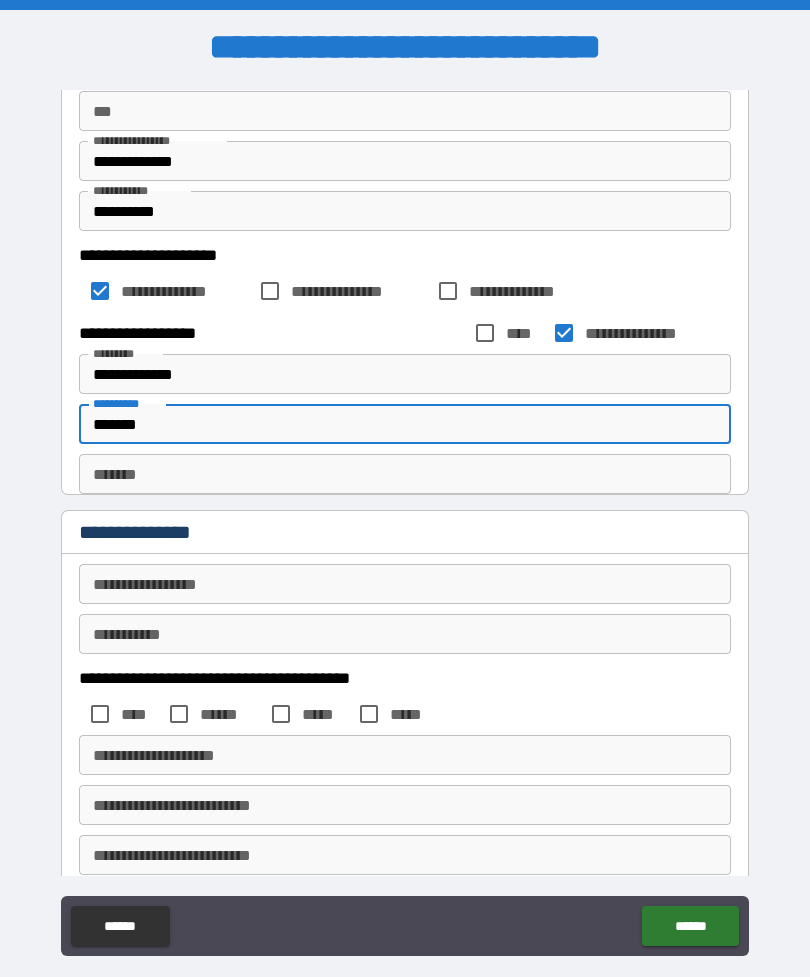 type on "*******" 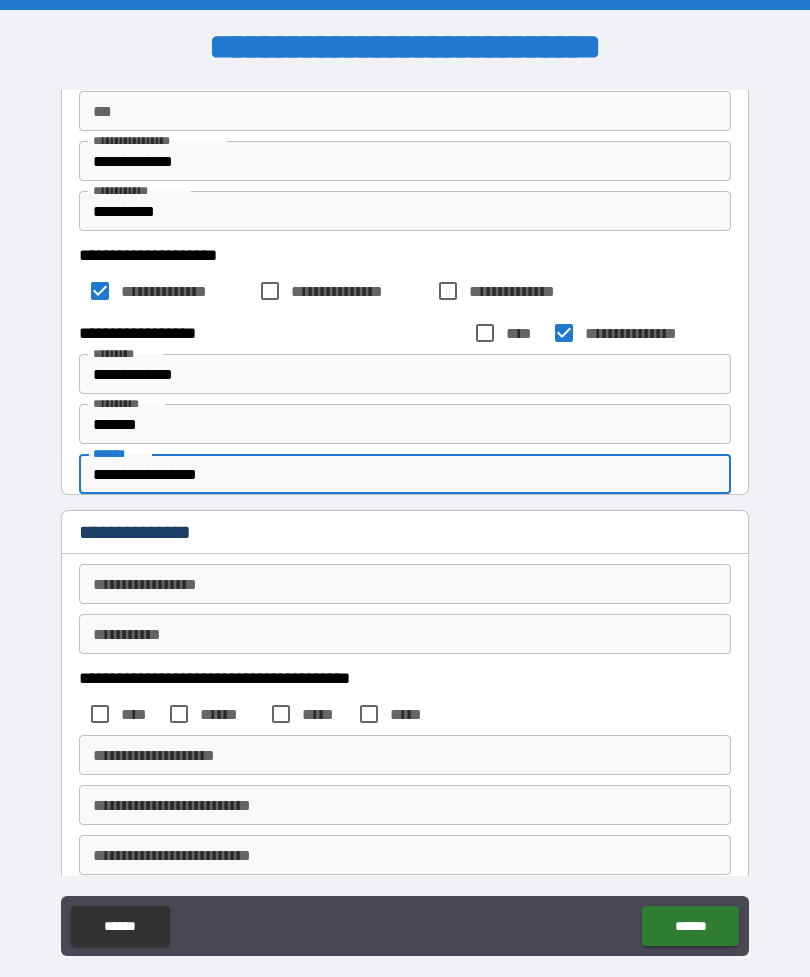 type on "**********" 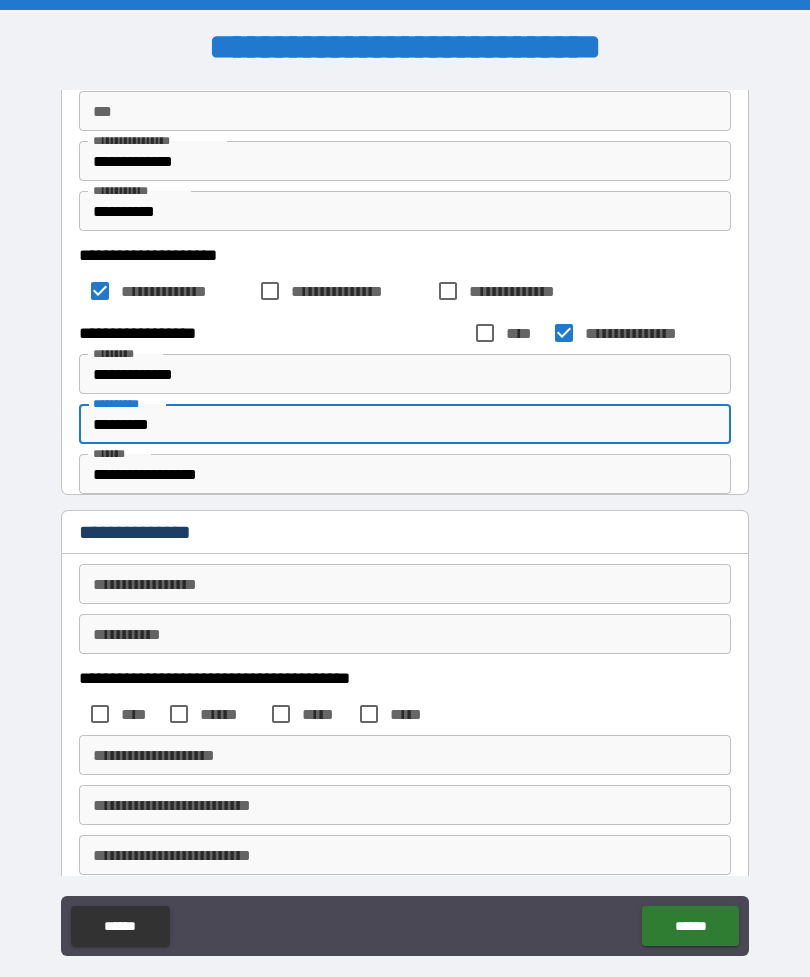 type on "*********" 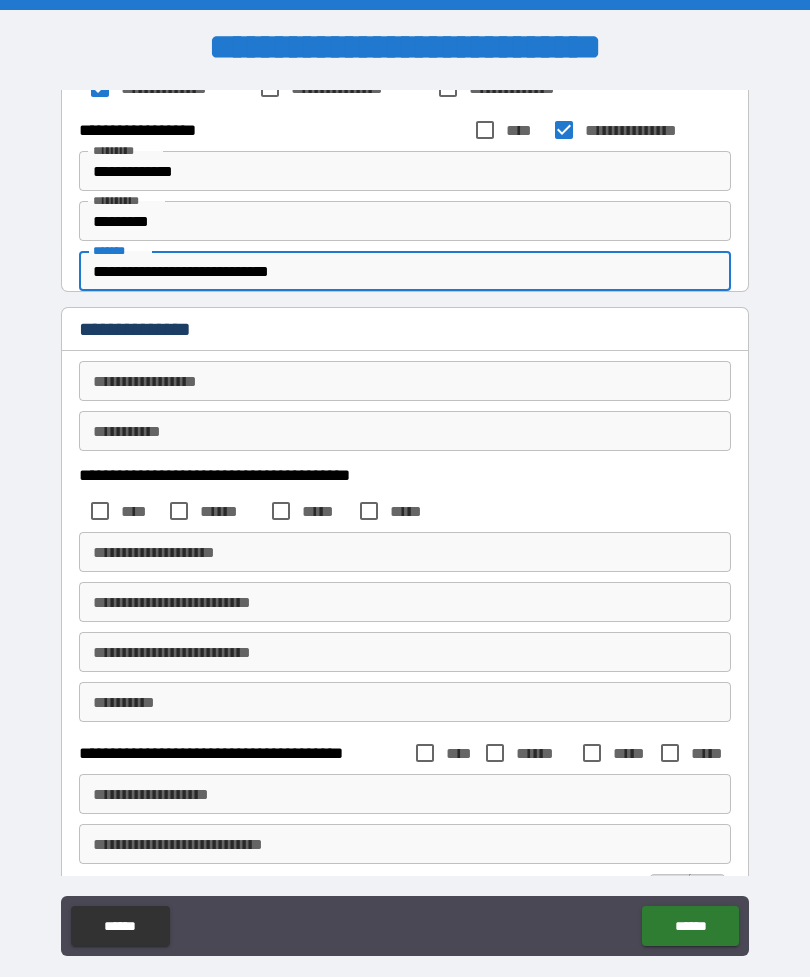 scroll, scrollTop: 806, scrollLeft: 0, axis: vertical 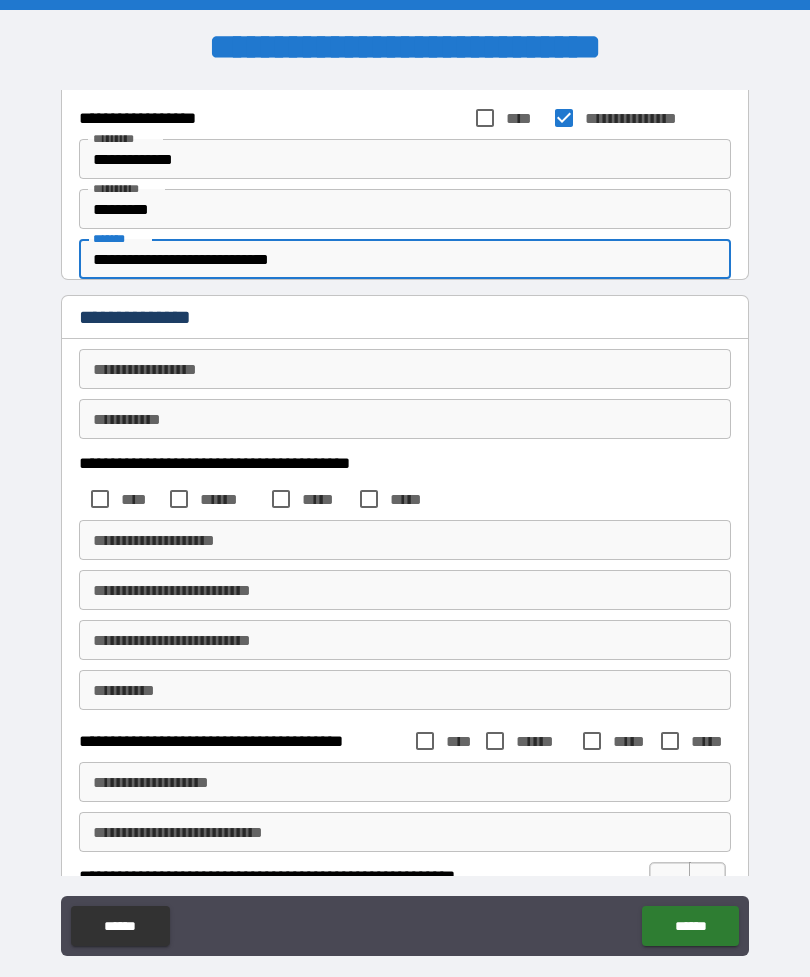 type on "**********" 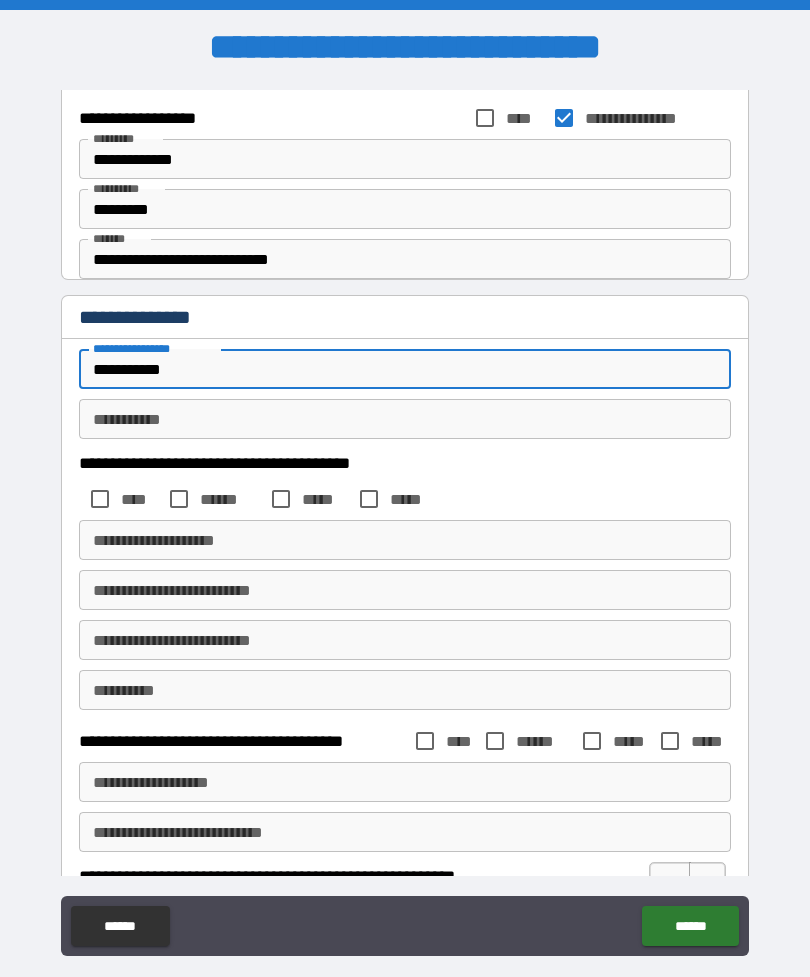 type on "**********" 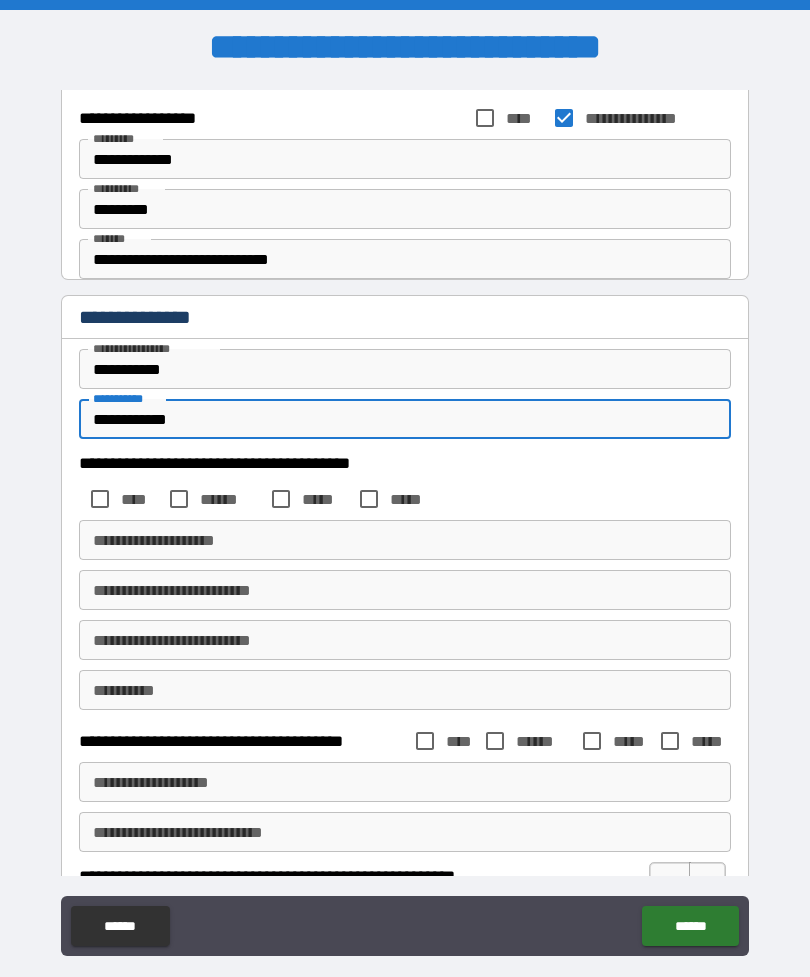 type on "**********" 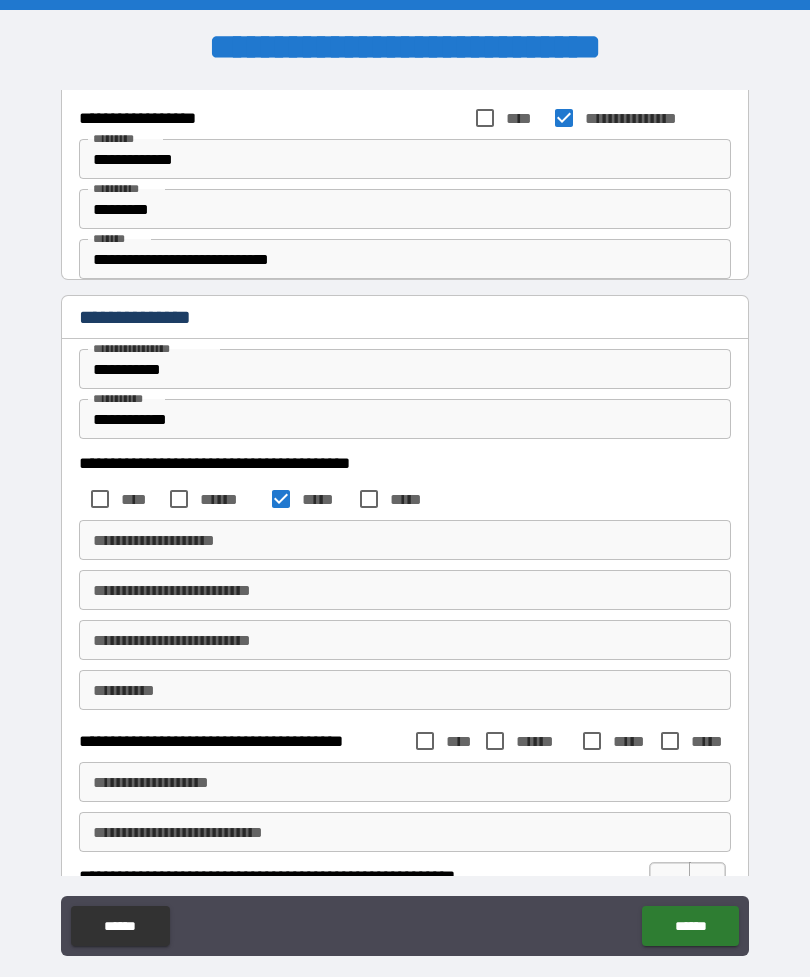 click on "**********" at bounding box center [405, 540] 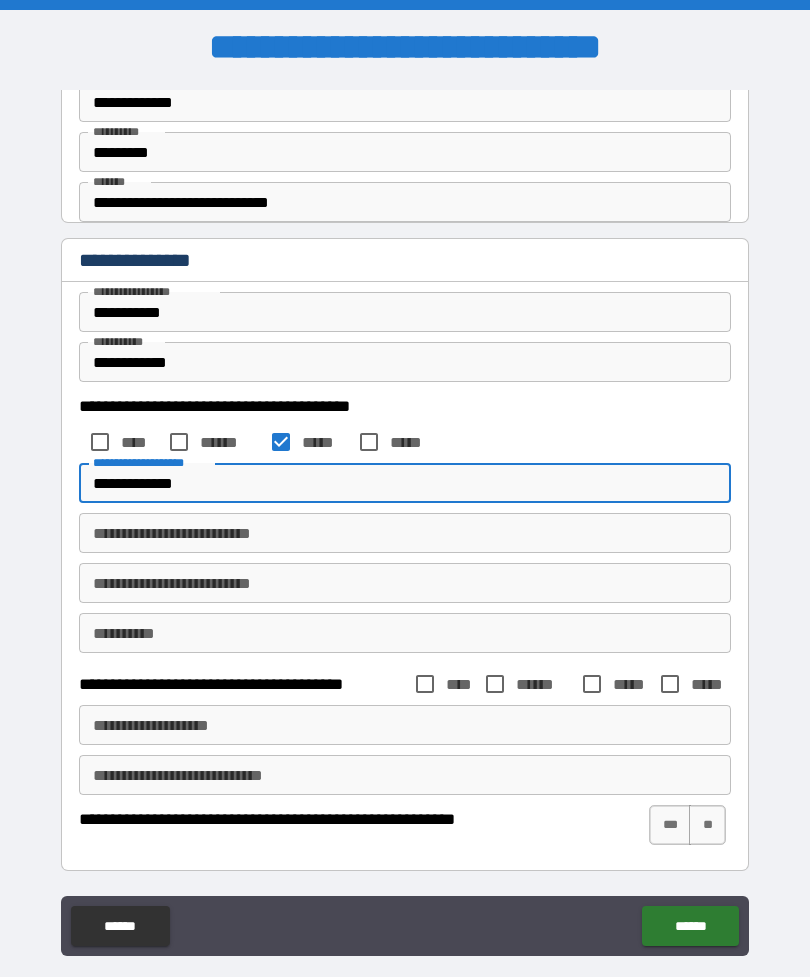 scroll, scrollTop: 863, scrollLeft: 0, axis: vertical 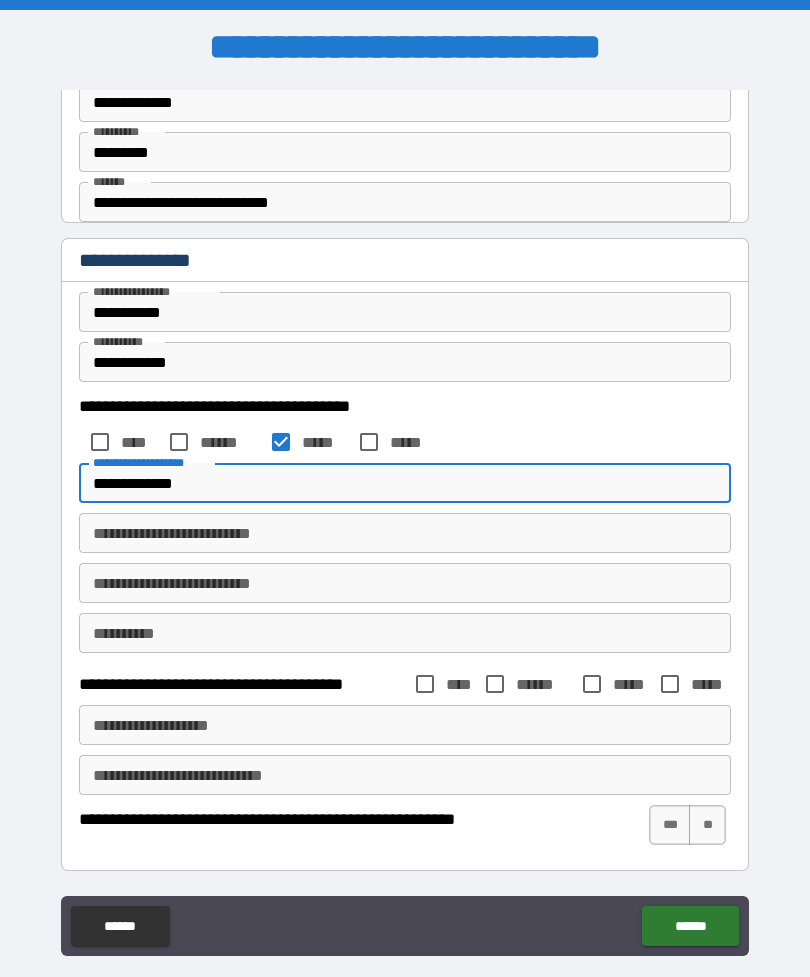 type on "**********" 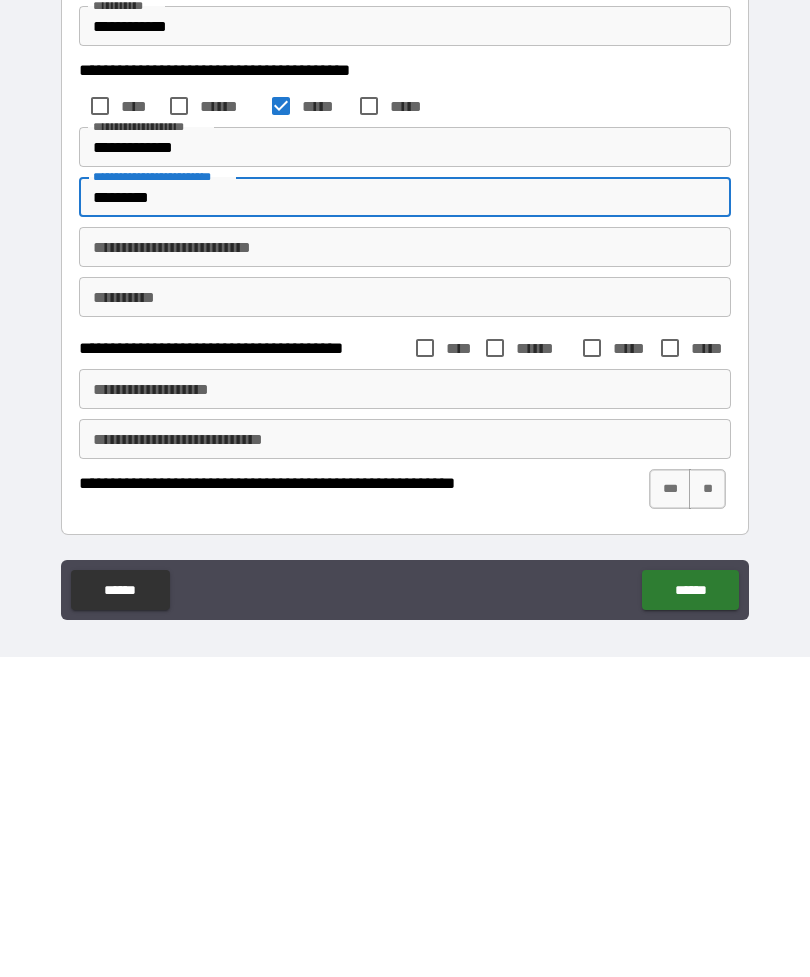 scroll, scrollTop: 17, scrollLeft: 0, axis: vertical 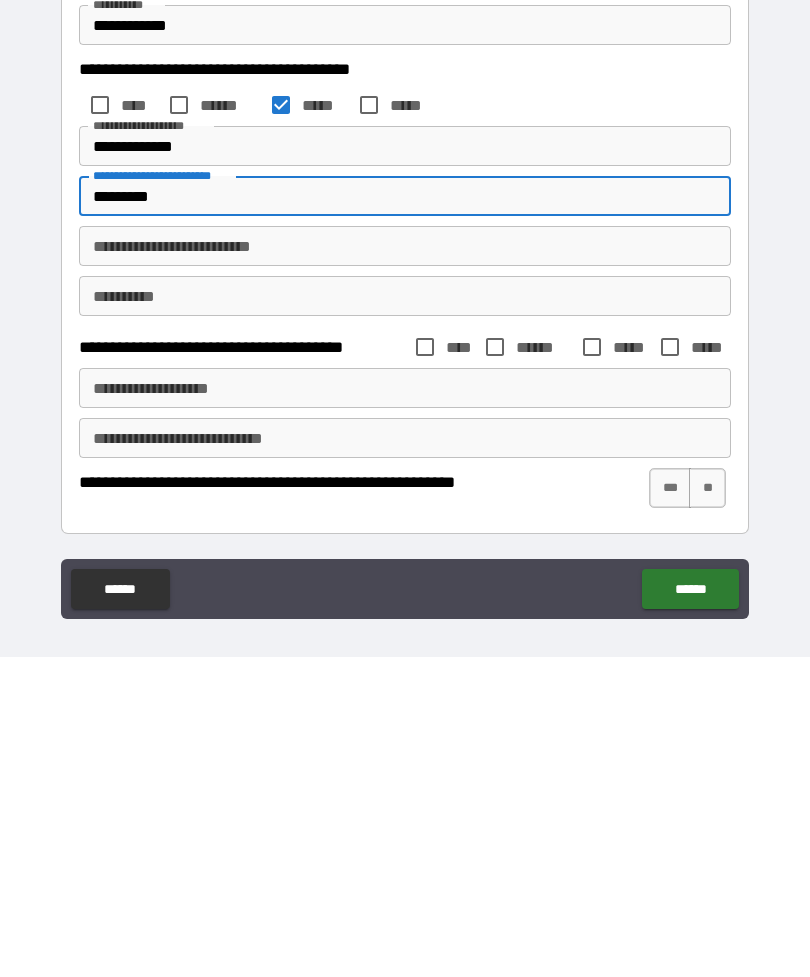 type on "*********" 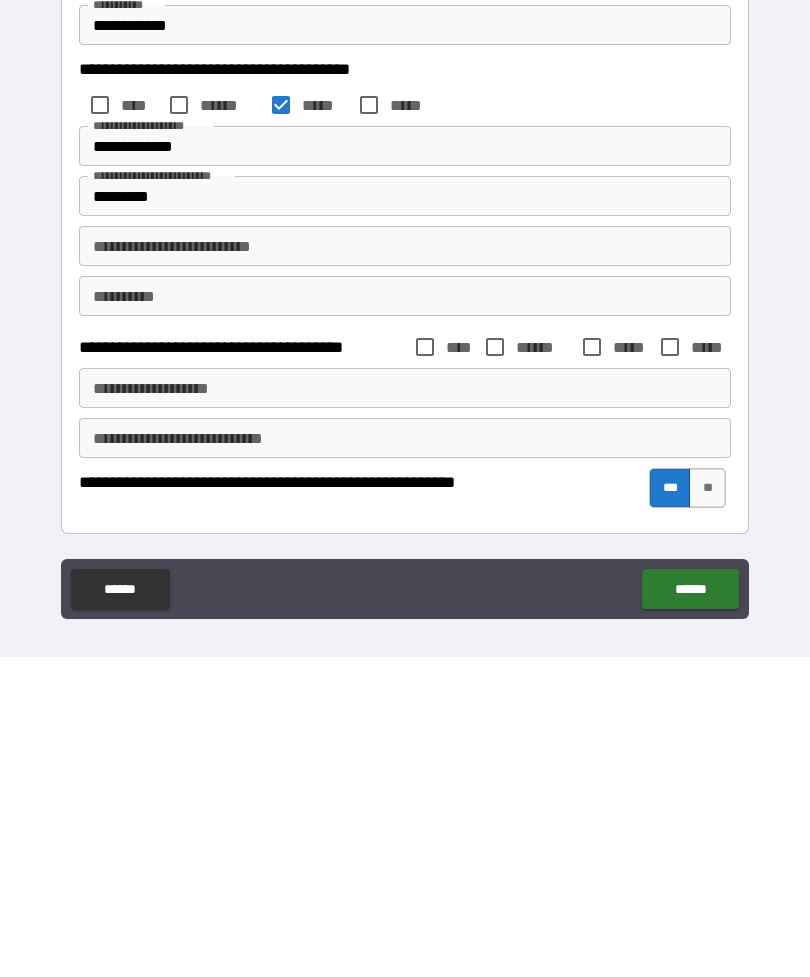 scroll, scrollTop: 64, scrollLeft: 0, axis: vertical 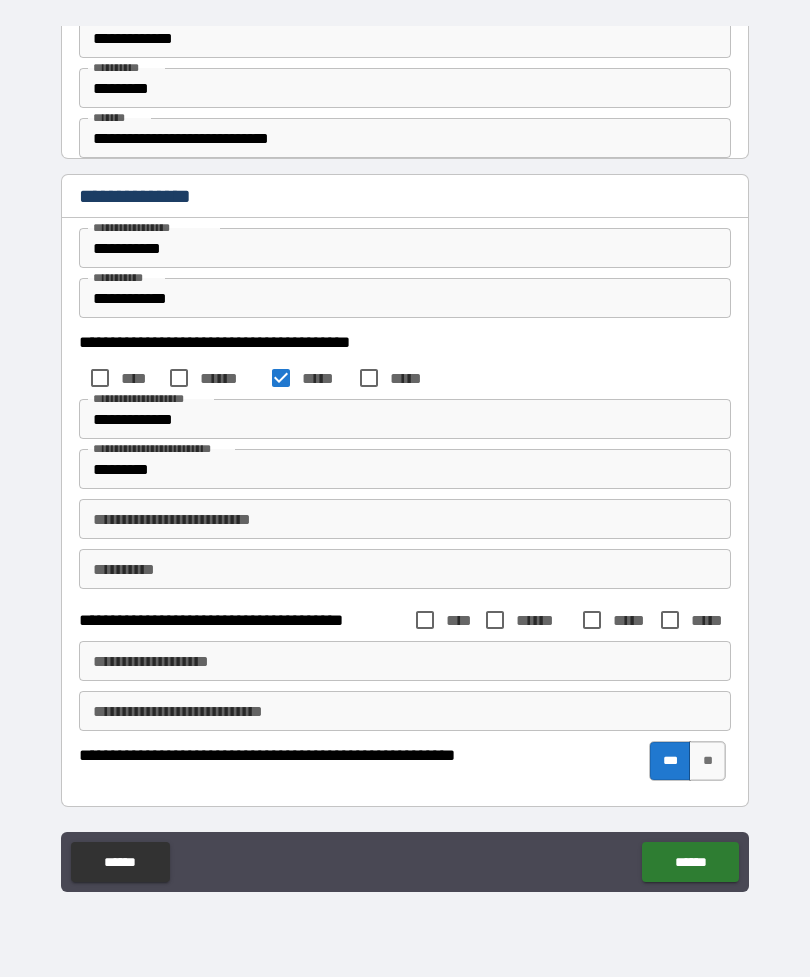 click on "******" at bounding box center [690, 862] 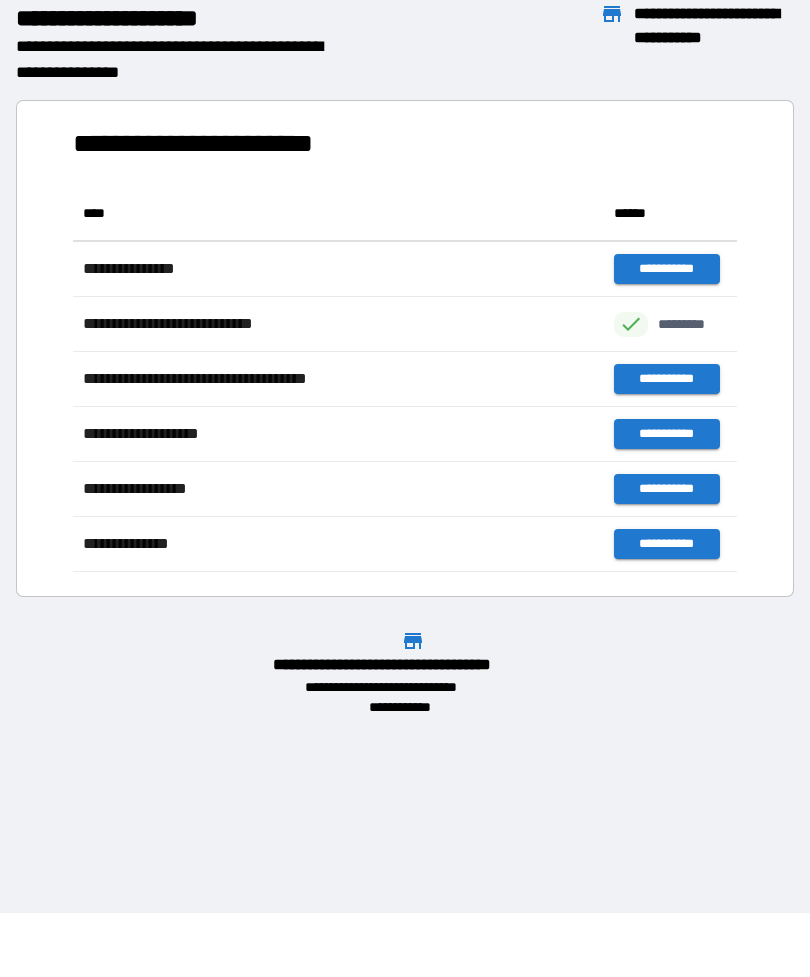 scroll, scrollTop: 1, scrollLeft: 1, axis: both 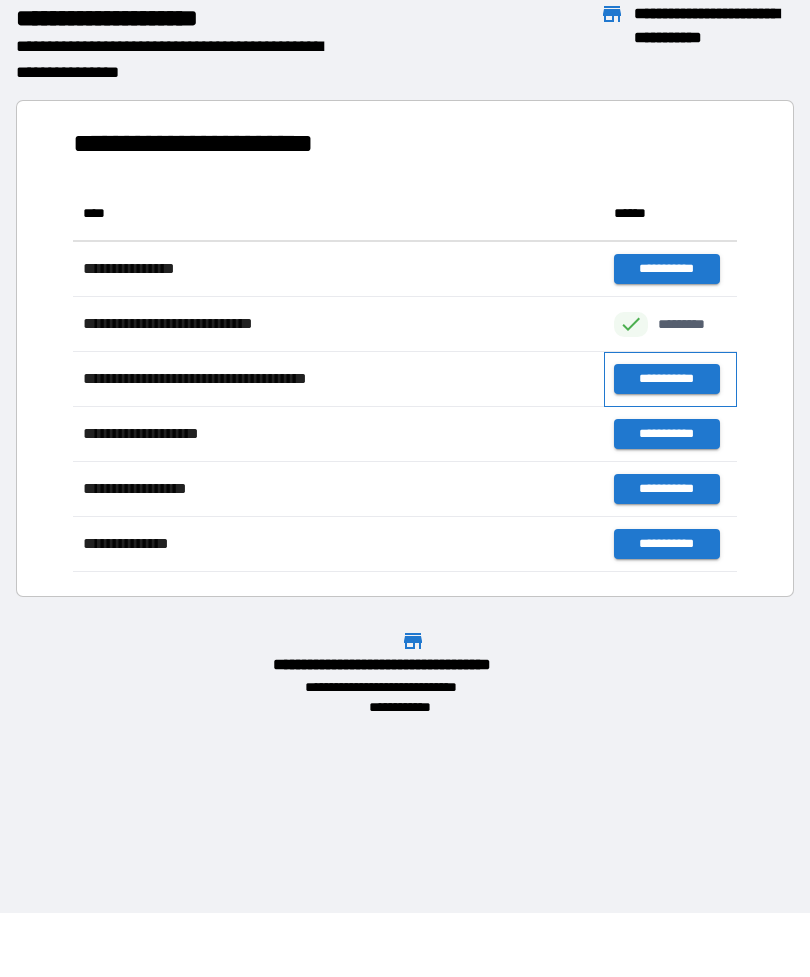 click on "**********" at bounding box center [670, 379] 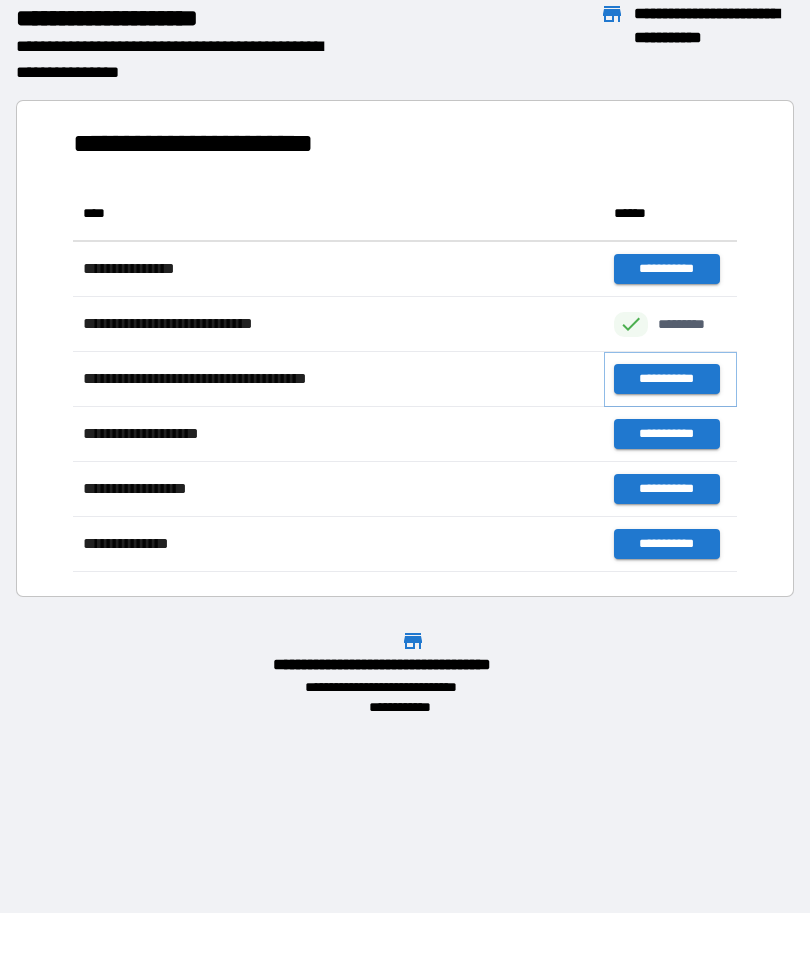click on "**********" at bounding box center (666, 379) 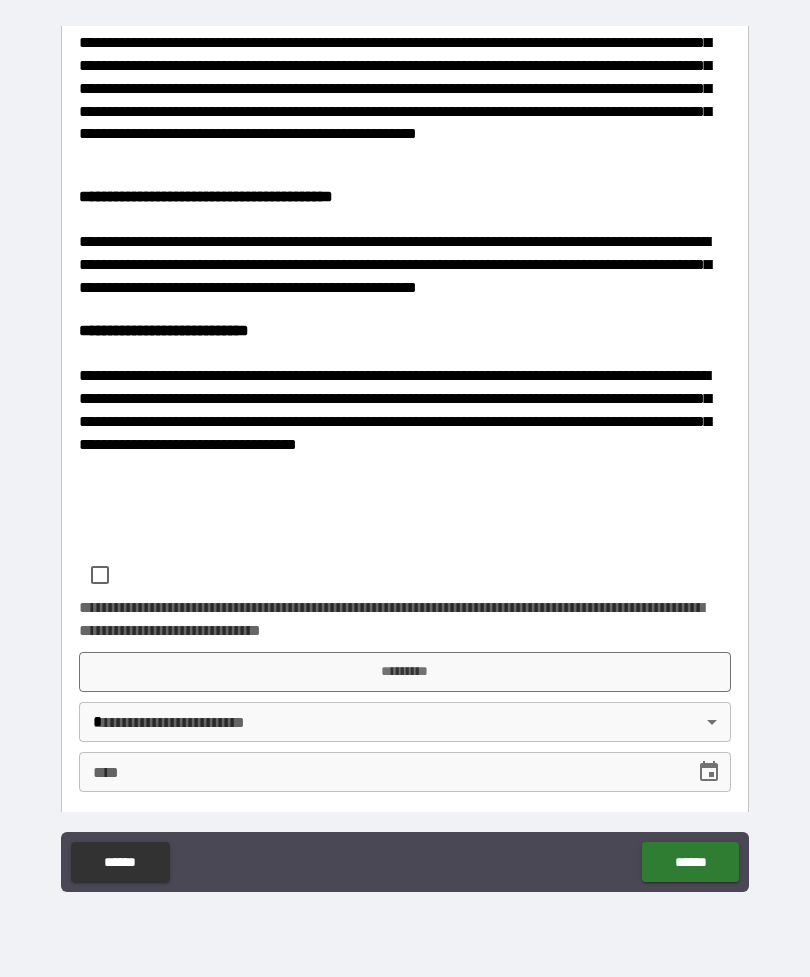 scroll, scrollTop: 490, scrollLeft: 0, axis: vertical 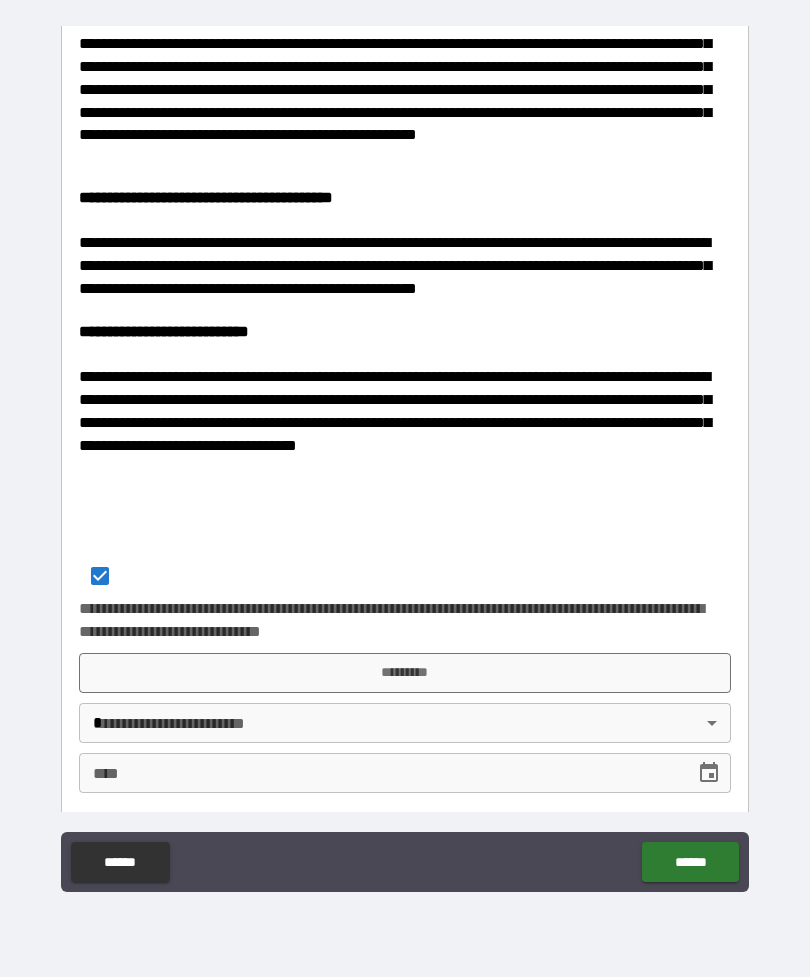 click on "*********" at bounding box center [405, 673] 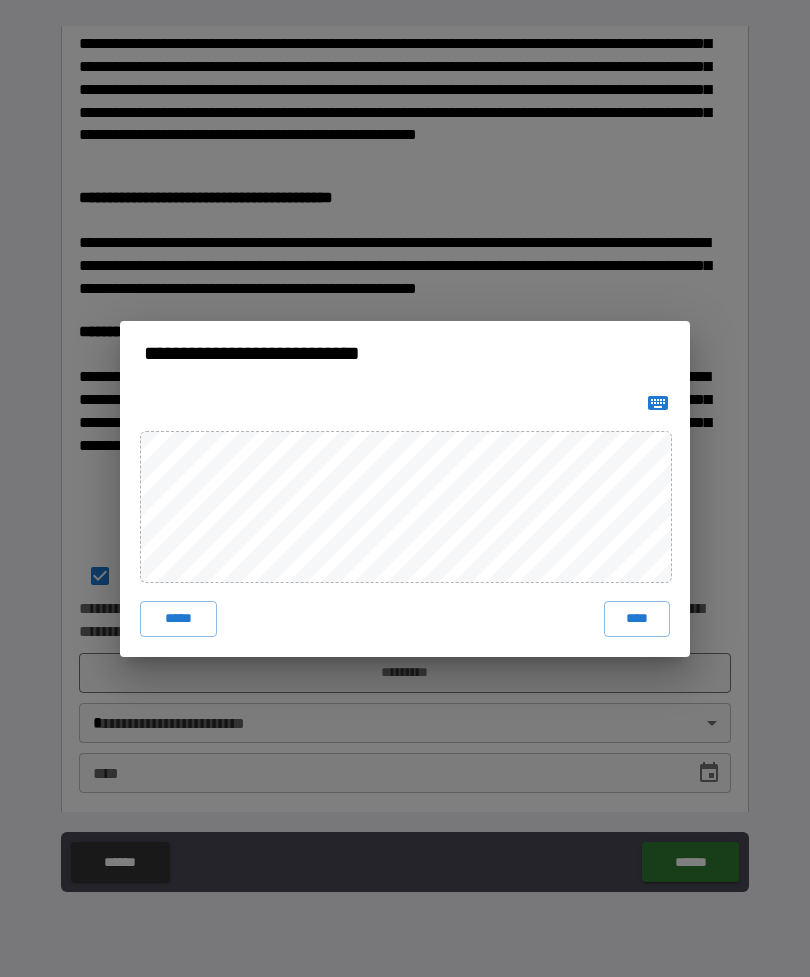 click on "****" at bounding box center [637, 619] 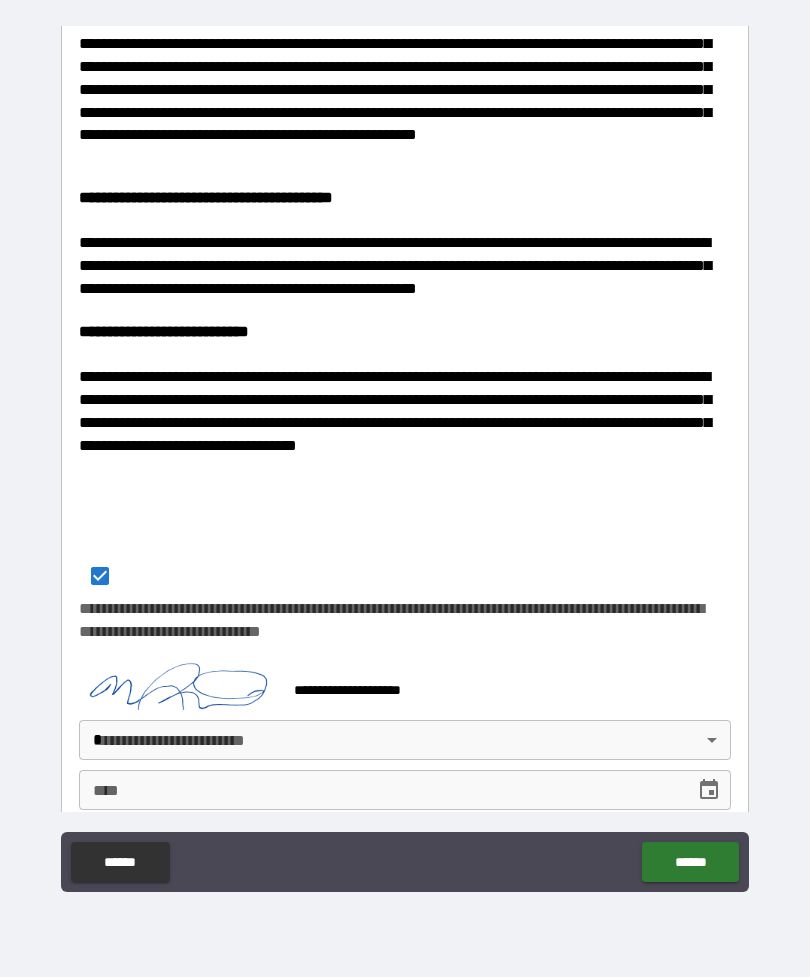 scroll, scrollTop: 480, scrollLeft: 0, axis: vertical 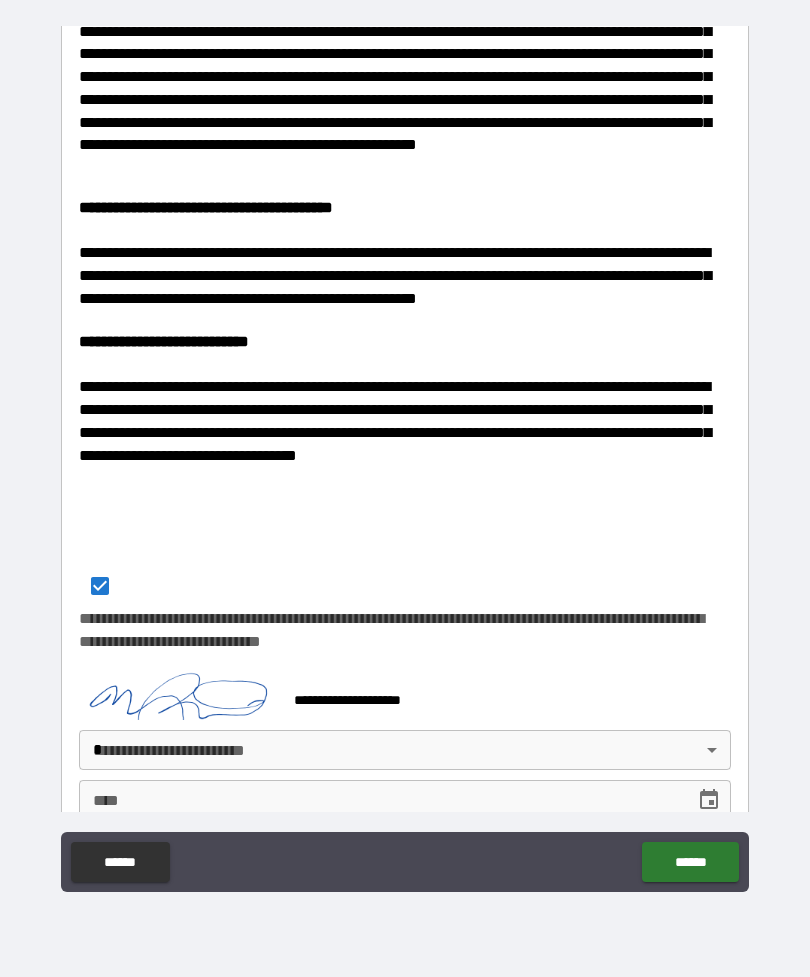 click on "**********" at bounding box center [405, 456] 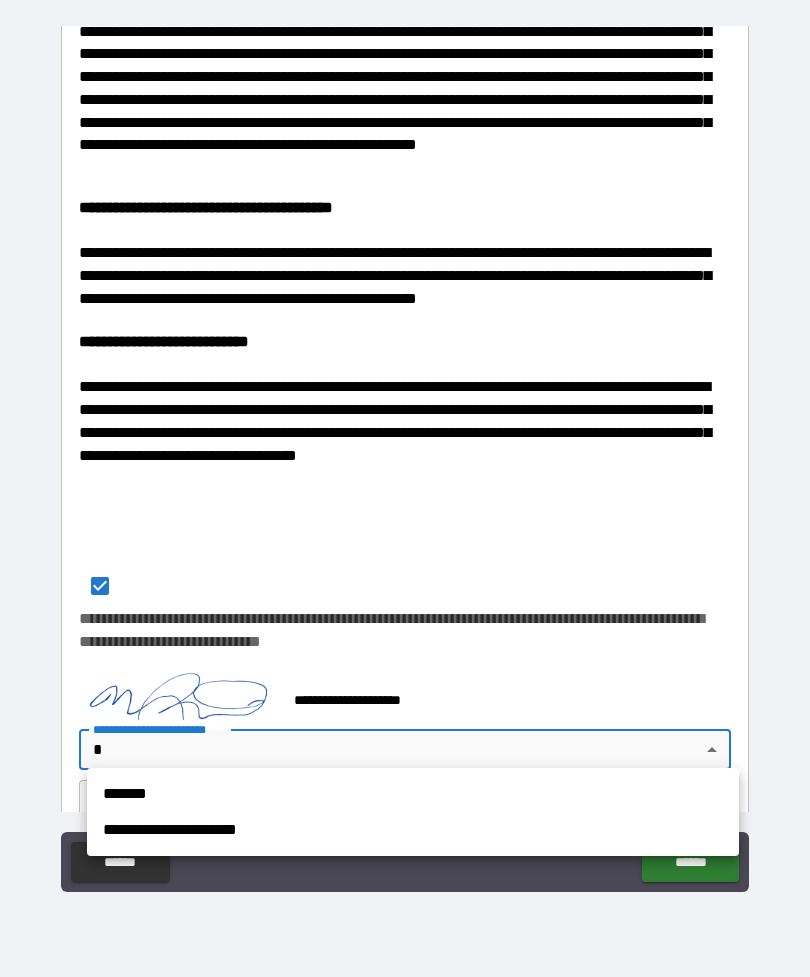click on "**********" at bounding box center (413, 830) 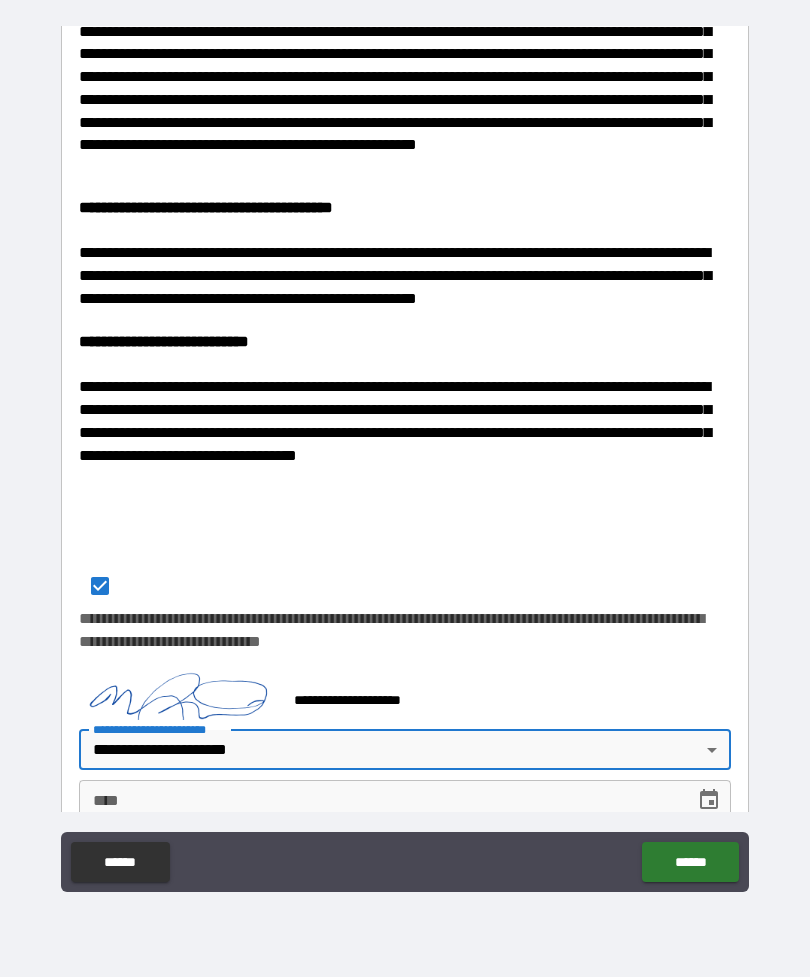 click 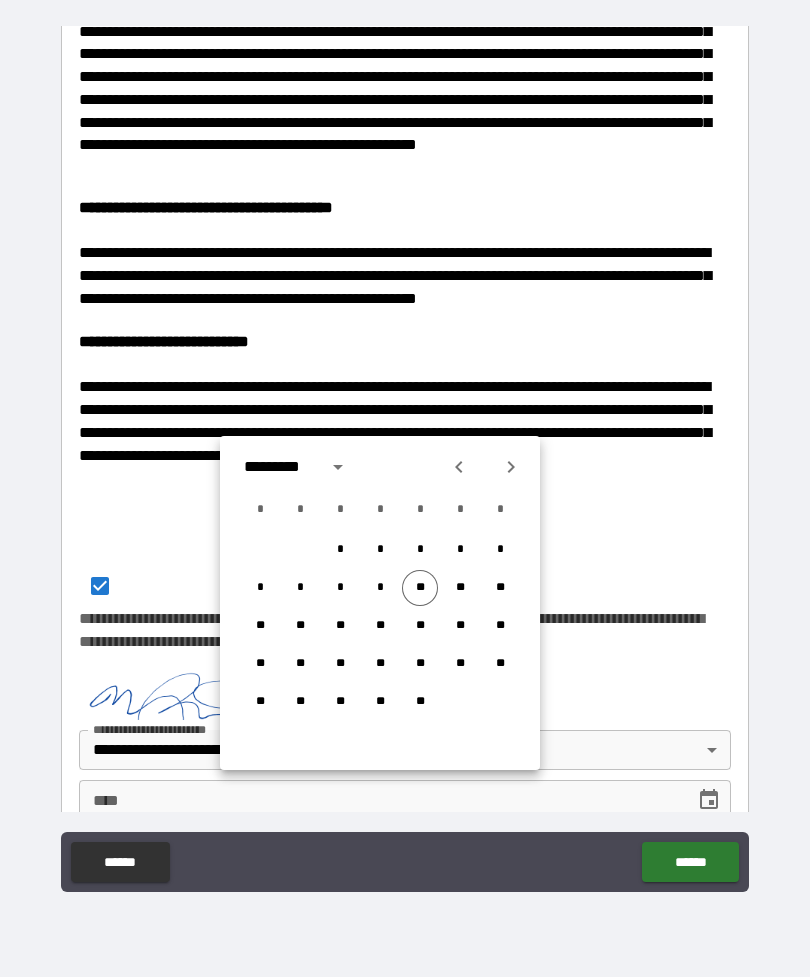 click on "**" at bounding box center (420, 588) 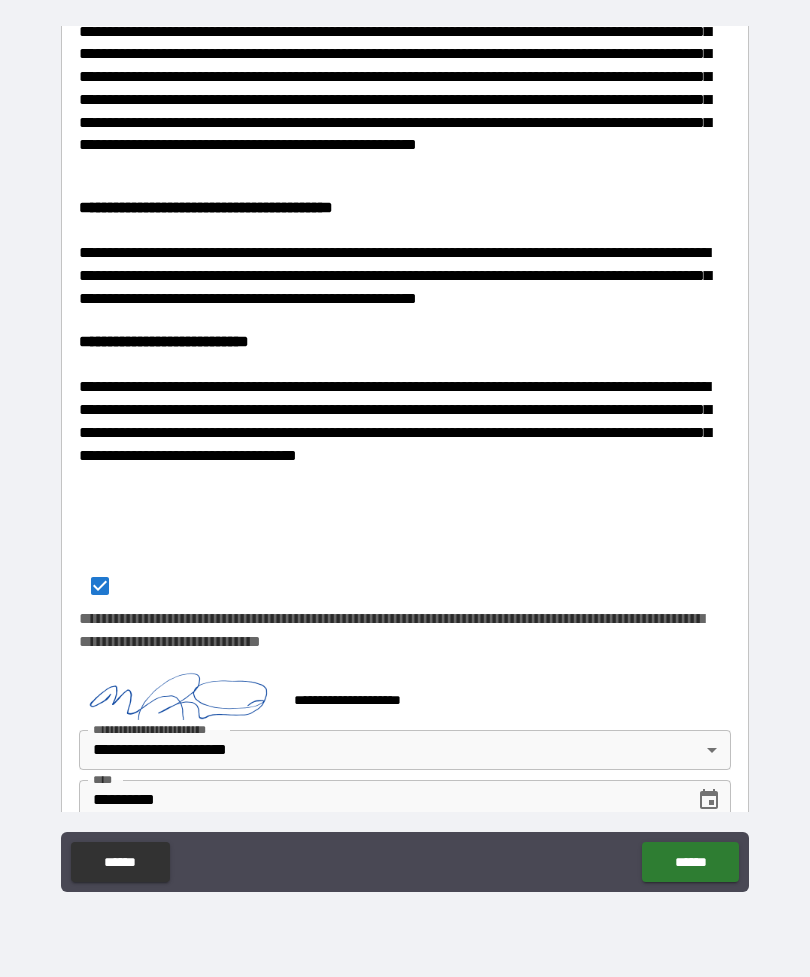 type on "**********" 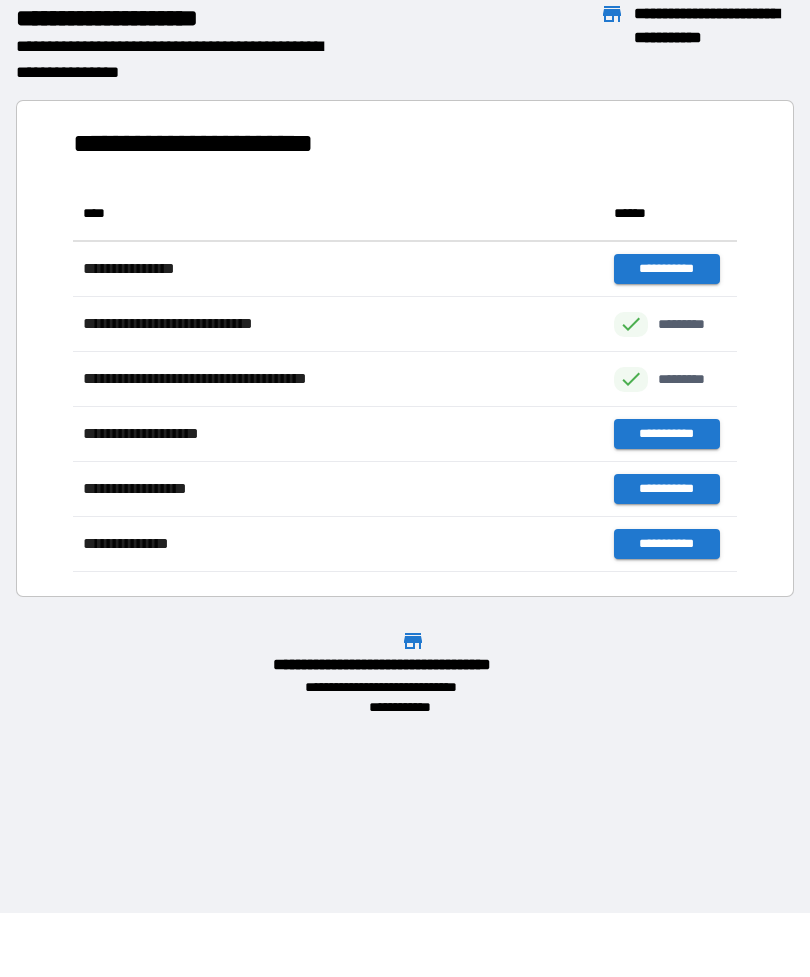 scroll, scrollTop: 1, scrollLeft: 1, axis: both 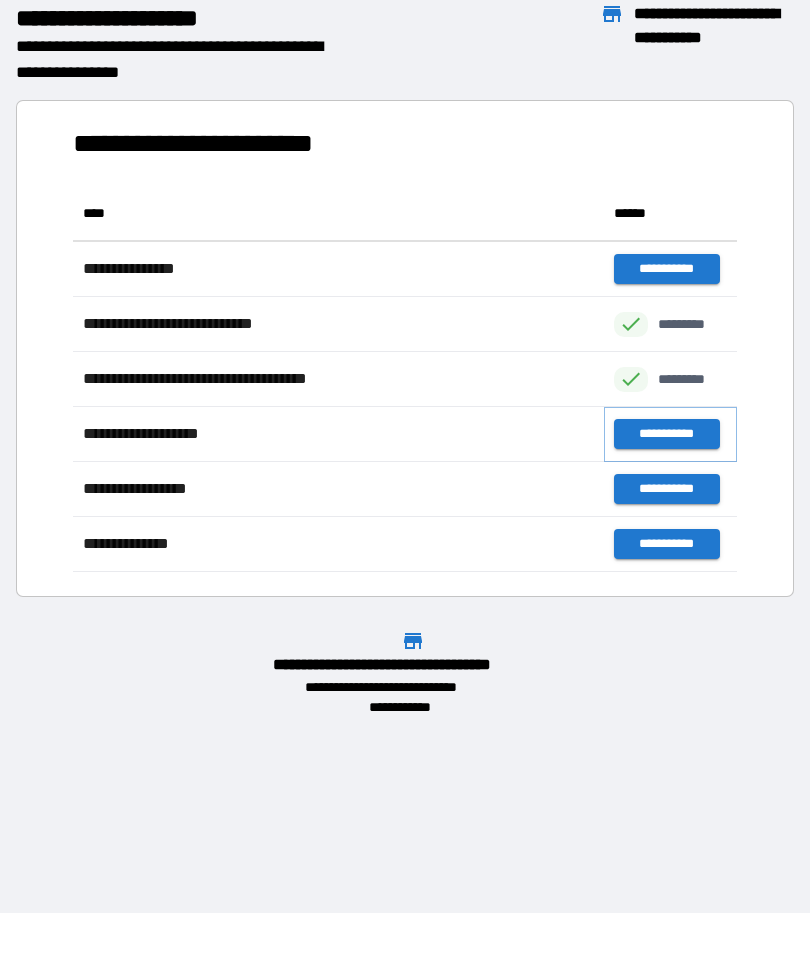 click on "**********" at bounding box center (666, 434) 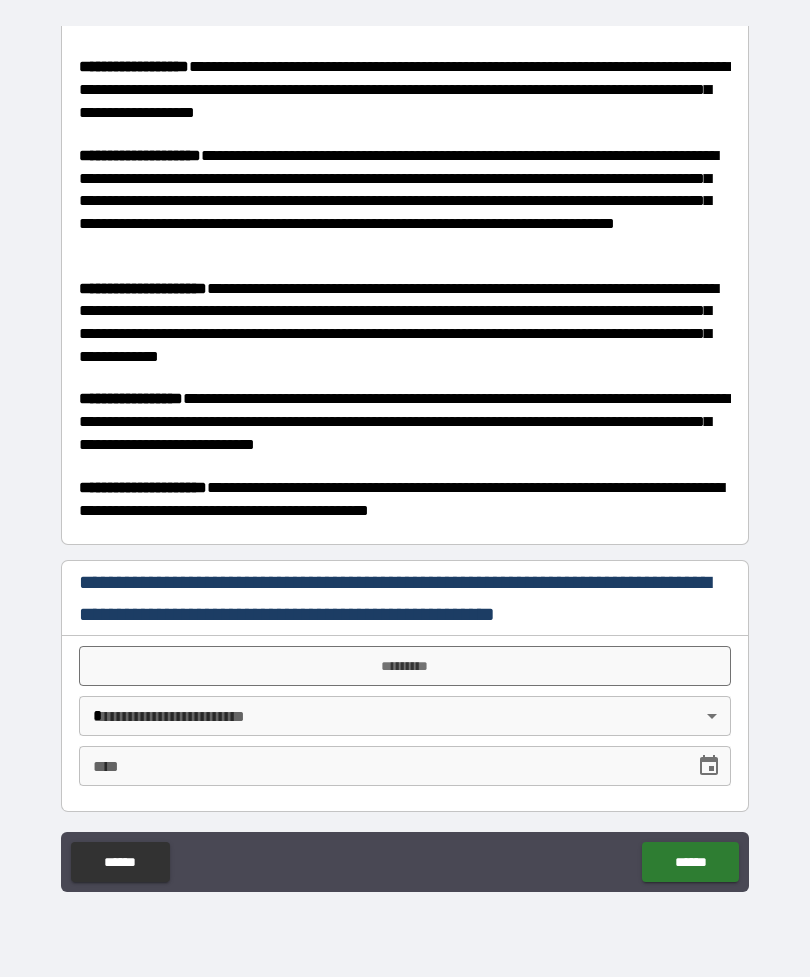 scroll, scrollTop: 531, scrollLeft: 0, axis: vertical 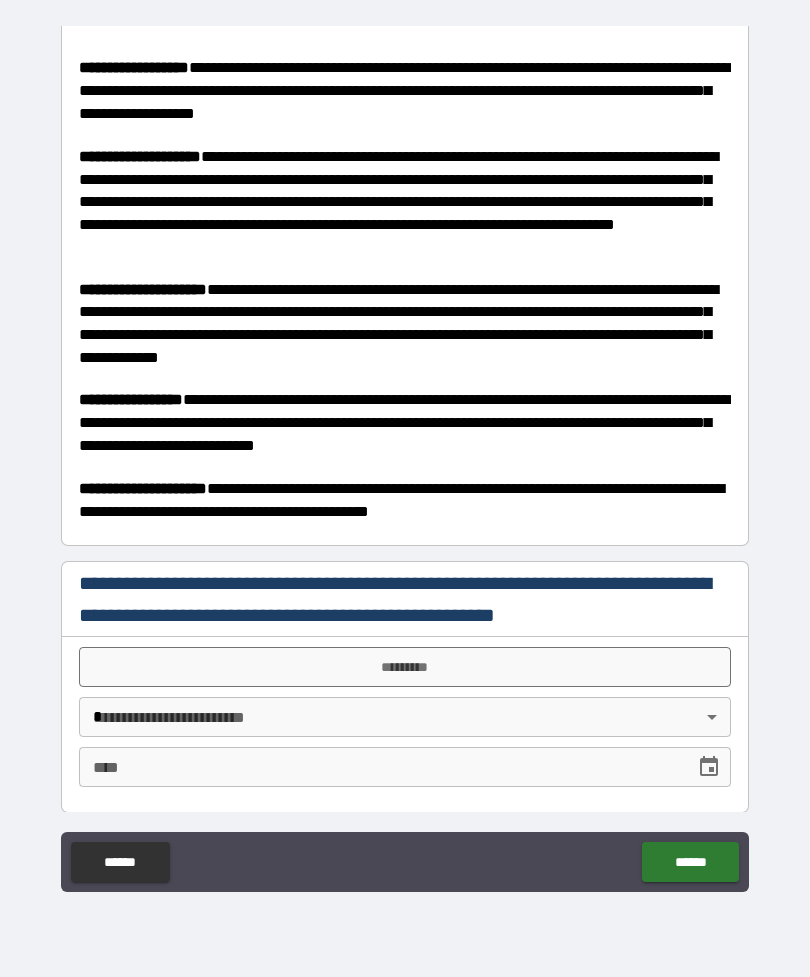 click on "*********" at bounding box center [405, 667] 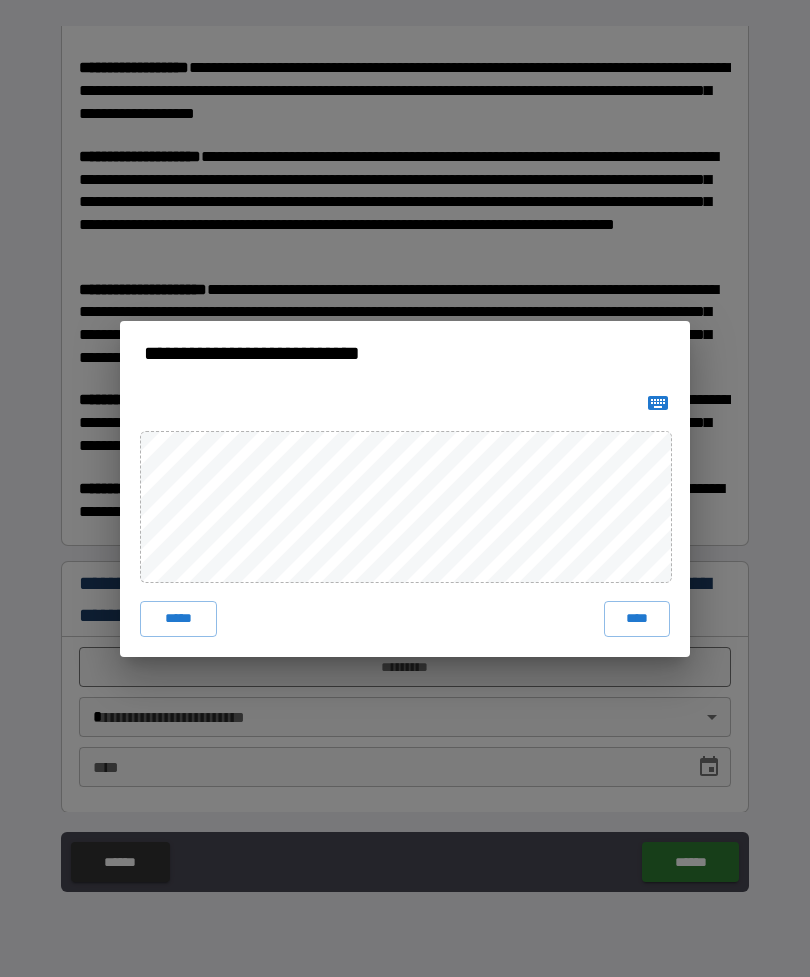 click on "****" at bounding box center (637, 619) 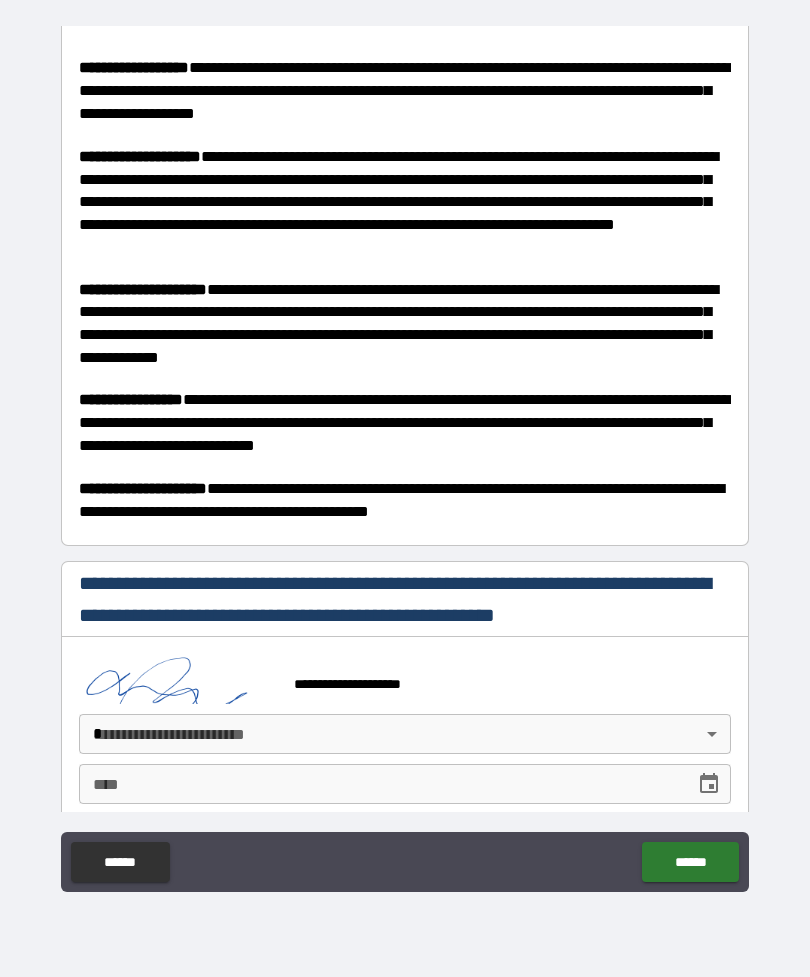 scroll, scrollTop: 521, scrollLeft: 0, axis: vertical 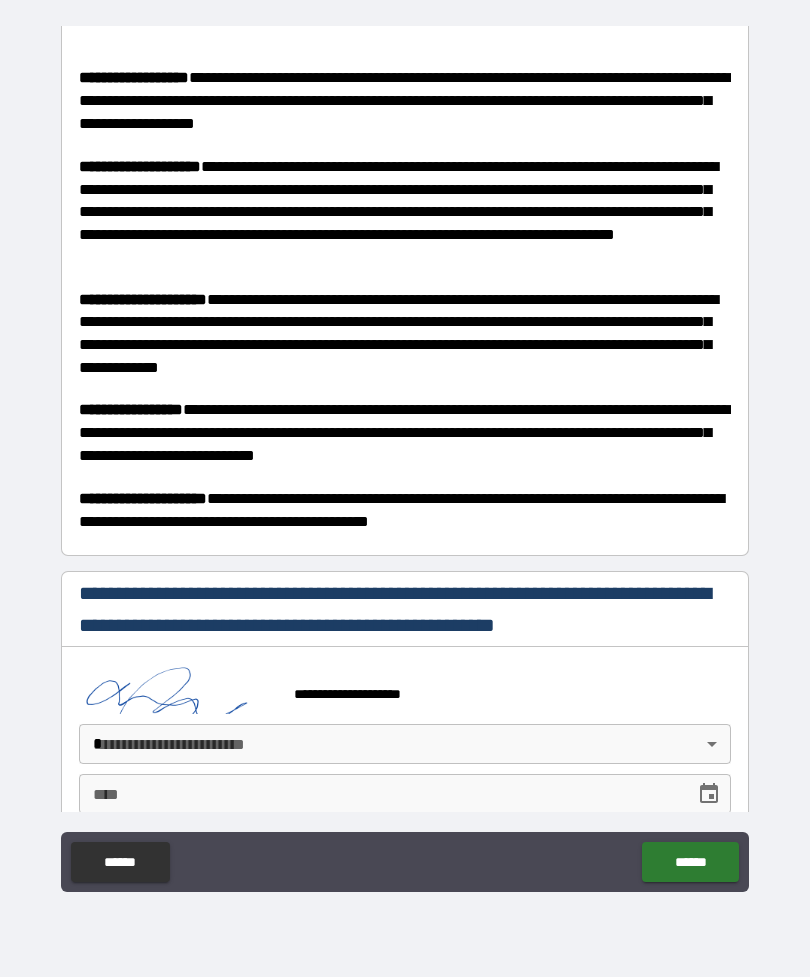 click on "**********" at bounding box center [405, 456] 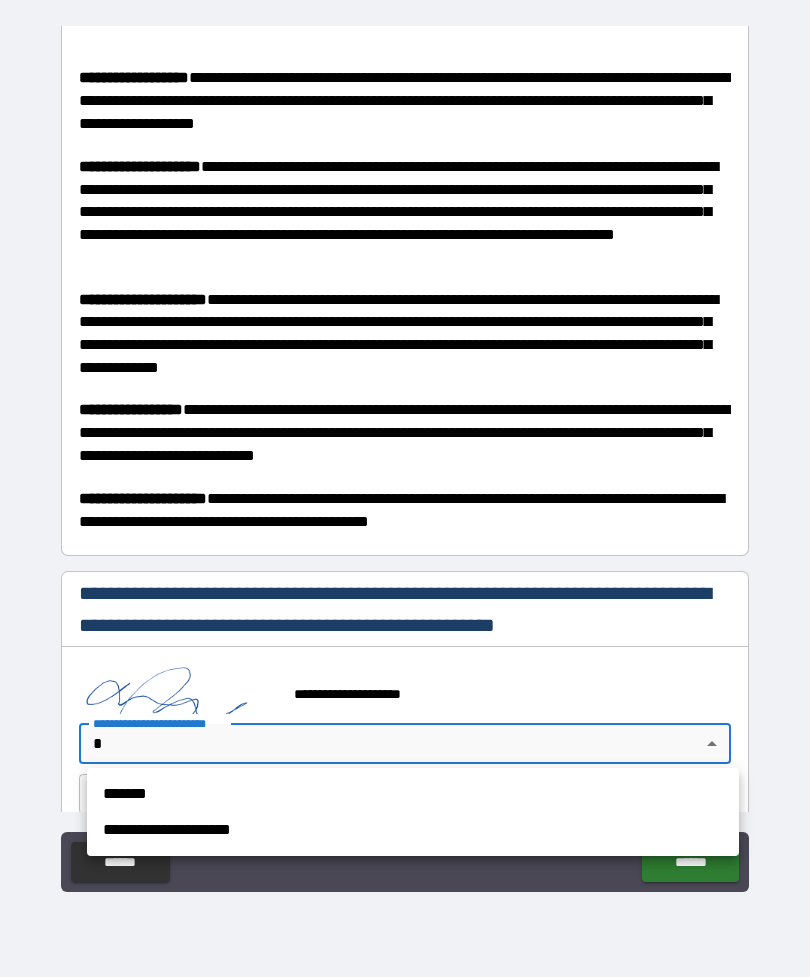 click on "**********" at bounding box center (413, 830) 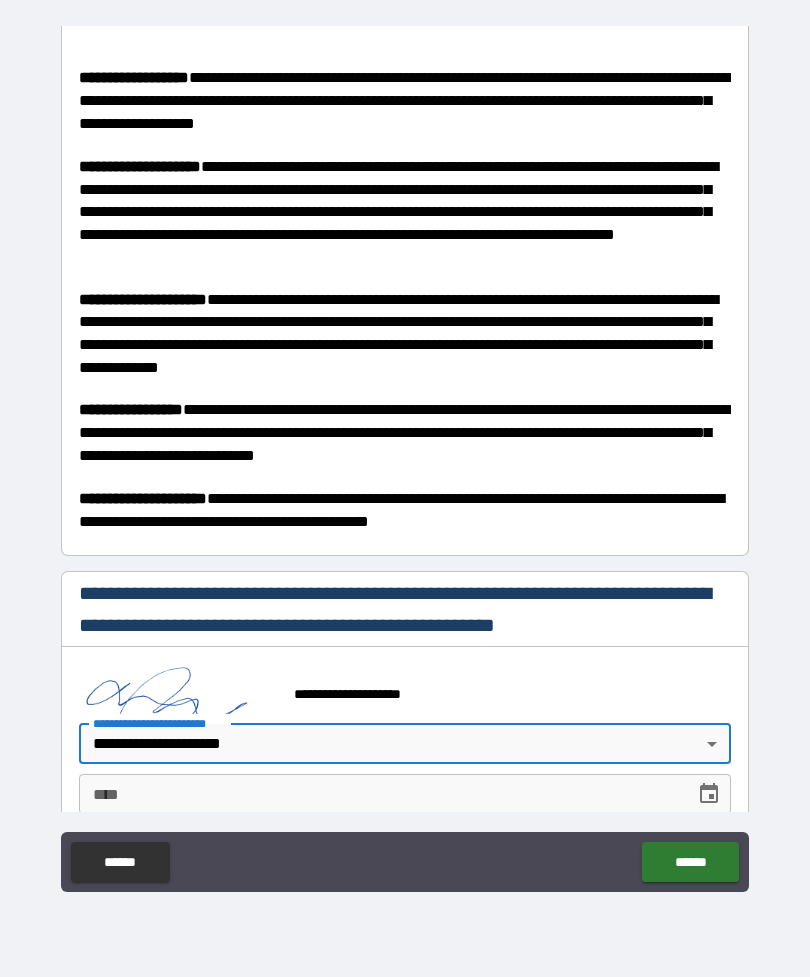 click 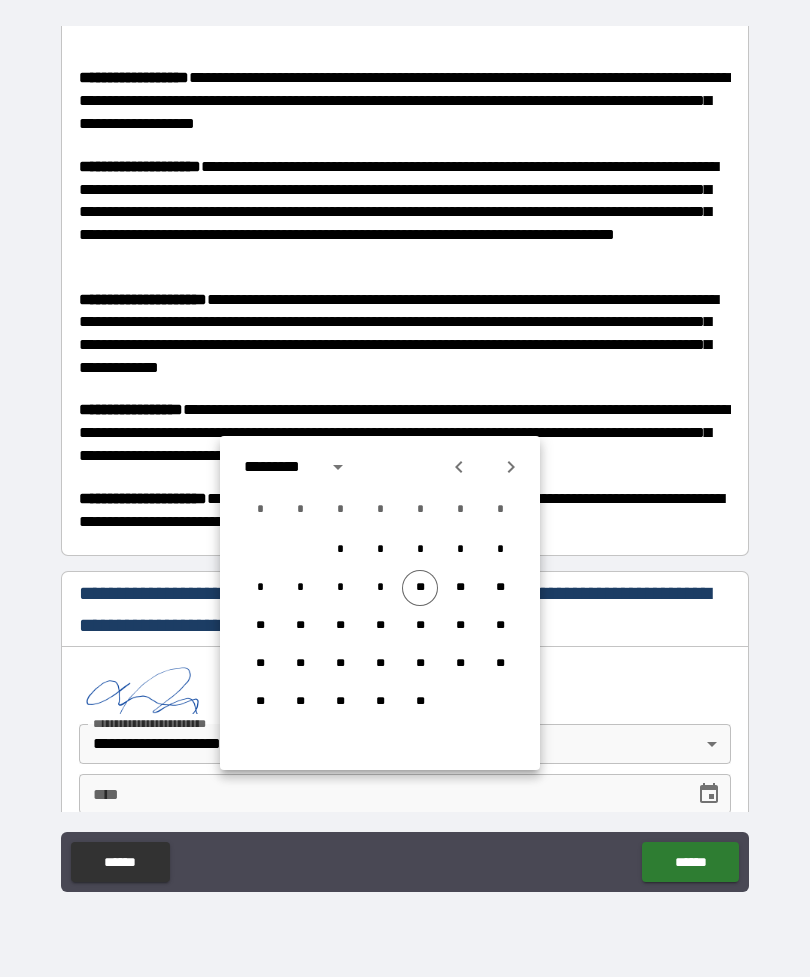 click on "**" at bounding box center [420, 588] 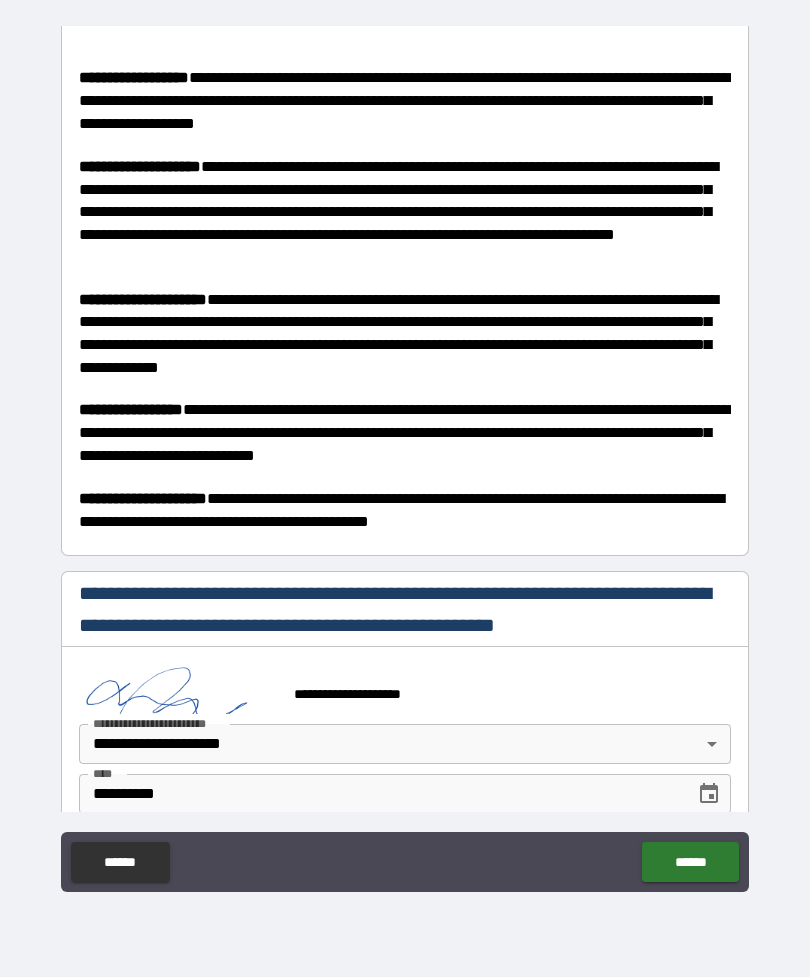 click on "******" at bounding box center [690, 862] 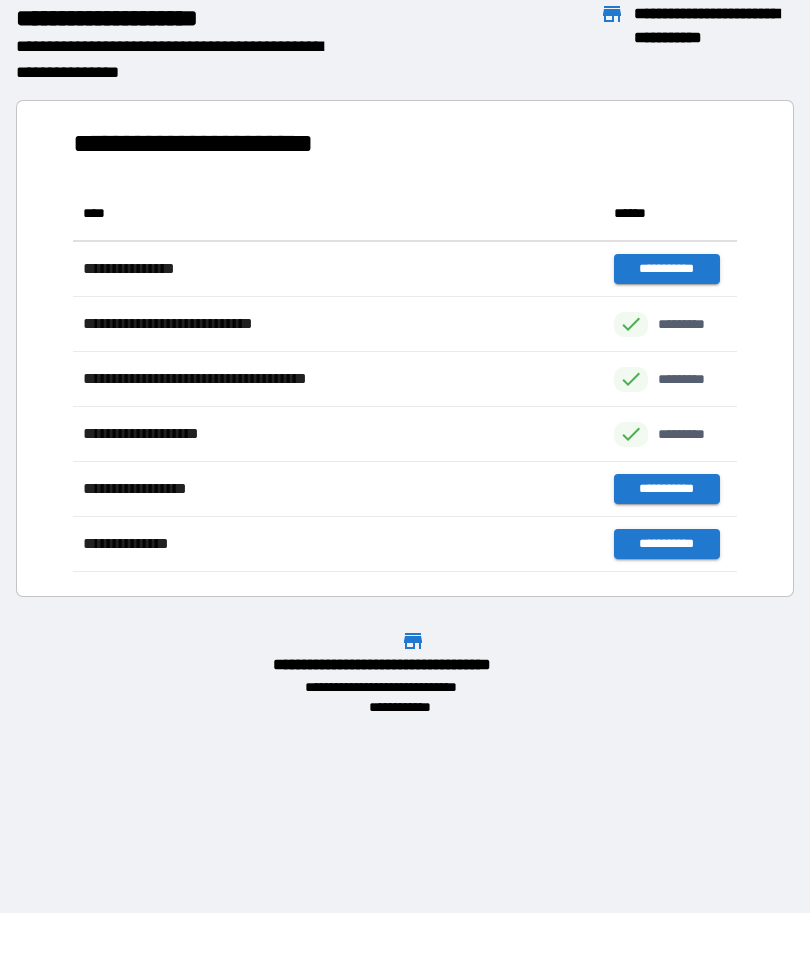 scroll, scrollTop: 1, scrollLeft: 1, axis: both 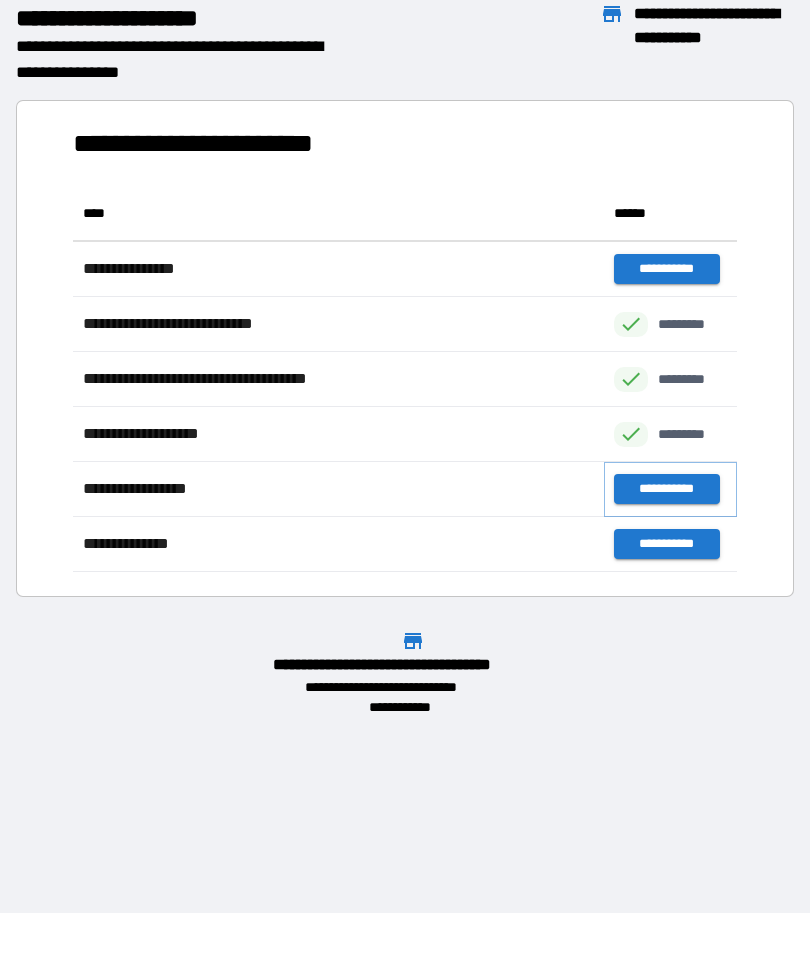 click on "**********" at bounding box center (666, 489) 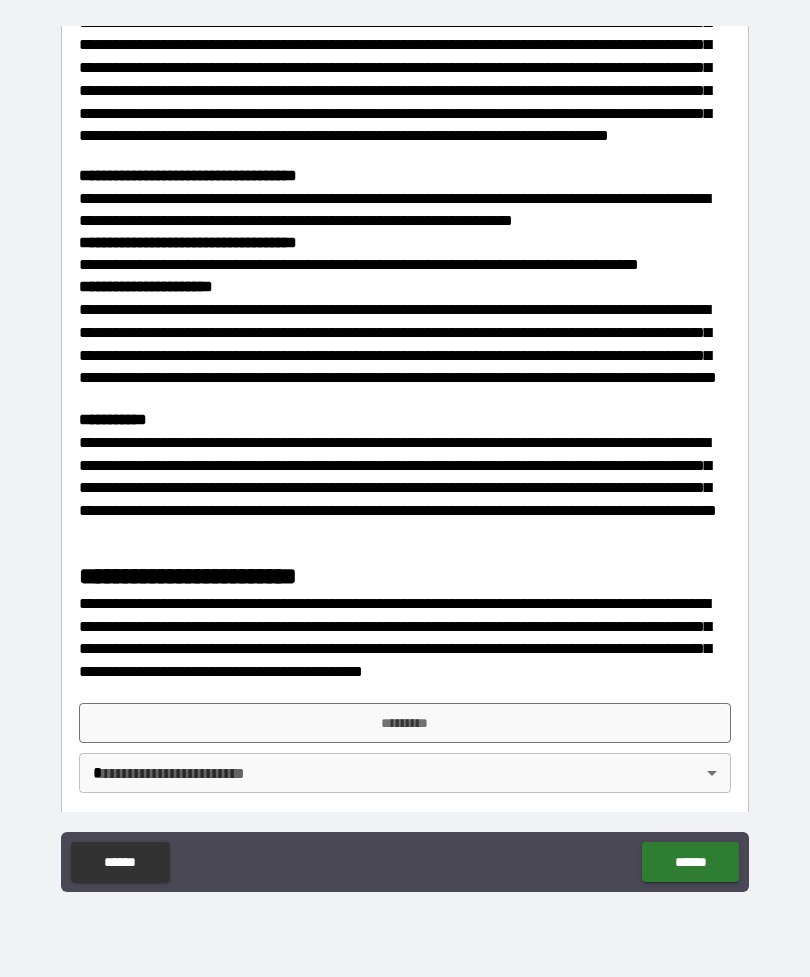 scroll, scrollTop: 1529, scrollLeft: 0, axis: vertical 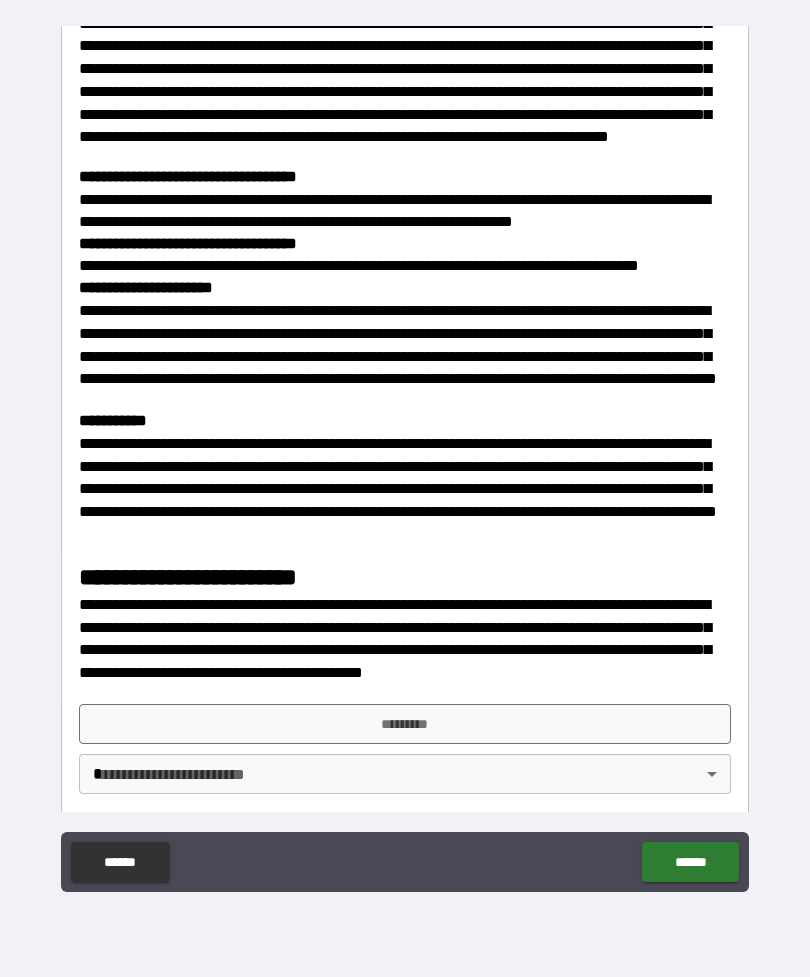 click on "*********" at bounding box center (405, 724) 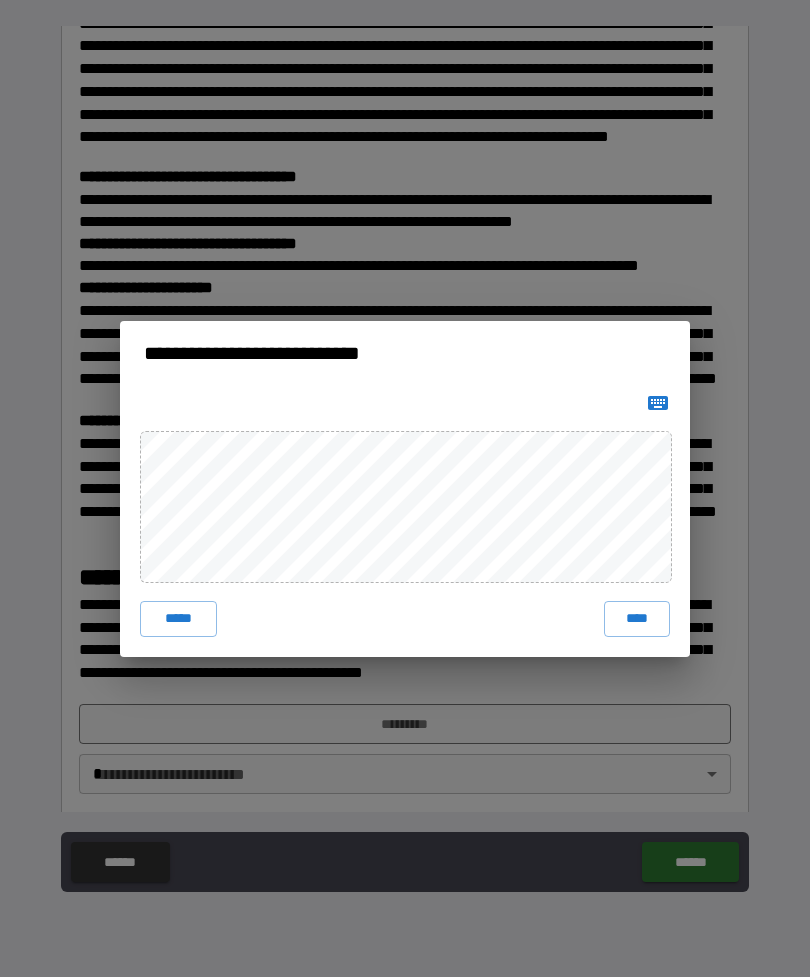 click on "****" at bounding box center (637, 619) 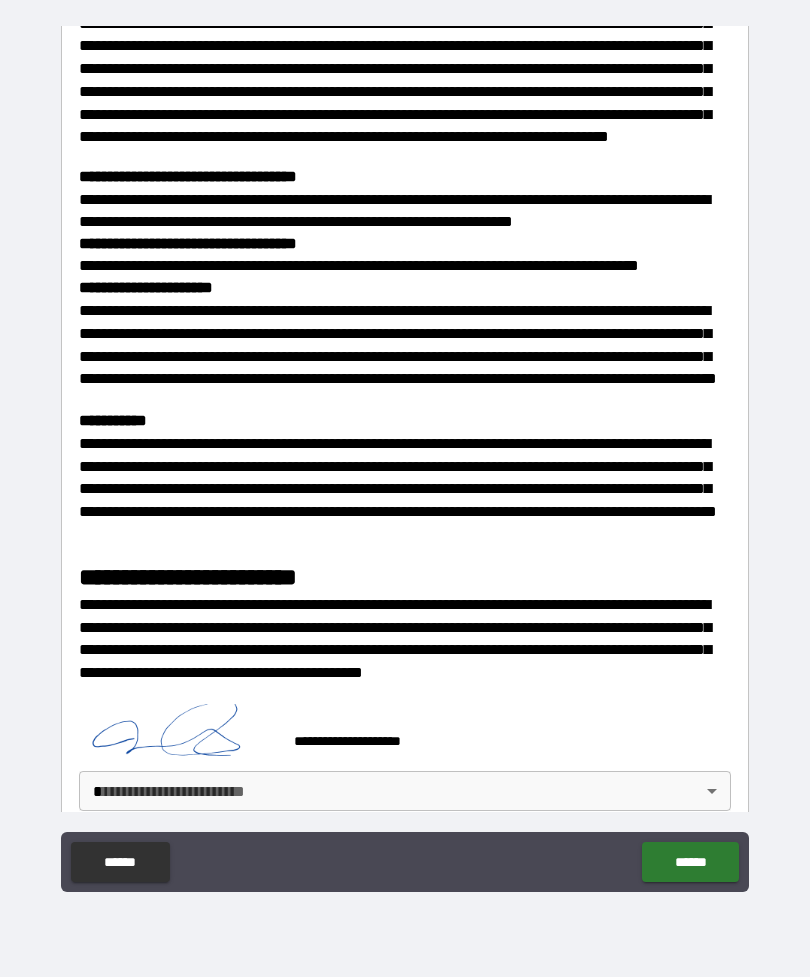 scroll, scrollTop: 1519, scrollLeft: 0, axis: vertical 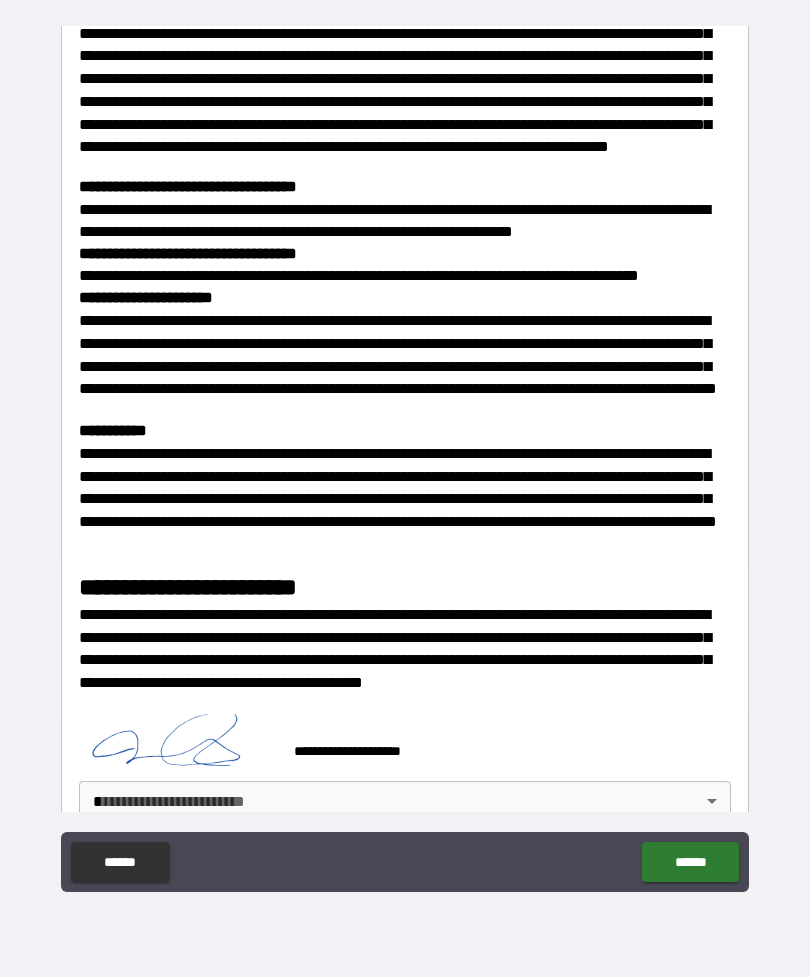click on "**********" at bounding box center (405, 456) 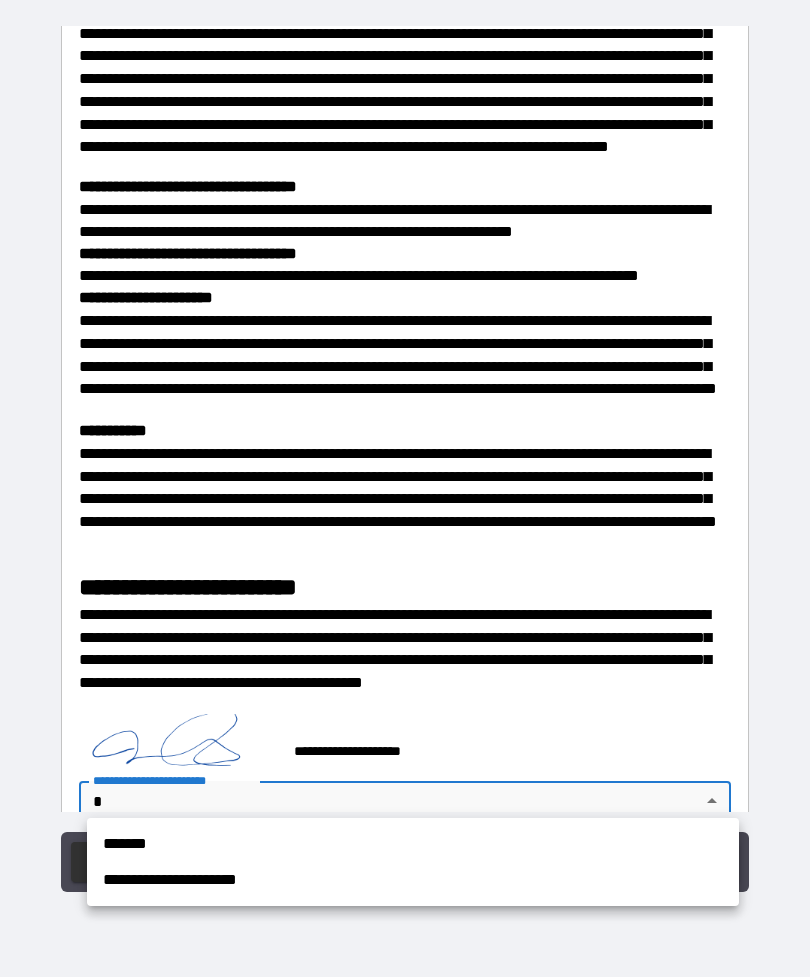 click on "**********" at bounding box center (413, 880) 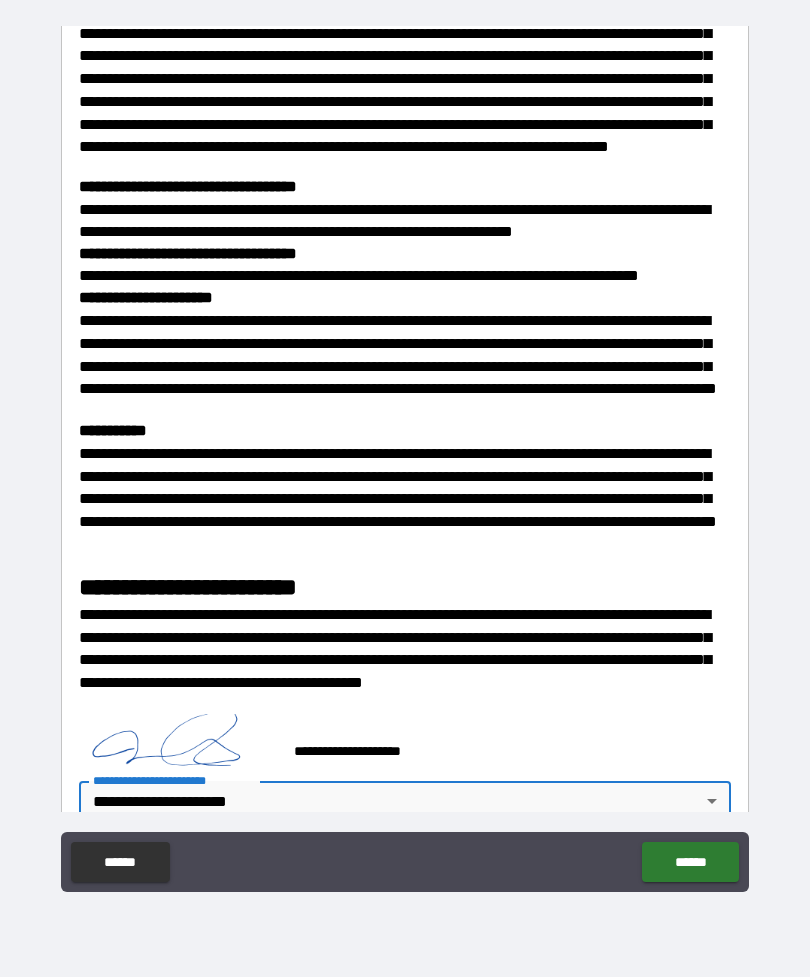 click on "******" at bounding box center (690, 862) 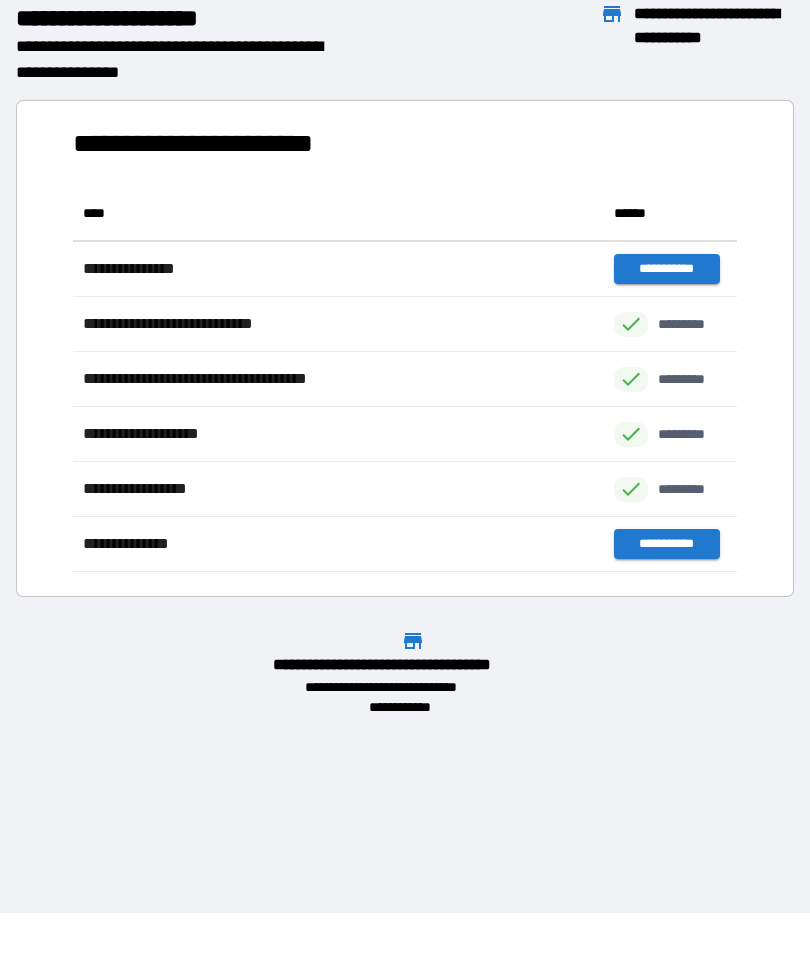 scroll, scrollTop: 1, scrollLeft: 1, axis: both 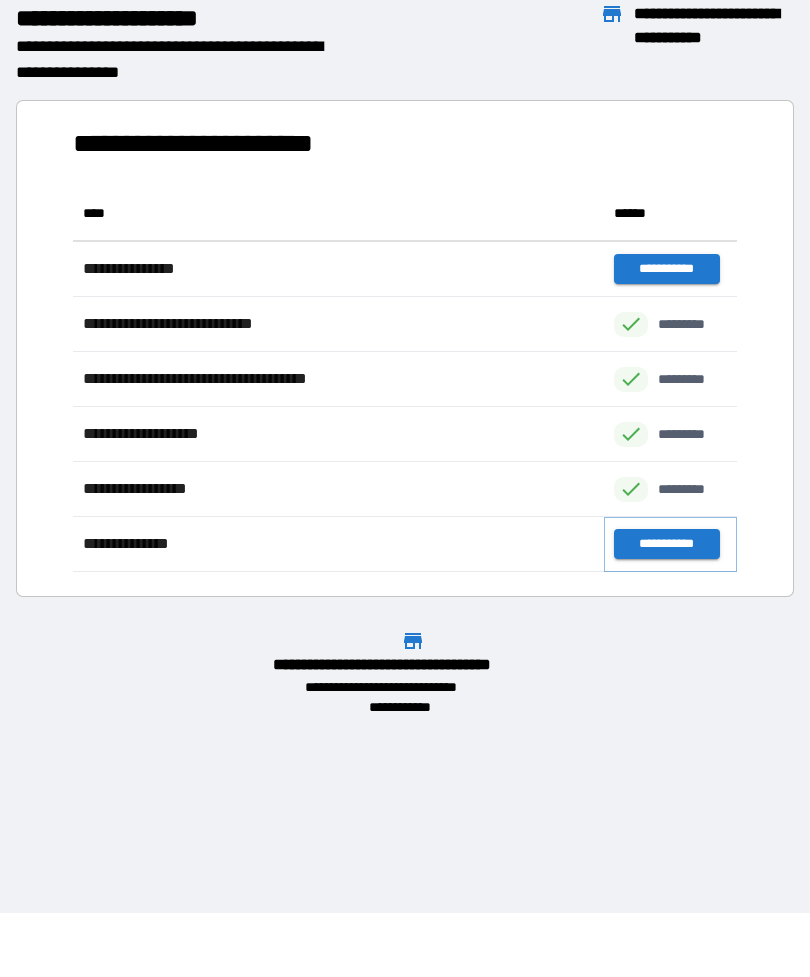 click on "**********" at bounding box center [666, 544] 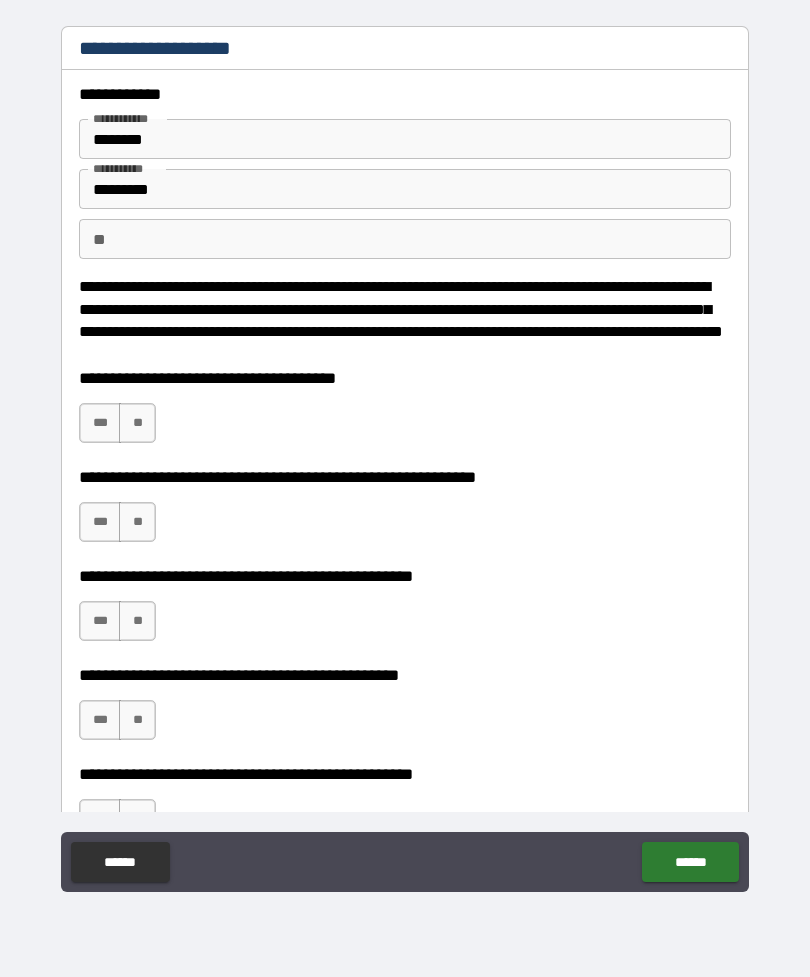 click on "**" at bounding box center (405, 239) 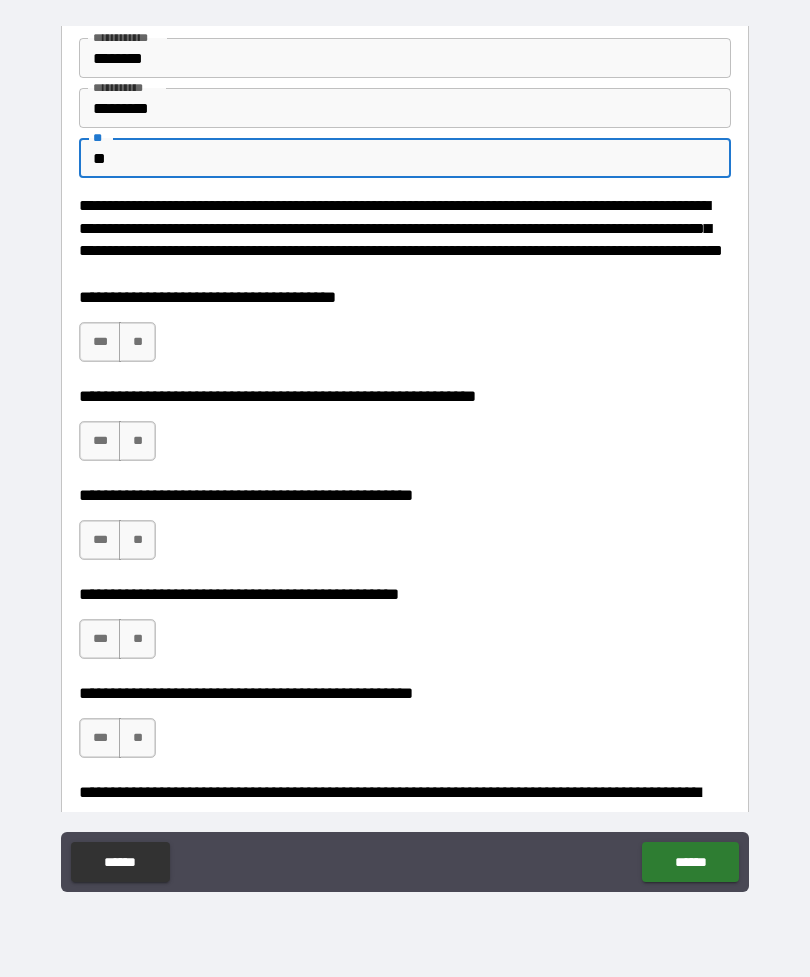 scroll, scrollTop: 82, scrollLeft: 0, axis: vertical 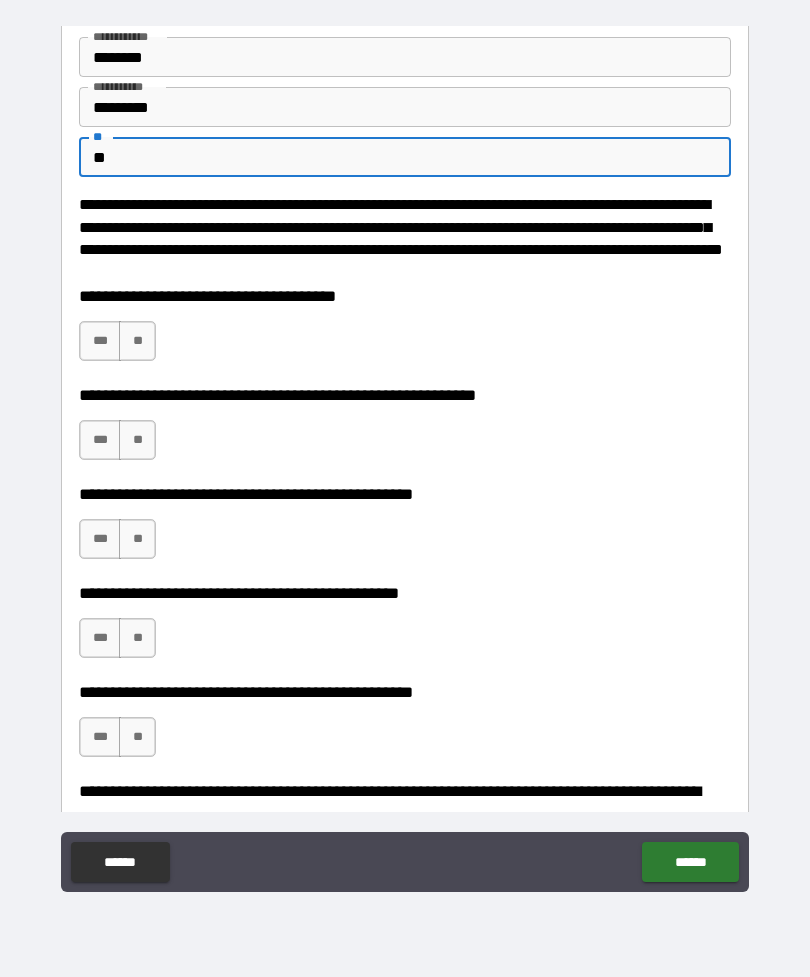 type on "**" 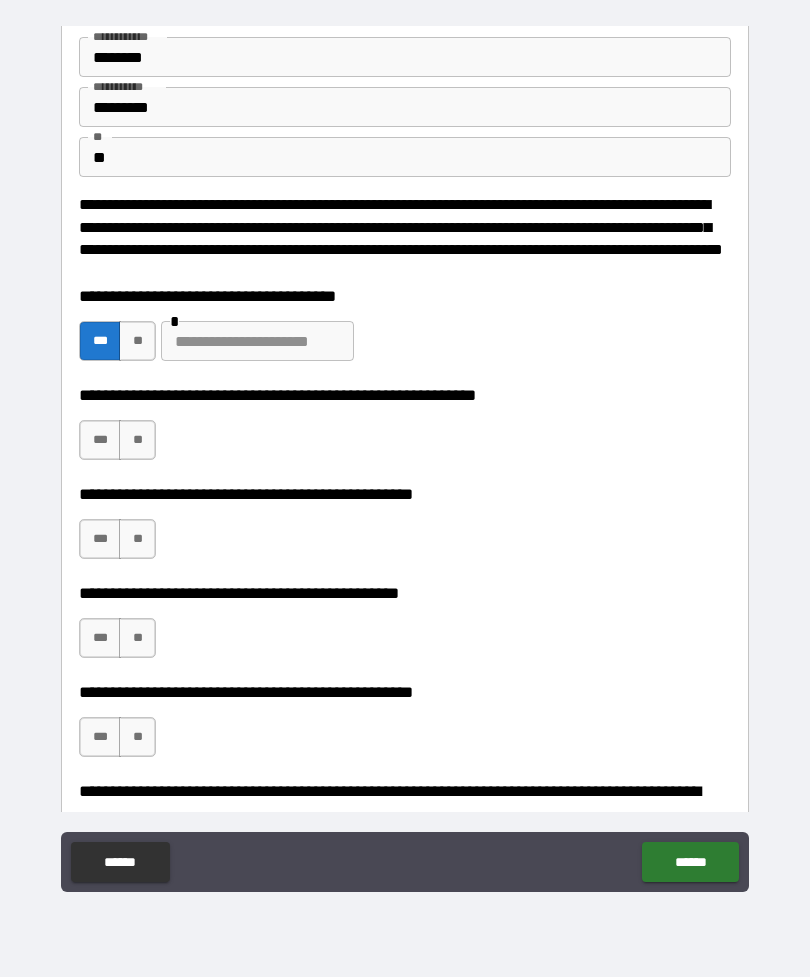 click on "**" at bounding box center [137, 341] 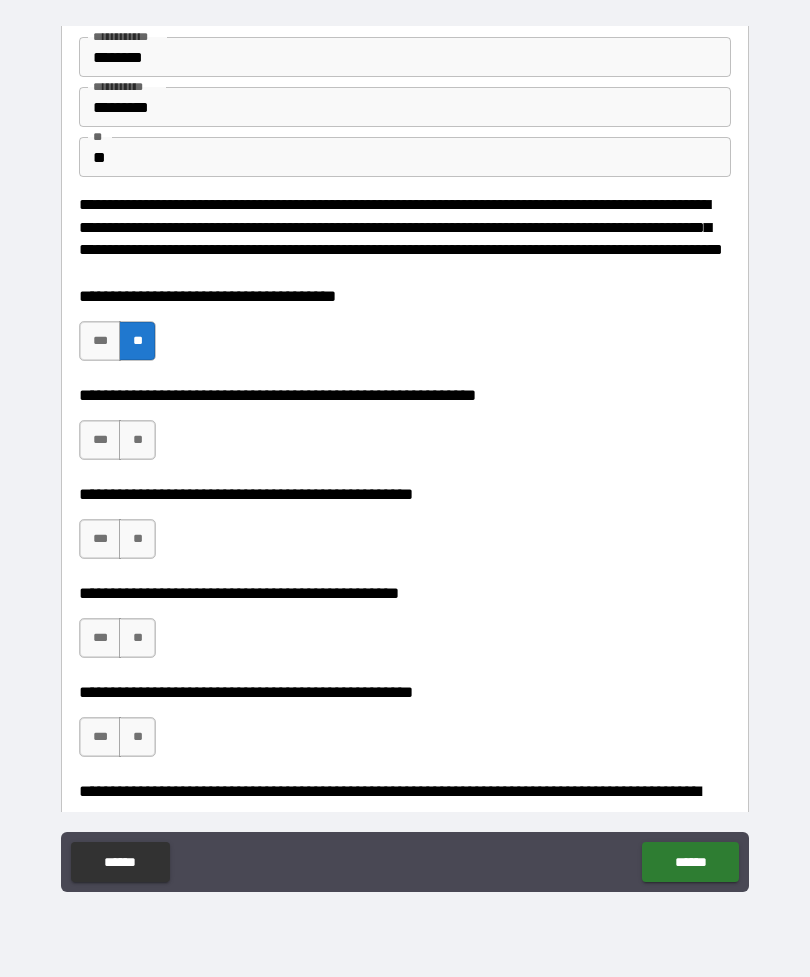 click on "***" at bounding box center (100, 440) 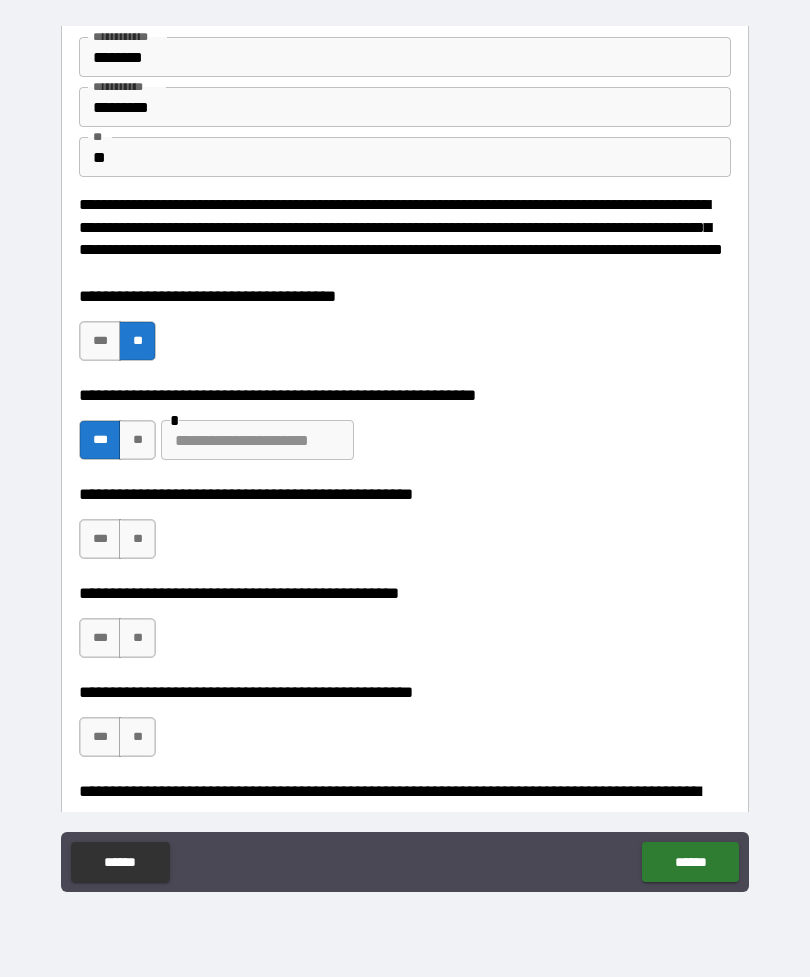 click at bounding box center (257, 440) 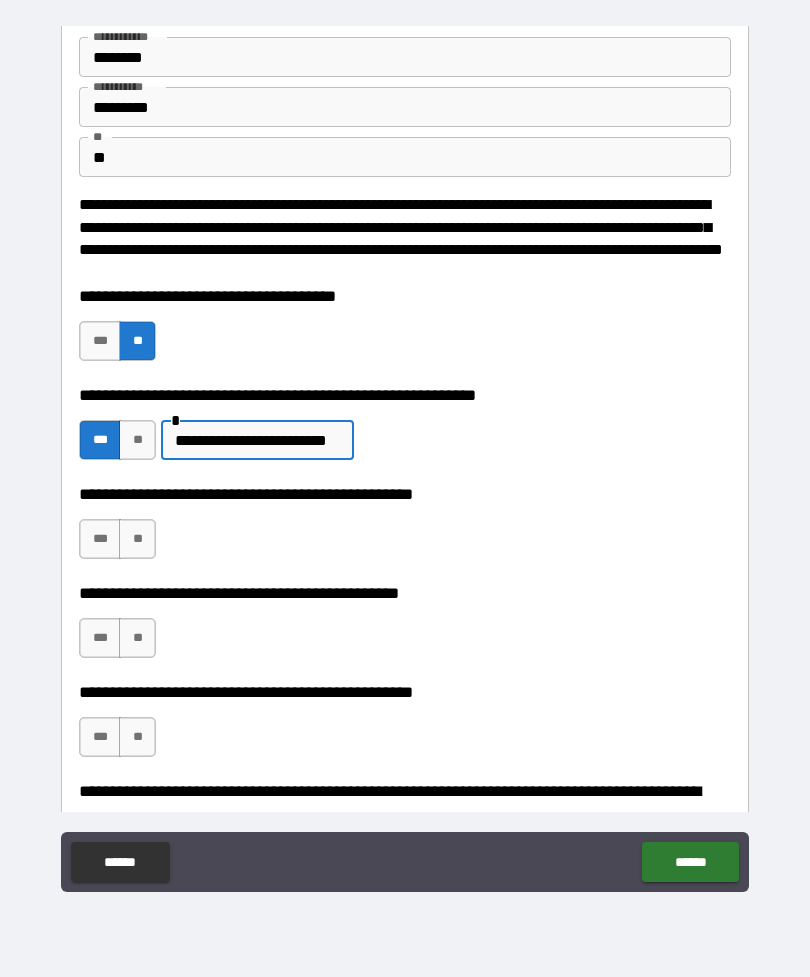 type on "**********" 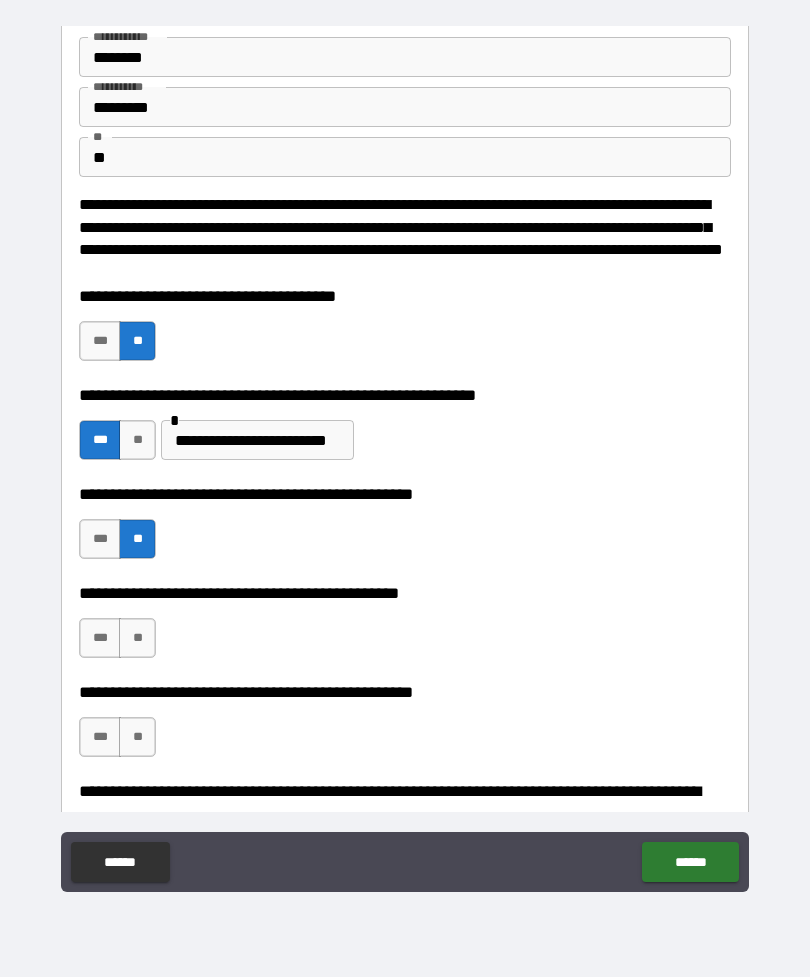 click on "***" at bounding box center [100, 638] 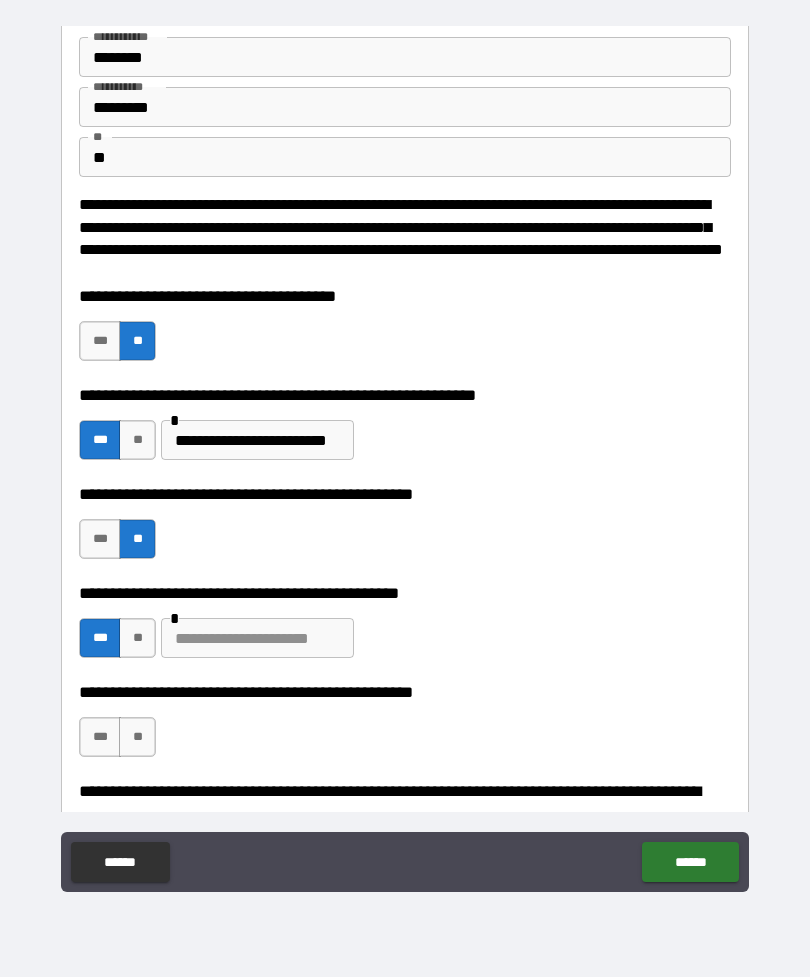 click at bounding box center [257, 638] 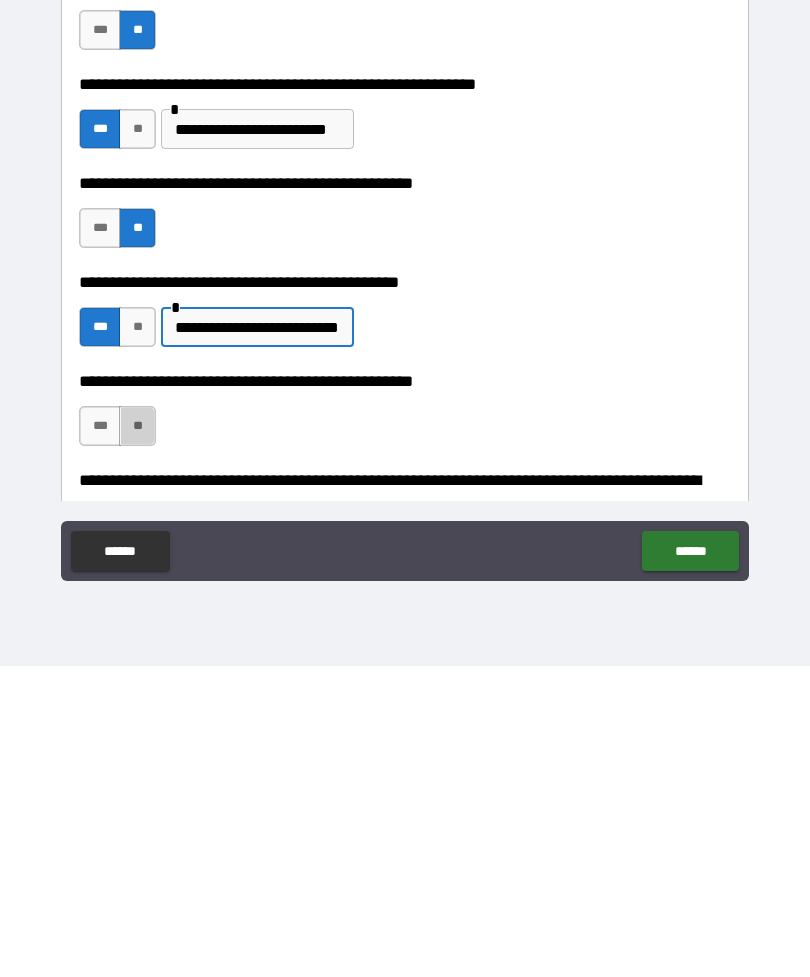 type on "**********" 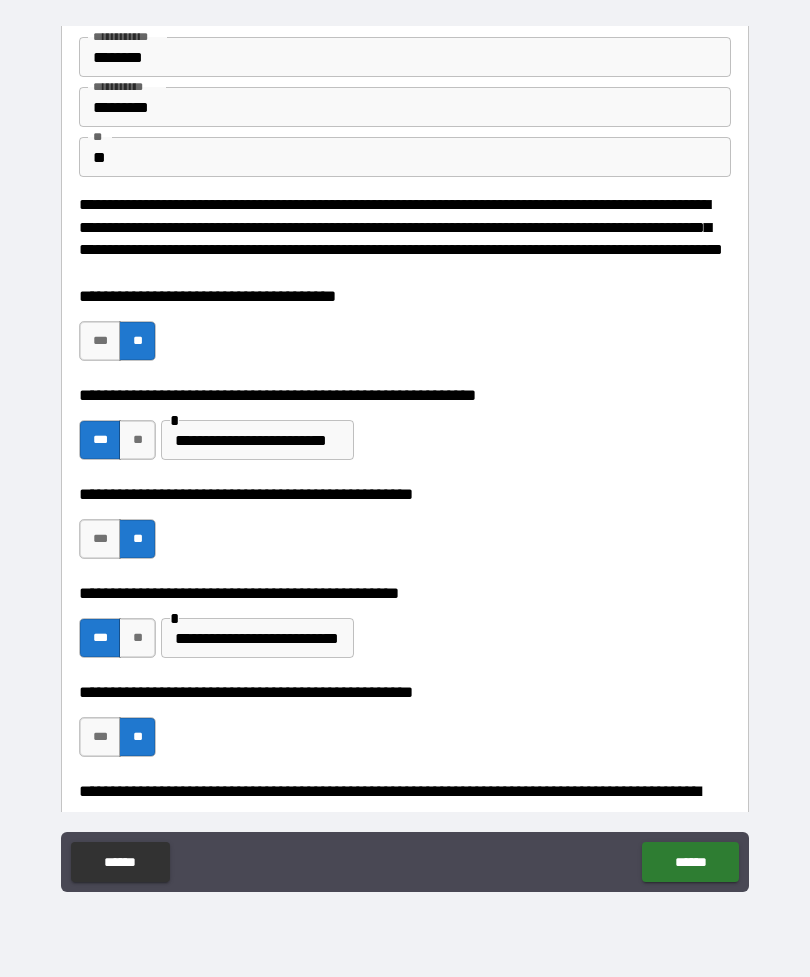 click on "******" at bounding box center [690, 862] 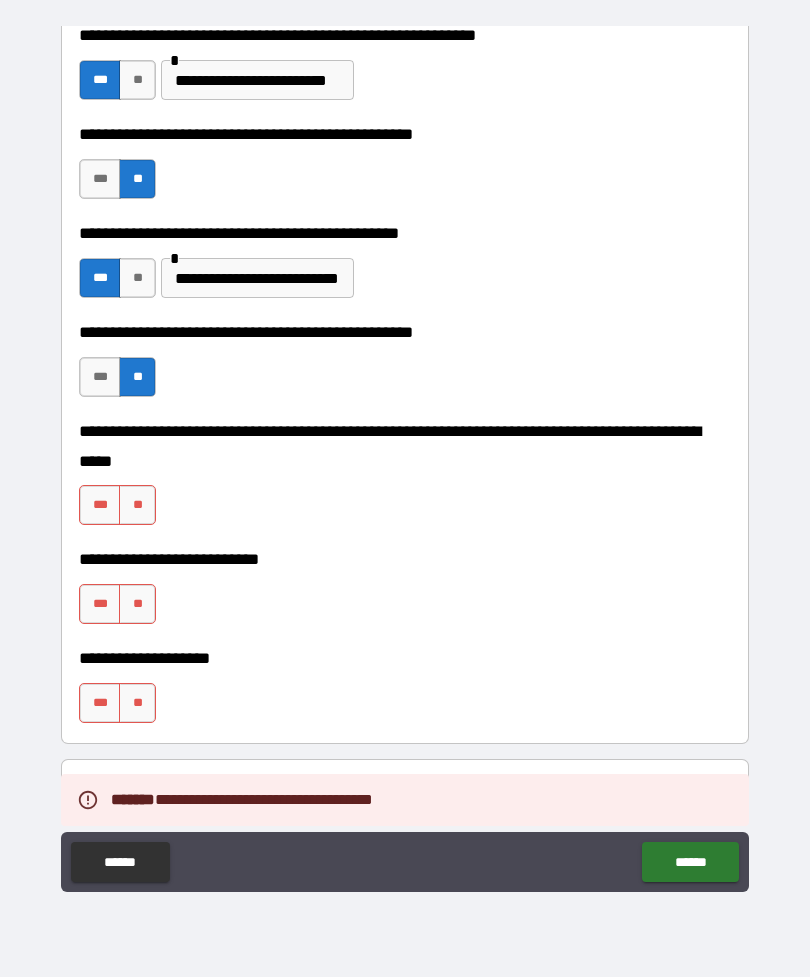 scroll, scrollTop: 460, scrollLeft: 0, axis: vertical 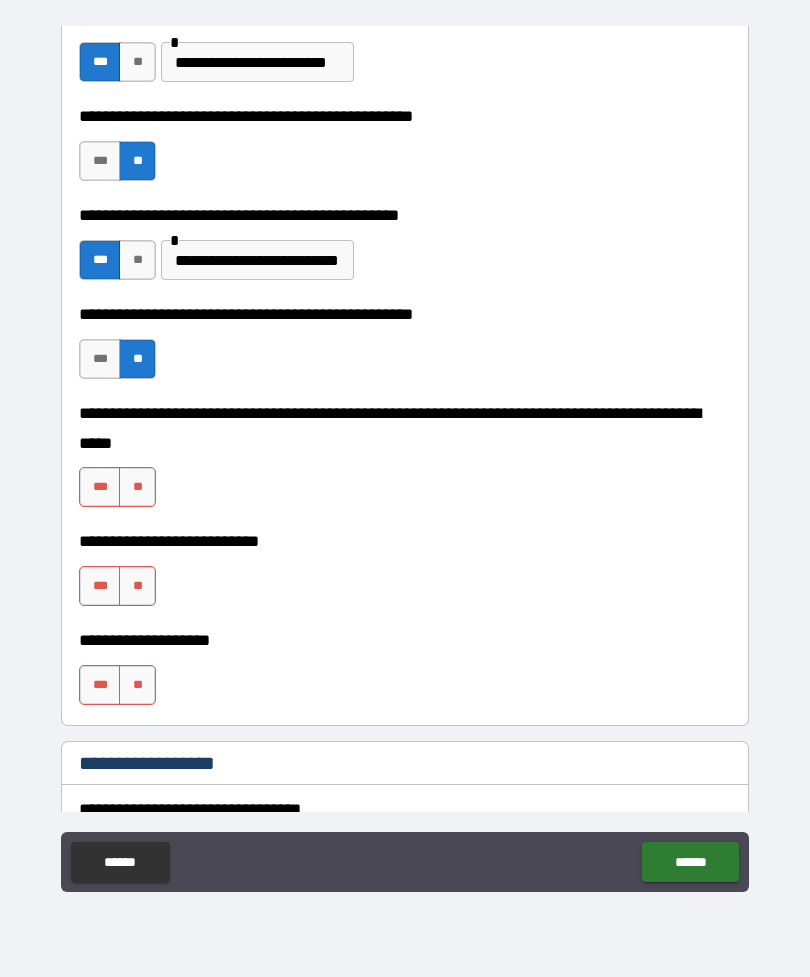 click on "**" at bounding box center (137, 487) 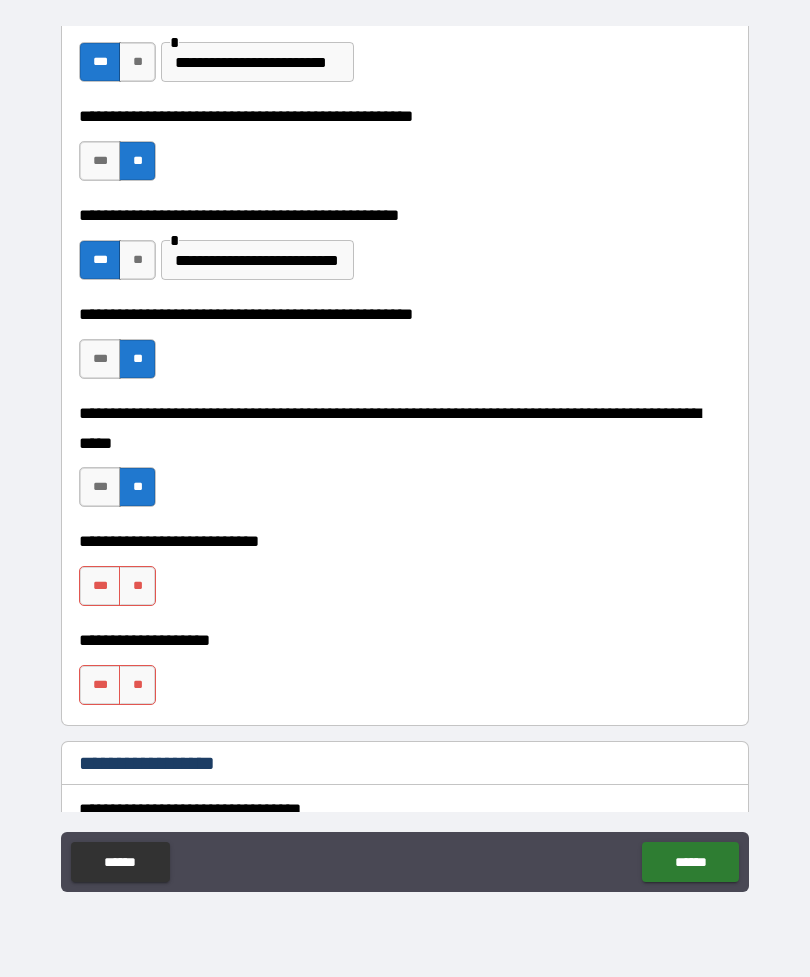 click on "**" at bounding box center (137, 586) 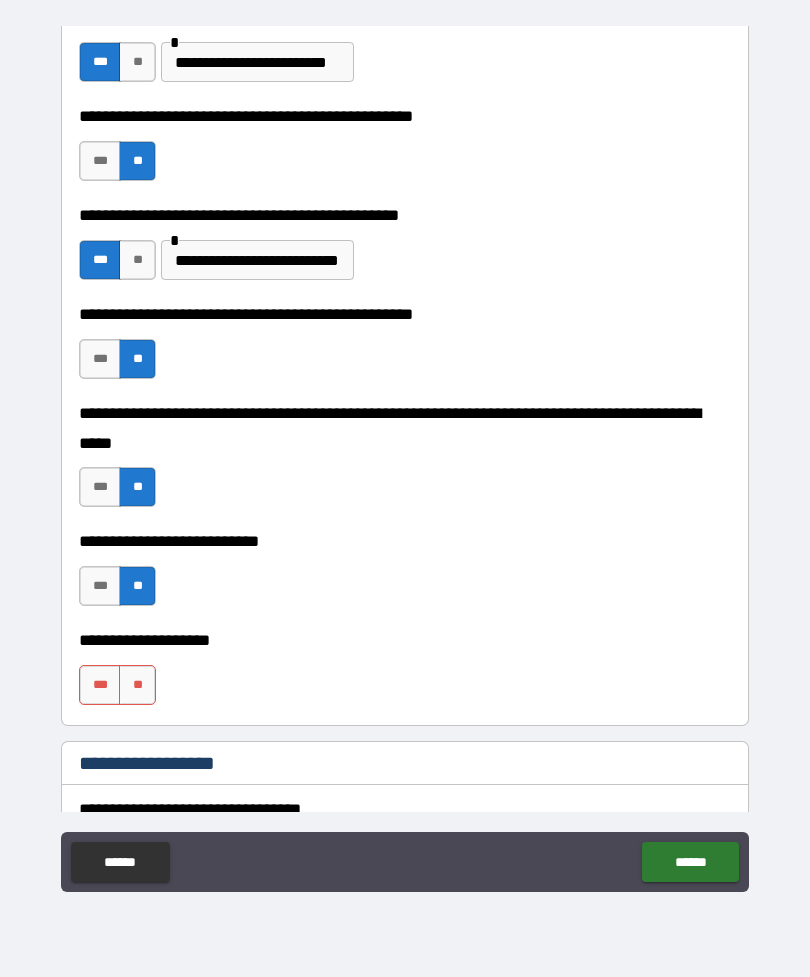 click on "**" at bounding box center [137, 685] 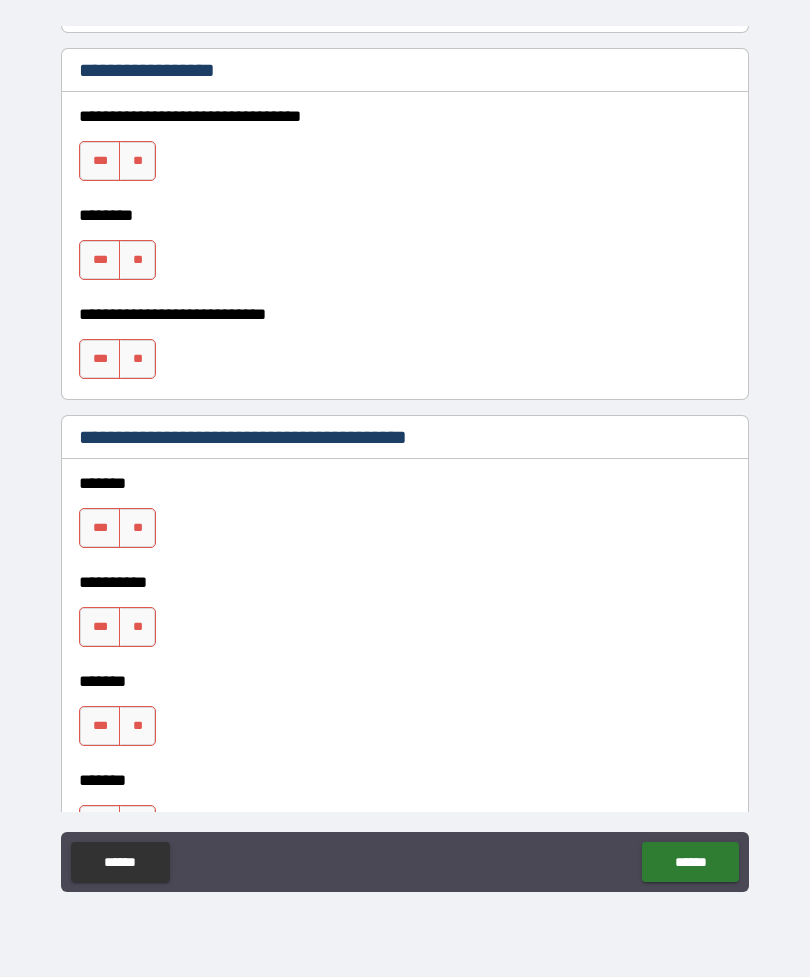 scroll, scrollTop: 1041, scrollLeft: 0, axis: vertical 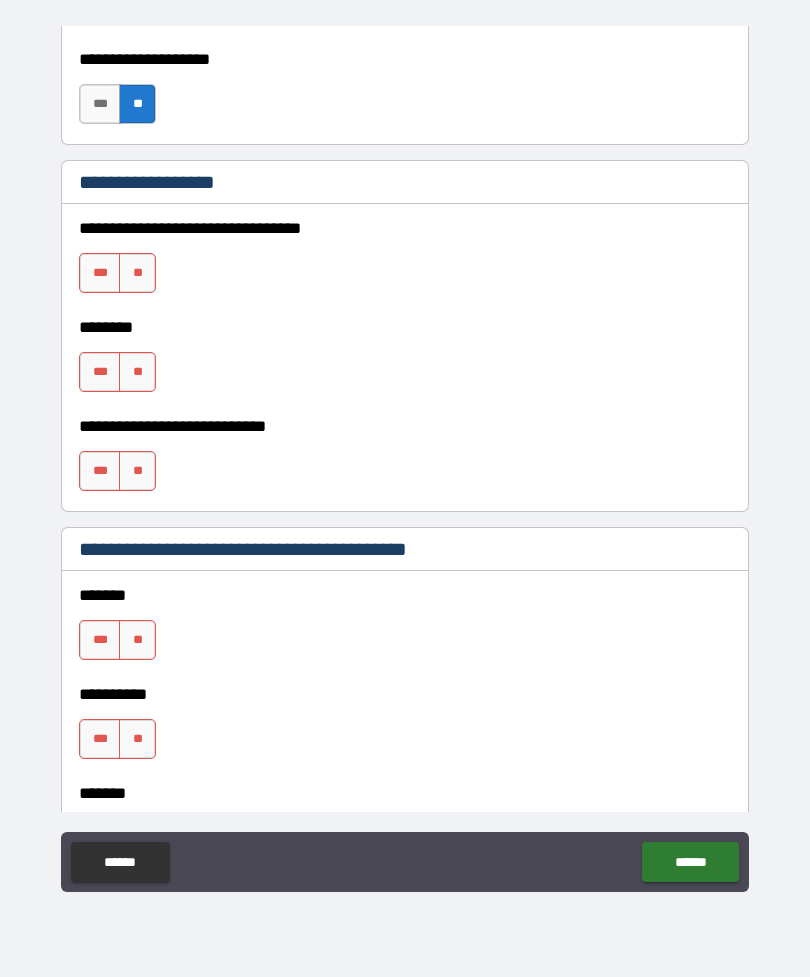 click on "**" at bounding box center [137, 273] 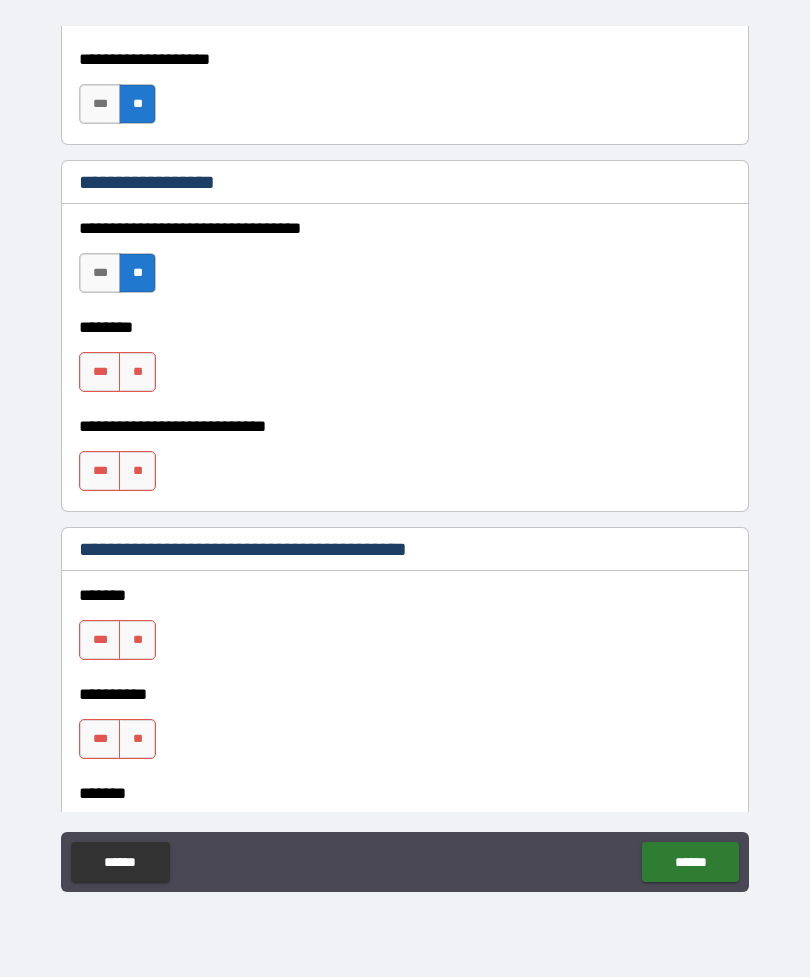 click on "**" at bounding box center [137, 372] 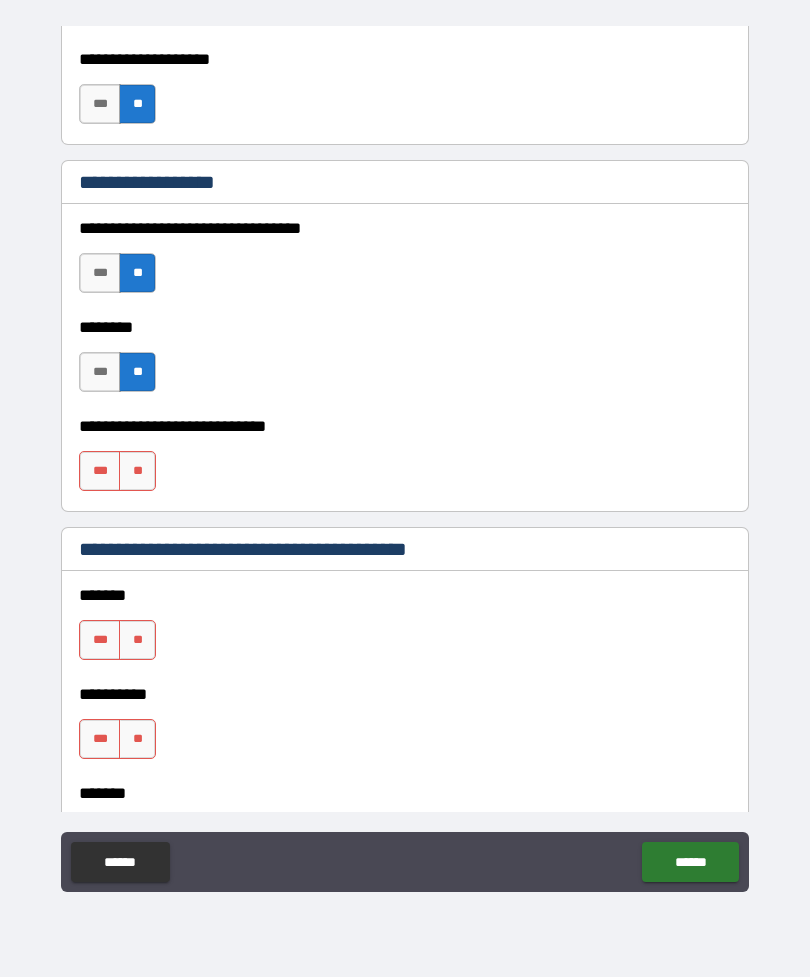 click on "**" at bounding box center [137, 471] 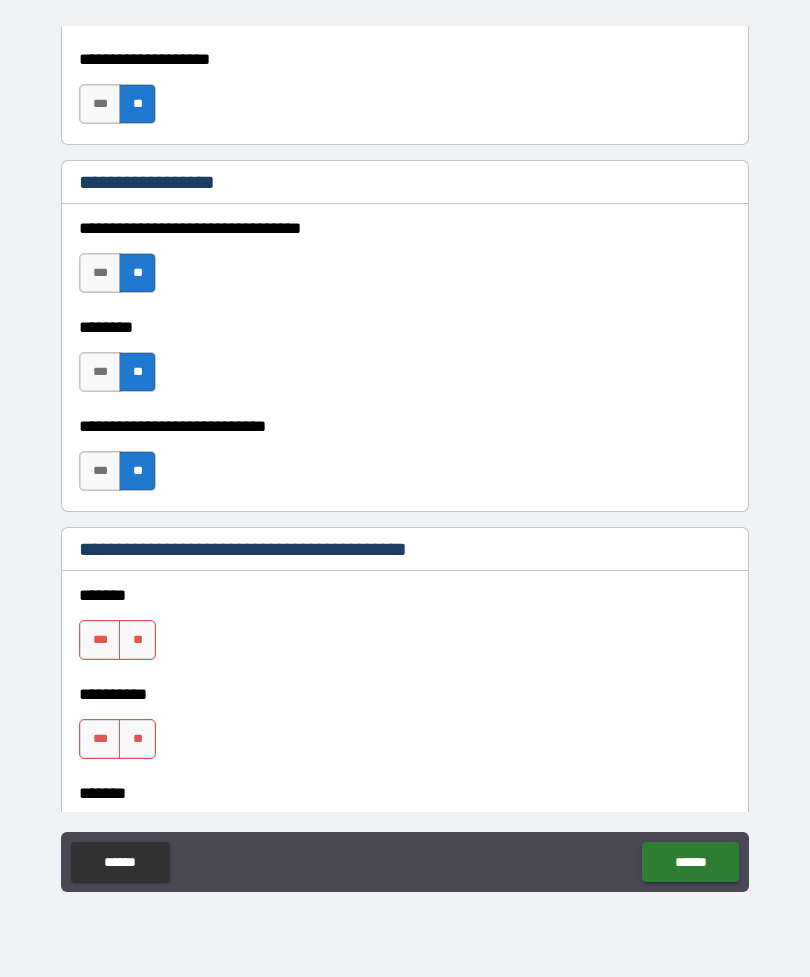 scroll, scrollTop: 1161, scrollLeft: 0, axis: vertical 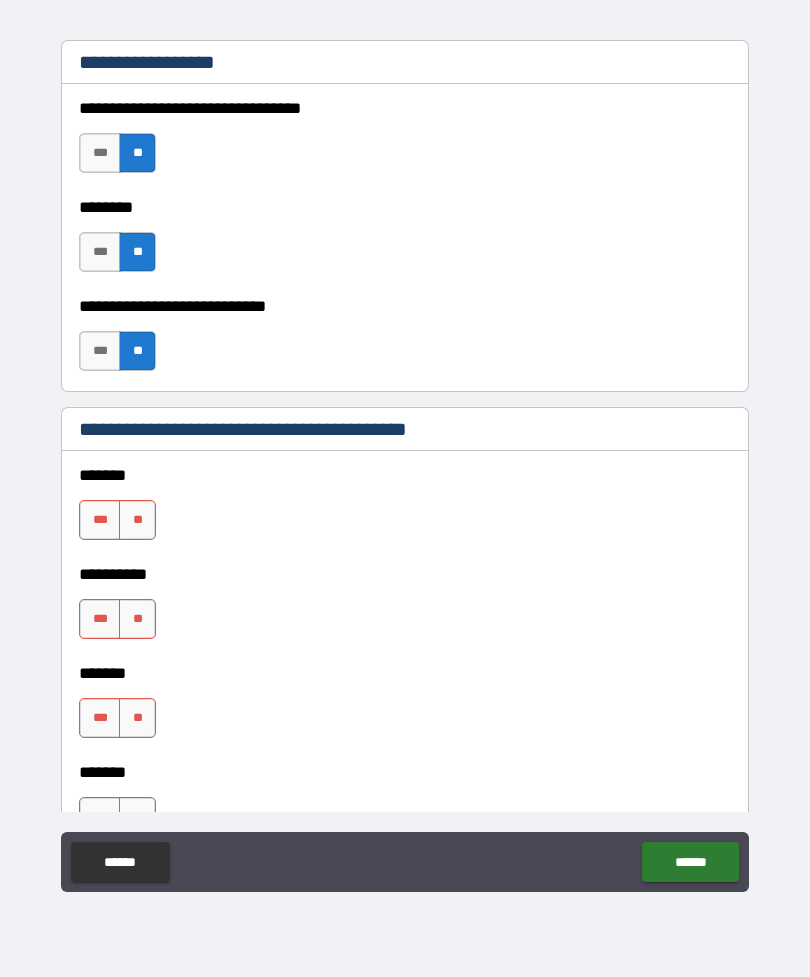 click on "**" at bounding box center (137, 520) 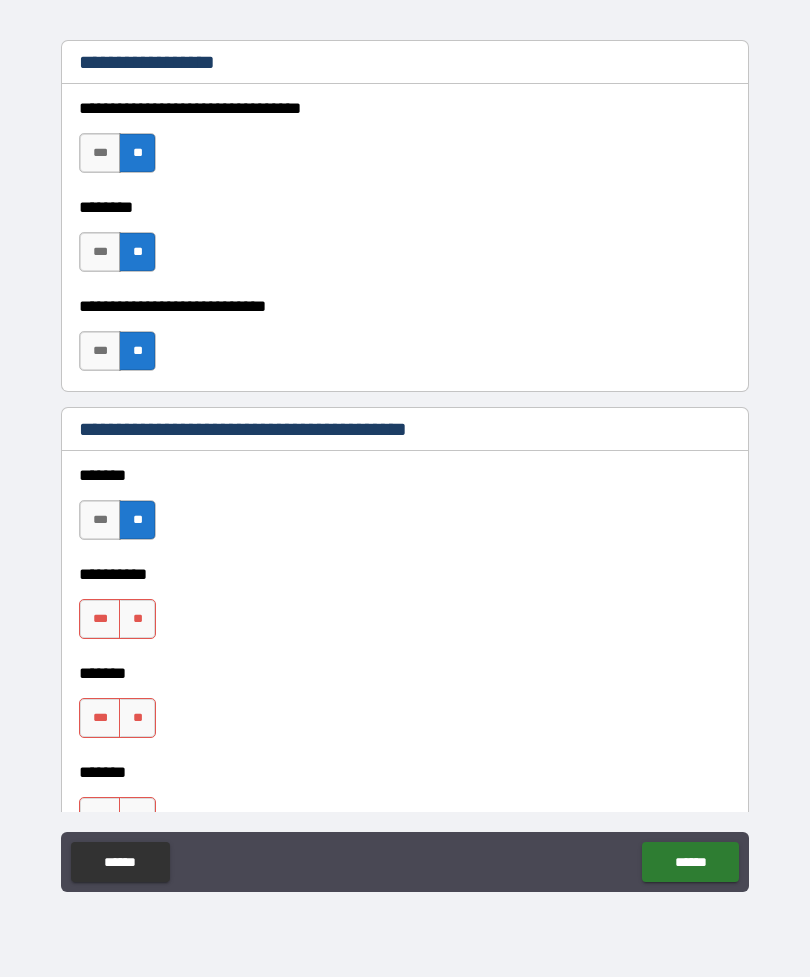 click on "**" at bounding box center [137, 619] 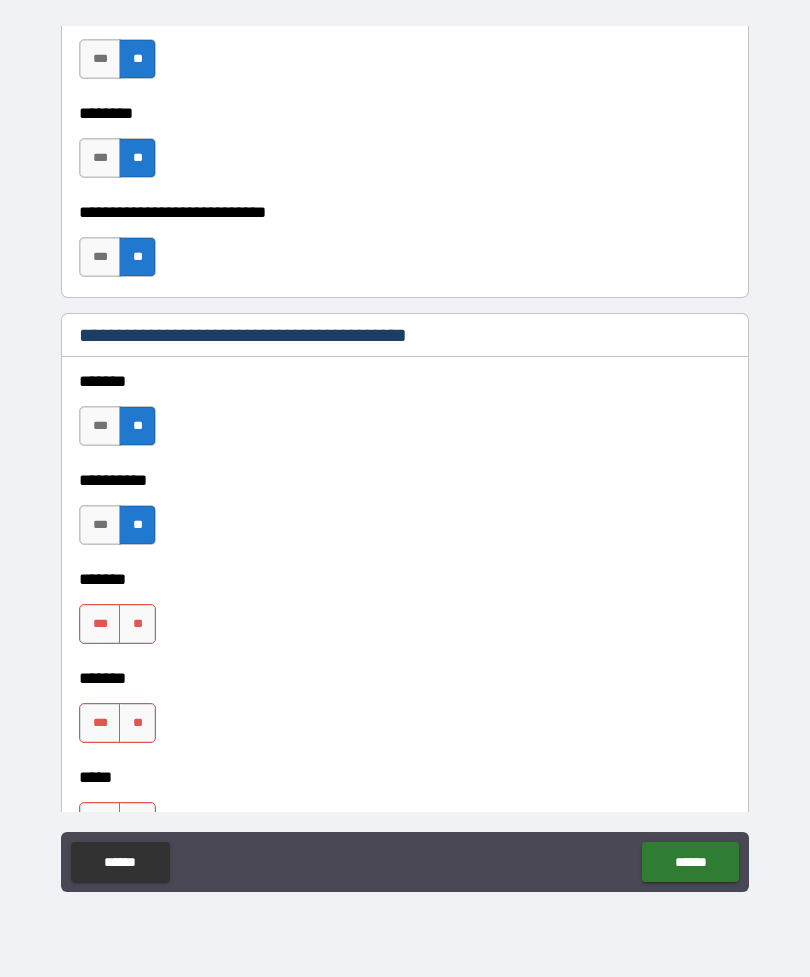 scroll, scrollTop: 1421, scrollLeft: 0, axis: vertical 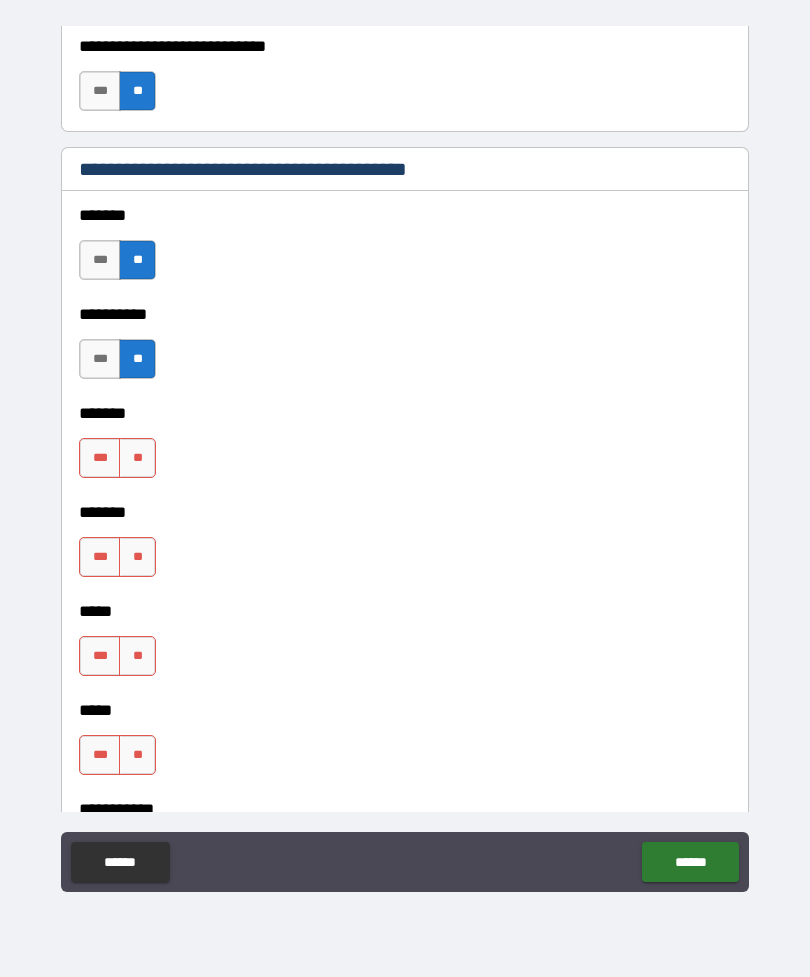 click on "**" at bounding box center (137, 458) 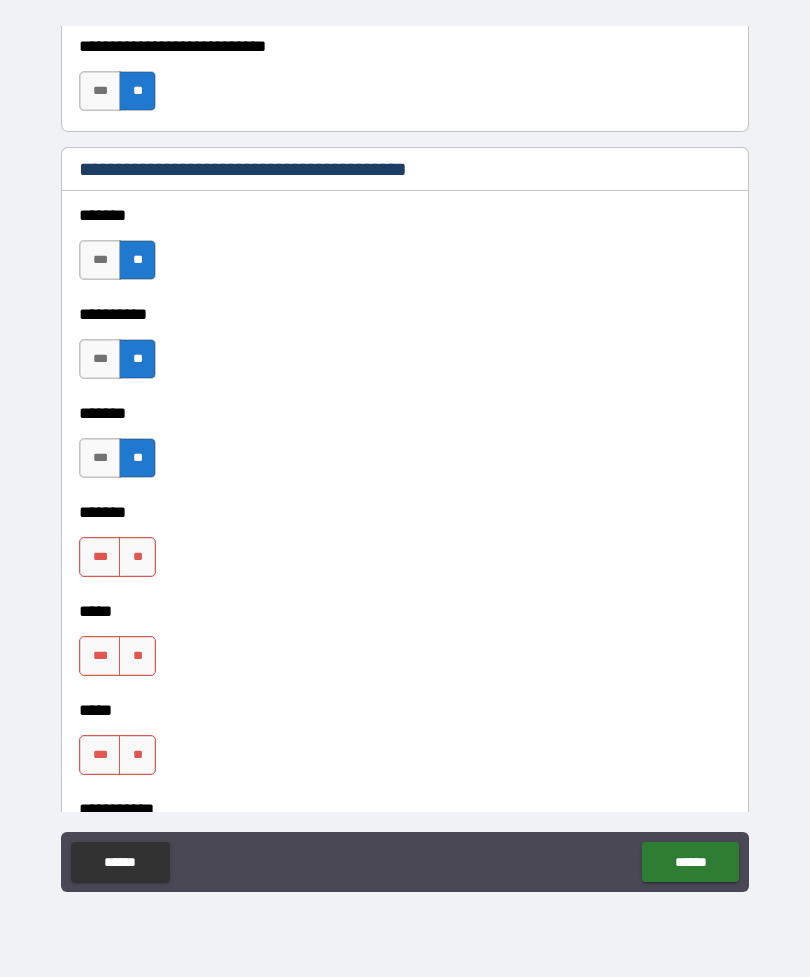 click on "**" at bounding box center [137, 557] 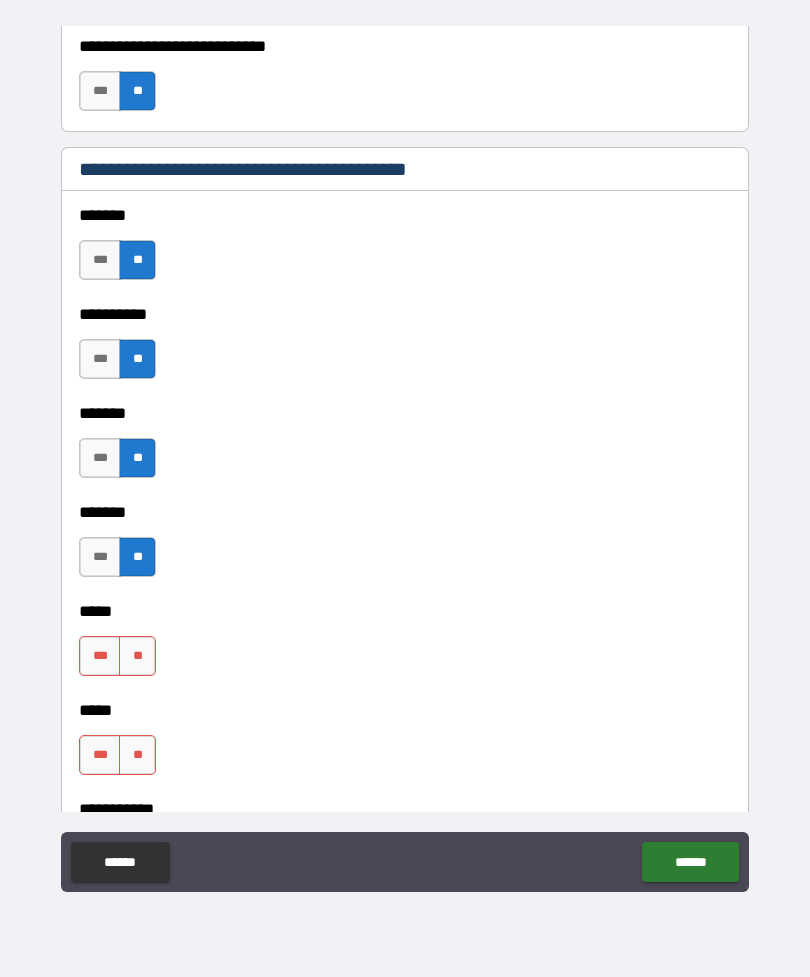 click on "**" at bounding box center (137, 656) 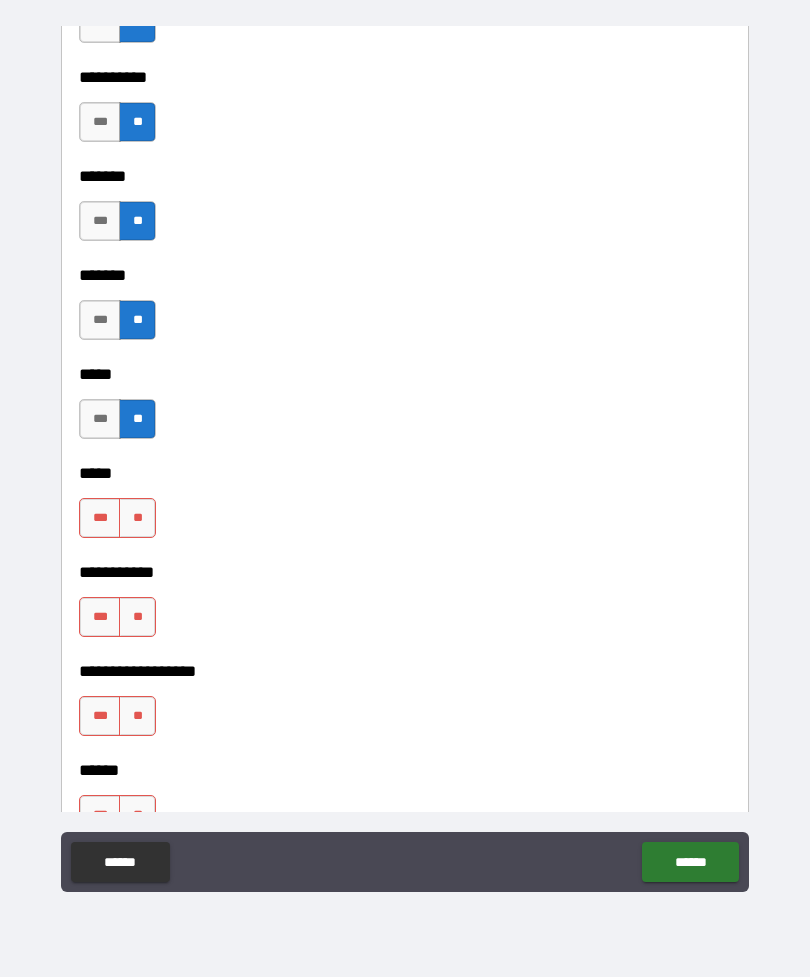 scroll, scrollTop: 1659, scrollLeft: 0, axis: vertical 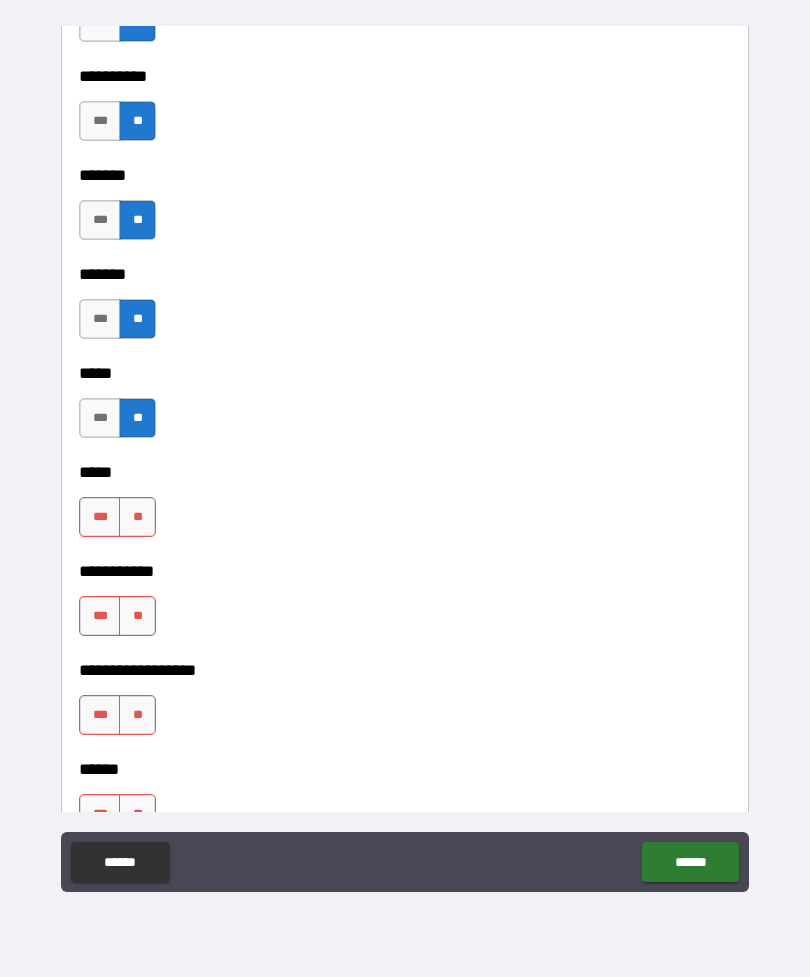 click on "**" at bounding box center [137, 517] 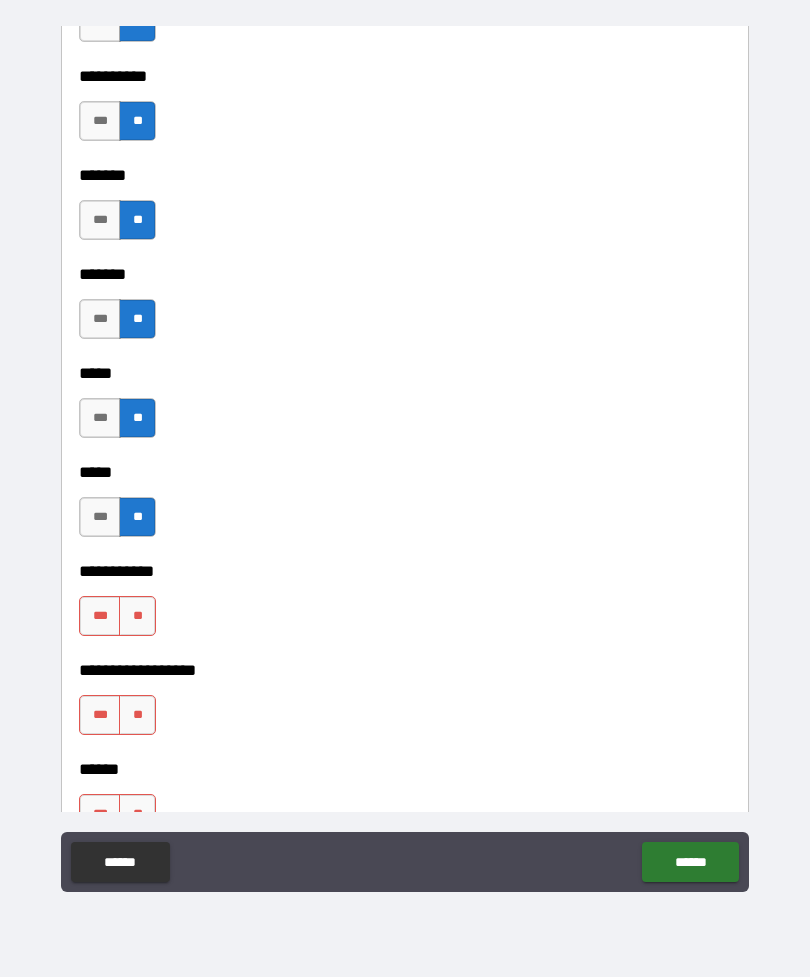 click on "**" at bounding box center (137, 616) 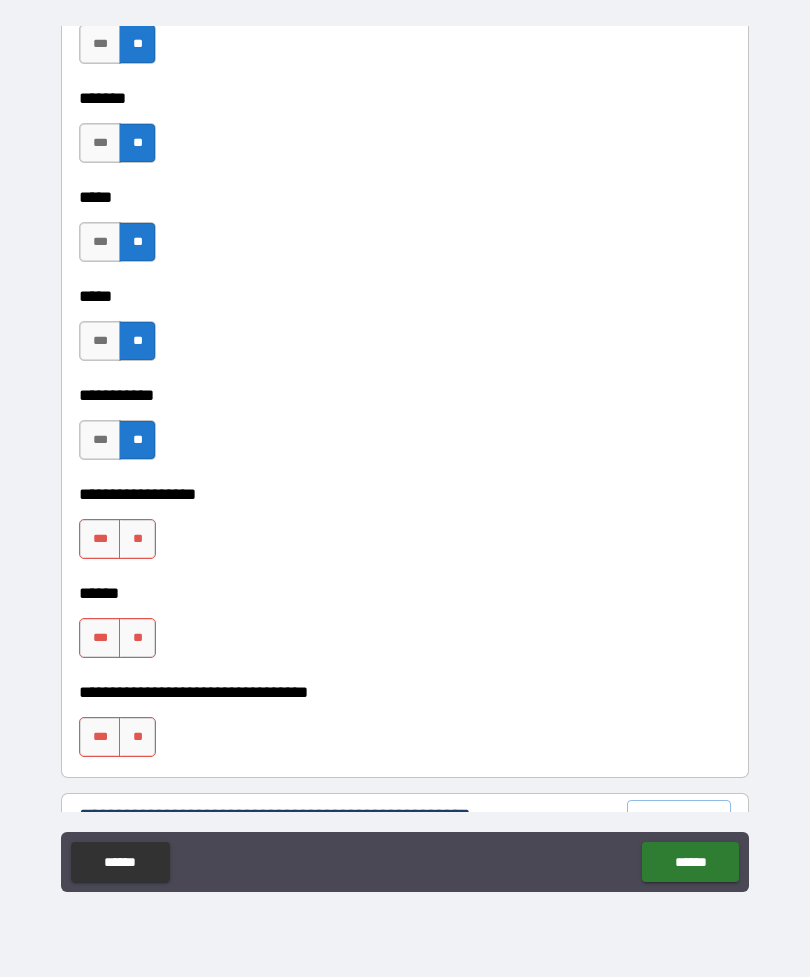 scroll, scrollTop: 1864, scrollLeft: 0, axis: vertical 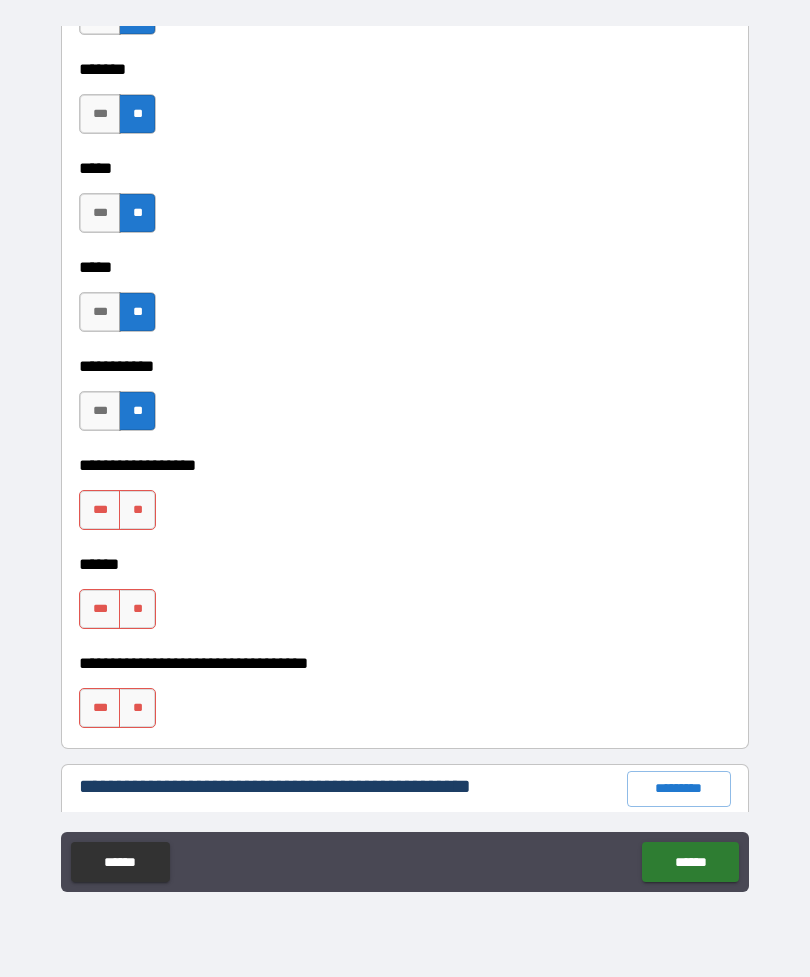 click on "**" at bounding box center [137, 510] 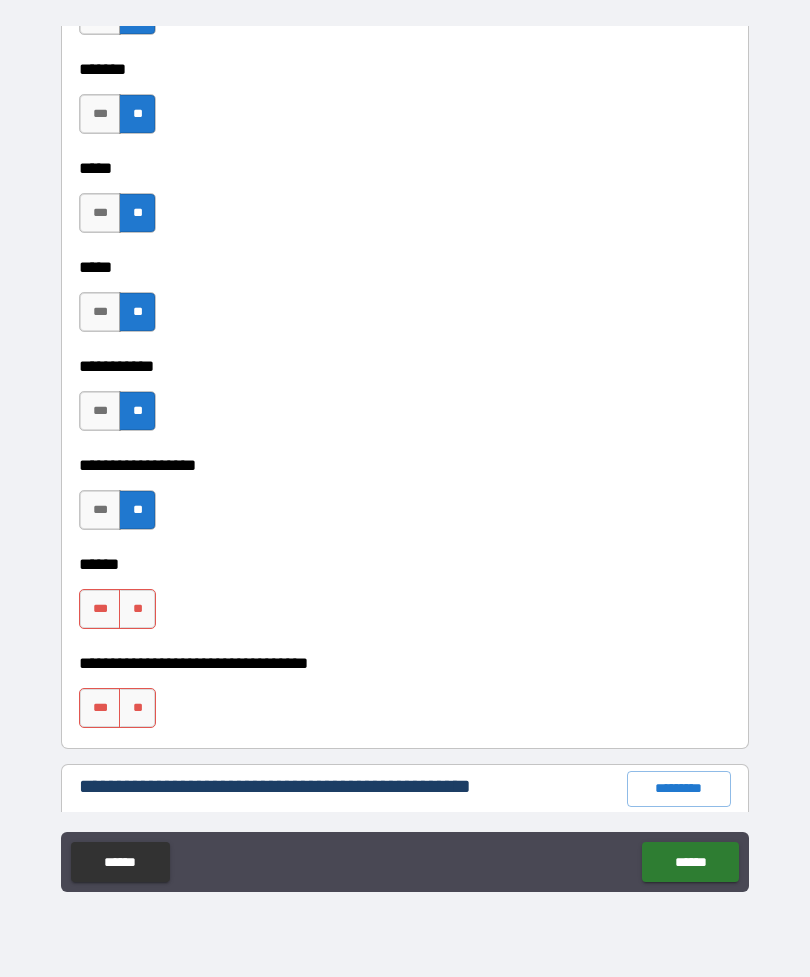 click on "**" at bounding box center [137, 609] 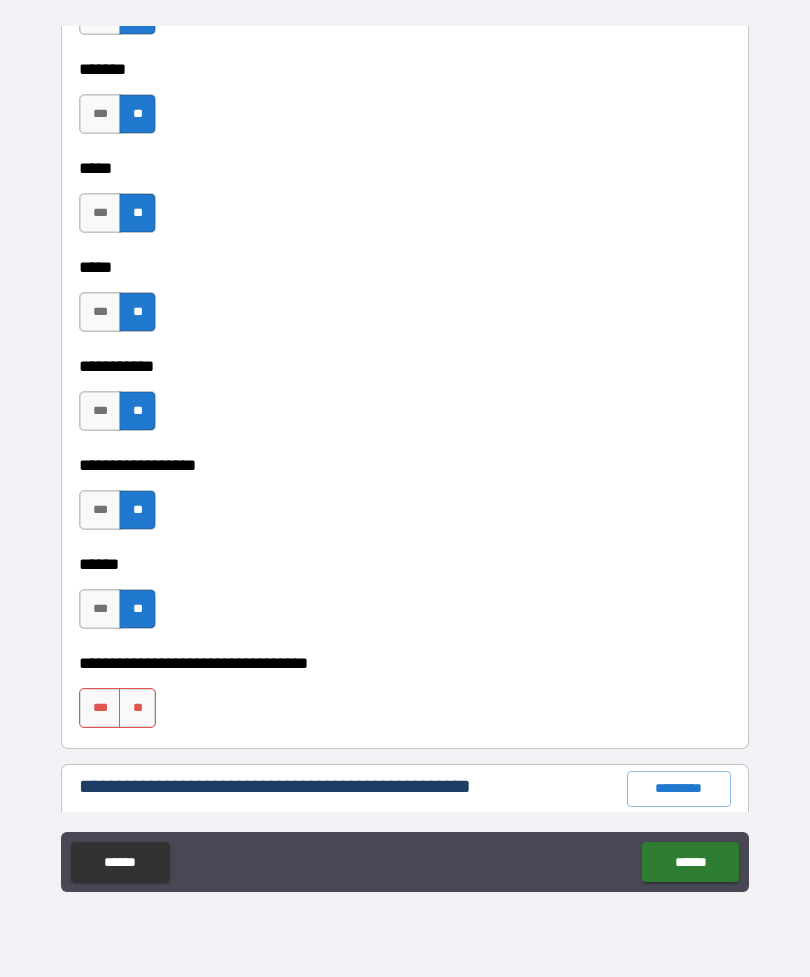click on "**" at bounding box center [137, 708] 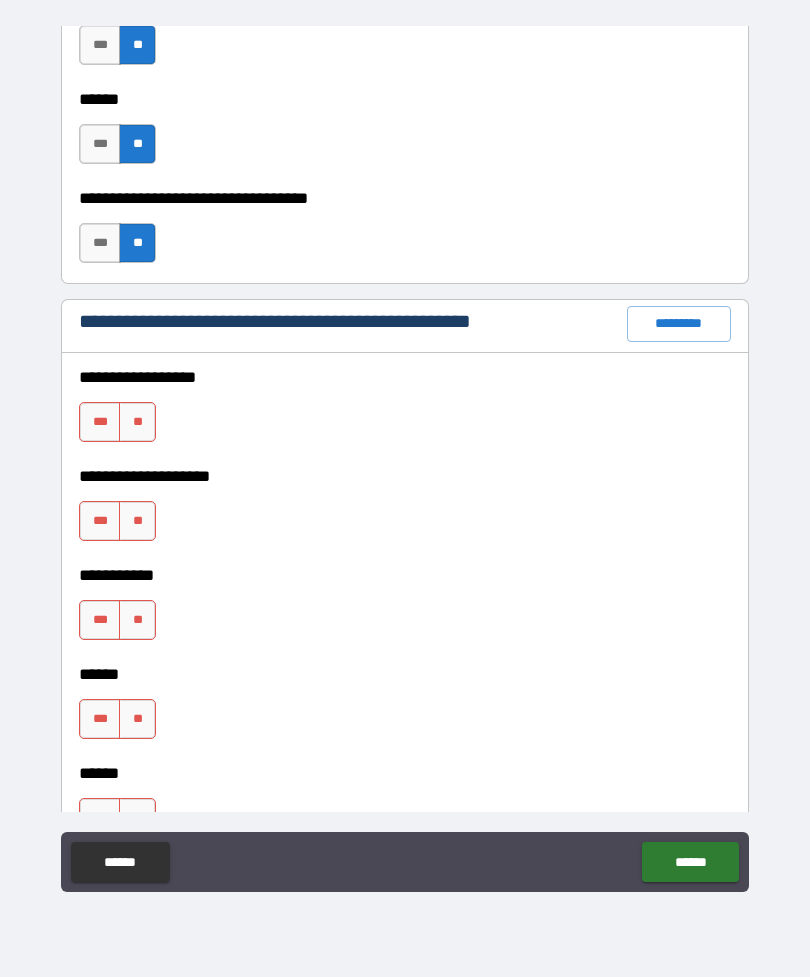 scroll, scrollTop: 2339, scrollLeft: 0, axis: vertical 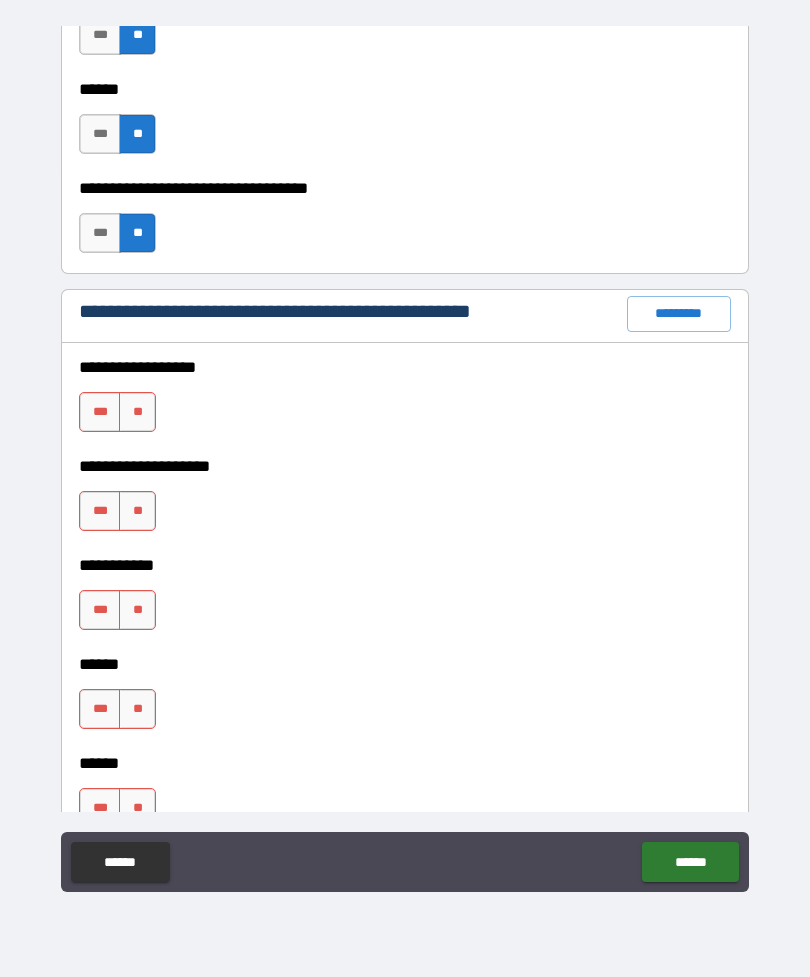 click on "**" at bounding box center [137, 412] 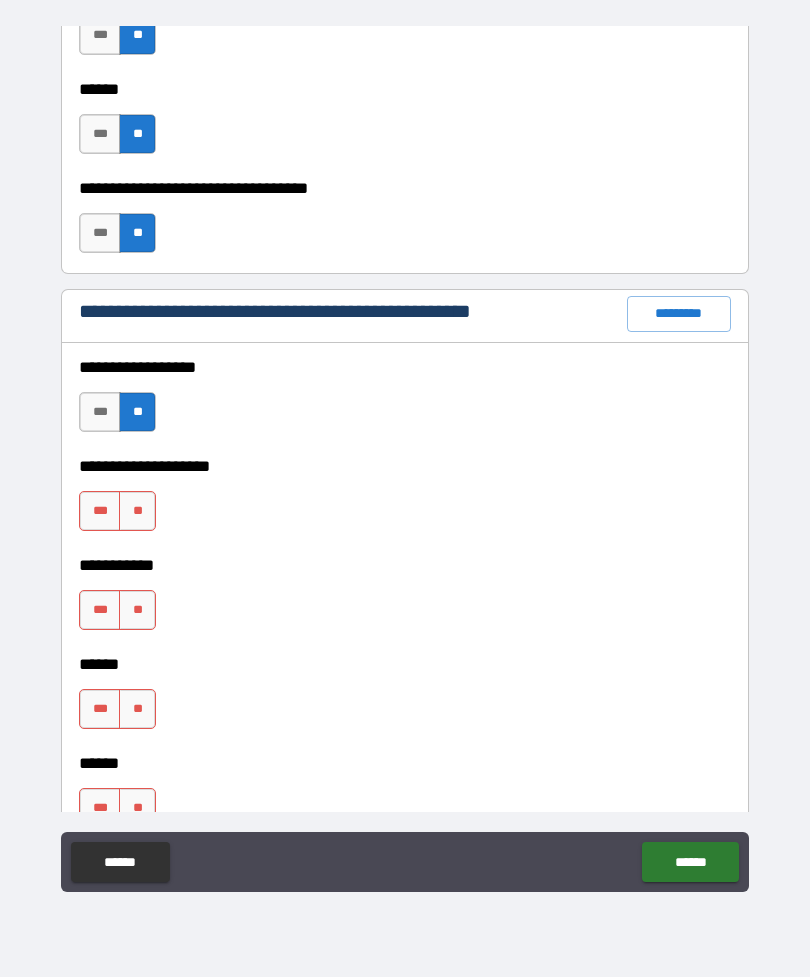 click on "**" at bounding box center [137, 511] 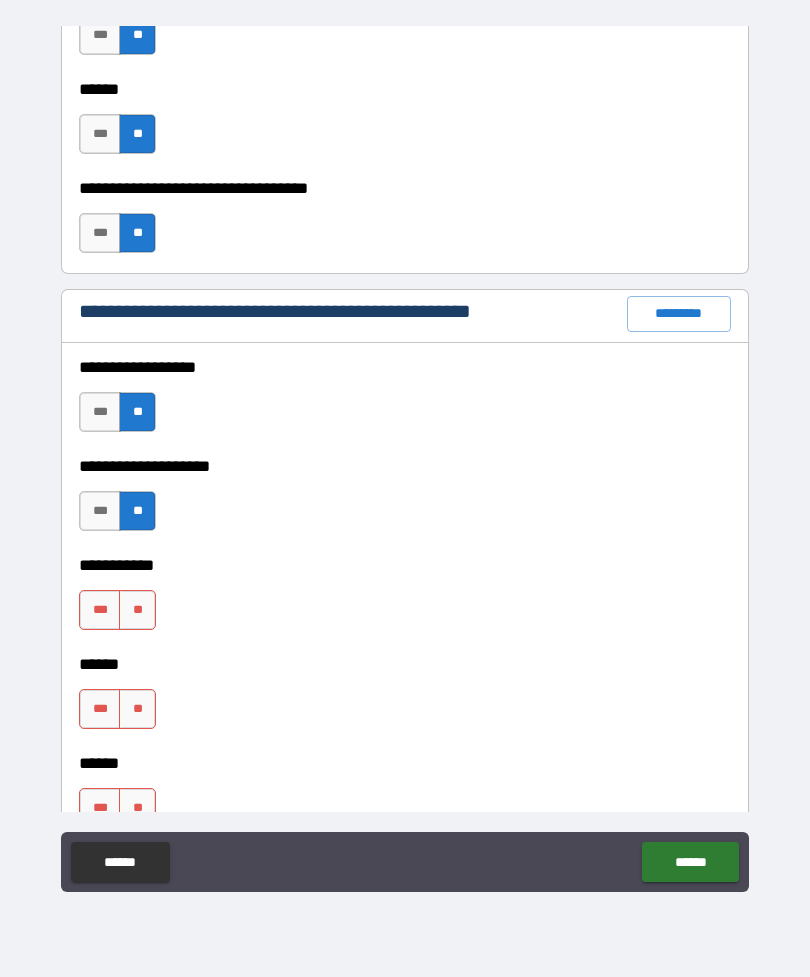 click on "**" at bounding box center [137, 610] 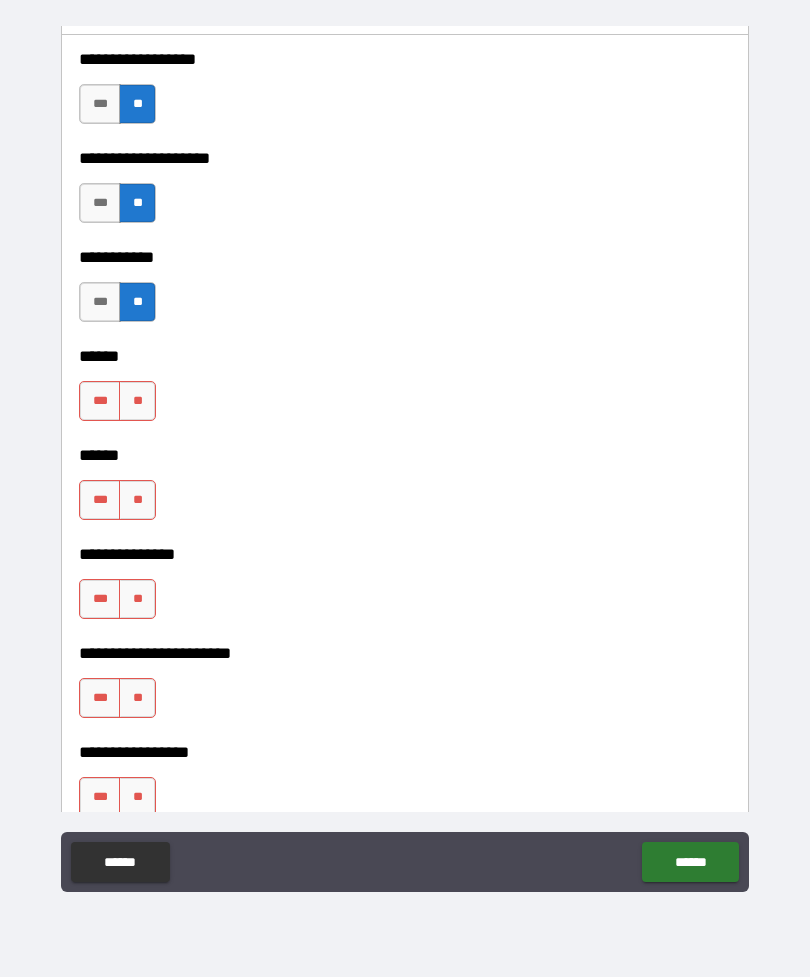 scroll, scrollTop: 2648, scrollLeft: 0, axis: vertical 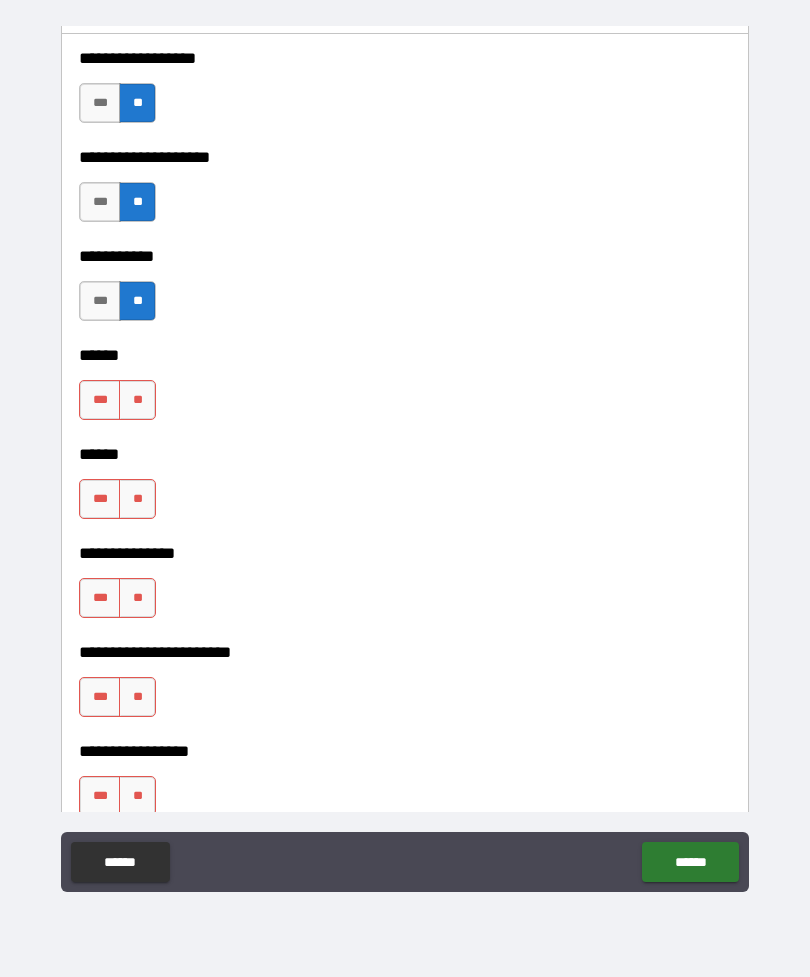 click on "**" at bounding box center [137, 400] 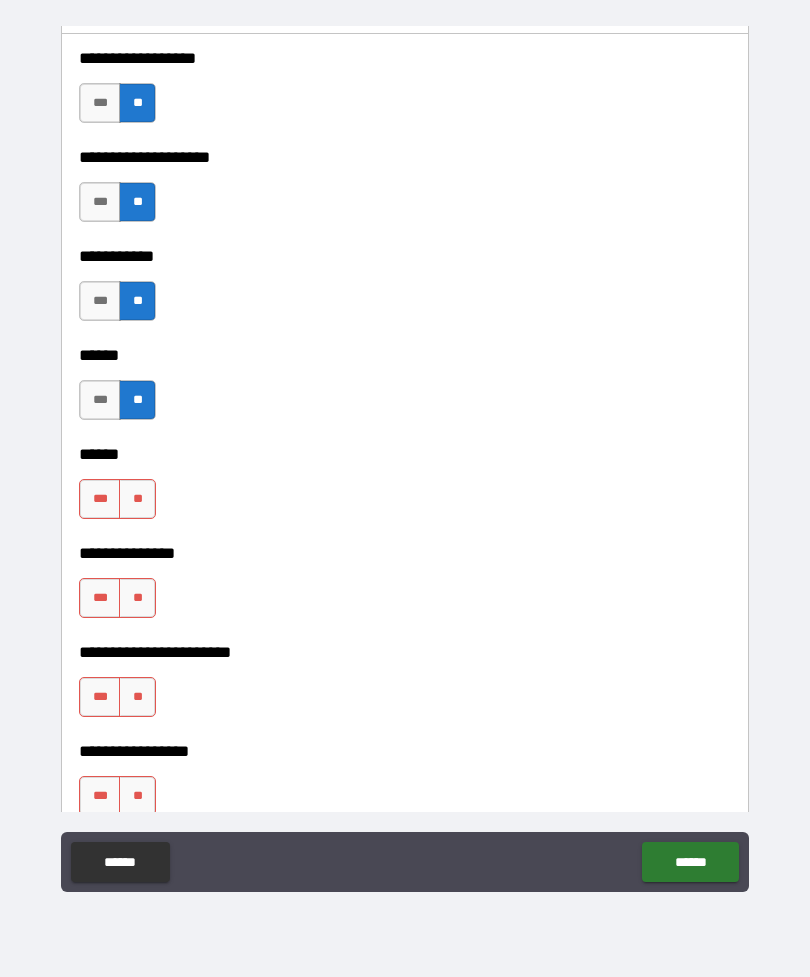 click on "**" at bounding box center [137, 499] 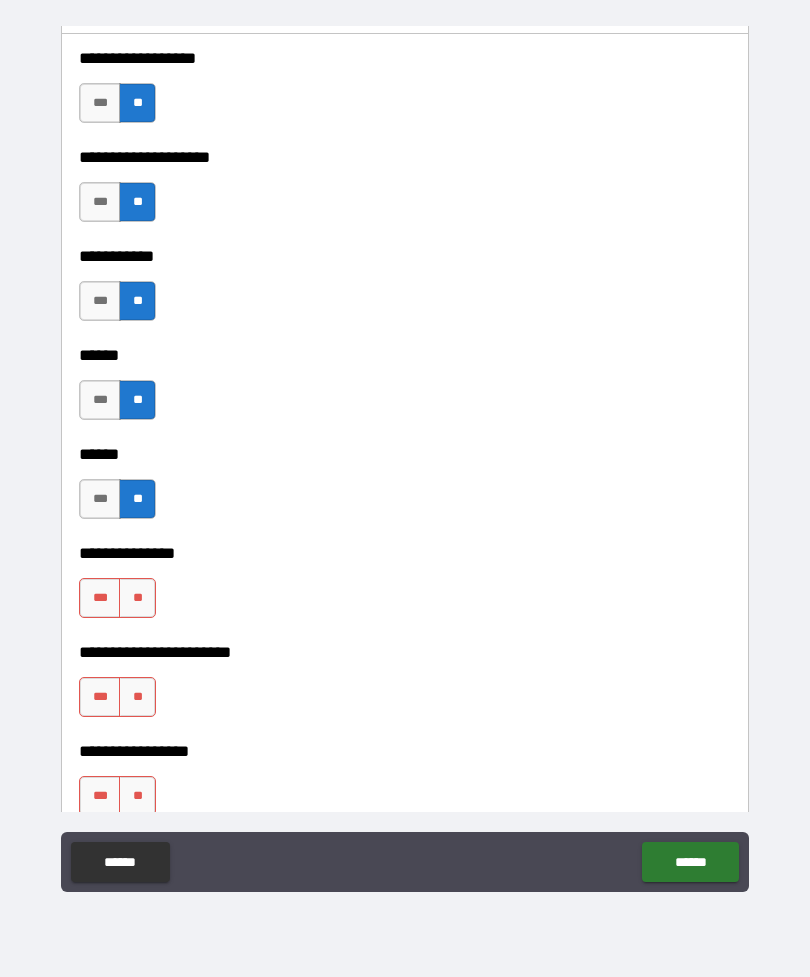 click on "**" at bounding box center [137, 598] 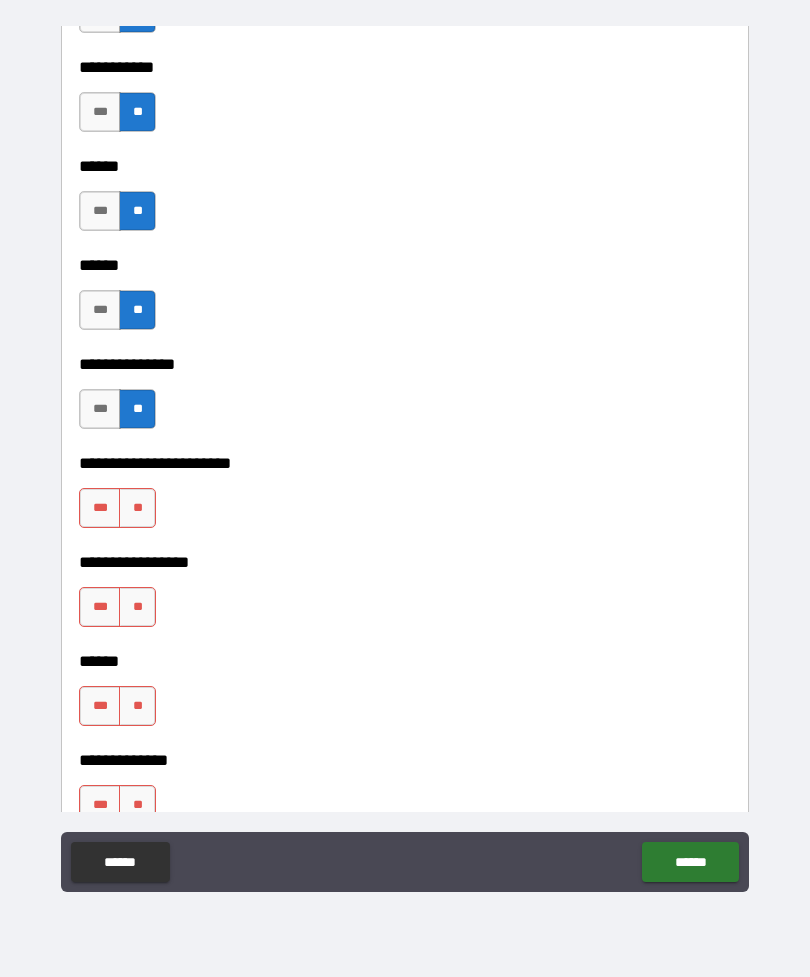 scroll, scrollTop: 2935, scrollLeft: 0, axis: vertical 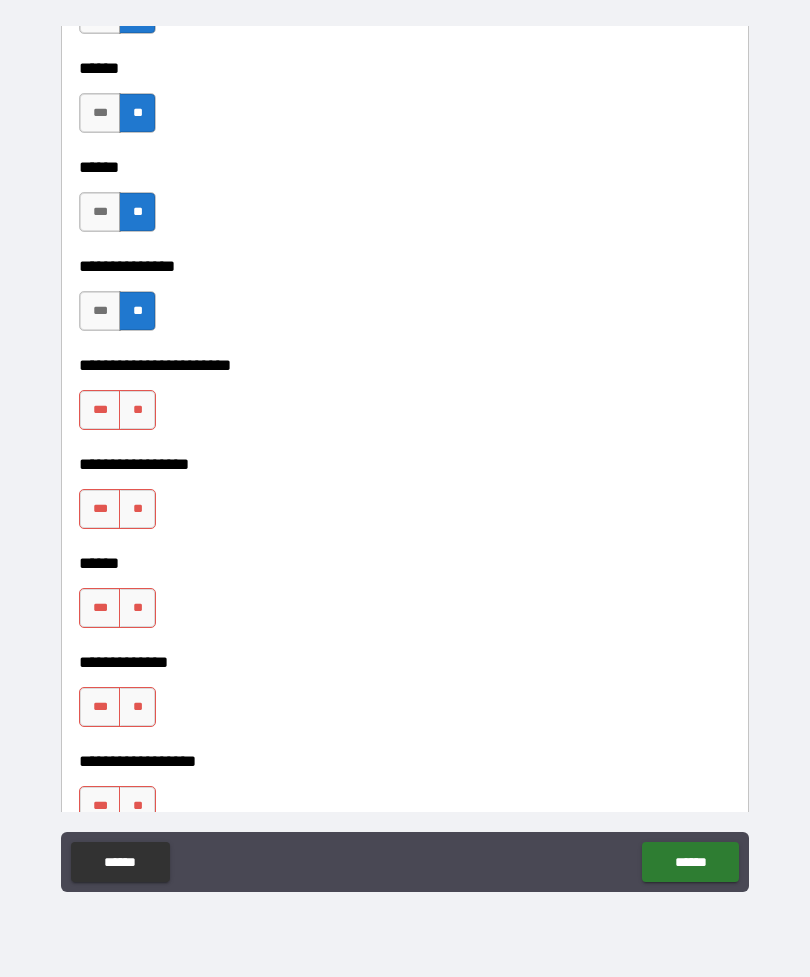 click on "**" at bounding box center (137, 410) 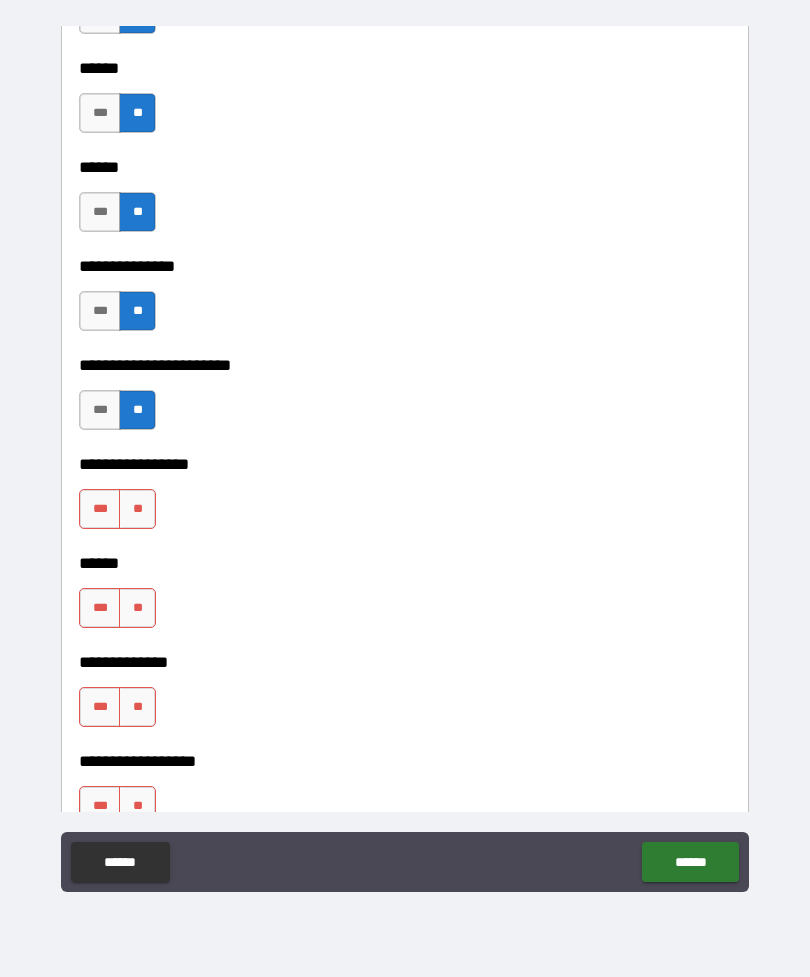 click on "**" at bounding box center [137, 509] 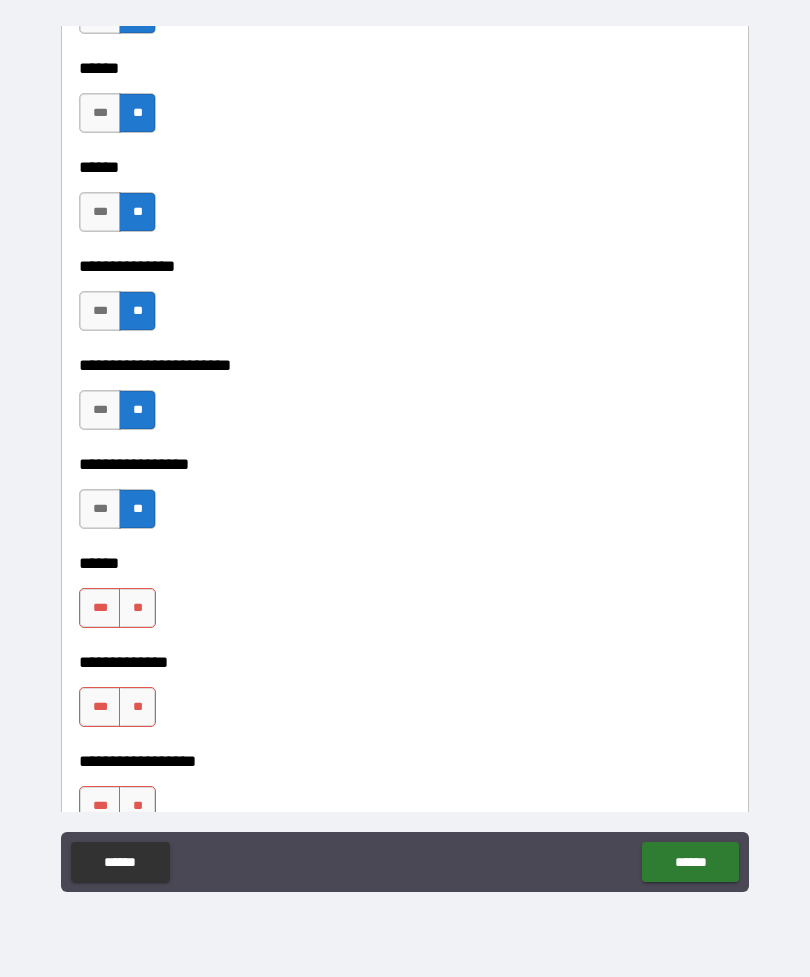 click on "**" at bounding box center [137, 608] 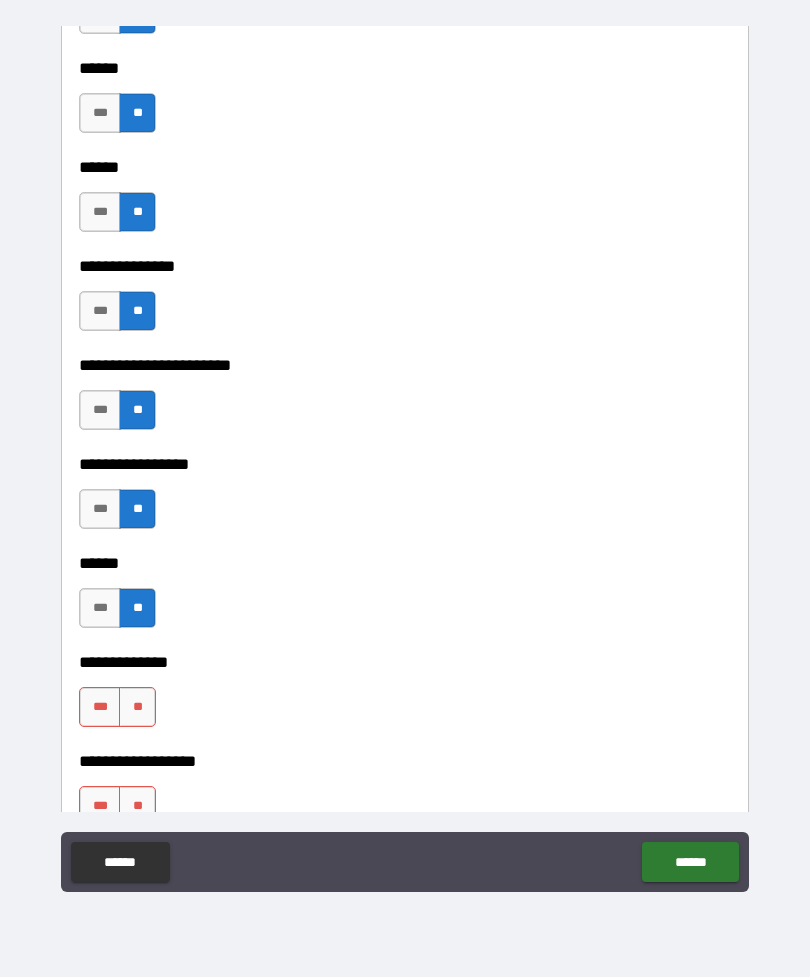 click on "***" at bounding box center (100, 608) 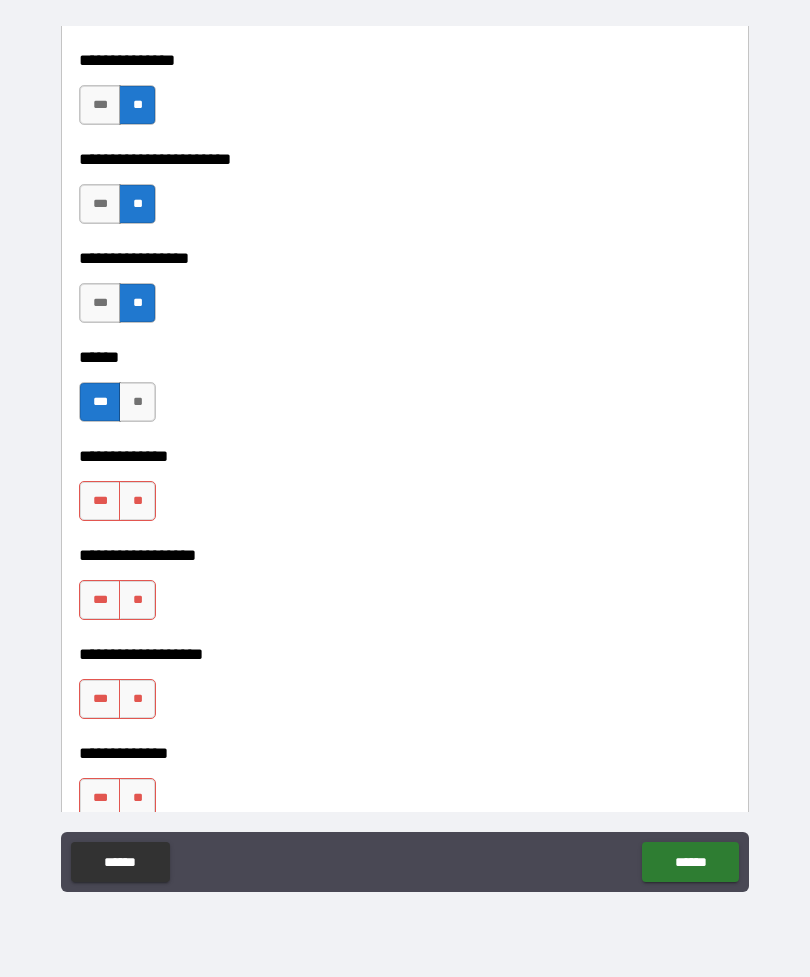 scroll, scrollTop: 3176, scrollLeft: 0, axis: vertical 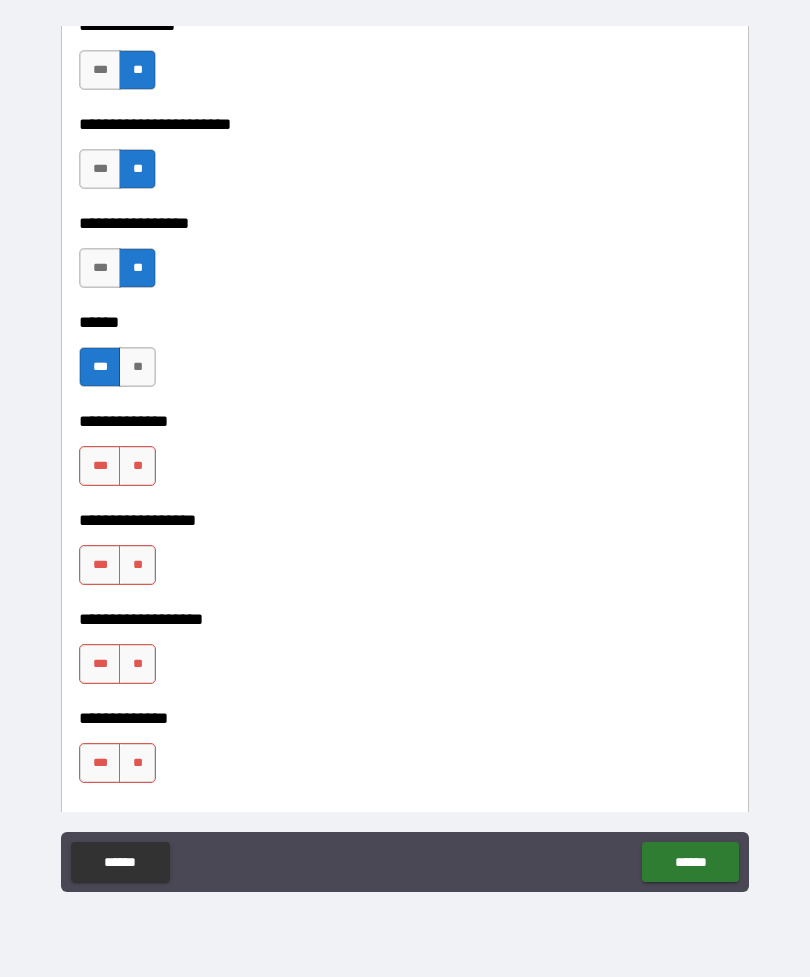 click on "**" at bounding box center (137, 466) 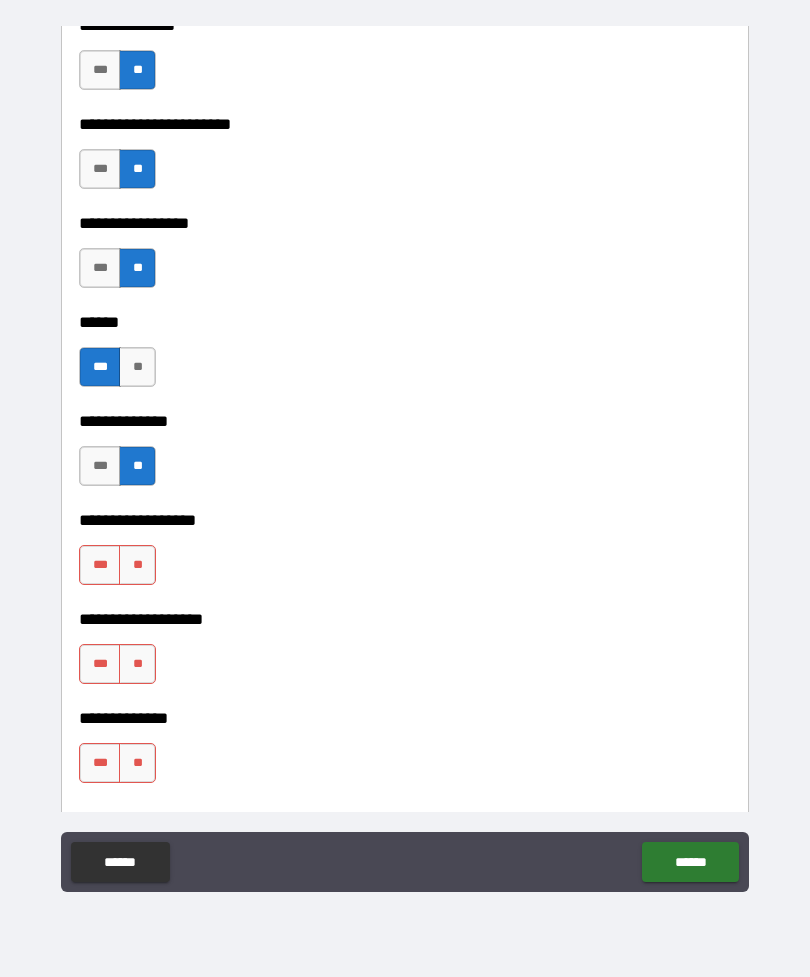 click on "**" at bounding box center [137, 565] 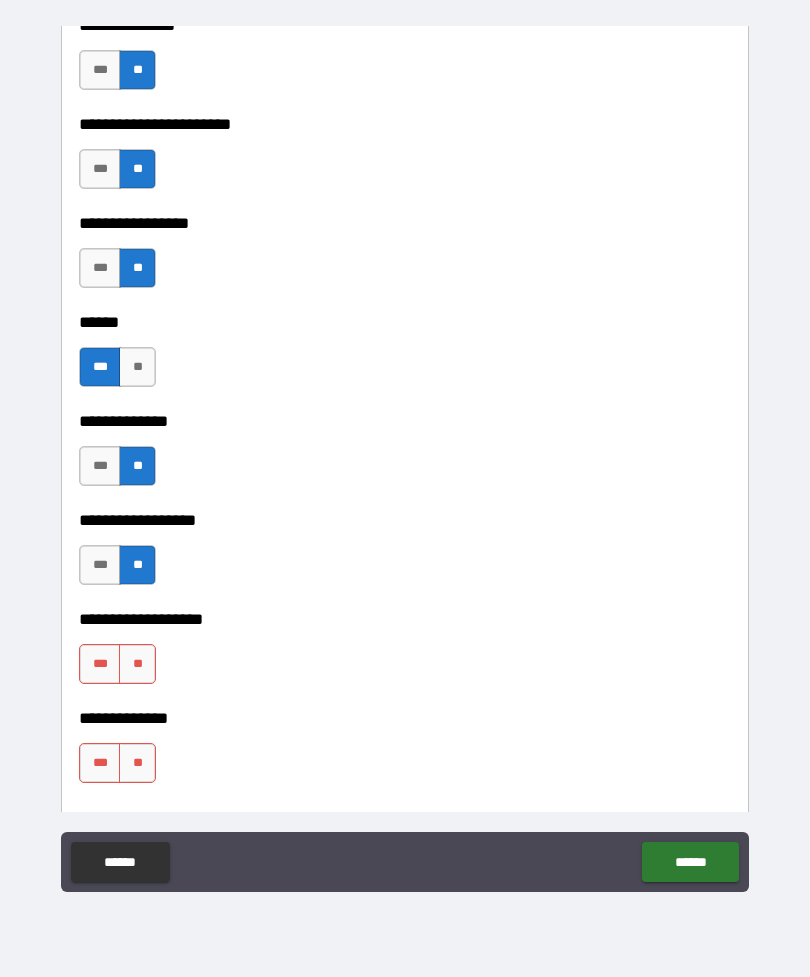 click on "**" at bounding box center (137, 664) 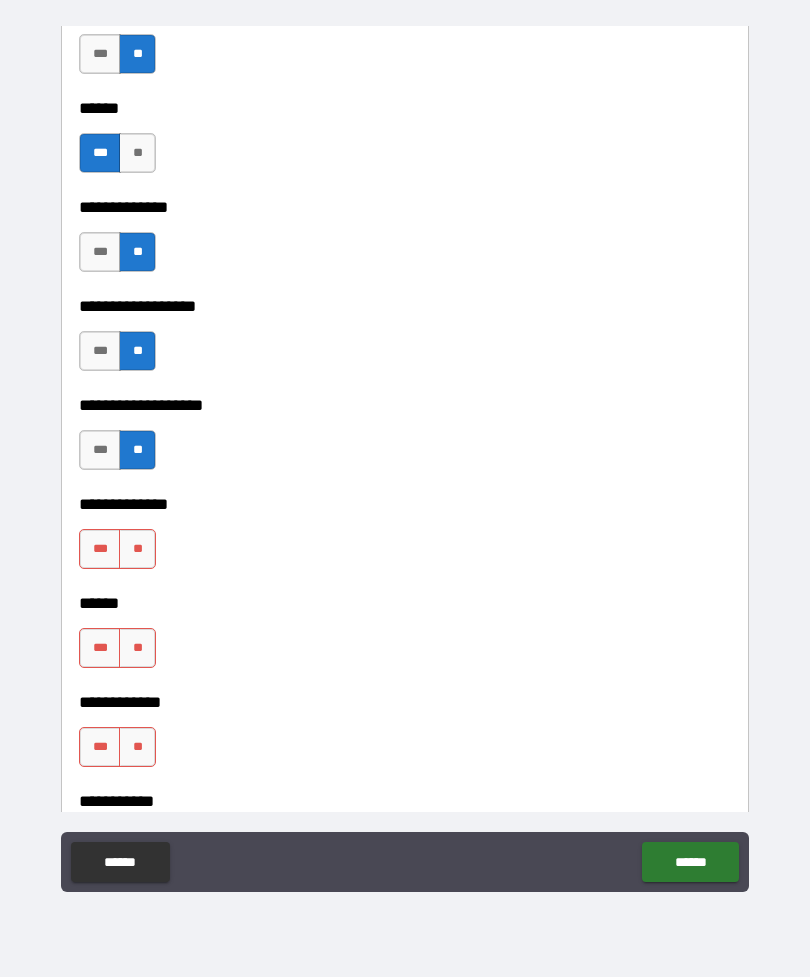 scroll, scrollTop: 3404, scrollLeft: 0, axis: vertical 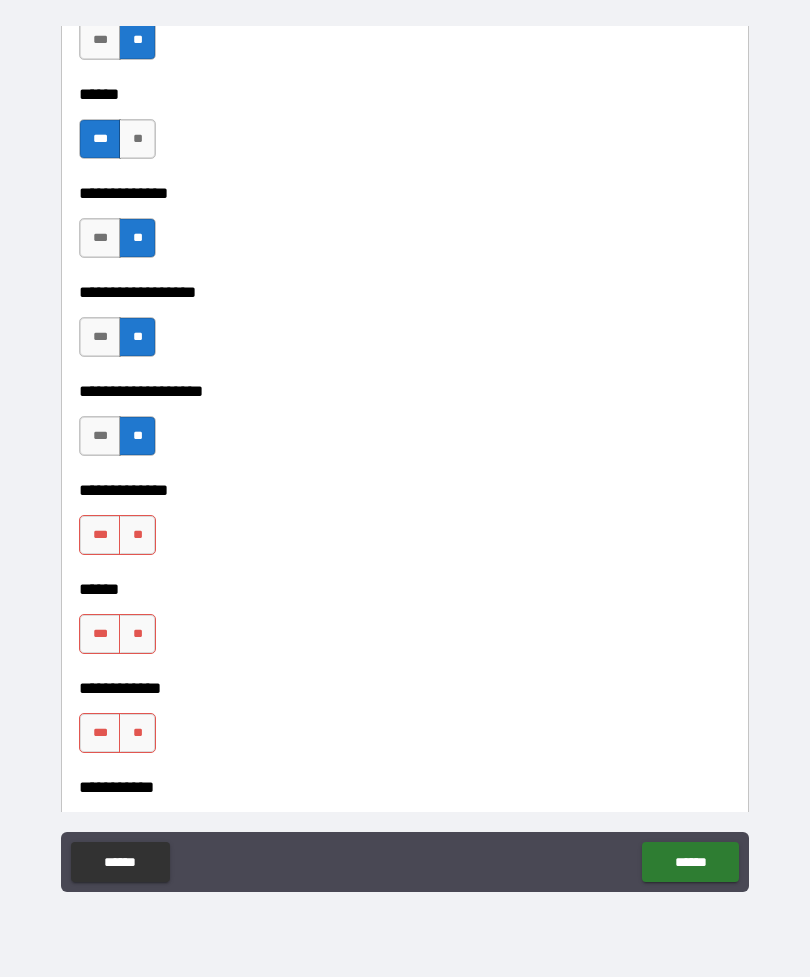 click on "**" at bounding box center [137, 535] 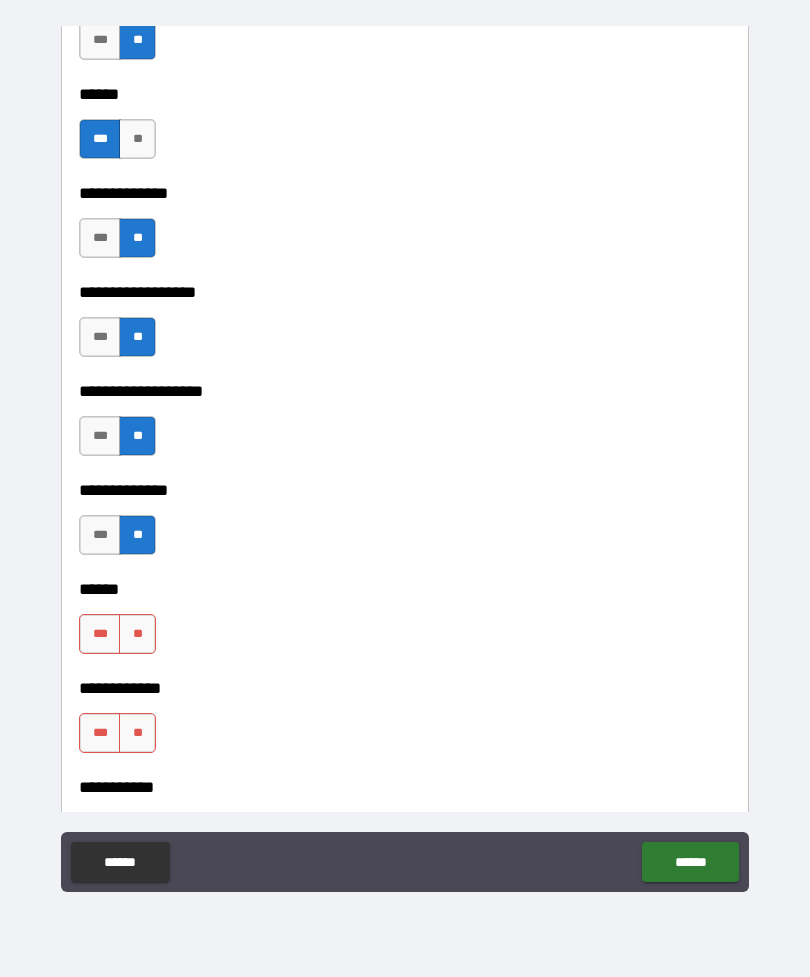click on "**" at bounding box center (137, 634) 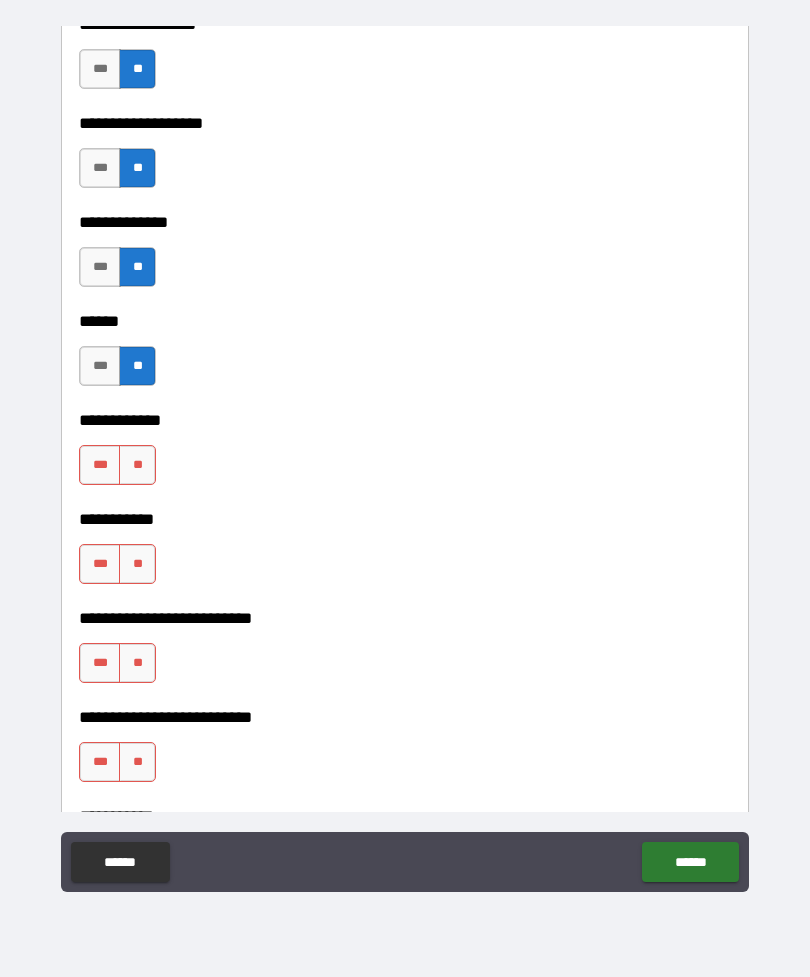 scroll, scrollTop: 3673, scrollLeft: 0, axis: vertical 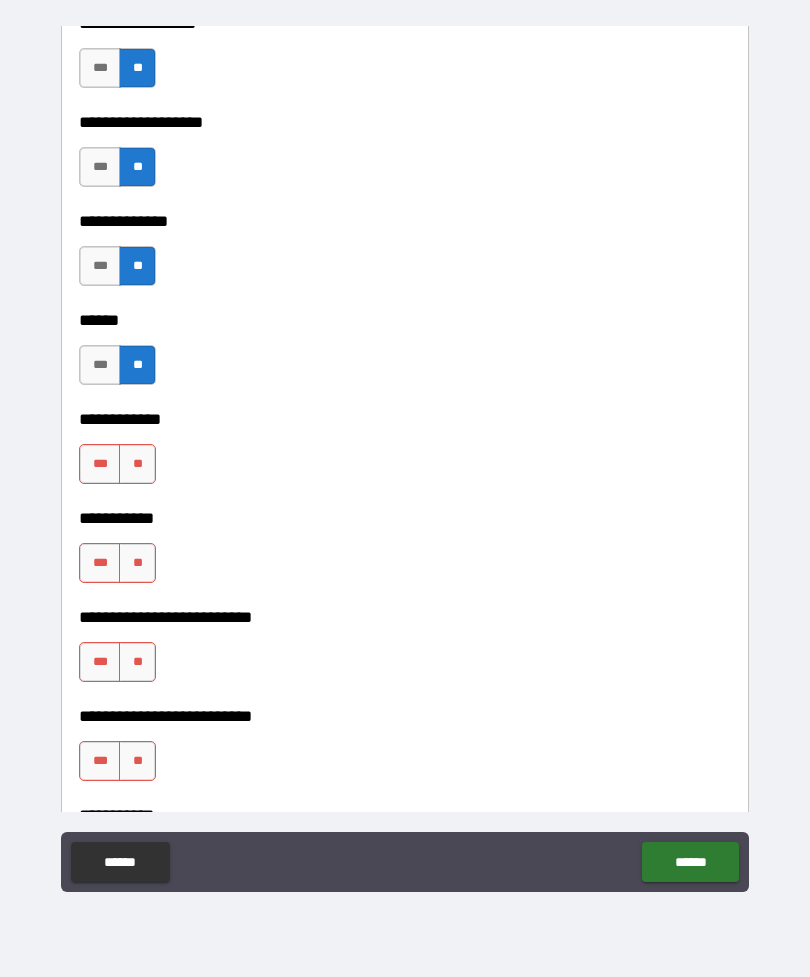 click on "**" at bounding box center [137, 464] 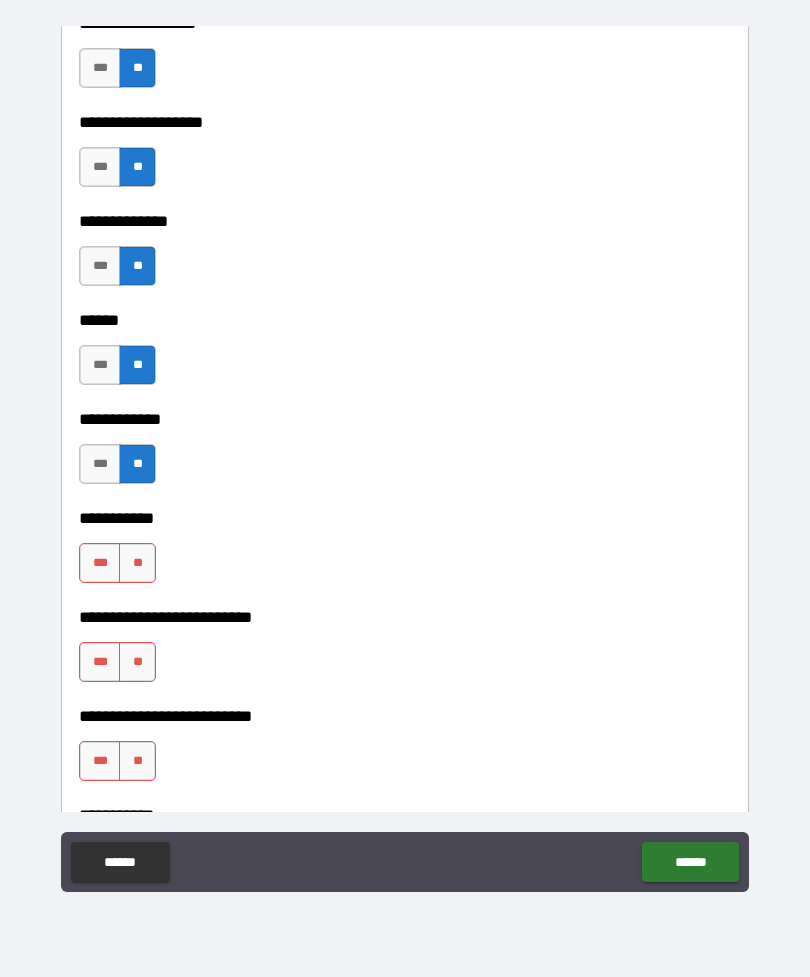 click on "**" at bounding box center (137, 563) 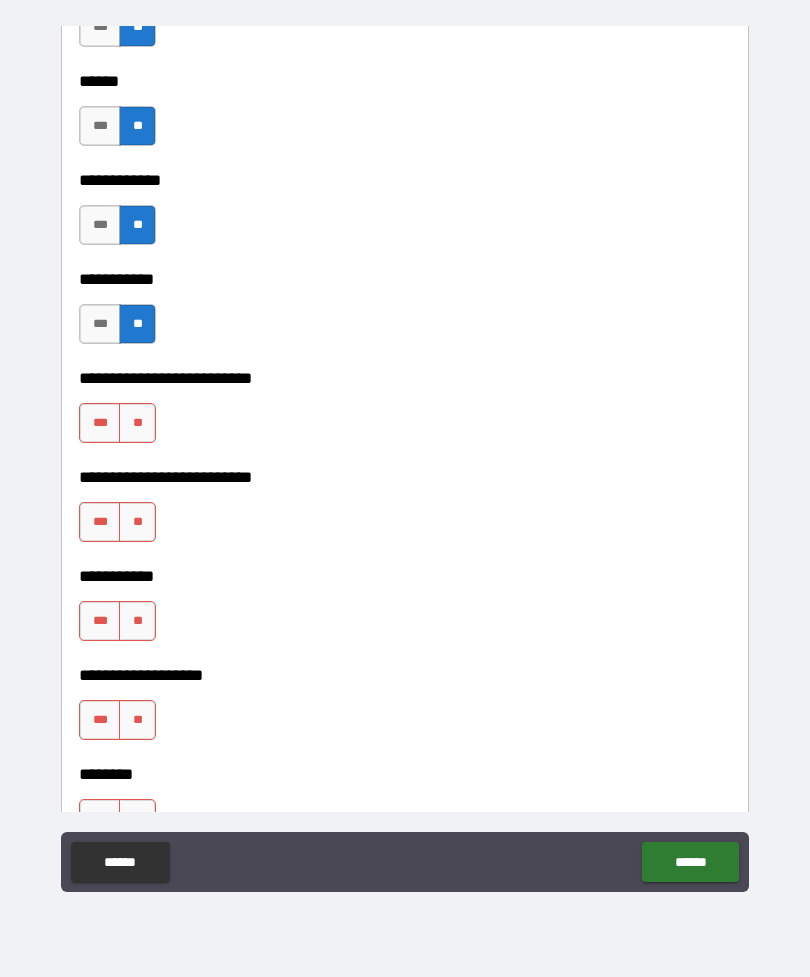 scroll, scrollTop: 3913, scrollLeft: 0, axis: vertical 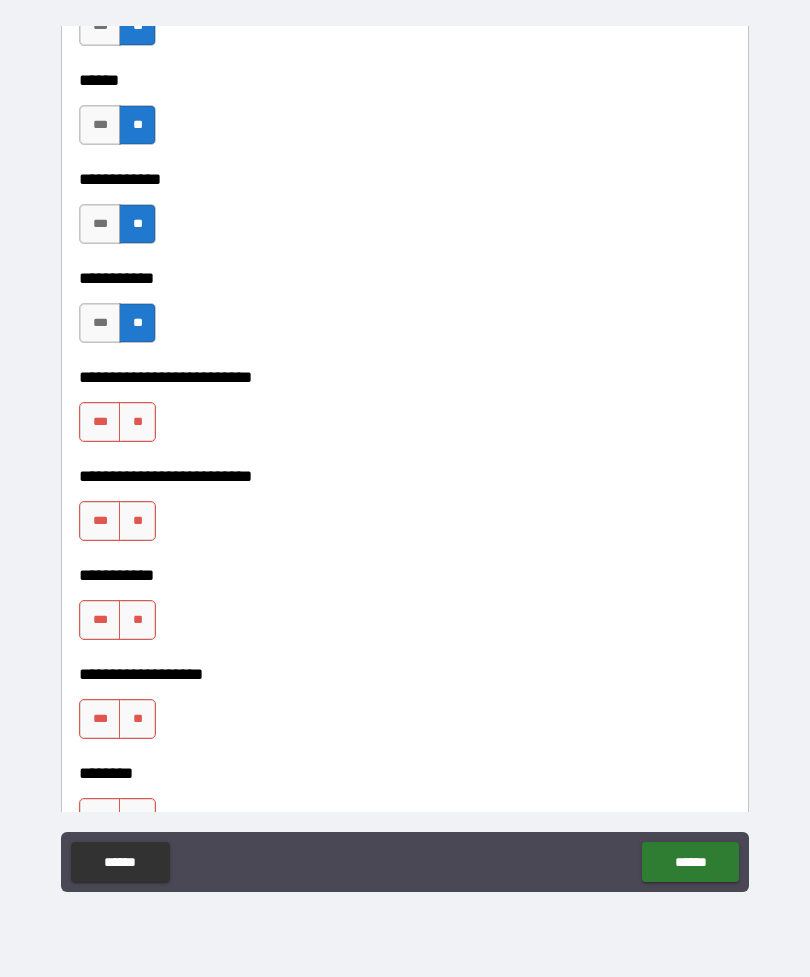 click on "**" at bounding box center (137, 422) 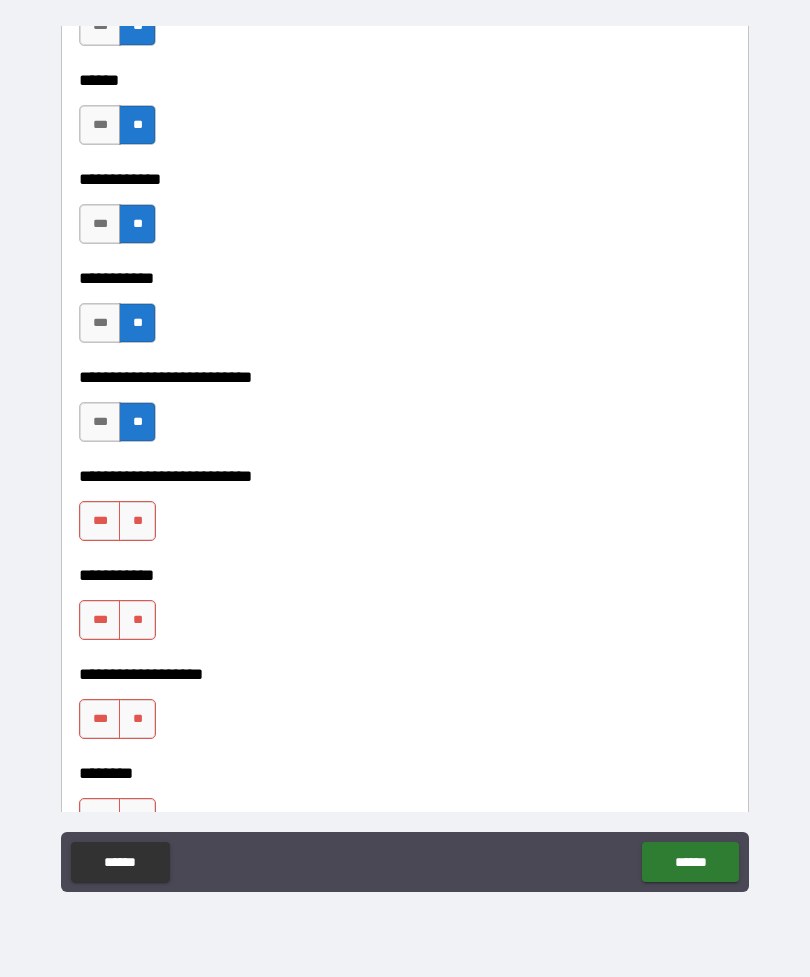 click on "**" at bounding box center (137, 521) 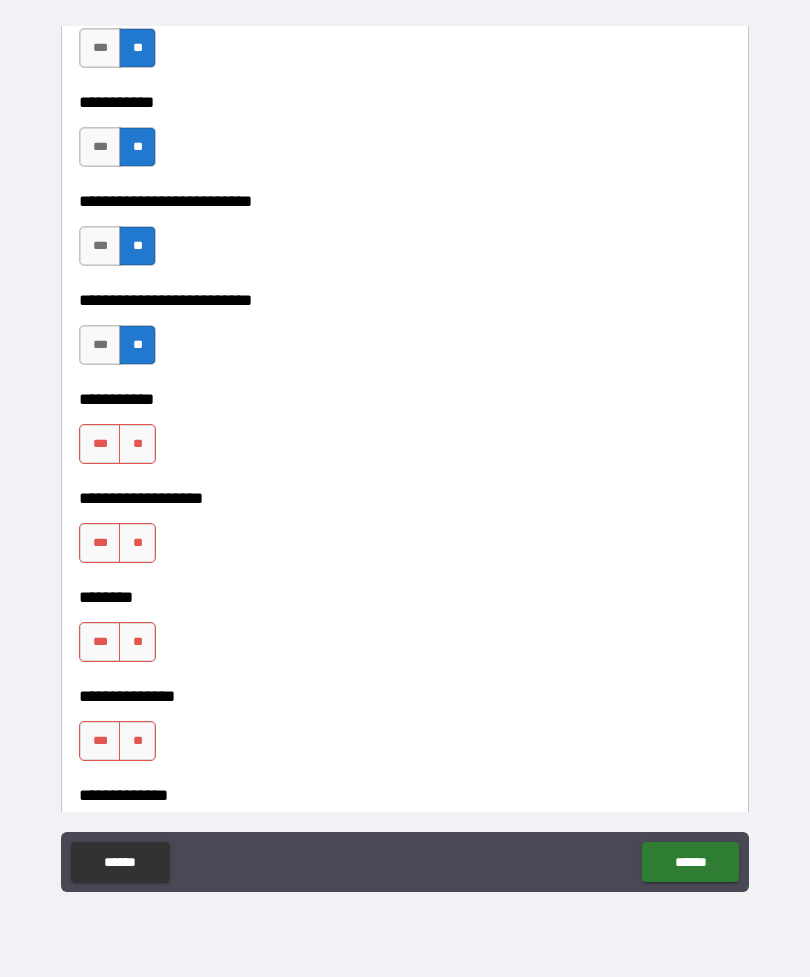 scroll, scrollTop: 4091, scrollLeft: 0, axis: vertical 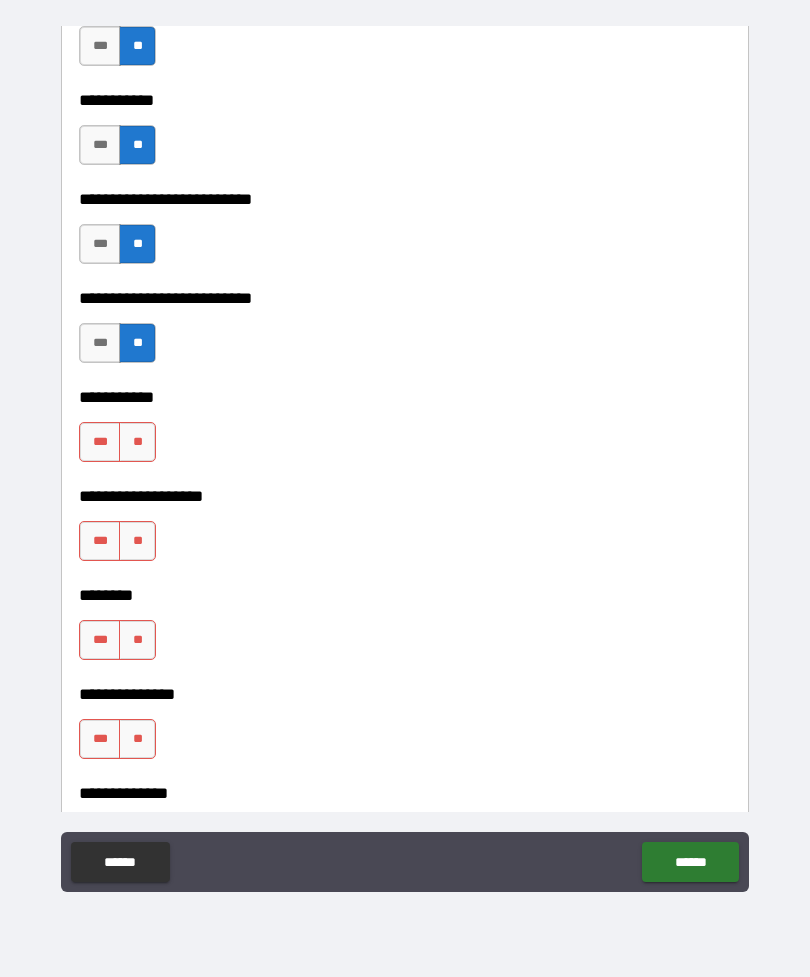 click on "**" at bounding box center (137, 442) 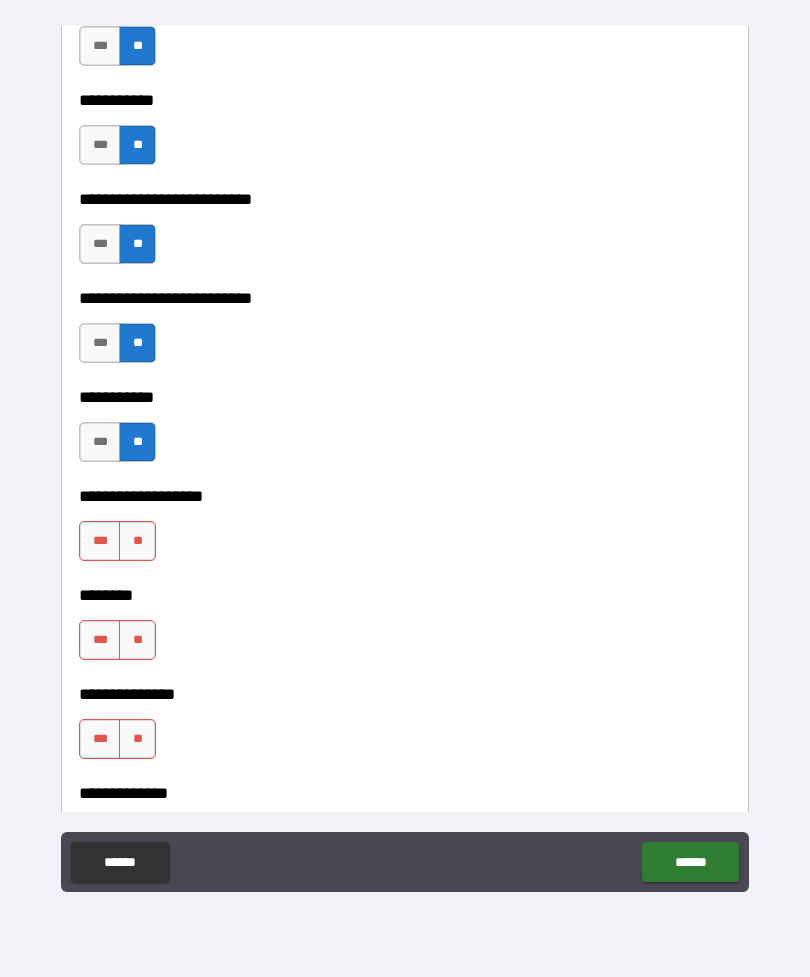 click on "**" at bounding box center (137, 541) 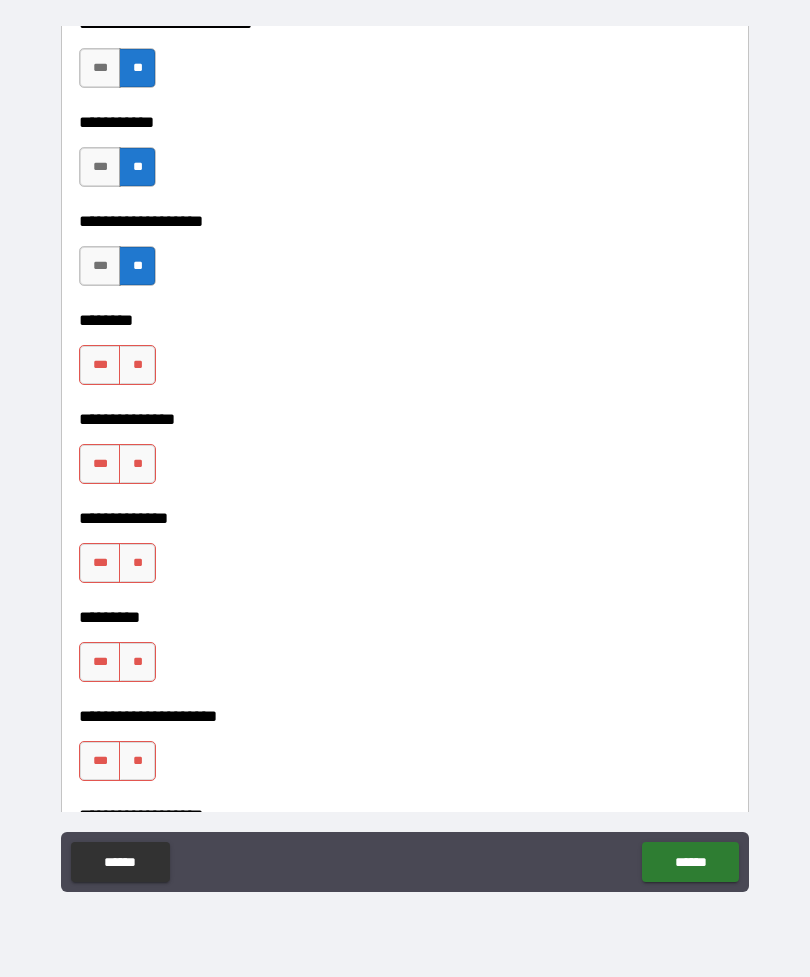 scroll, scrollTop: 4368, scrollLeft: 0, axis: vertical 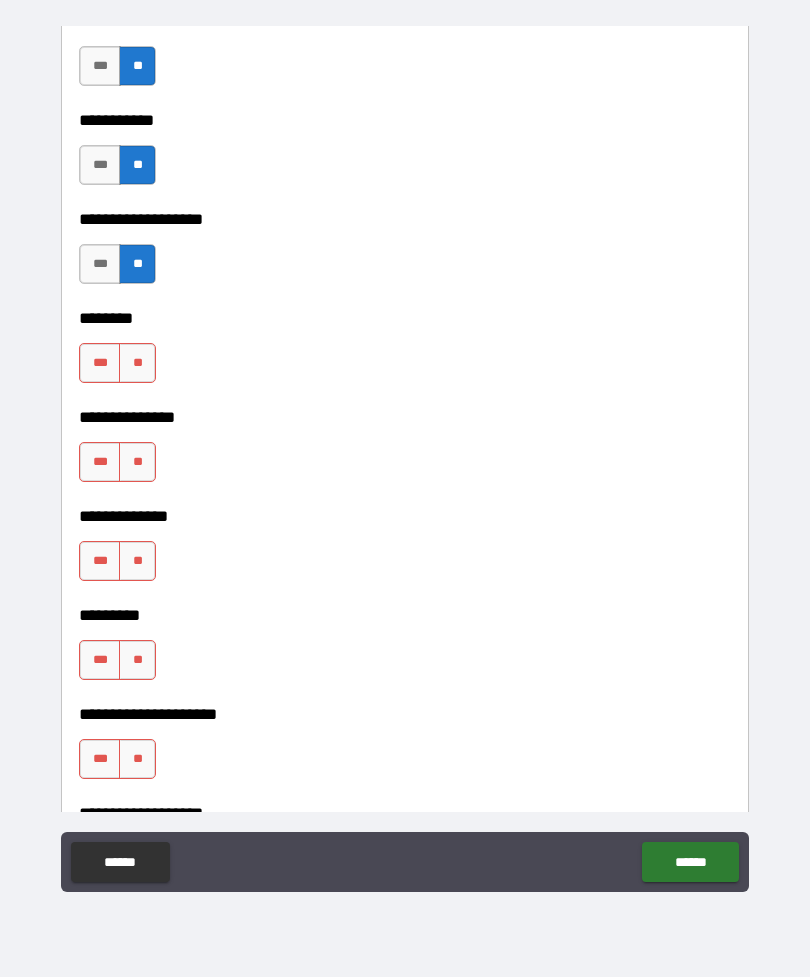 click on "**" at bounding box center [137, 363] 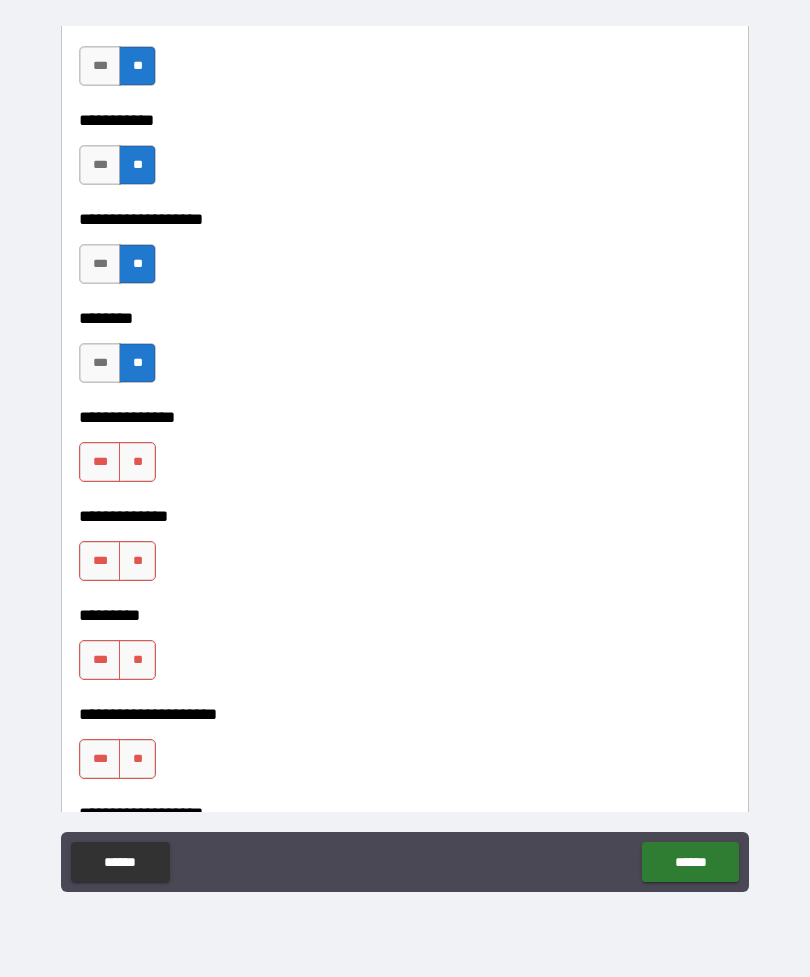 click on "**" at bounding box center (137, 462) 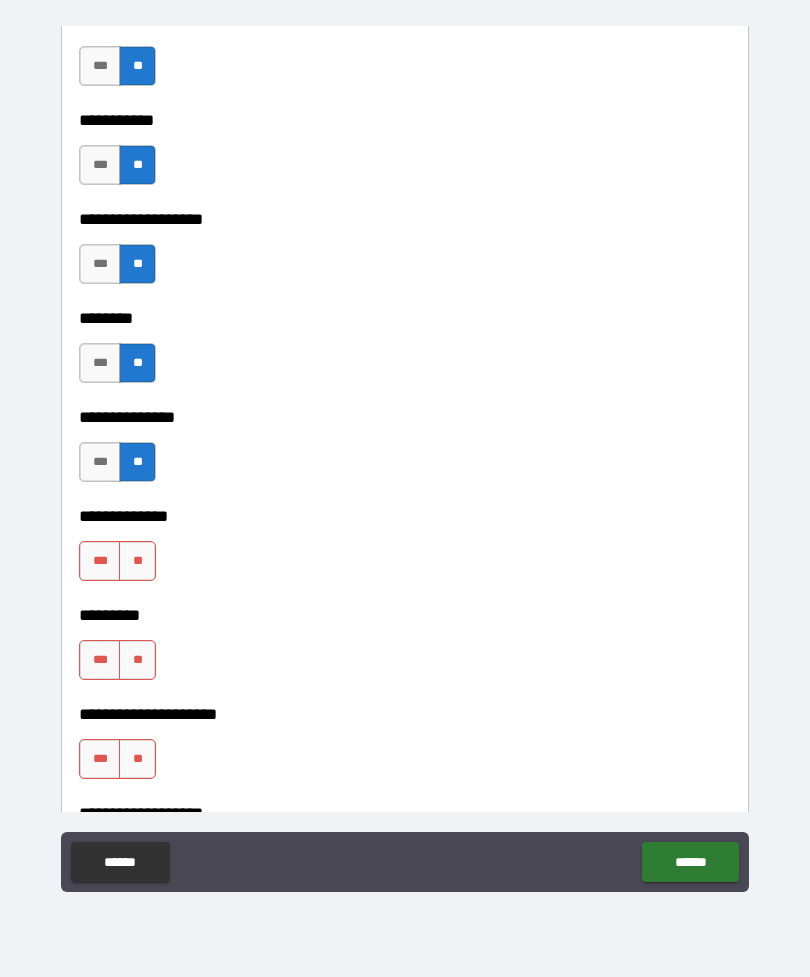 click on "**" at bounding box center (137, 561) 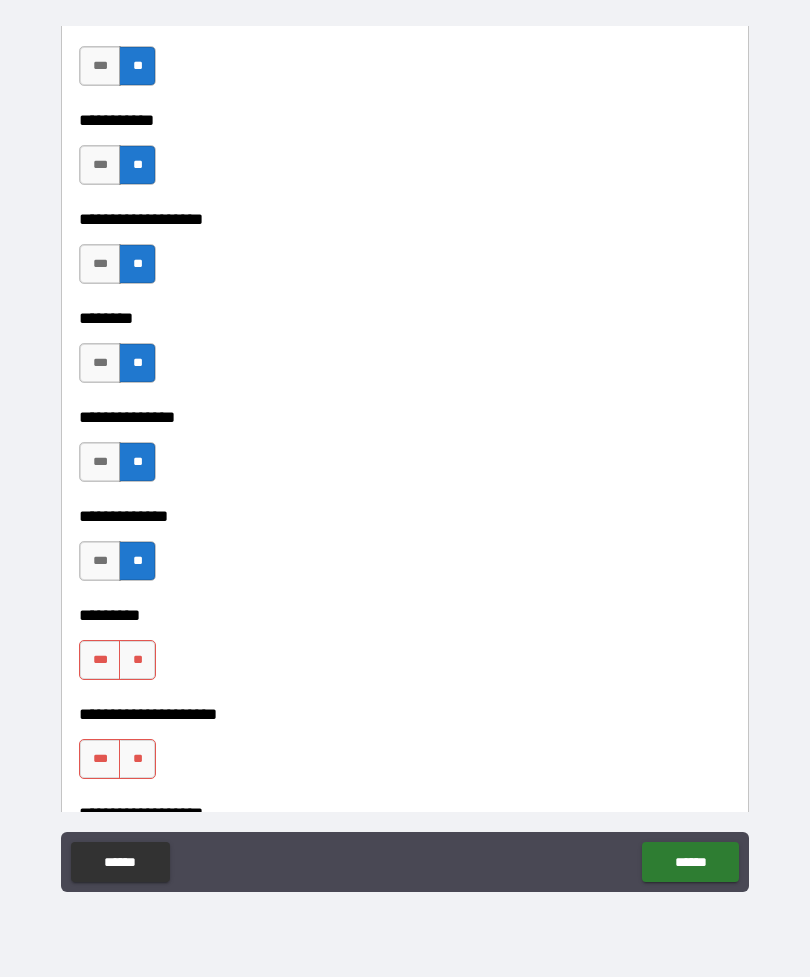 click on "**" at bounding box center (137, 660) 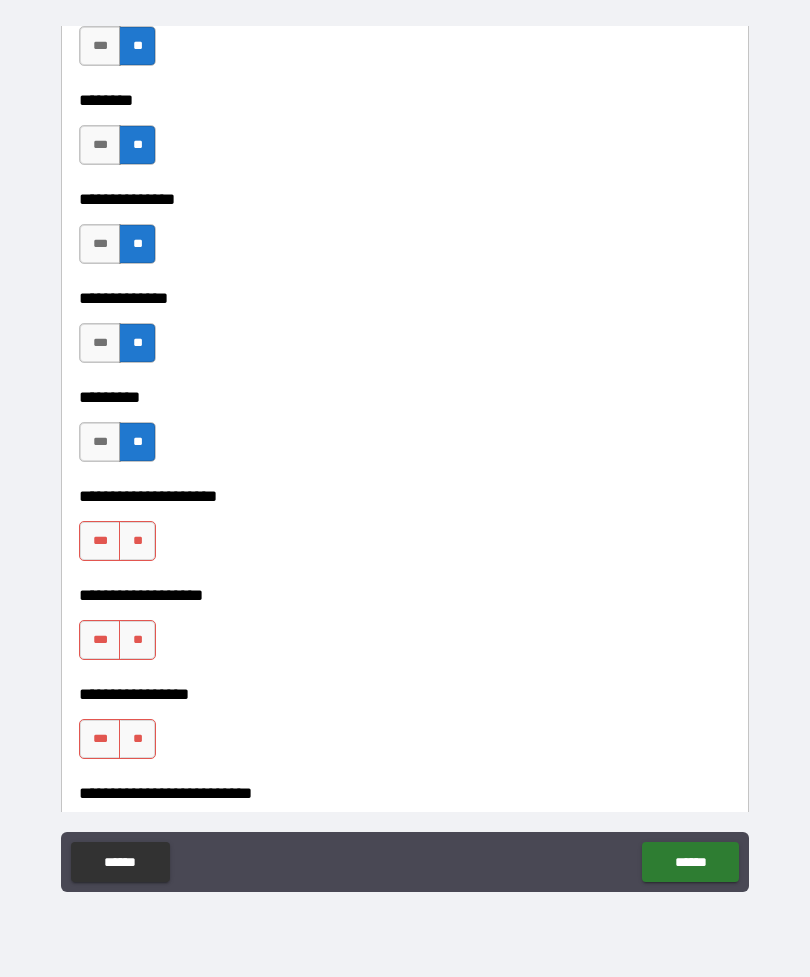 scroll, scrollTop: 4613, scrollLeft: 0, axis: vertical 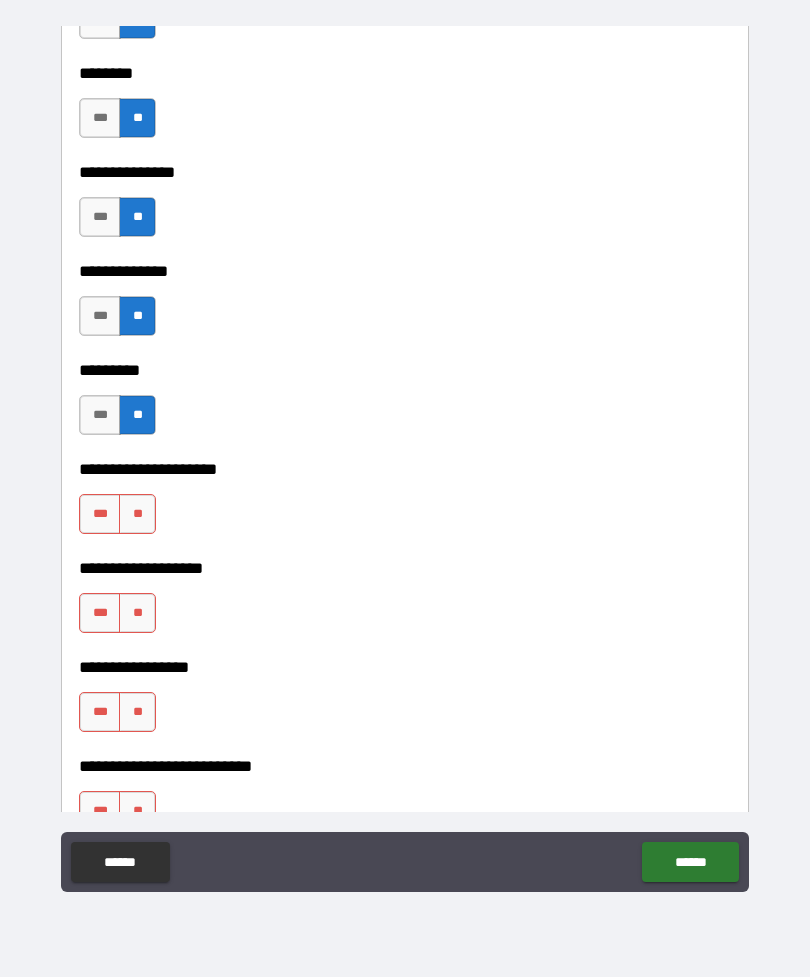 click on "**" at bounding box center [137, 514] 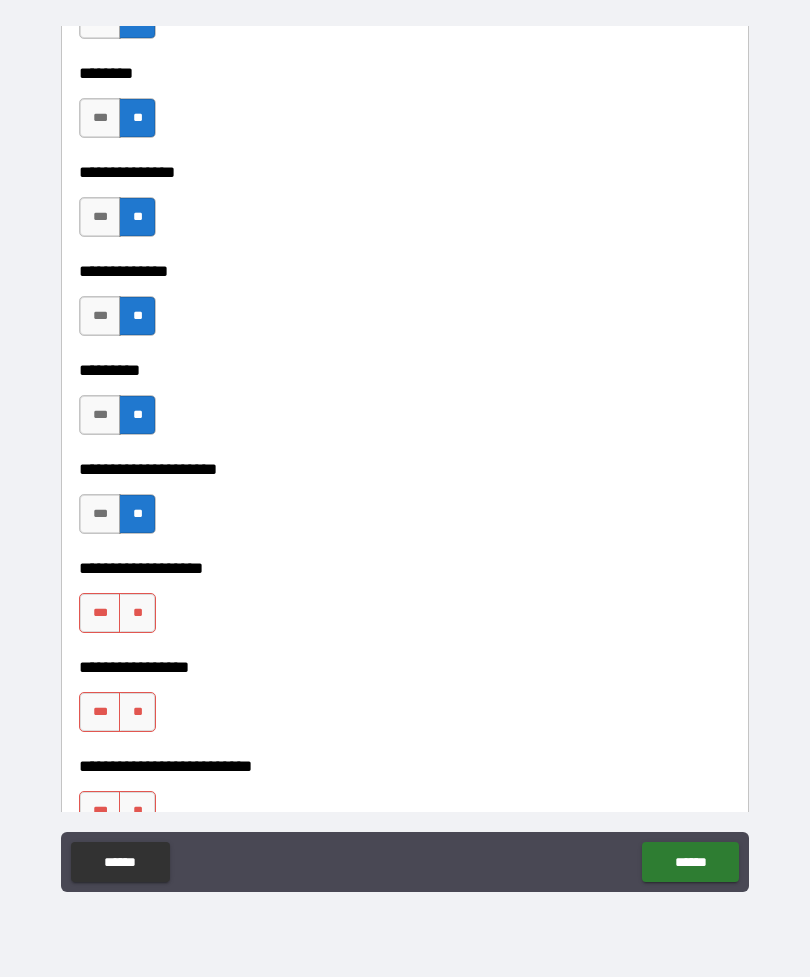 click on "**" at bounding box center [137, 613] 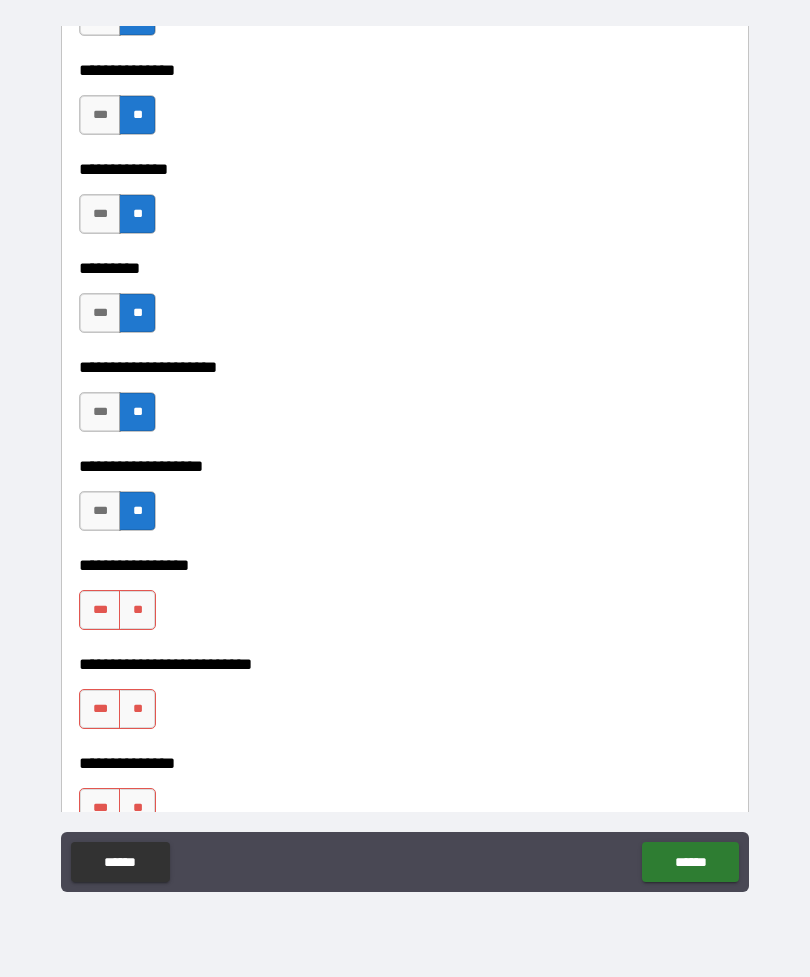 scroll, scrollTop: 4727, scrollLeft: 0, axis: vertical 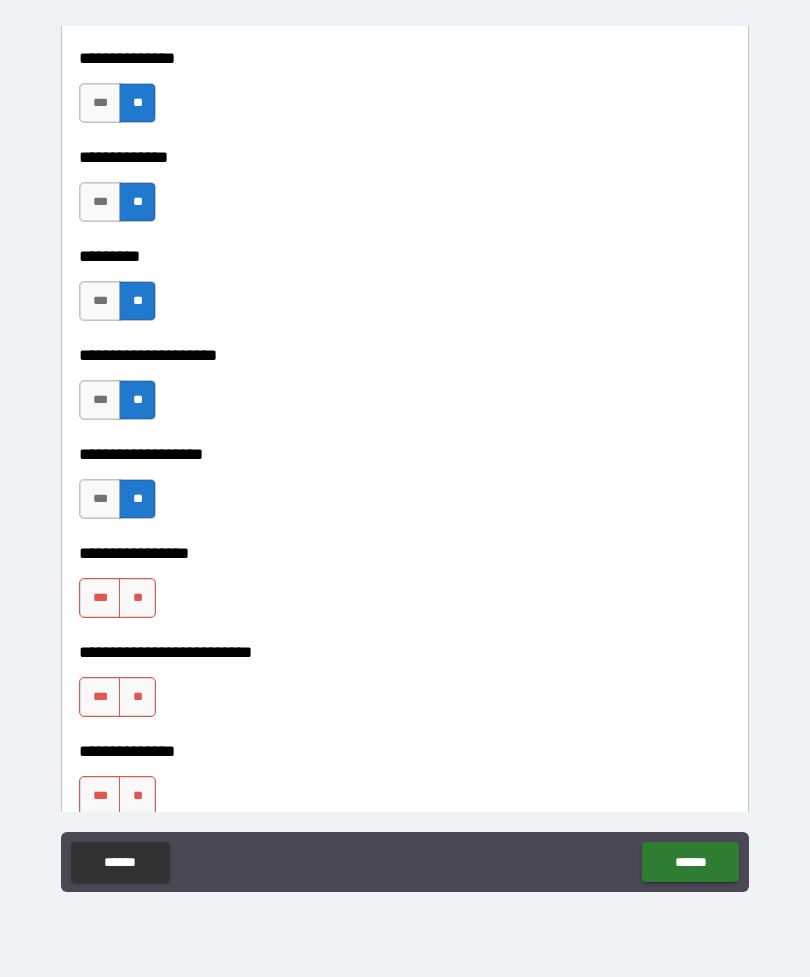 click on "**" at bounding box center (137, 598) 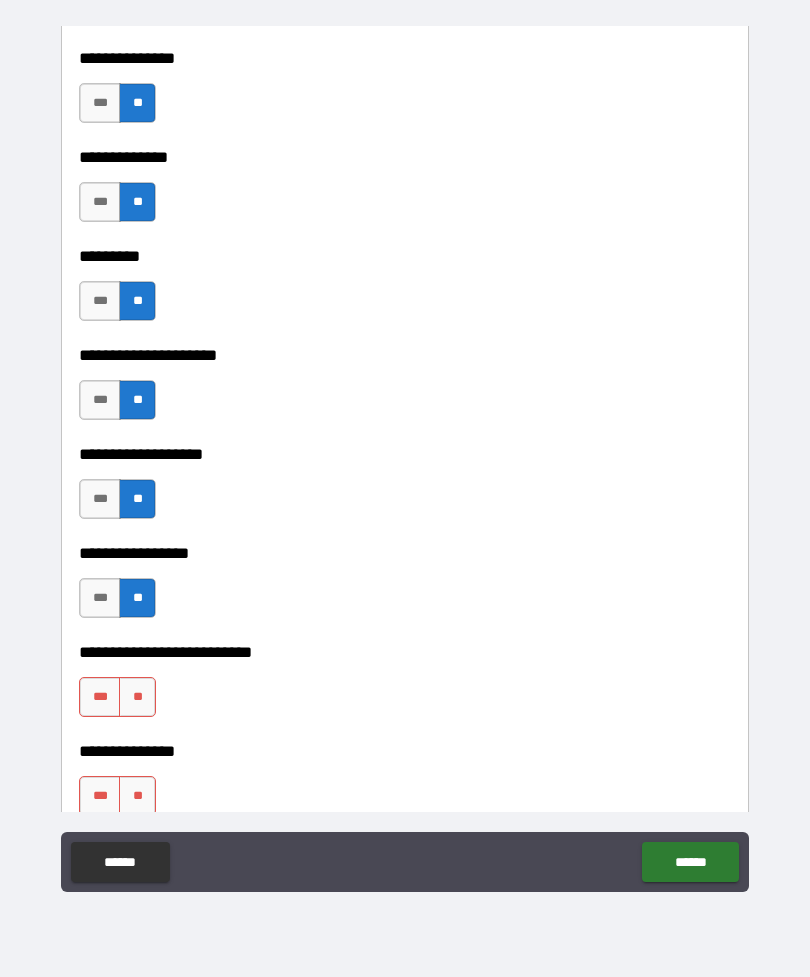 click on "**" at bounding box center (137, 697) 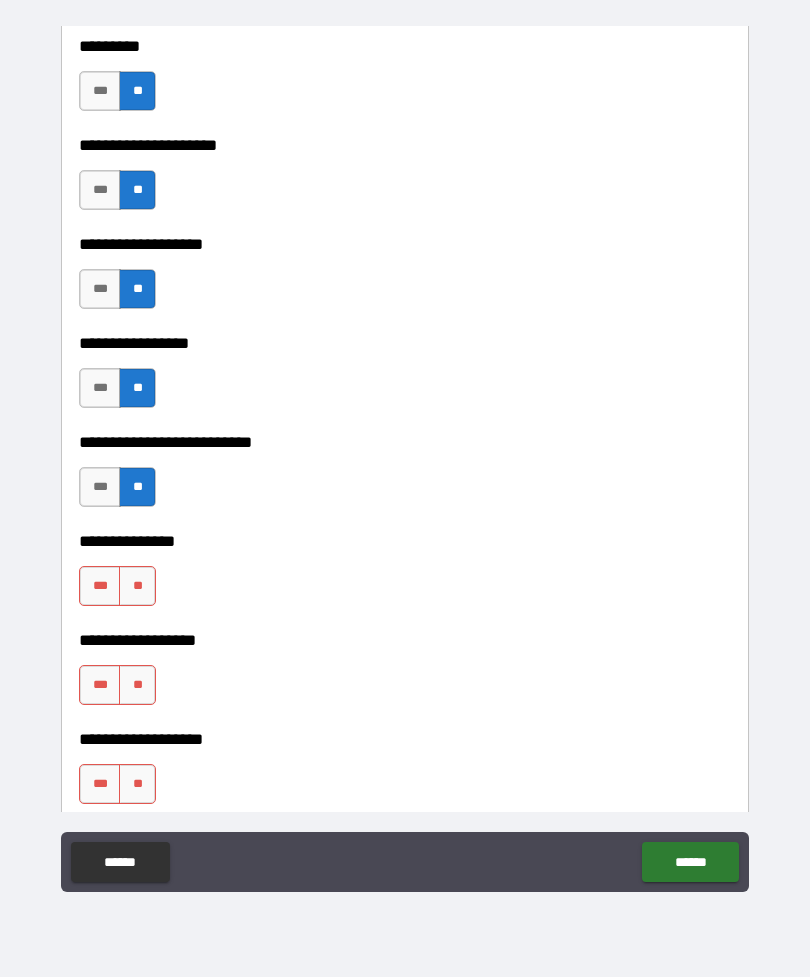 scroll, scrollTop: 4985, scrollLeft: 0, axis: vertical 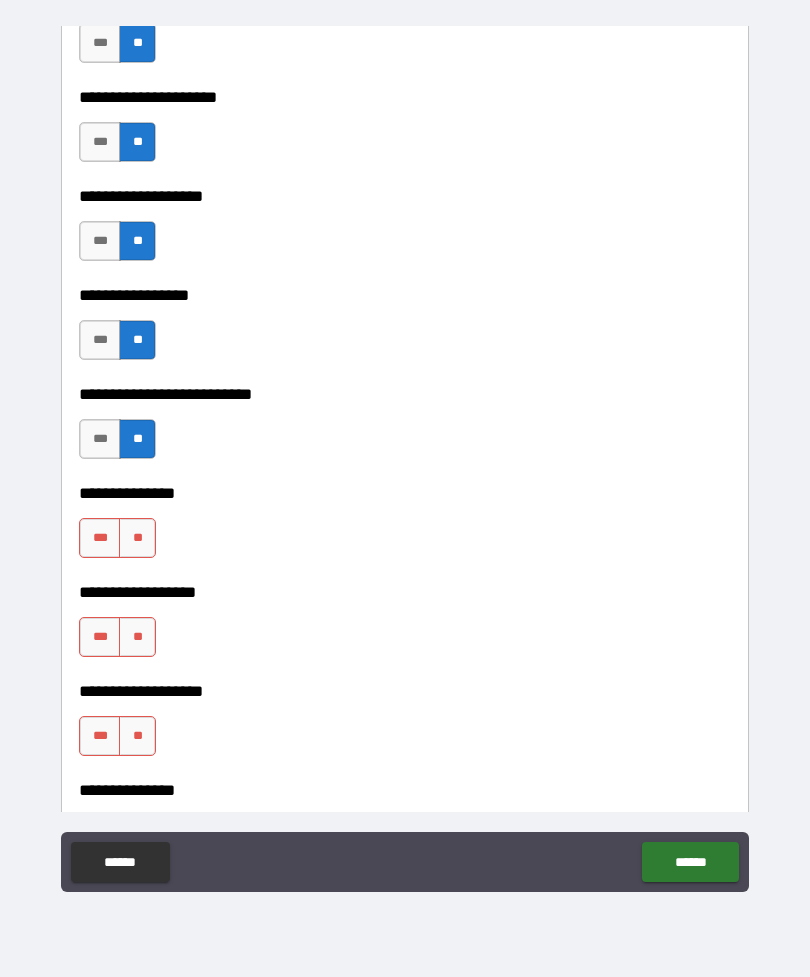 click on "**" at bounding box center (137, 538) 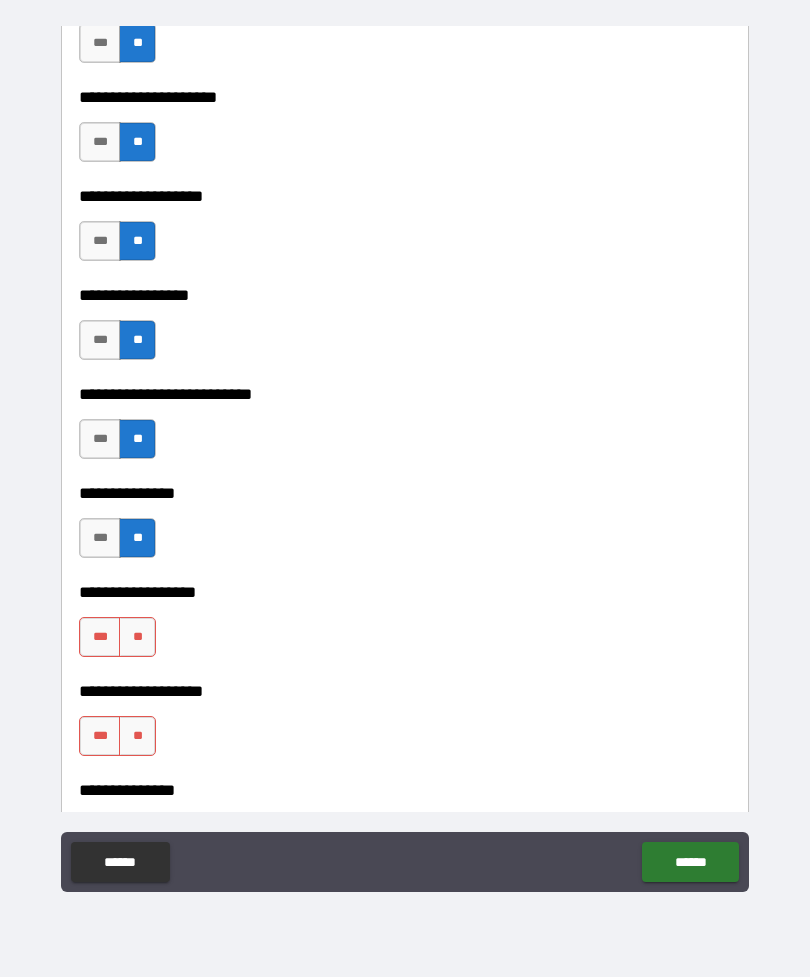 click on "**" at bounding box center [137, 637] 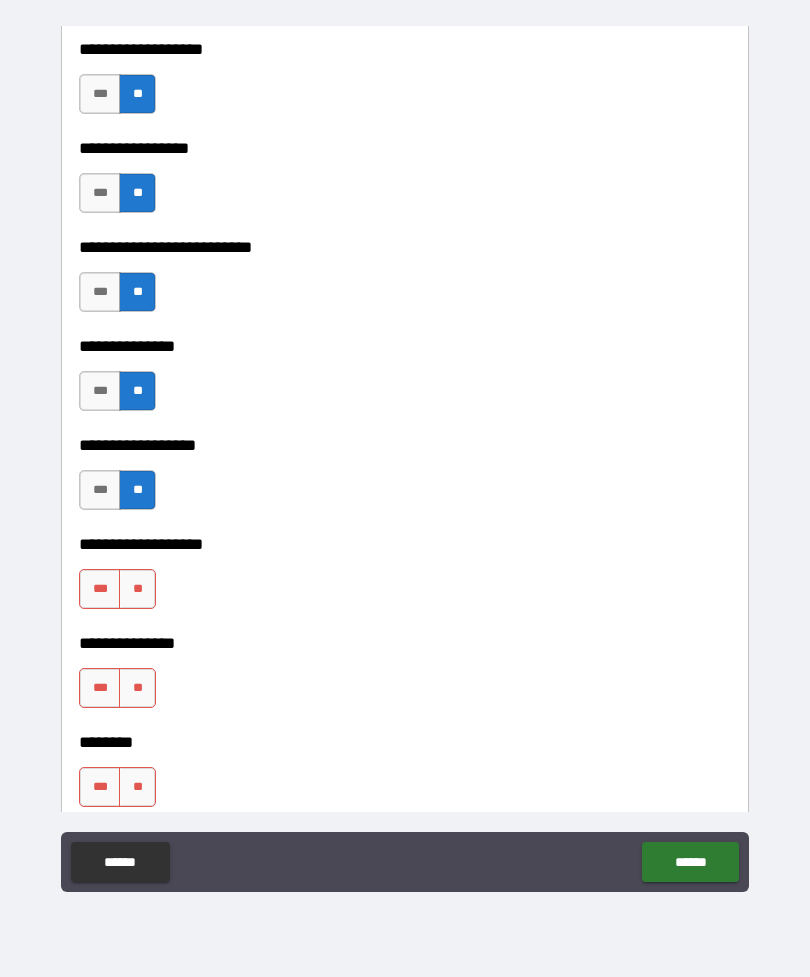 scroll, scrollTop: 5155, scrollLeft: 0, axis: vertical 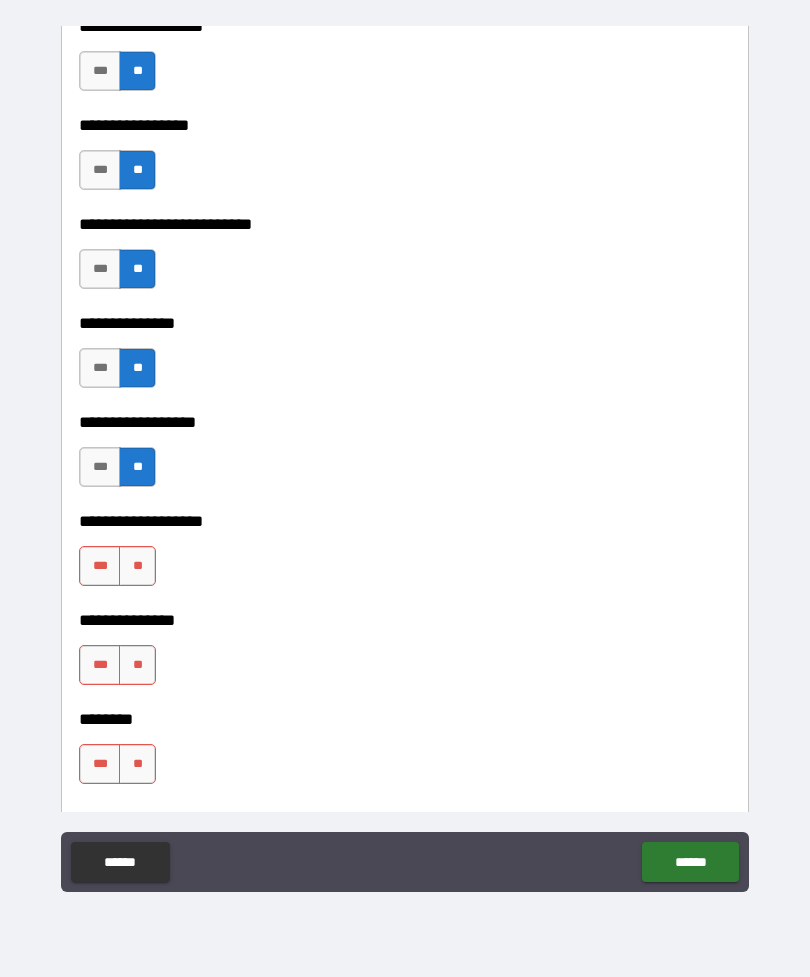 click on "**" at bounding box center [137, 566] 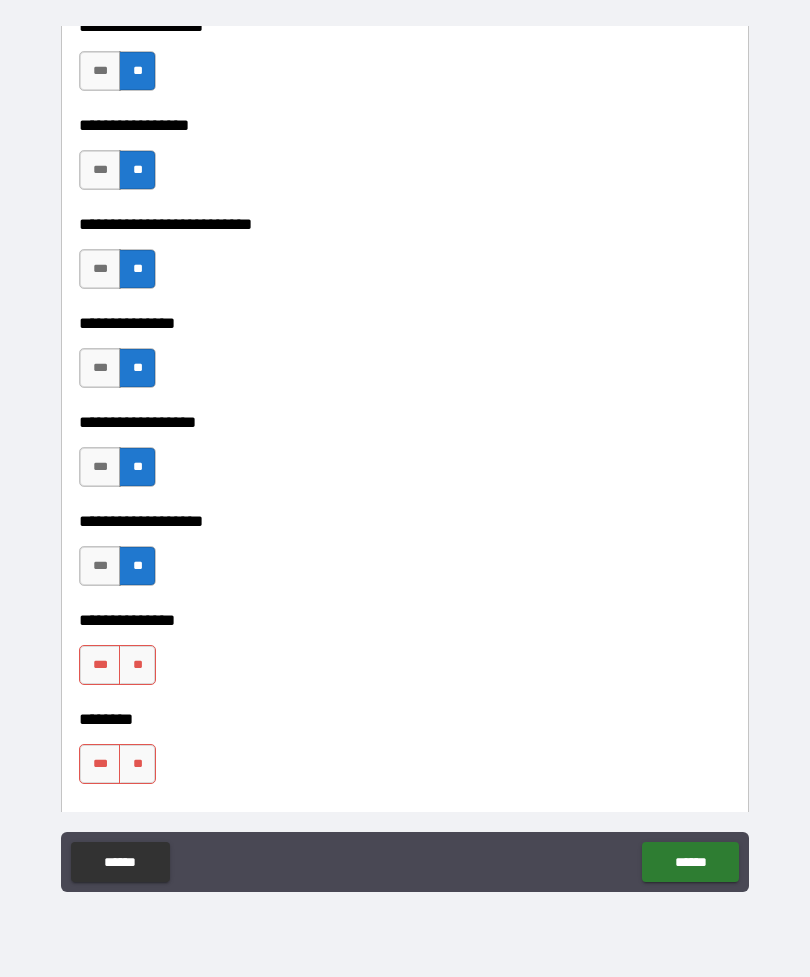 click on "**" at bounding box center [137, 665] 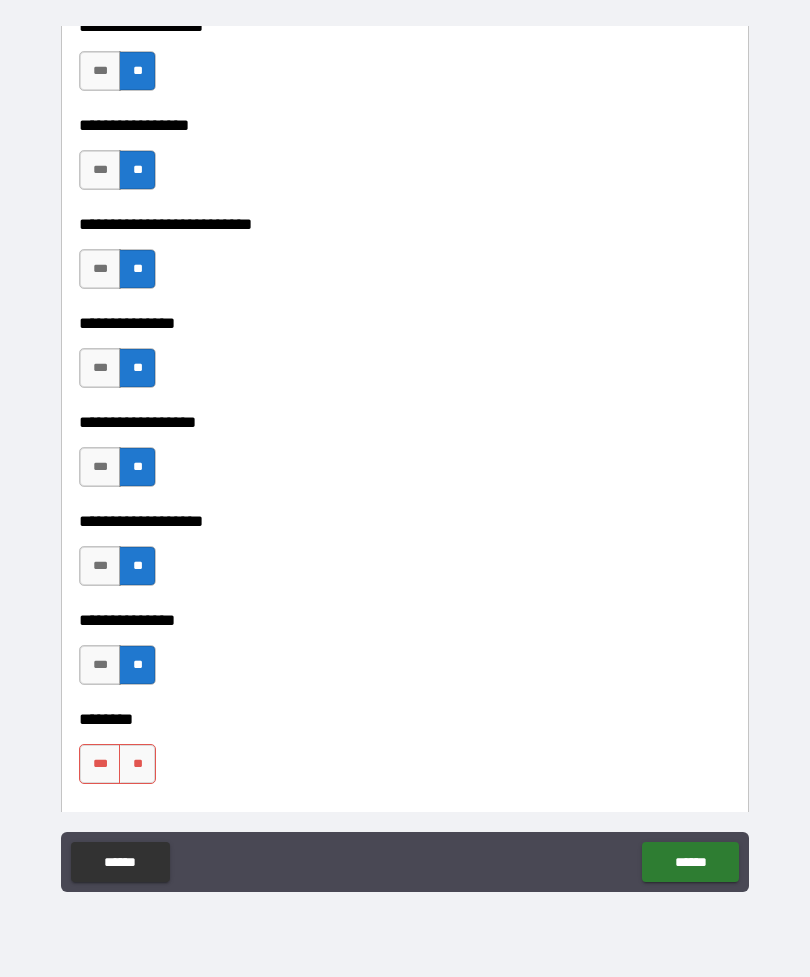 click on "**" at bounding box center [137, 764] 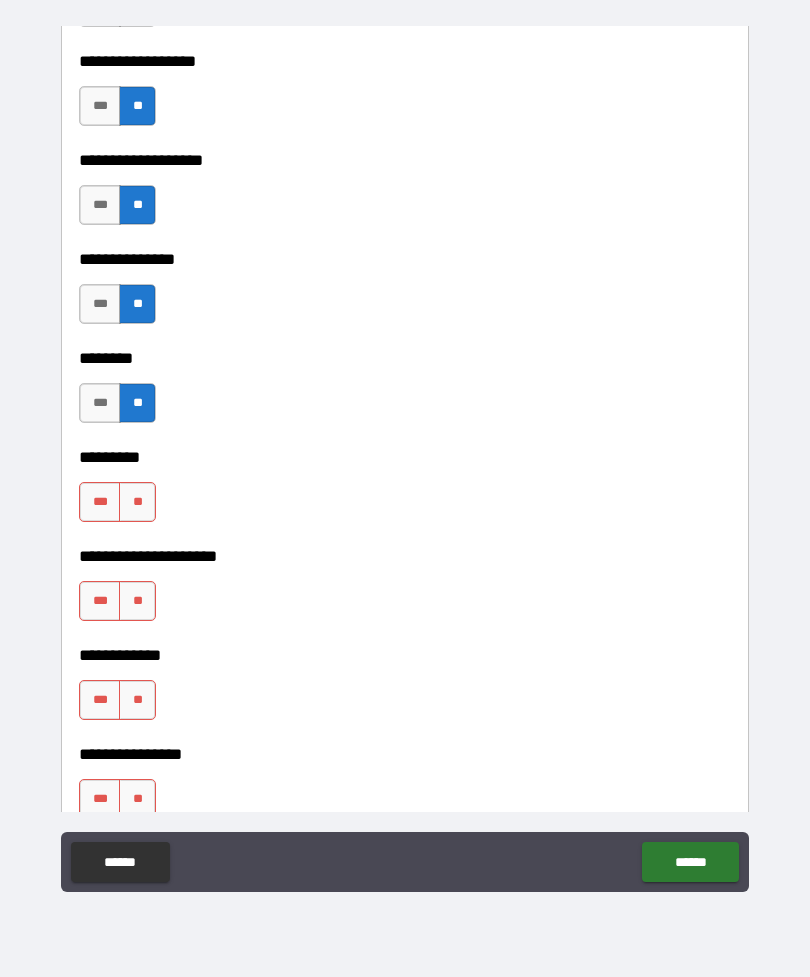 scroll, scrollTop: 5525, scrollLeft: 0, axis: vertical 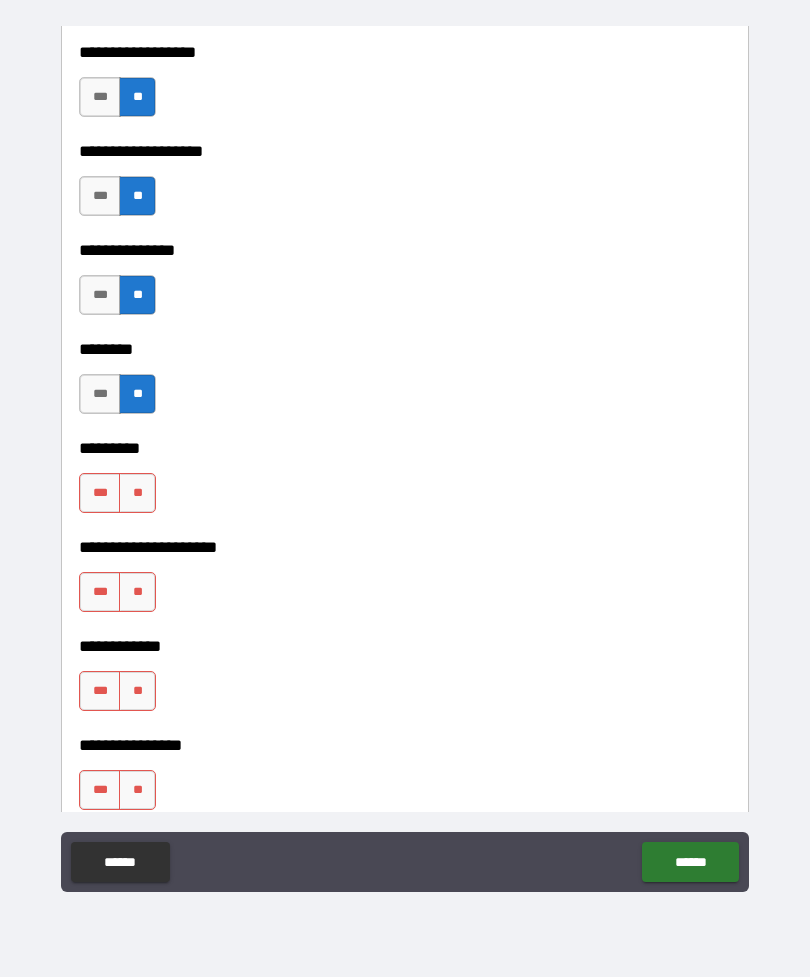 click on "**" at bounding box center [137, 493] 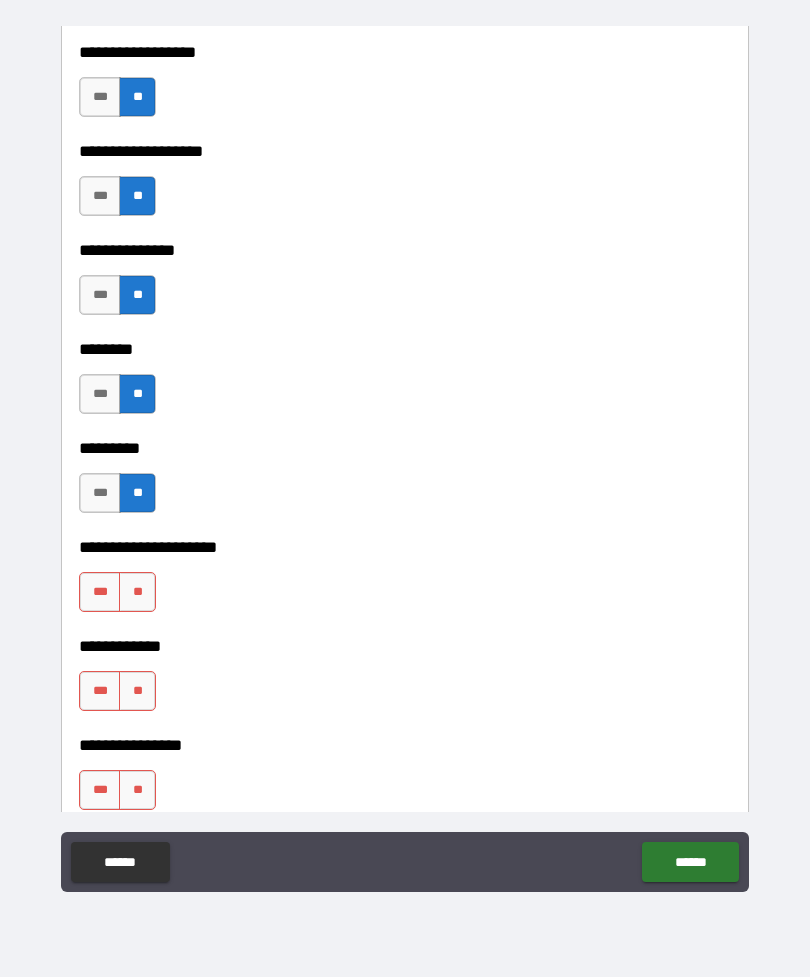 click on "**" at bounding box center [137, 592] 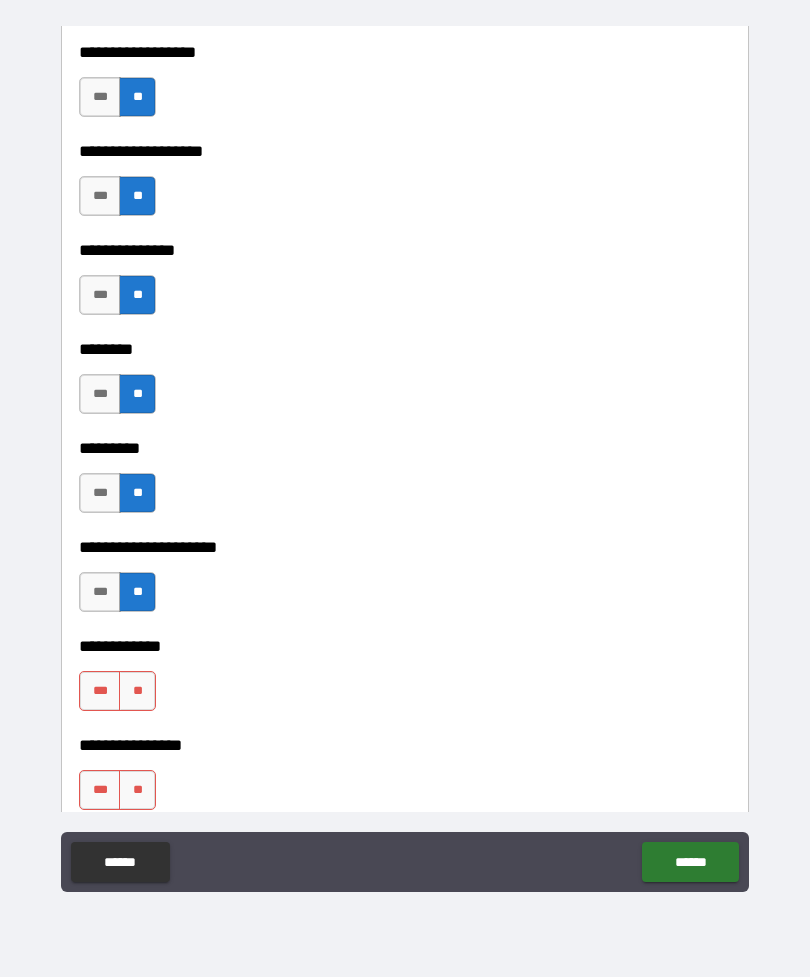 click on "**" at bounding box center (137, 691) 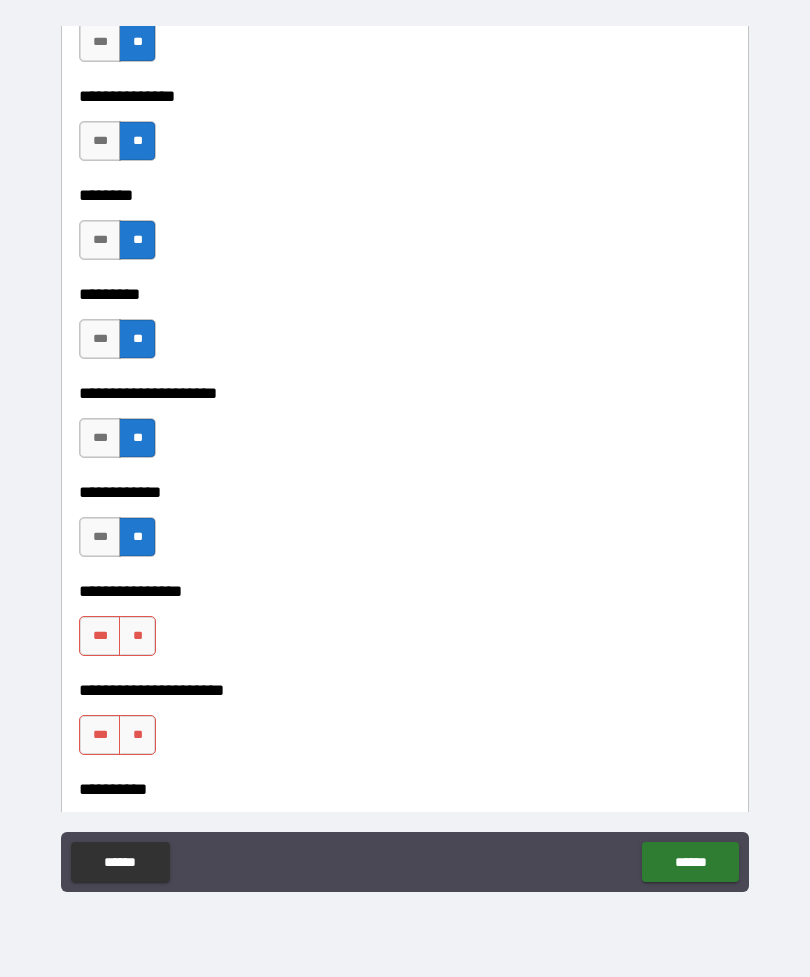 scroll, scrollTop: 5694, scrollLeft: 0, axis: vertical 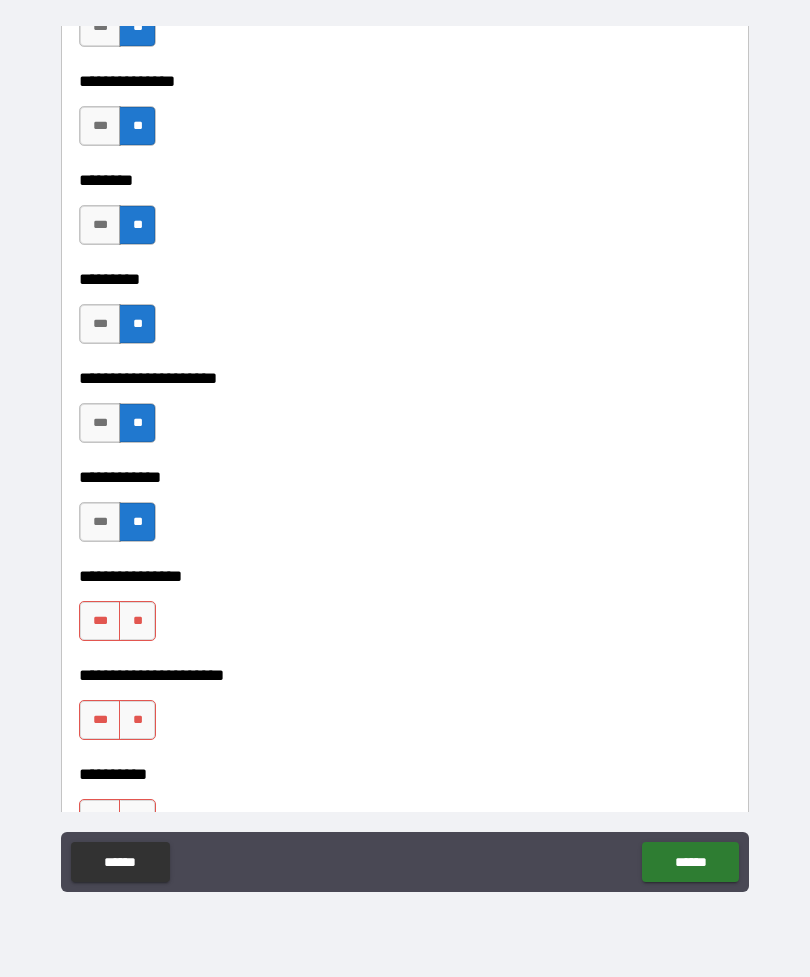 click on "**" at bounding box center (137, 621) 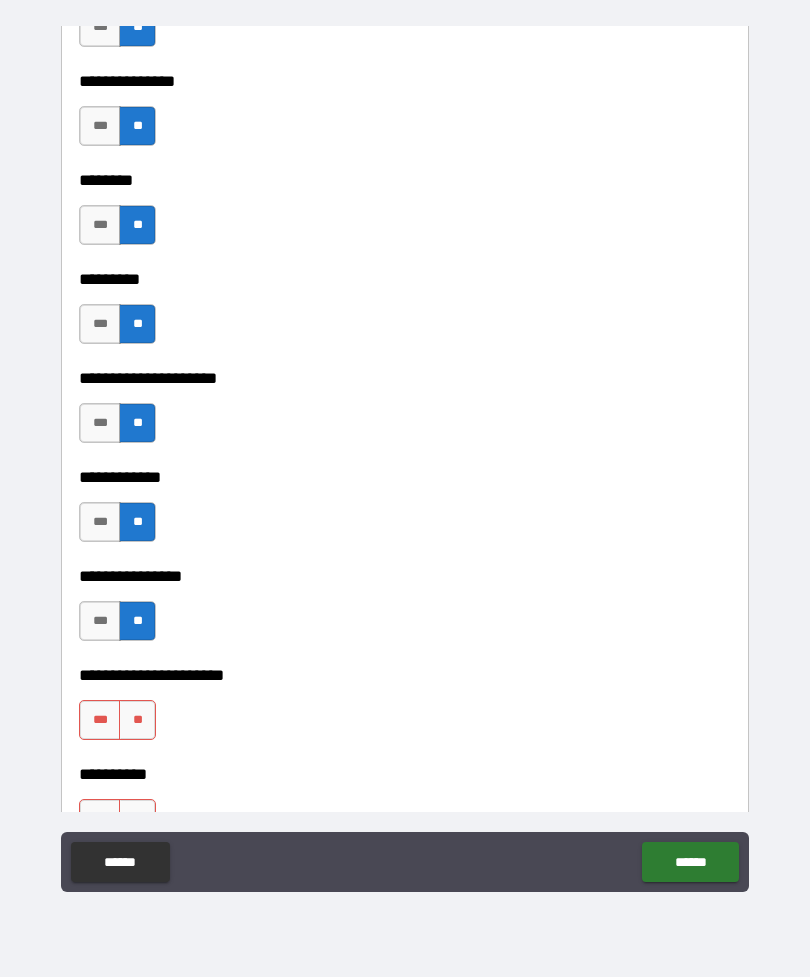 click on "**" at bounding box center [137, 720] 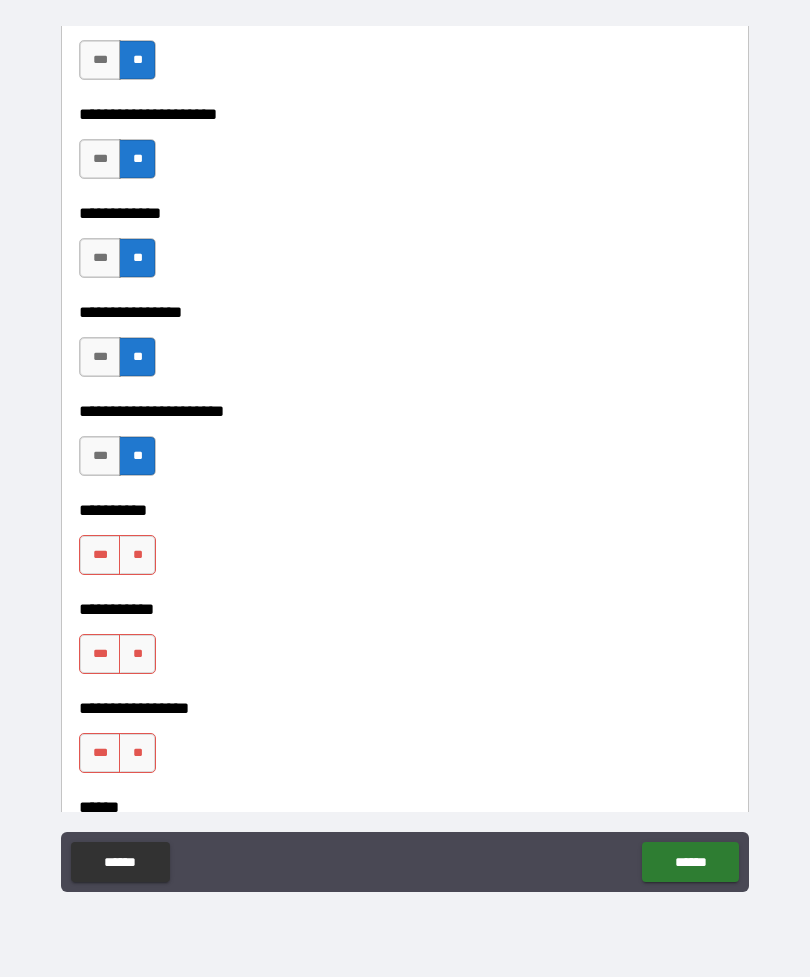 scroll, scrollTop: 5988, scrollLeft: 0, axis: vertical 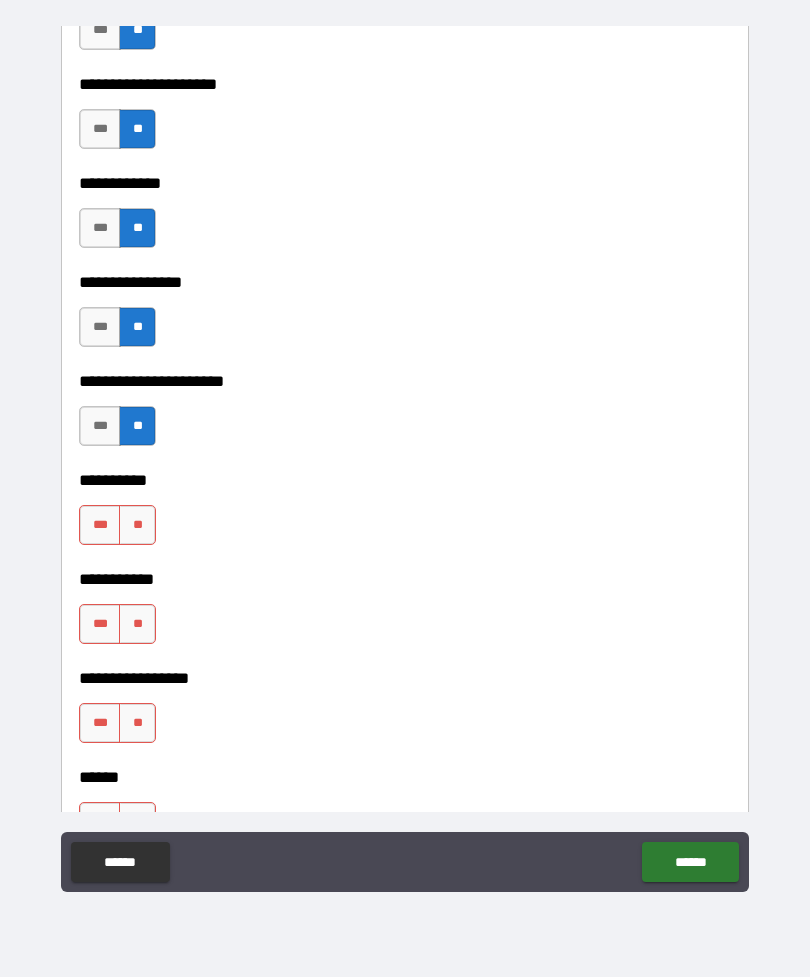 click on "**" at bounding box center (137, 525) 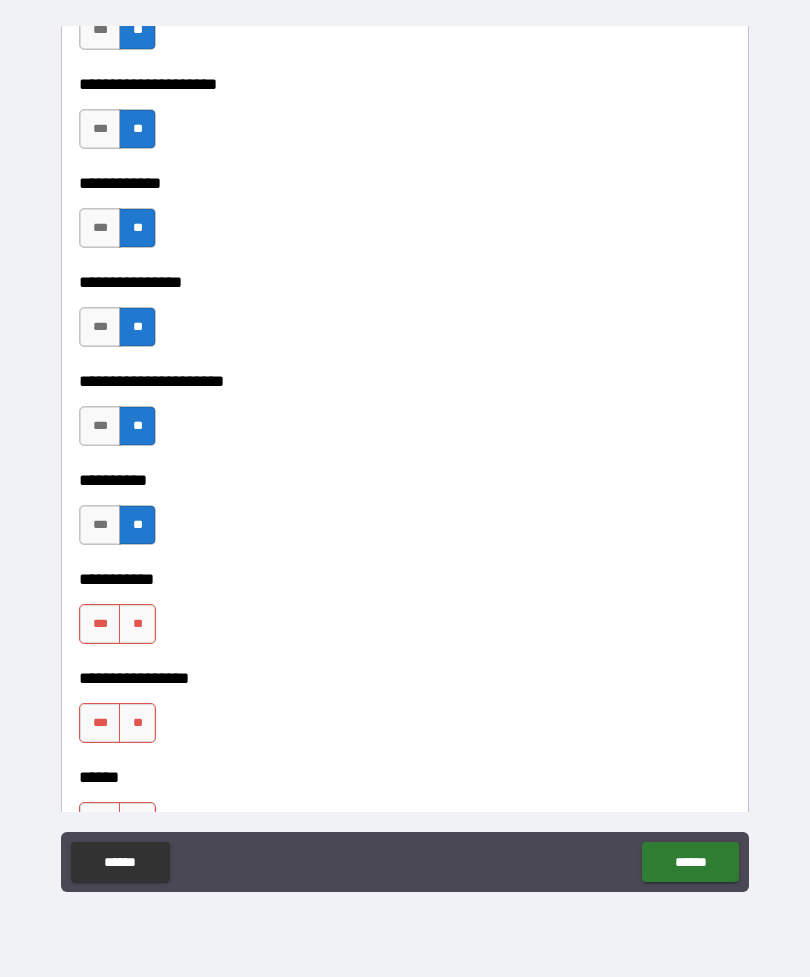click on "**" at bounding box center (137, 624) 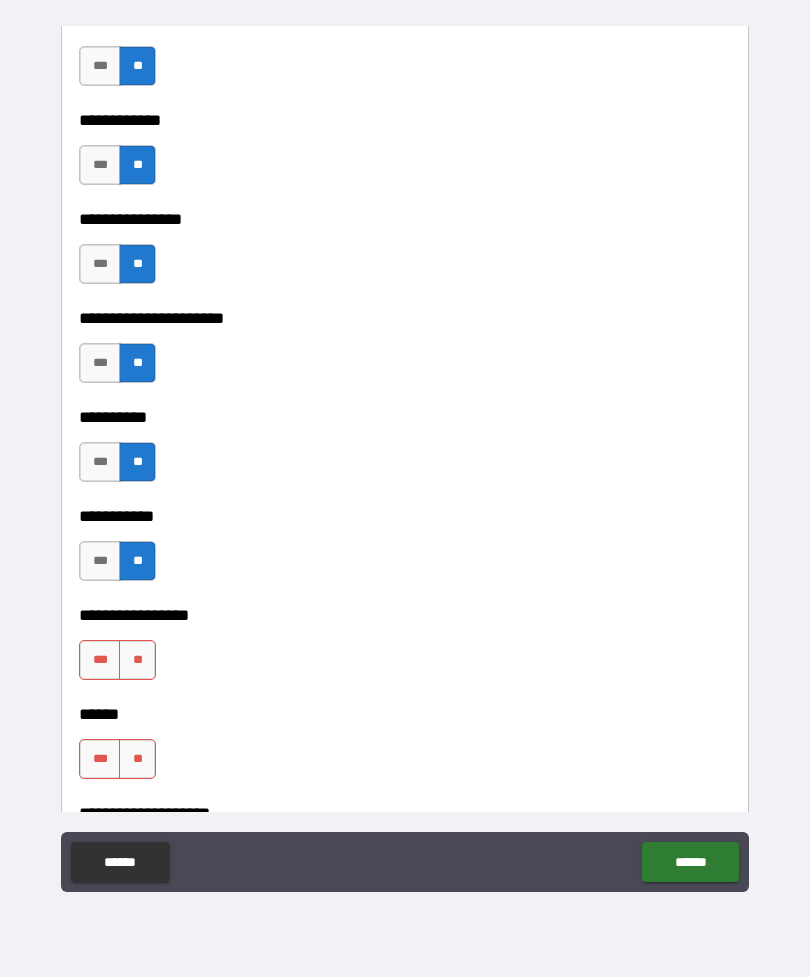scroll, scrollTop: 6054, scrollLeft: 0, axis: vertical 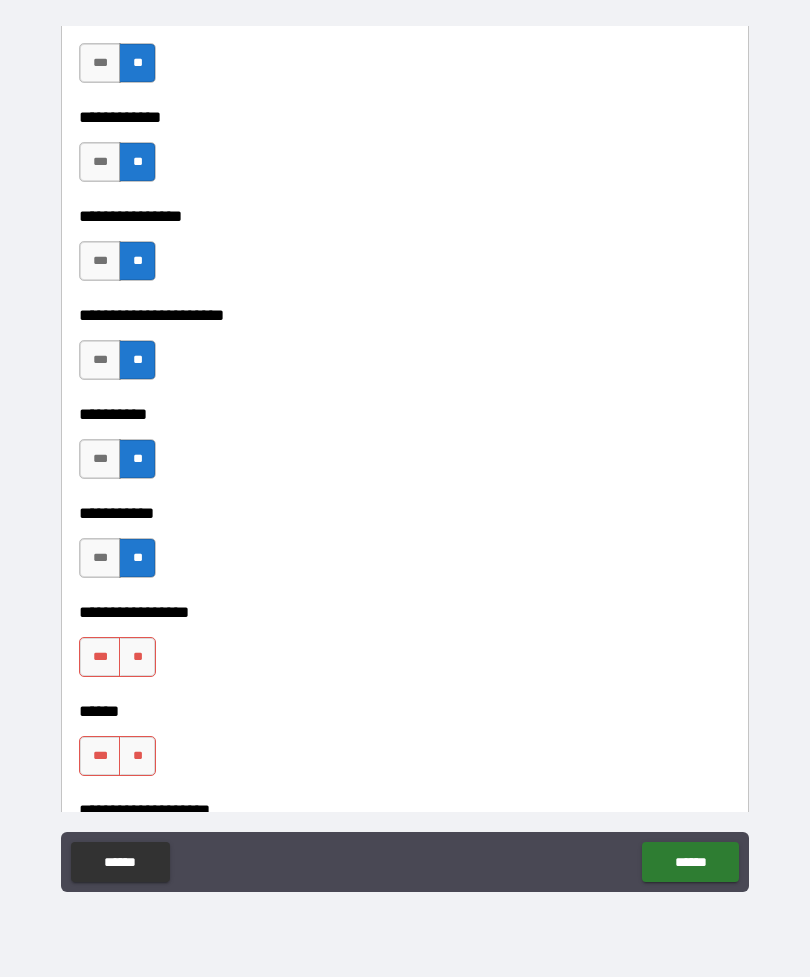 click on "**" at bounding box center (137, 657) 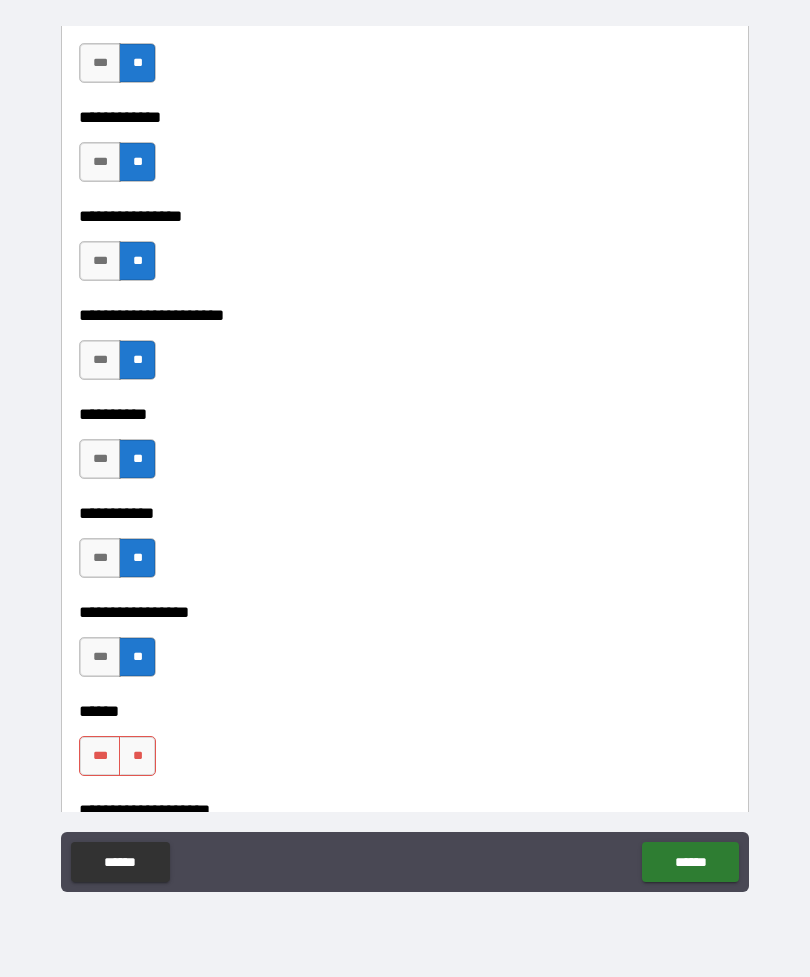 click on "**" at bounding box center (137, 756) 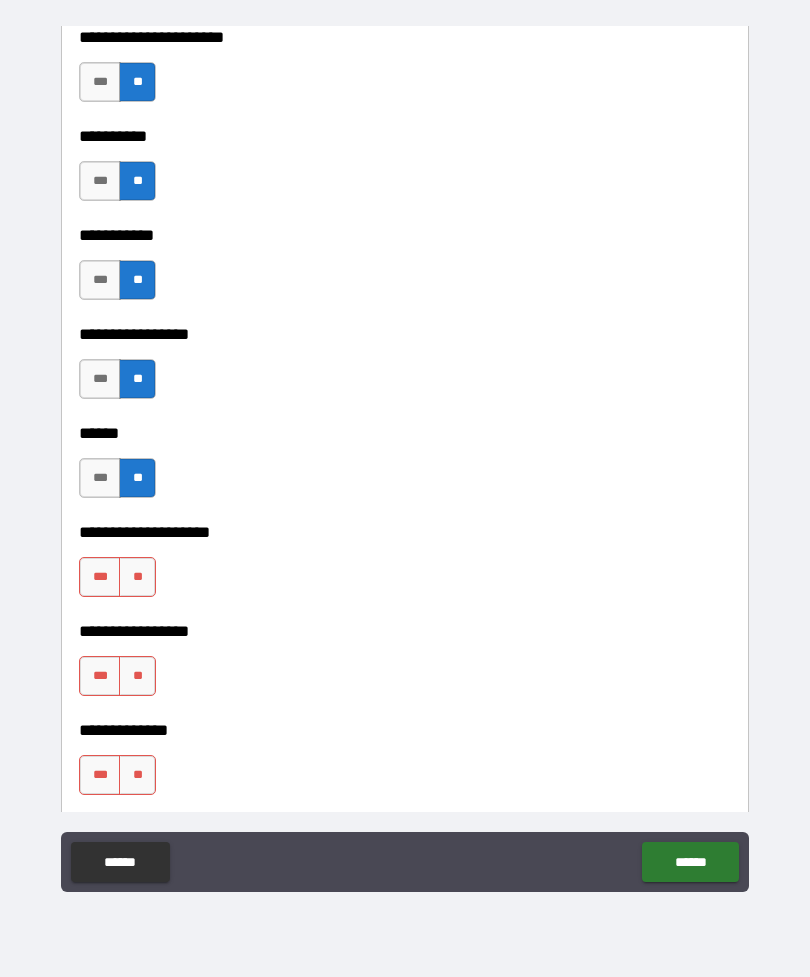 scroll, scrollTop: 6348, scrollLeft: 0, axis: vertical 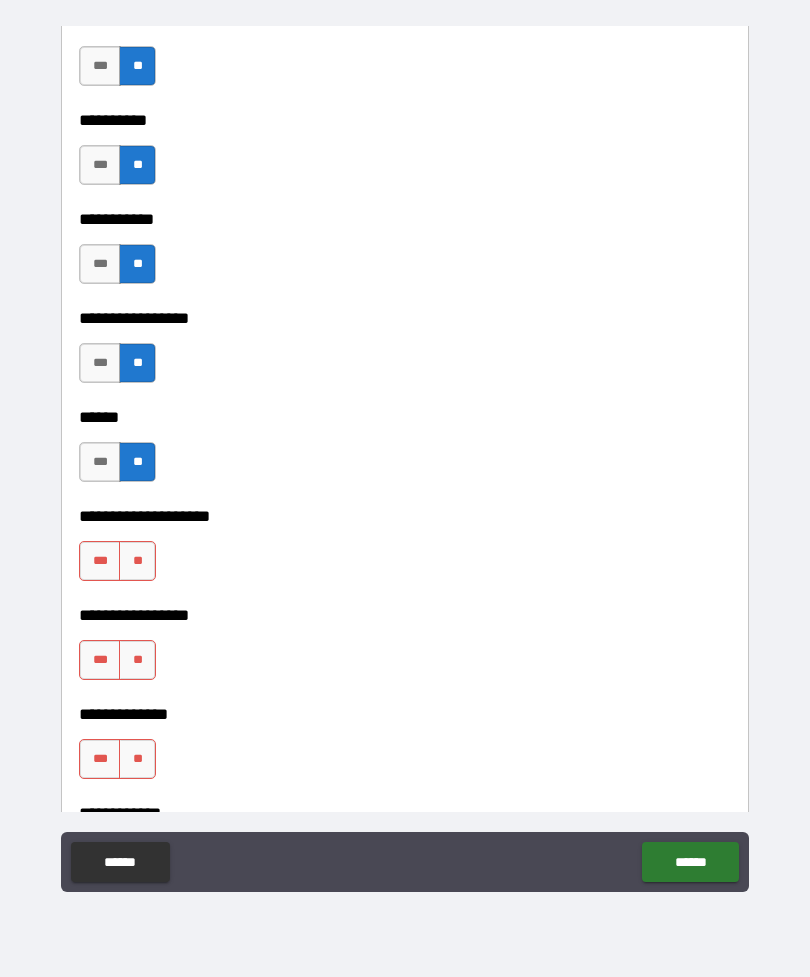 click on "**" at bounding box center [137, 561] 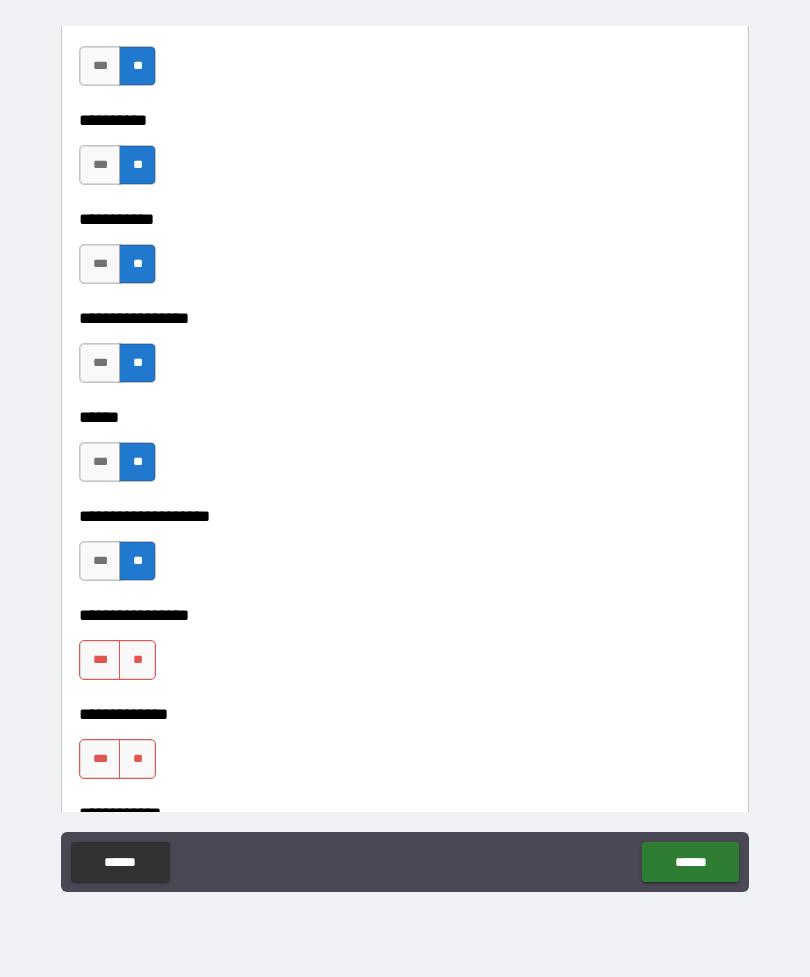 click on "**" at bounding box center (137, 660) 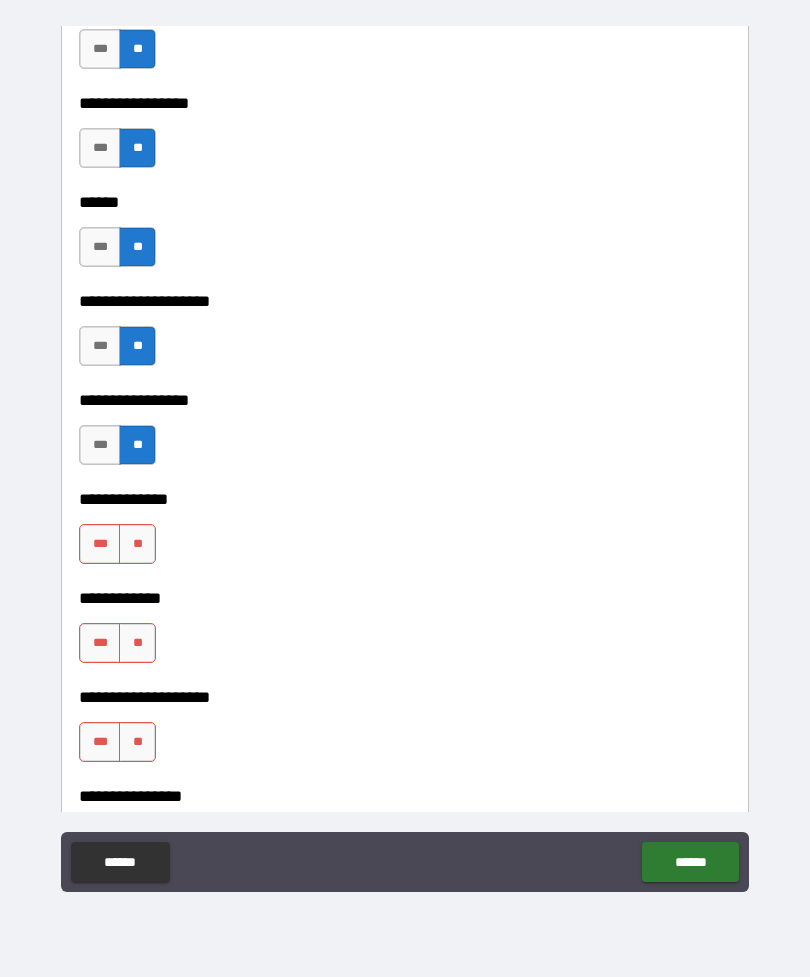 scroll, scrollTop: 6576, scrollLeft: 0, axis: vertical 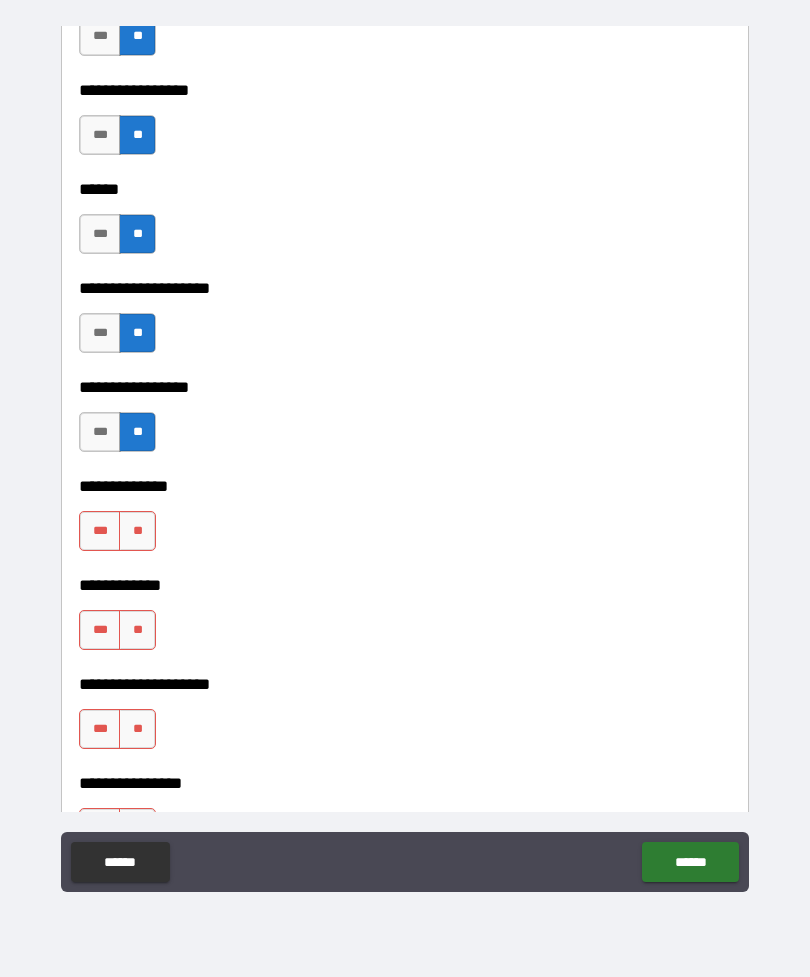 click on "**" at bounding box center (137, 531) 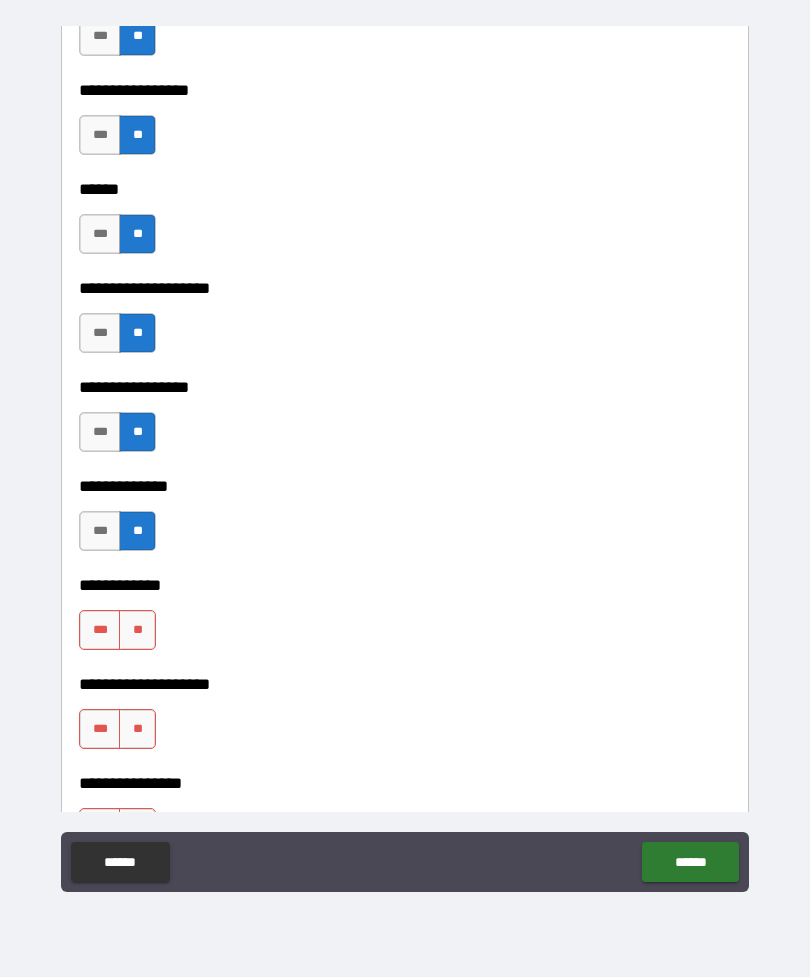 click on "**" at bounding box center [137, 630] 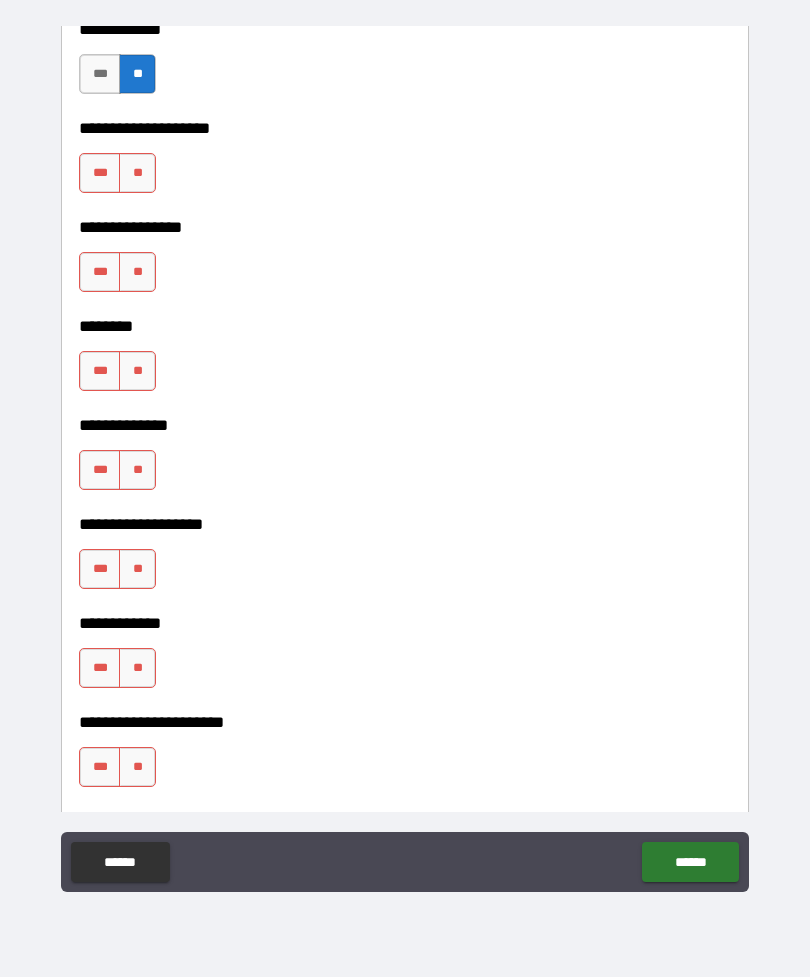 scroll, scrollTop: 7152, scrollLeft: 0, axis: vertical 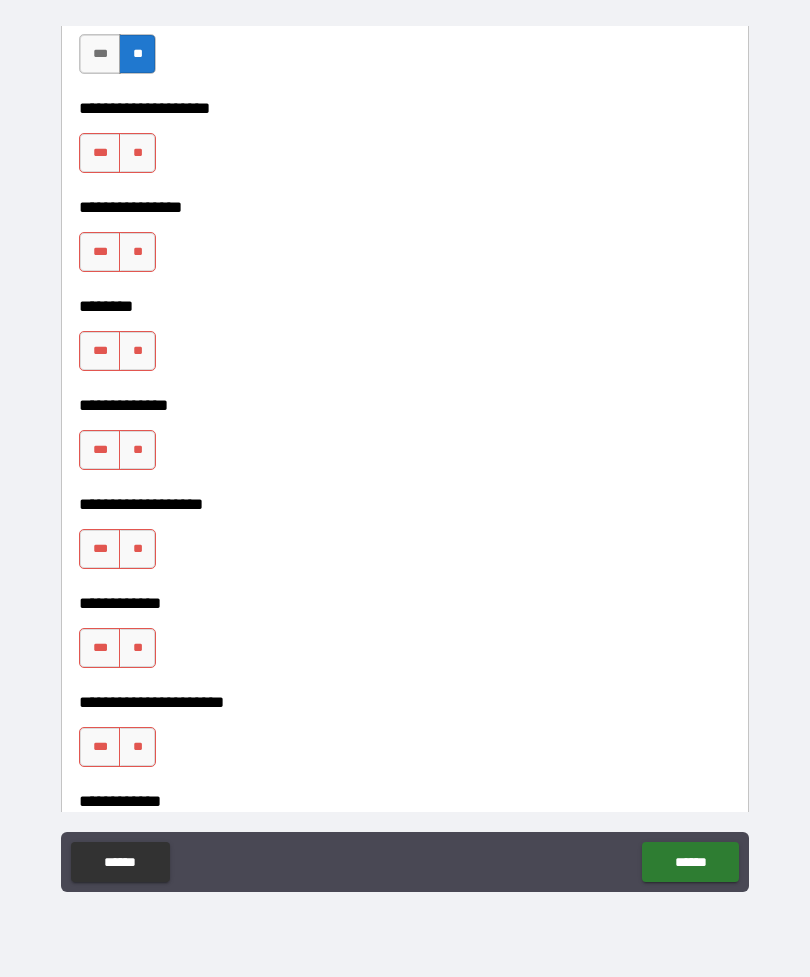 click on "**" at bounding box center (137, 153) 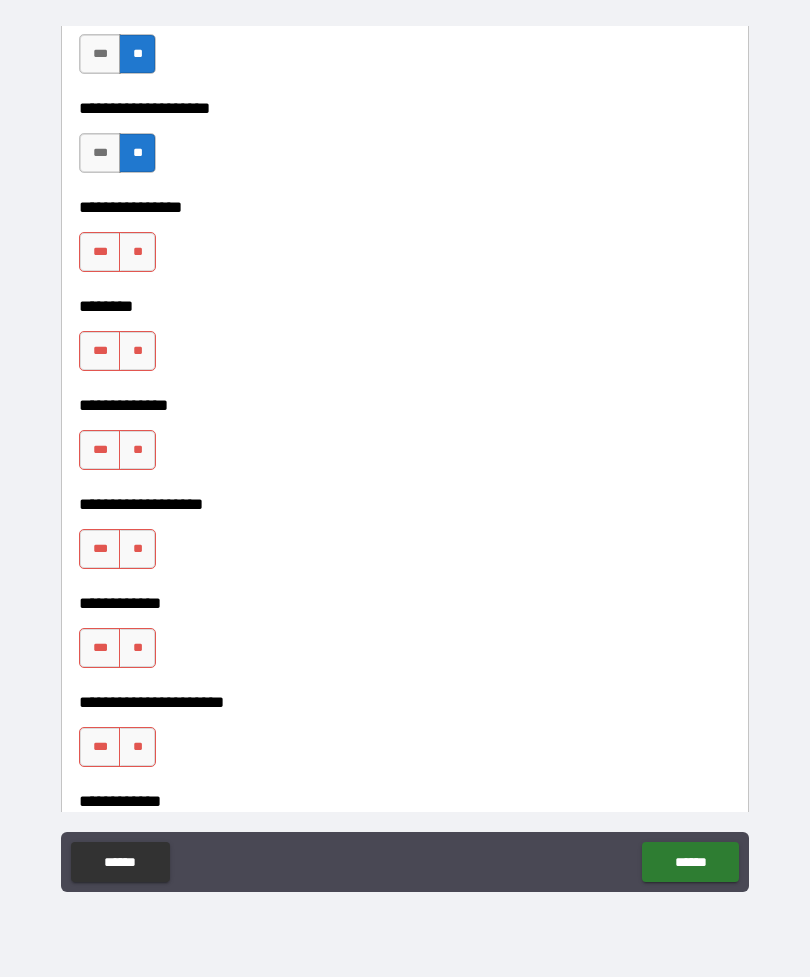 click on "**" at bounding box center (137, 252) 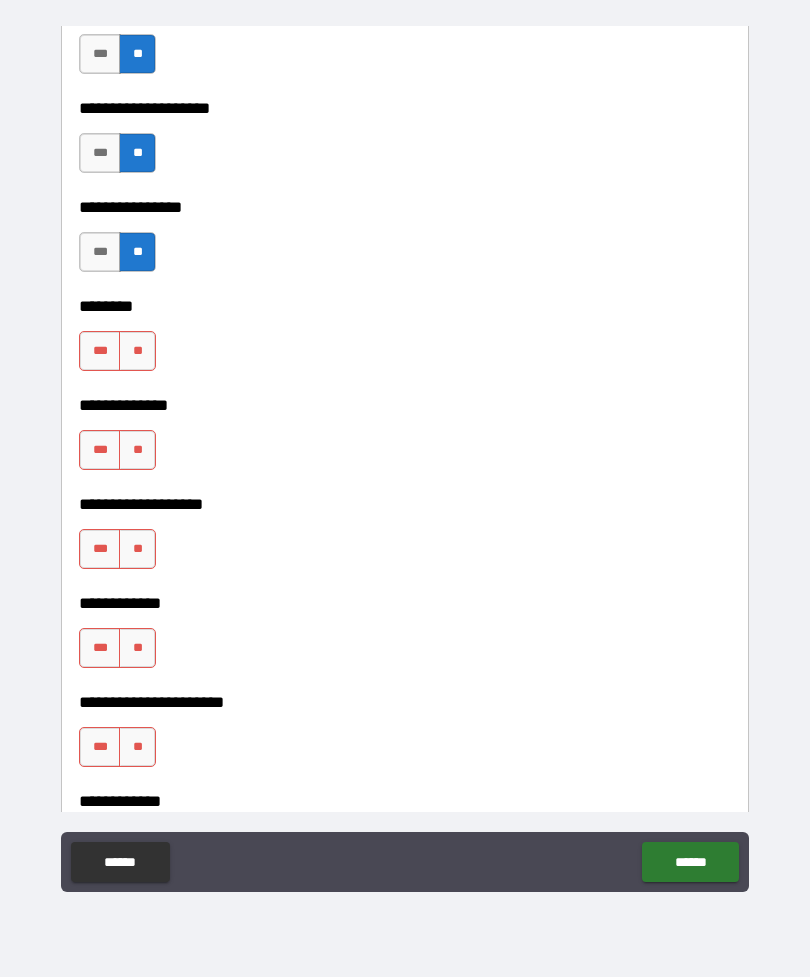 click on "**" at bounding box center (137, 351) 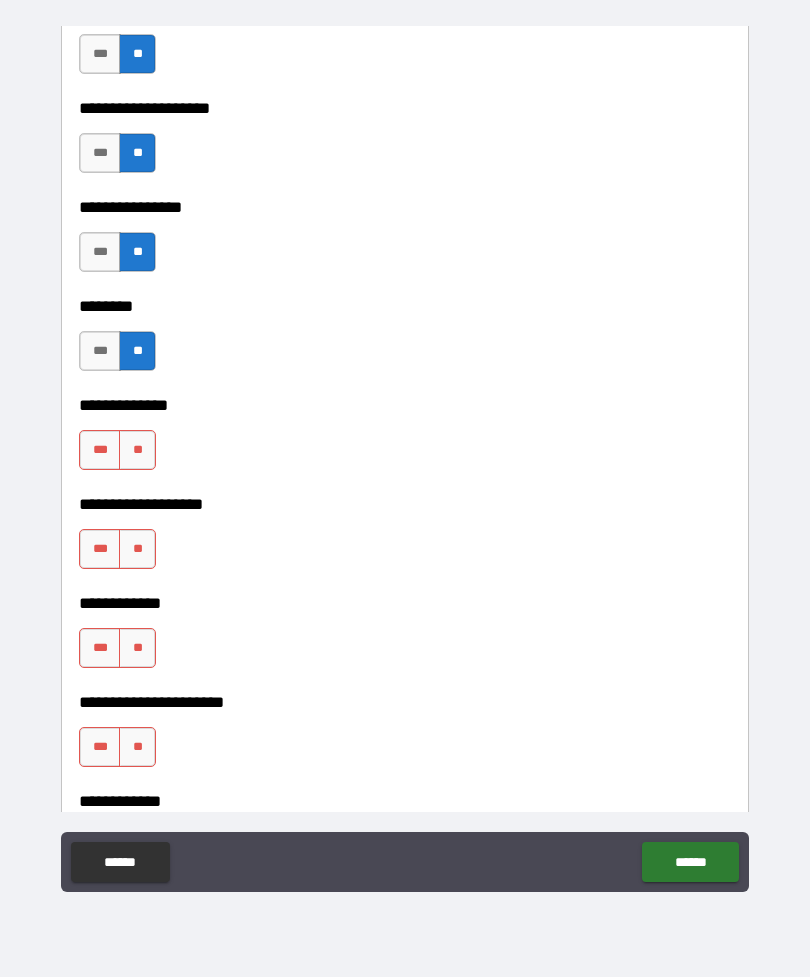 click on "**" at bounding box center (137, 450) 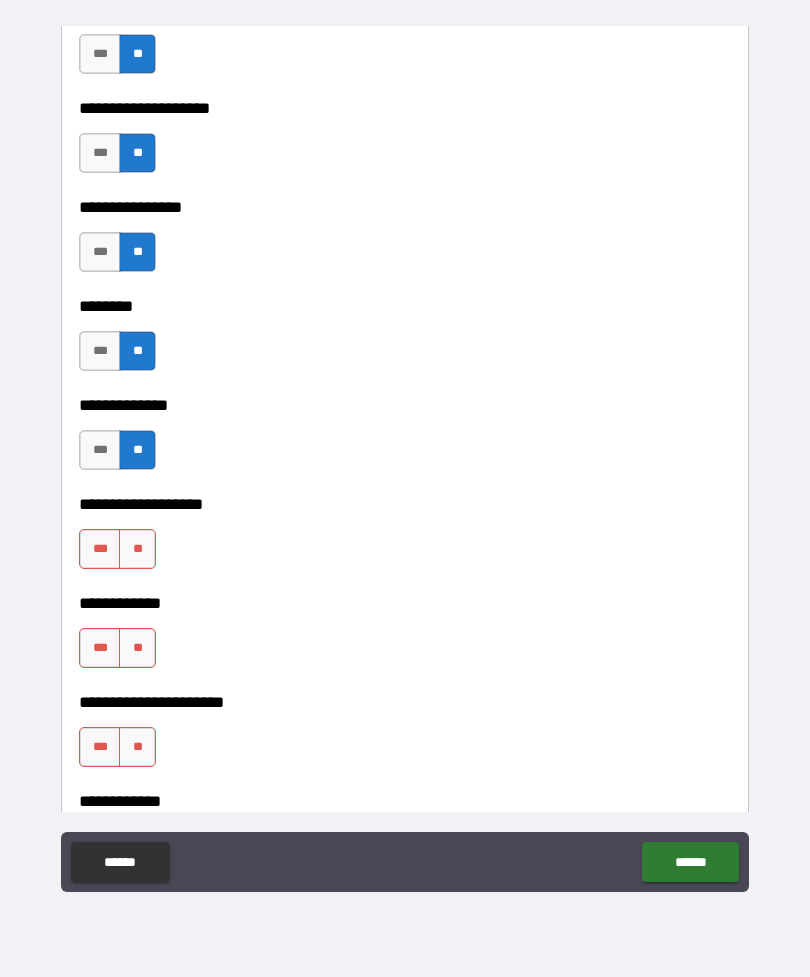 click on "**" at bounding box center (137, 549) 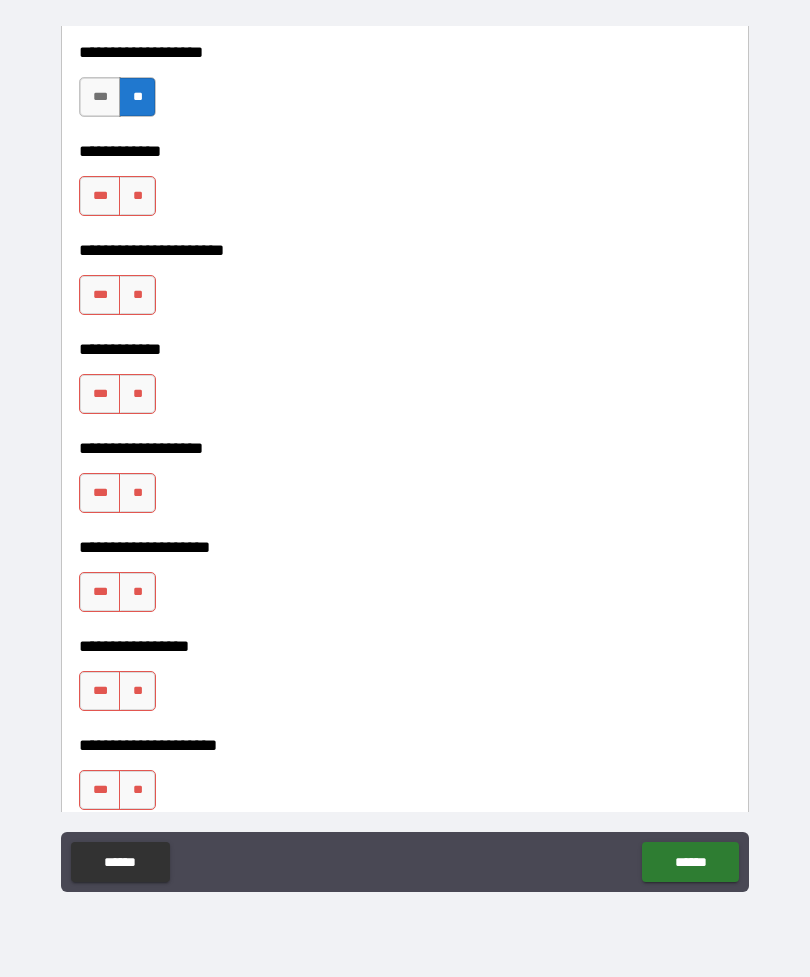 scroll, scrollTop: 7605, scrollLeft: 0, axis: vertical 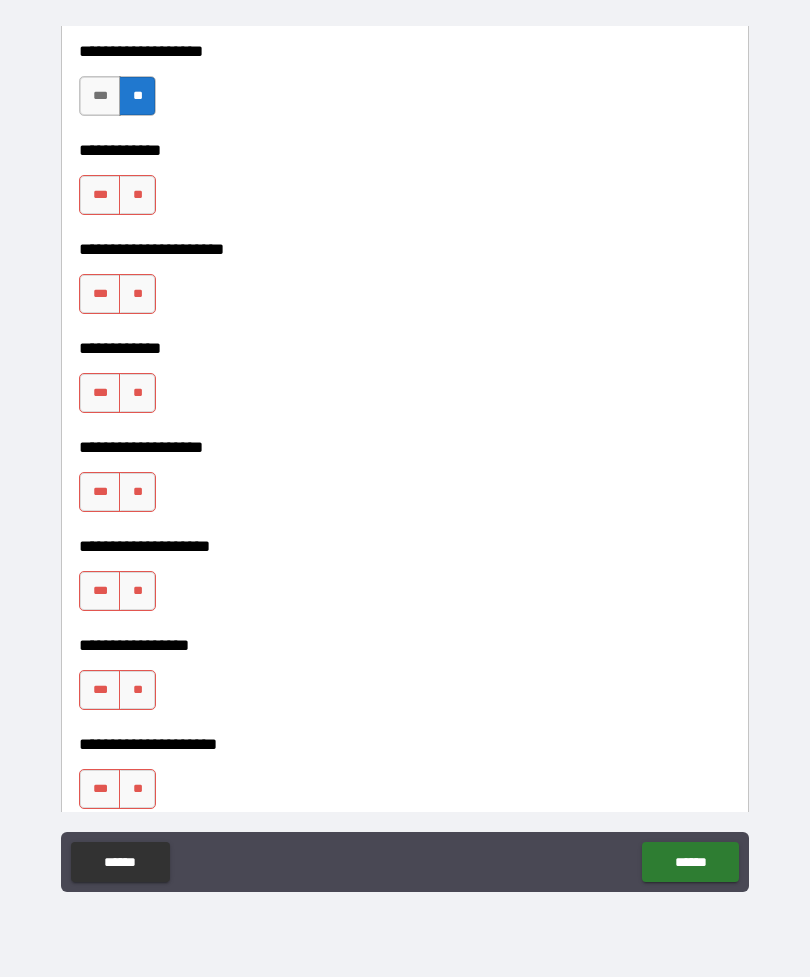 click on "**" at bounding box center (137, 195) 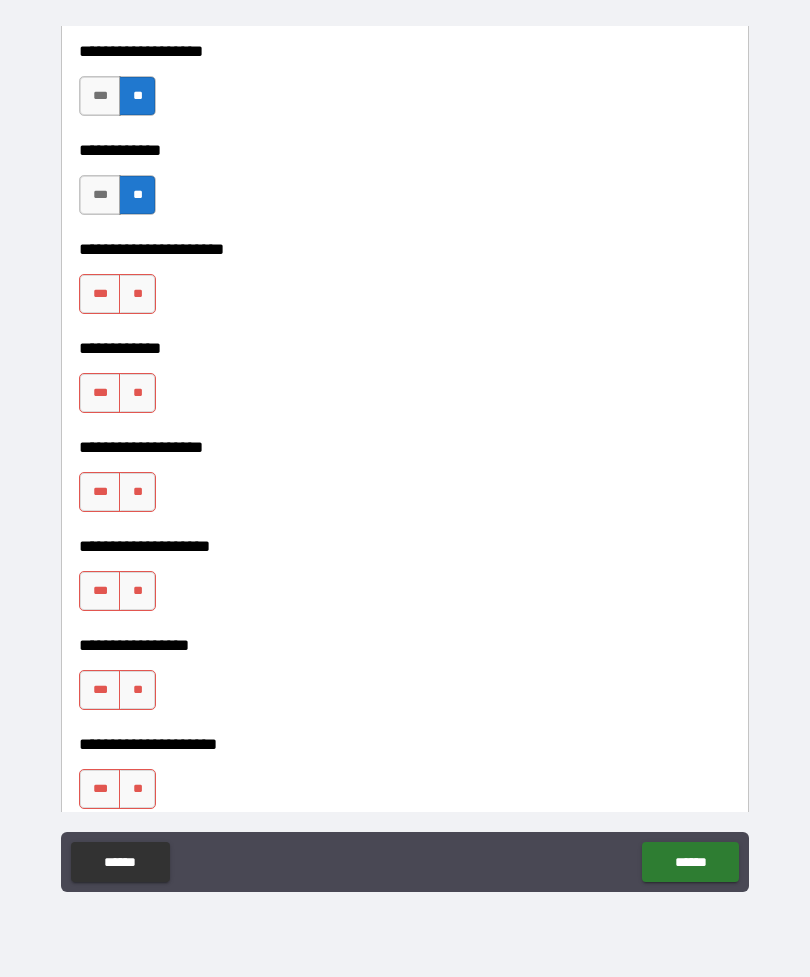 click on "**" at bounding box center [137, 294] 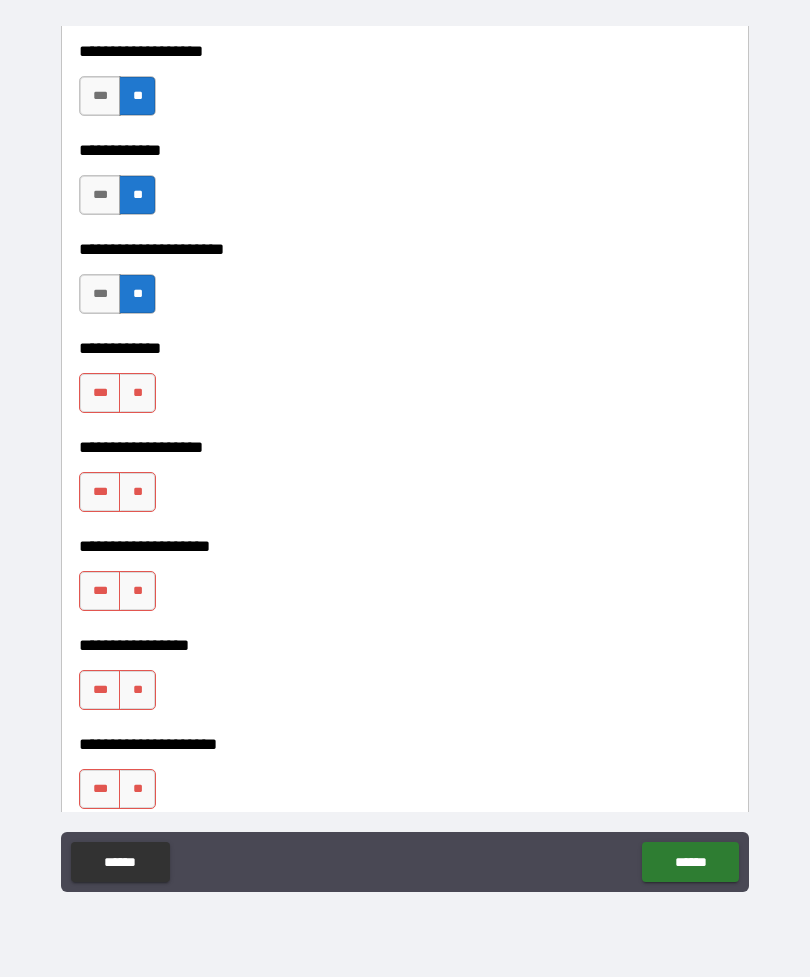 click on "**" at bounding box center [137, 393] 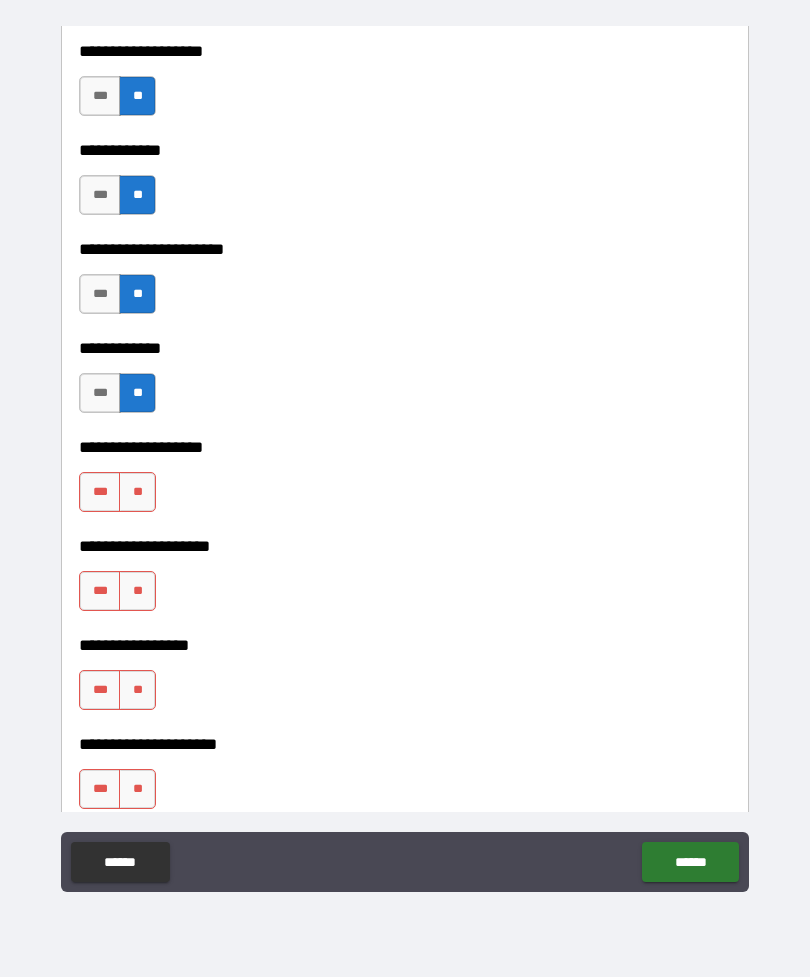 click on "**" at bounding box center [137, 492] 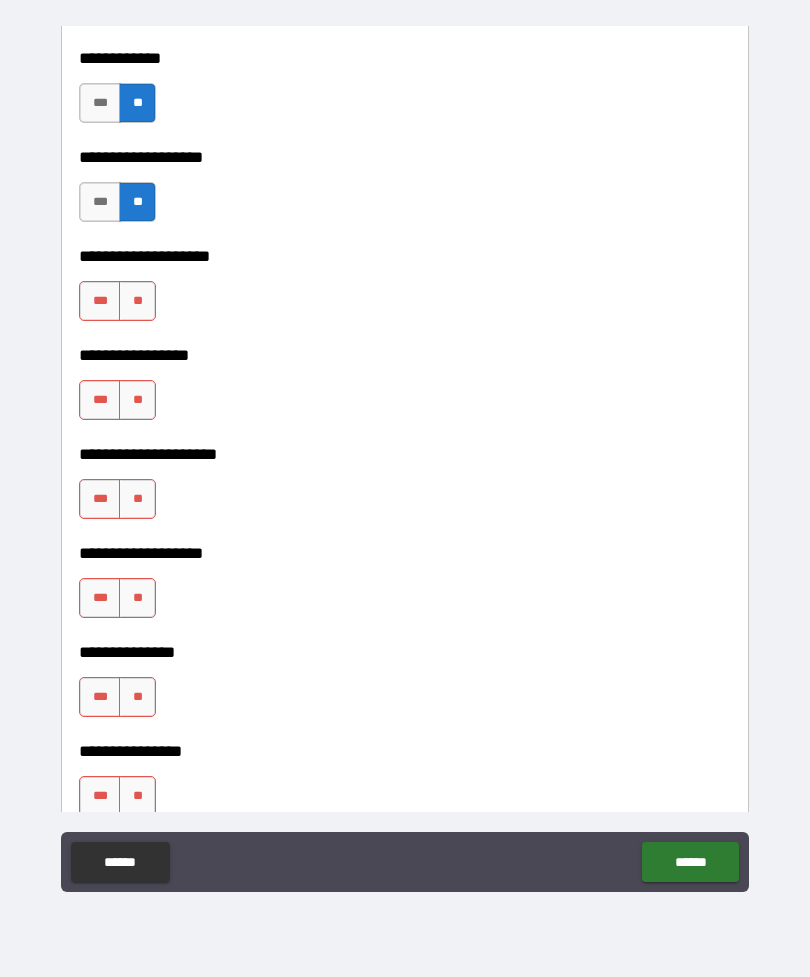 scroll, scrollTop: 7898, scrollLeft: 0, axis: vertical 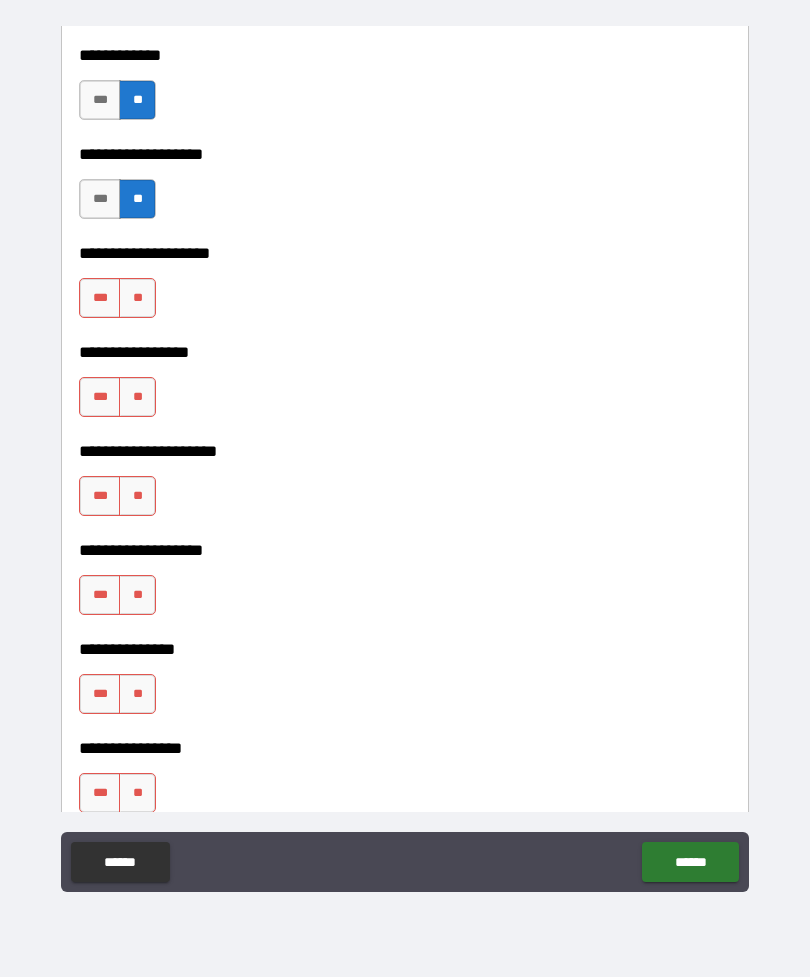 click on "**" at bounding box center (137, 298) 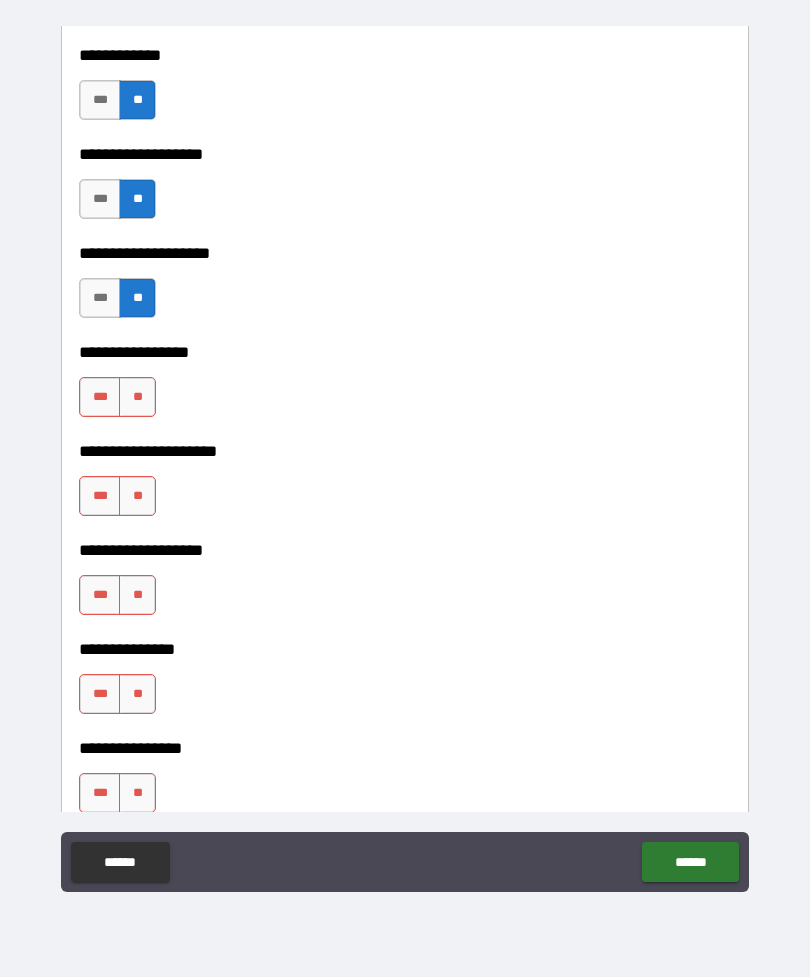 click on "**" at bounding box center (137, 397) 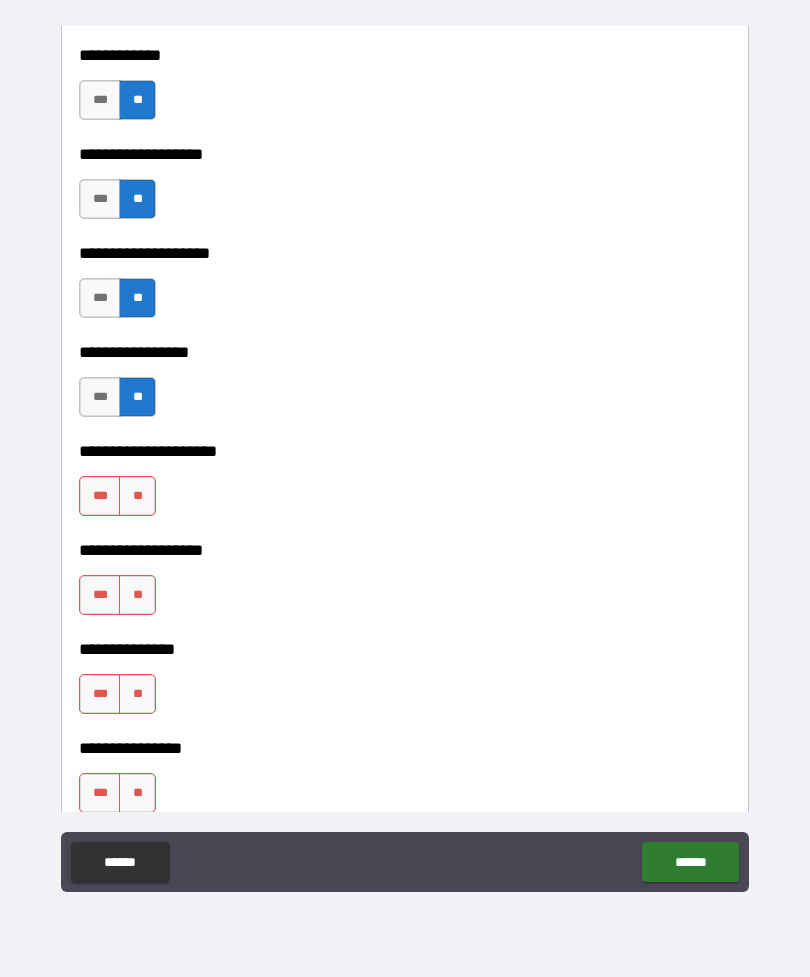 click on "**" at bounding box center (137, 496) 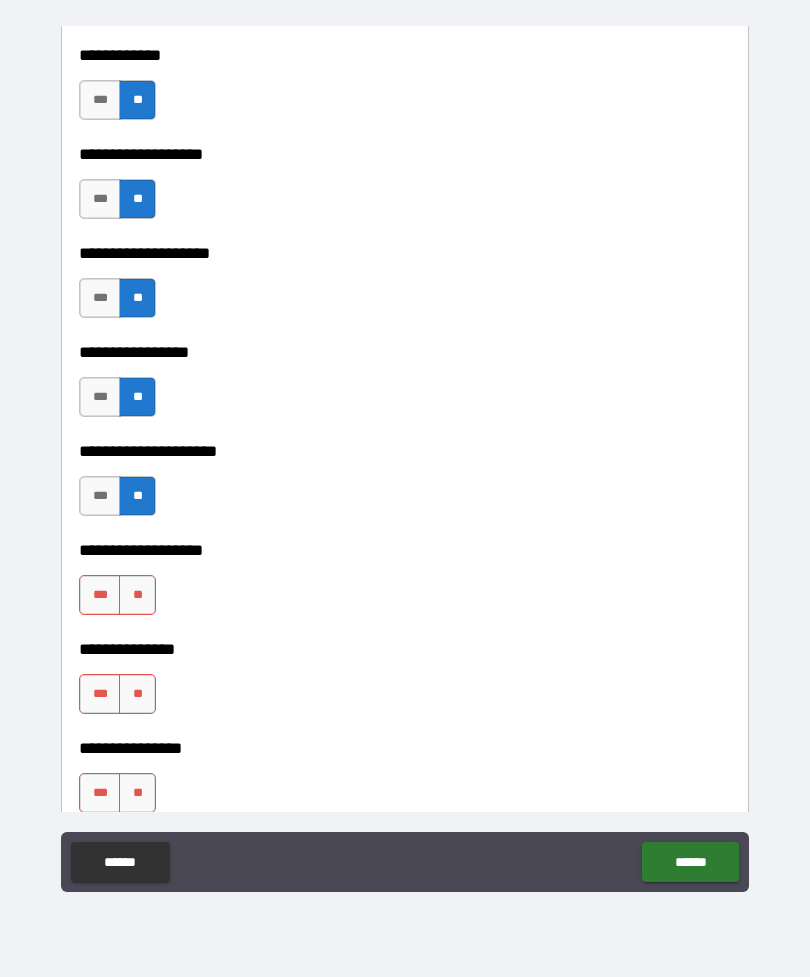 click on "**" at bounding box center (137, 595) 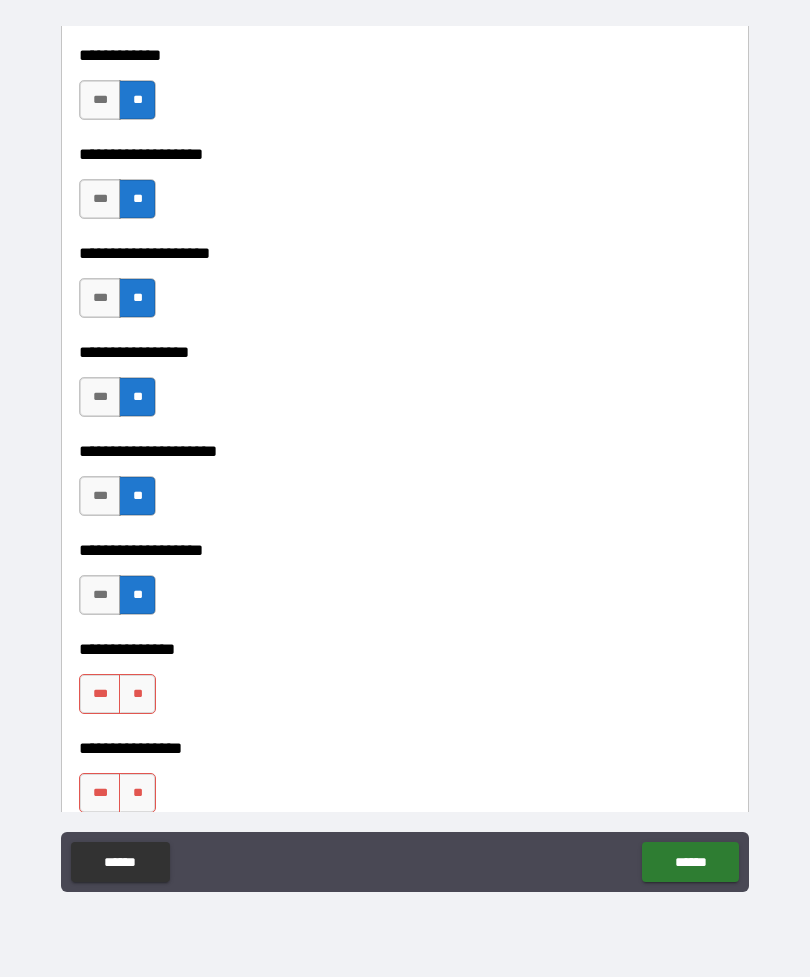 click on "**" at bounding box center (137, 694) 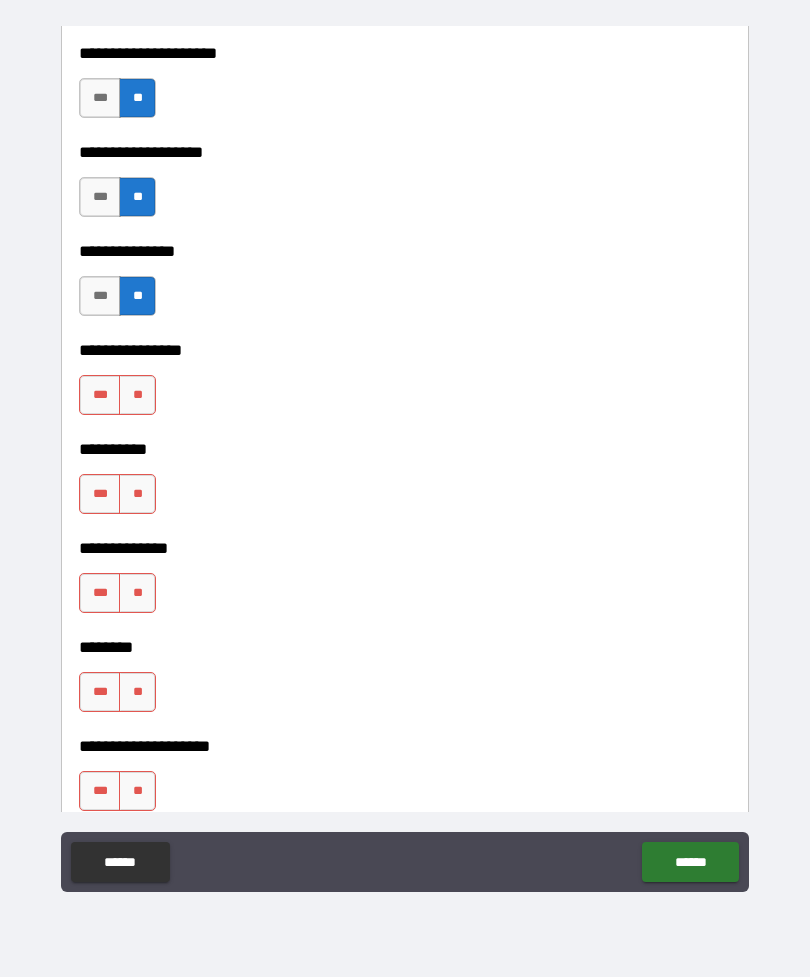 scroll, scrollTop: 8306, scrollLeft: 0, axis: vertical 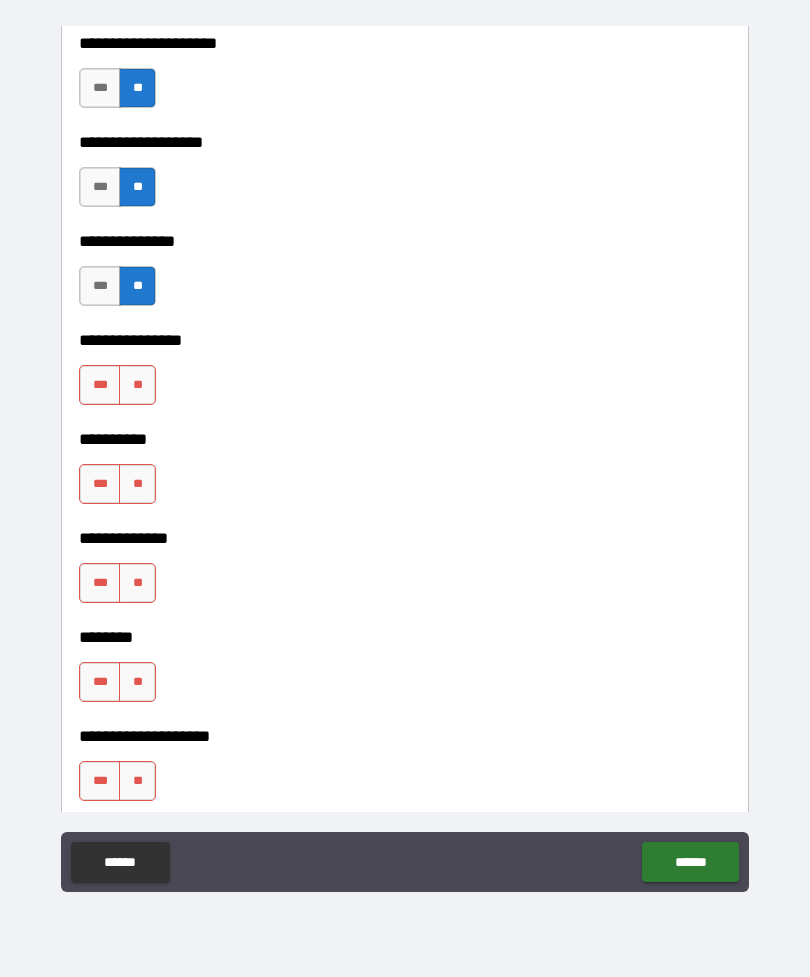 click on "**" at bounding box center [137, 385] 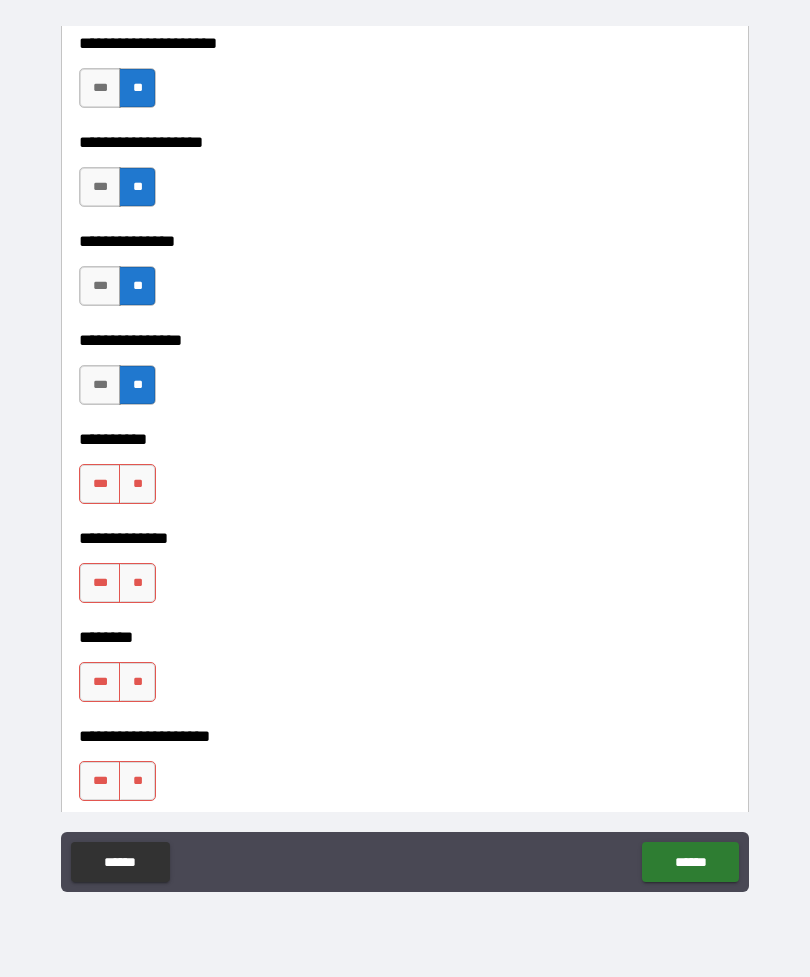 click on "**" at bounding box center [137, 484] 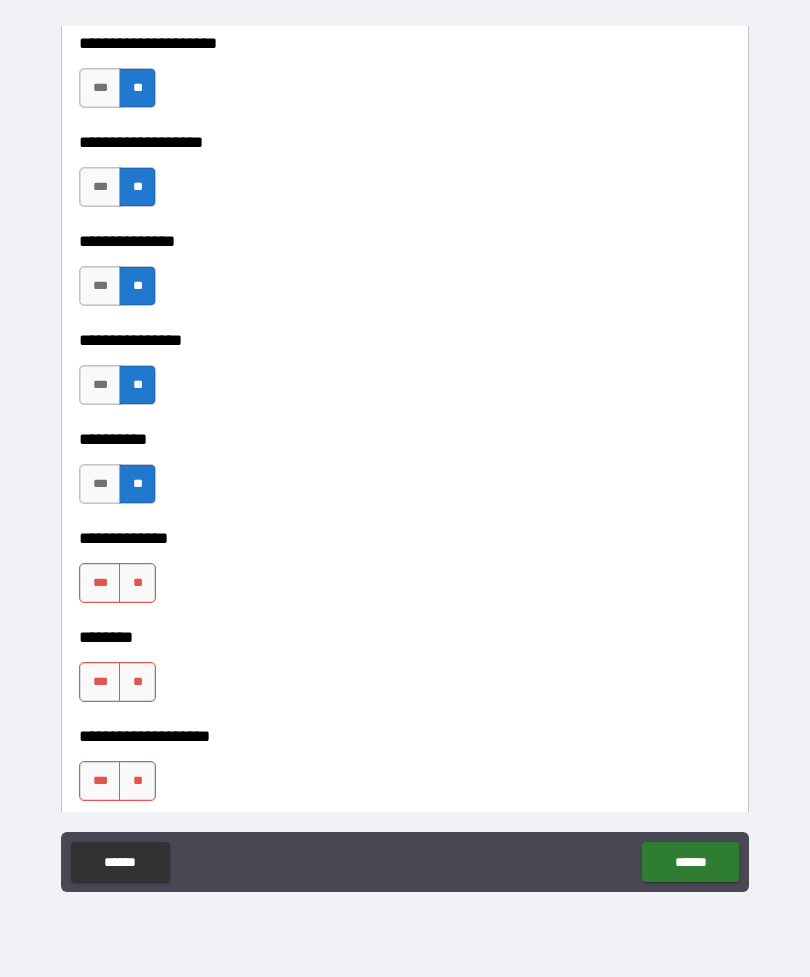 click on "**" at bounding box center (137, 583) 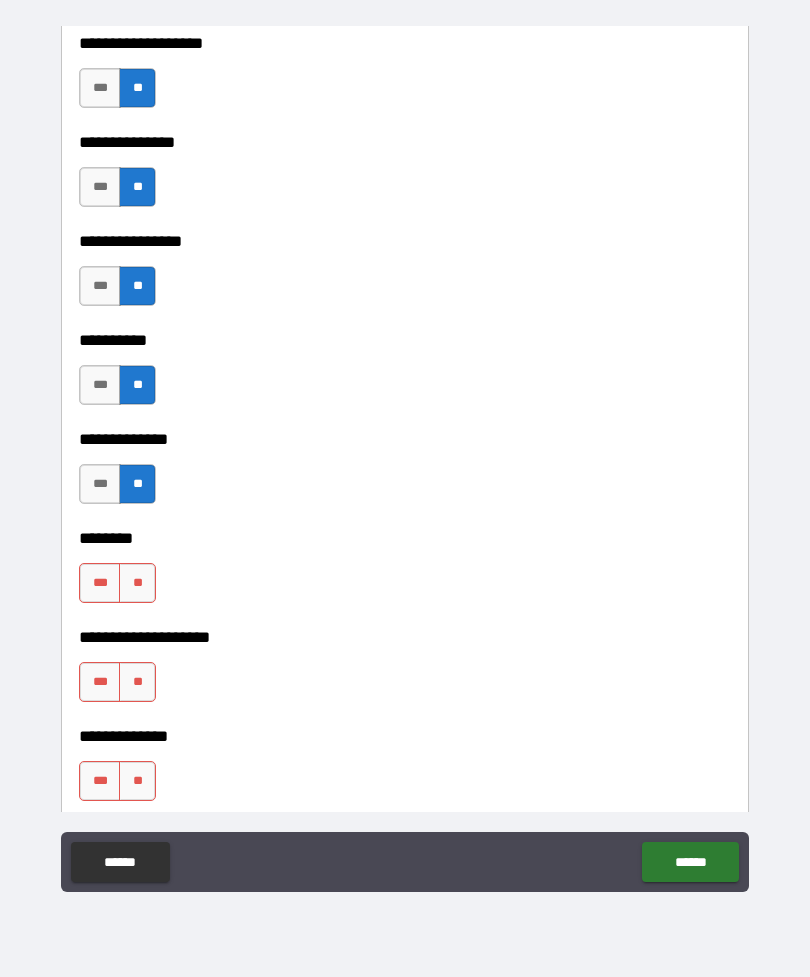 scroll, scrollTop: 8610, scrollLeft: 0, axis: vertical 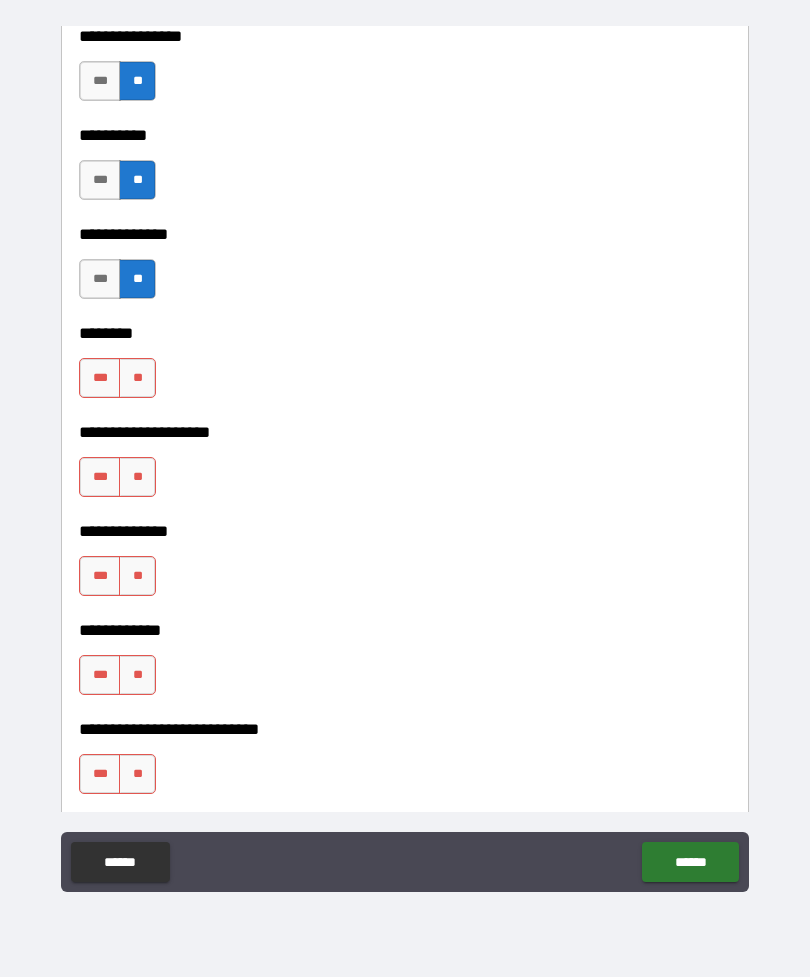 click on "**" at bounding box center (137, 378) 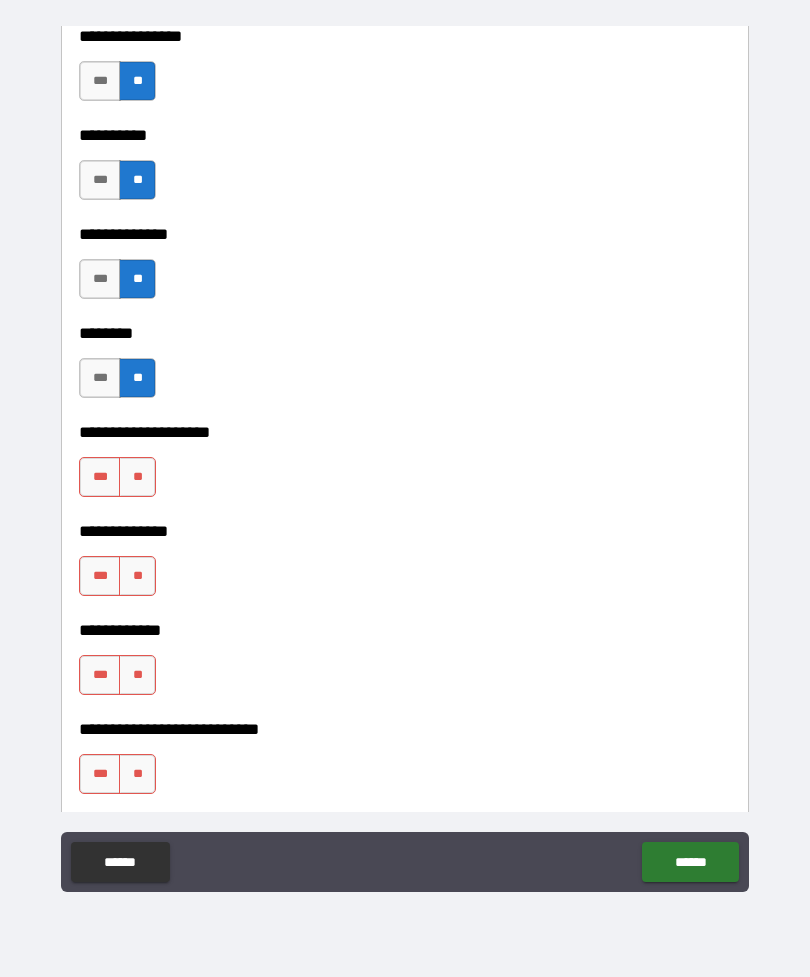 click on "**" at bounding box center (137, 477) 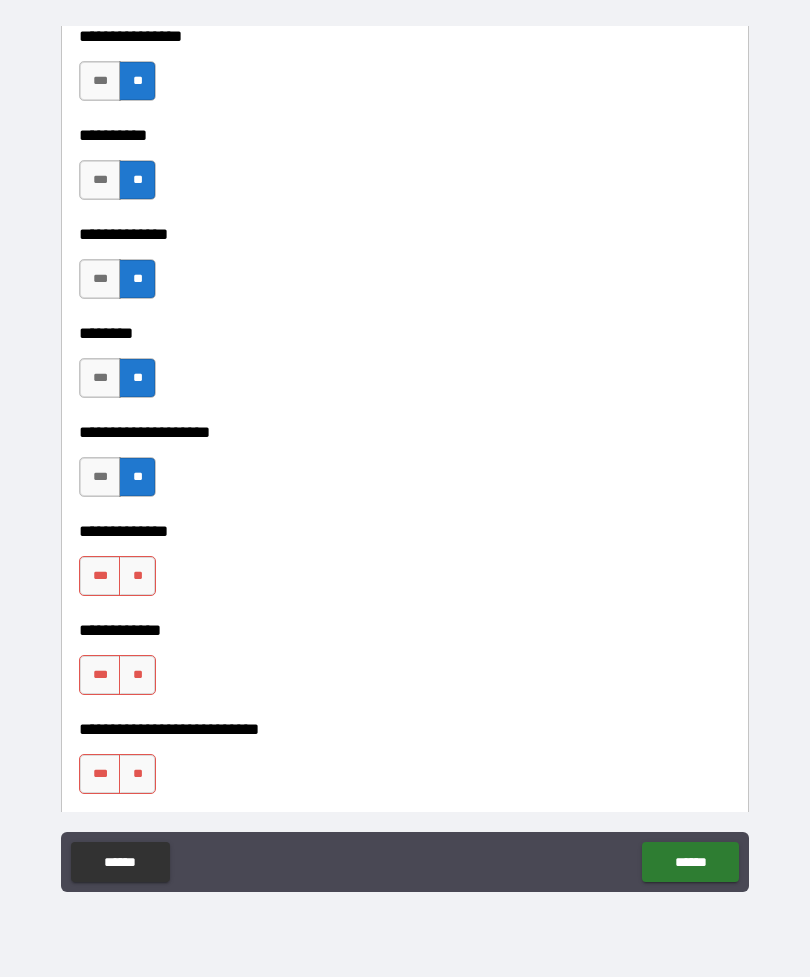 click on "**" at bounding box center (137, 576) 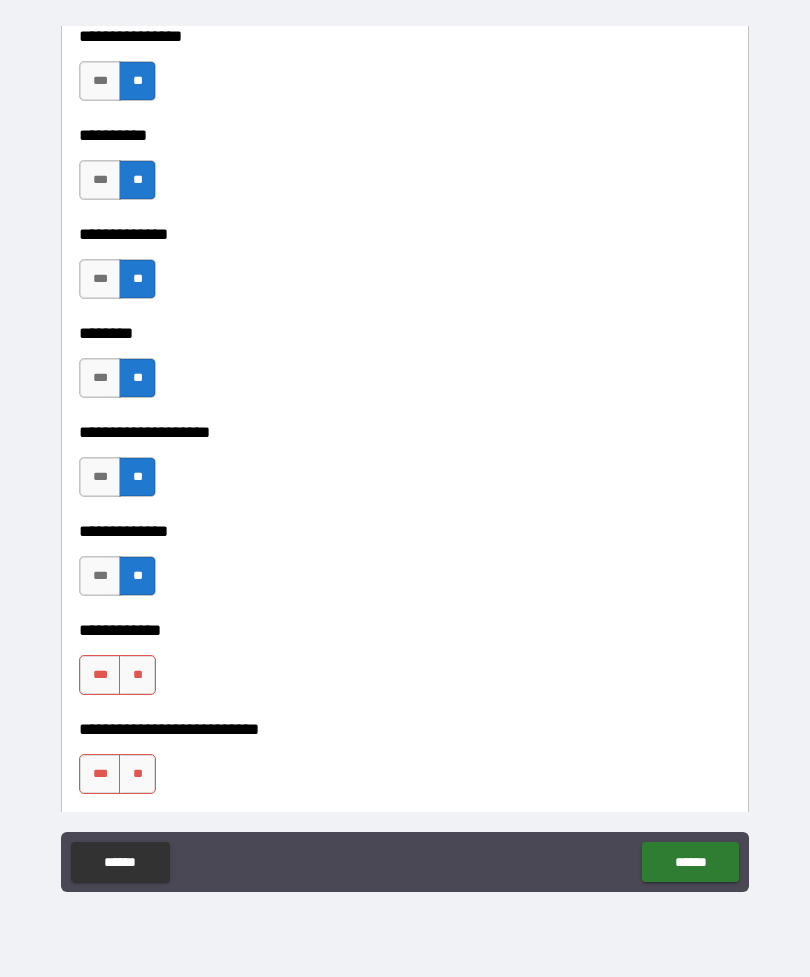 click on "**" at bounding box center [137, 675] 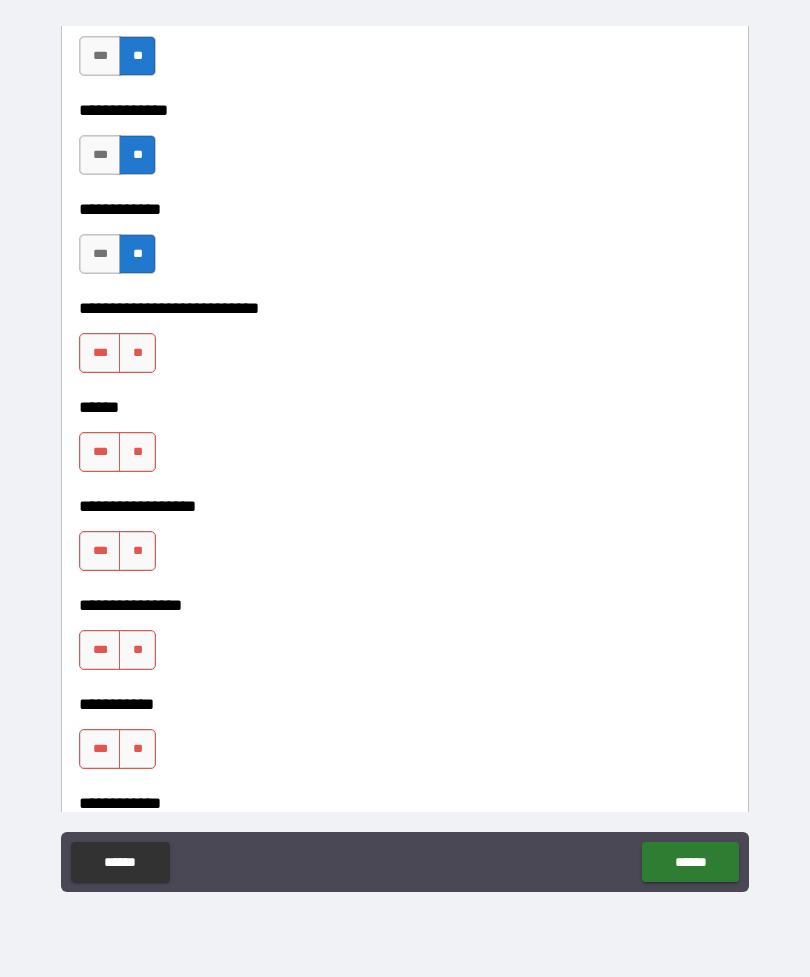 scroll, scrollTop: 9034, scrollLeft: 0, axis: vertical 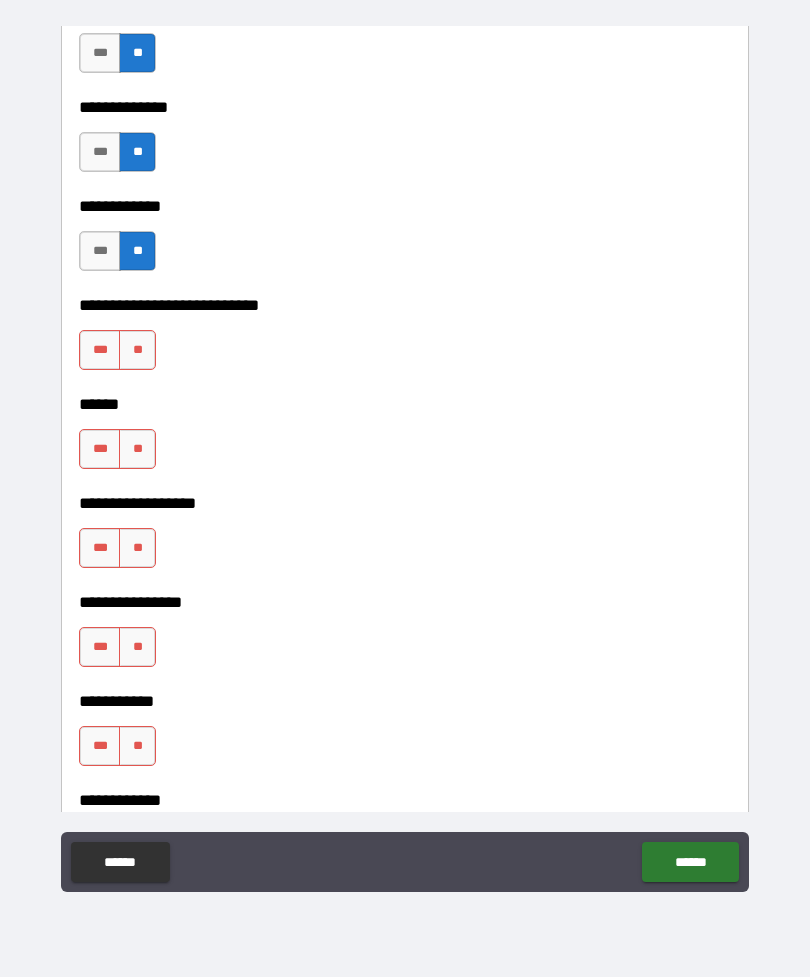 click on "**" at bounding box center (137, 350) 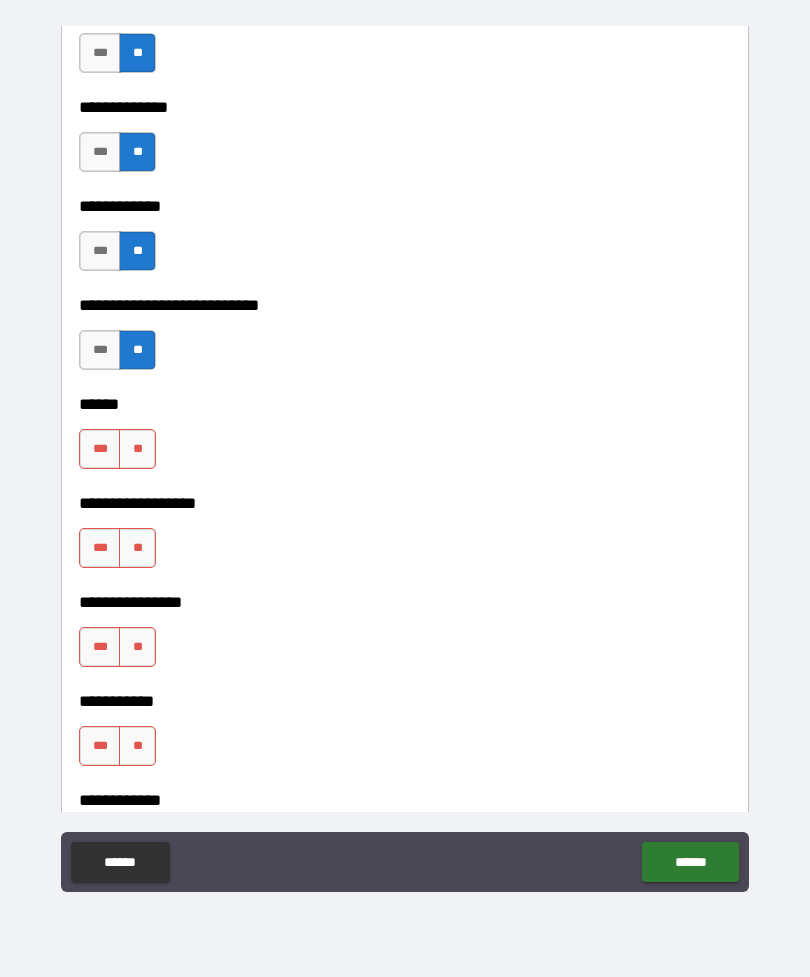 click on "**" at bounding box center (137, 449) 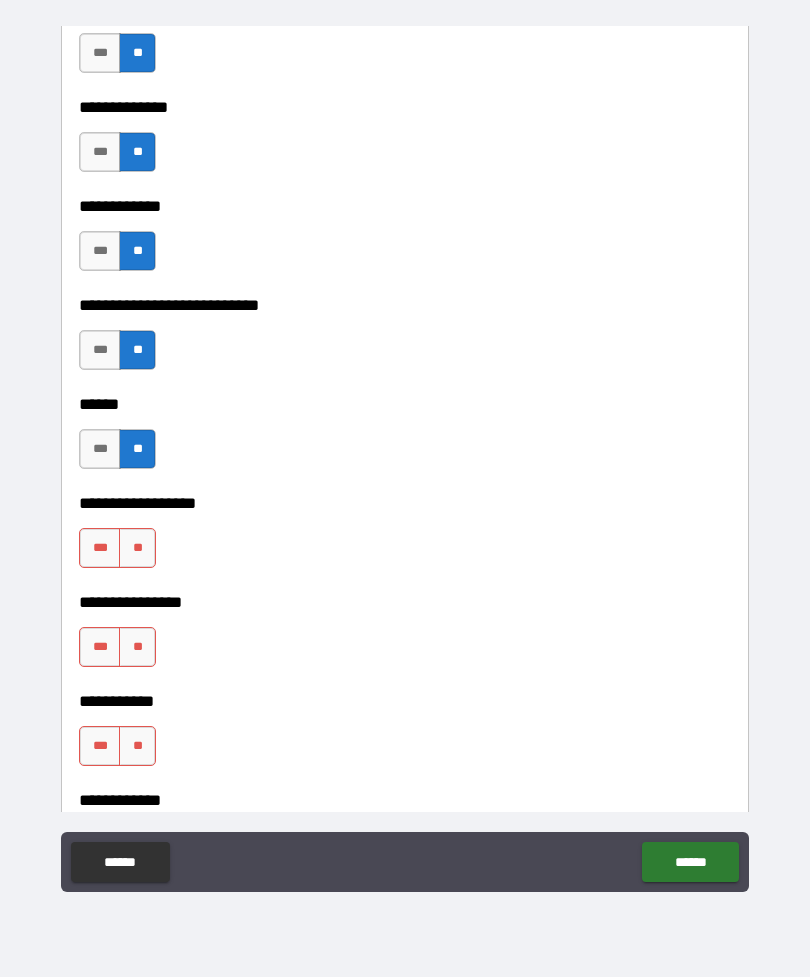 click on "**" at bounding box center [137, 548] 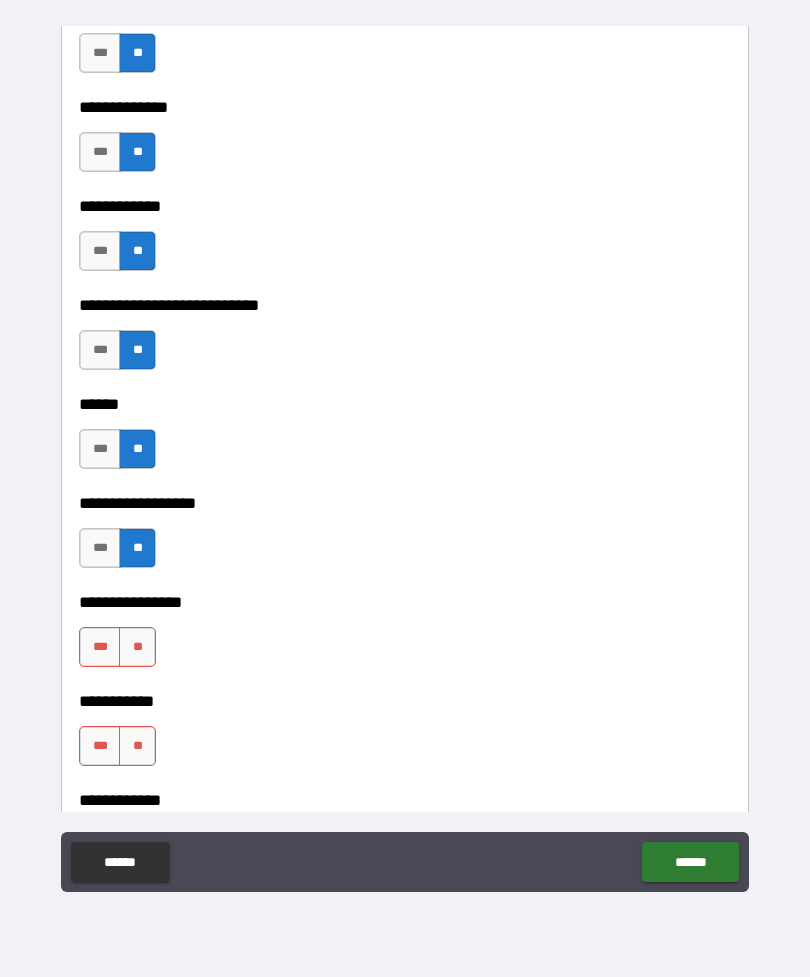click on "**" at bounding box center [137, 647] 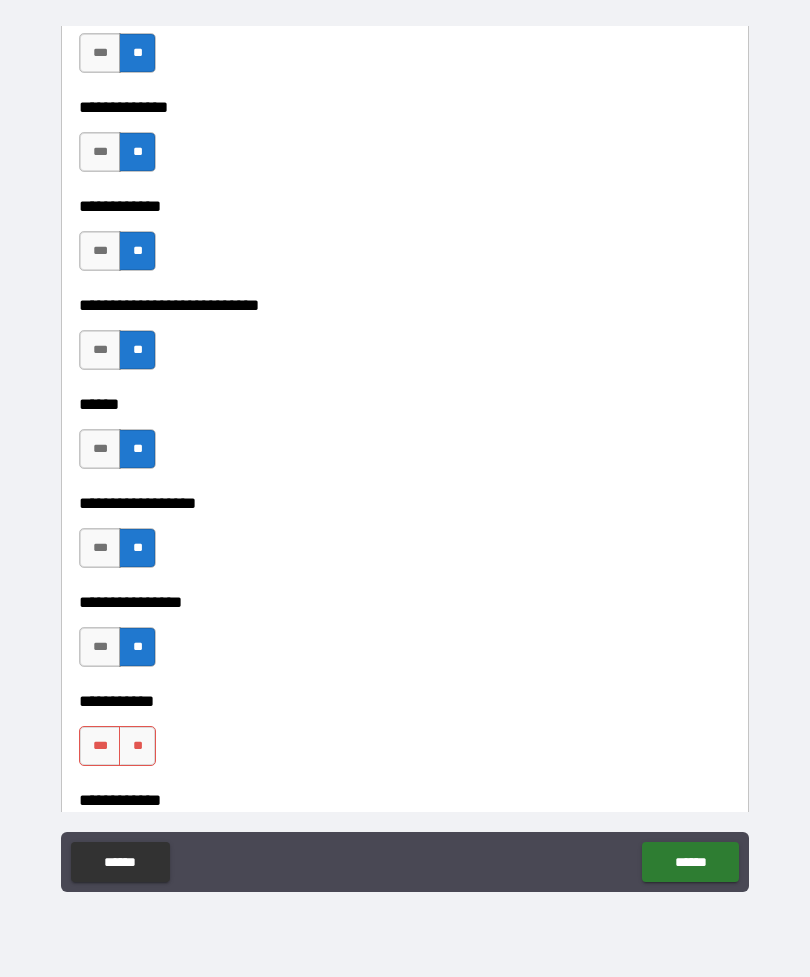 click on "**" at bounding box center (137, 746) 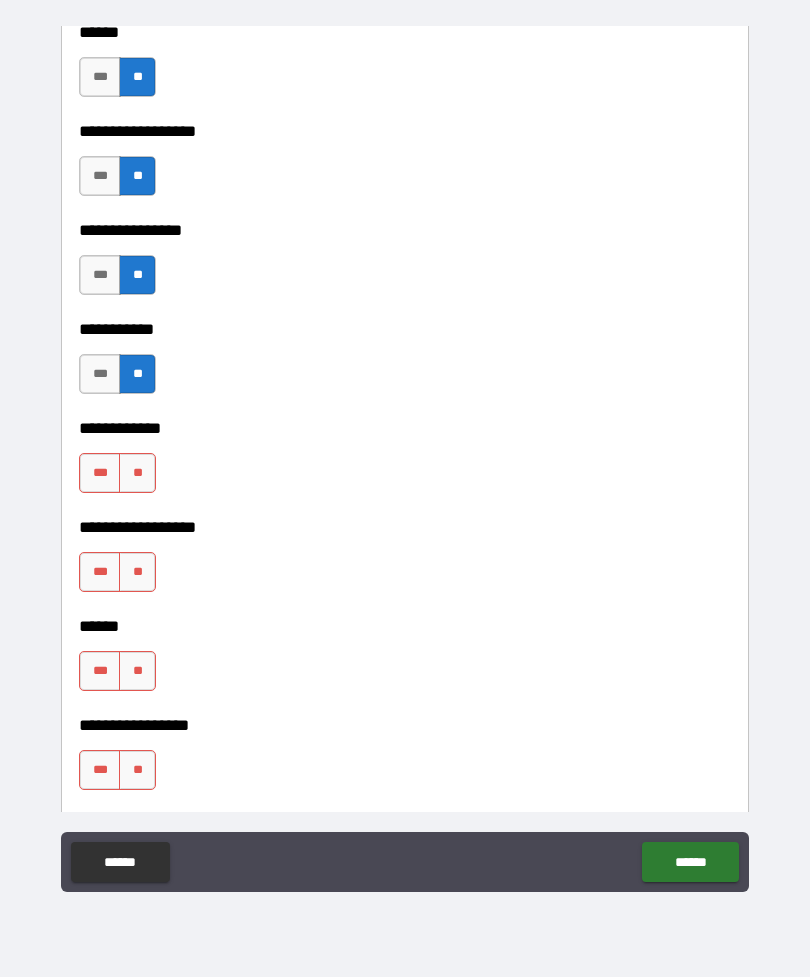 scroll, scrollTop: 9469, scrollLeft: 0, axis: vertical 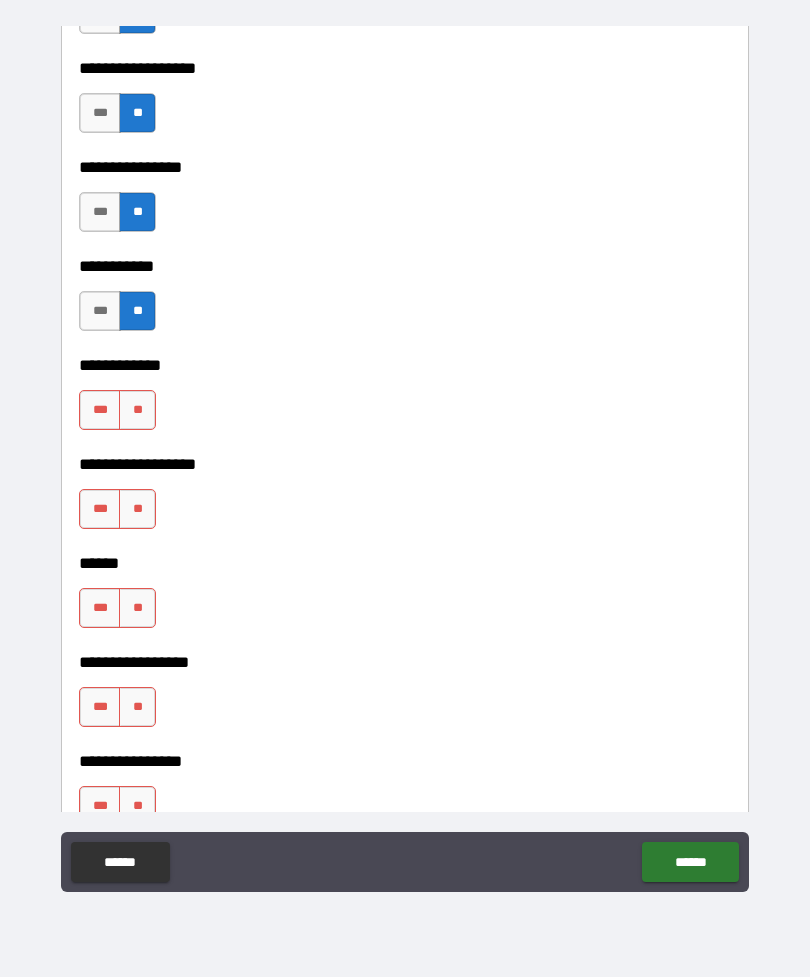 click on "**" at bounding box center (137, 410) 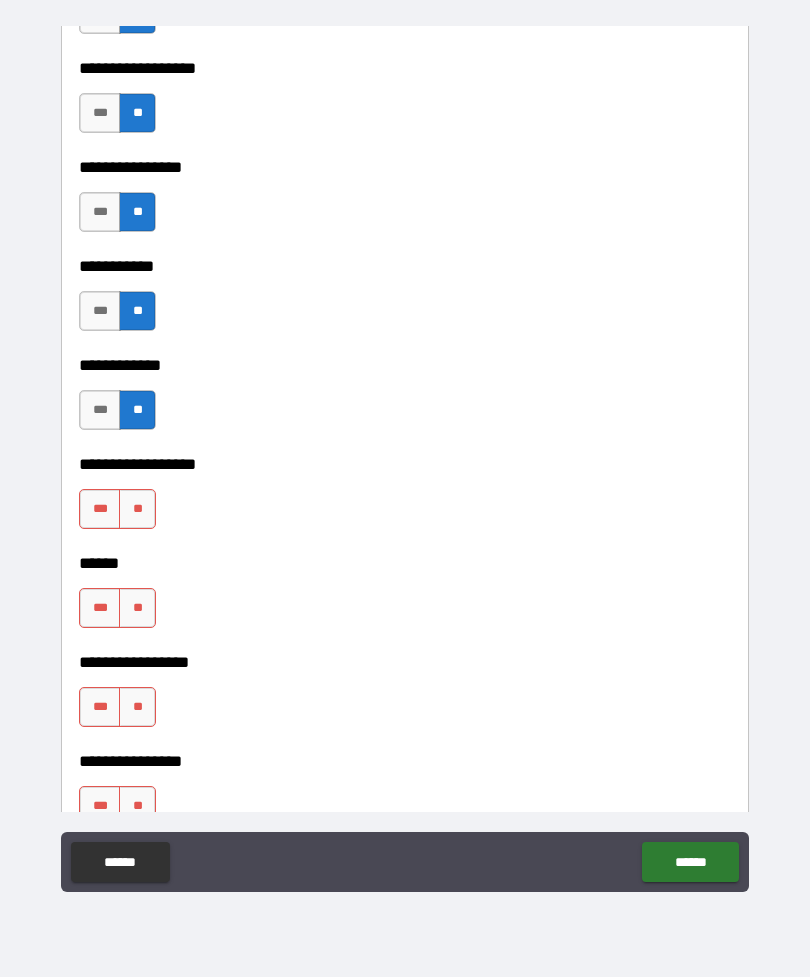 click on "**" at bounding box center (137, 509) 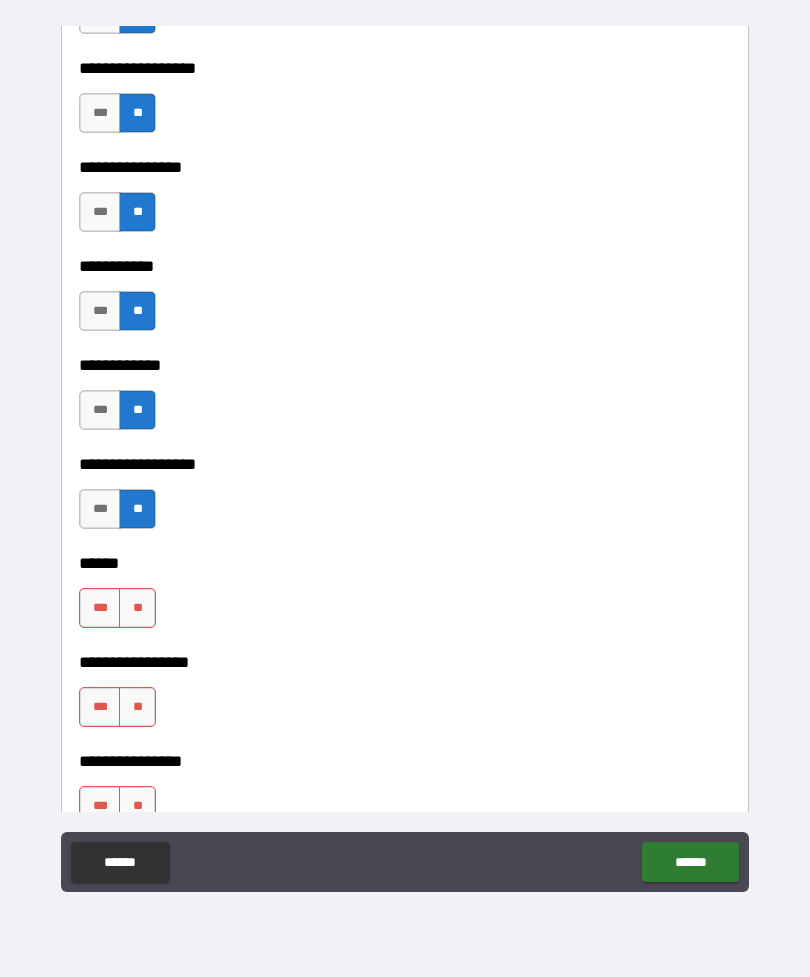 click on "**" at bounding box center [137, 608] 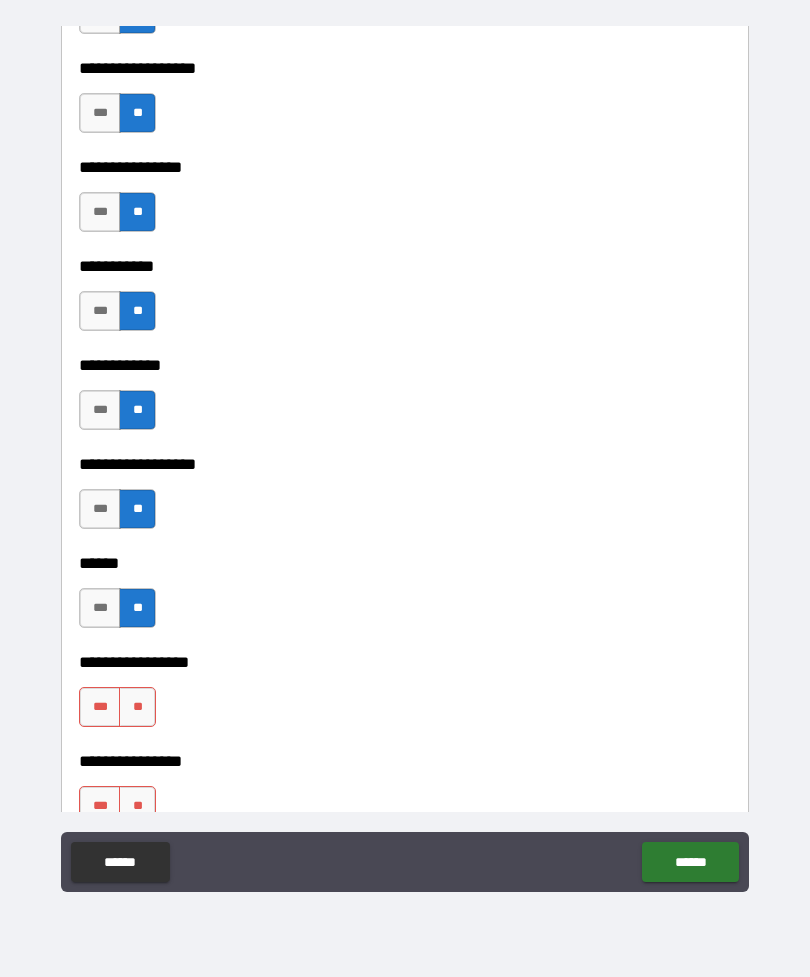 click on "**" at bounding box center (137, 707) 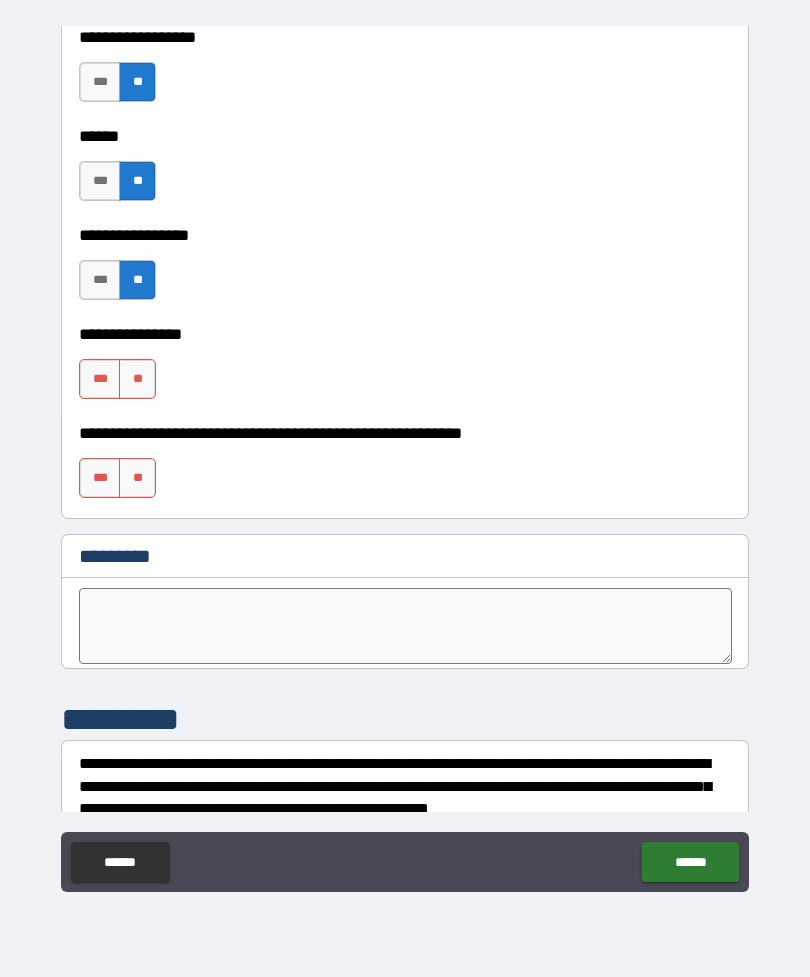 scroll, scrollTop: 9981, scrollLeft: 0, axis: vertical 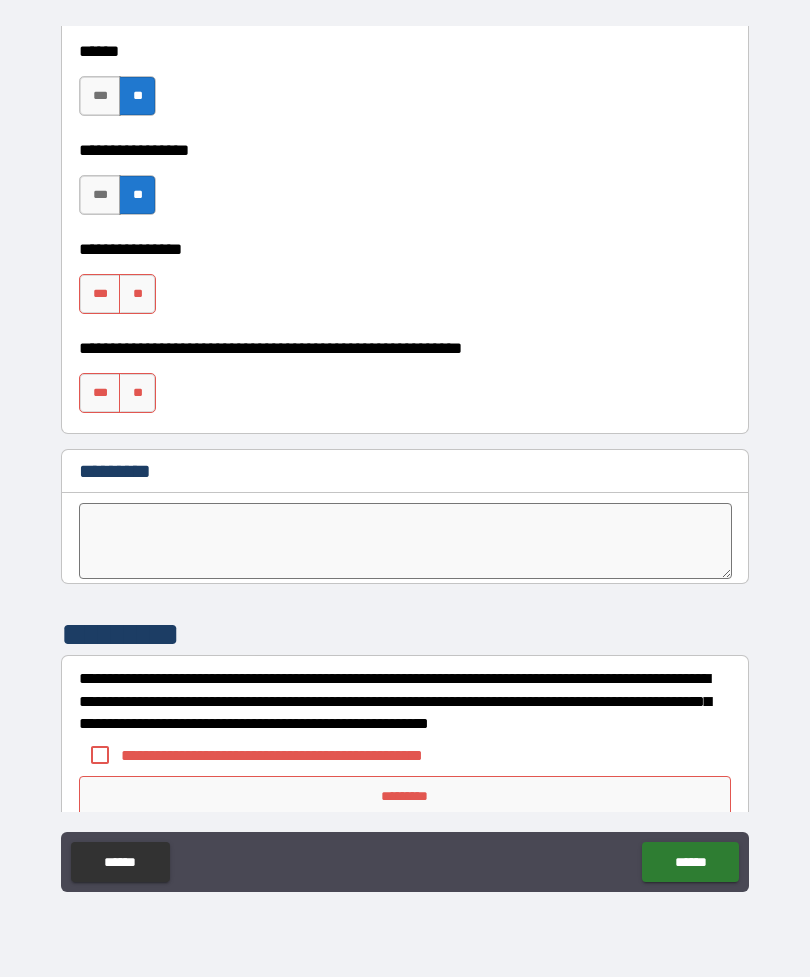 click on "**" at bounding box center [137, 294] 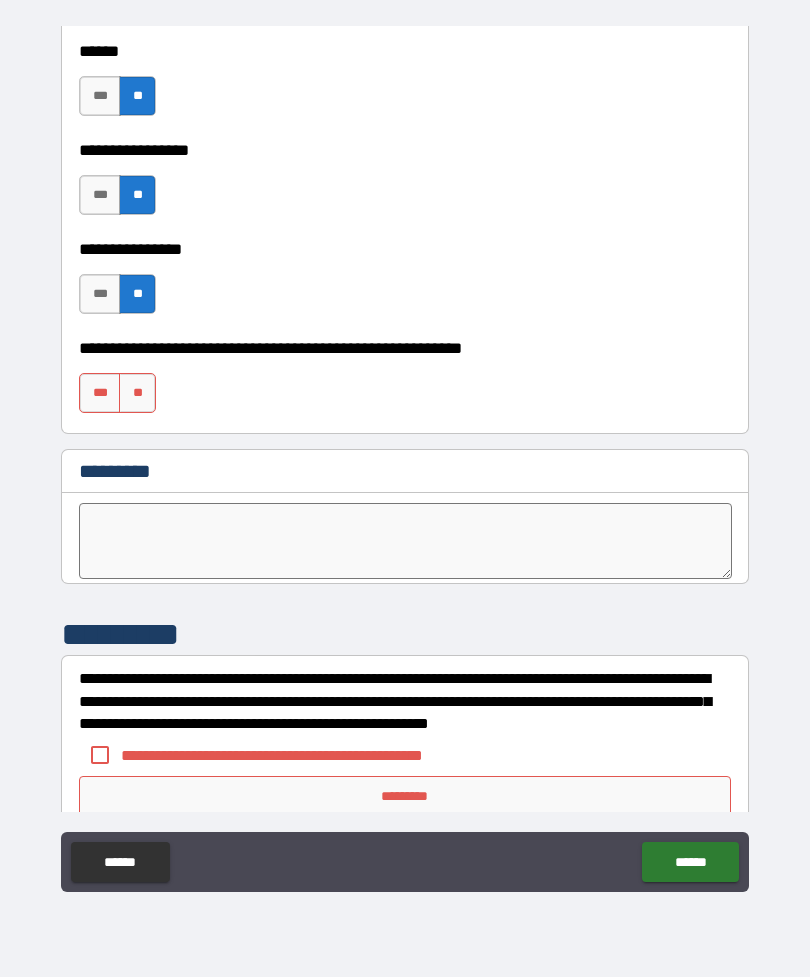 click on "**" at bounding box center [137, 393] 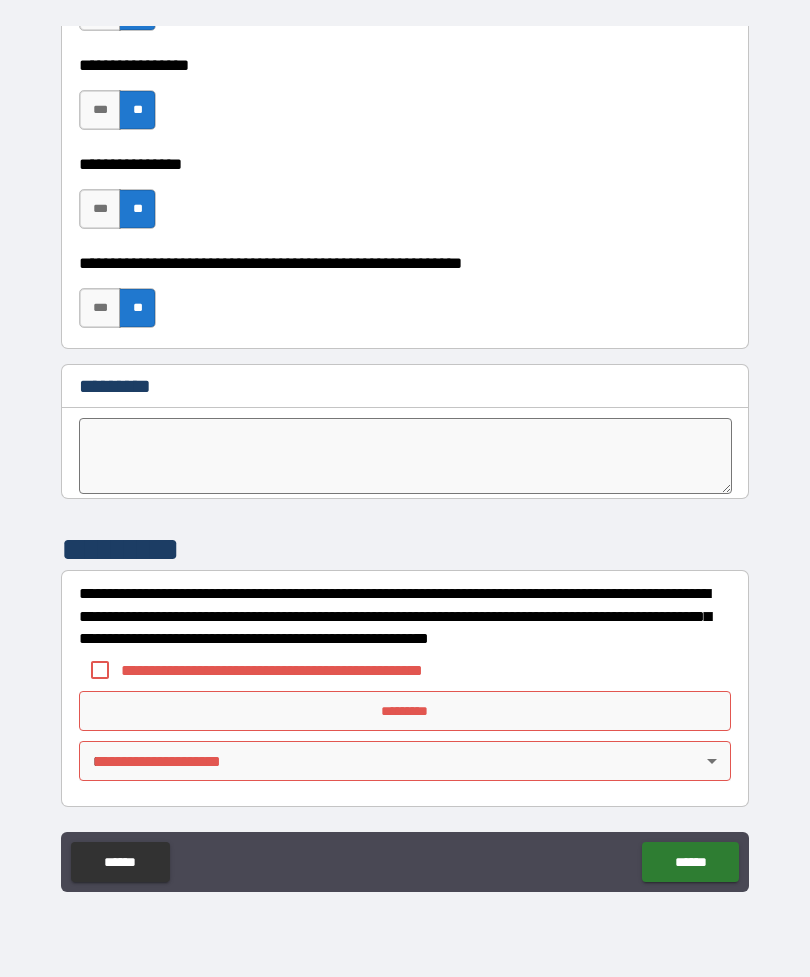 scroll, scrollTop: 10066, scrollLeft: 0, axis: vertical 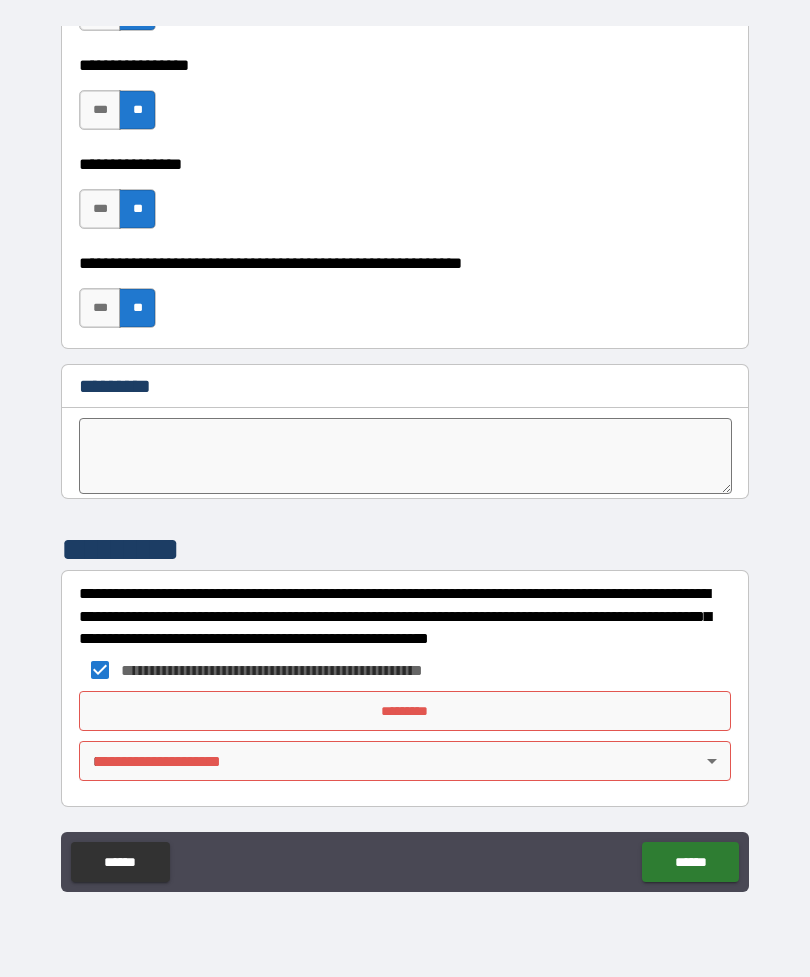 click on "*********" at bounding box center (405, 711) 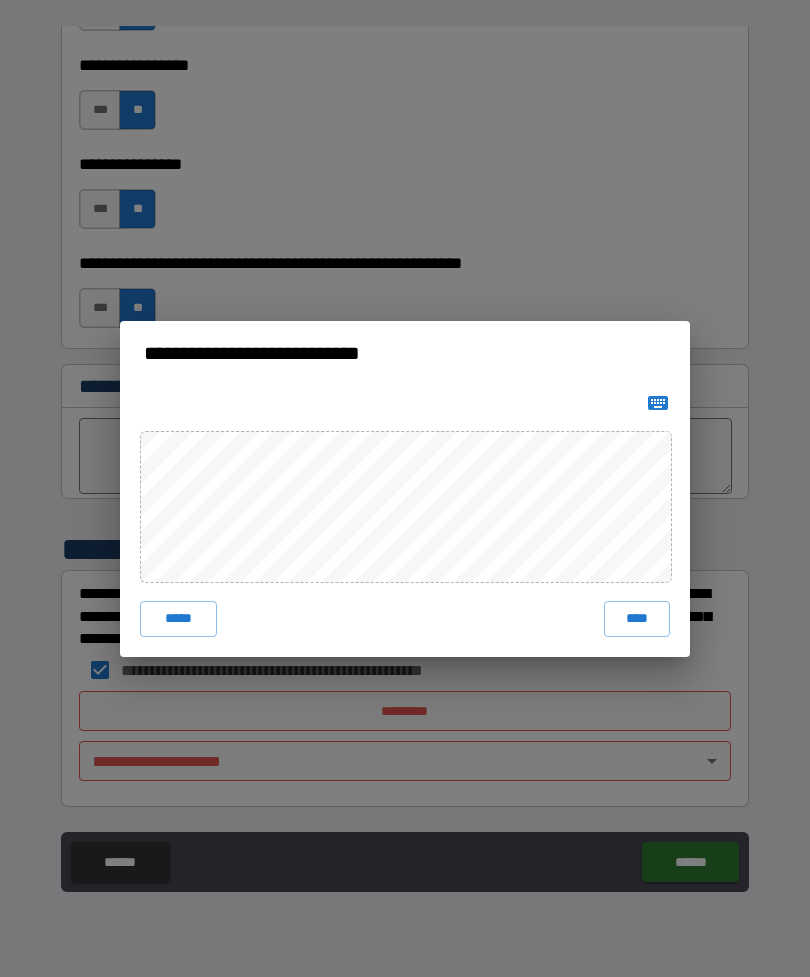 click on "****" at bounding box center [637, 619] 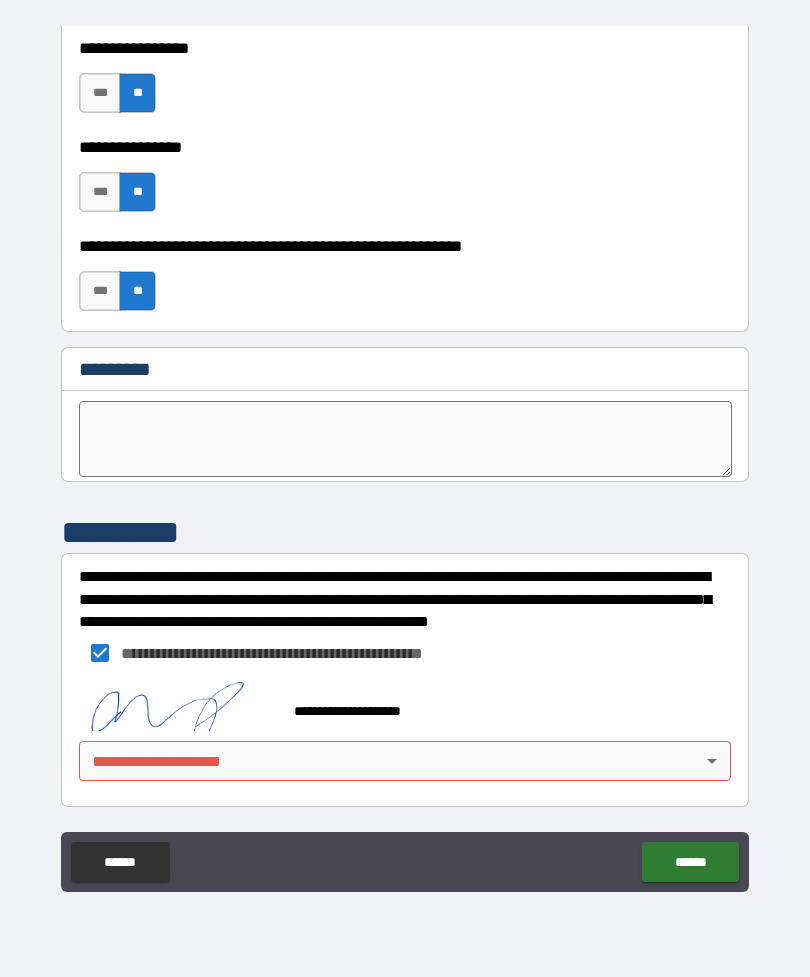 scroll, scrollTop: 10083, scrollLeft: 0, axis: vertical 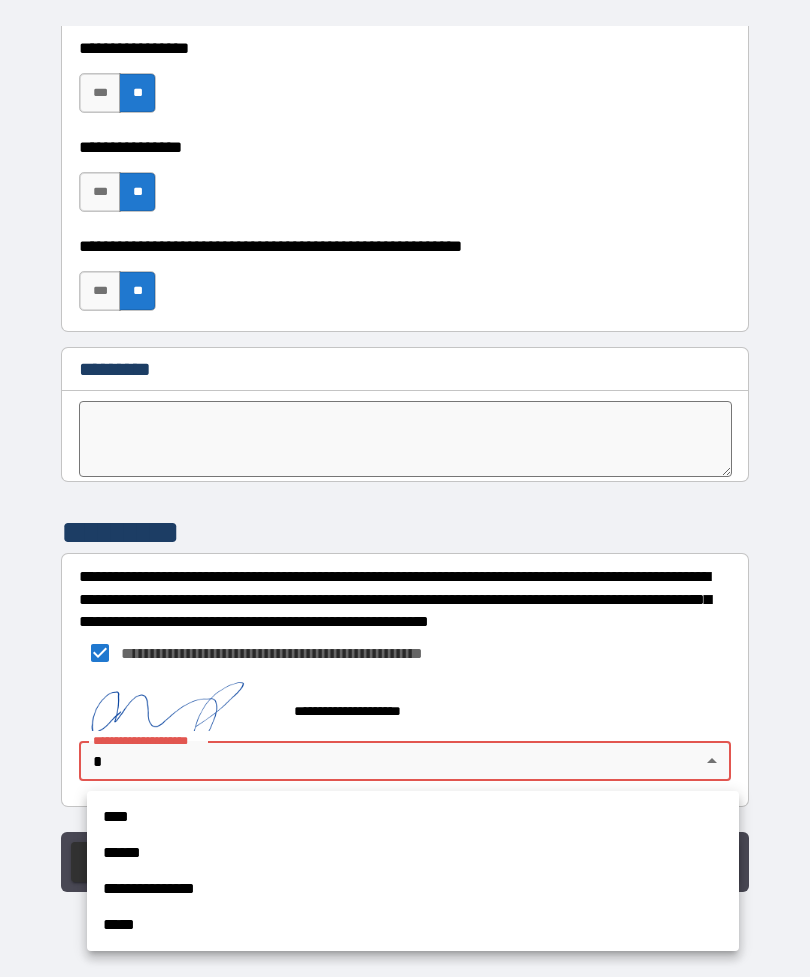 click on "**********" at bounding box center (413, 889) 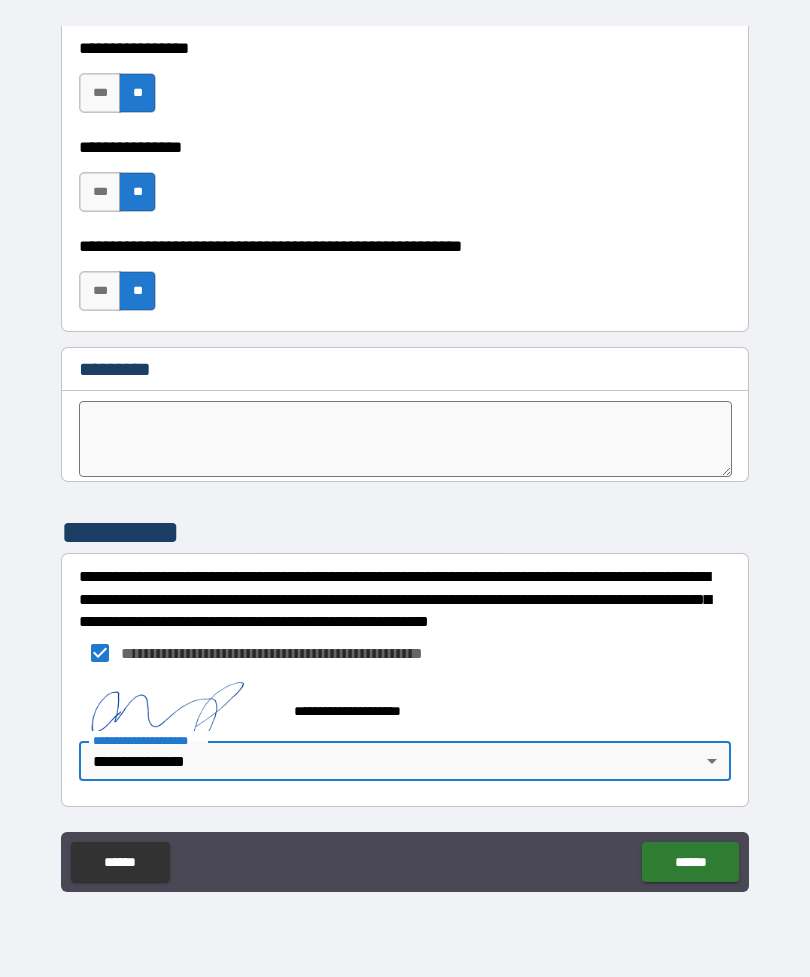 type on "**********" 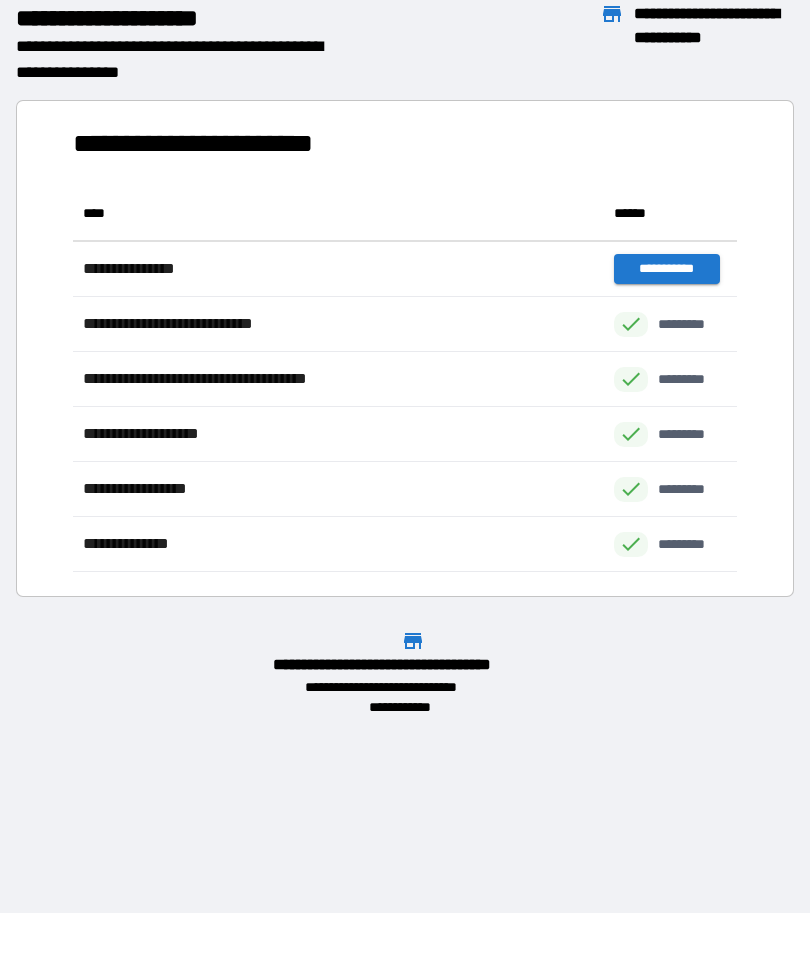 scroll, scrollTop: 1, scrollLeft: 1, axis: both 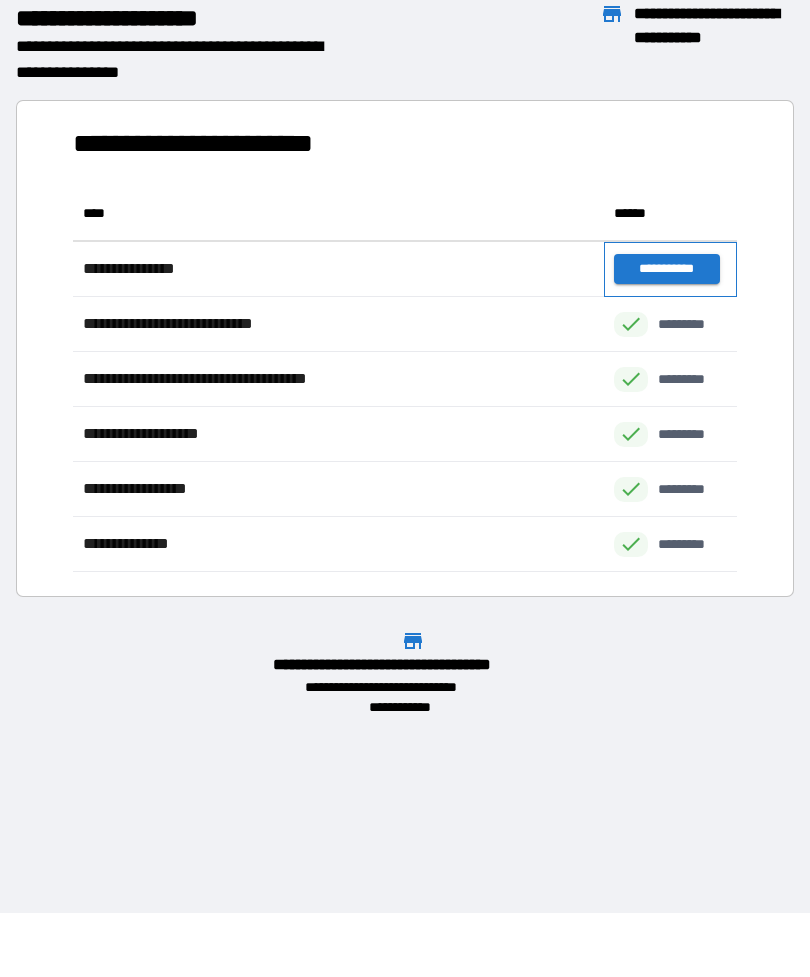 click on "**********" at bounding box center [670, 269] 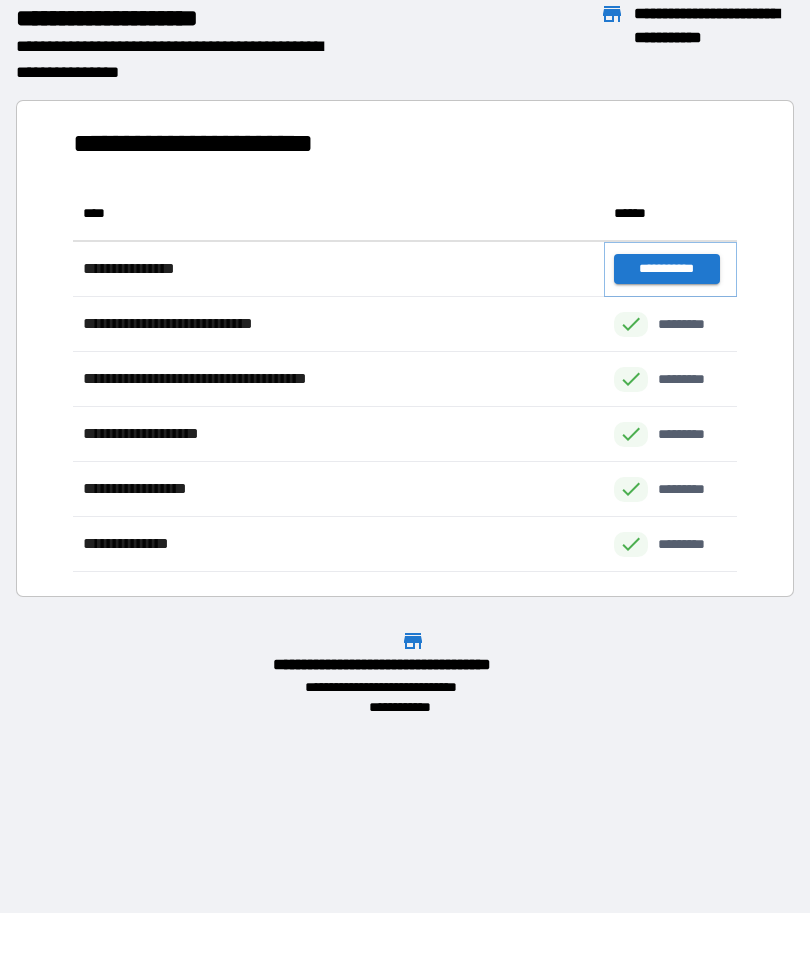 click on "**********" at bounding box center (666, 269) 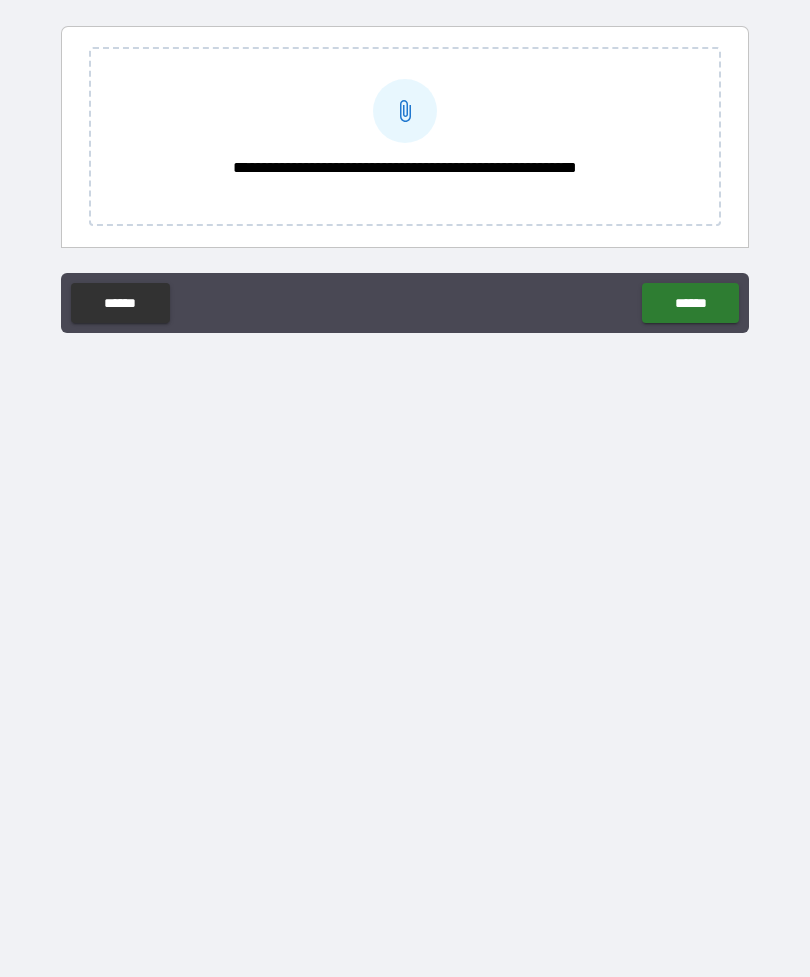 click on "******" at bounding box center [690, 303] 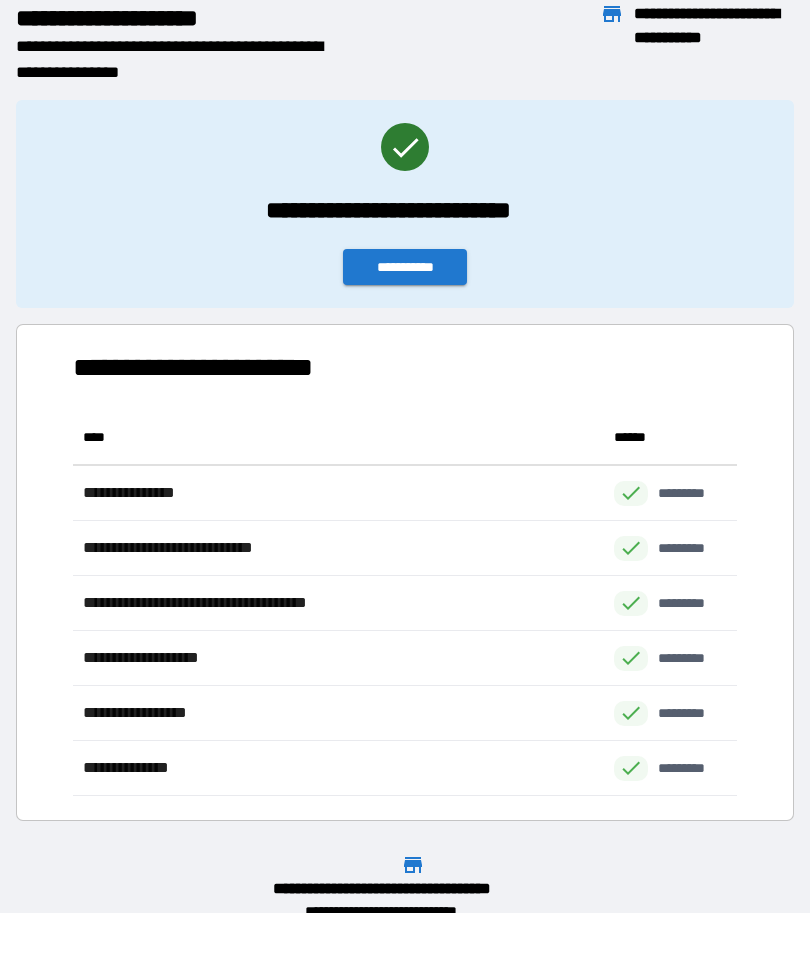 scroll, scrollTop: 386, scrollLeft: 664, axis: both 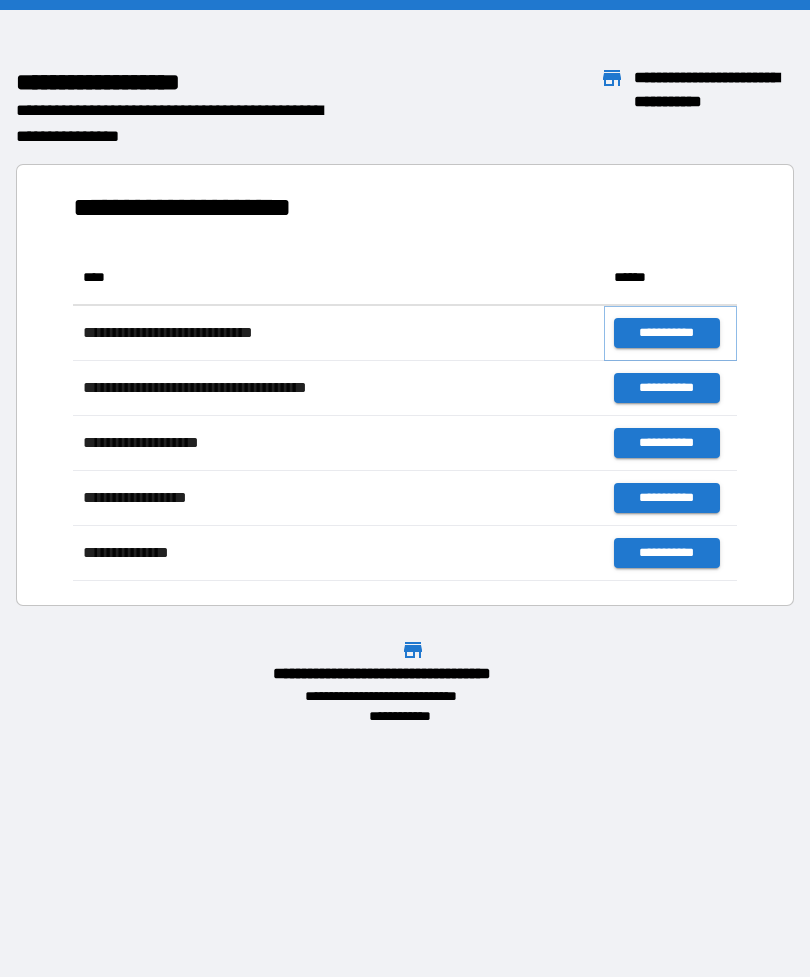 click on "**********" at bounding box center (666, 333) 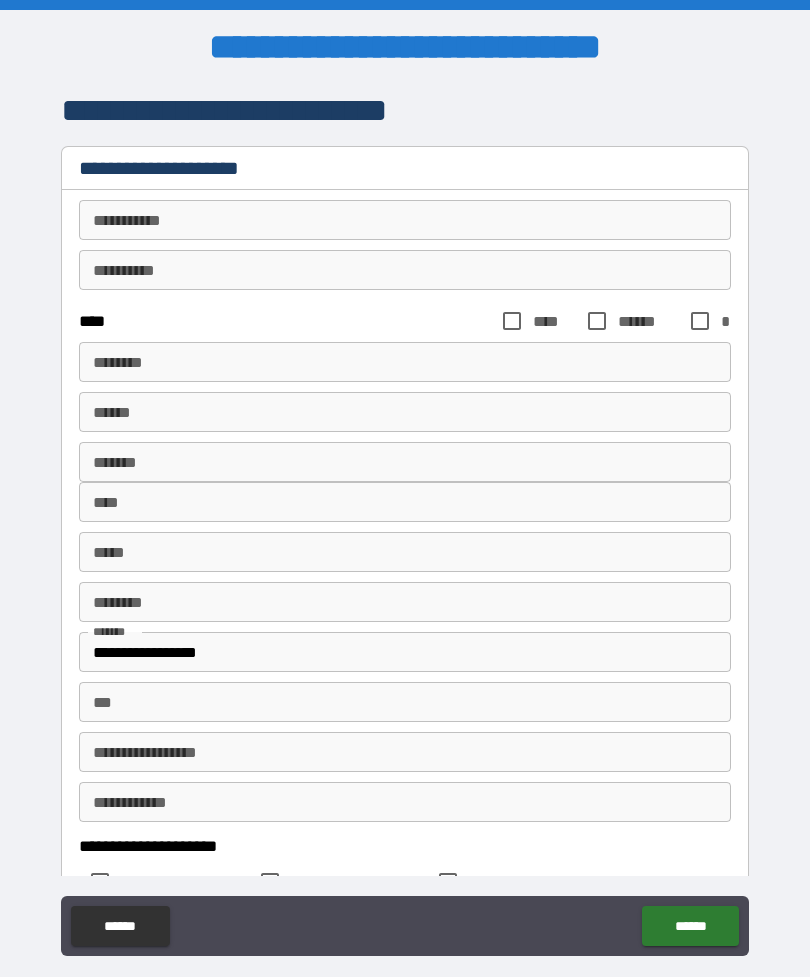 click on "*********   * *********   *" at bounding box center (405, 220) 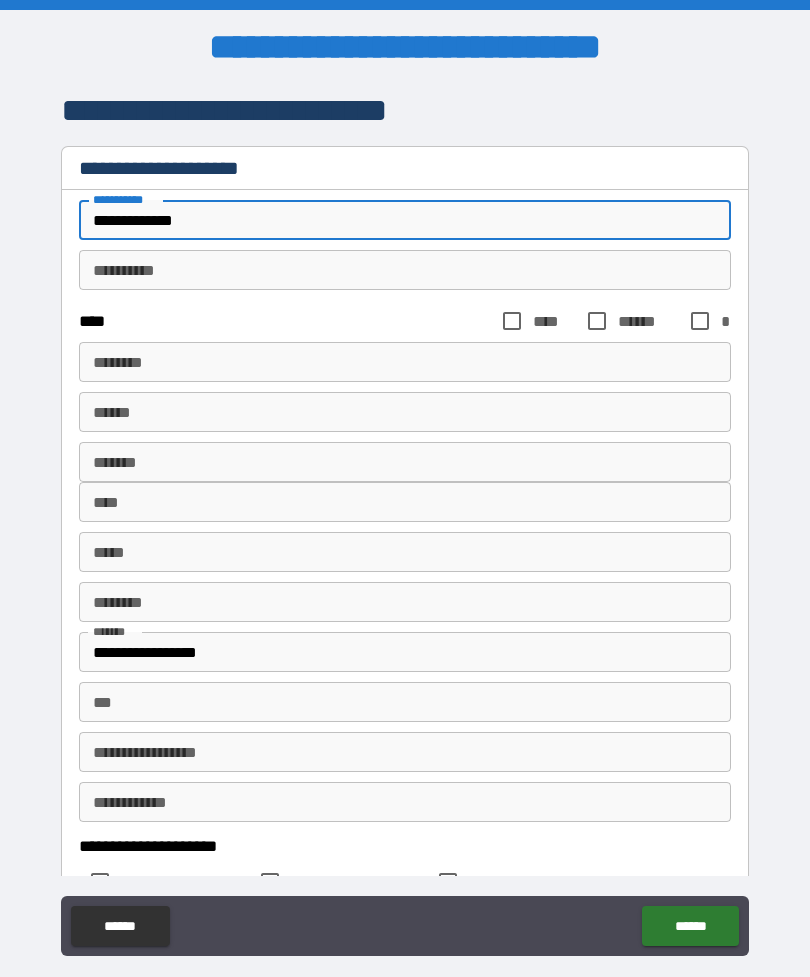 type on "**********" 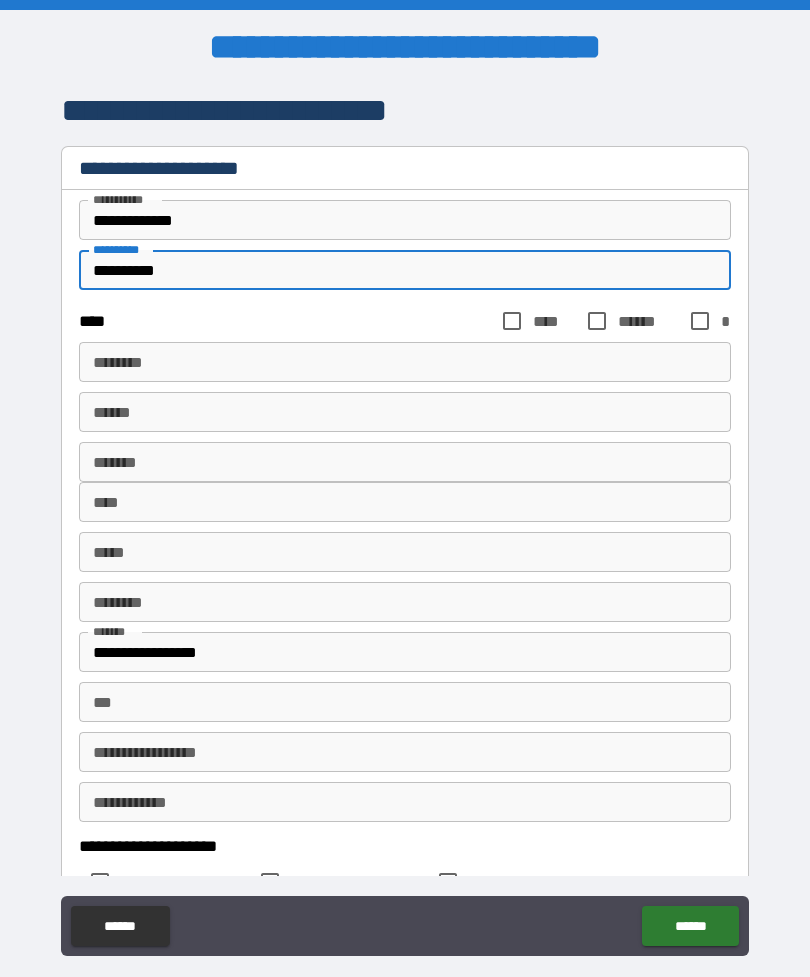 type on "**********" 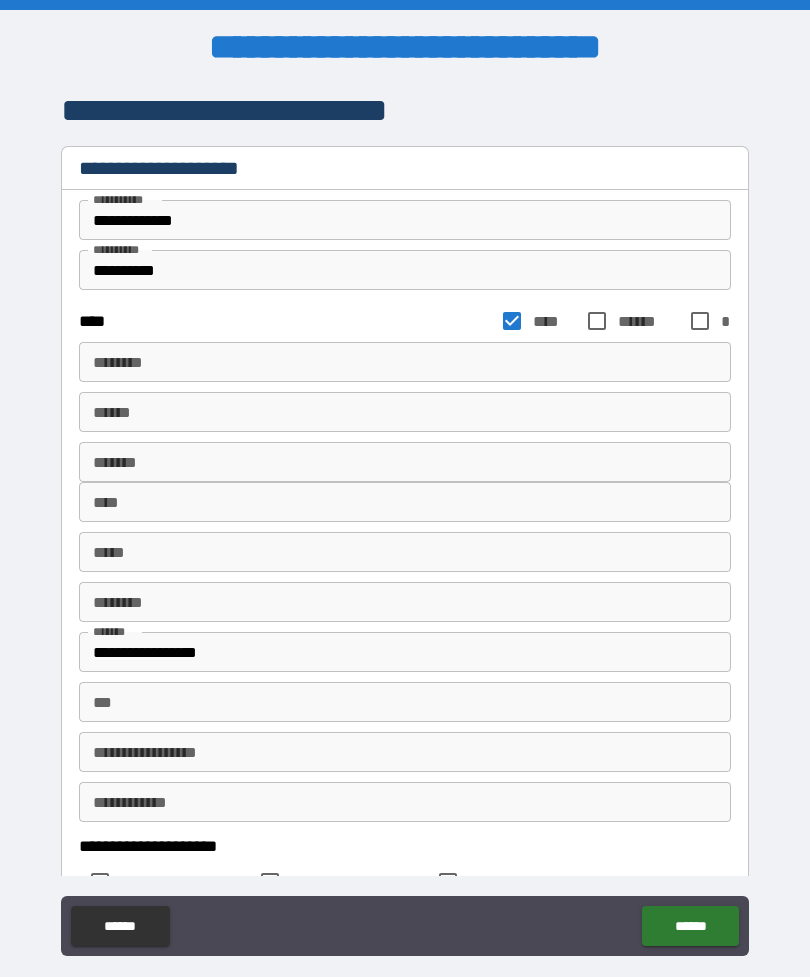 click on "******   *" at bounding box center (405, 362) 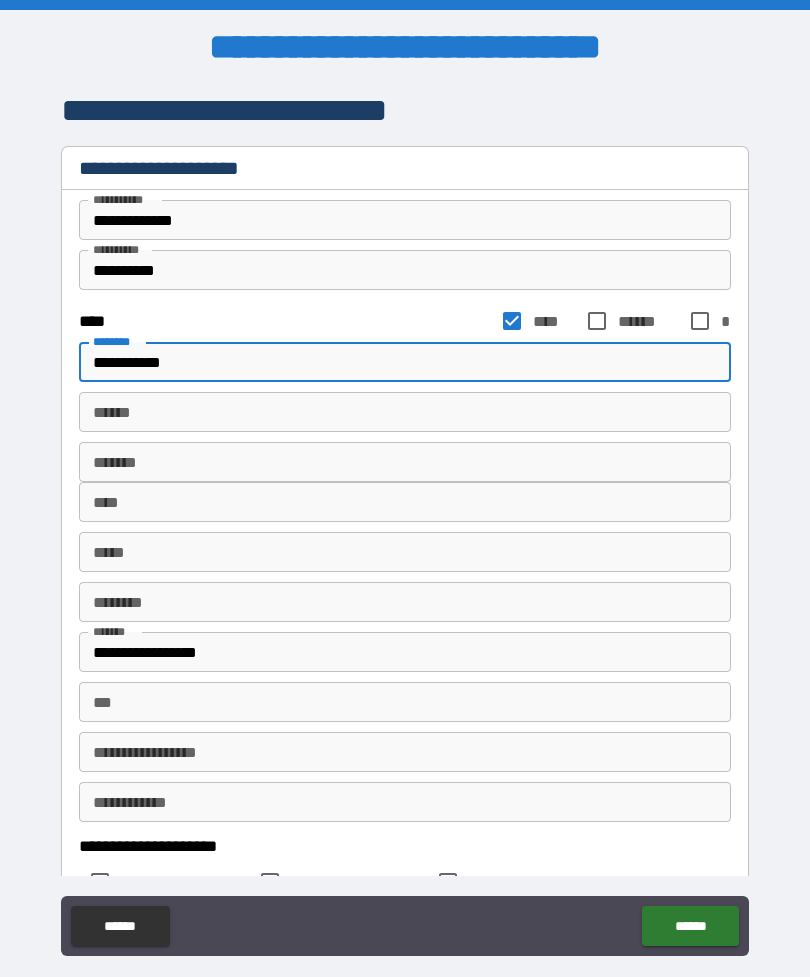 type on "**********" 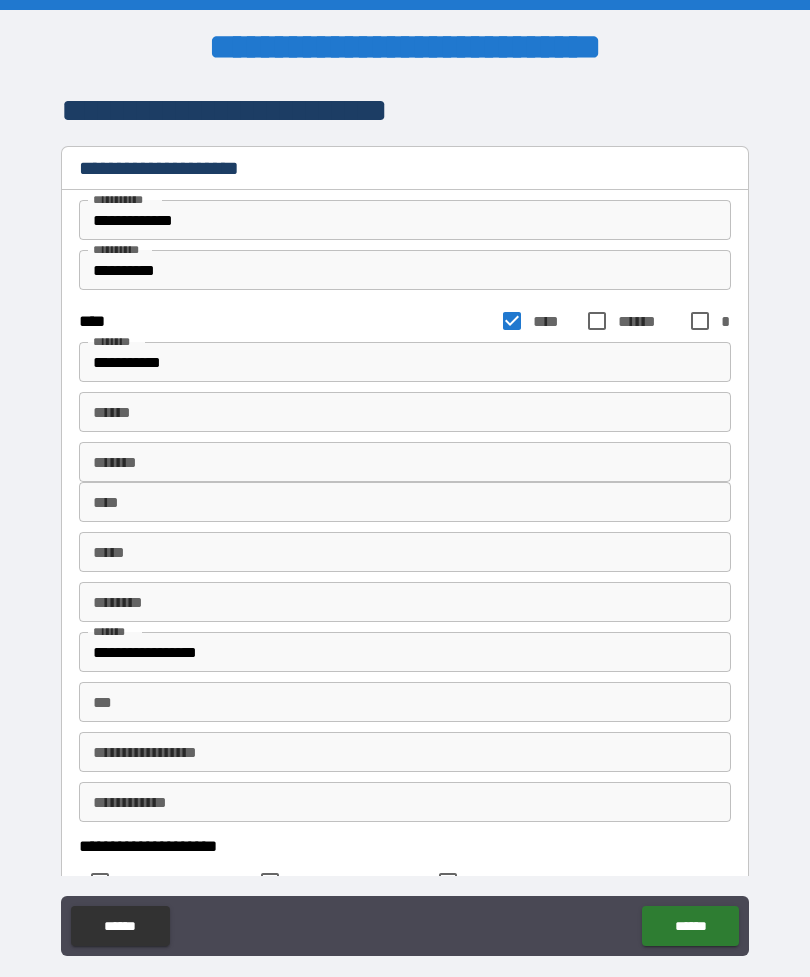 click on "******* *******" at bounding box center (405, 462) 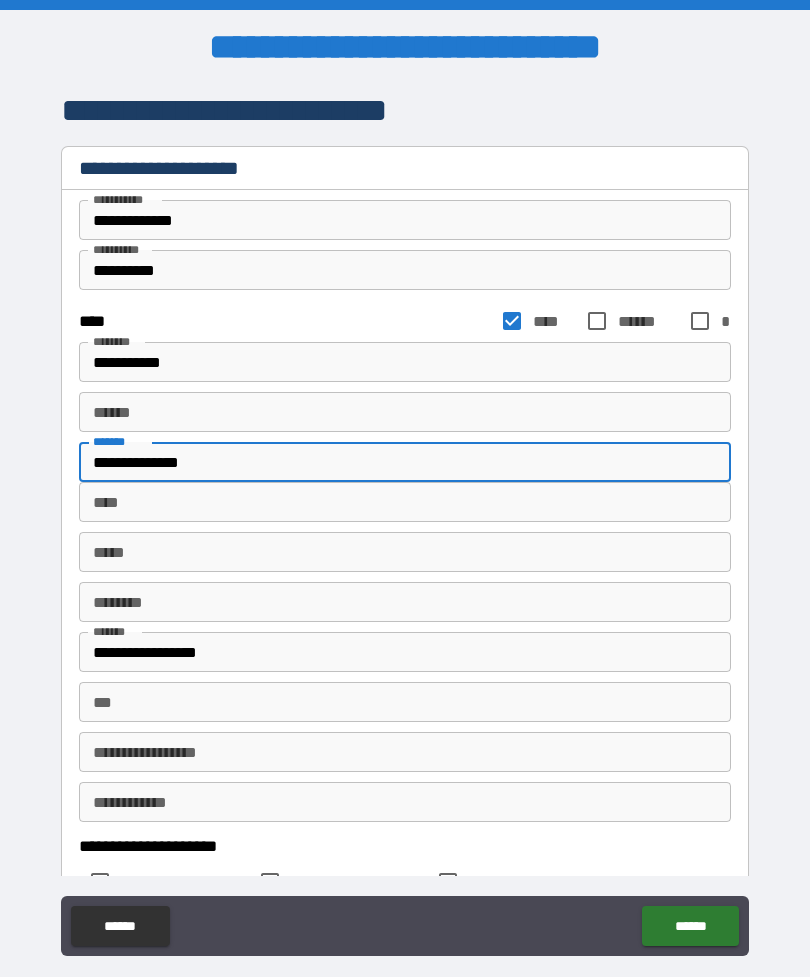 type on "**********" 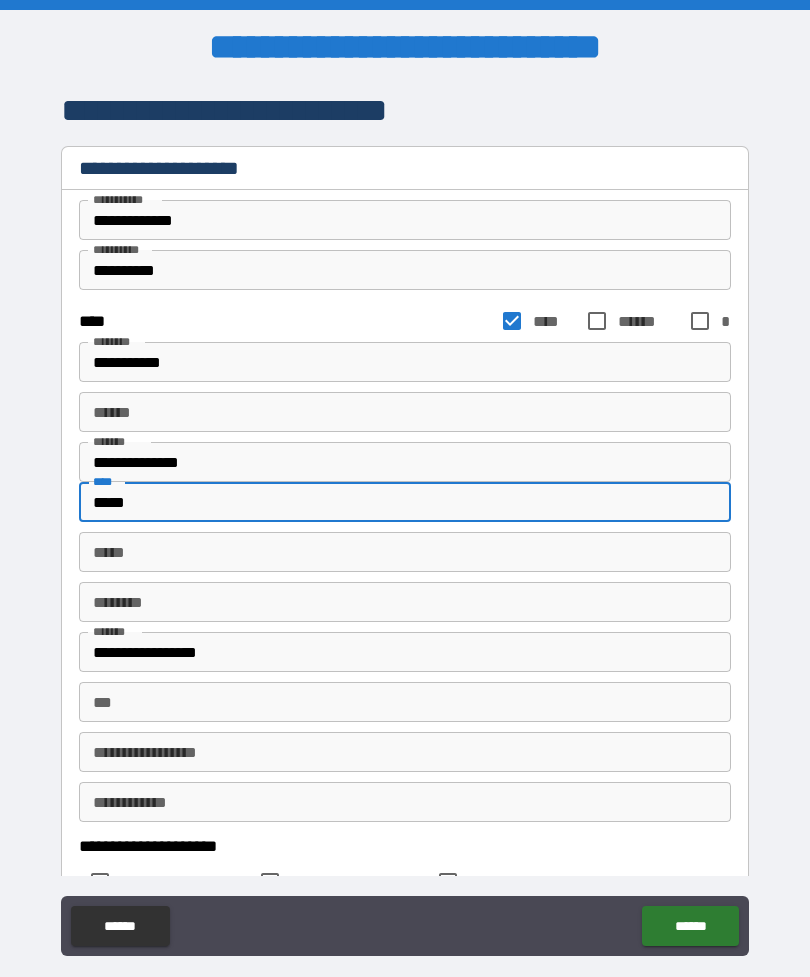 type on "*****" 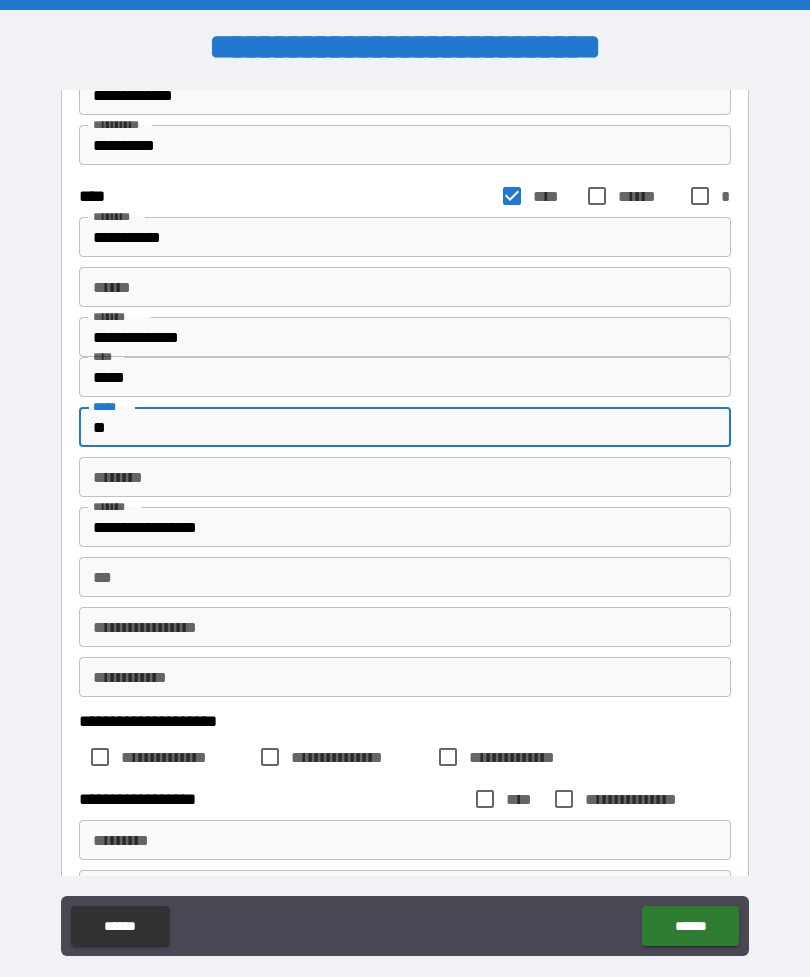 scroll, scrollTop: 128, scrollLeft: 0, axis: vertical 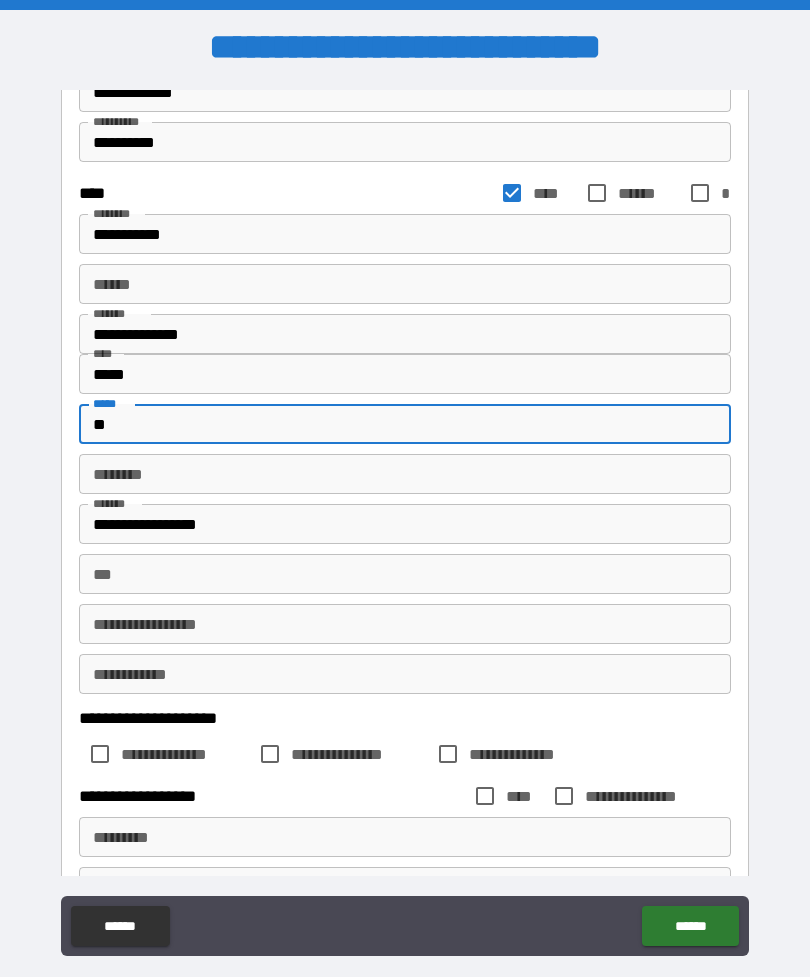 type on "**" 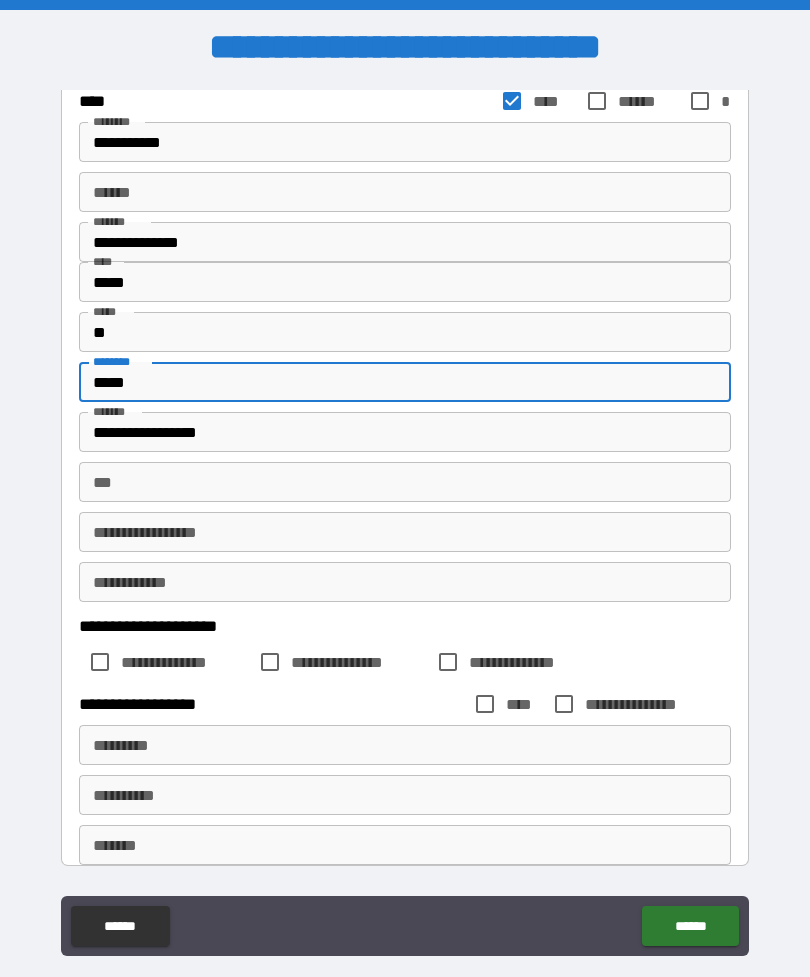 scroll, scrollTop: 297, scrollLeft: 0, axis: vertical 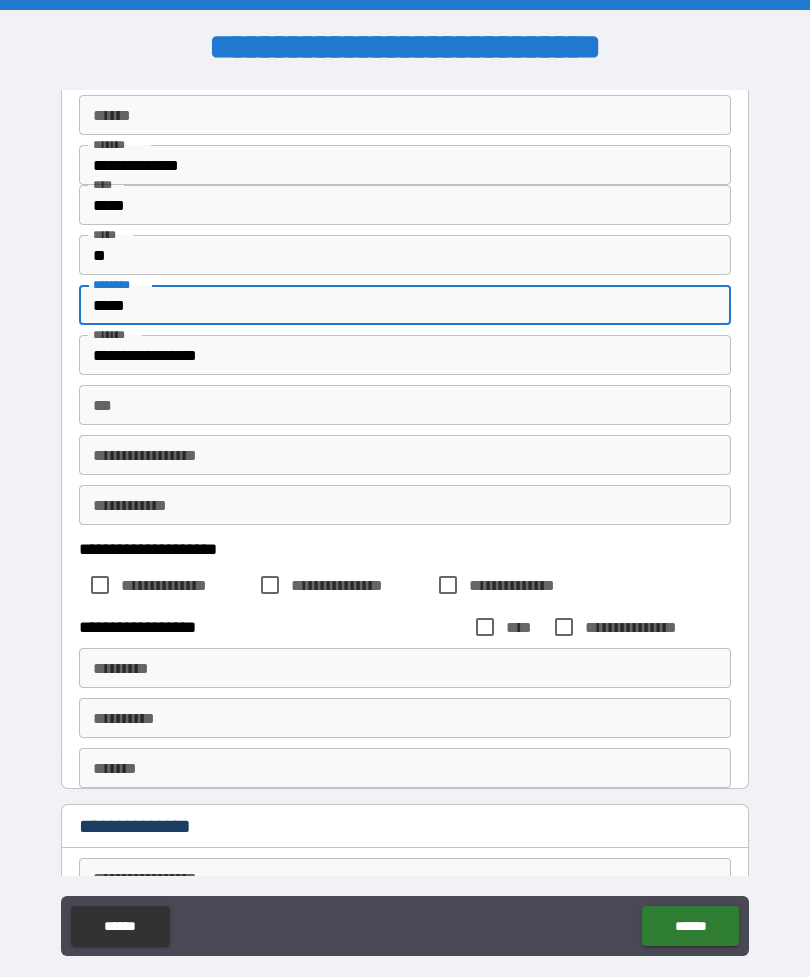type on "*****" 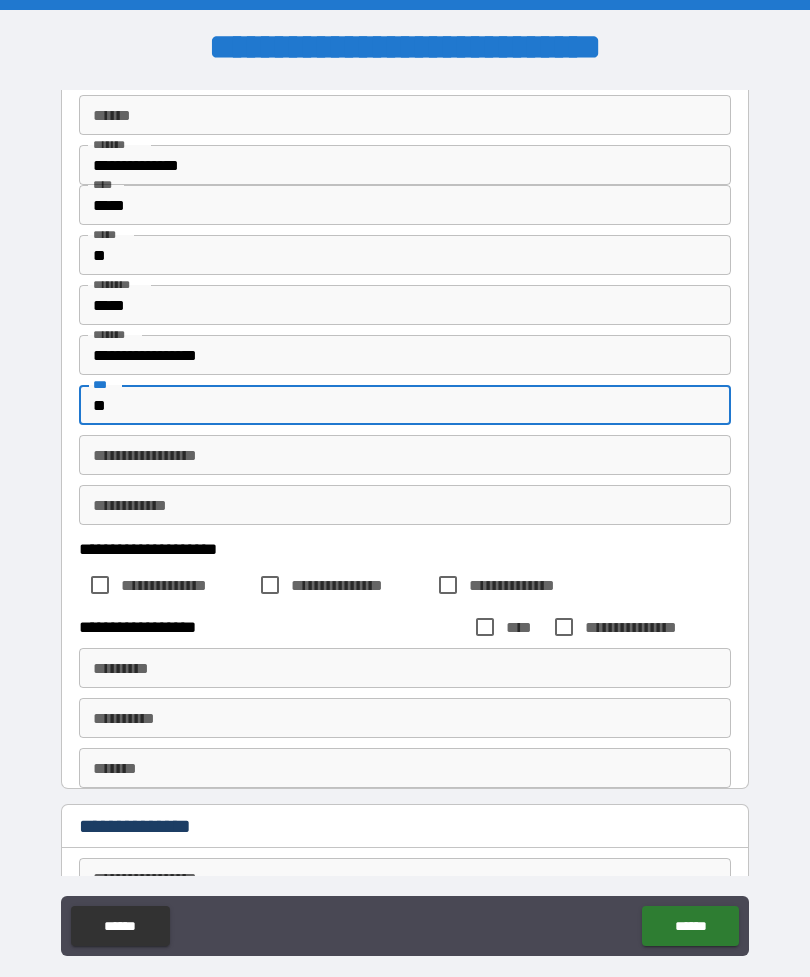 type on "*" 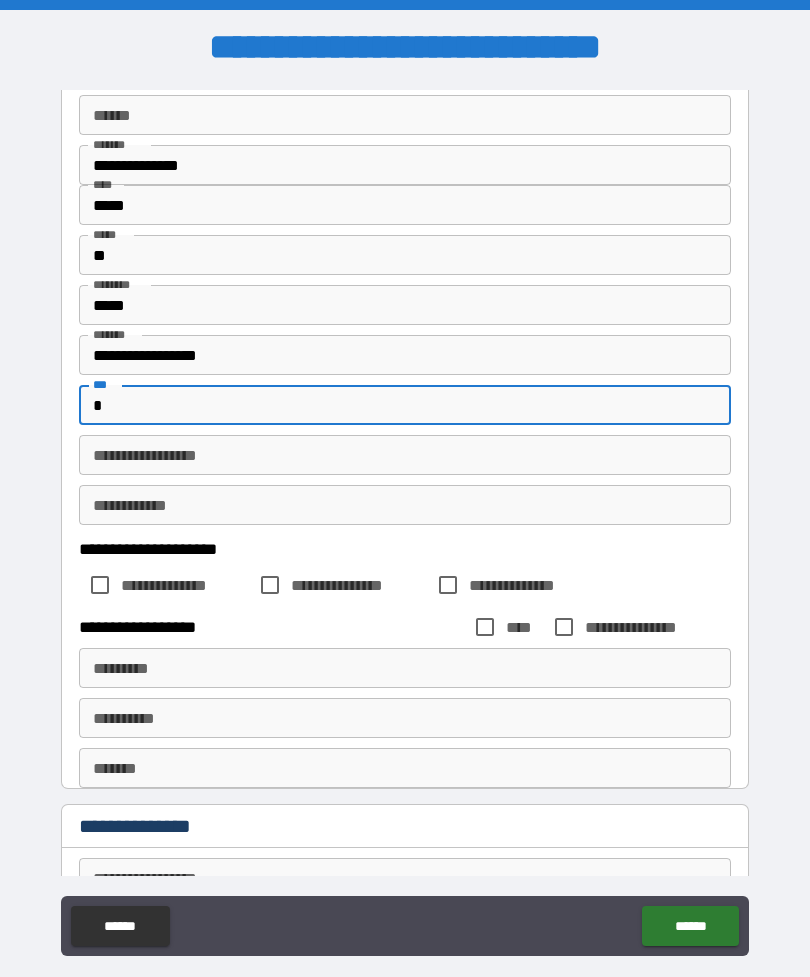 type 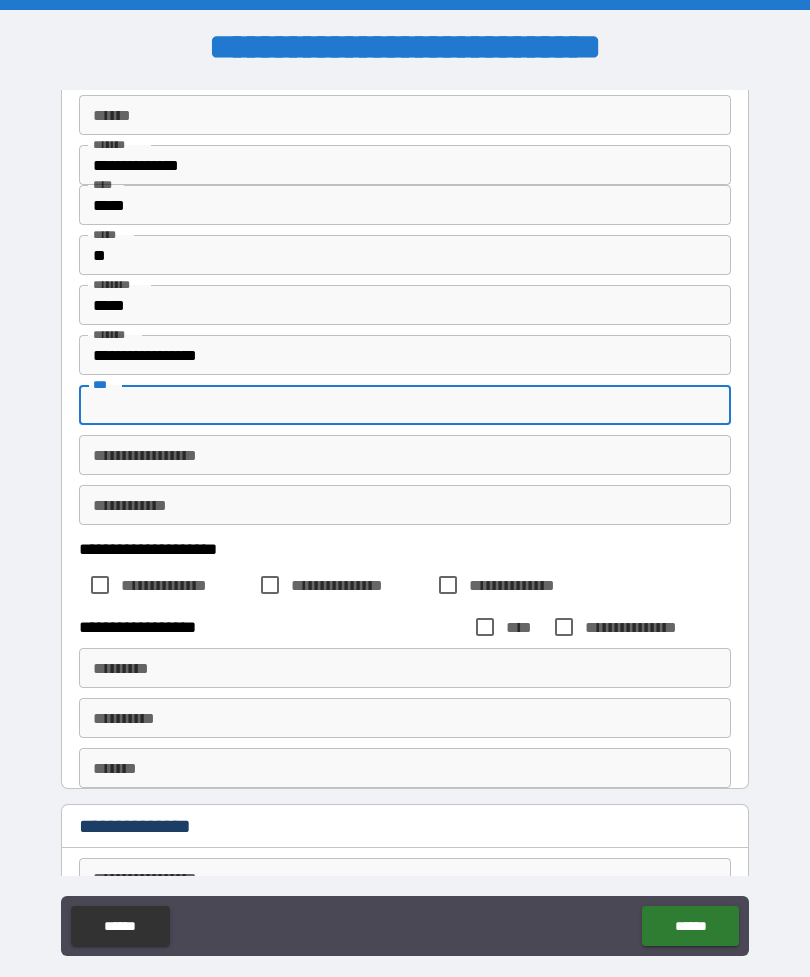 click on "**********" at bounding box center (405, 455) 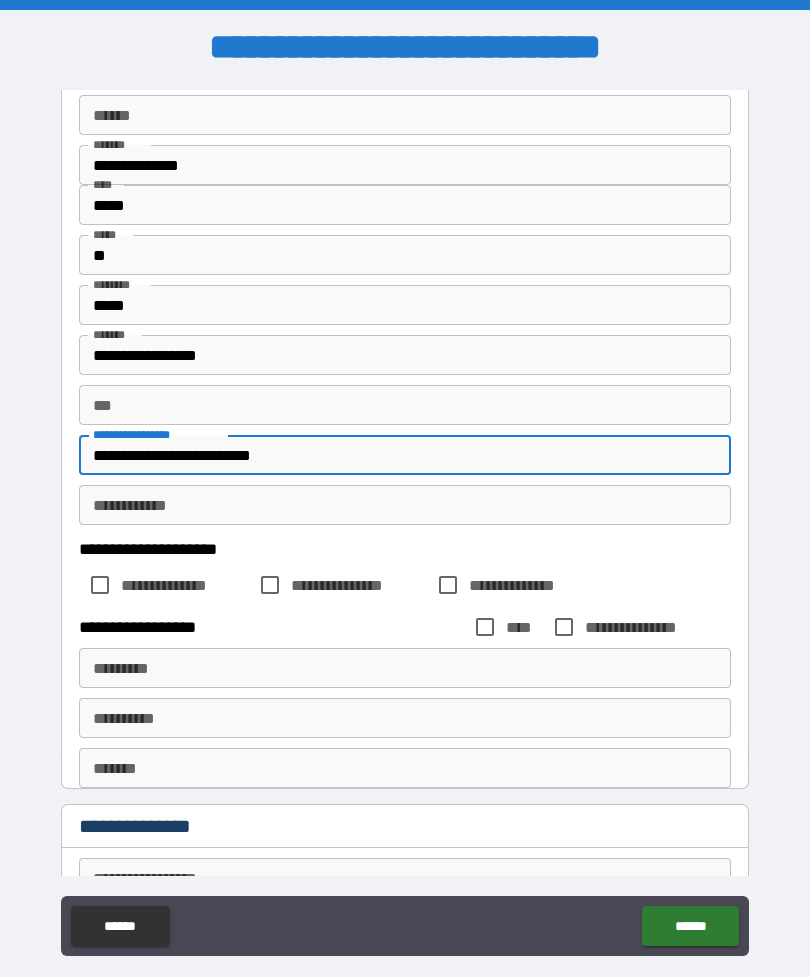 type on "**********" 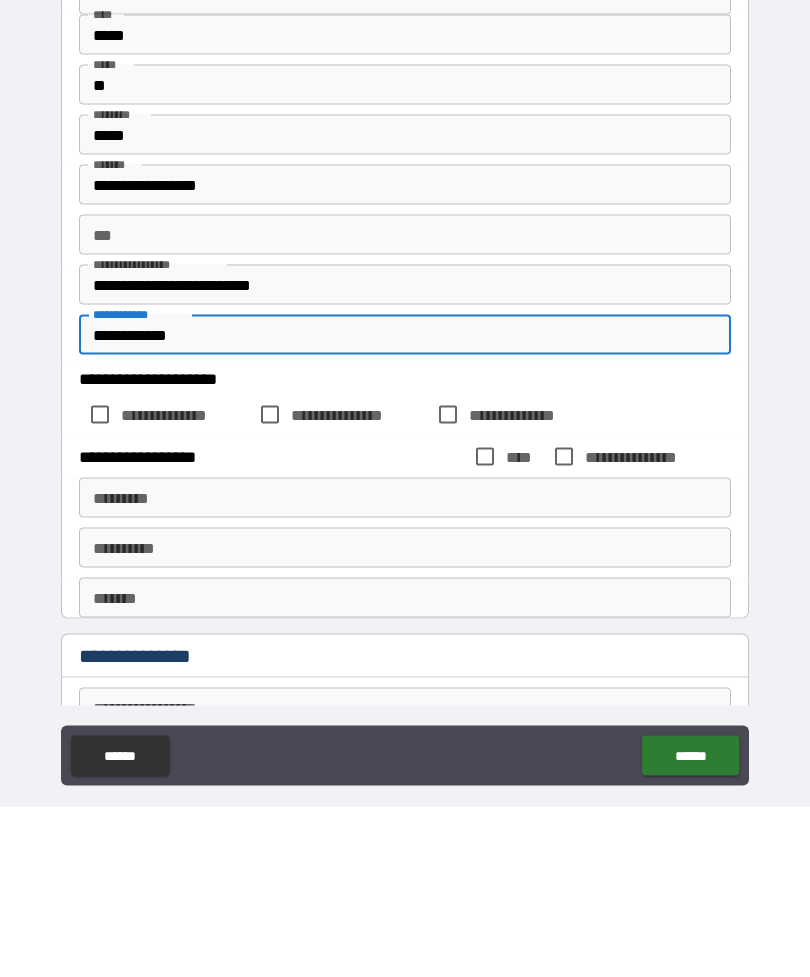 type on "**********" 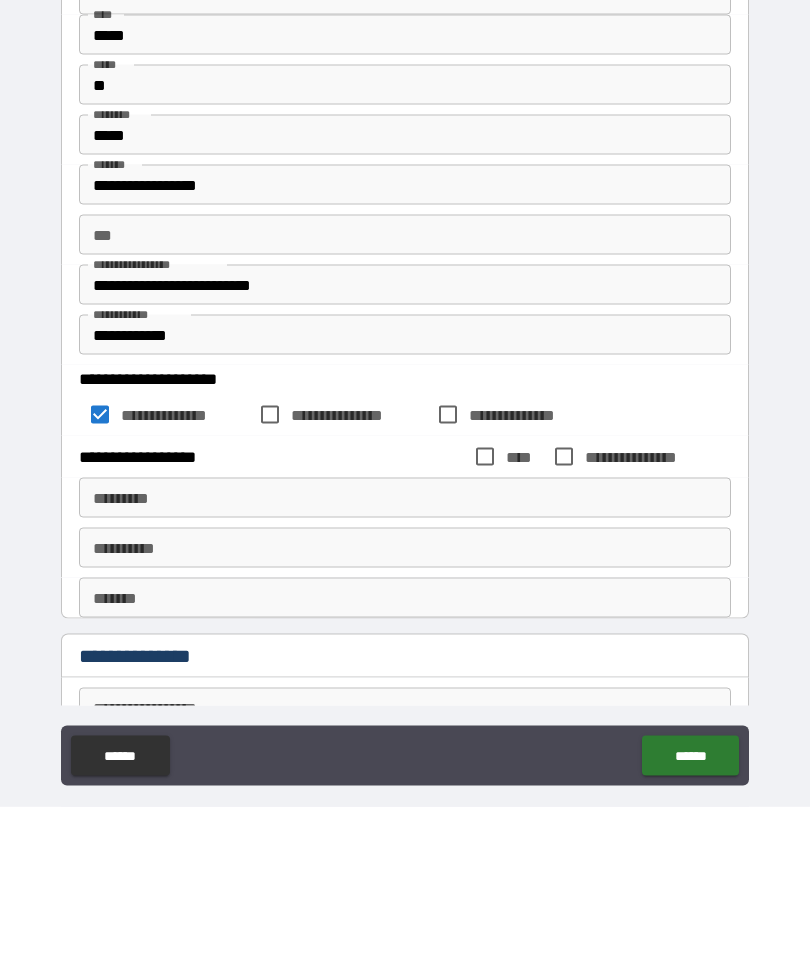 scroll, scrollTop: 64, scrollLeft: 0, axis: vertical 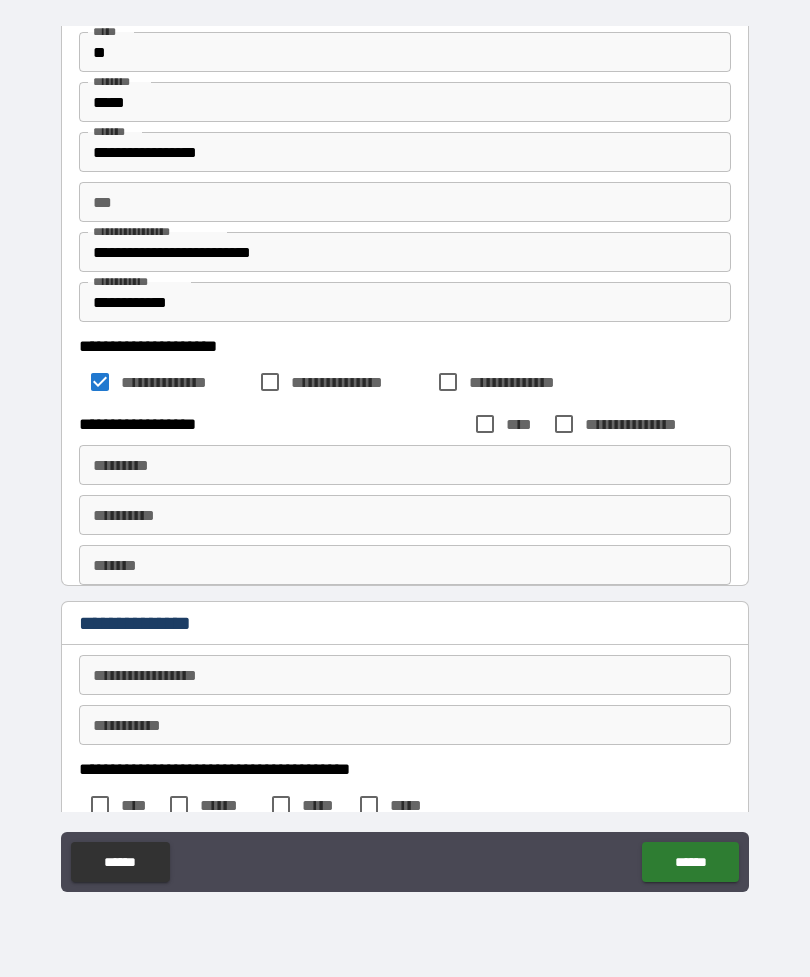 click on "**********" at bounding box center [405, 675] 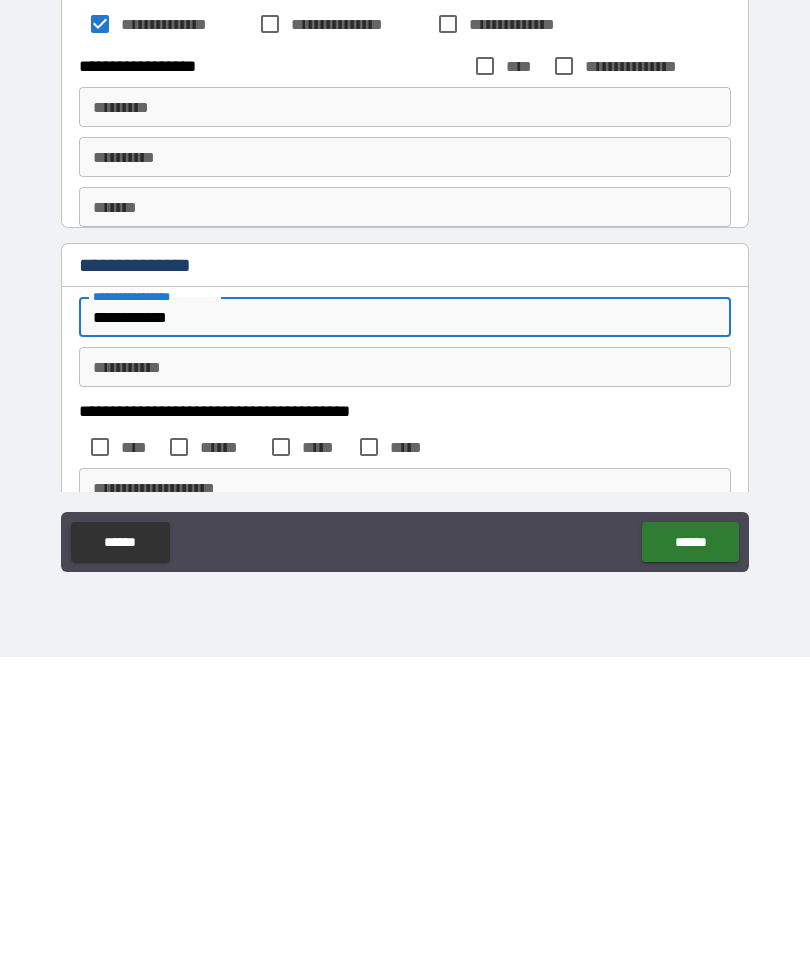 scroll, scrollTop: 480, scrollLeft: 0, axis: vertical 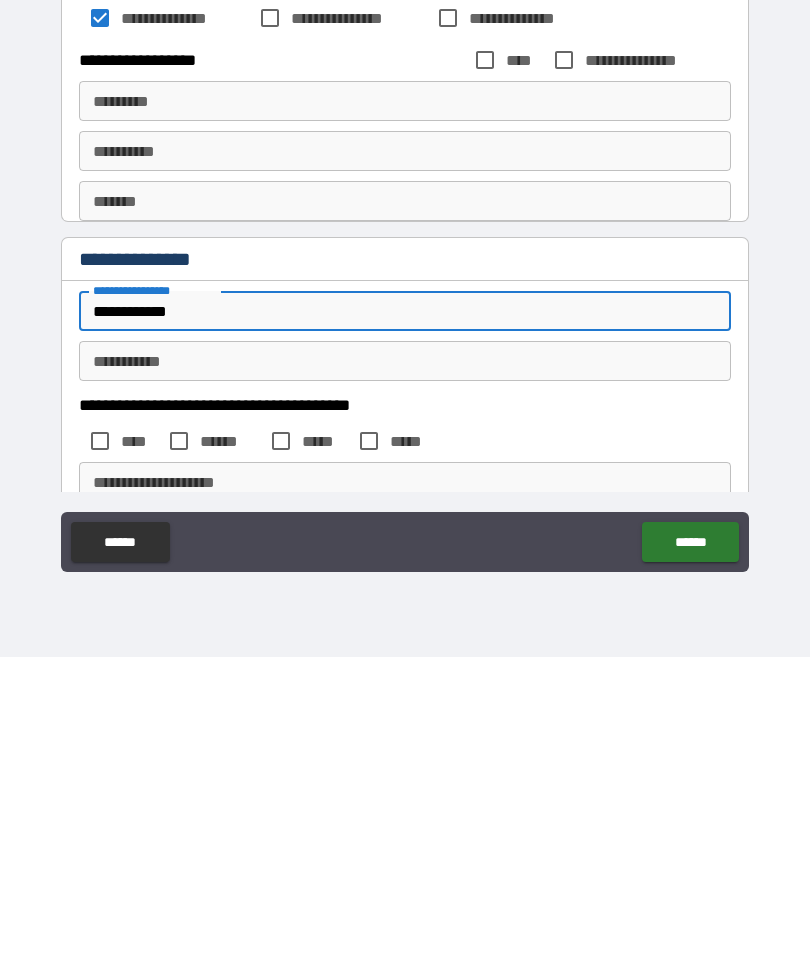 type on "**********" 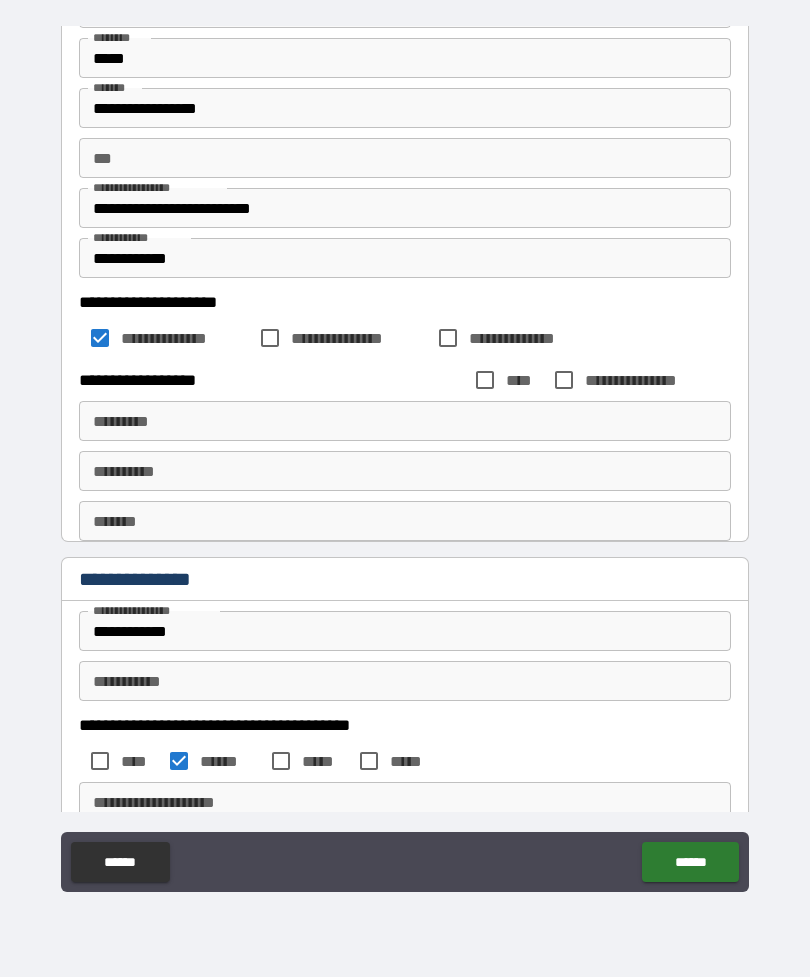 click on "**********" at bounding box center [405, 681] 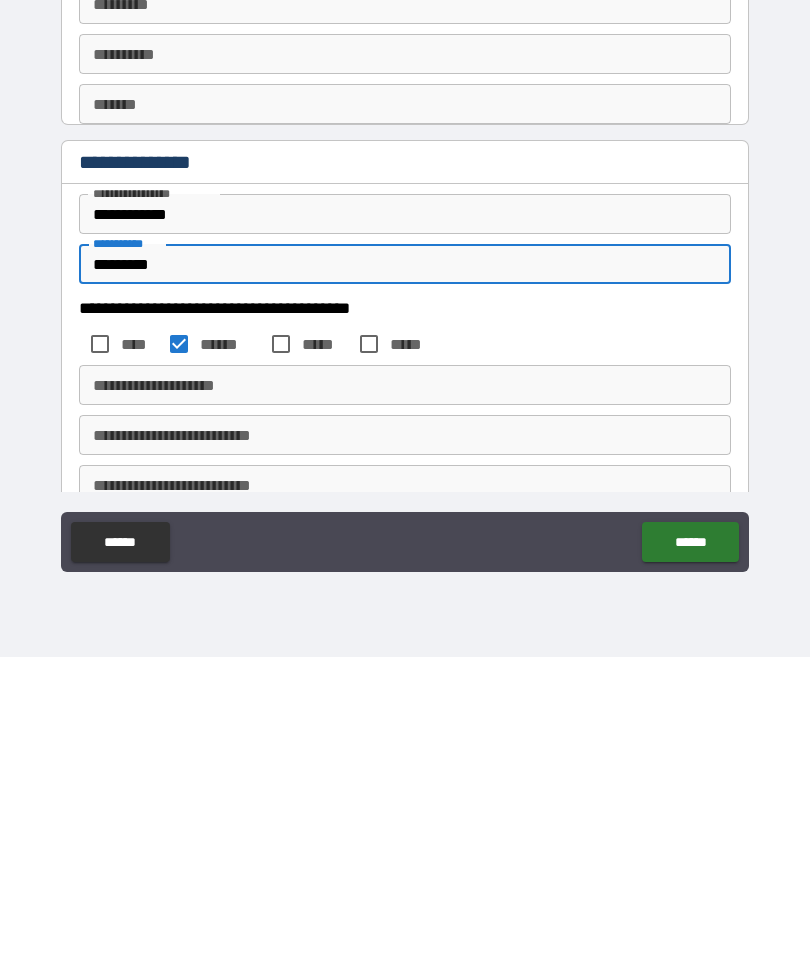 scroll, scrollTop: 591, scrollLeft: 0, axis: vertical 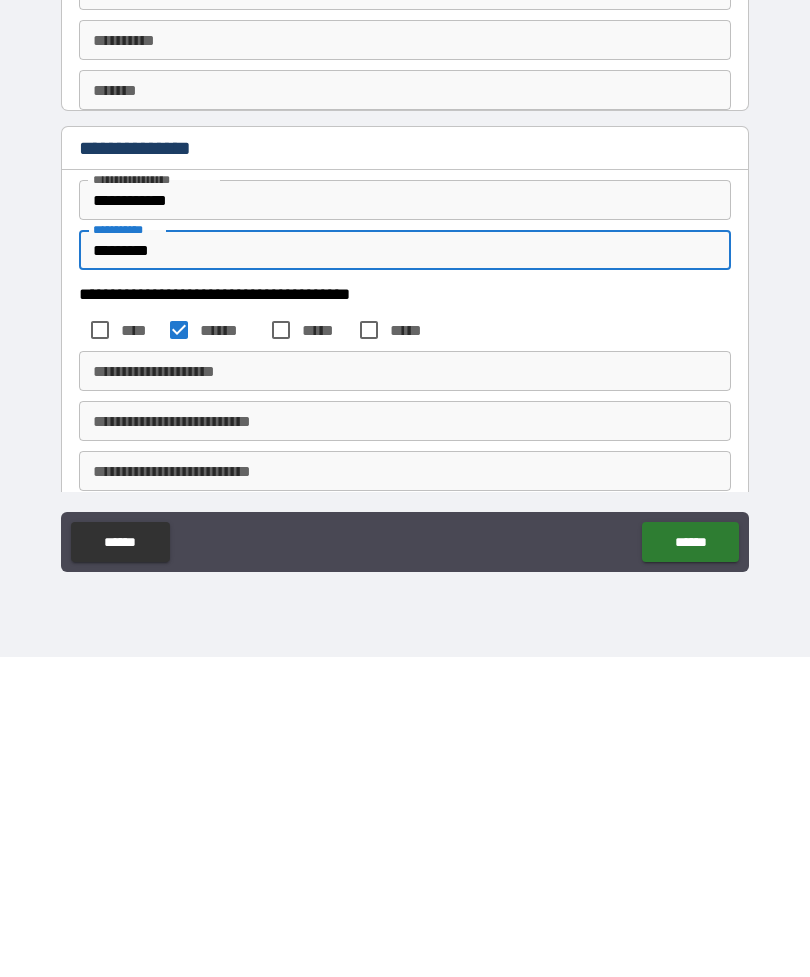 type on "*********" 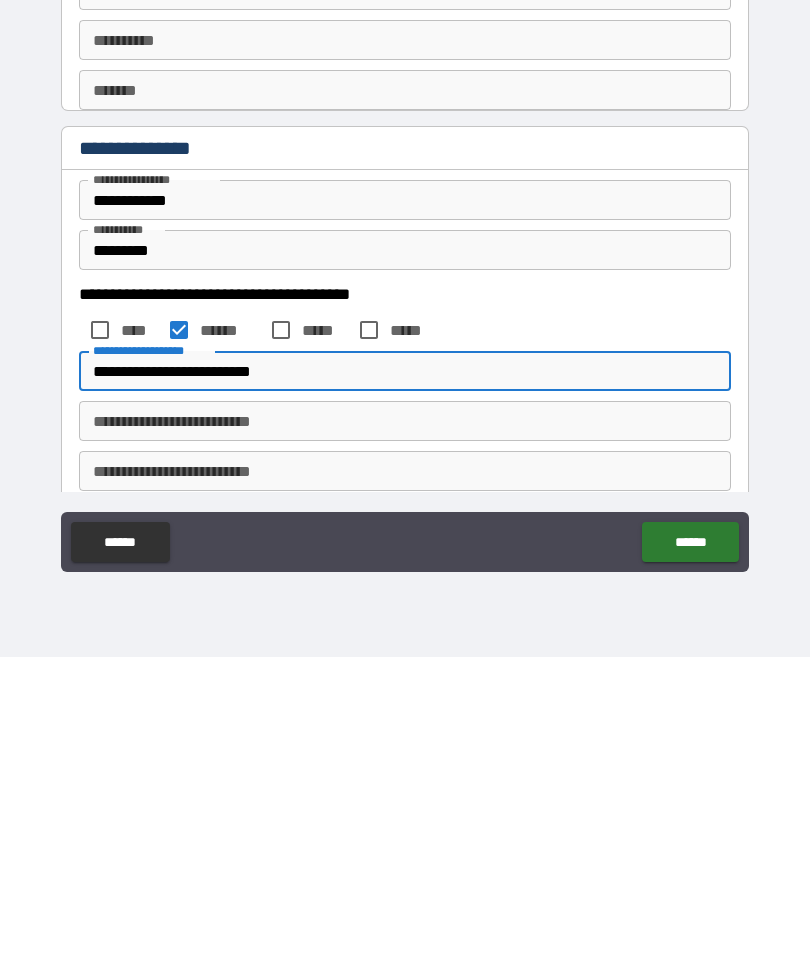 type on "**********" 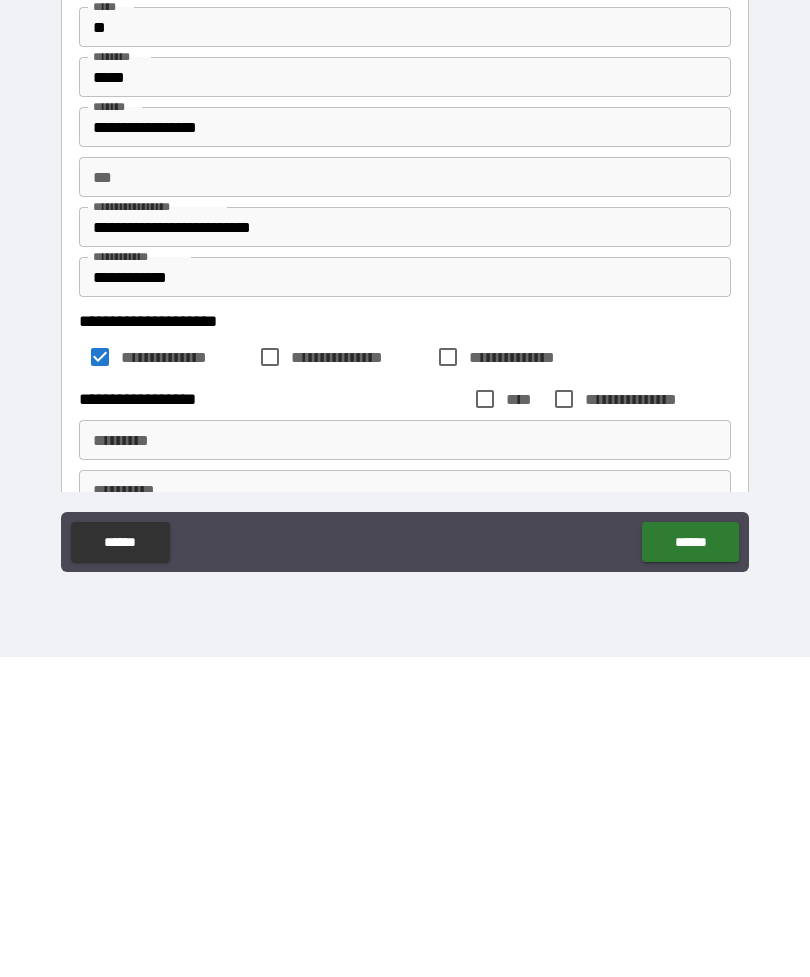scroll, scrollTop: 132, scrollLeft: 0, axis: vertical 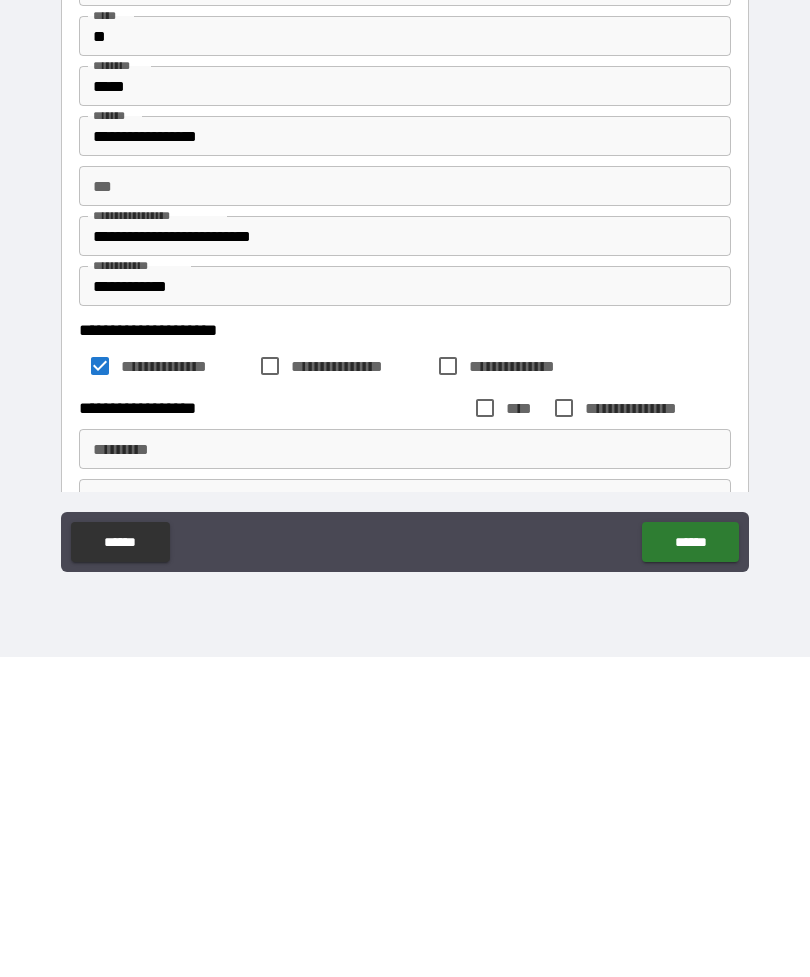 type on "**********" 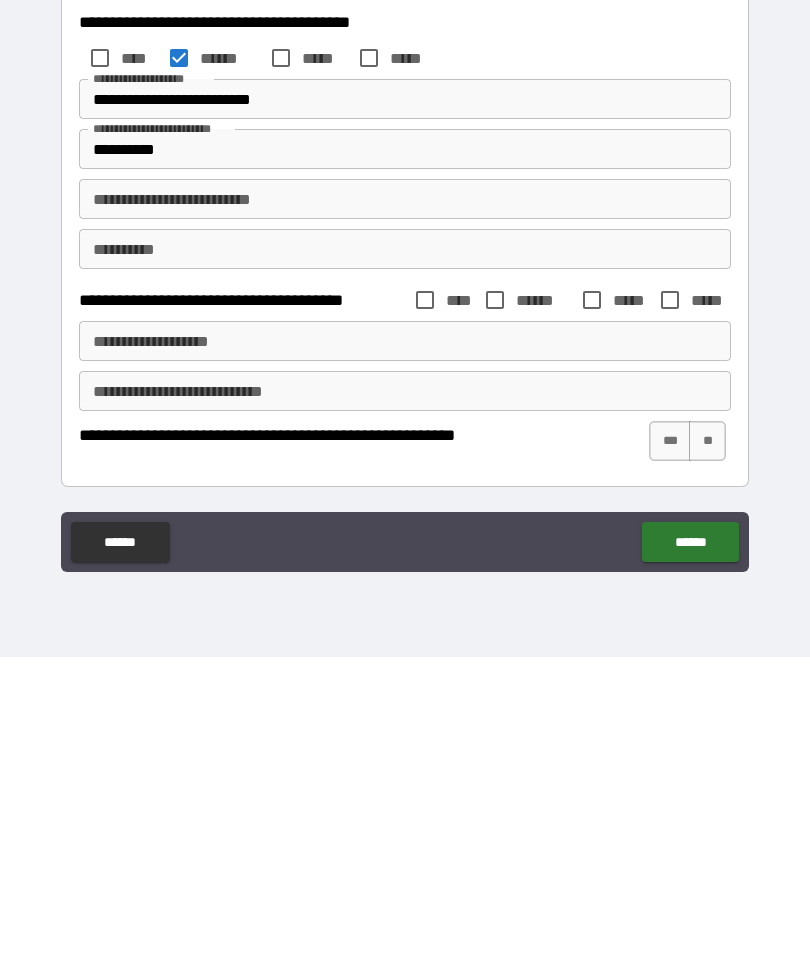 scroll, scrollTop: 863, scrollLeft: 0, axis: vertical 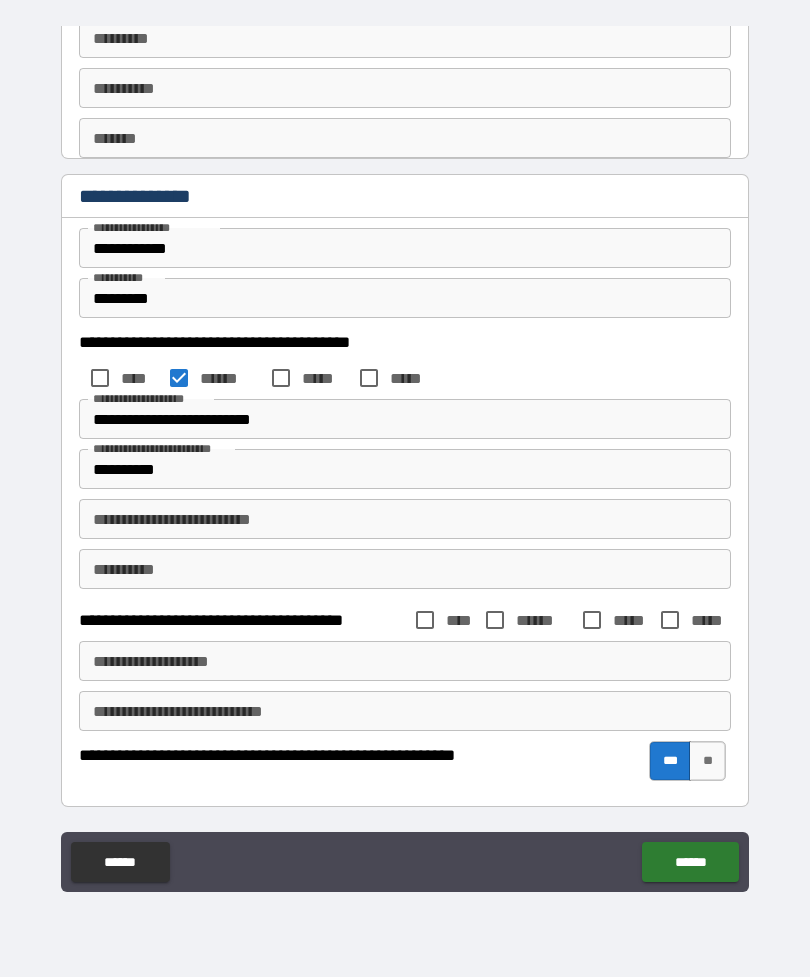 click on "******" at bounding box center [690, 862] 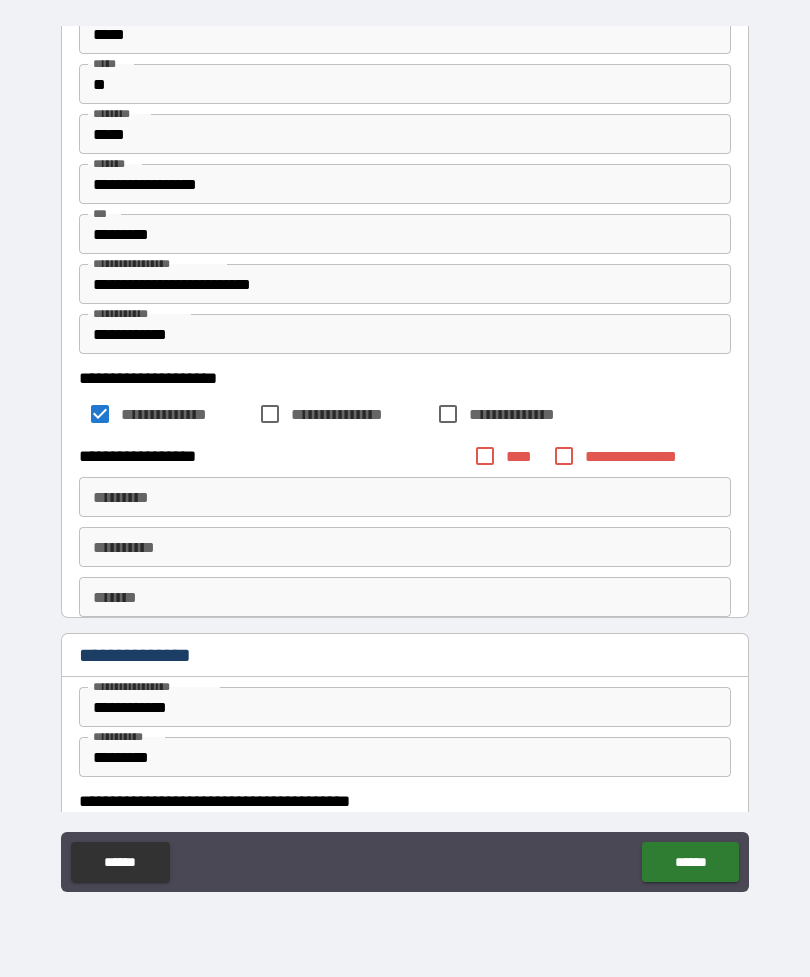 scroll, scrollTop: 406, scrollLeft: 0, axis: vertical 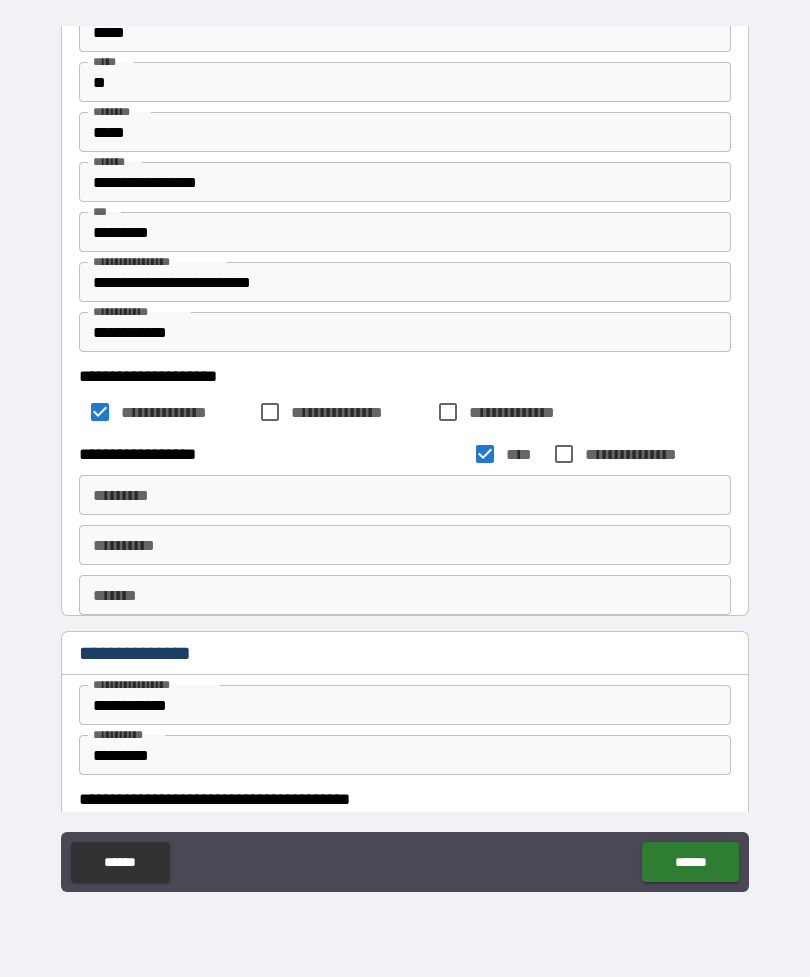 click on "********* *********" at bounding box center [405, 495] 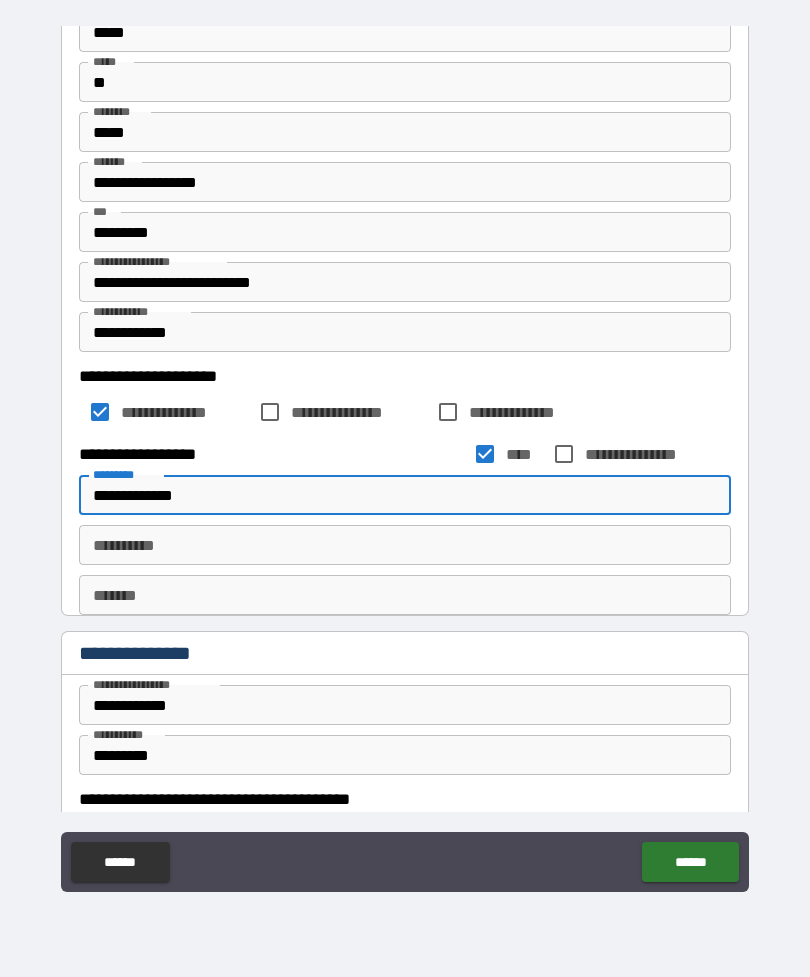 type on "**********" 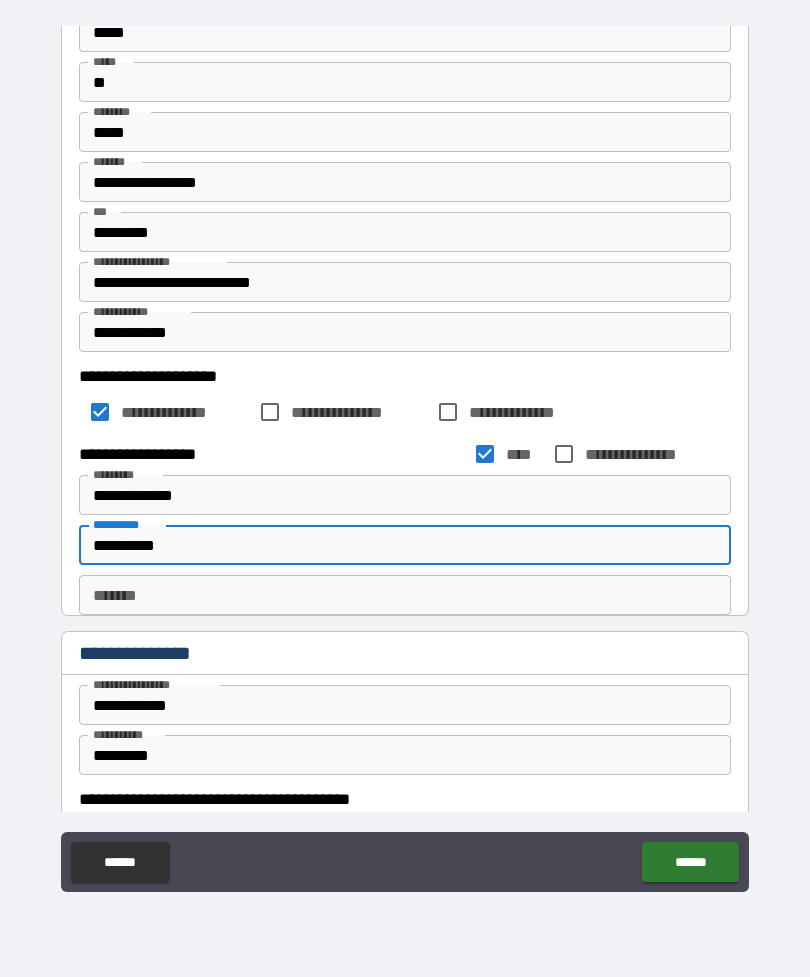 type on "**********" 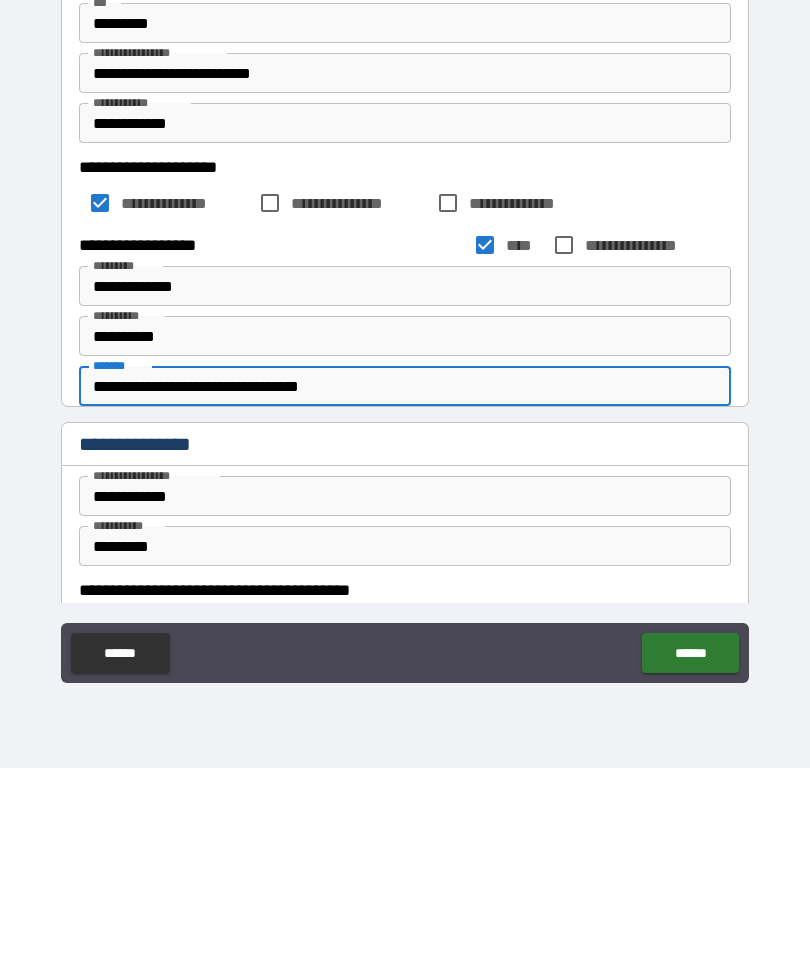 type on "**********" 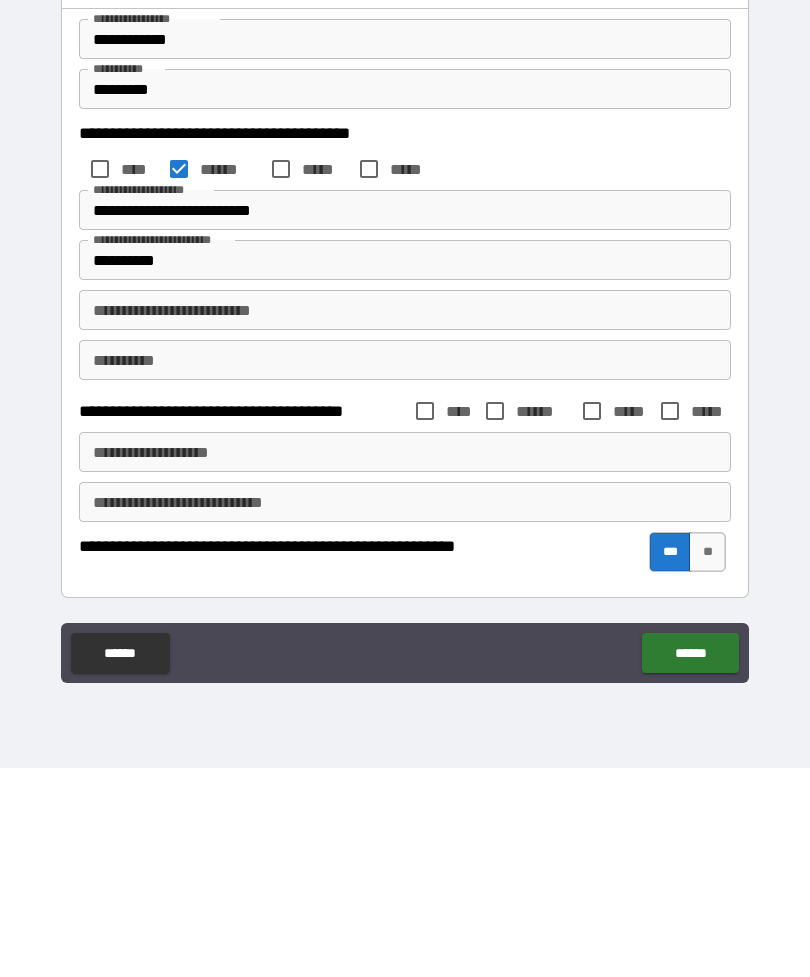 scroll, scrollTop: 863, scrollLeft: 0, axis: vertical 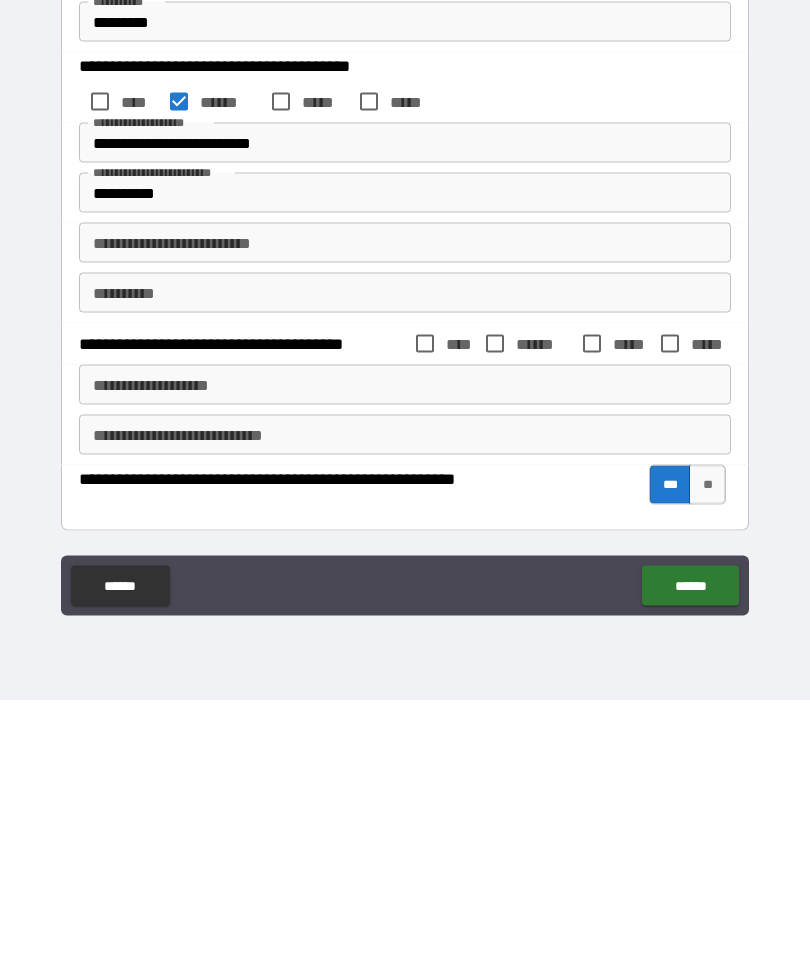 click on "******" at bounding box center [690, 862] 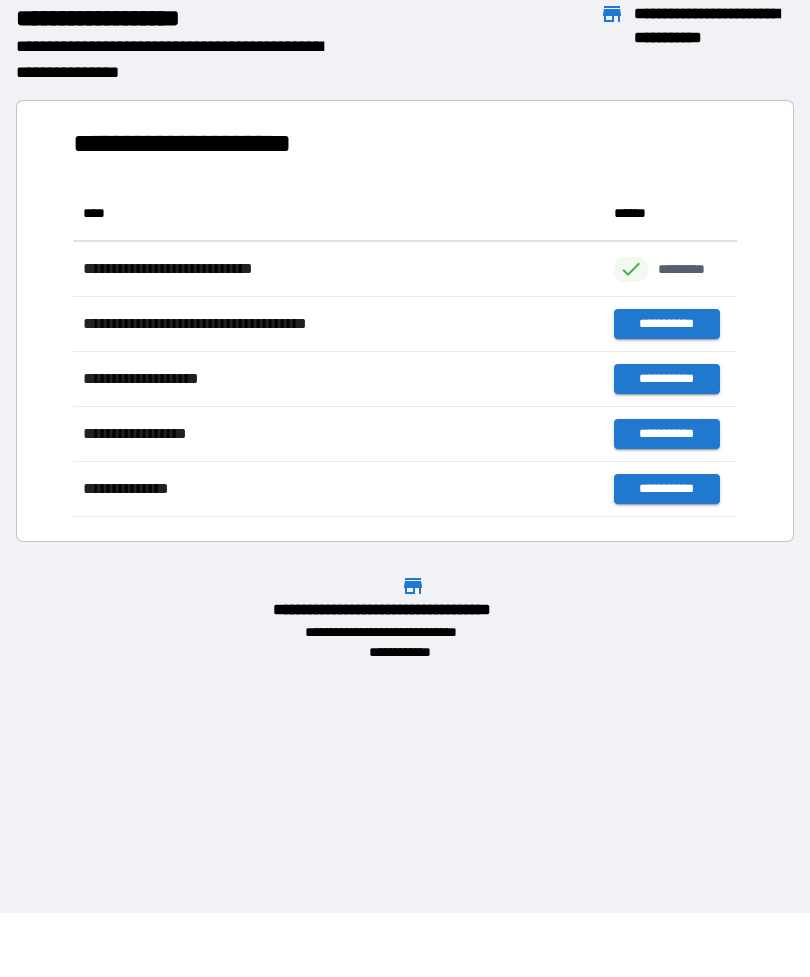 scroll, scrollTop: 1, scrollLeft: 1, axis: both 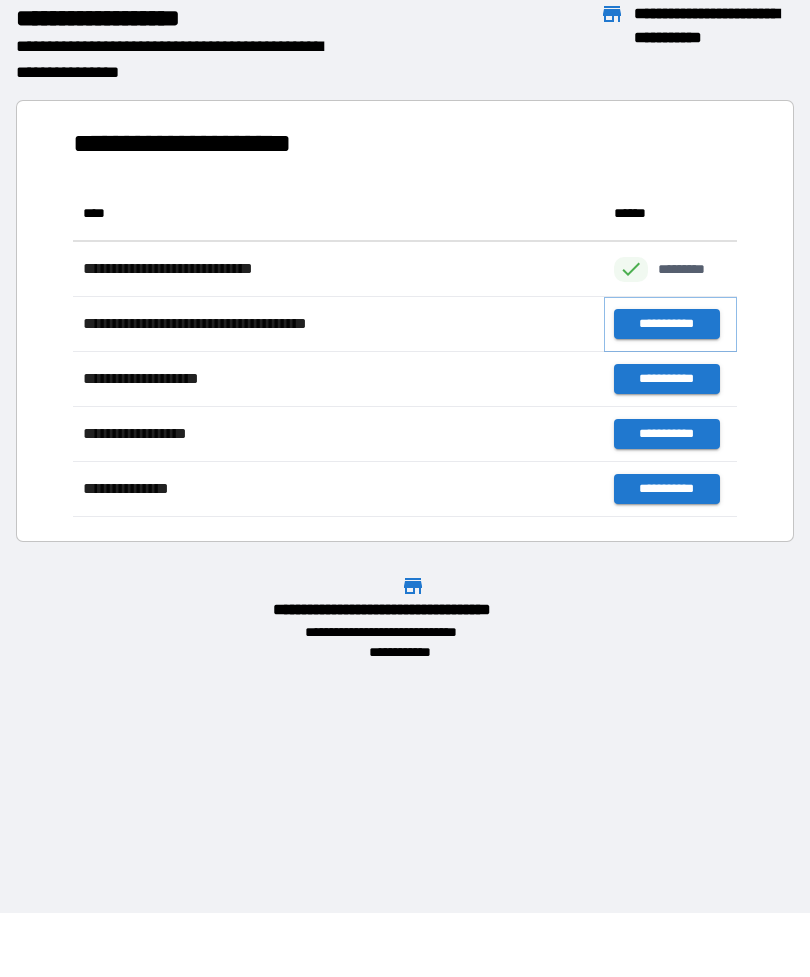 click on "**********" at bounding box center [666, 324] 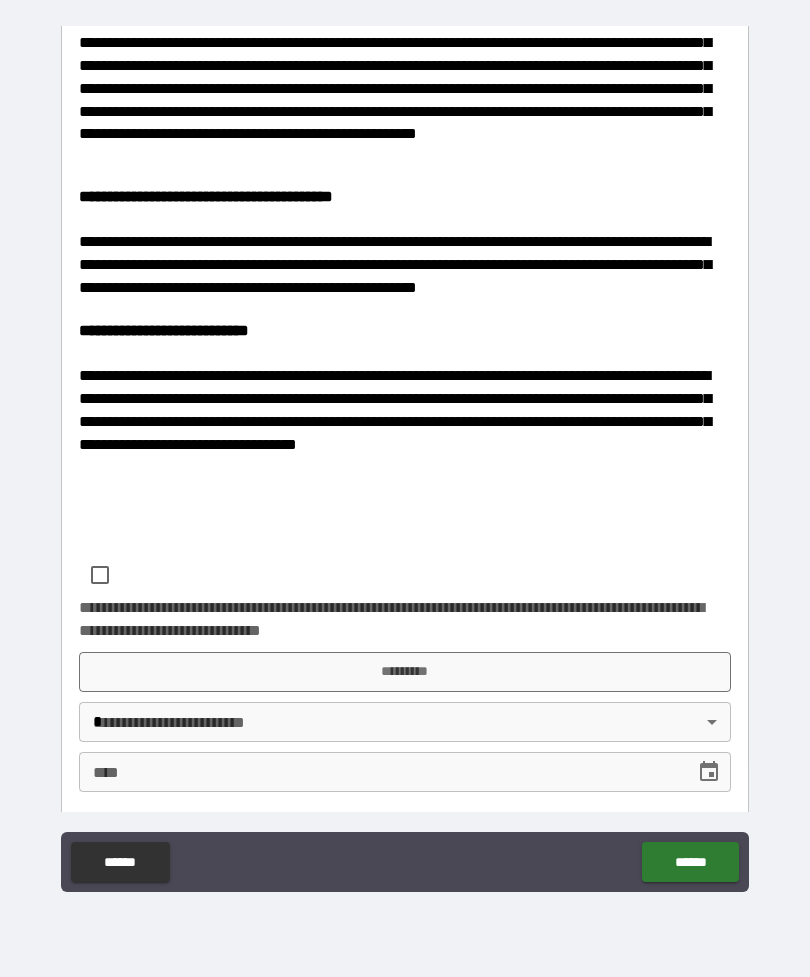 scroll, scrollTop: 490, scrollLeft: 0, axis: vertical 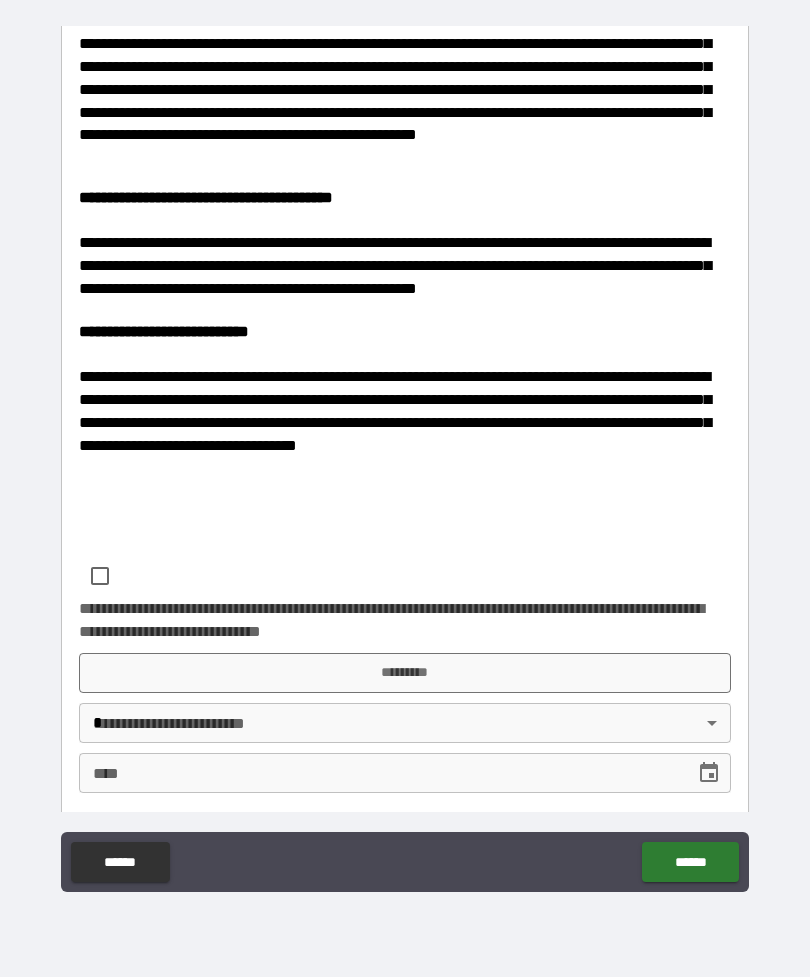click on "*********" at bounding box center [405, 673] 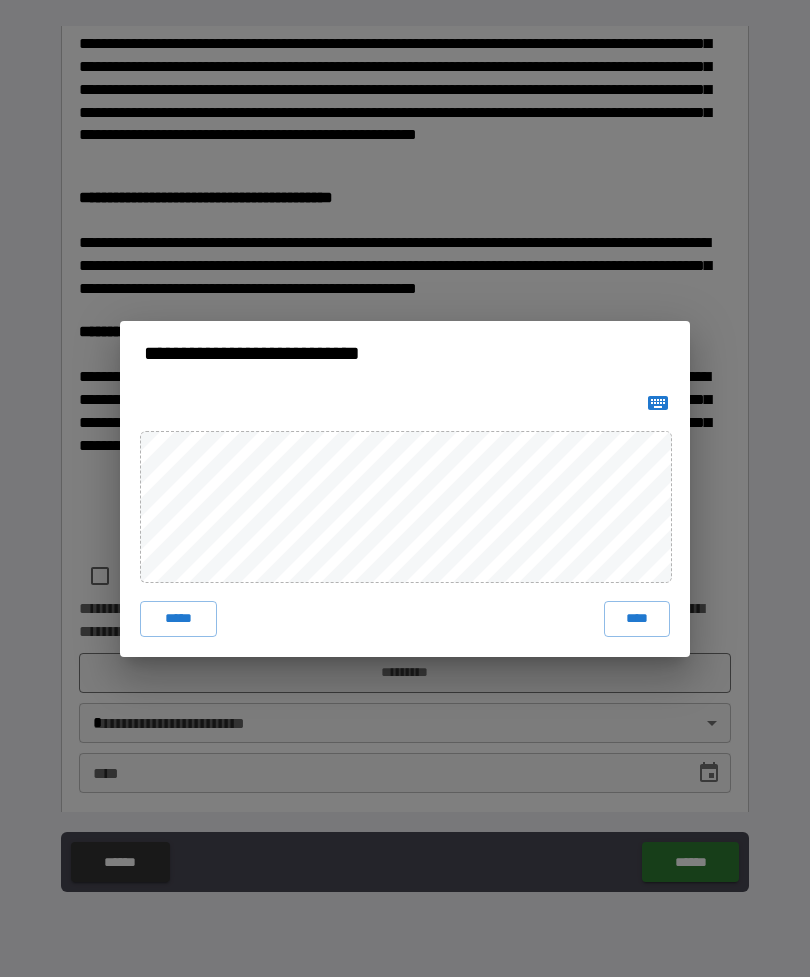 click on "****" at bounding box center (637, 619) 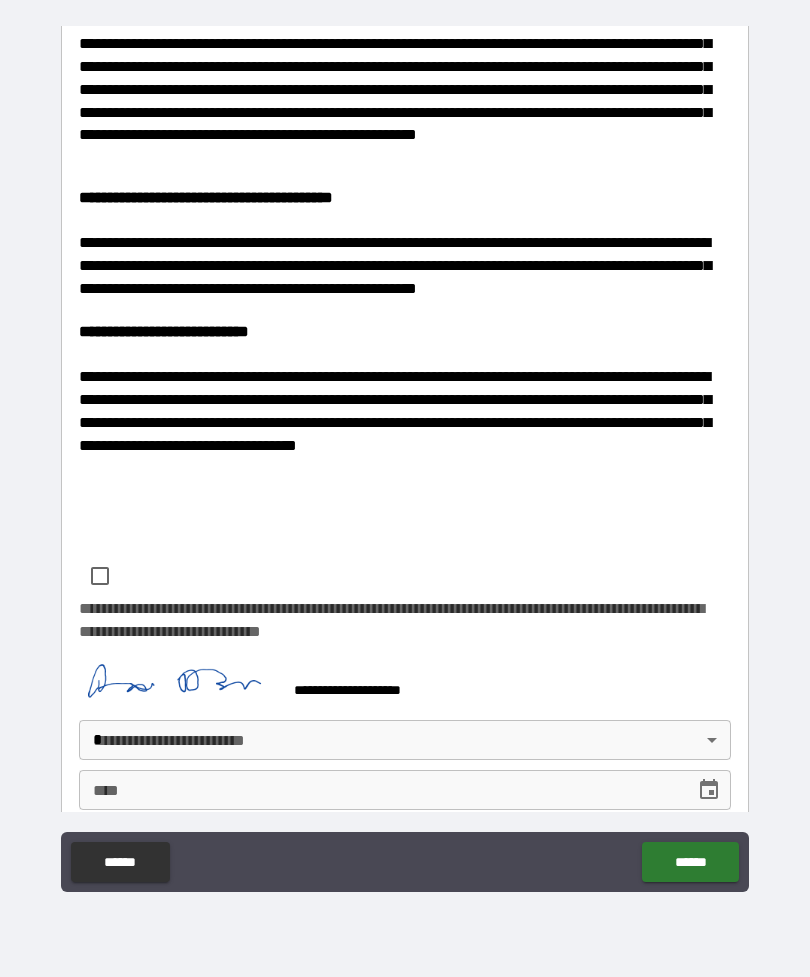 scroll, scrollTop: 480, scrollLeft: 0, axis: vertical 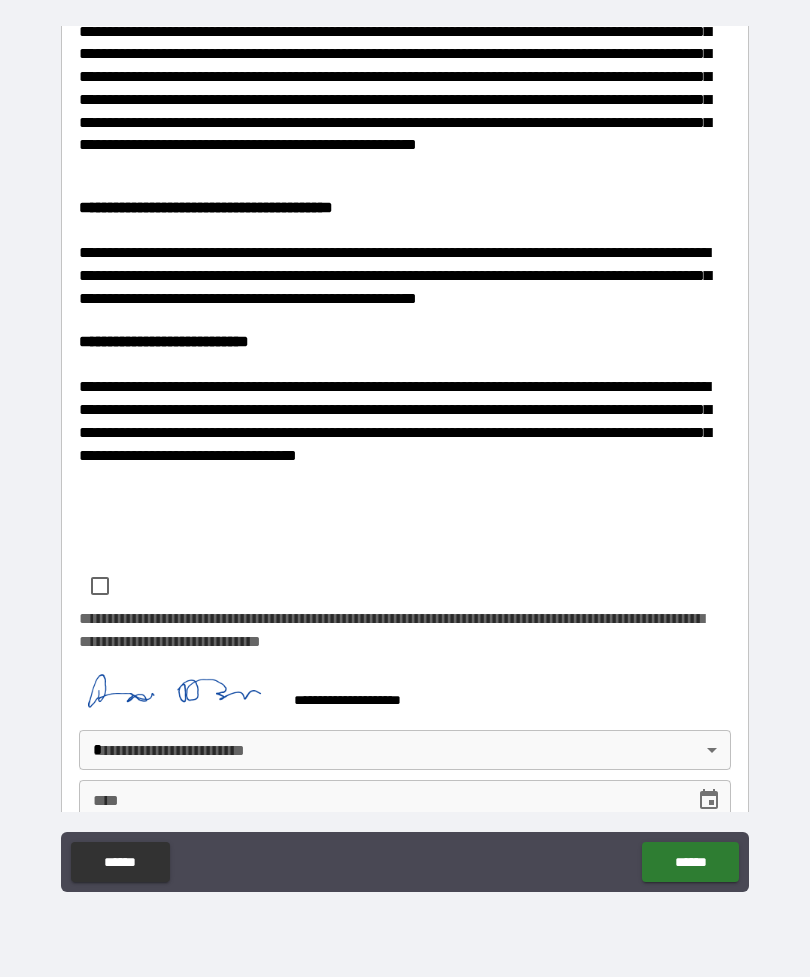 click on "**********" at bounding box center [405, 456] 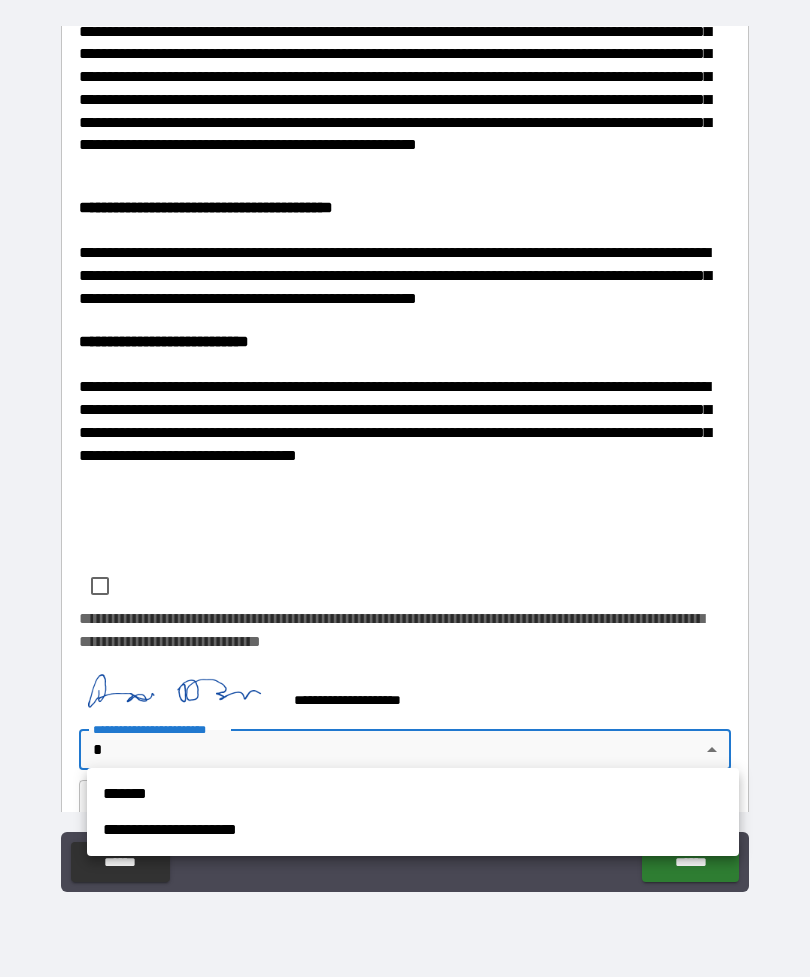 click on "*******" at bounding box center (413, 794) 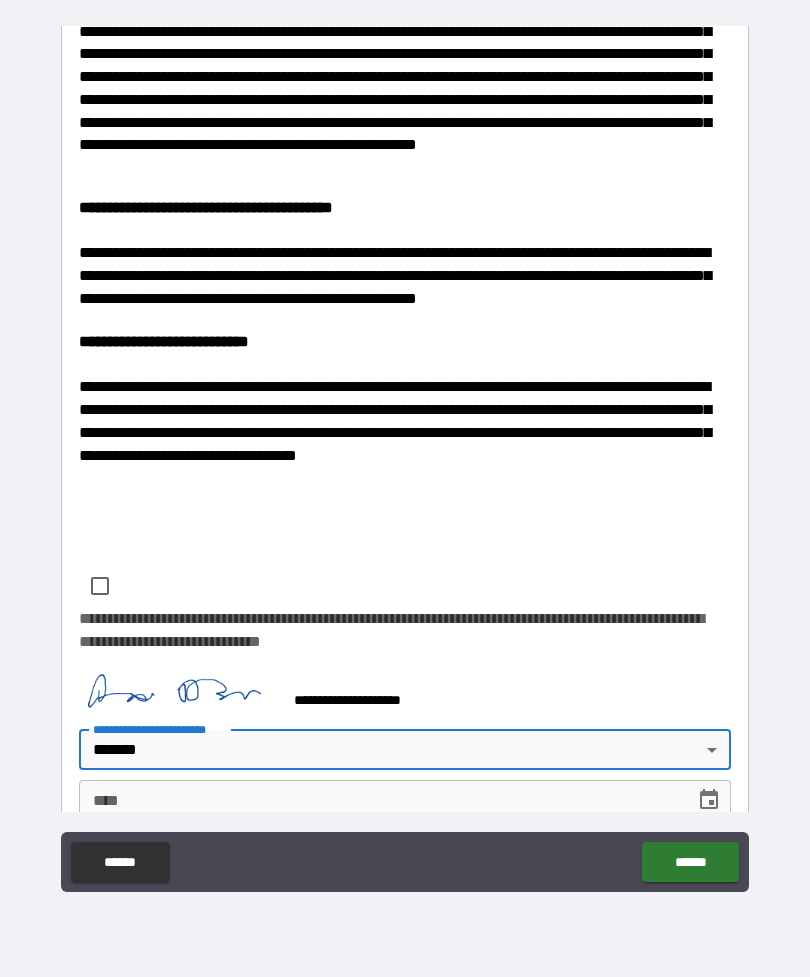 click on "**** ****" at bounding box center [405, 800] 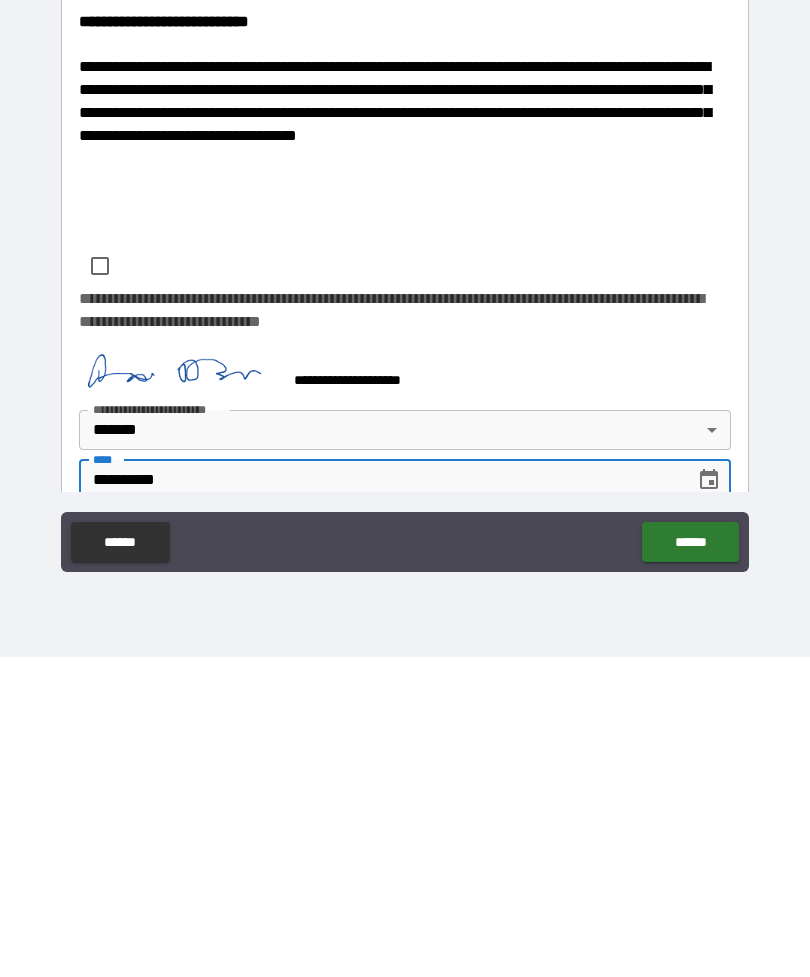 type on "**********" 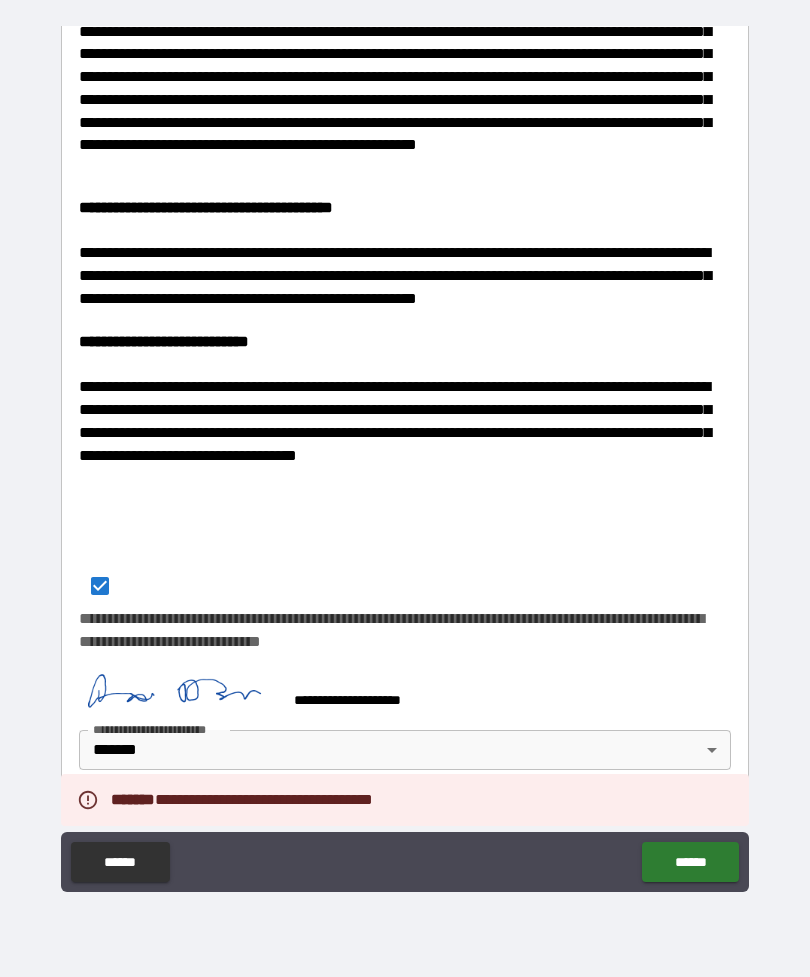 click on "******" at bounding box center (690, 862) 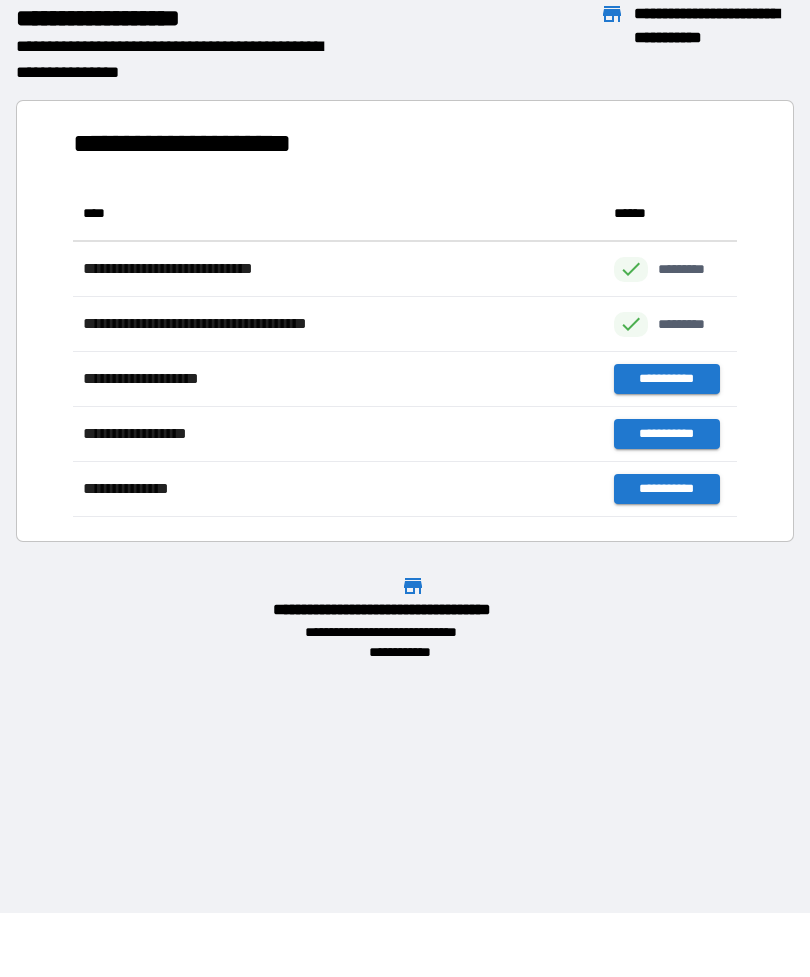 scroll, scrollTop: 1, scrollLeft: 1, axis: both 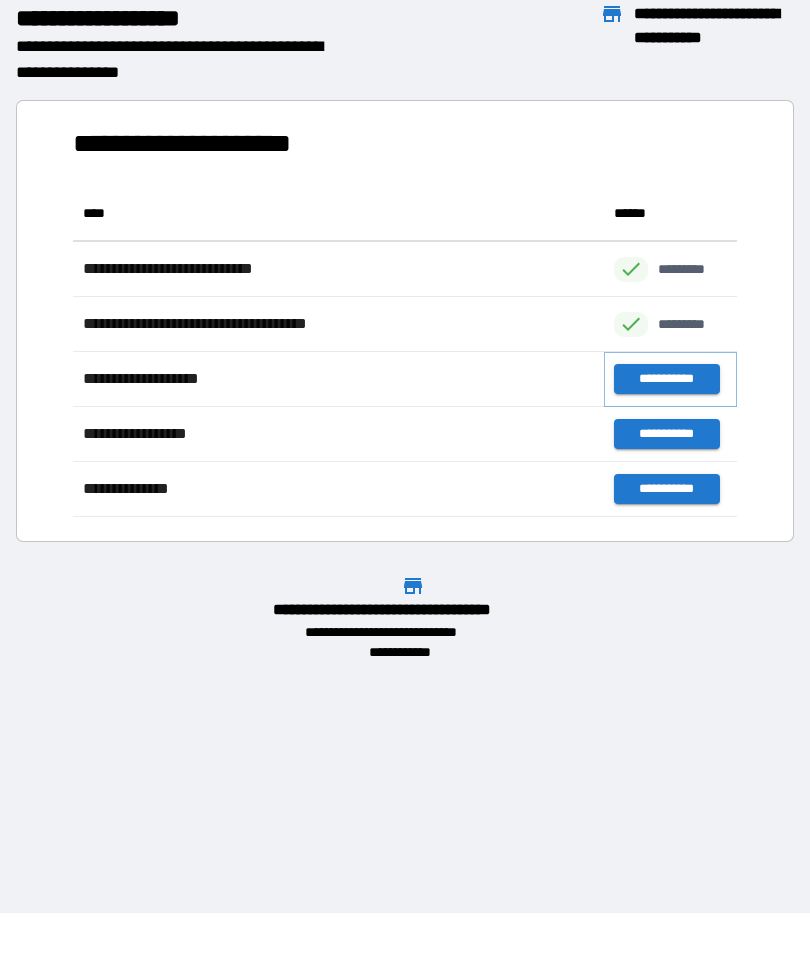 click on "**********" at bounding box center (666, 379) 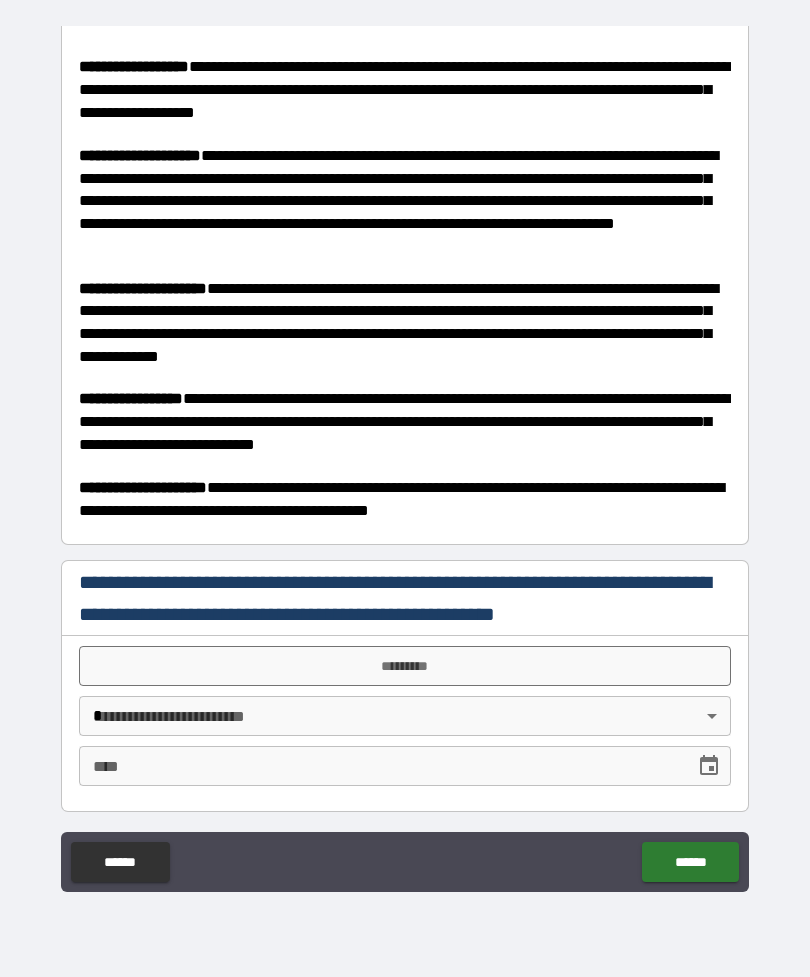 scroll, scrollTop: 531, scrollLeft: 0, axis: vertical 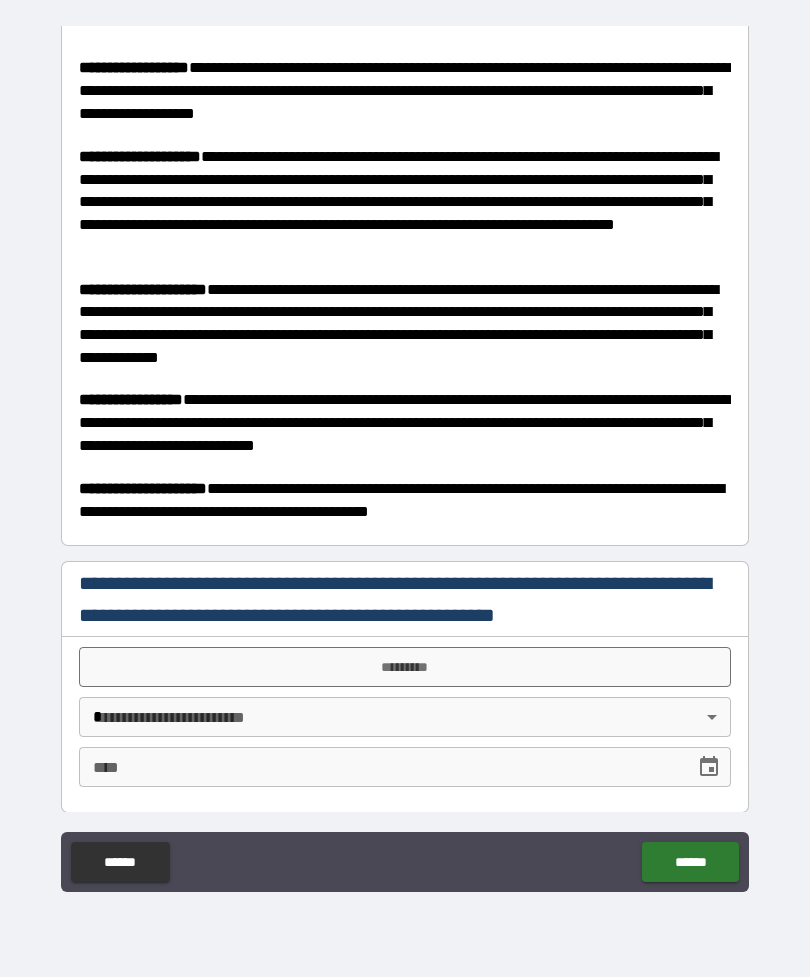 click on "*********" at bounding box center [405, 667] 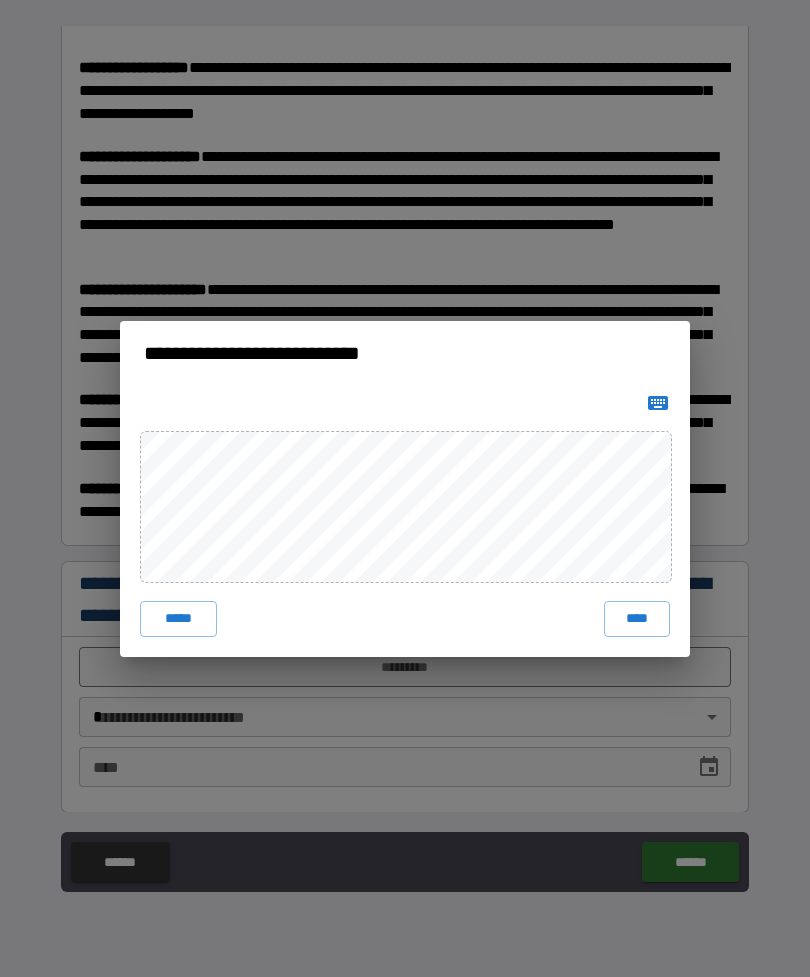 click on "****" at bounding box center (637, 619) 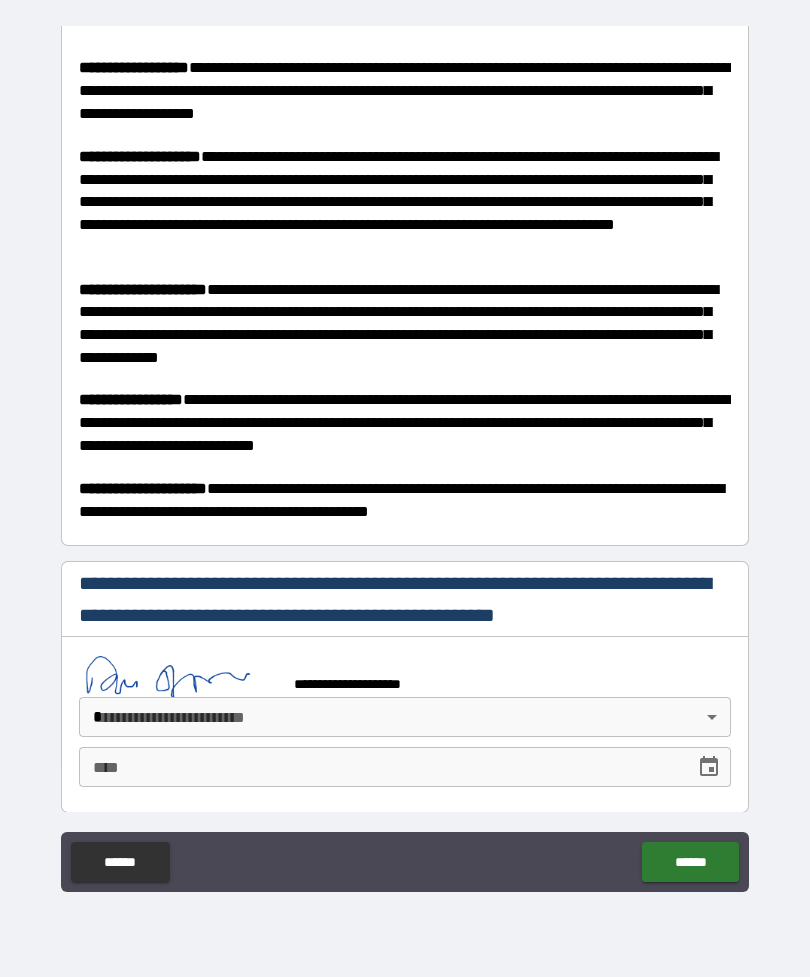 scroll, scrollTop: 521, scrollLeft: 0, axis: vertical 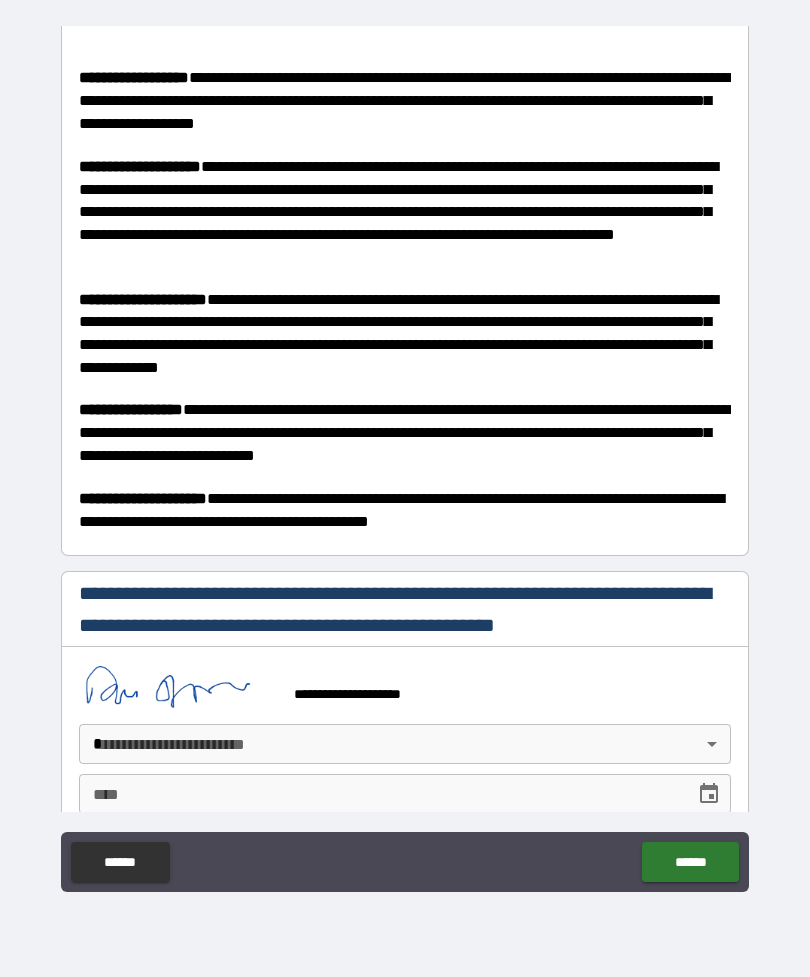 click on "**********" at bounding box center (405, 456) 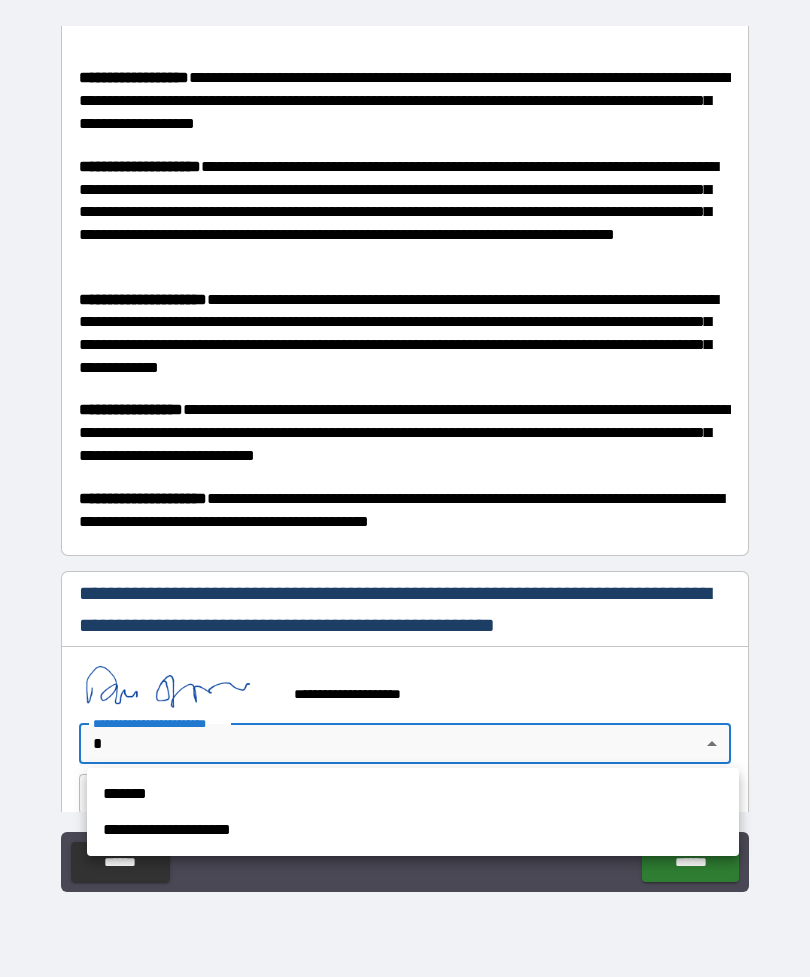 click on "*******" at bounding box center (413, 794) 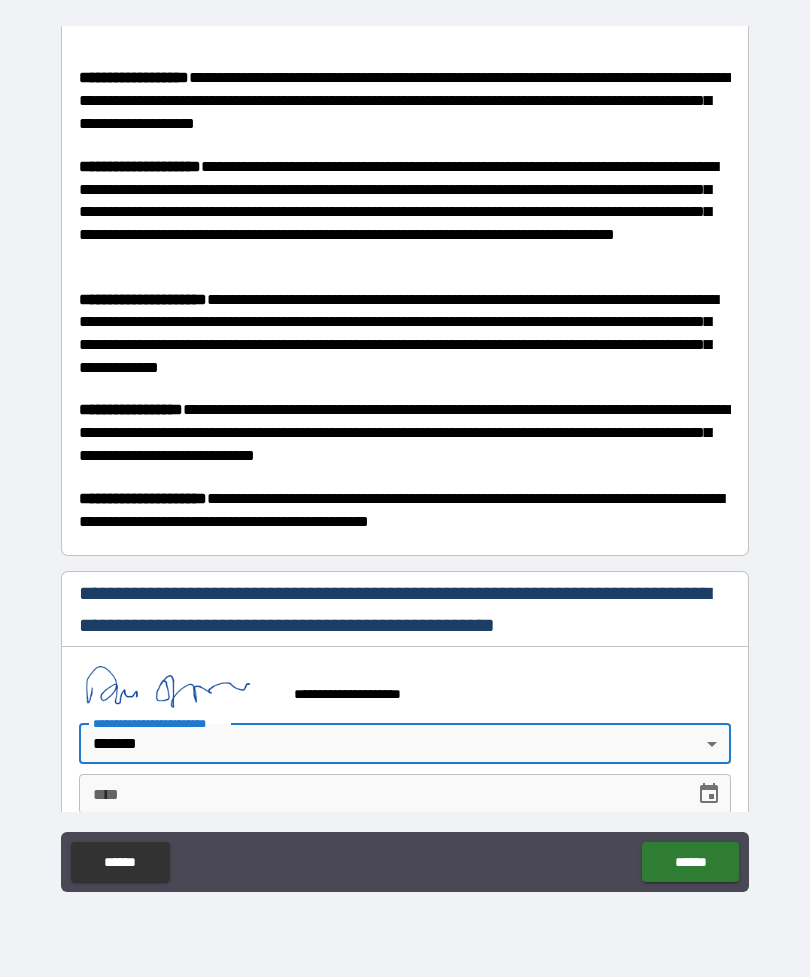 type on "*******" 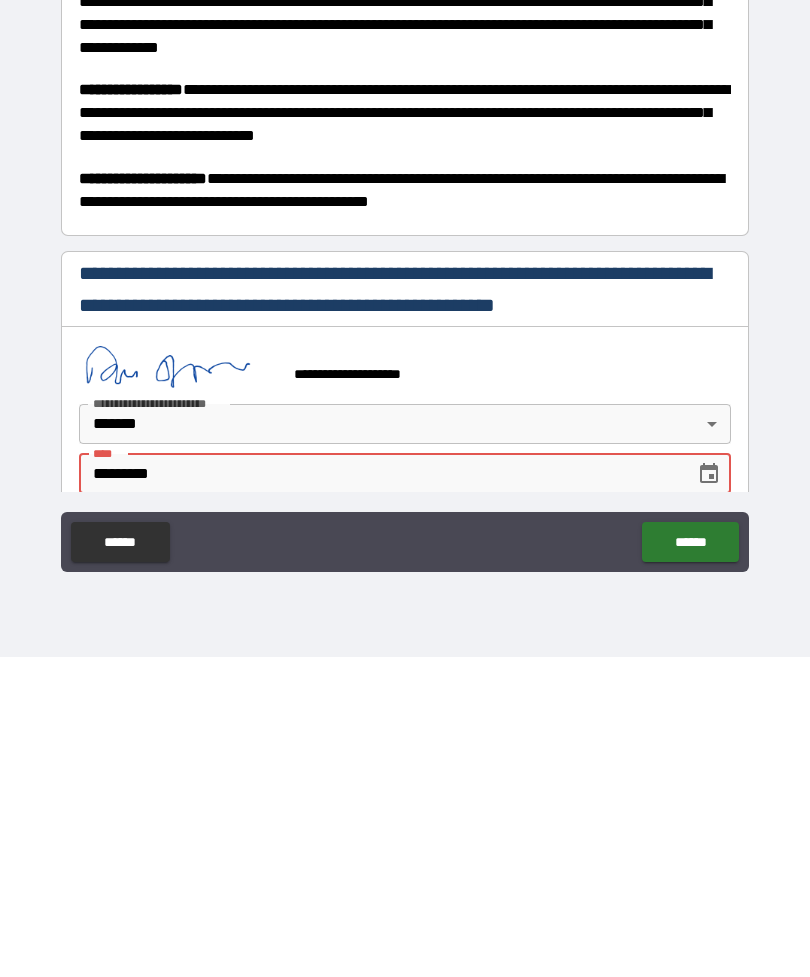 type on "**********" 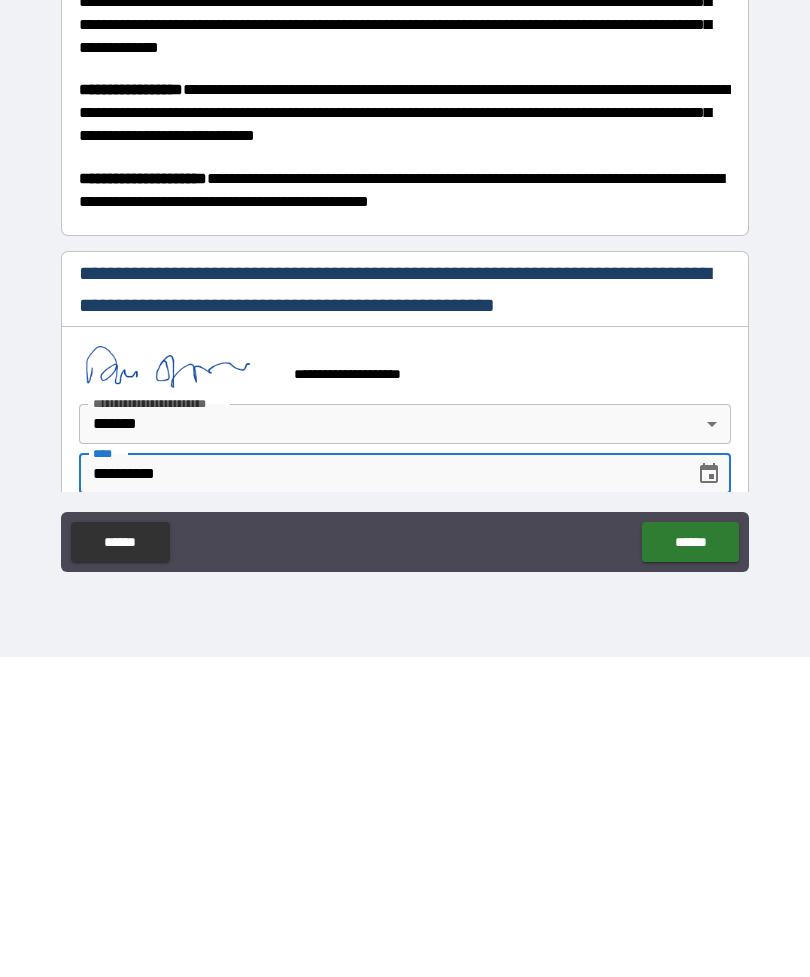 click on "******" at bounding box center (690, 862) 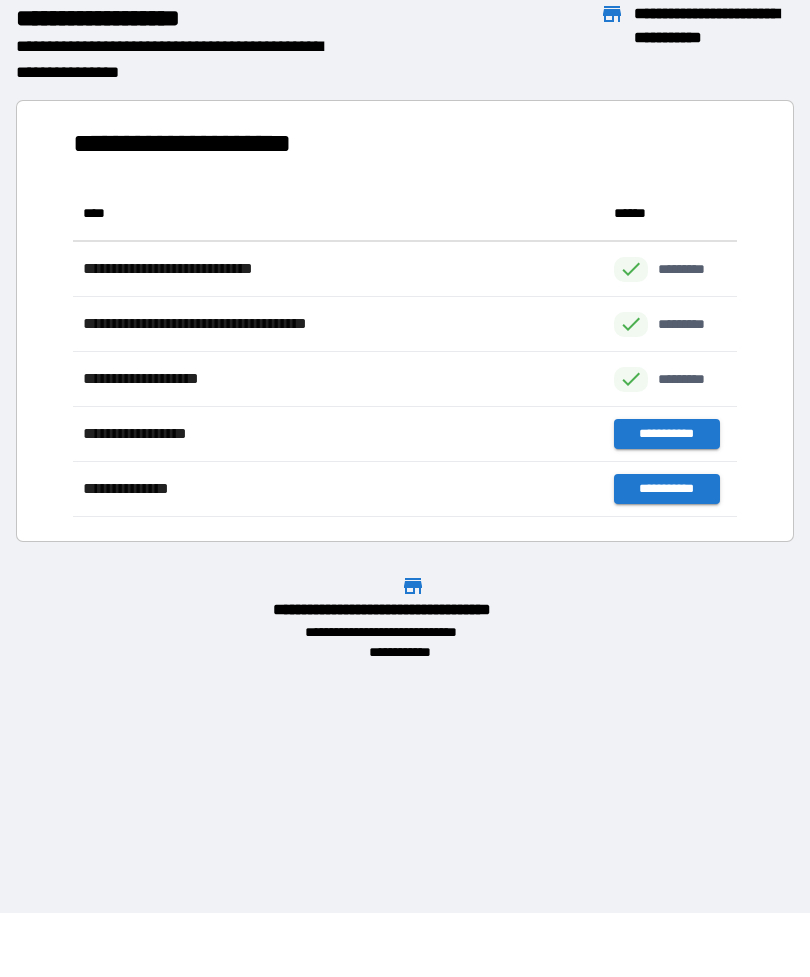 scroll, scrollTop: 331, scrollLeft: 664, axis: both 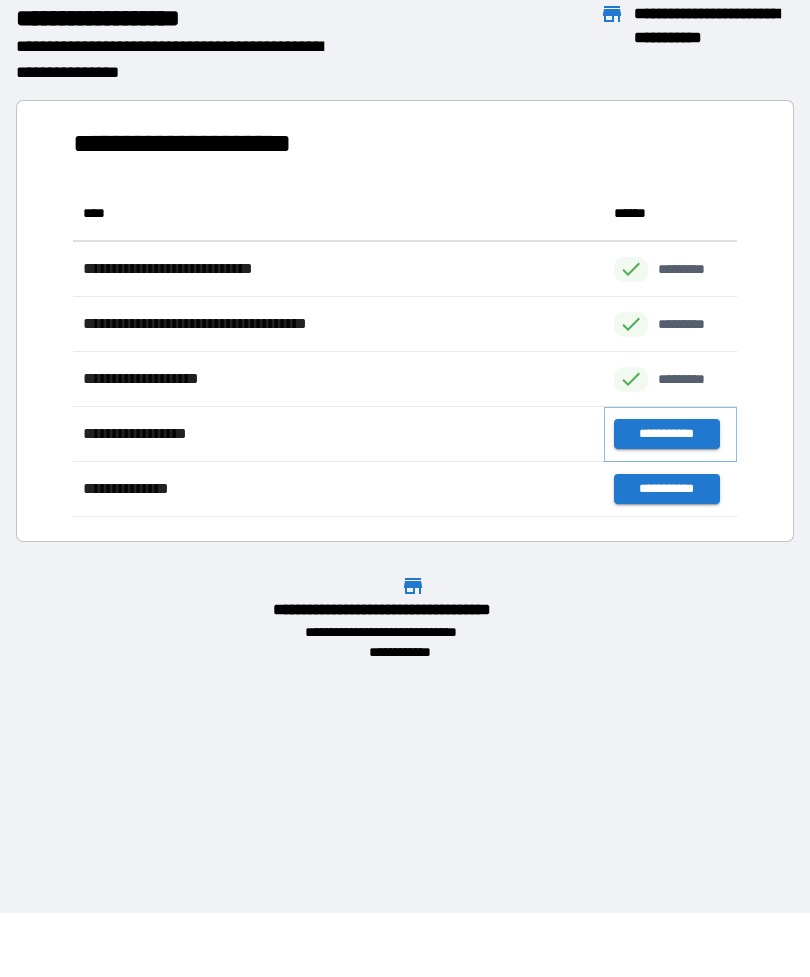 click on "**********" at bounding box center [666, 434] 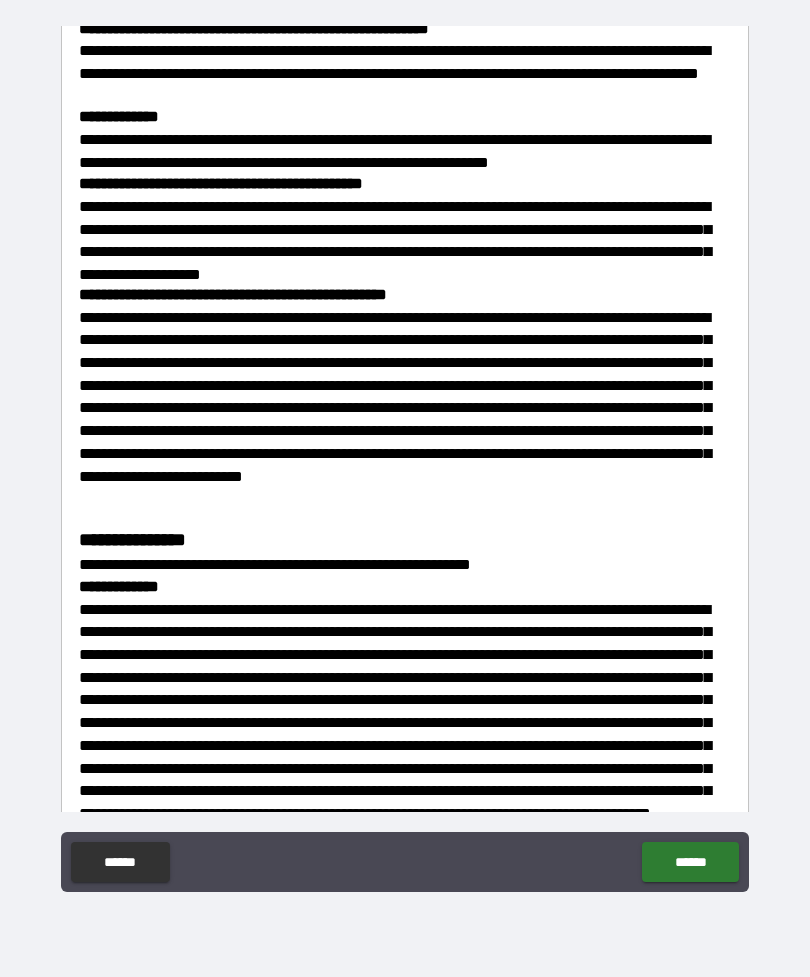 click at bounding box center (405, 731) 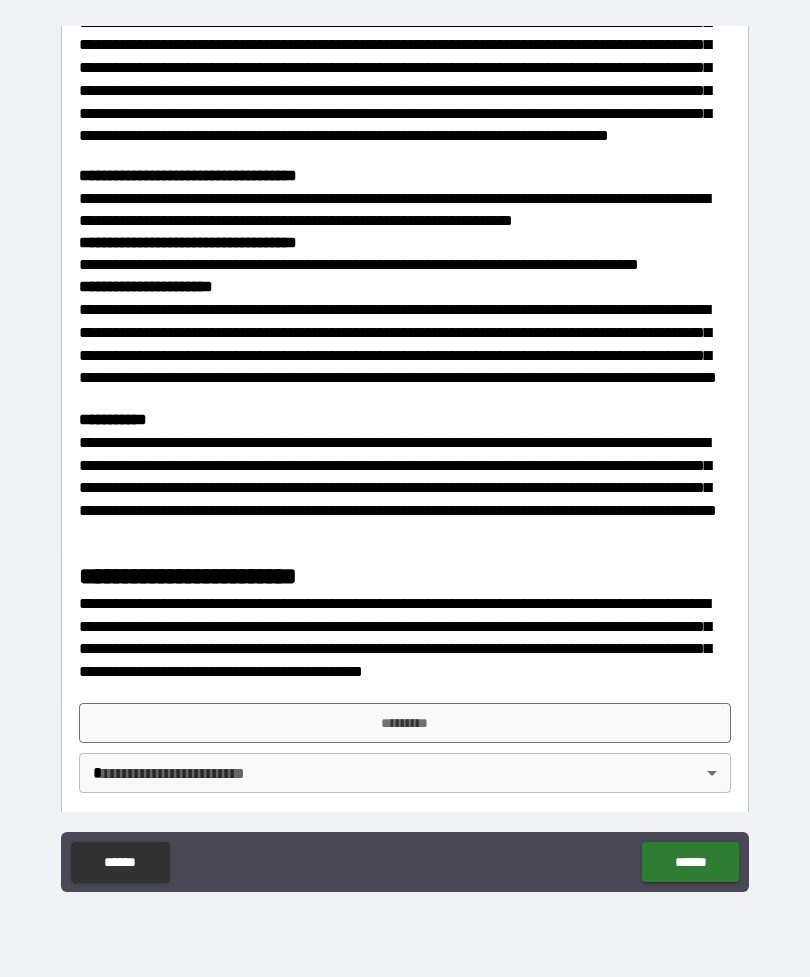 scroll, scrollTop: 1529, scrollLeft: 0, axis: vertical 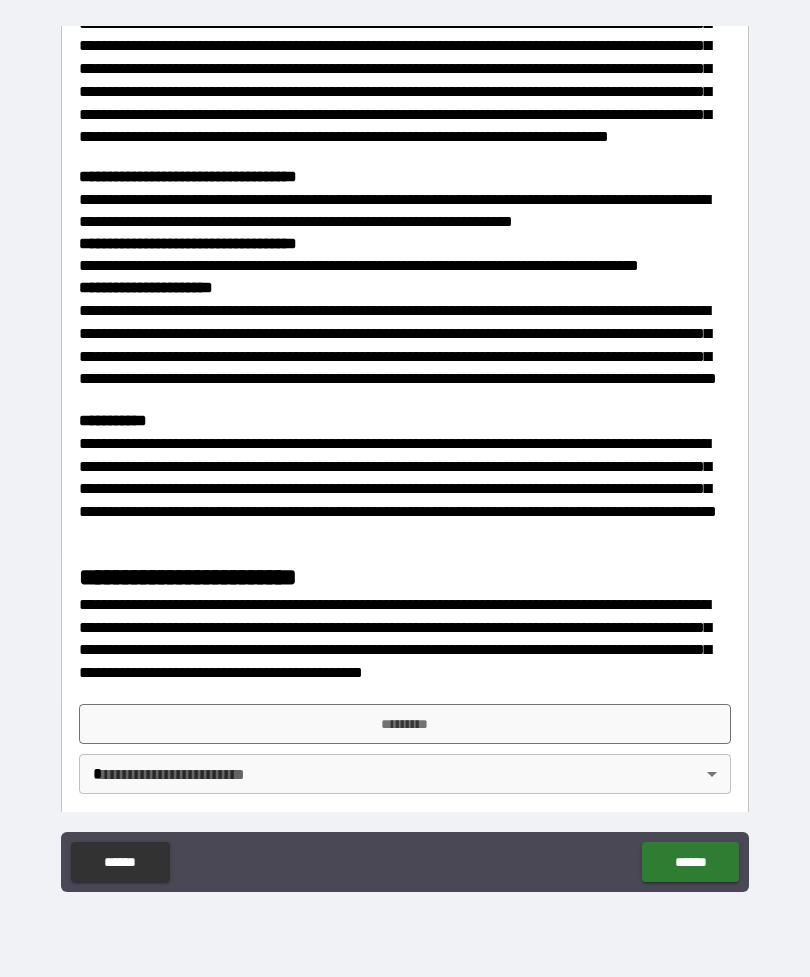 click on "*********" at bounding box center (405, 724) 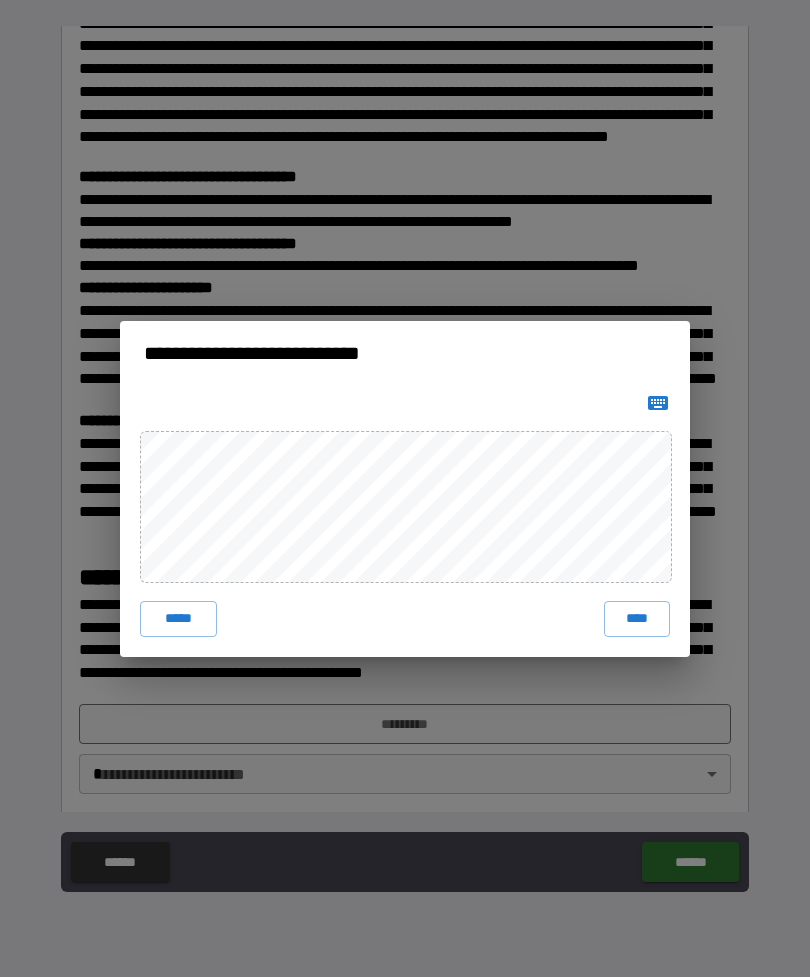 click on "****" at bounding box center [637, 619] 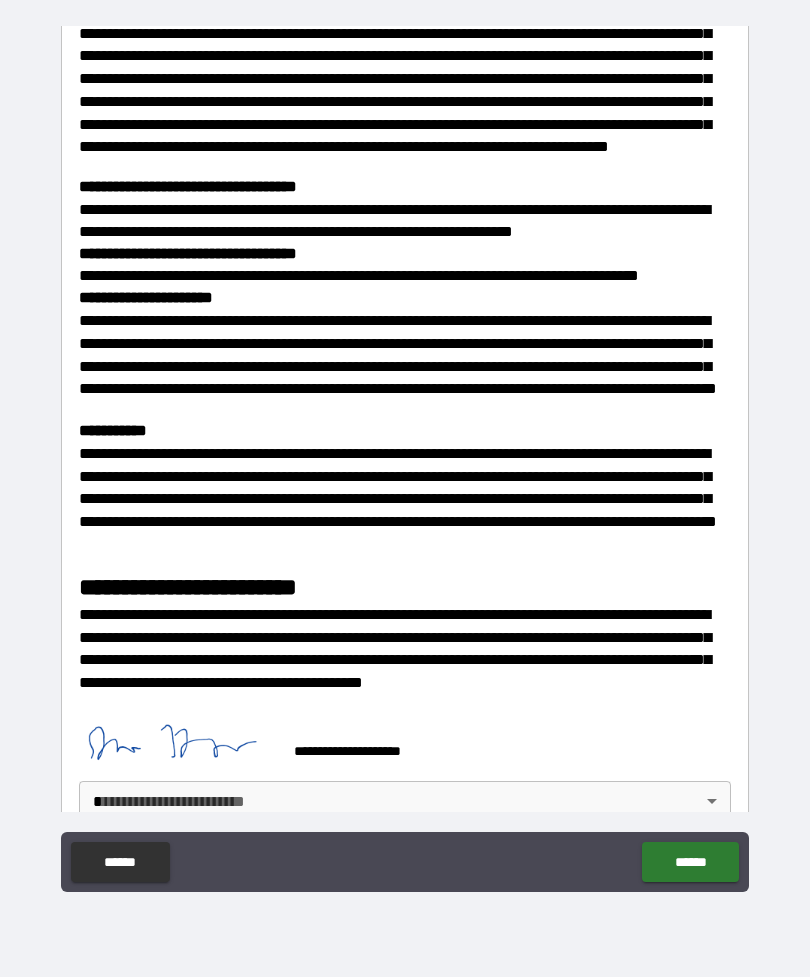click on "**********" at bounding box center (405, 456) 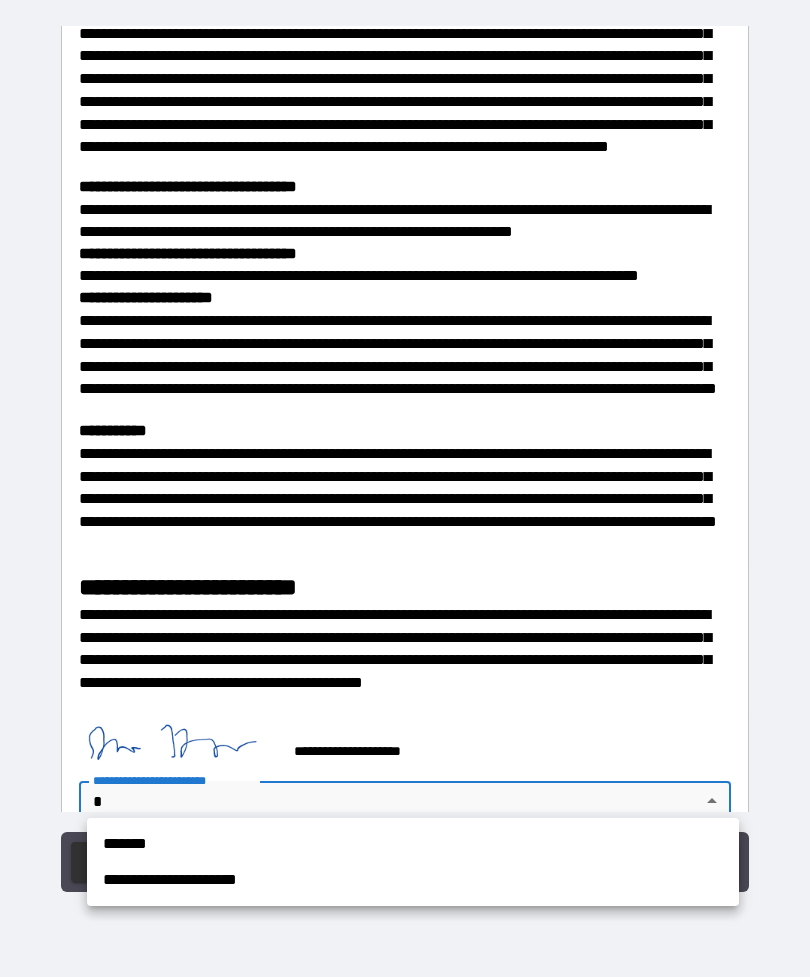 click on "*******" at bounding box center [413, 844] 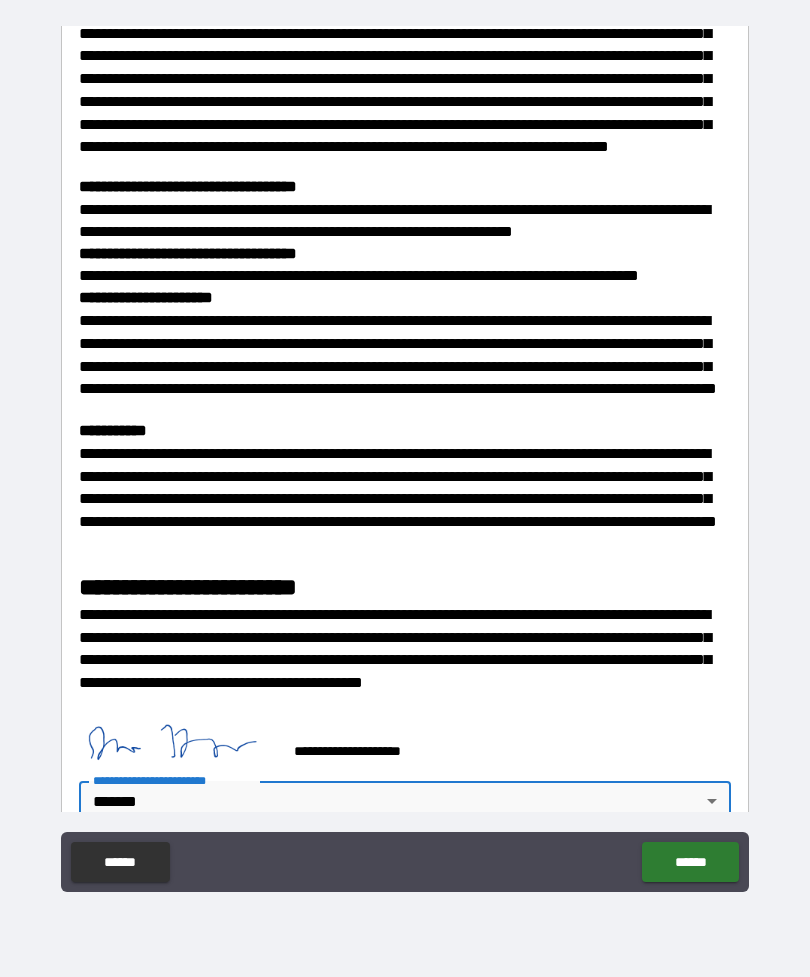 type on "*******" 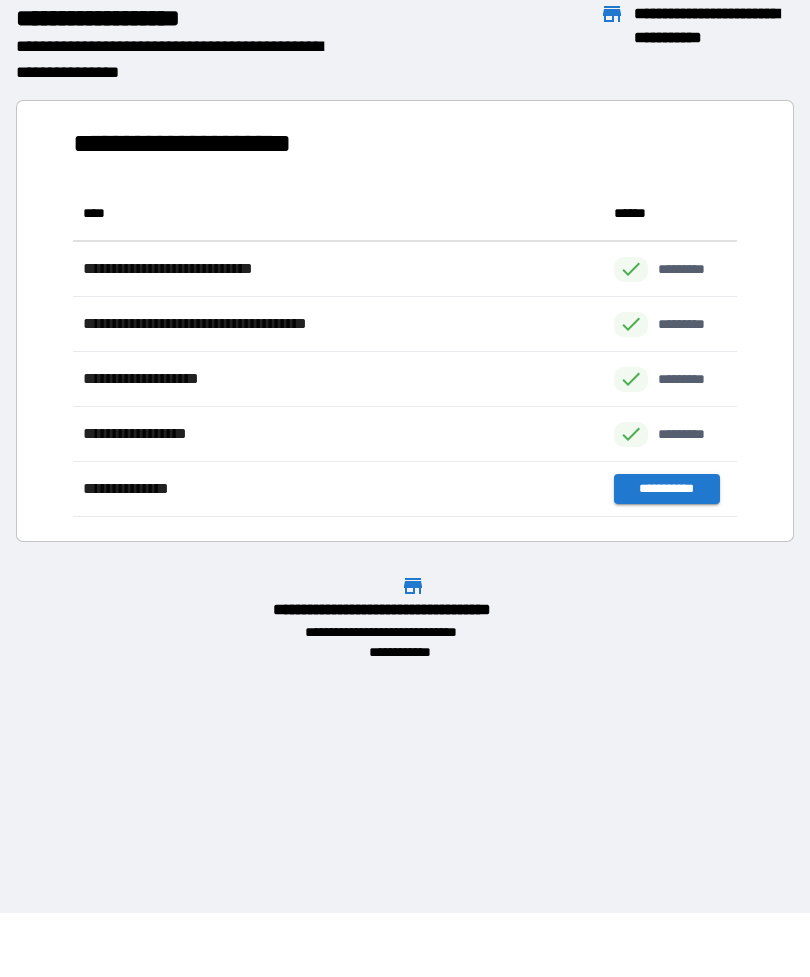scroll, scrollTop: 1, scrollLeft: 1, axis: both 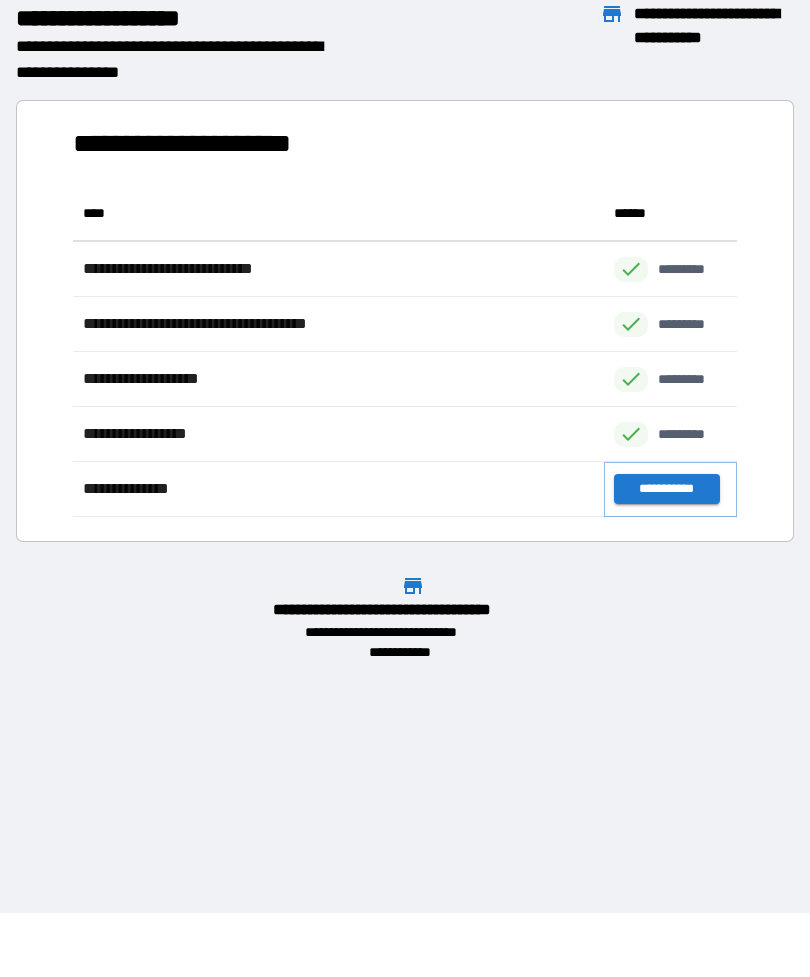 click on "**********" at bounding box center (666, 489) 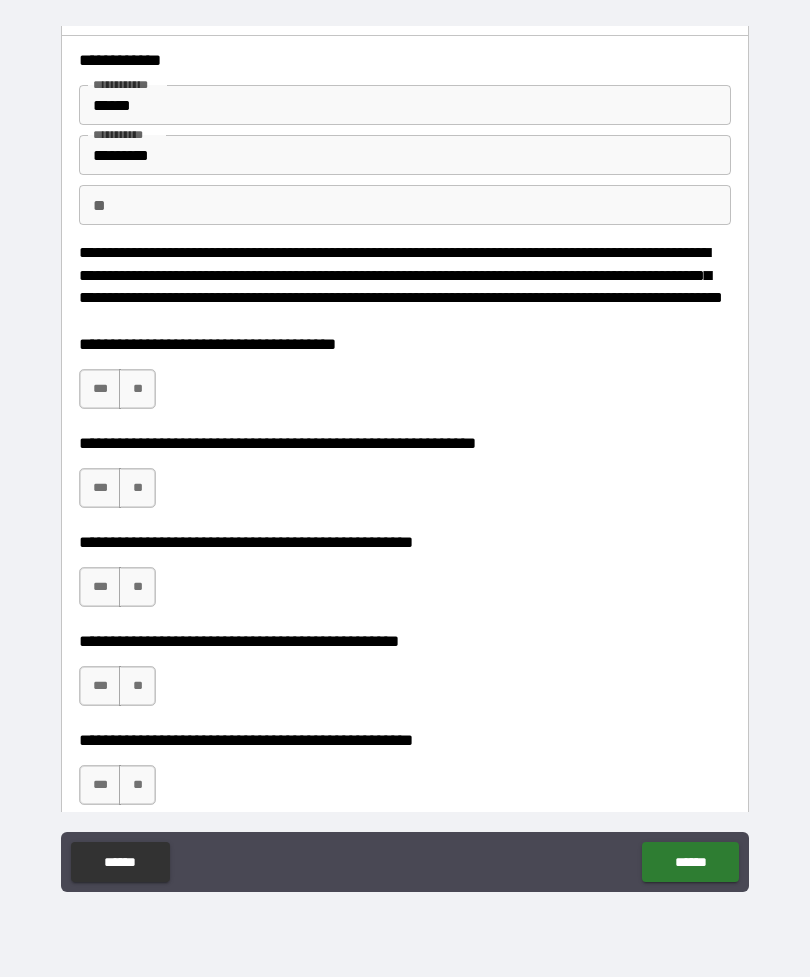scroll, scrollTop: 36, scrollLeft: 0, axis: vertical 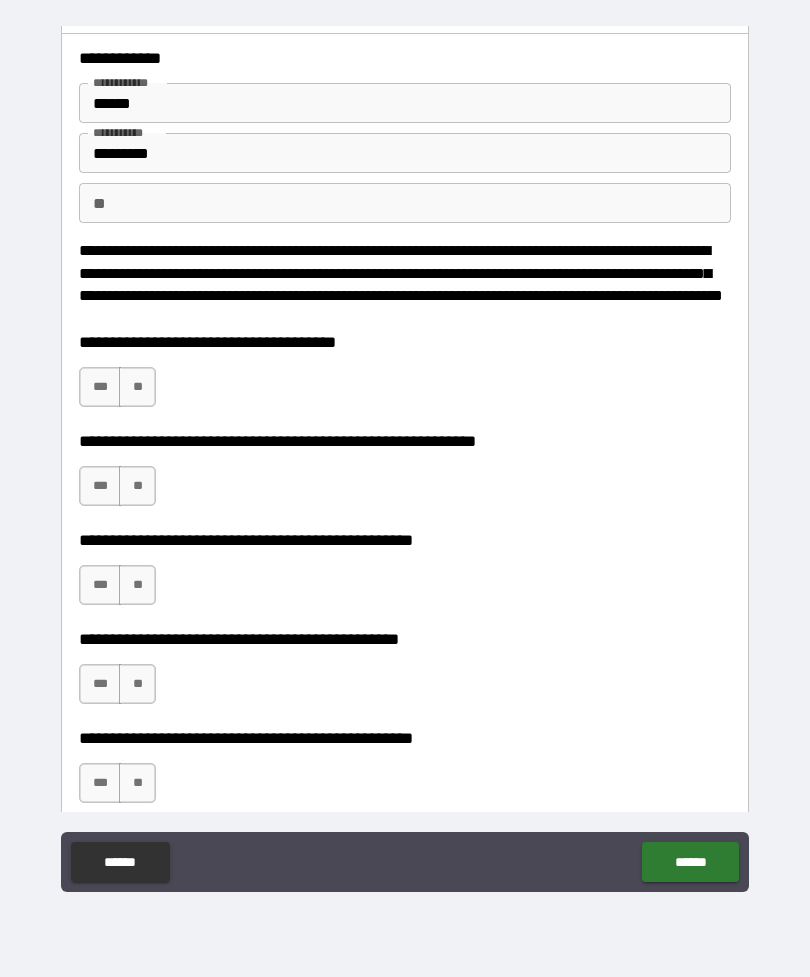 click on "***" at bounding box center [100, 387] 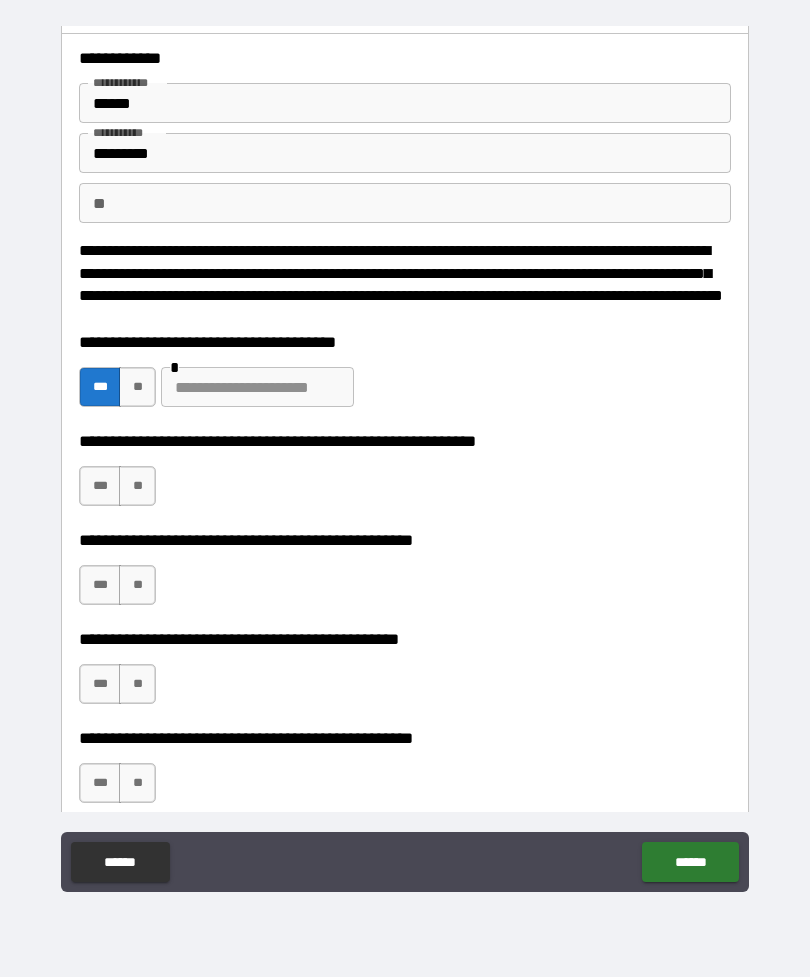 click at bounding box center [257, 387] 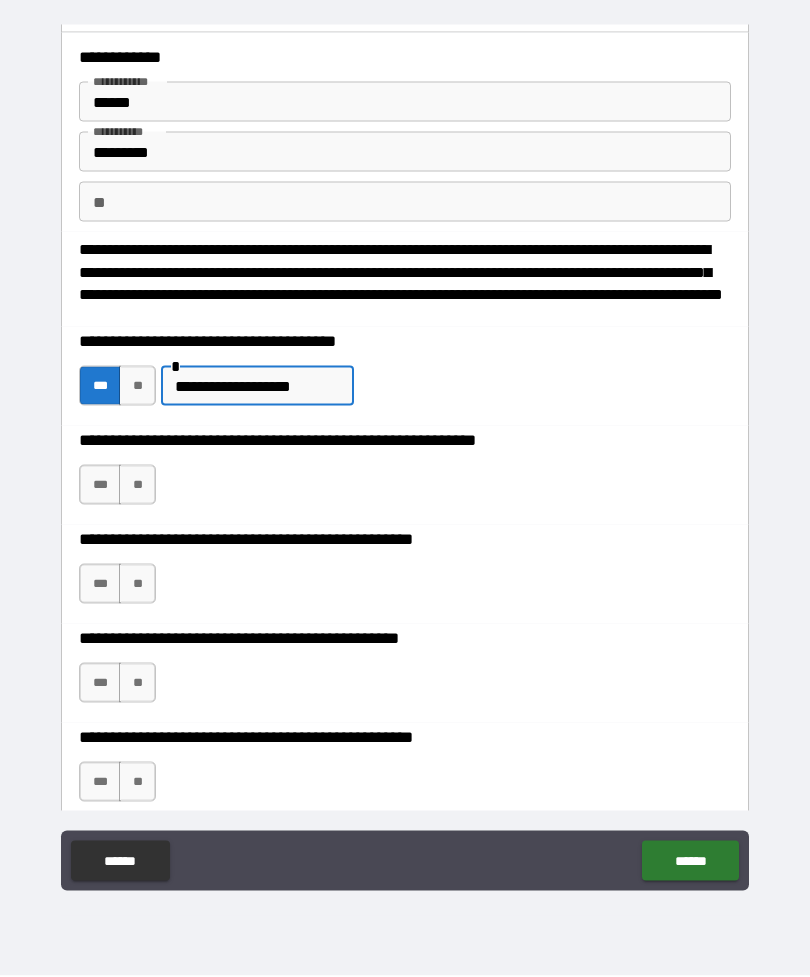 type on "**********" 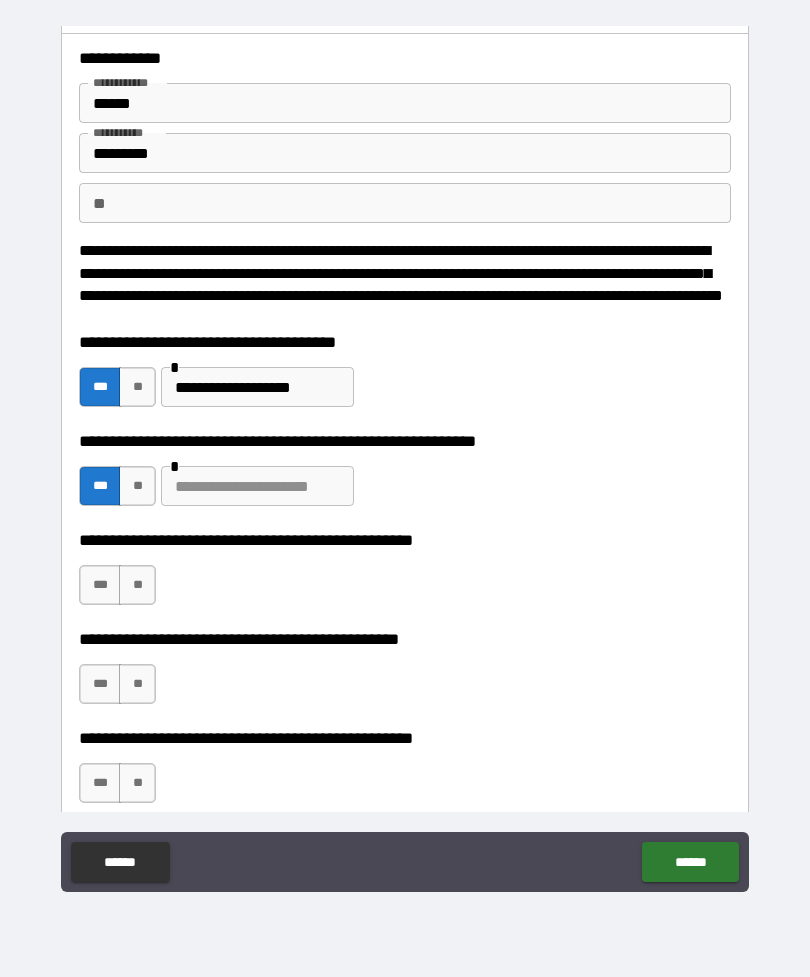 click at bounding box center (257, 486) 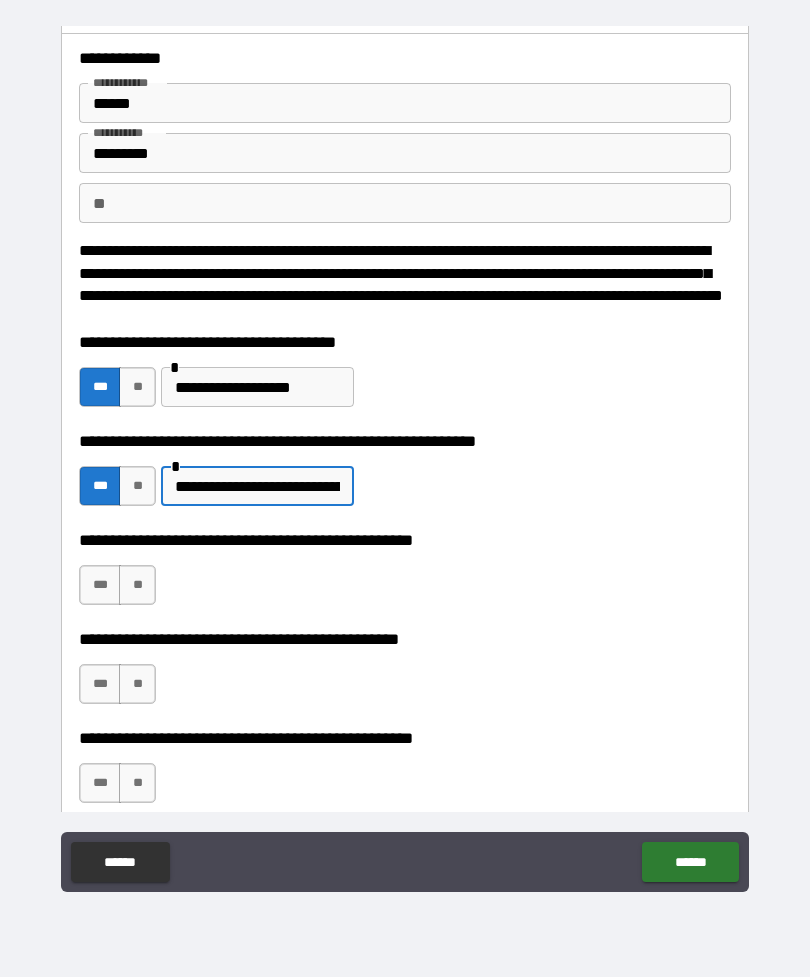 type on "**********" 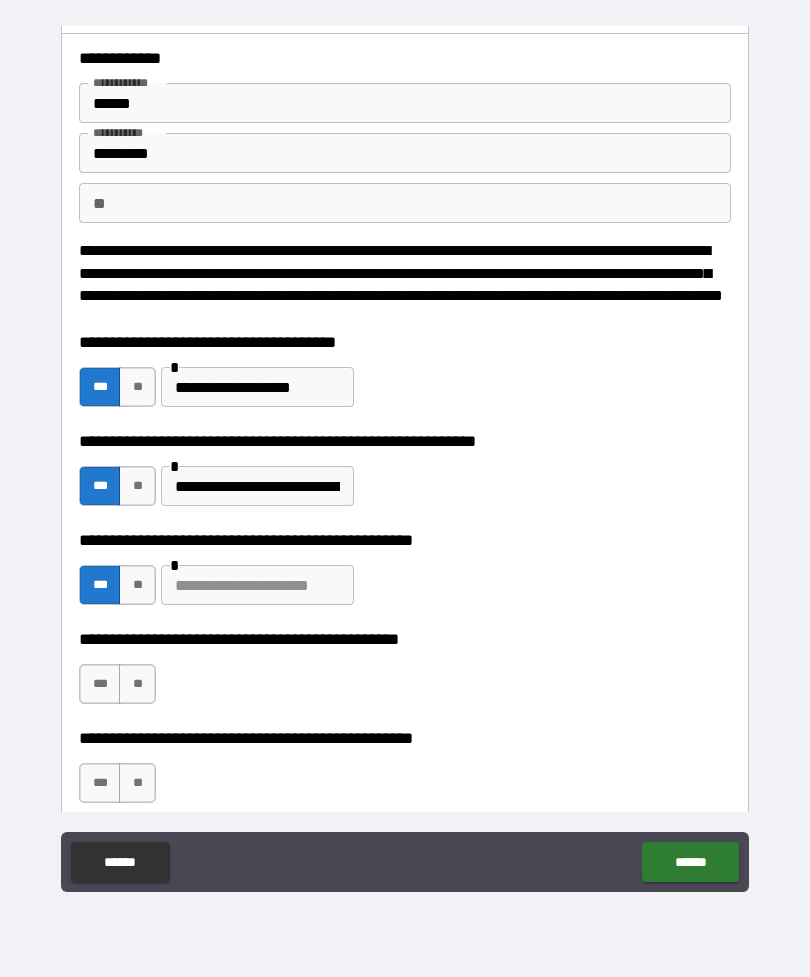 click on "***" at bounding box center (100, 585) 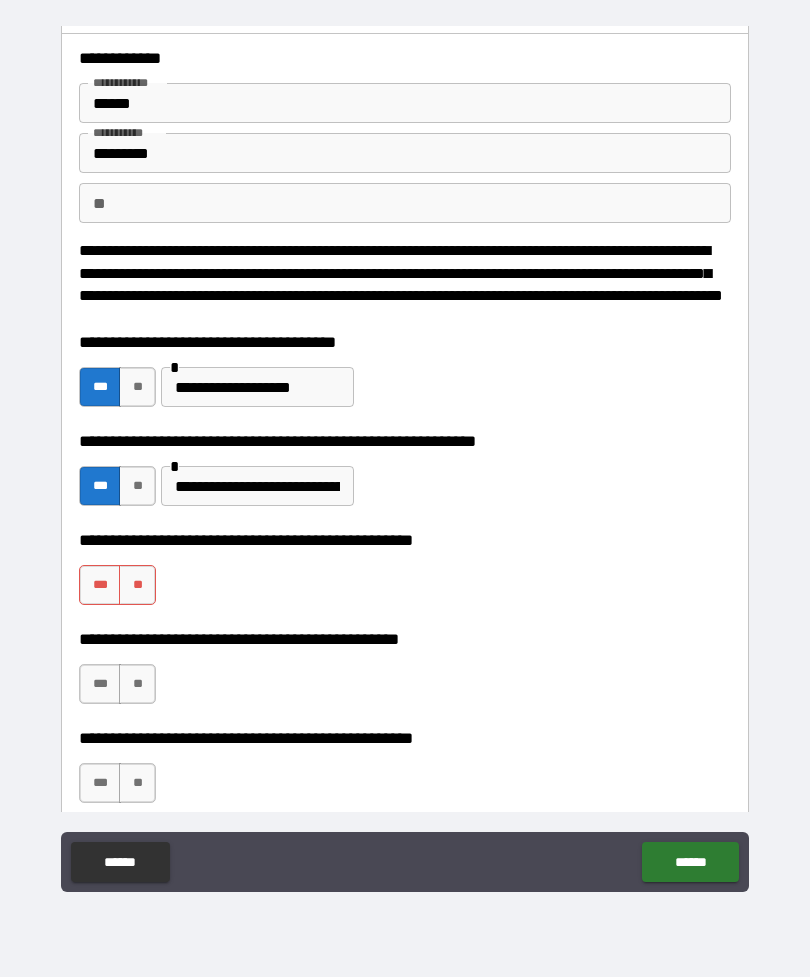 click on "**" at bounding box center [137, 684] 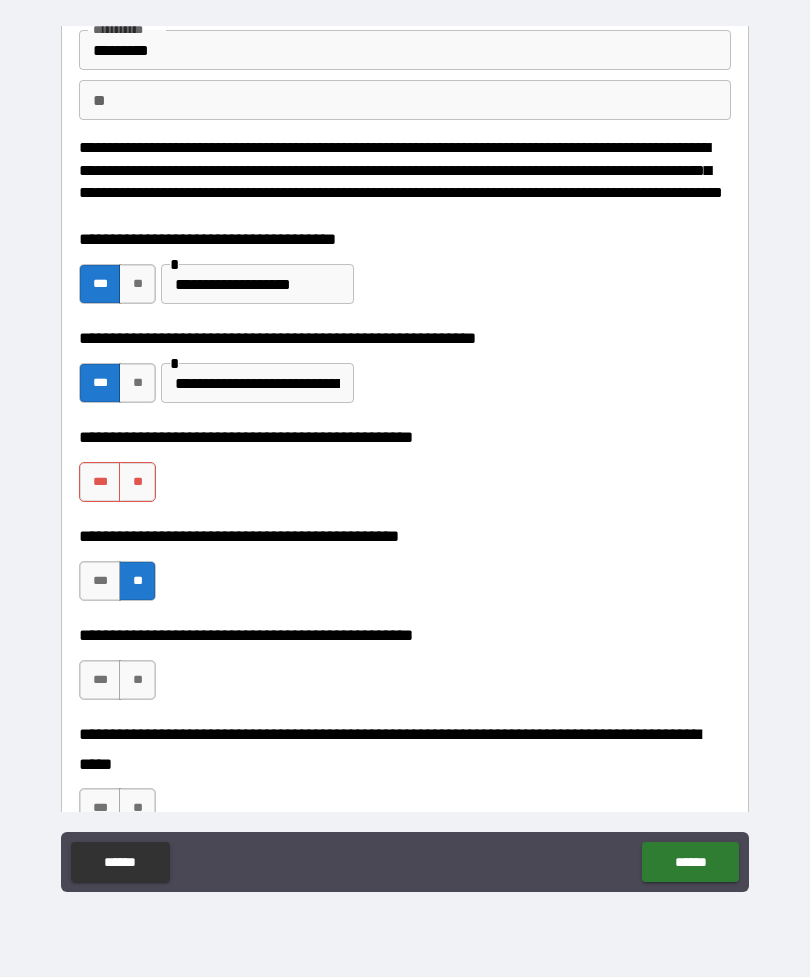 scroll, scrollTop: 161, scrollLeft: 0, axis: vertical 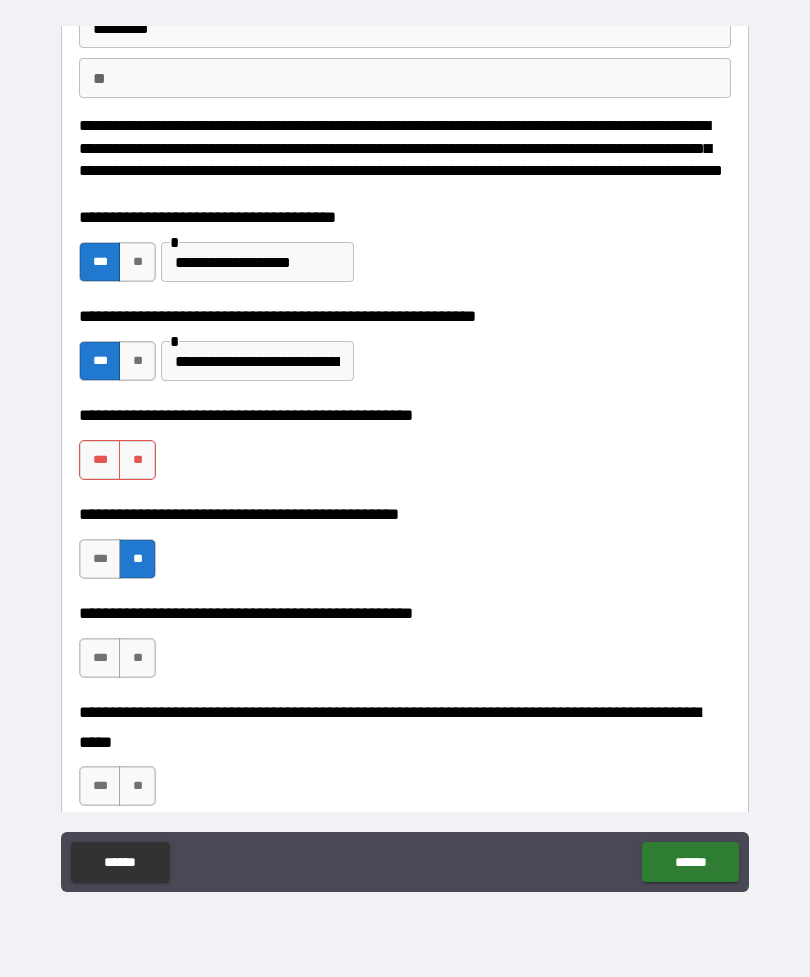 click on "**" at bounding box center [137, 658] 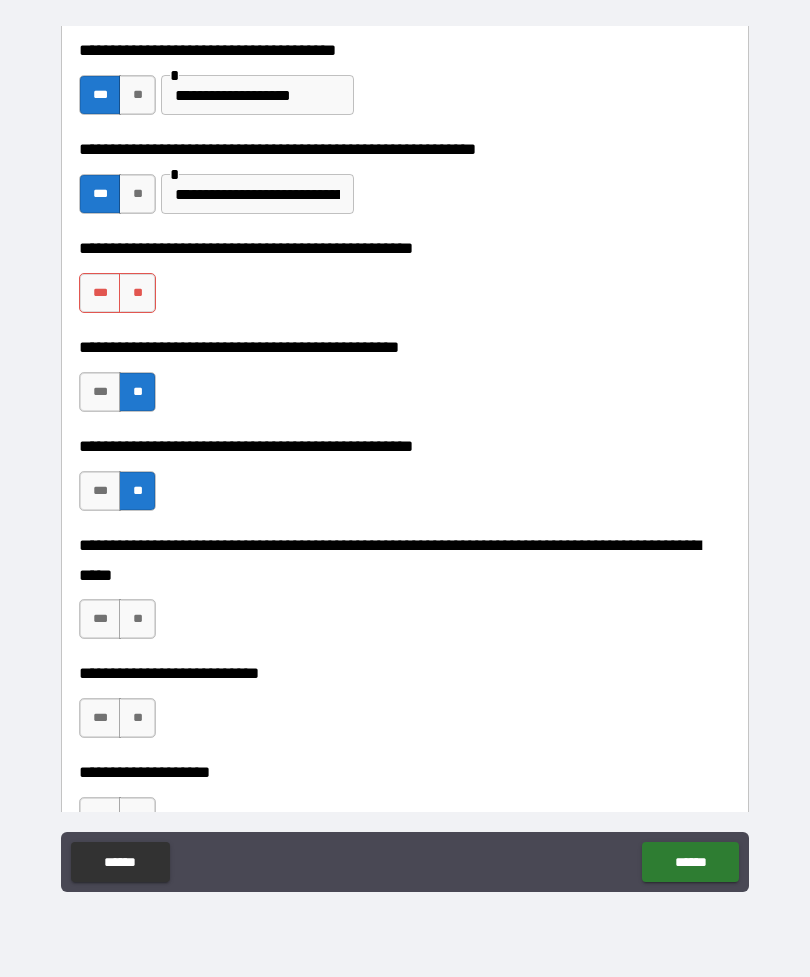 scroll, scrollTop: 329, scrollLeft: 0, axis: vertical 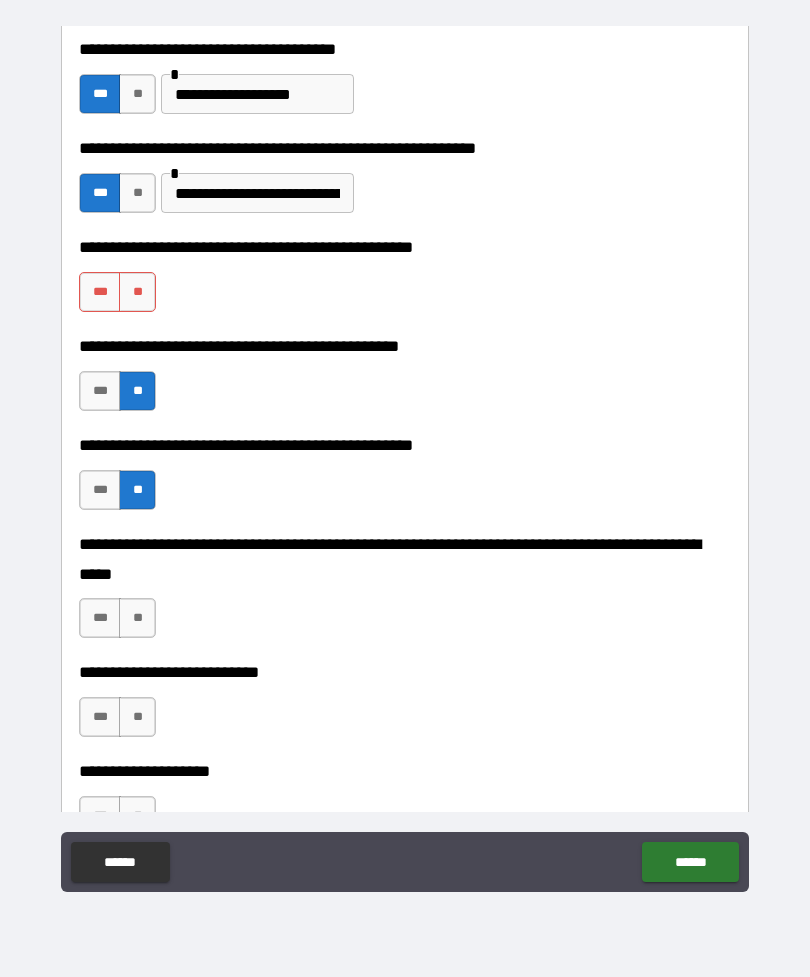 click on "**" at bounding box center (137, 618) 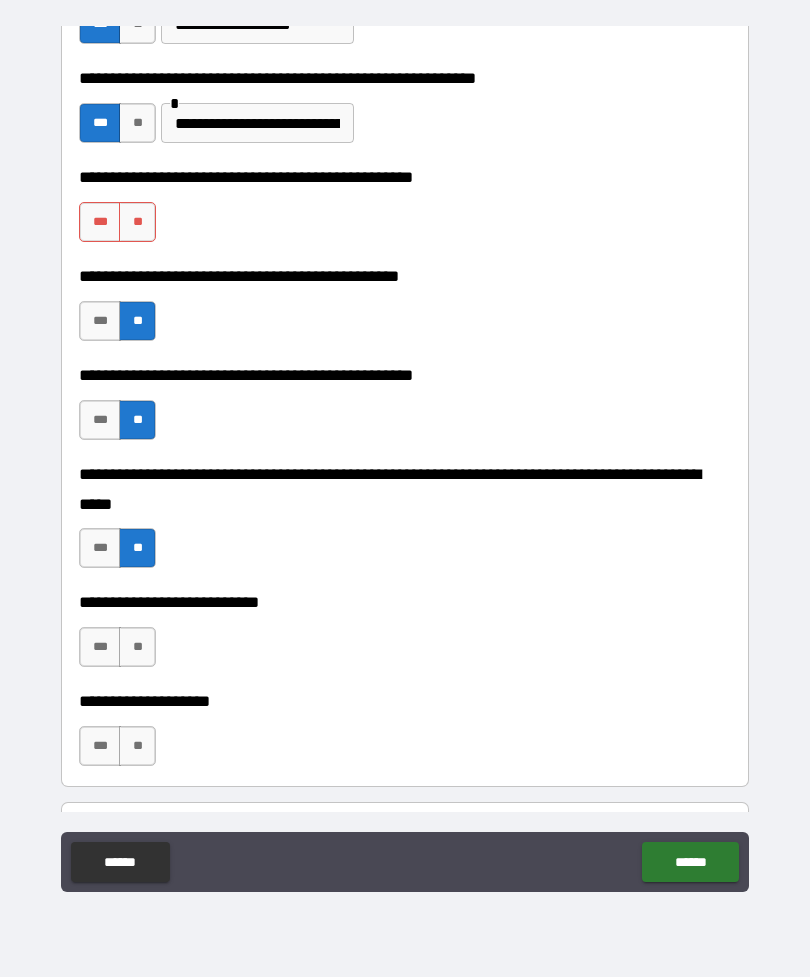 scroll, scrollTop: 403, scrollLeft: 0, axis: vertical 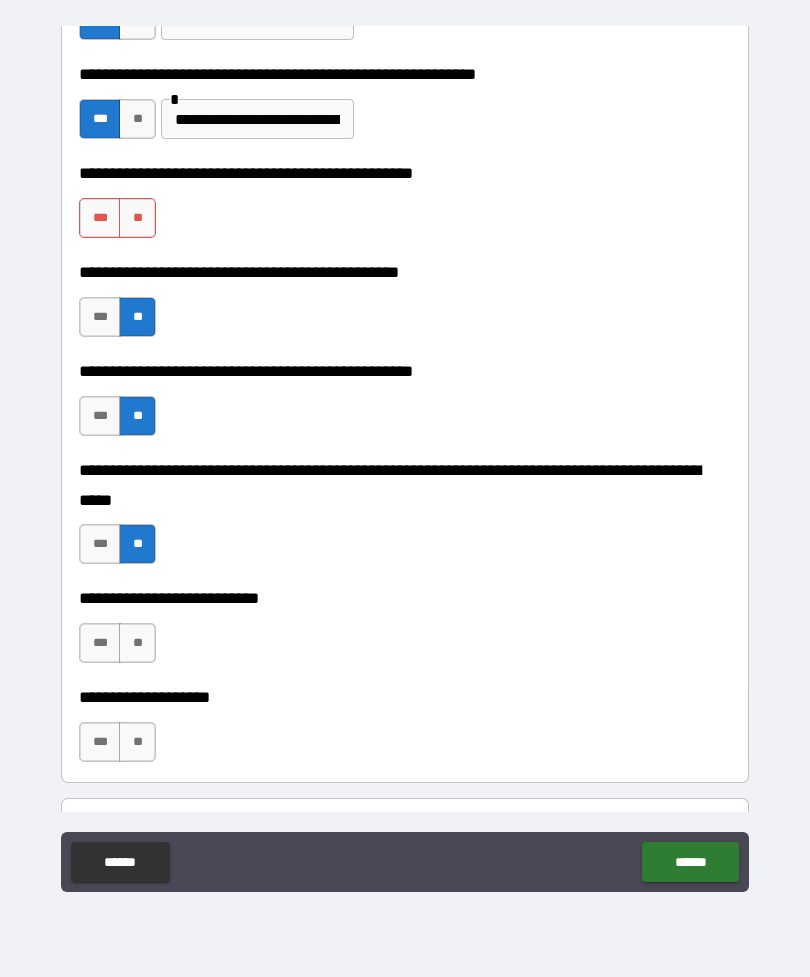 click on "**" at bounding box center [137, 643] 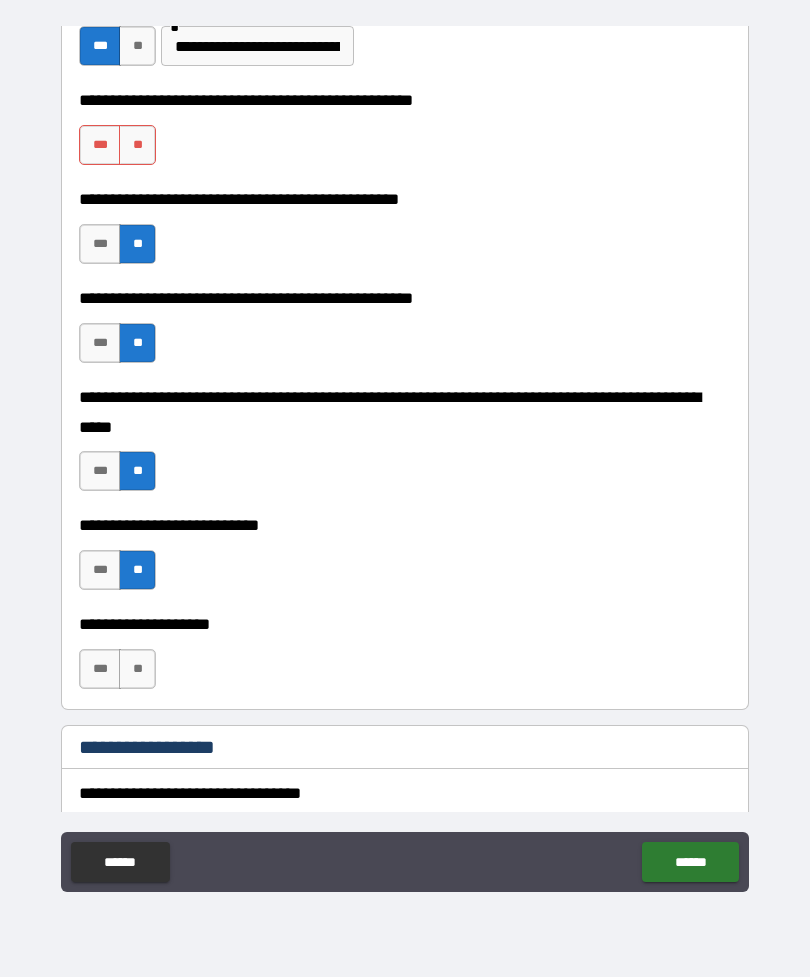 scroll, scrollTop: 480, scrollLeft: 0, axis: vertical 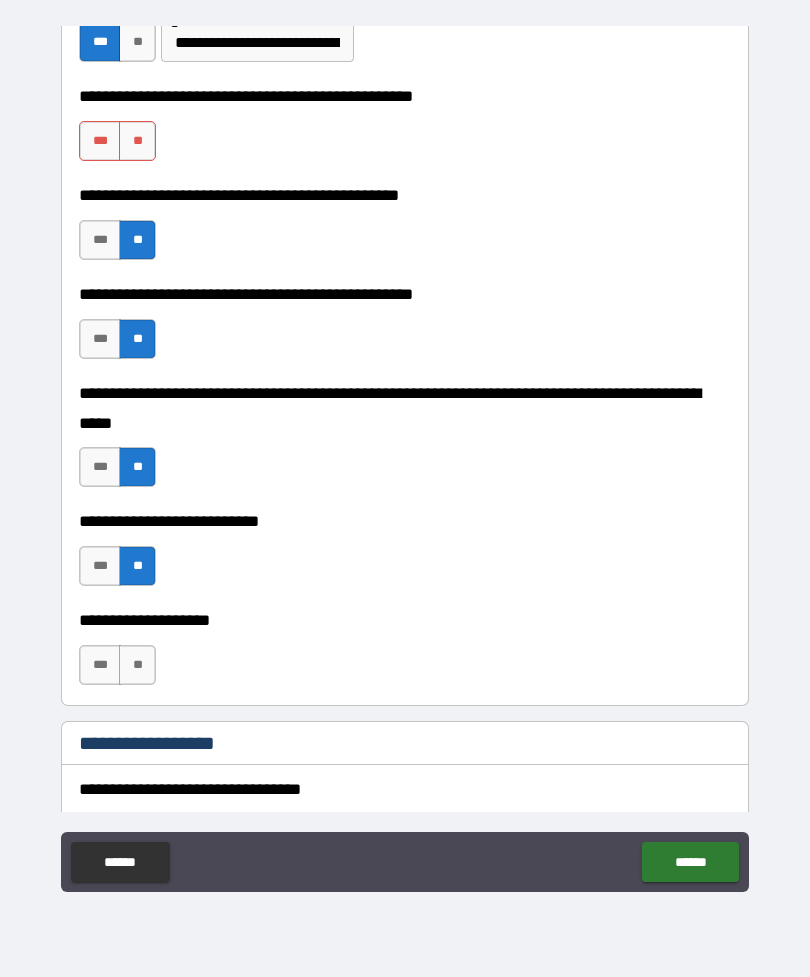 click on "**" at bounding box center [137, 665] 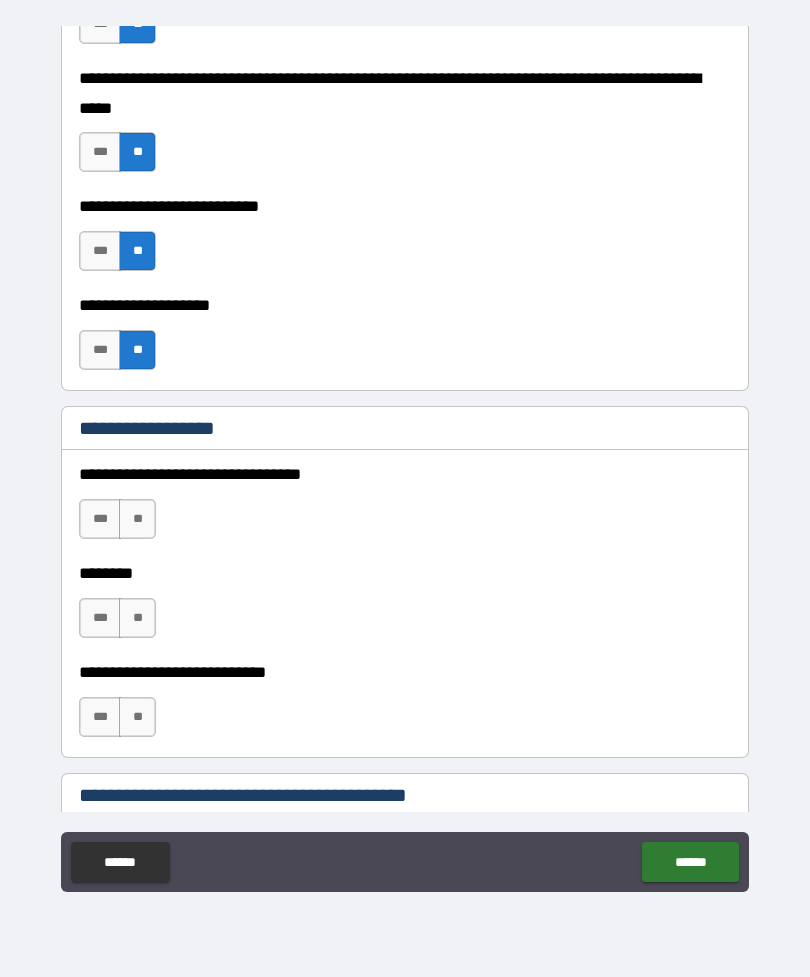 scroll, scrollTop: 797, scrollLeft: 0, axis: vertical 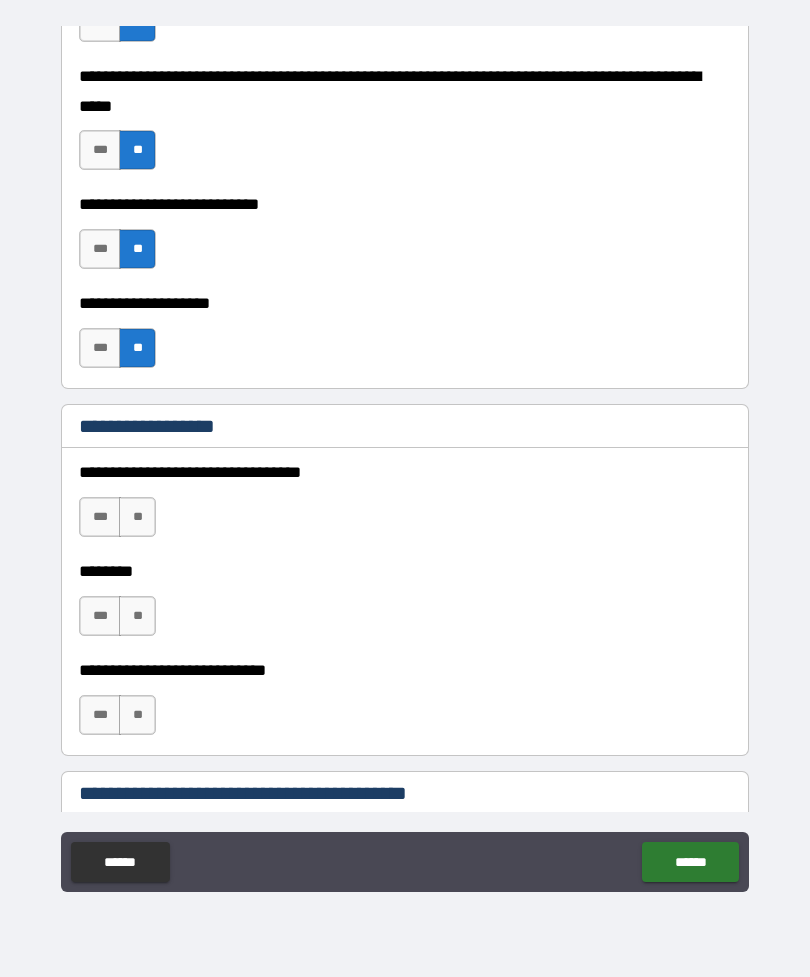 click on "**" at bounding box center (137, 517) 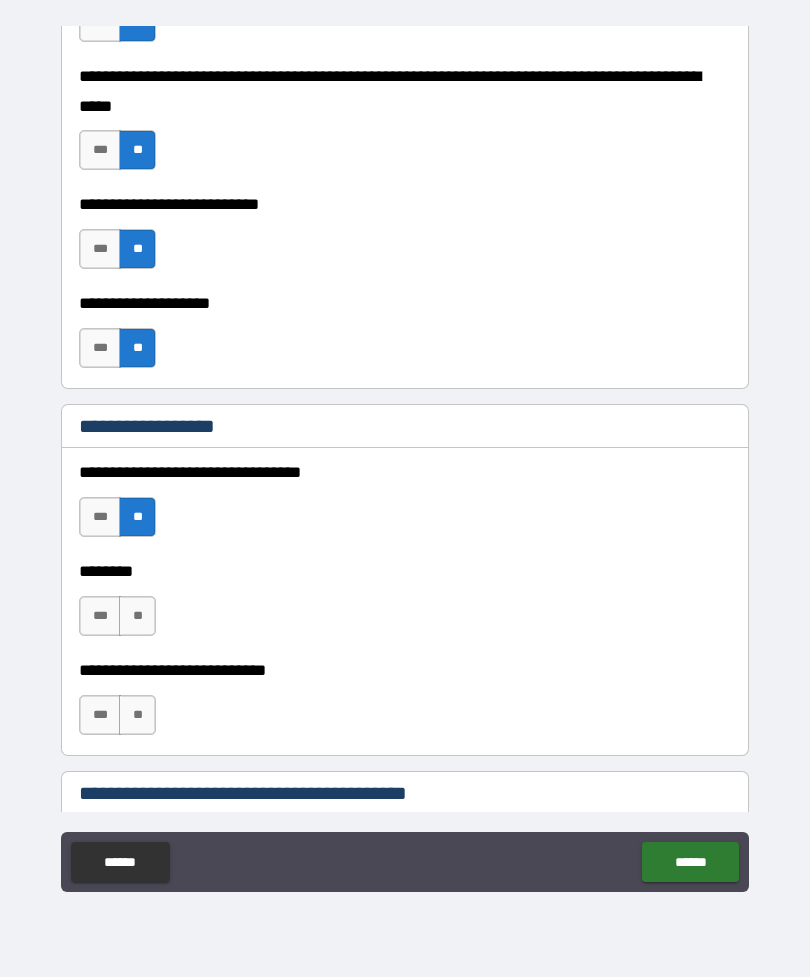 click on "**" at bounding box center [137, 616] 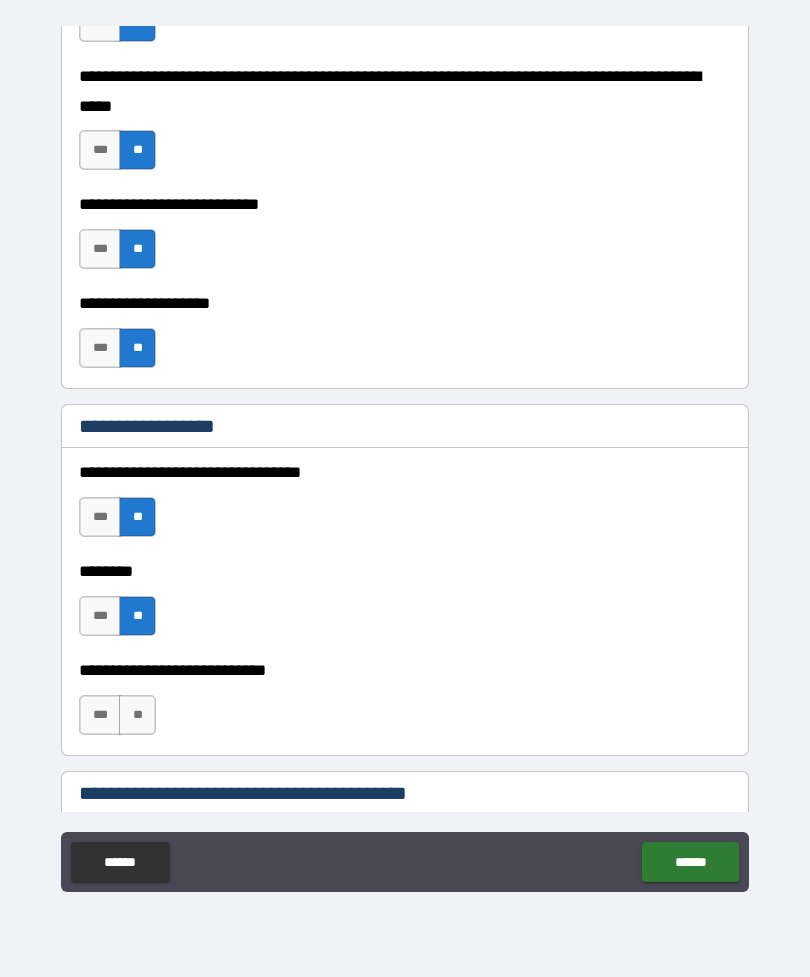 click on "**" at bounding box center [137, 715] 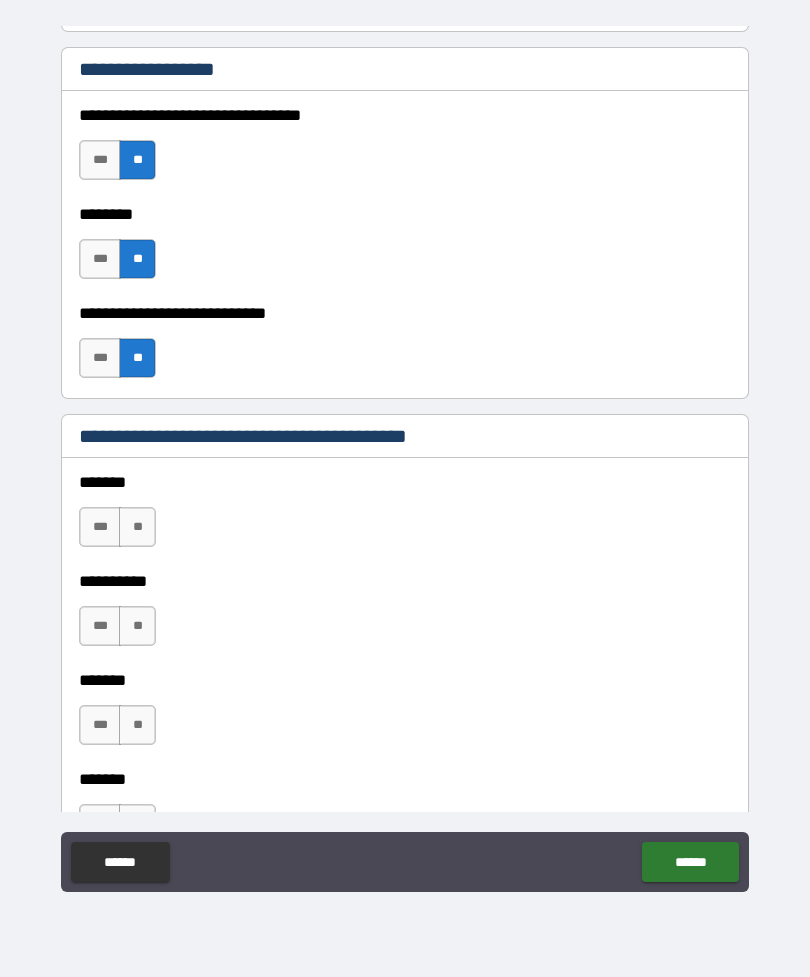 scroll, scrollTop: 1158, scrollLeft: 0, axis: vertical 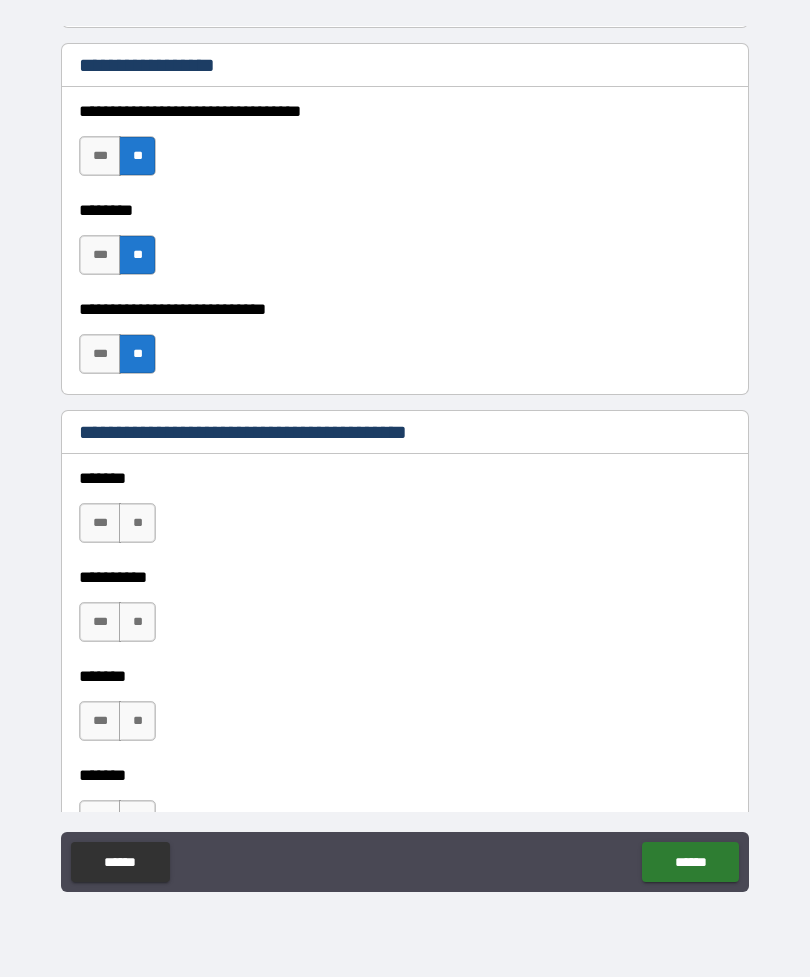 click on "**" at bounding box center [137, 523] 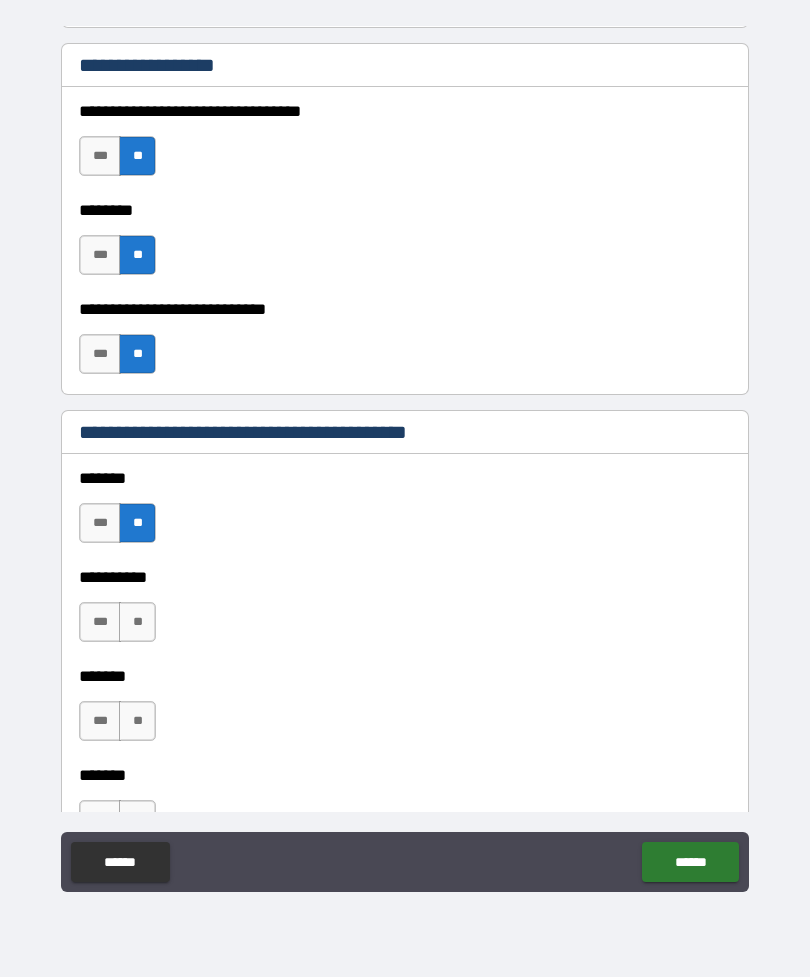 click on "**" at bounding box center [137, 622] 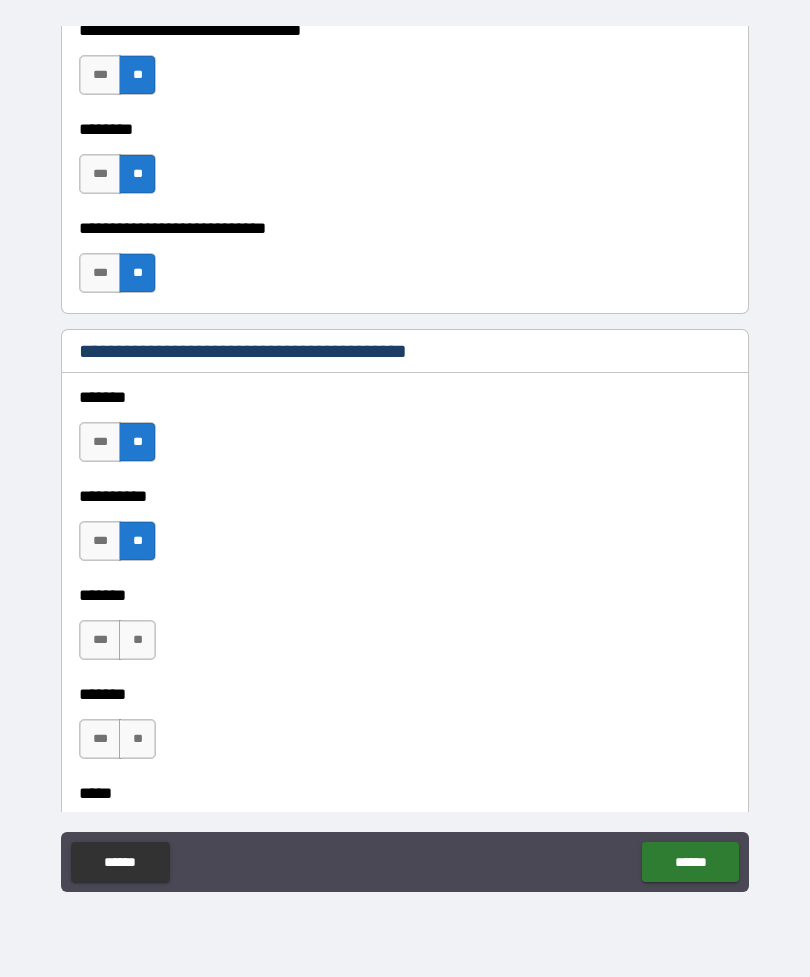 scroll, scrollTop: 1241, scrollLeft: 0, axis: vertical 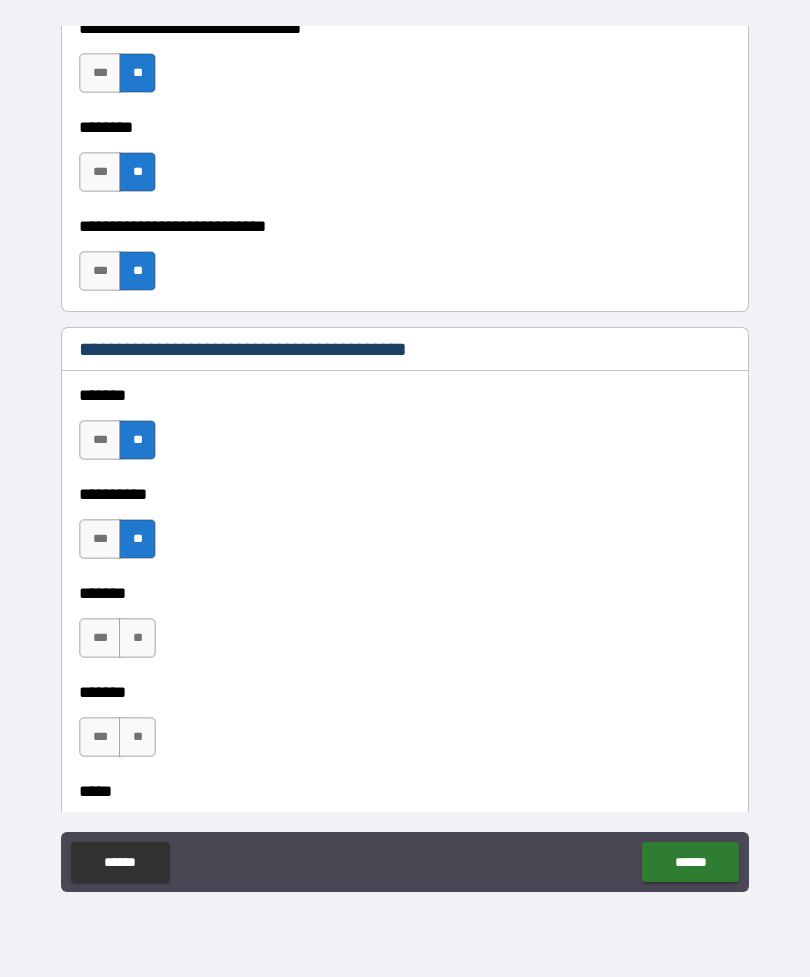 click on "**" at bounding box center (137, 638) 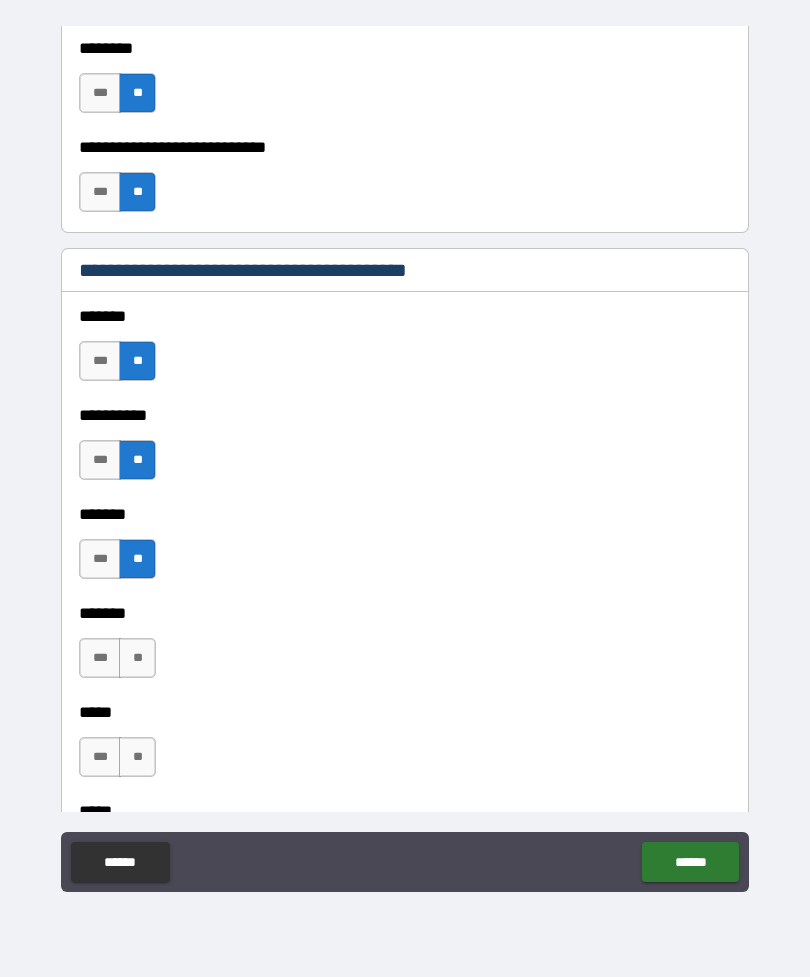 scroll, scrollTop: 1323, scrollLeft: 0, axis: vertical 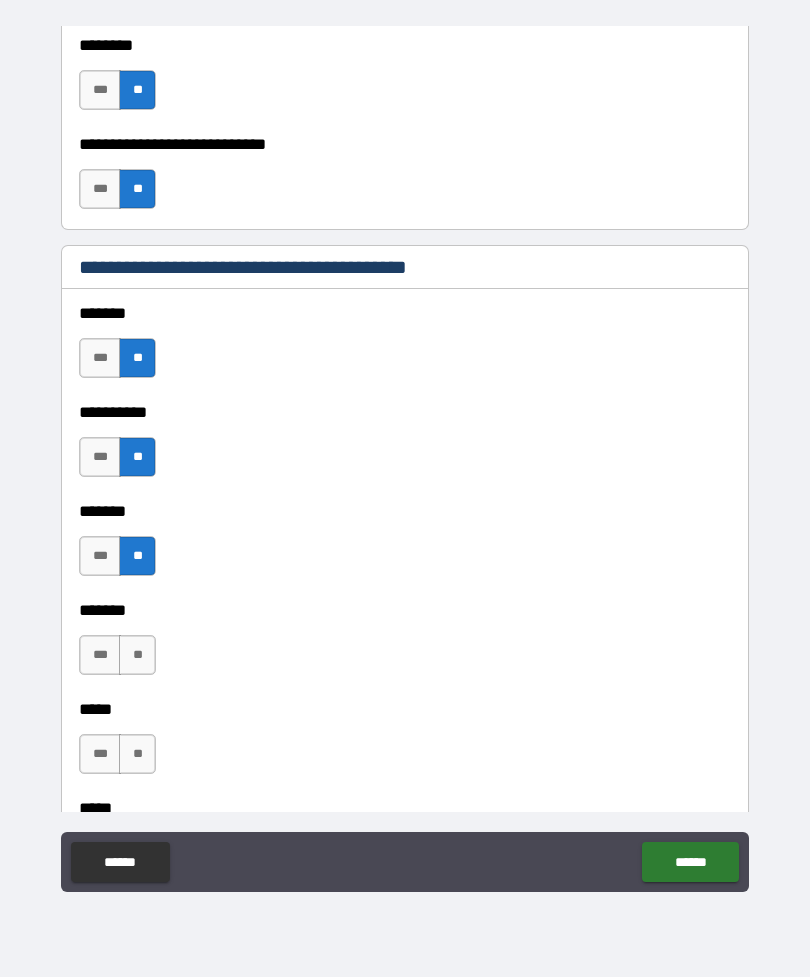 click on "**" at bounding box center [137, 655] 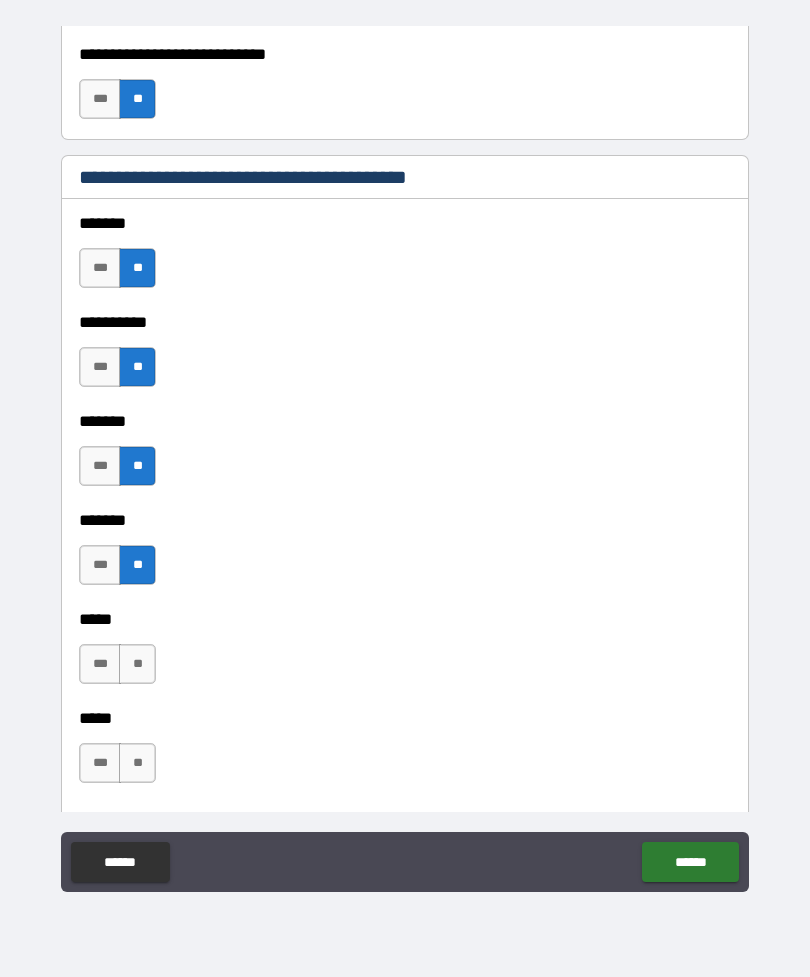 scroll, scrollTop: 1414, scrollLeft: 0, axis: vertical 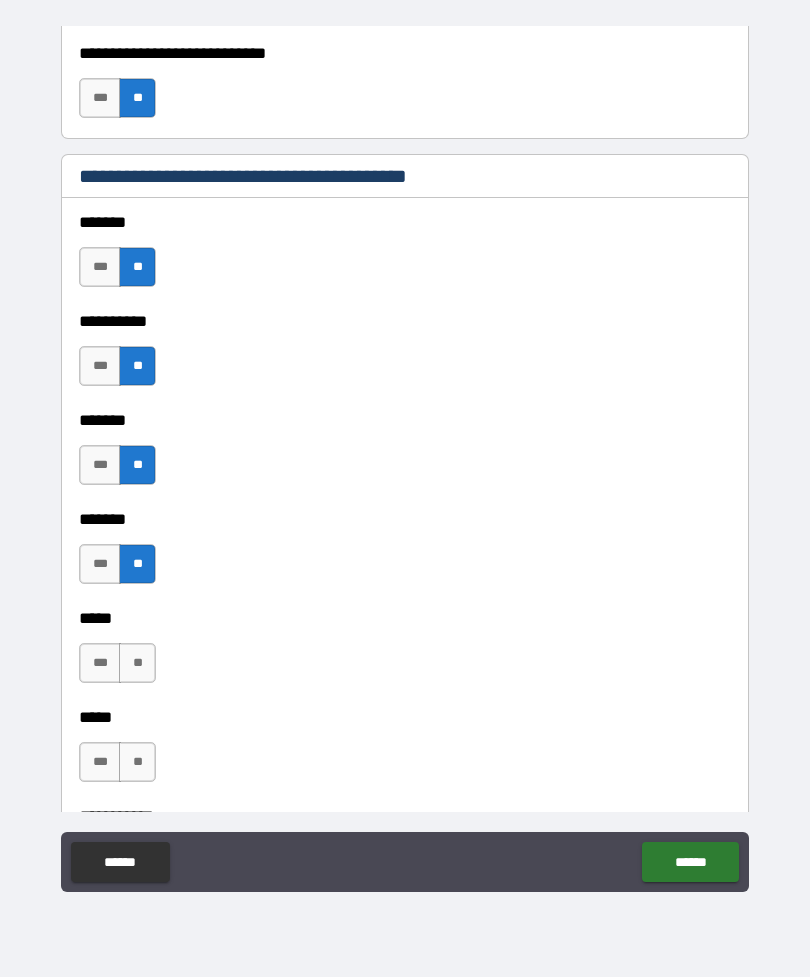 click on "**" at bounding box center (137, 663) 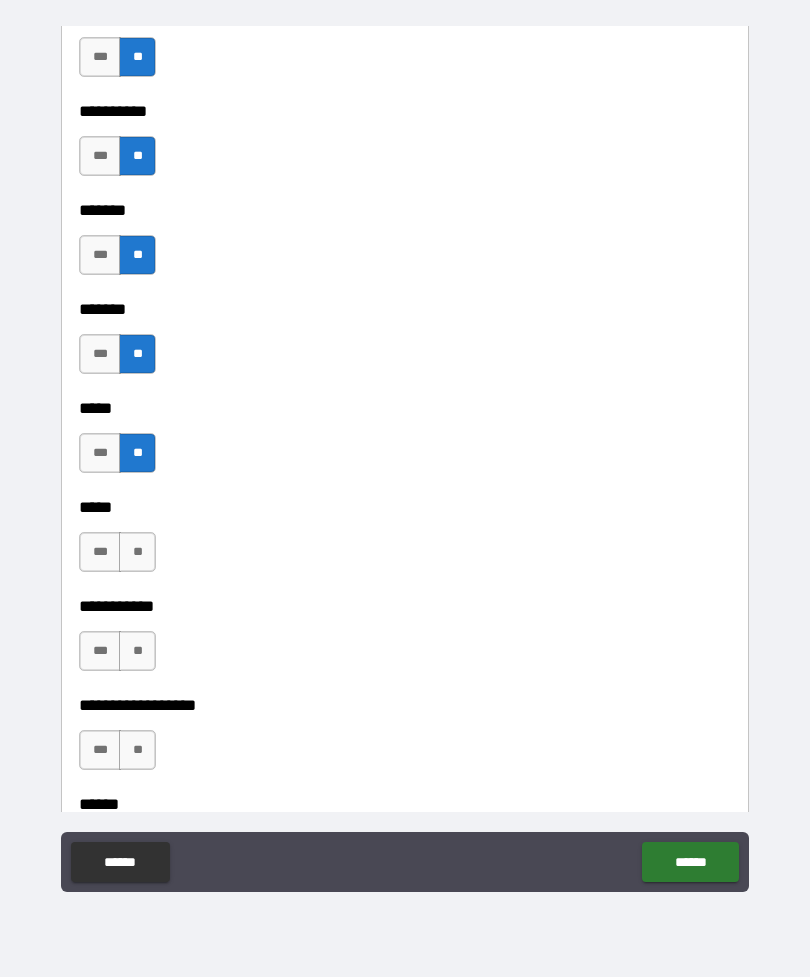 scroll, scrollTop: 1621, scrollLeft: 0, axis: vertical 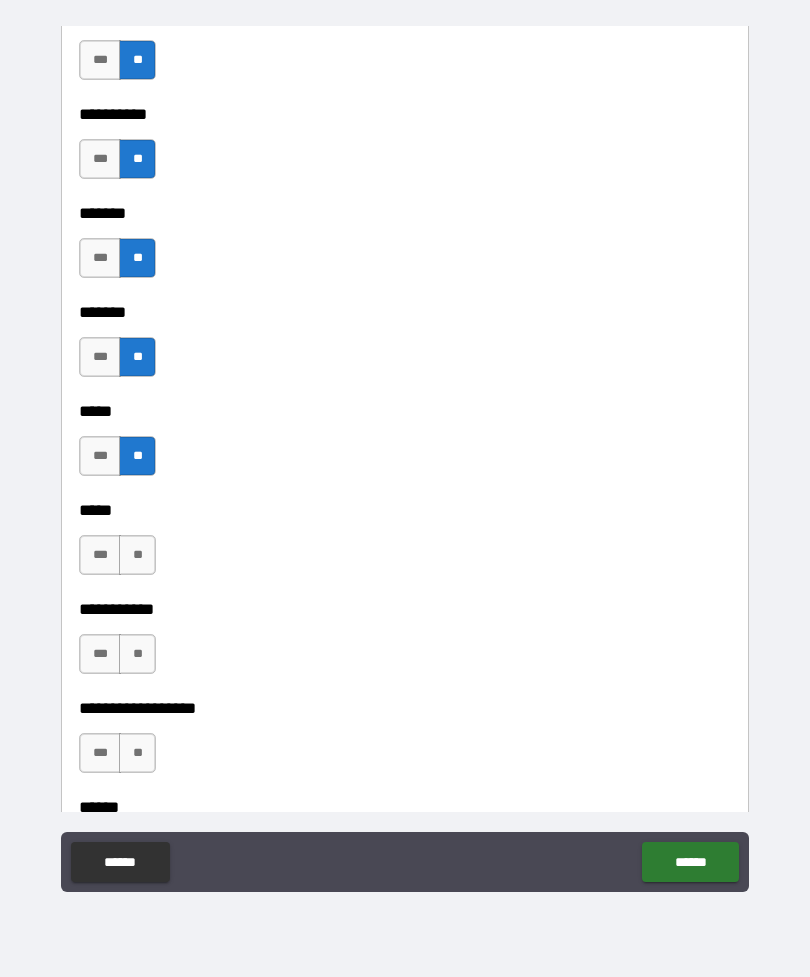 click on "**" at bounding box center [137, 555] 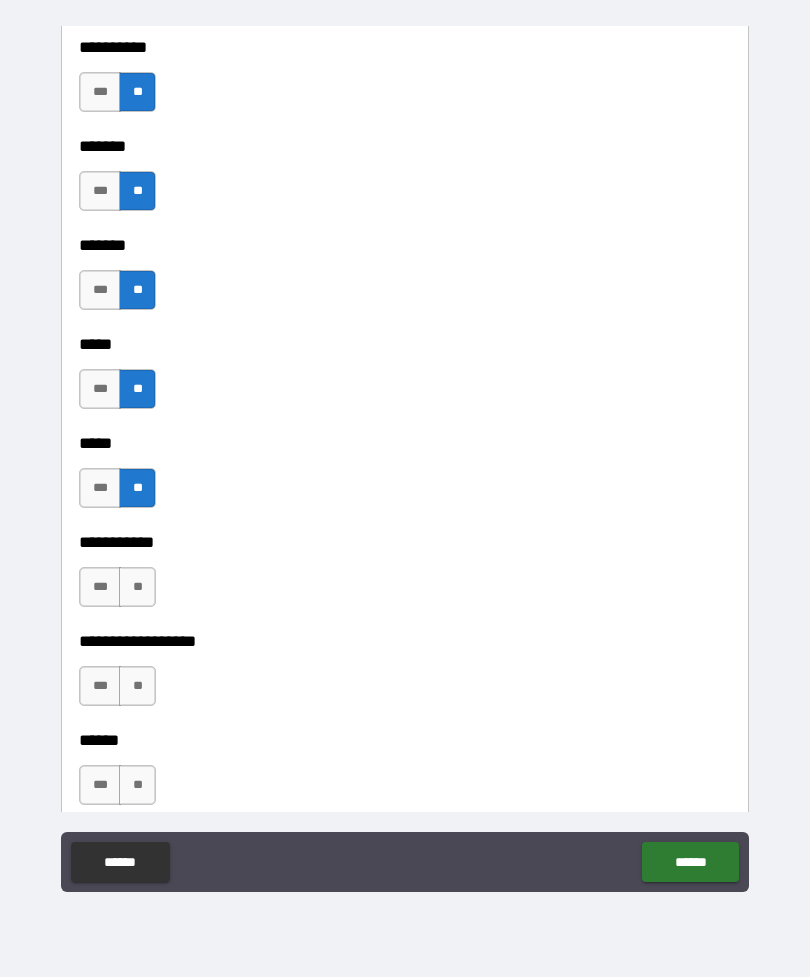 scroll, scrollTop: 1691, scrollLeft: 0, axis: vertical 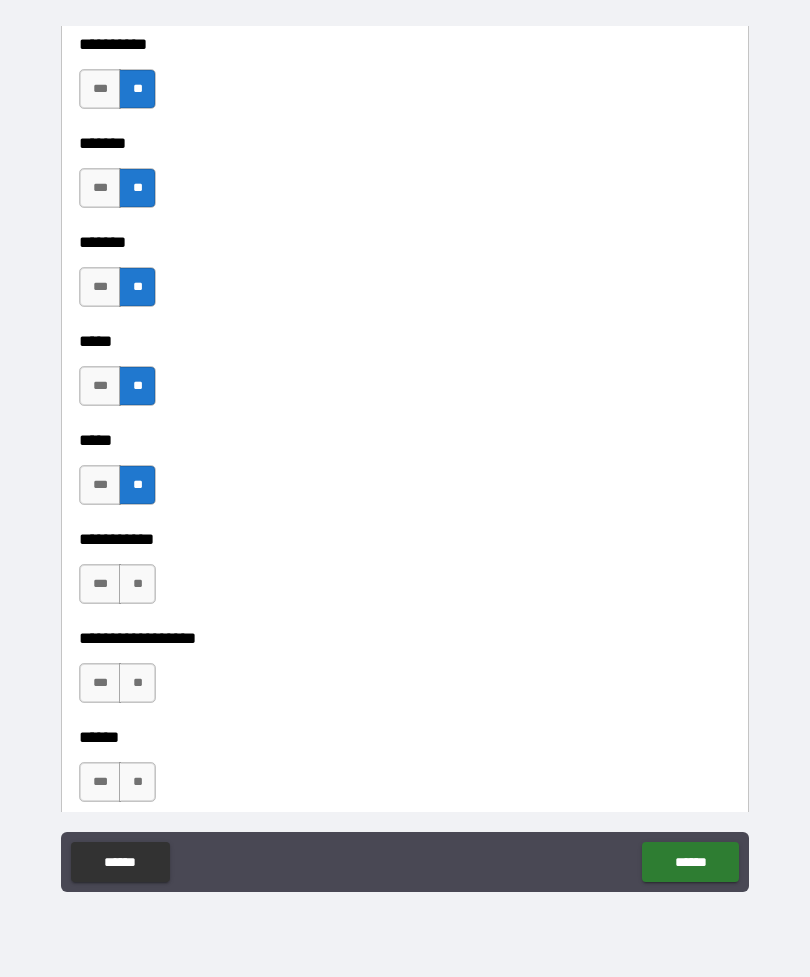 click on "**" at bounding box center [137, 584] 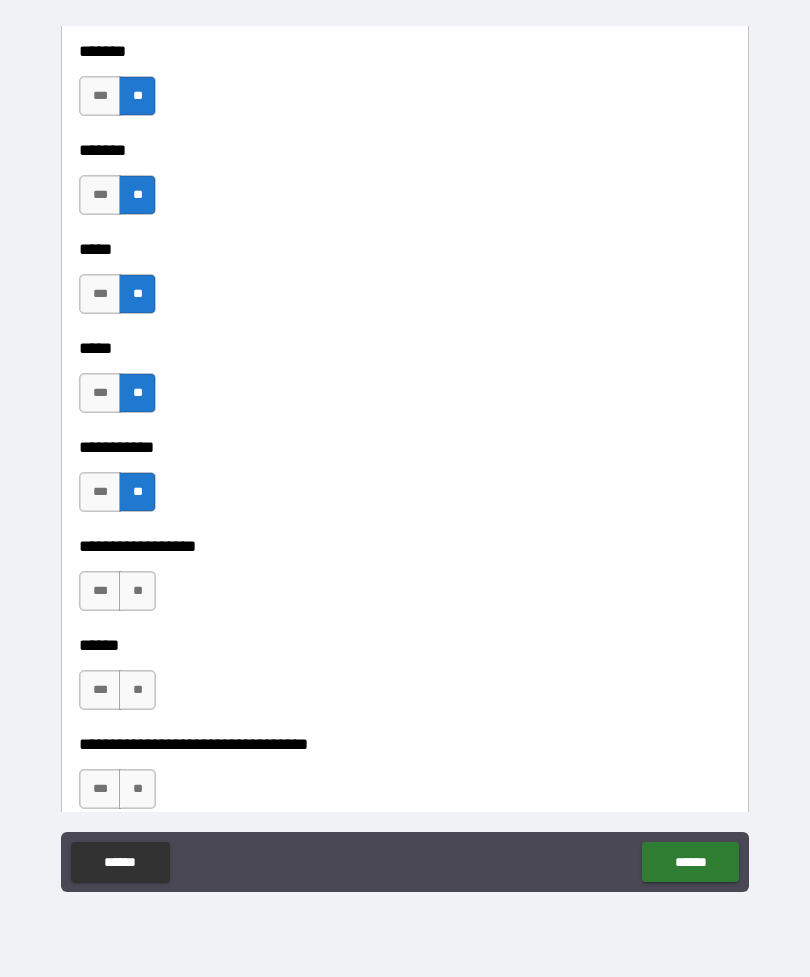 scroll, scrollTop: 1785, scrollLeft: 0, axis: vertical 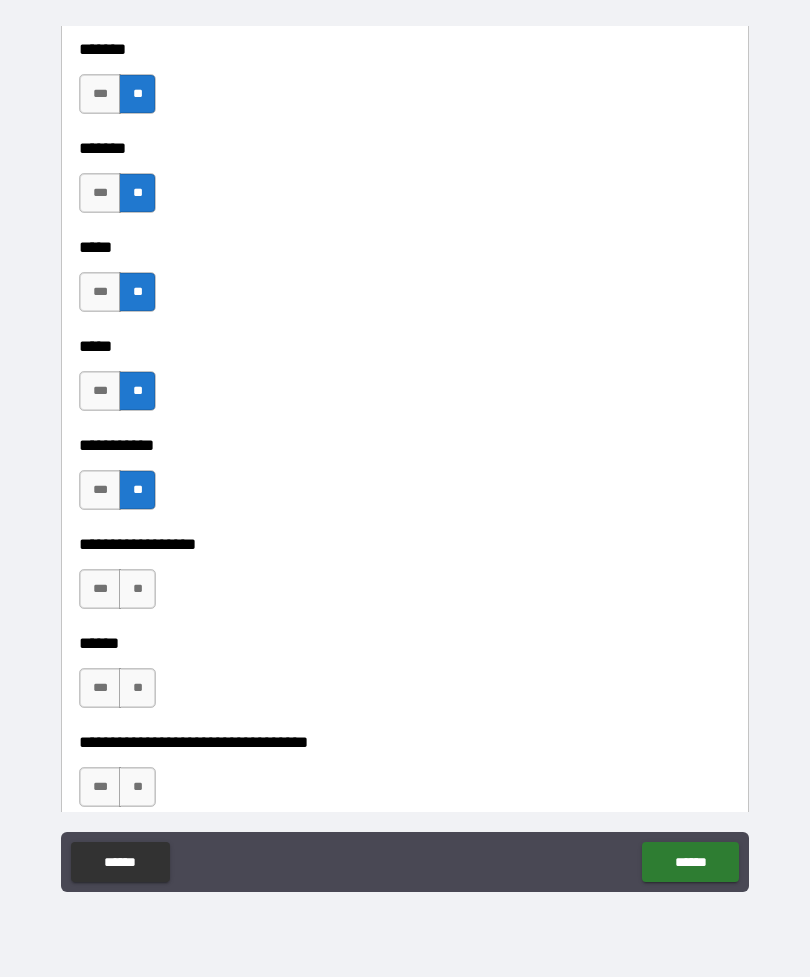 click on "**" at bounding box center [137, 589] 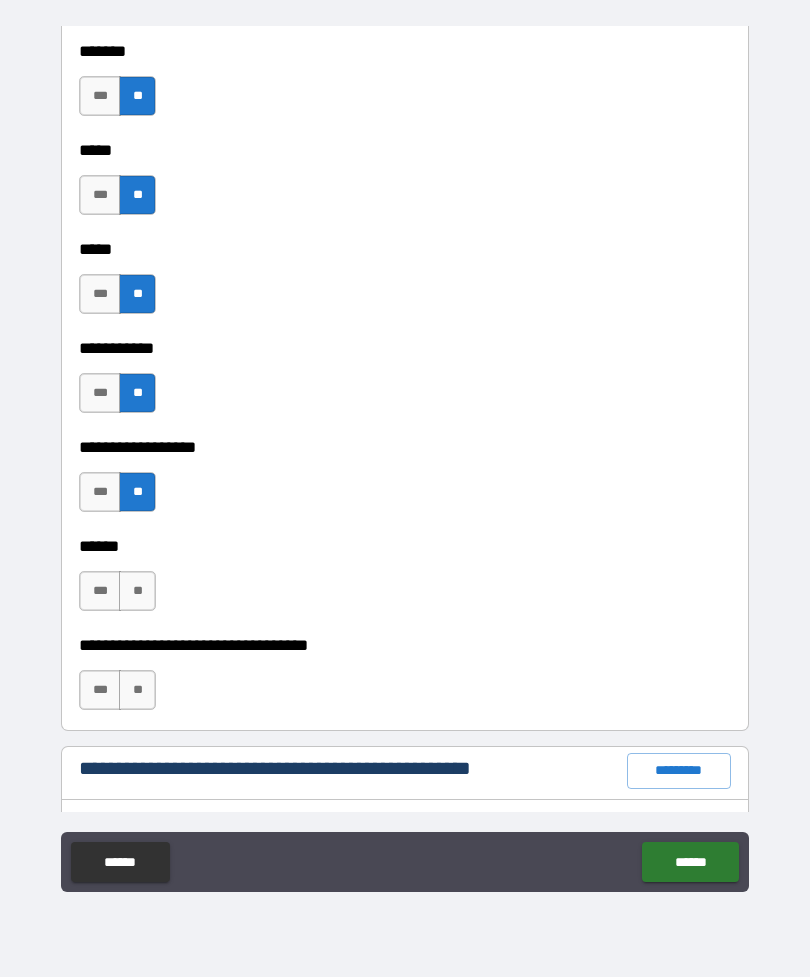 scroll, scrollTop: 1884, scrollLeft: 0, axis: vertical 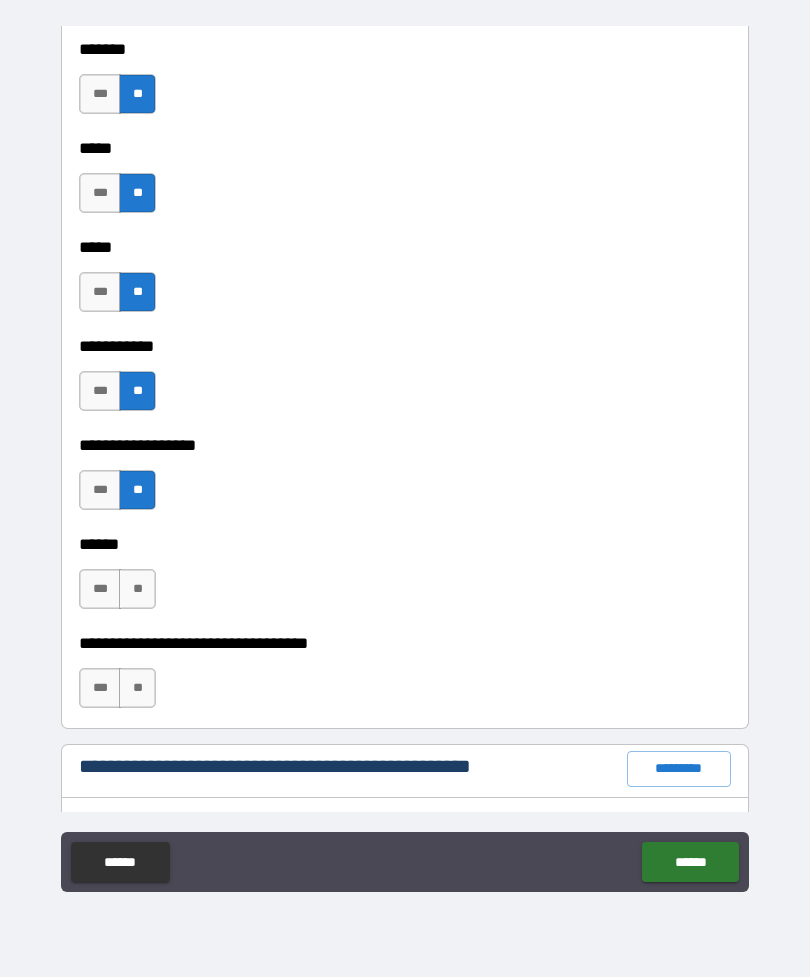 click on "**" at bounding box center [137, 589] 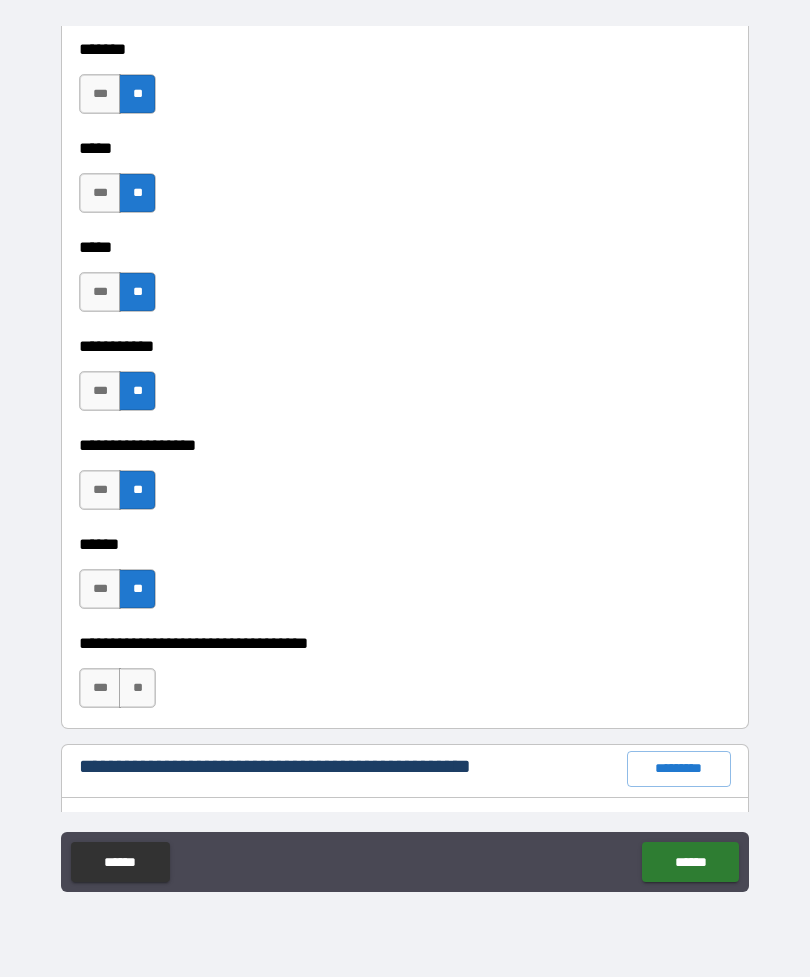click on "**" at bounding box center (137, 688) 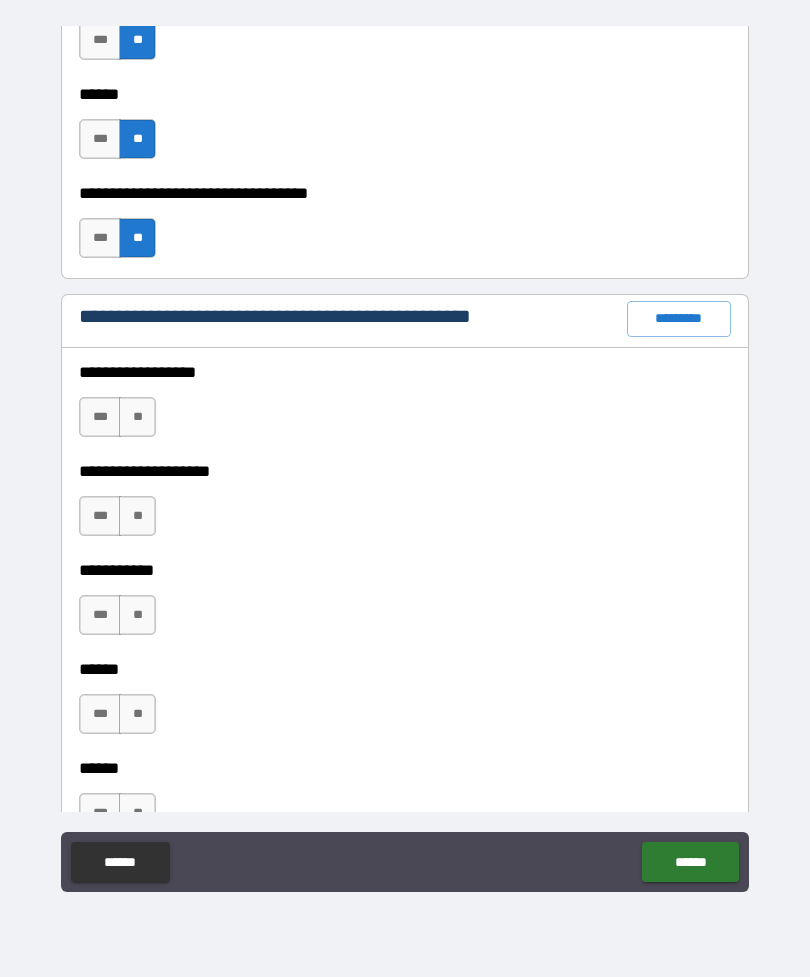 scroll, scrollTop: 2334, scrollLeft: 0, axis: vertical 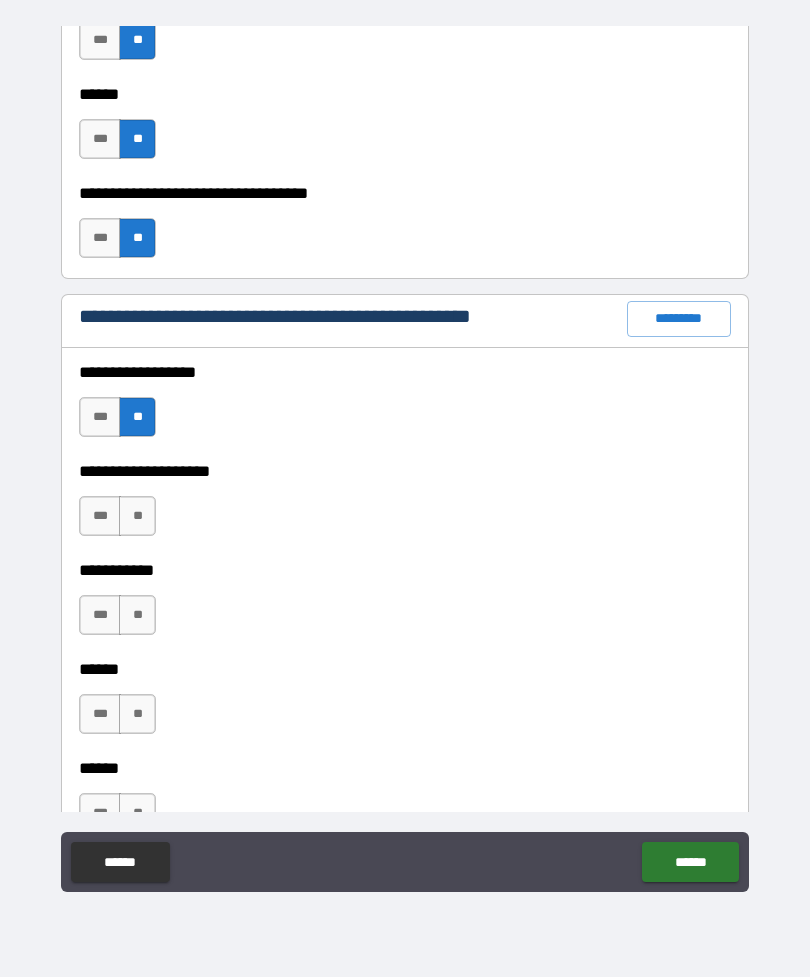 click on "**" at bounding box center [137, 516] 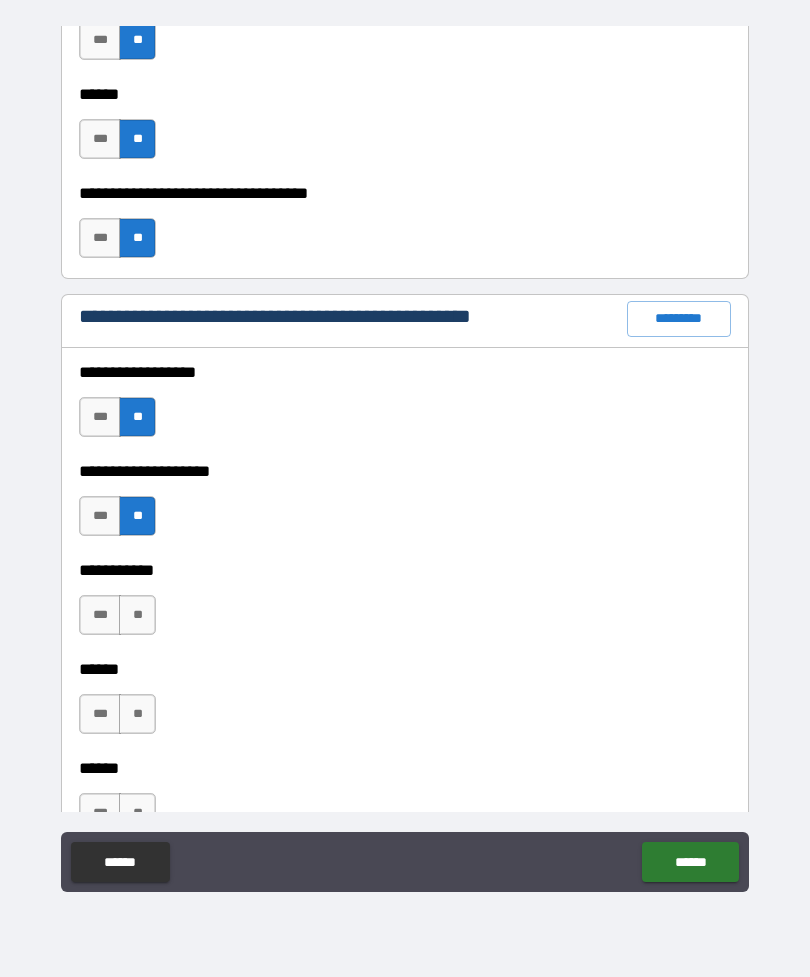 click on "**" at bounding box center (137, 615) 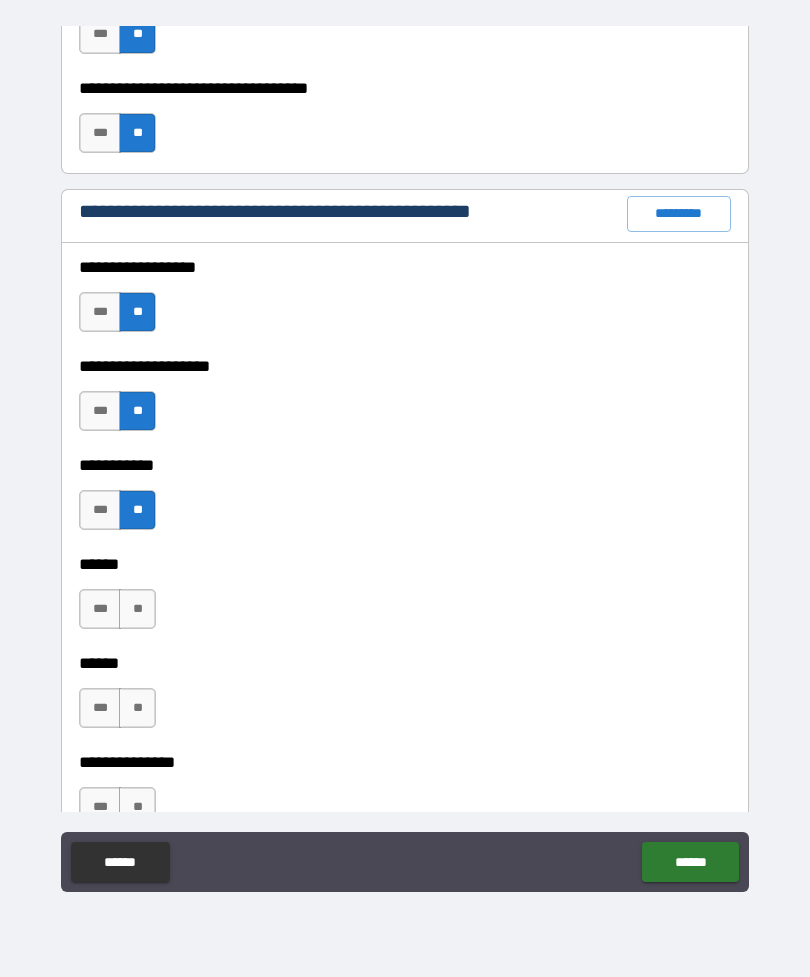 click on "**" at bounding box center (137, 609) 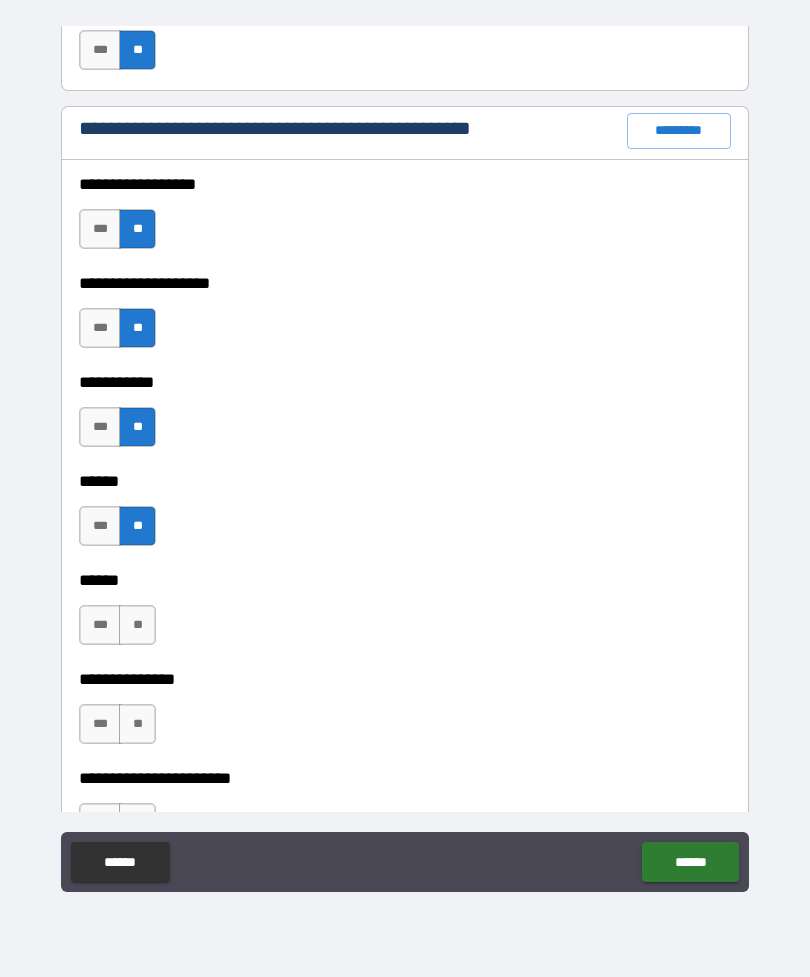 scroll, scrollTop: 2545, scrollLeft: 0, axis: vertical 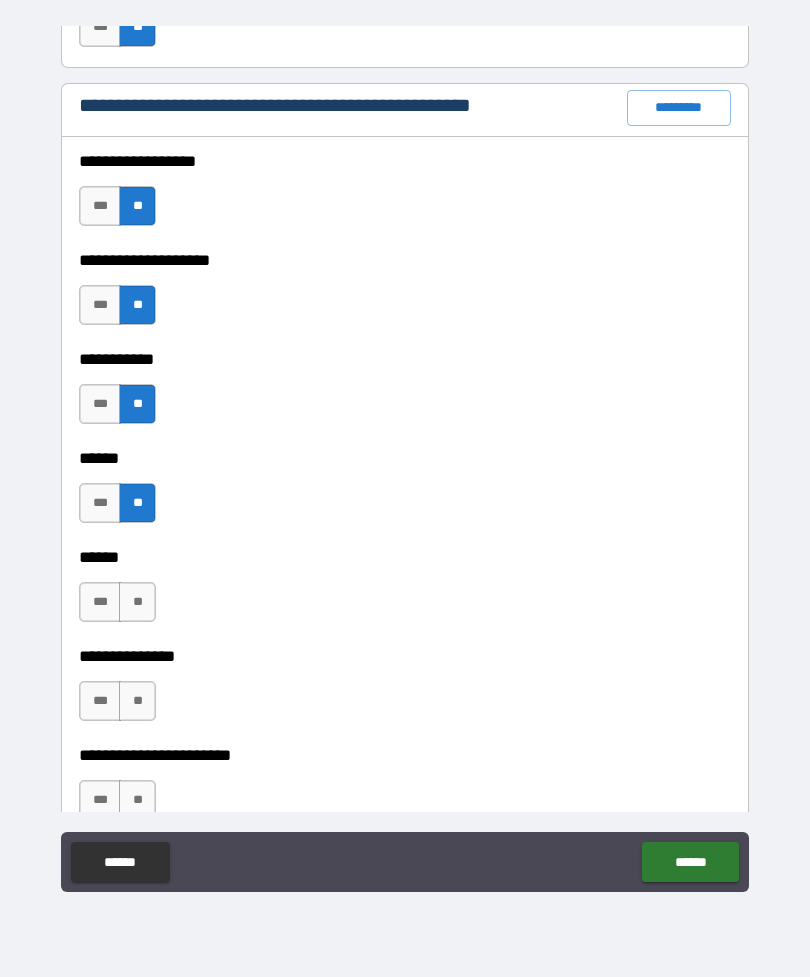 click on "**" at bounding box center (137, 602) 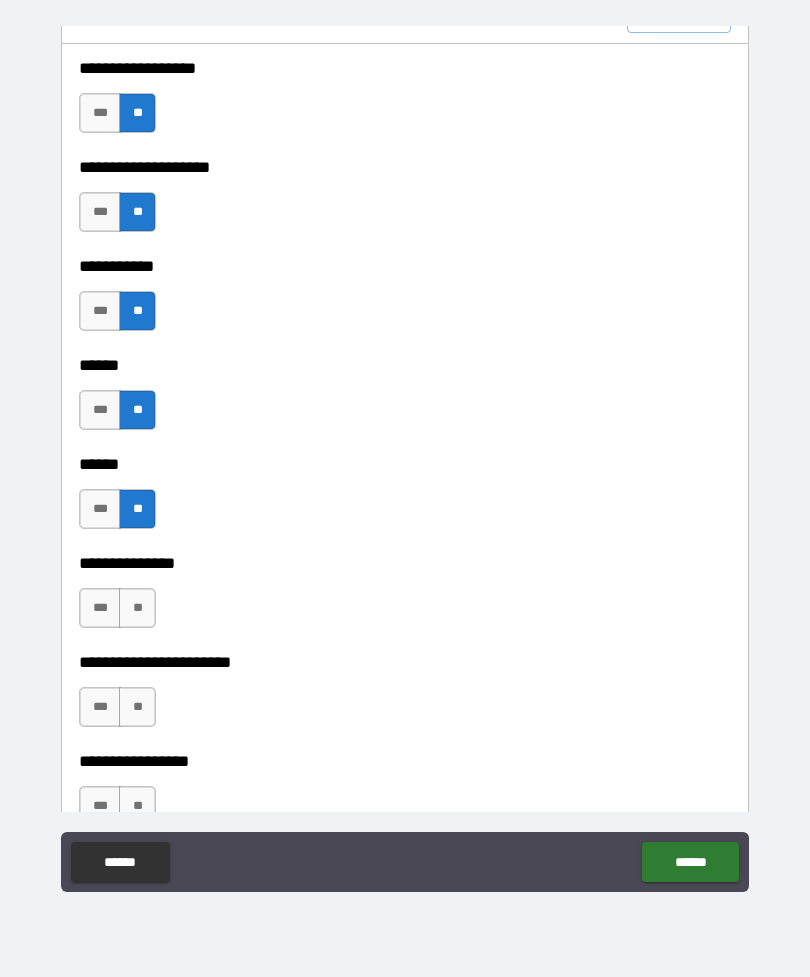 click on "**" at bounding box center [137, 608] 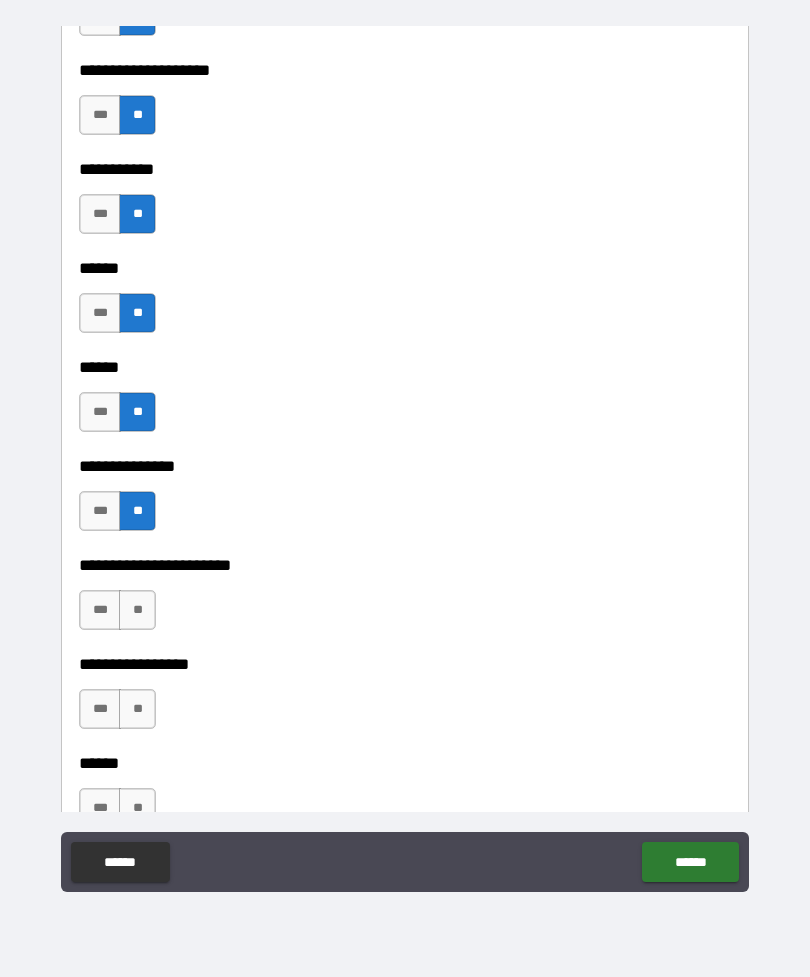 scroll, scrollTop: 2736, scrollLeft: 0, axis: vertical 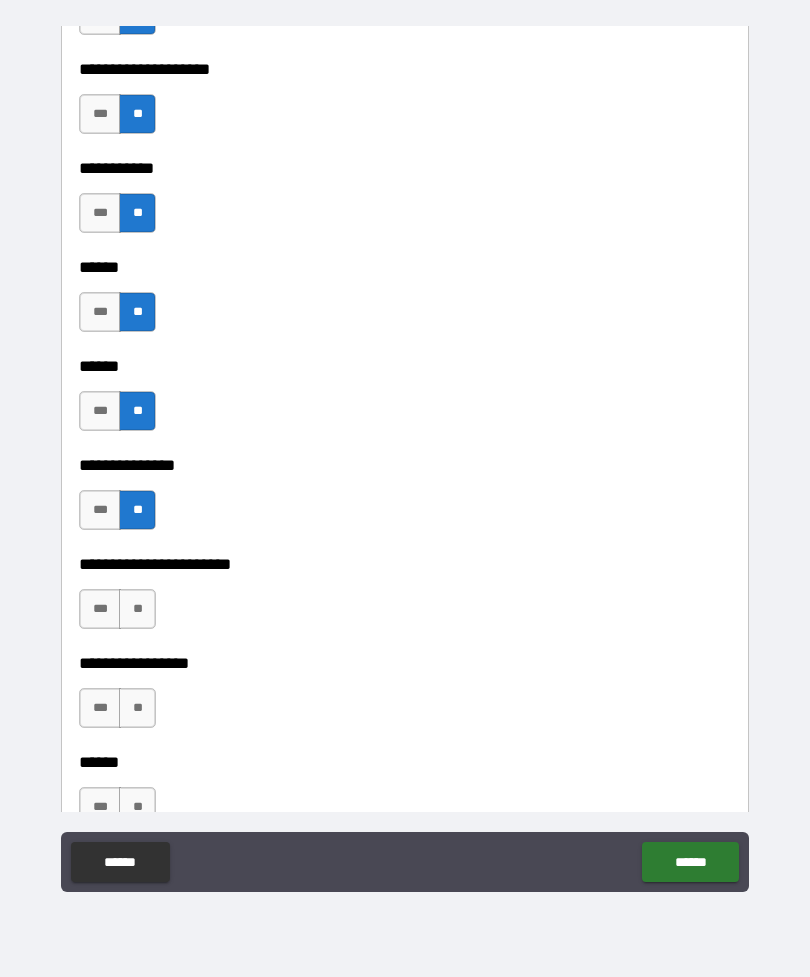 click on "**" at bounding box center (137, 609) 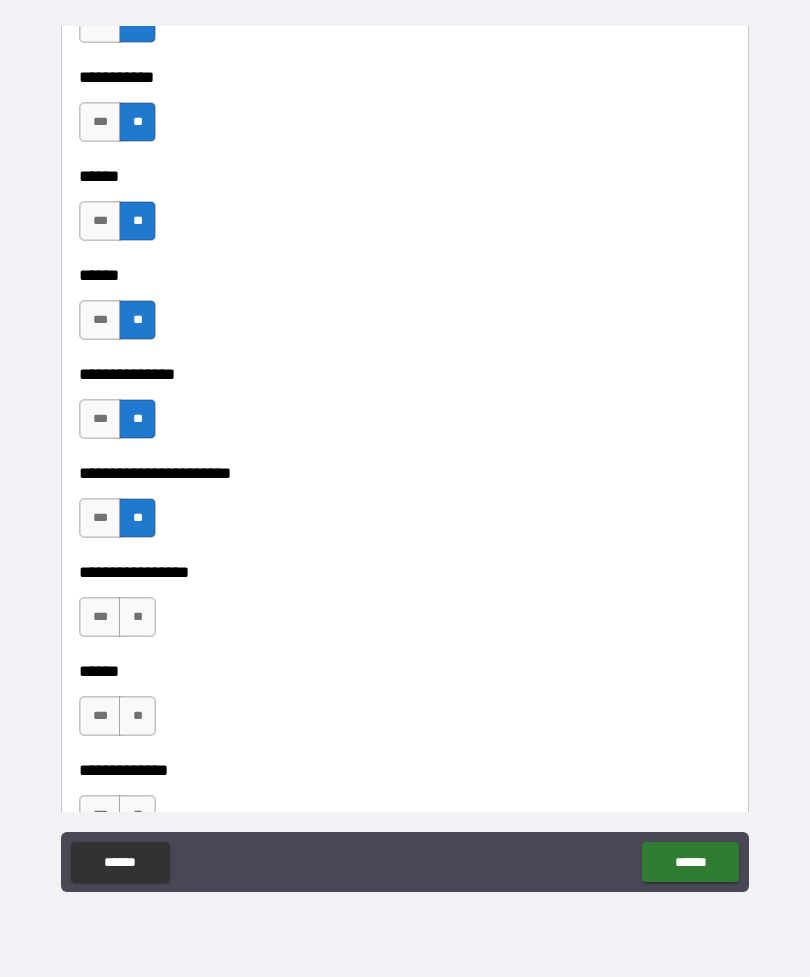 scroll, scrollTop: 2830, scrollLeft: 0, axis: vertical 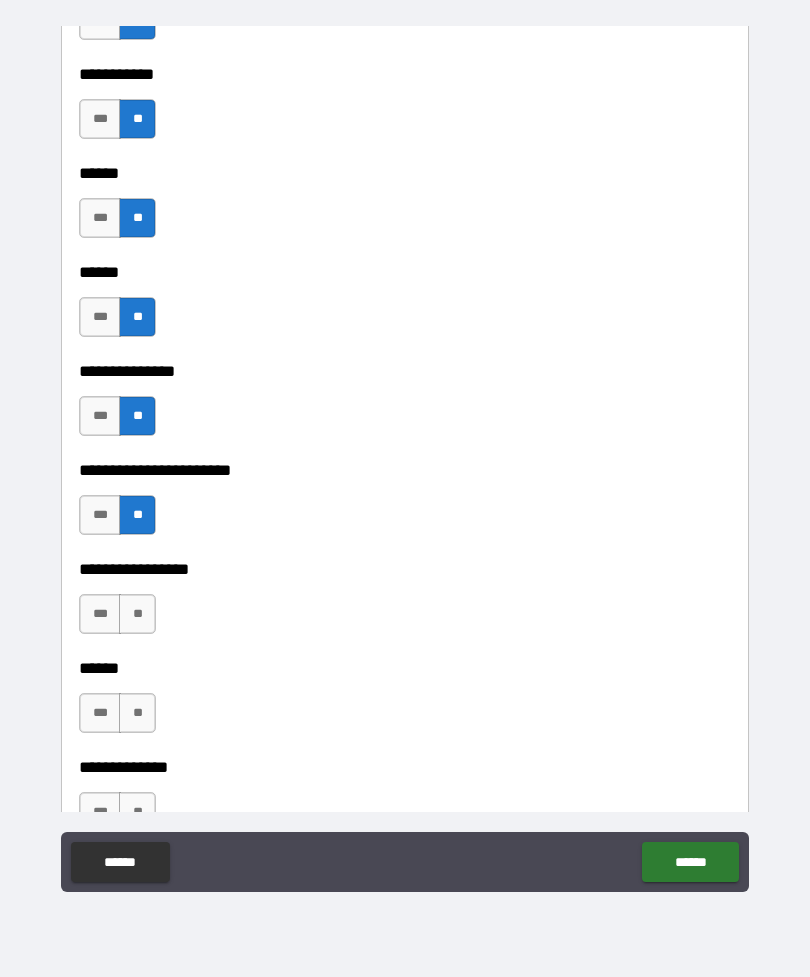 click on "**" at bounding box center (137, 614) 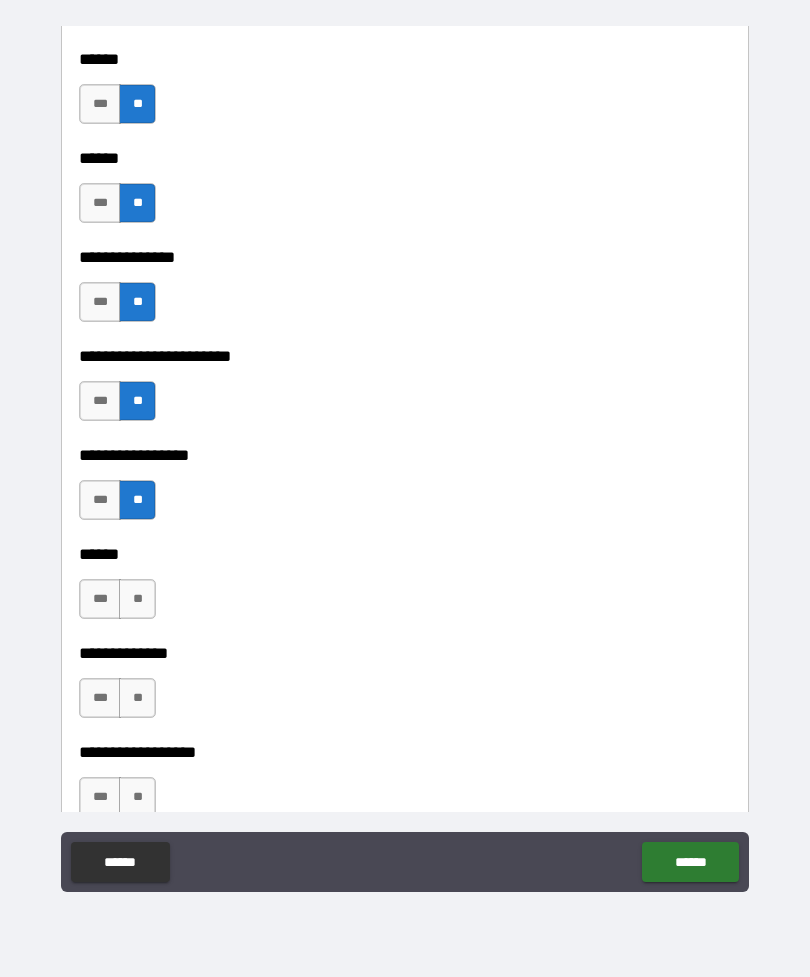 scroll, scrollTop: 2941, scrollLeft: 0, axis: vertical 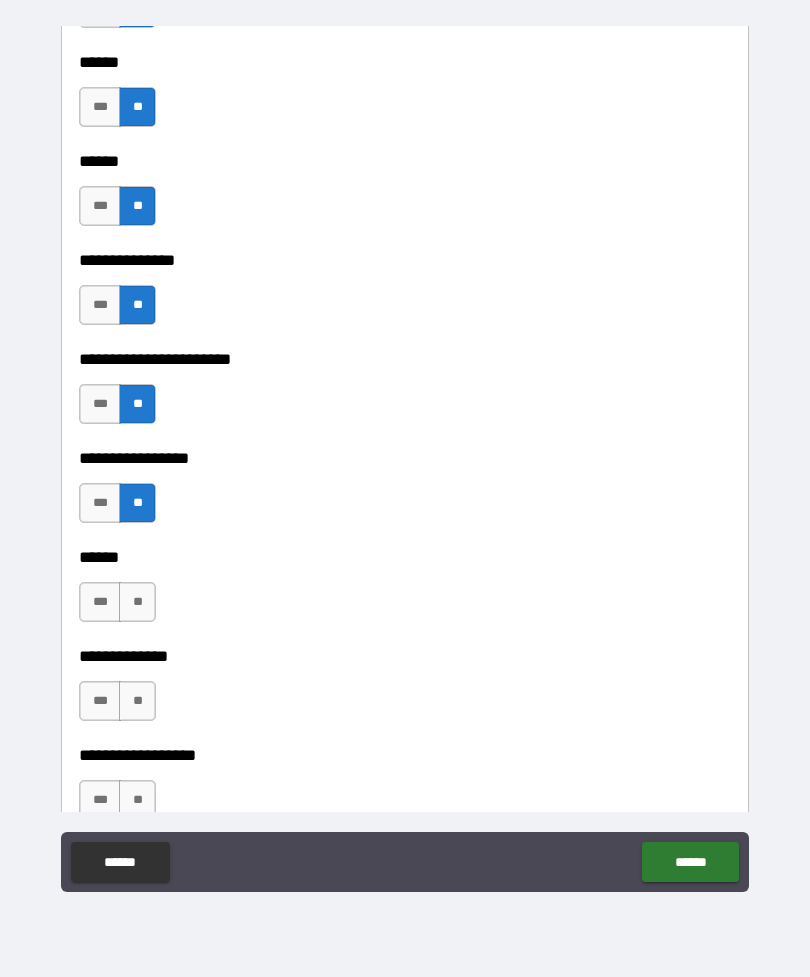 click on "**" at bounding box center [137, 602] 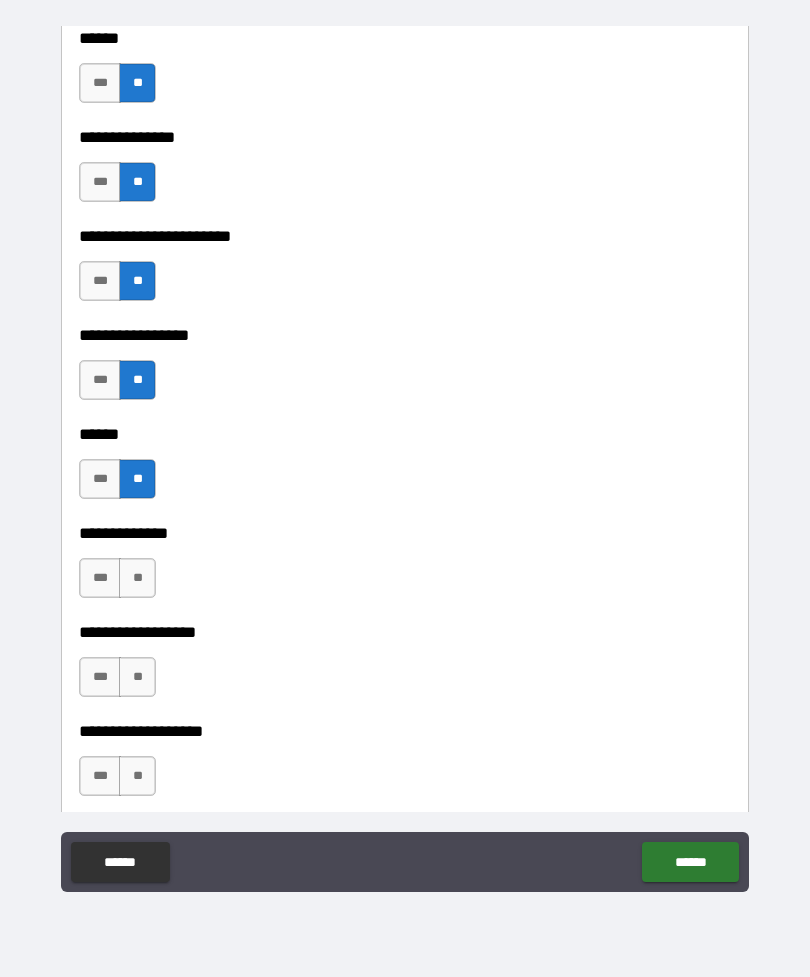 scroll, scrollTop: 3066, scrollLeft: 0, axis: vertical 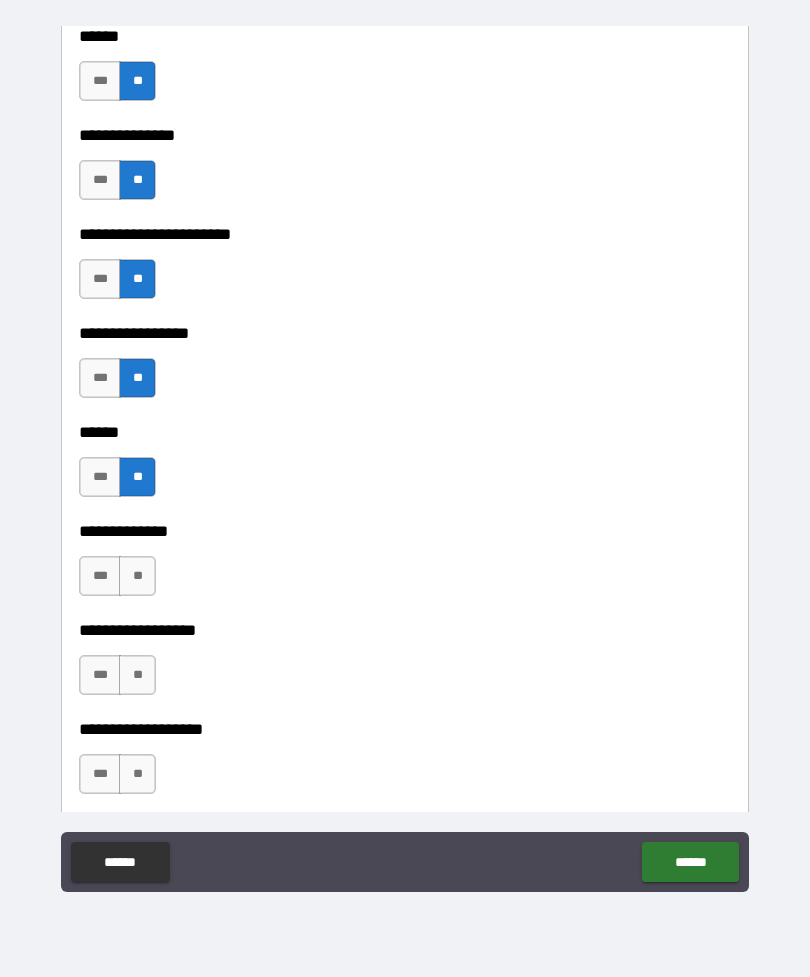 click on "***" at bounding box center [100, 576] 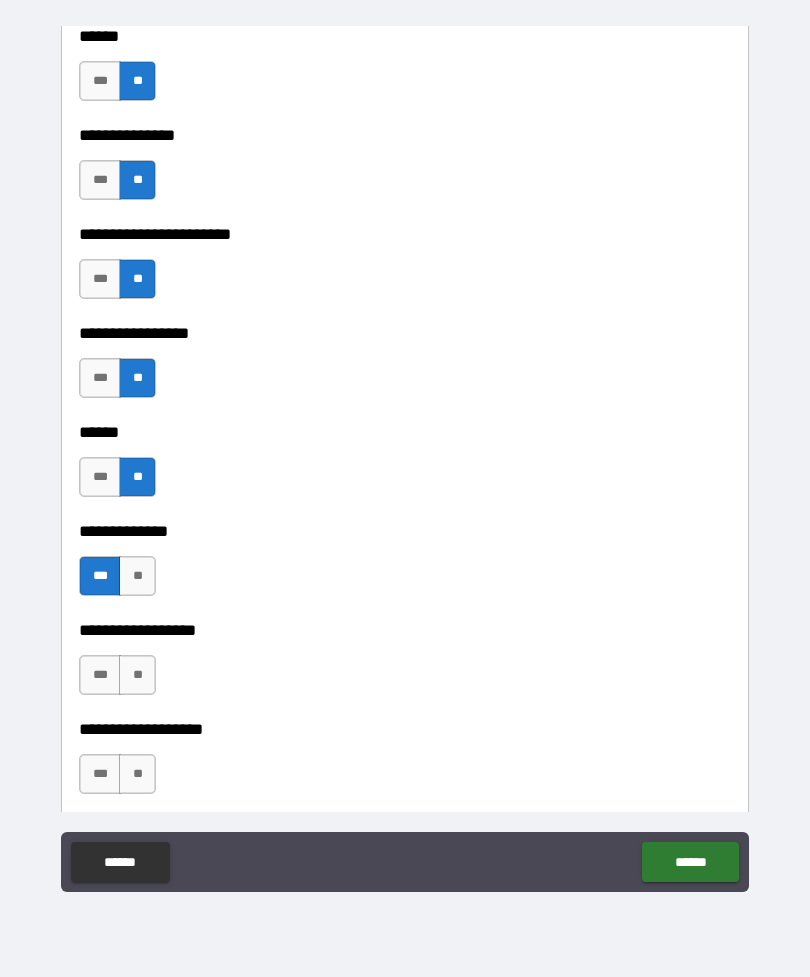 click on "**" at bounding box center (137, 675) 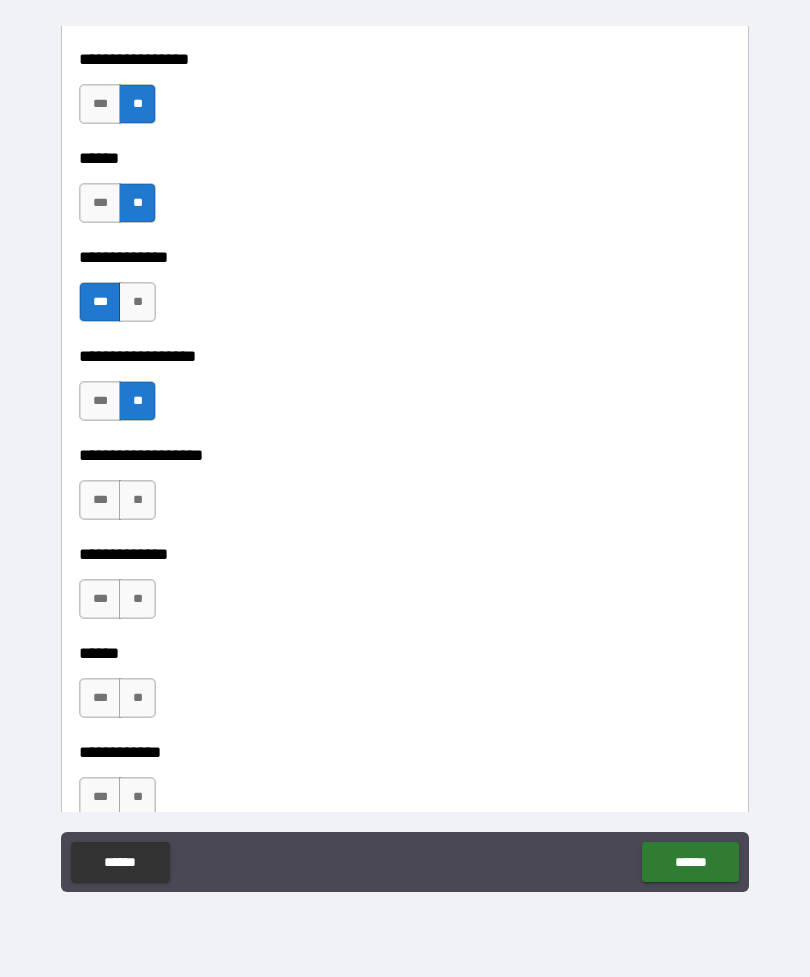 scroll, scrollTop: 3341, scrollLeft: 0, axis: vertical 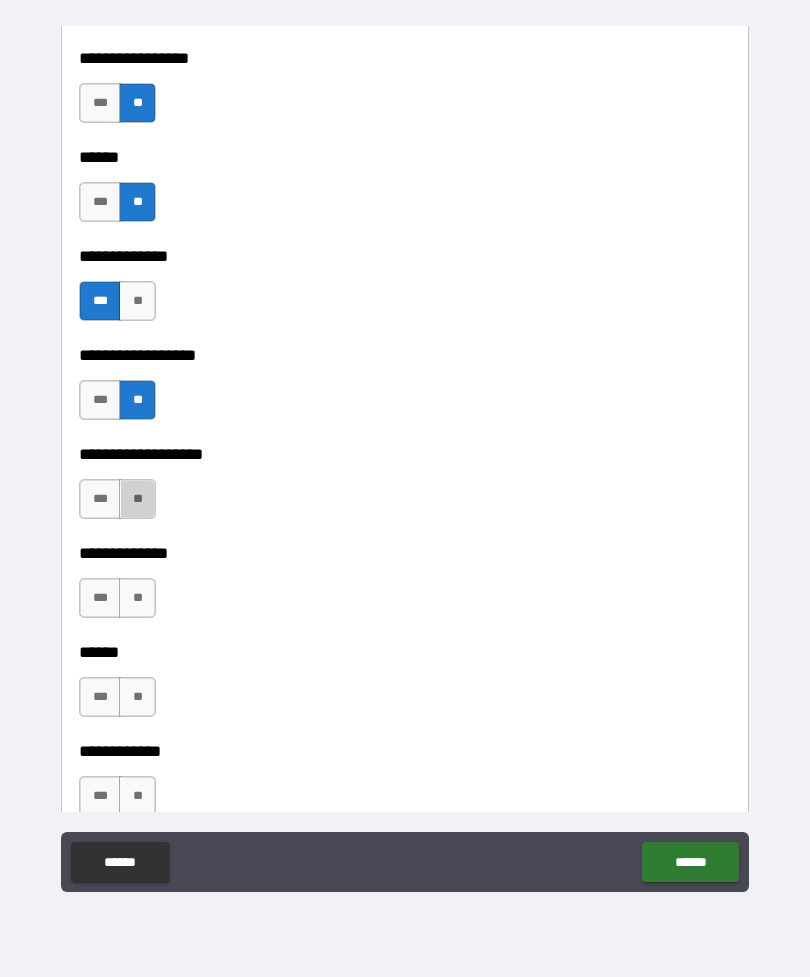 click on "**" at bounding box center (137, 499) 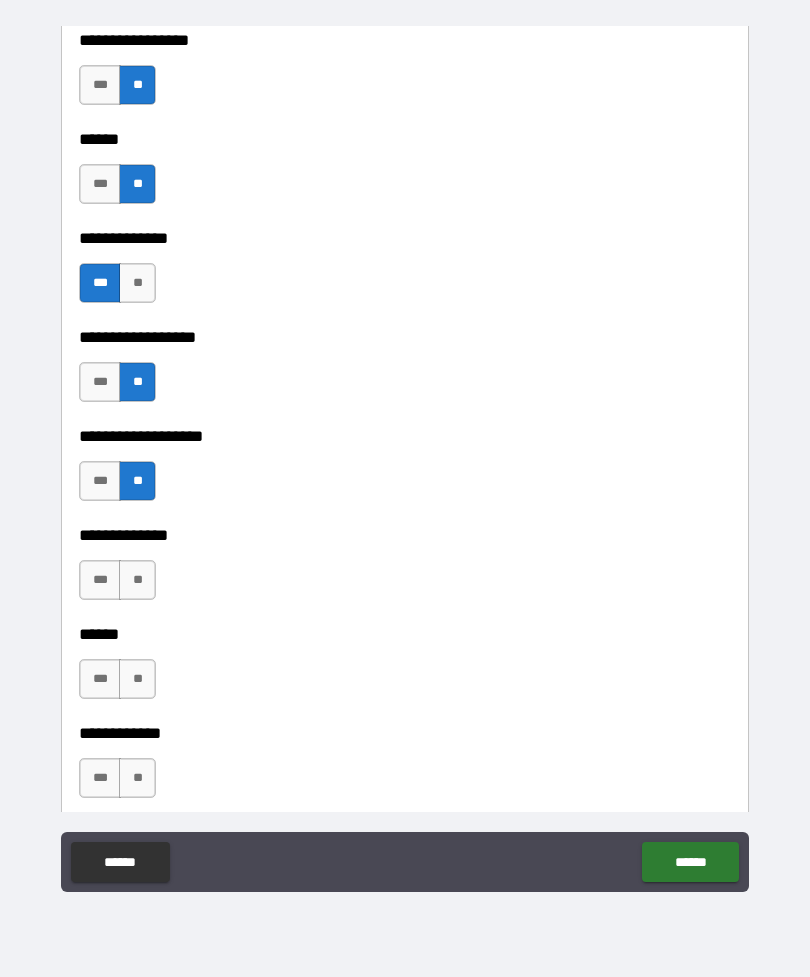 scroll, scrollTop: 3376, scrollLeft: 0, axis: vertical 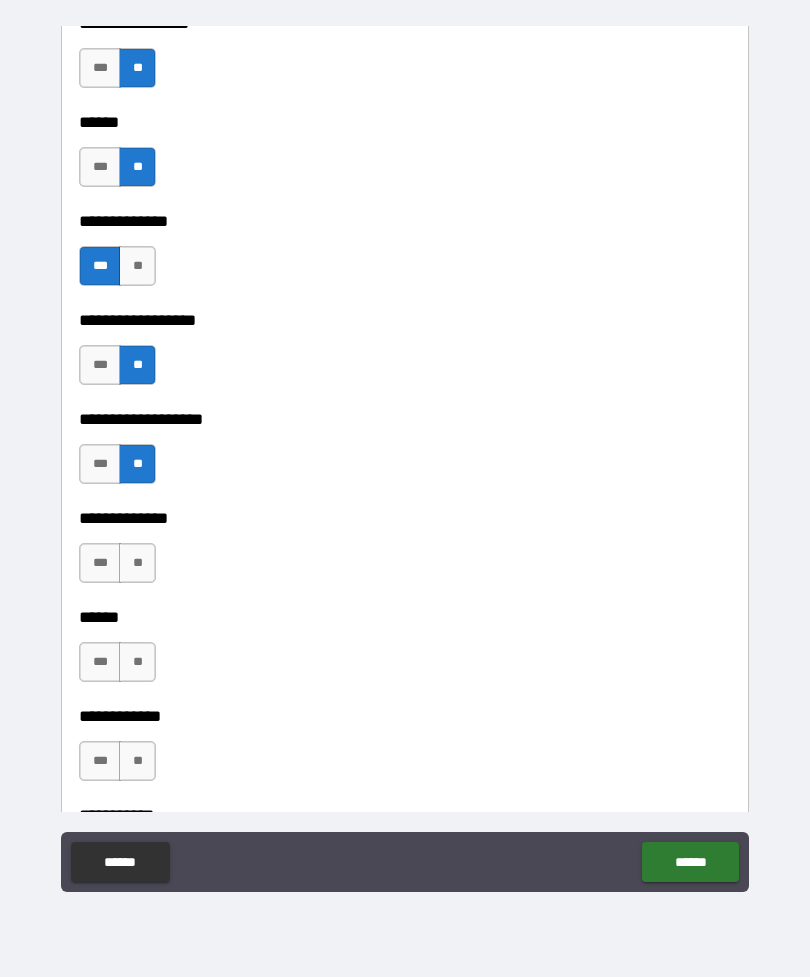 click on "**" at bounding box center (137, 266) 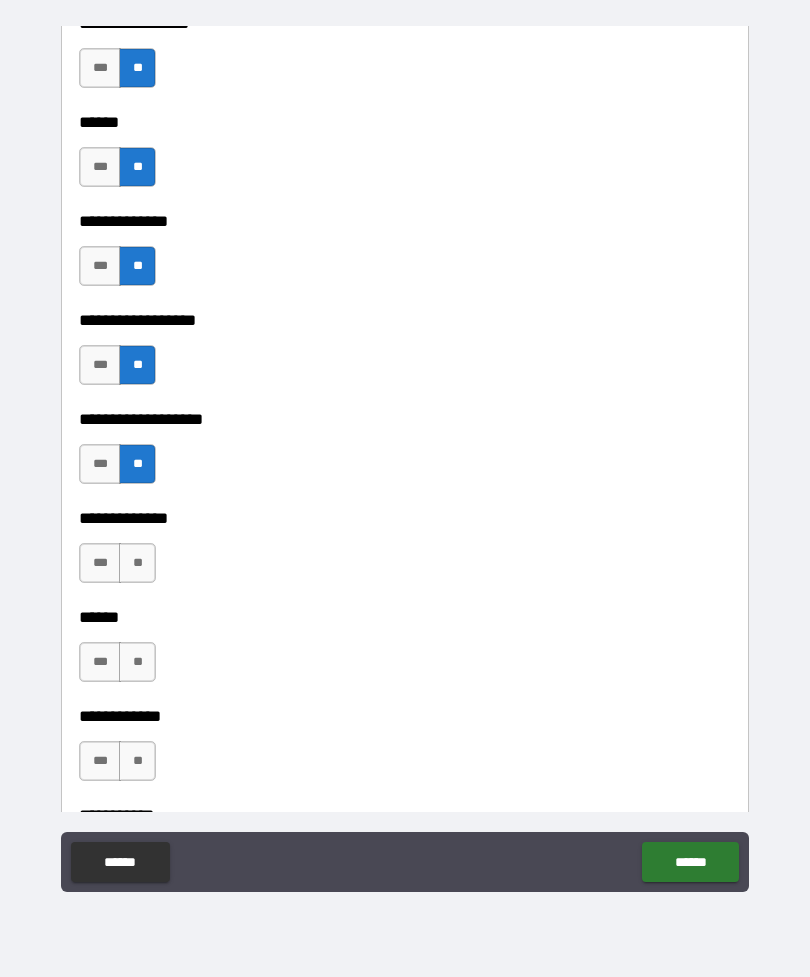 click on "**" at bounding box center [137, 563] 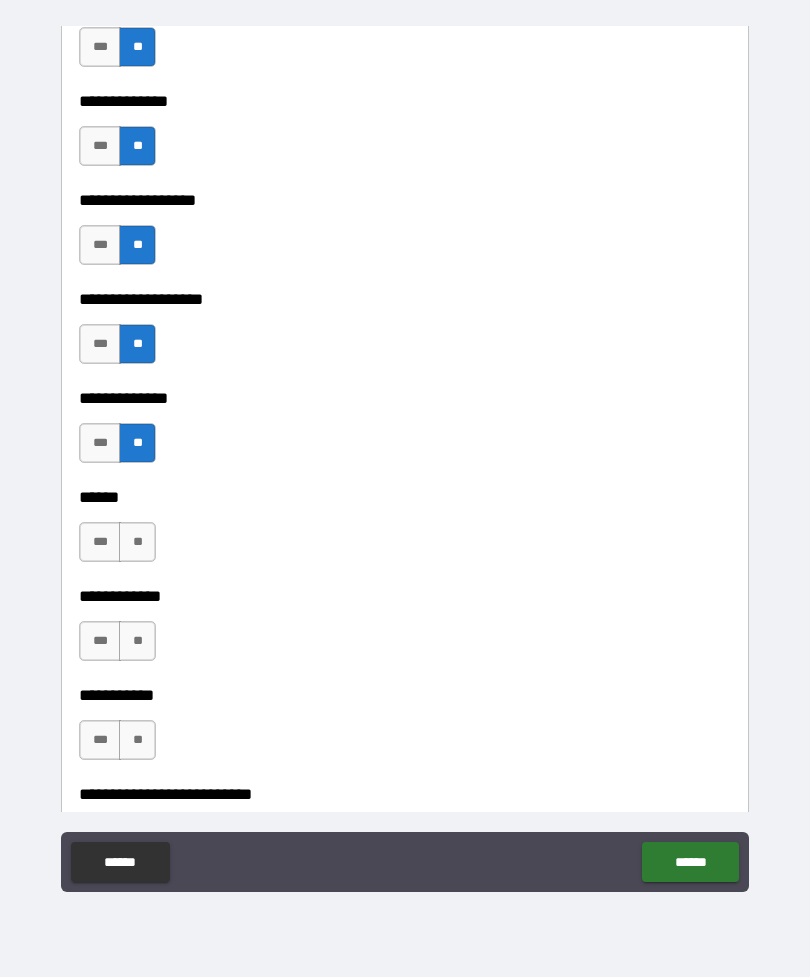 click on "**" at bounding box center [137, 542] 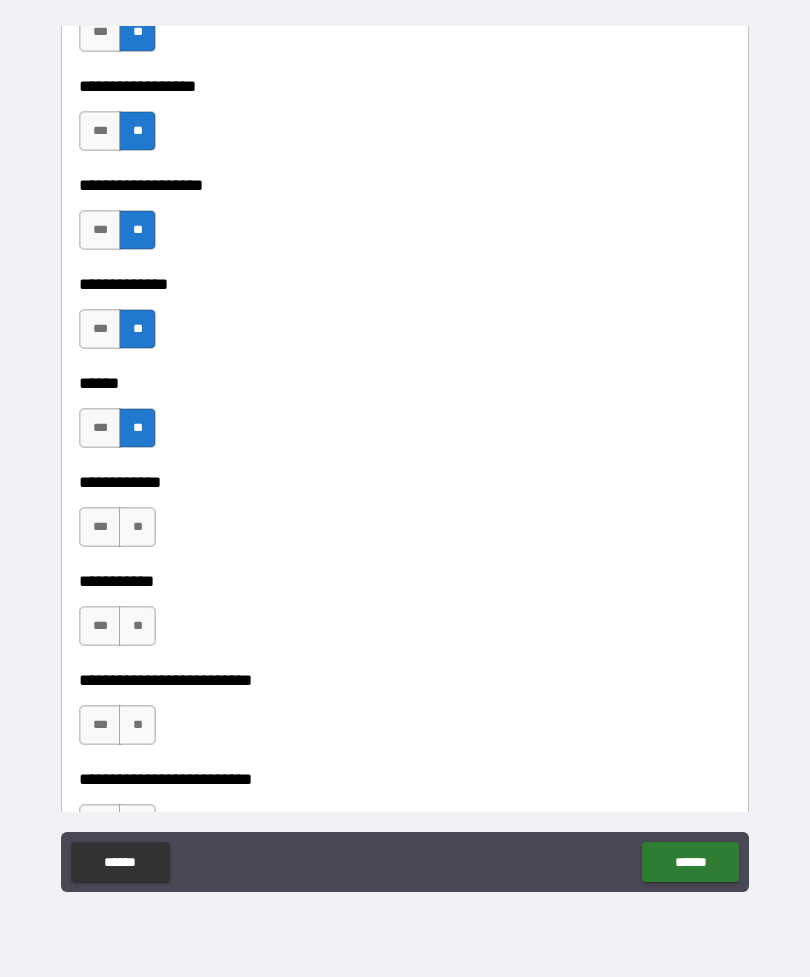 click on "**" at bounding box center [137, 527] 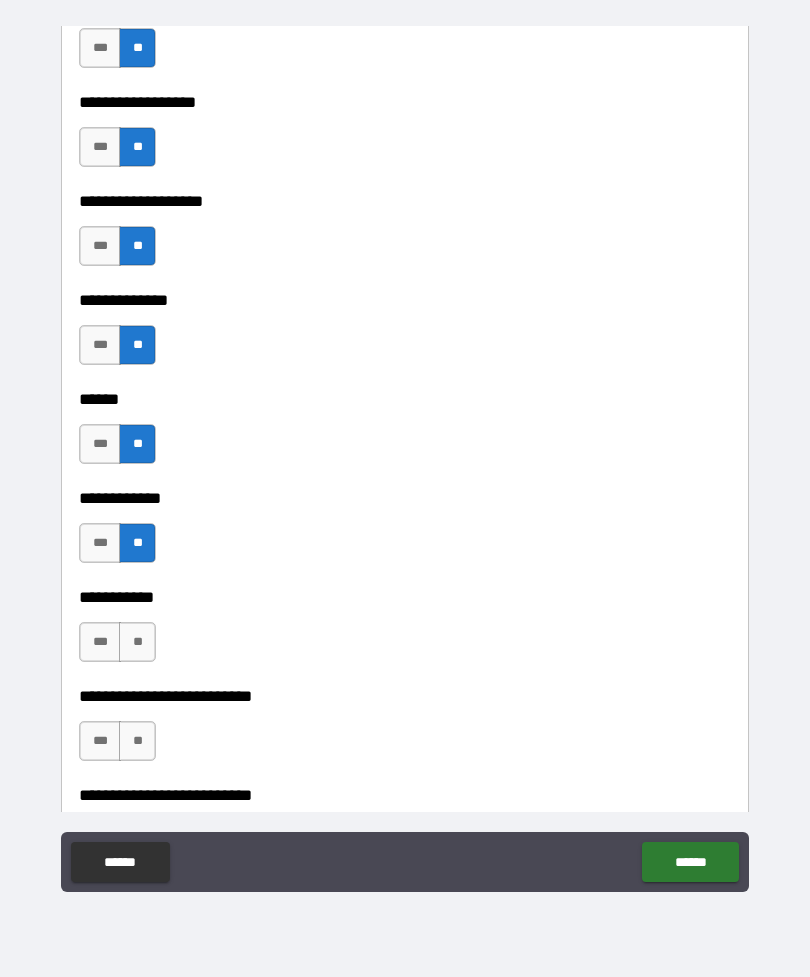 scroll, scrollTop: 3598, scrollLeft: 0, axis: vertical 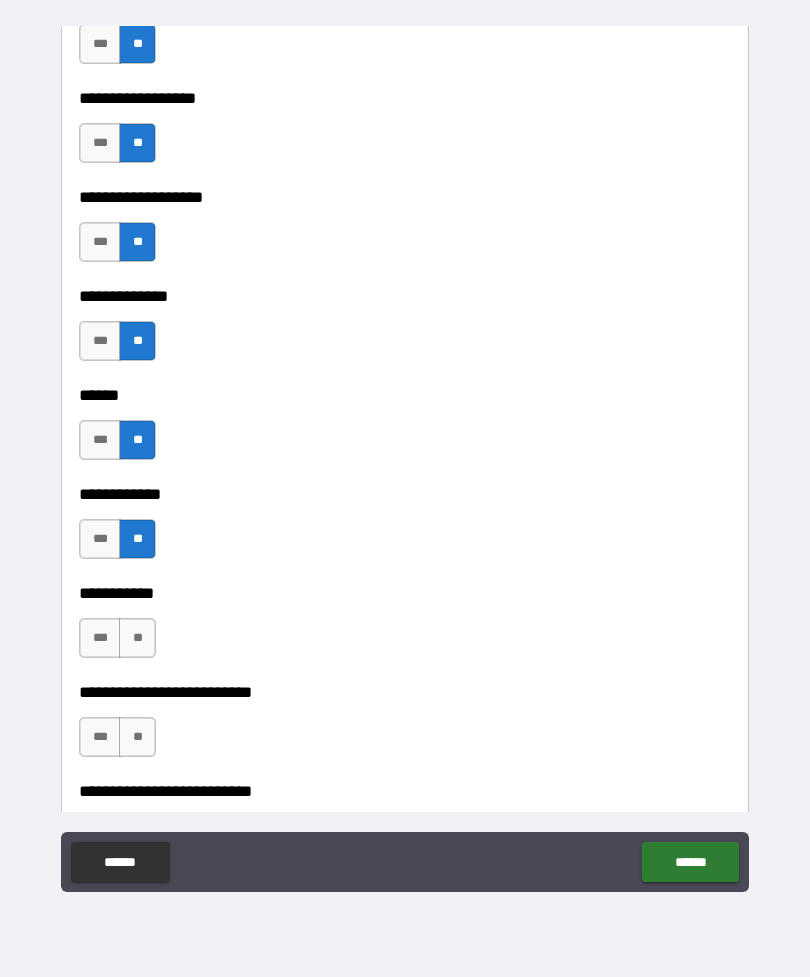 click on "**" at bounding box center [137, 638] 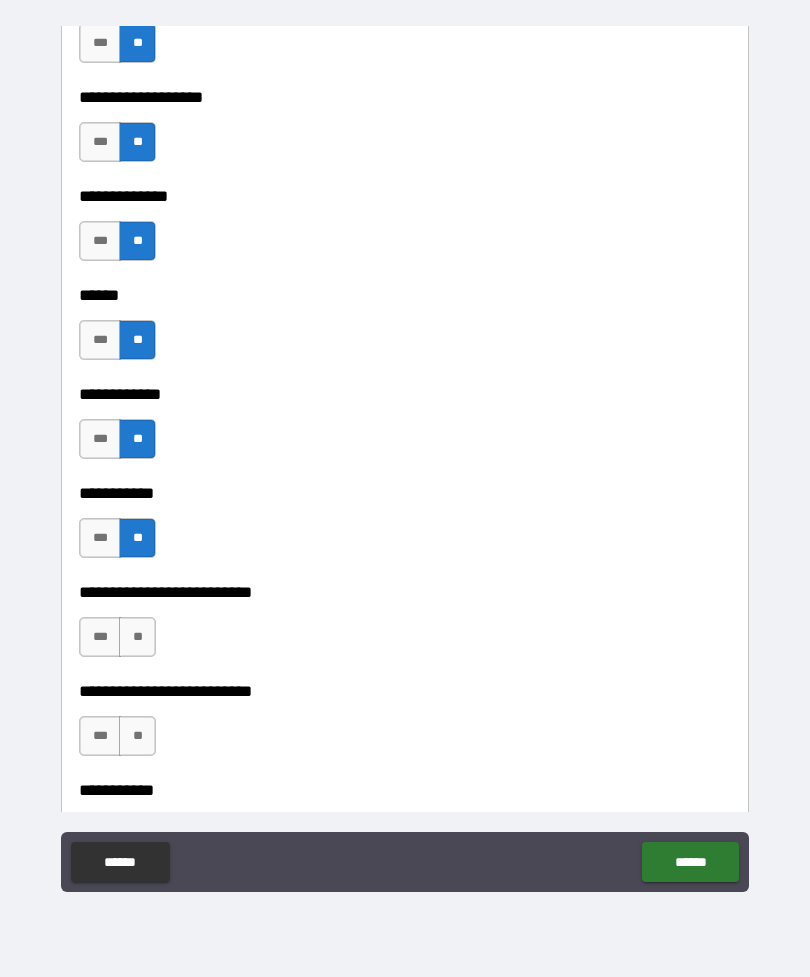 scroll, scrollTop: 3726, scrollLeft: 0, axis: vertical 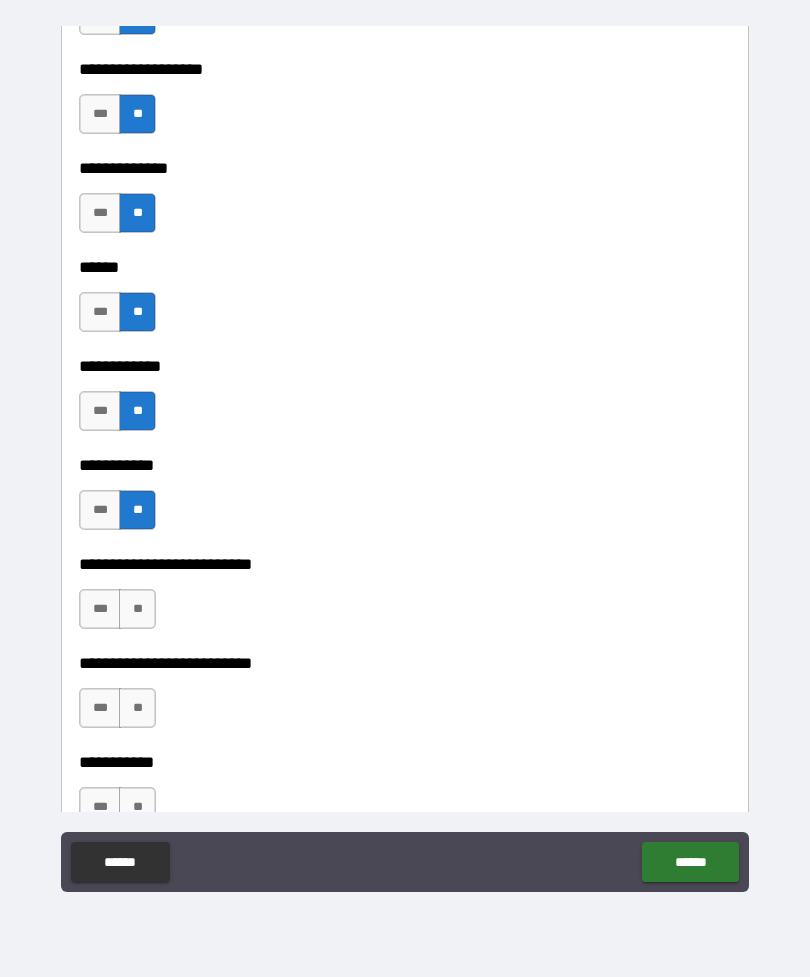 click on "**" at bounding box center [137, 609] 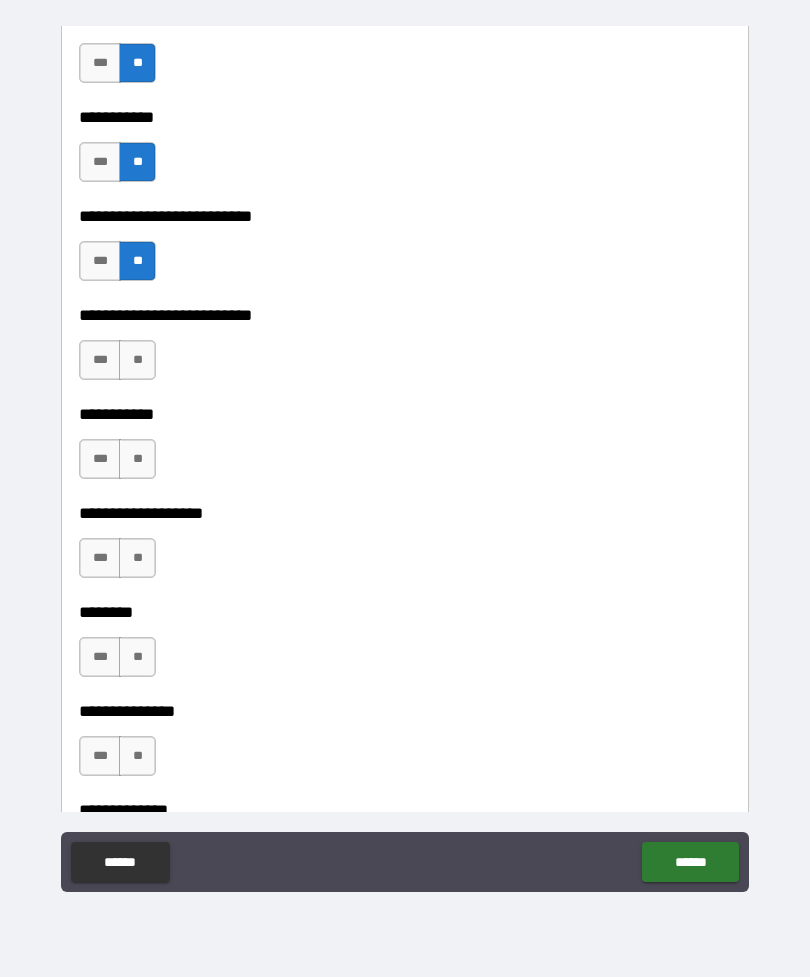scroll, scrollTop: 4046, scrollLeft: 0, axis: vertical 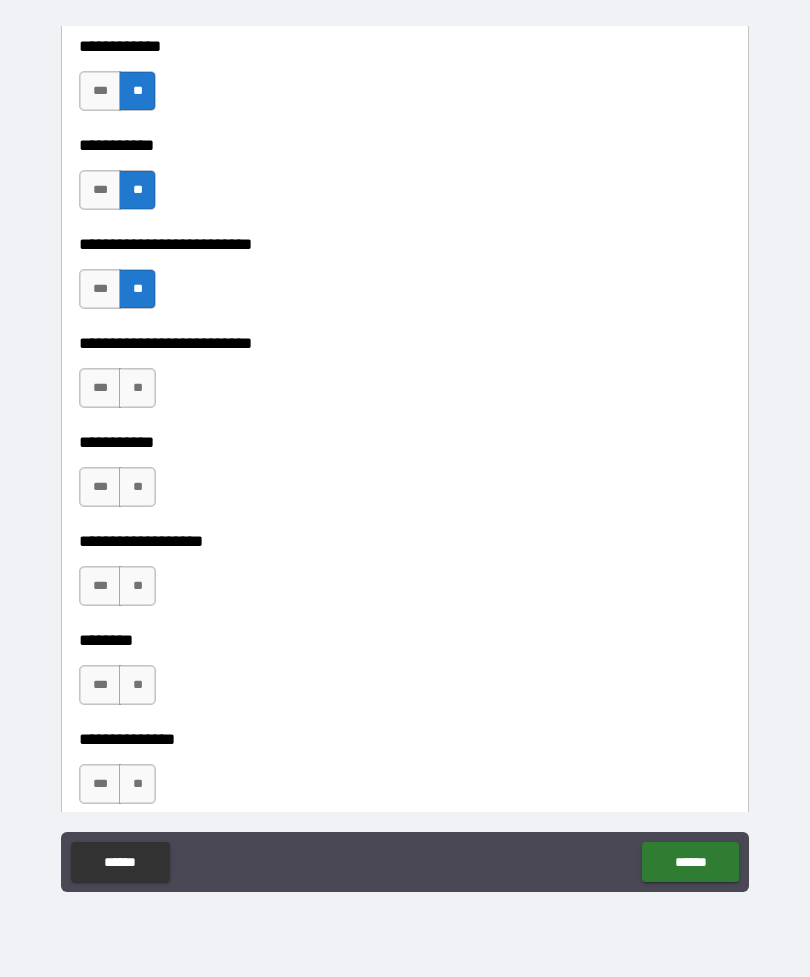 click on "**" at bounding box center (137, 388) 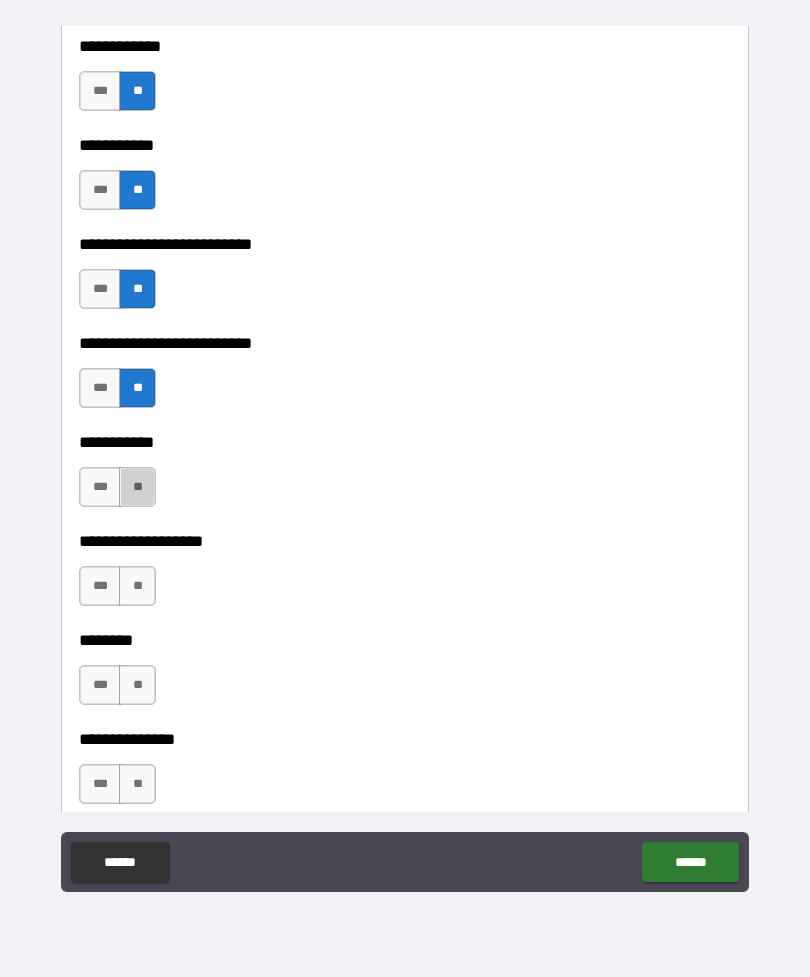 click on "**" at bounding box center (137, 487) 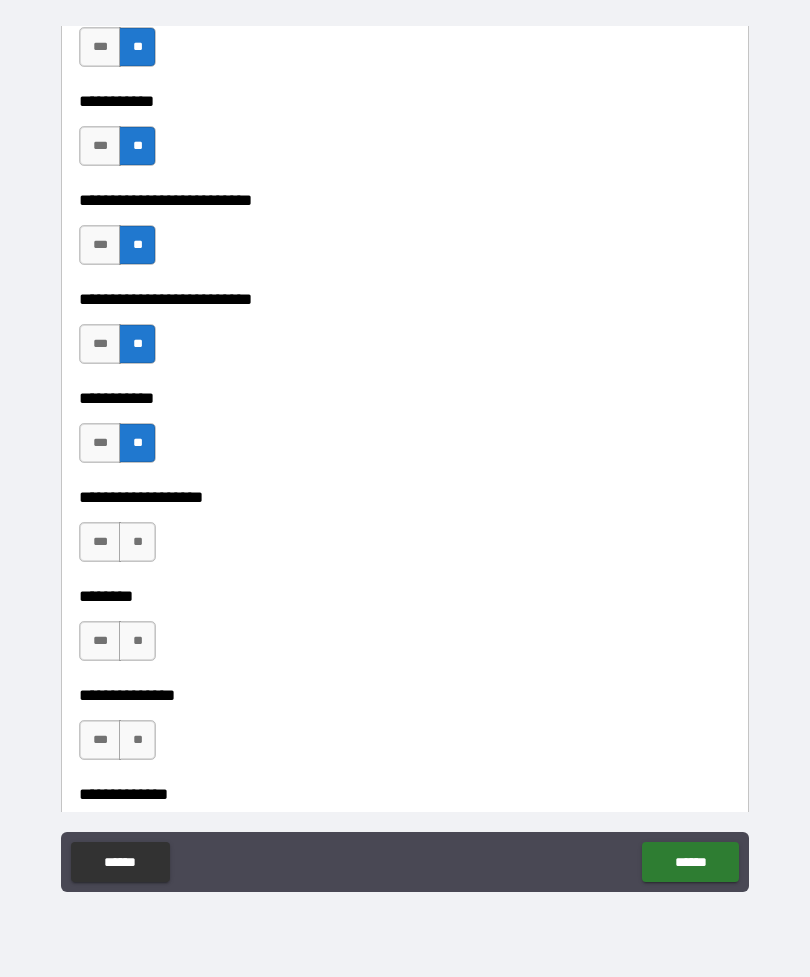 scroll, scrollTop: 4099, scrollLeft: 0, axis: vertical 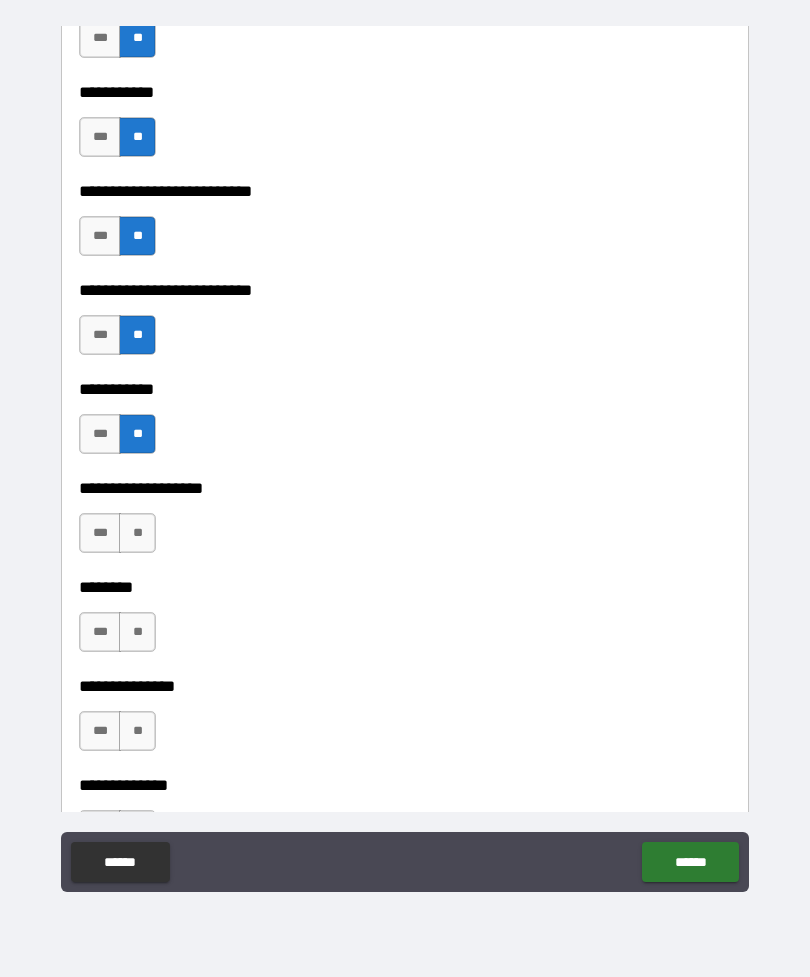 click on "**" at bounding box center (137, 533) 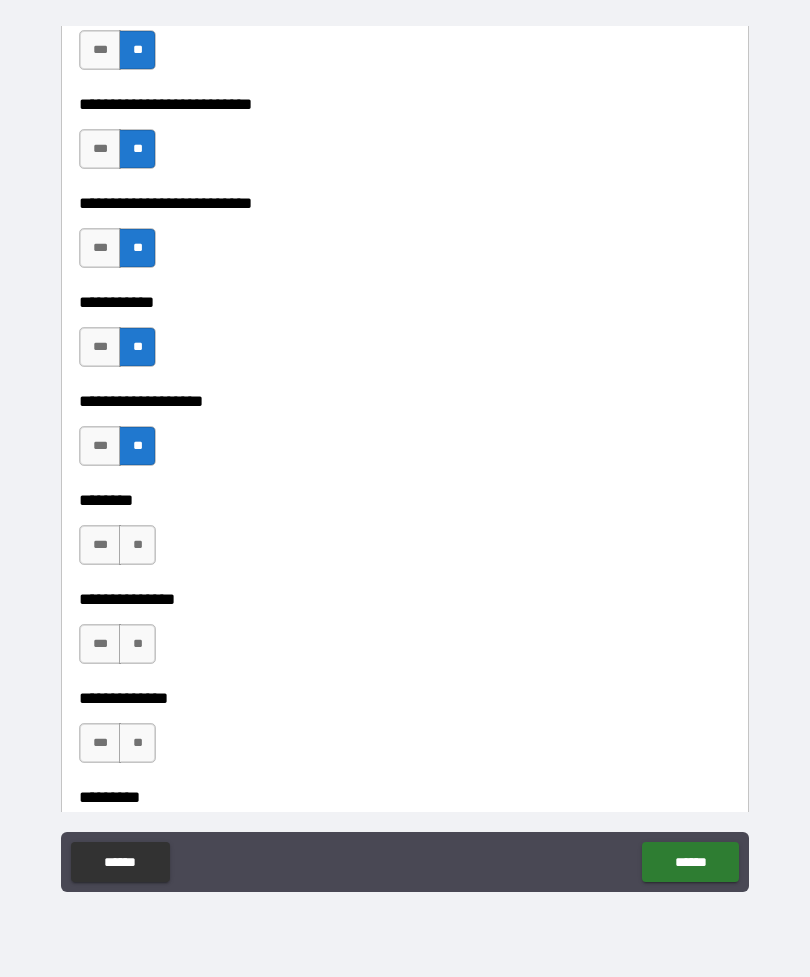 click on "**" at bounding box center (137, 545) 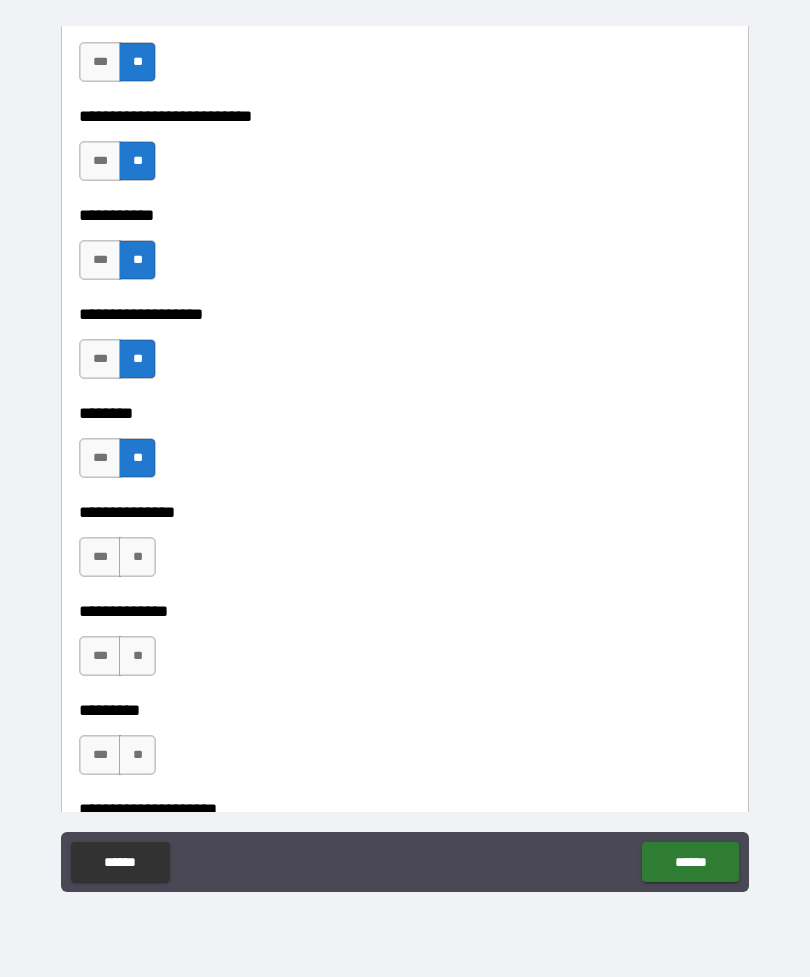 scroll, scrollTop: 4284, scrollLeft: 0, axis: vertical 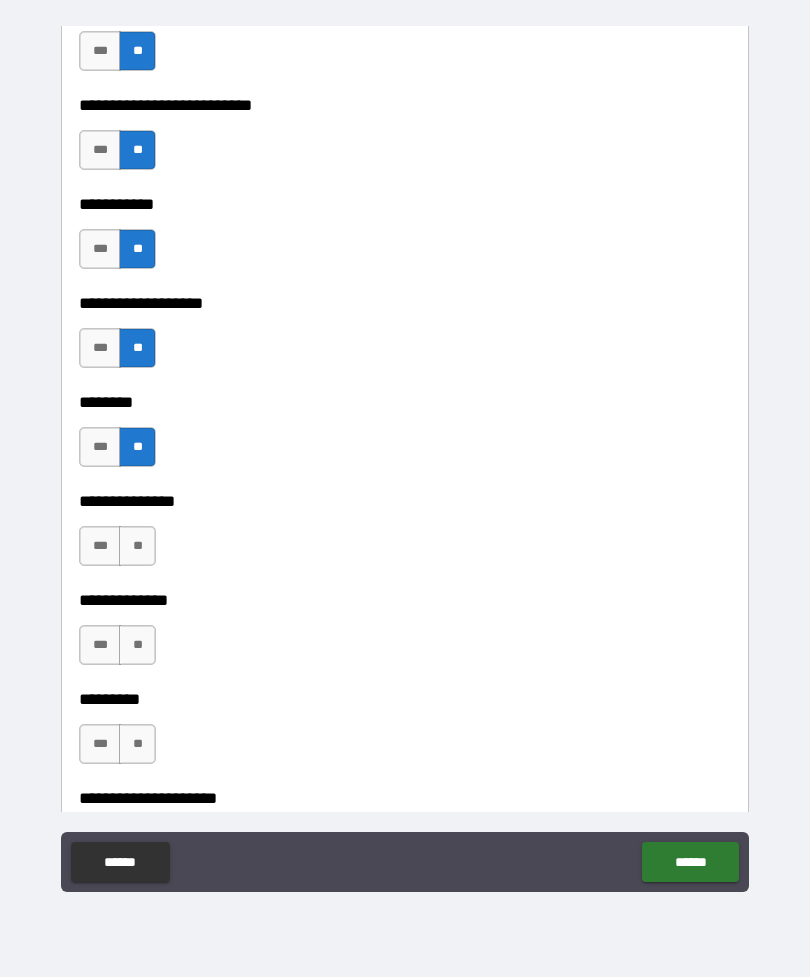 click on "**" at bounding box center (137, 546) 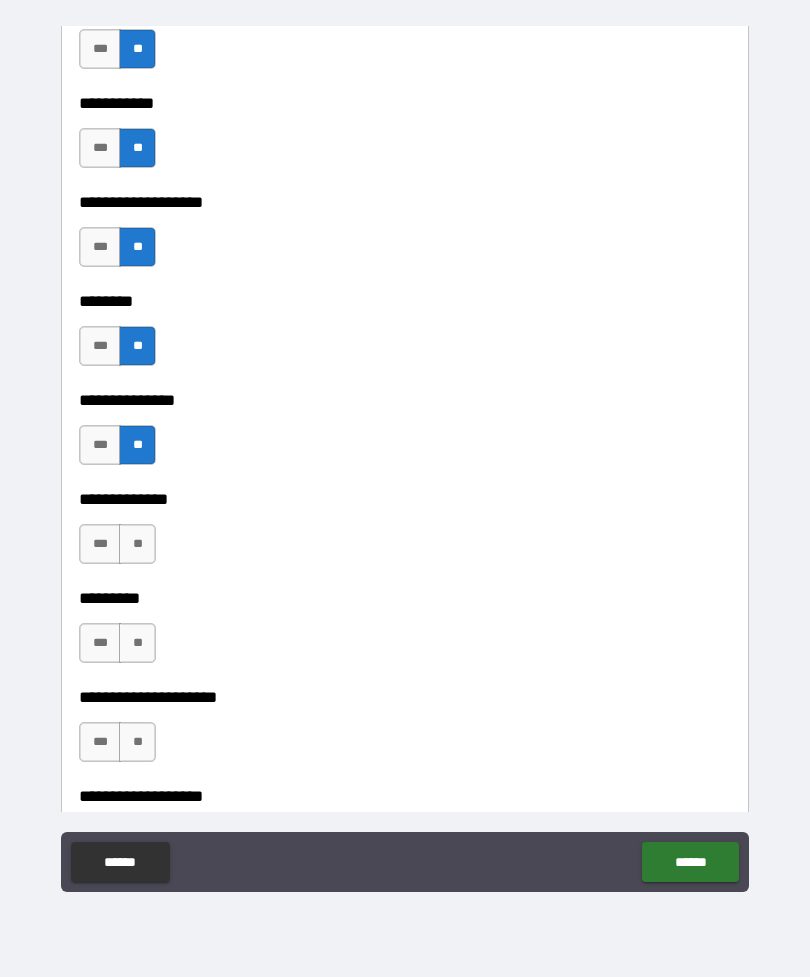 scroll, scrollTop: 4387, scrollLeft: 0, axis: vertical 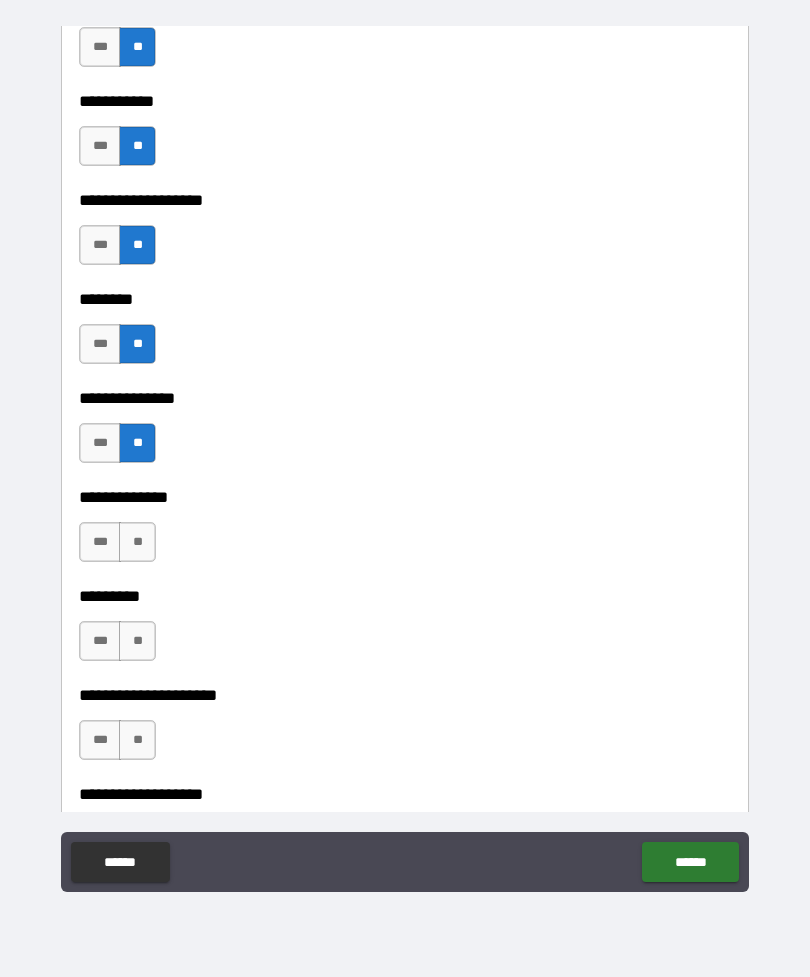 click on "**" at bounding box center (137, 542) 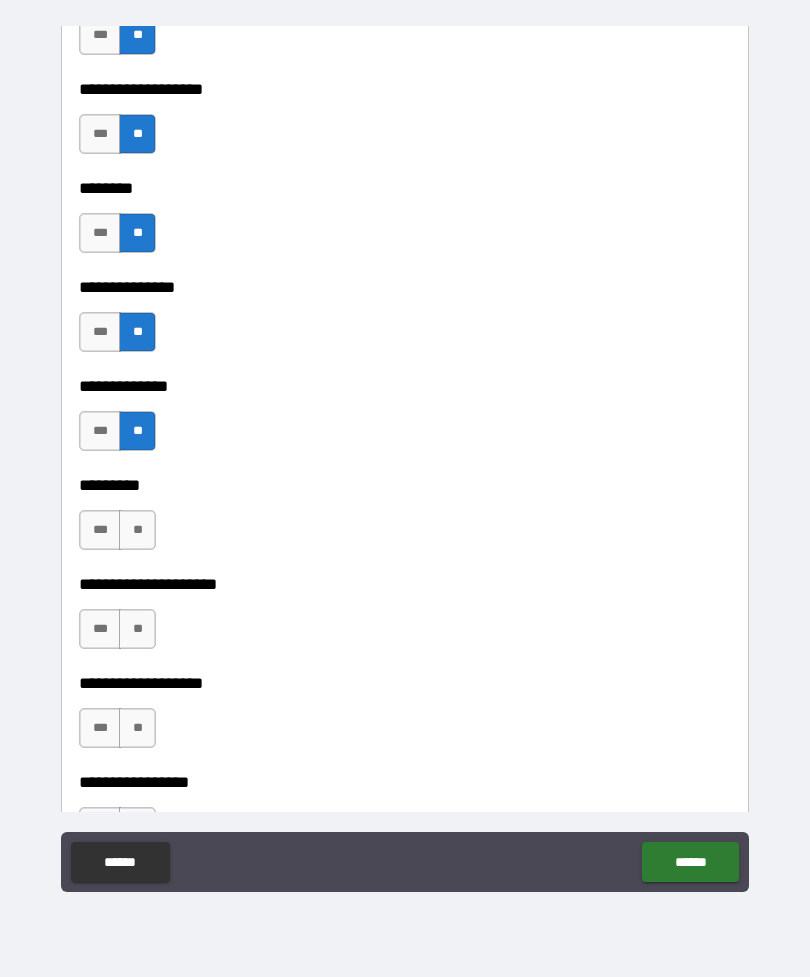 scroll, scrollTop: 4505, scrollLeft: 0, axis: vertical 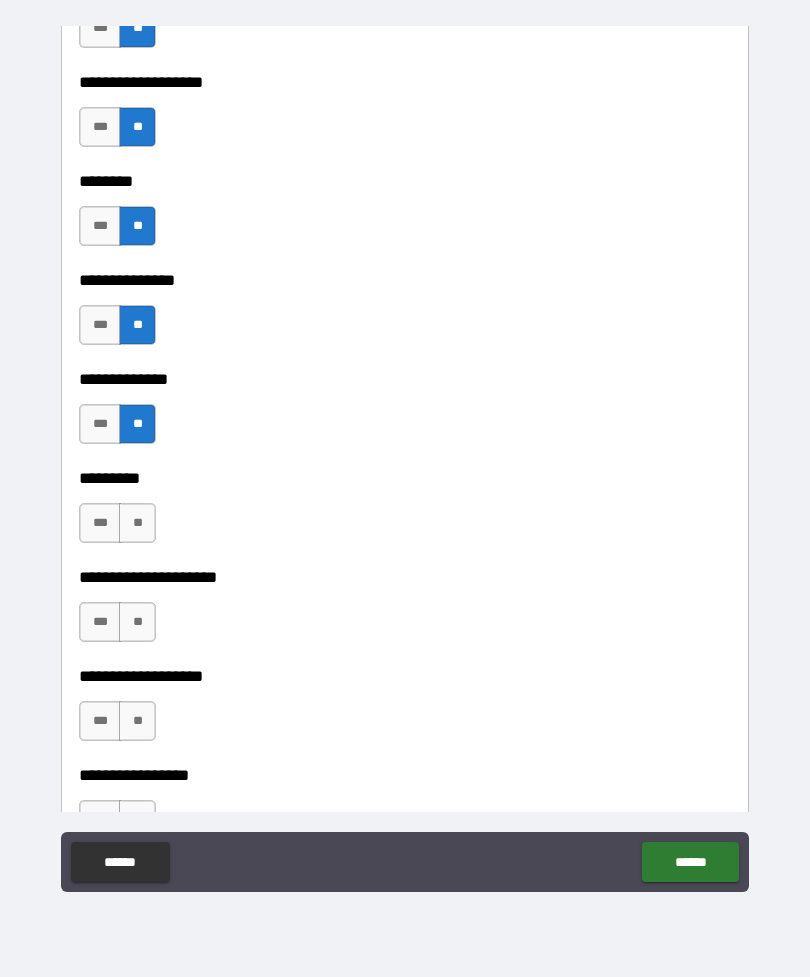 click on "**" at bounding box center (137, 523) 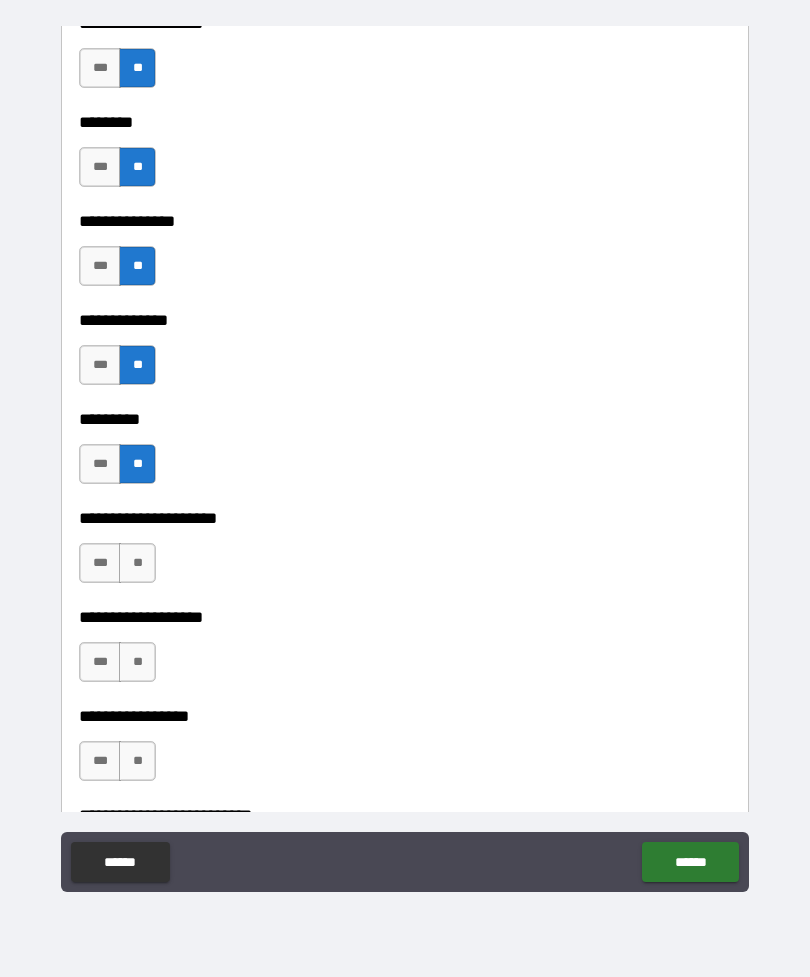 scroll, scrollTop: 4621, scrollLeft: 0, axis: vertical 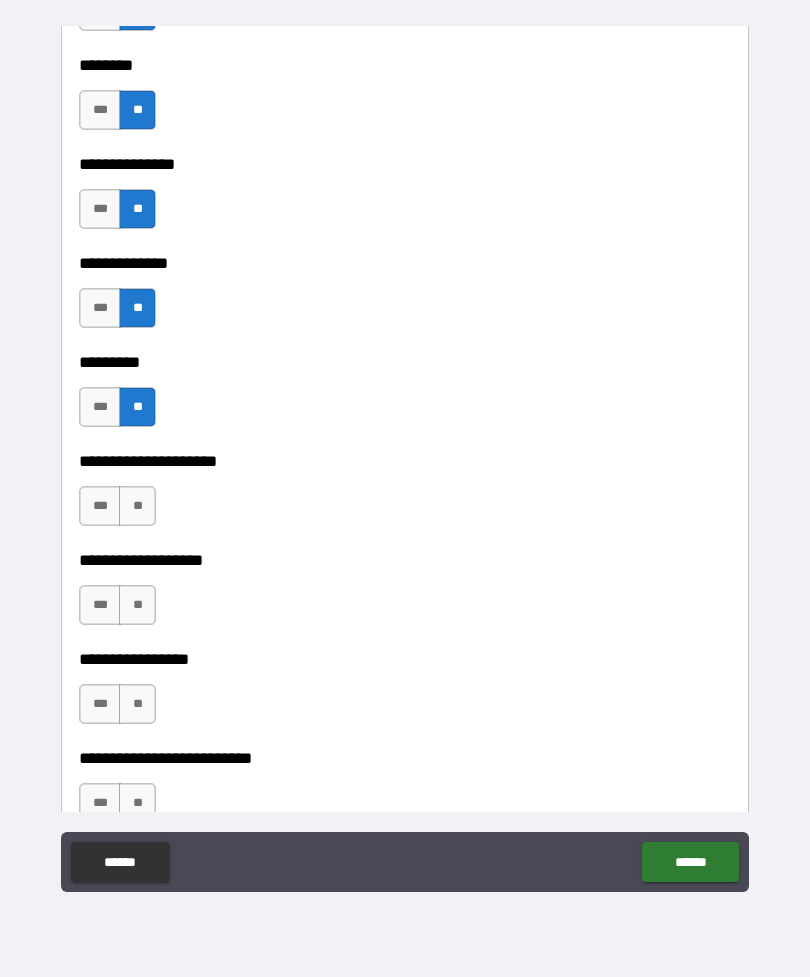 click on "**" at bounding box center [137, 506] 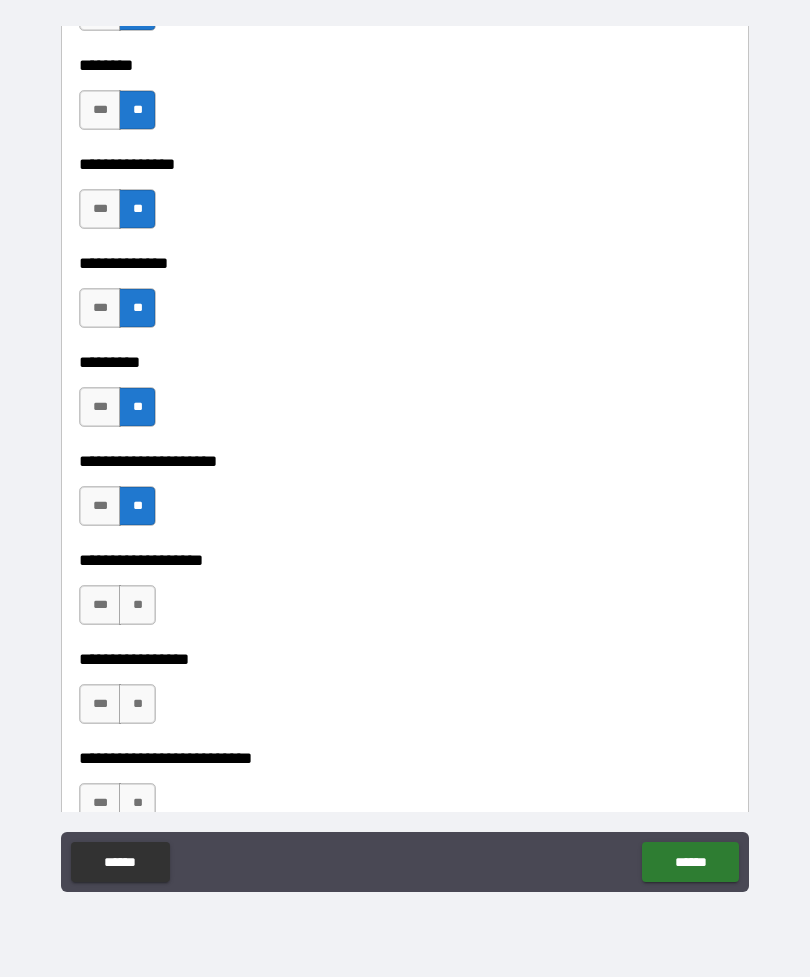 click on "**" at bounding box center [137, 605] 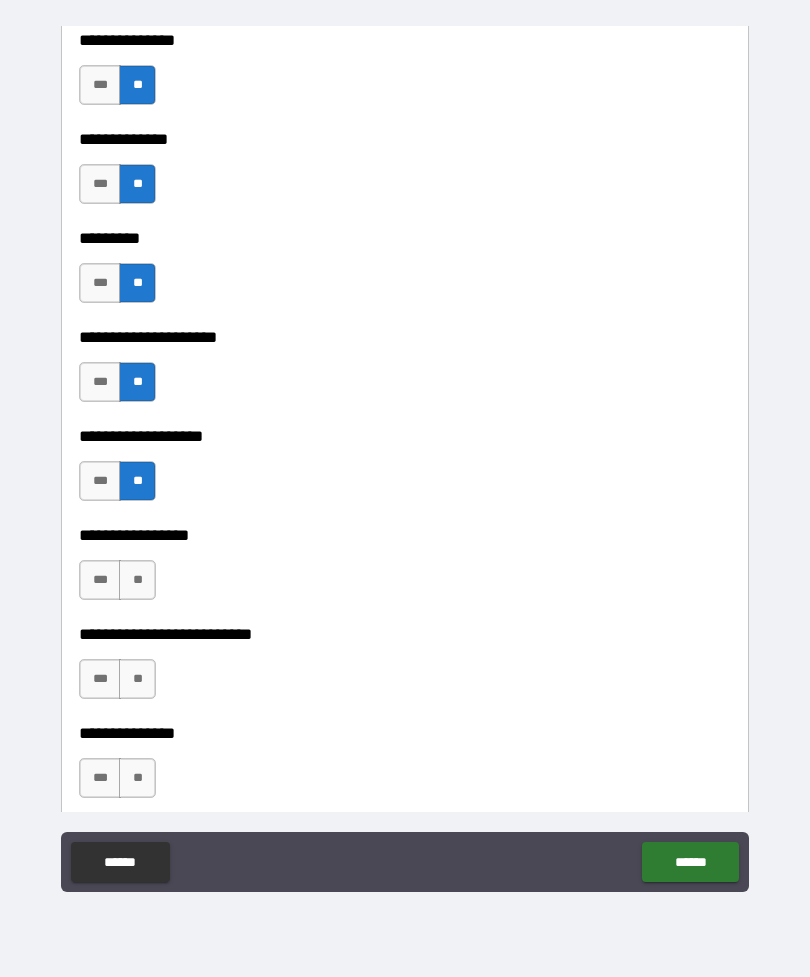 scroll, scrollTop: 4754, scrollLeft: 0, axis: vertical 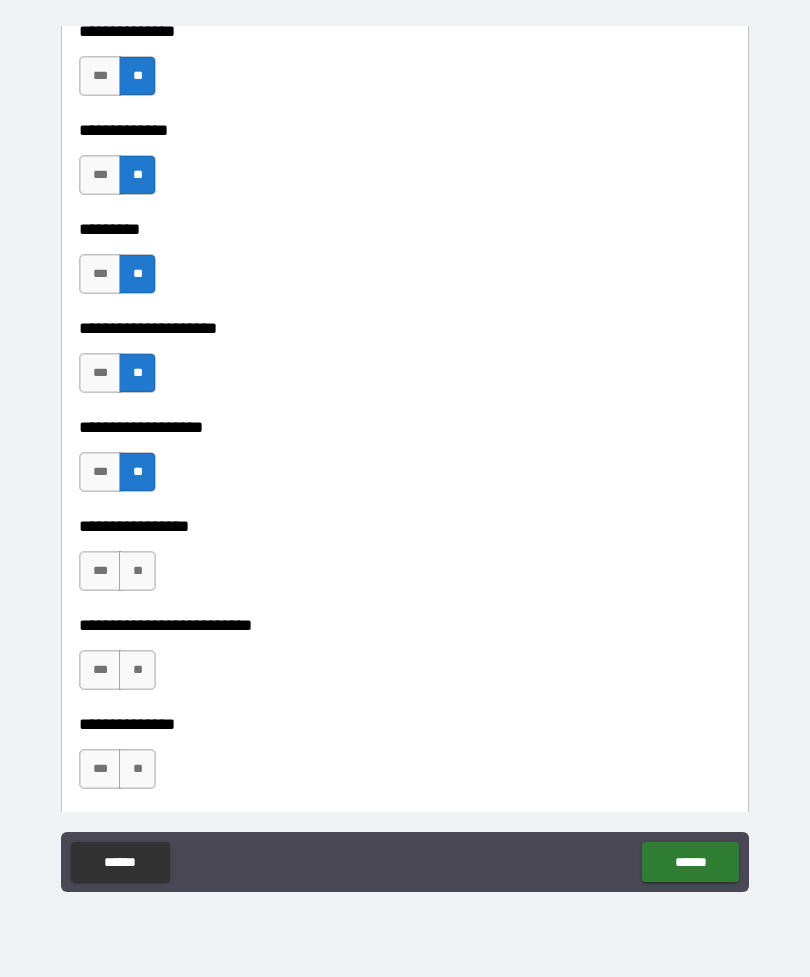 click on "**" at bounding box center [137, 571] 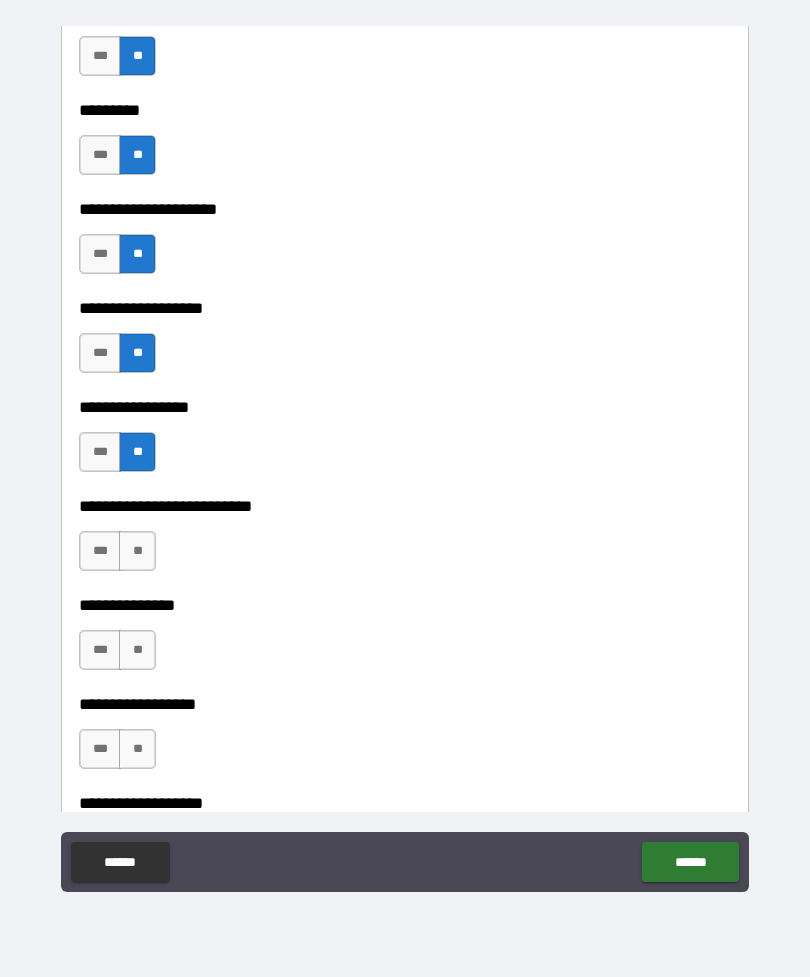 scroll, scrollTop: 4870, scrollLeft: 0, axis: vertical 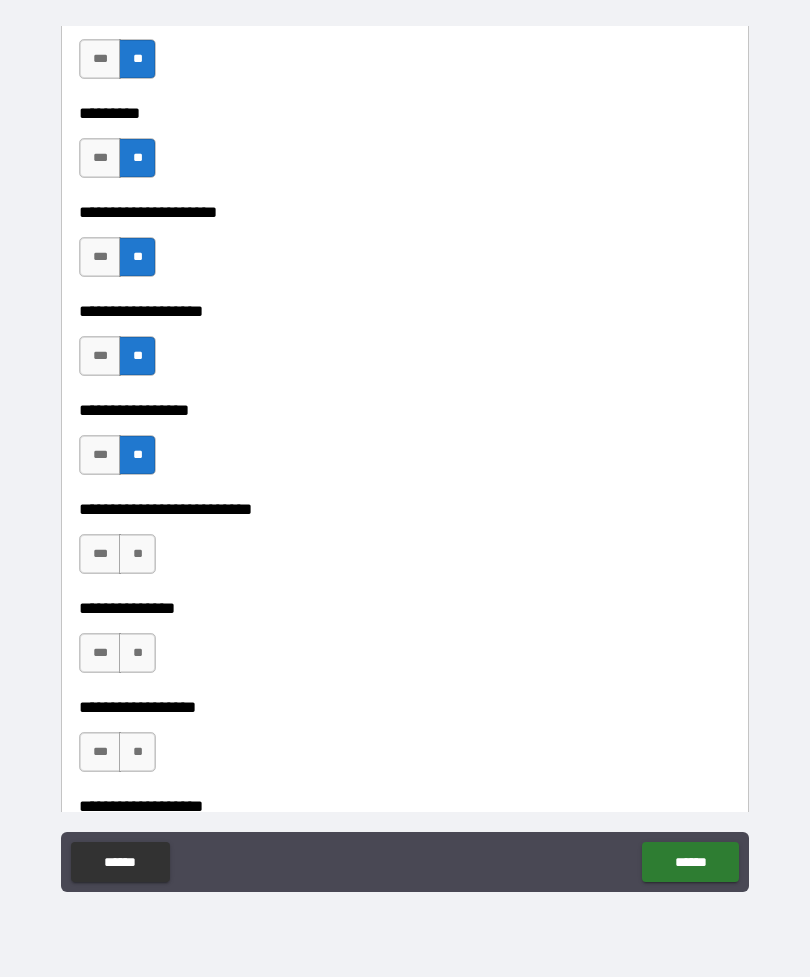 click on "**" at bounding box center [137, 554] 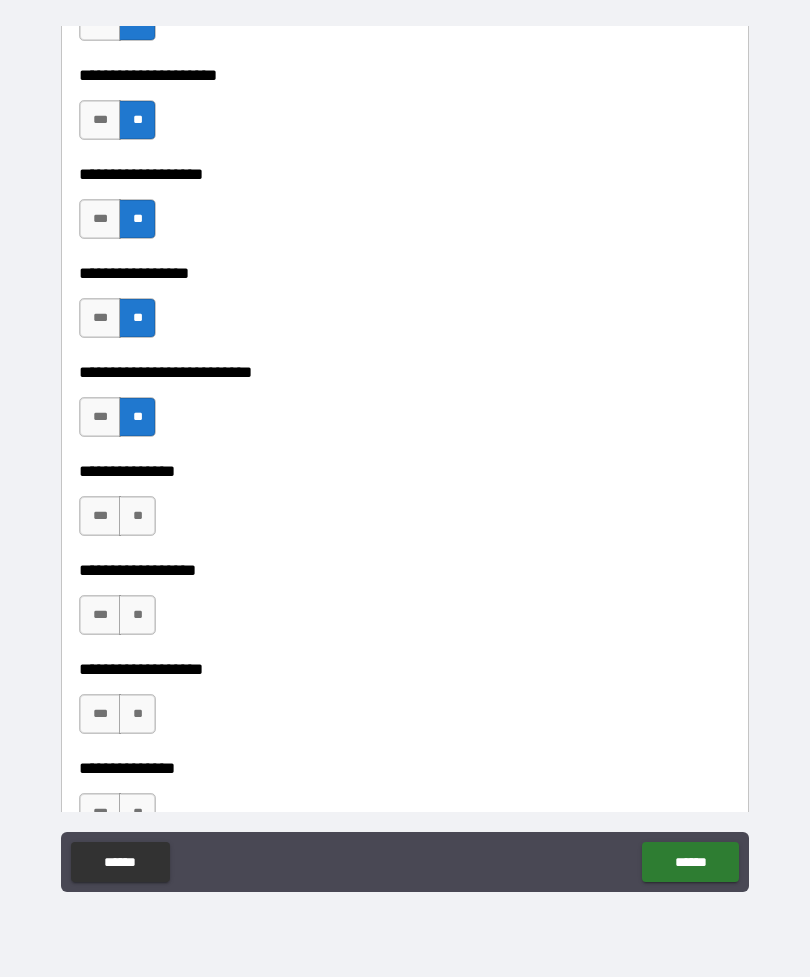 scroll, scrollTop: 5005, scrollLeft: 0, axis: vertical 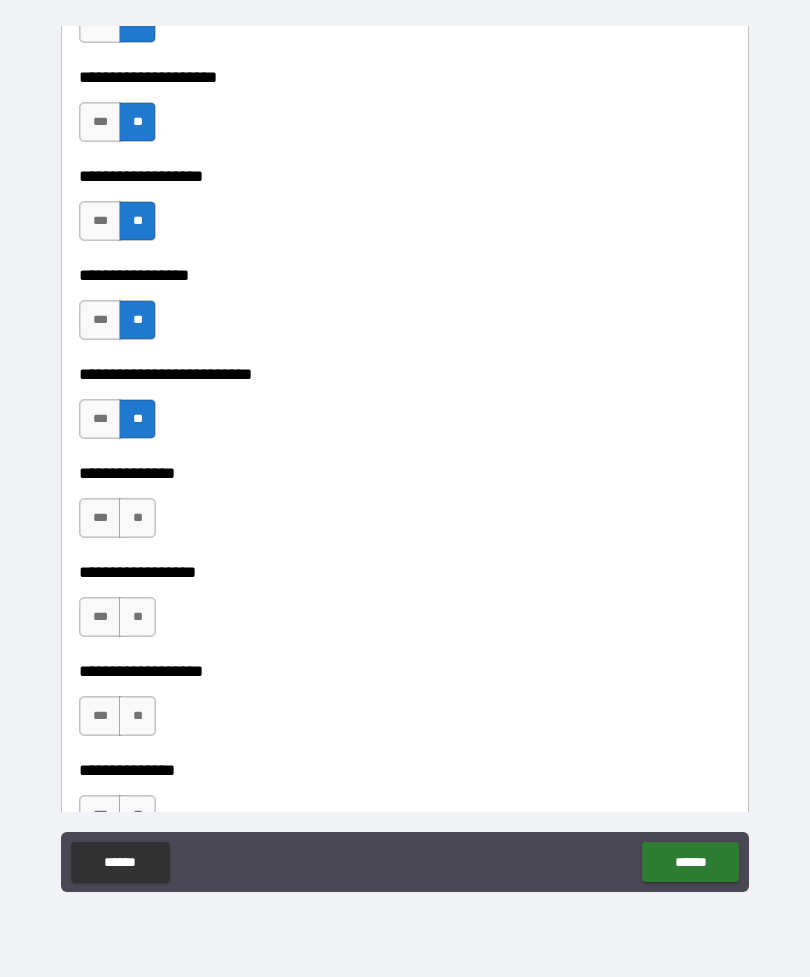 click on "**" at bounding box center (137, 518) 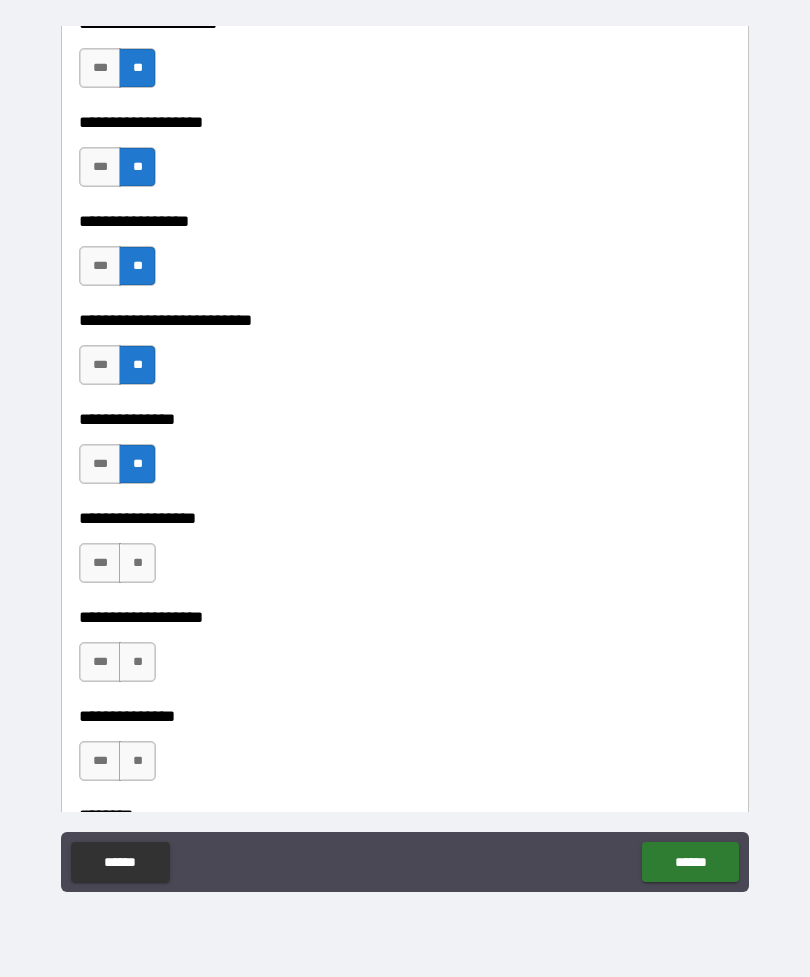 click on "**" at bounding box center [137, 563] 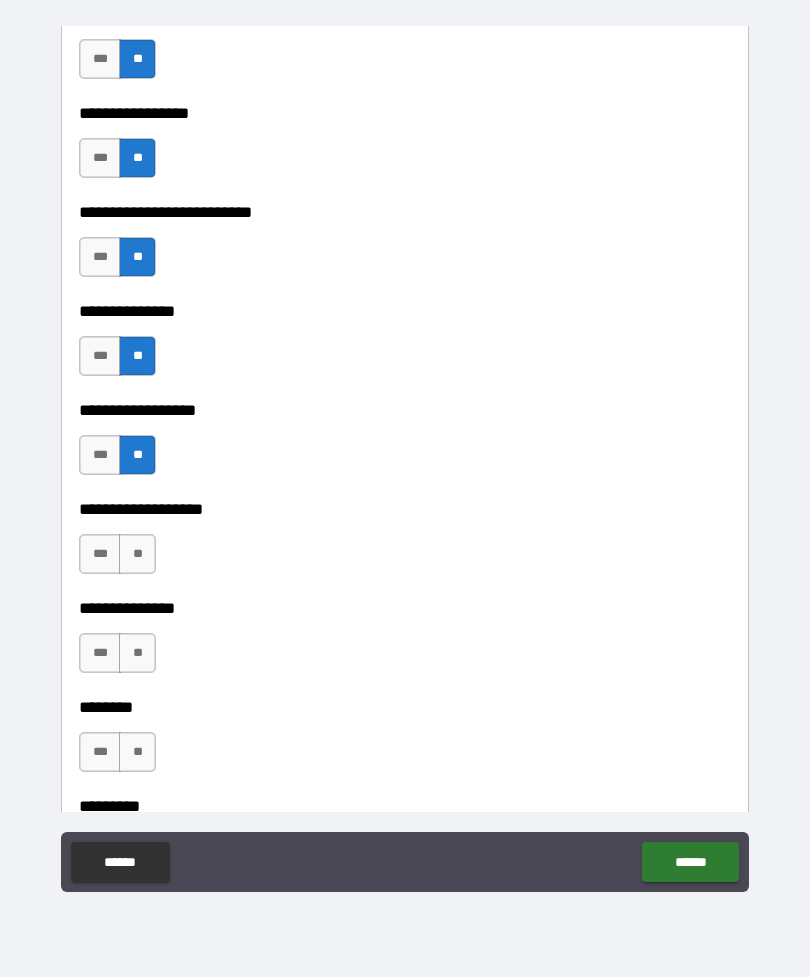 click on "**" at bounding box center (137, 554) 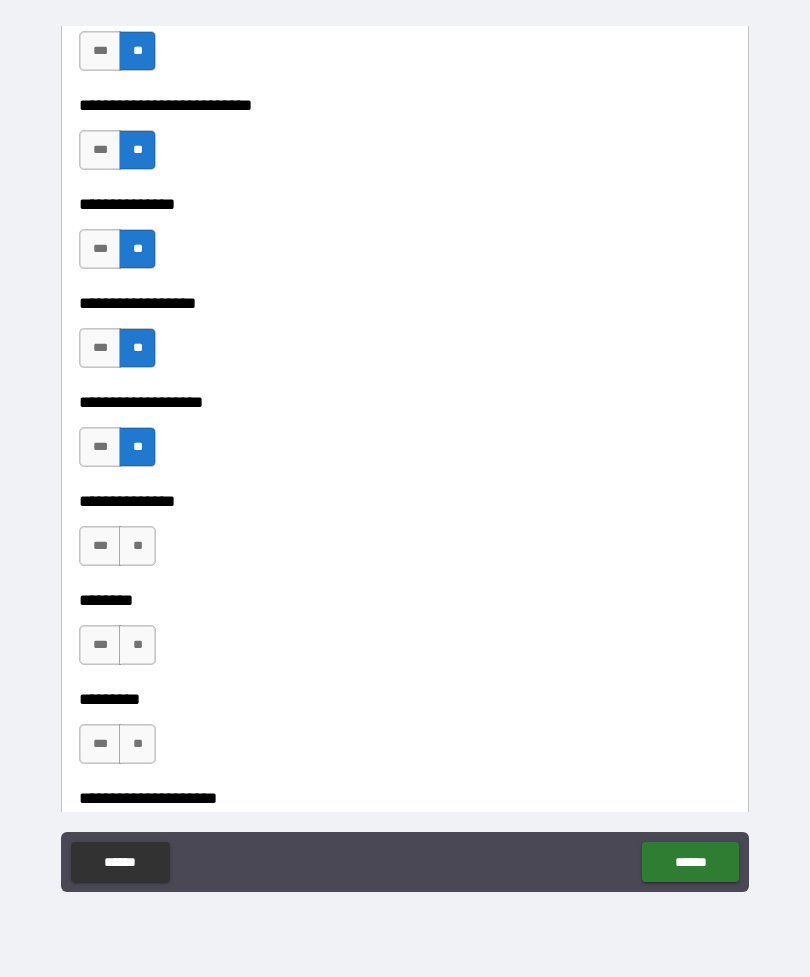 click on "**" at bounding box center (137, 546) 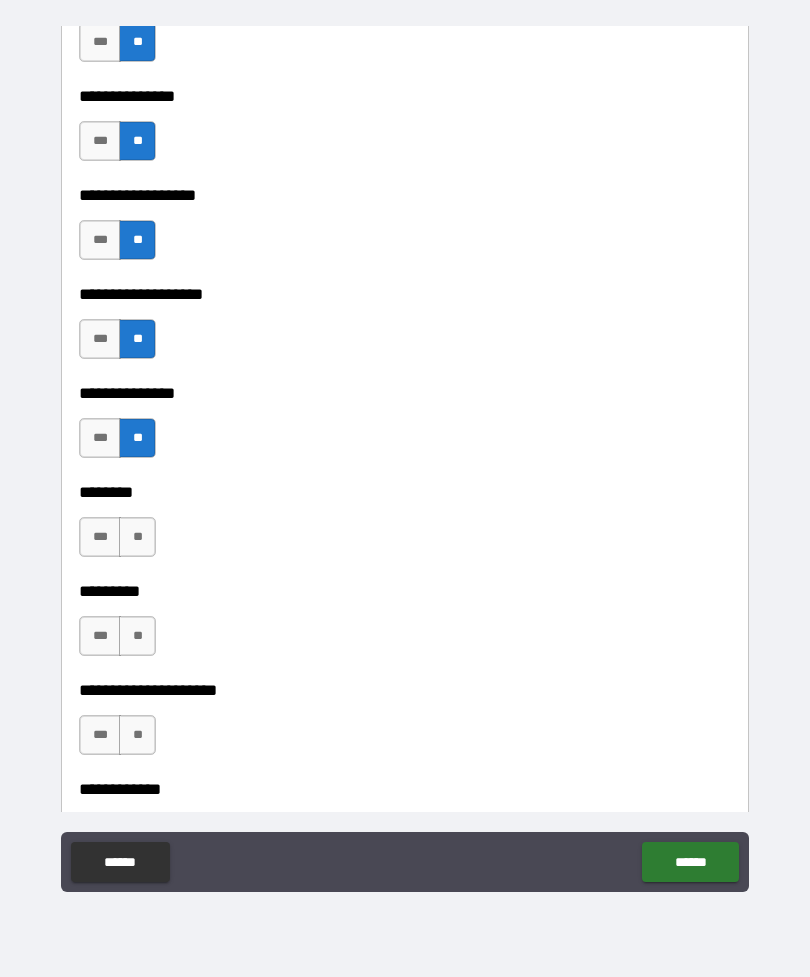 scroll, scrollTop: 5388, scrollLeft: 0, axis: vertical 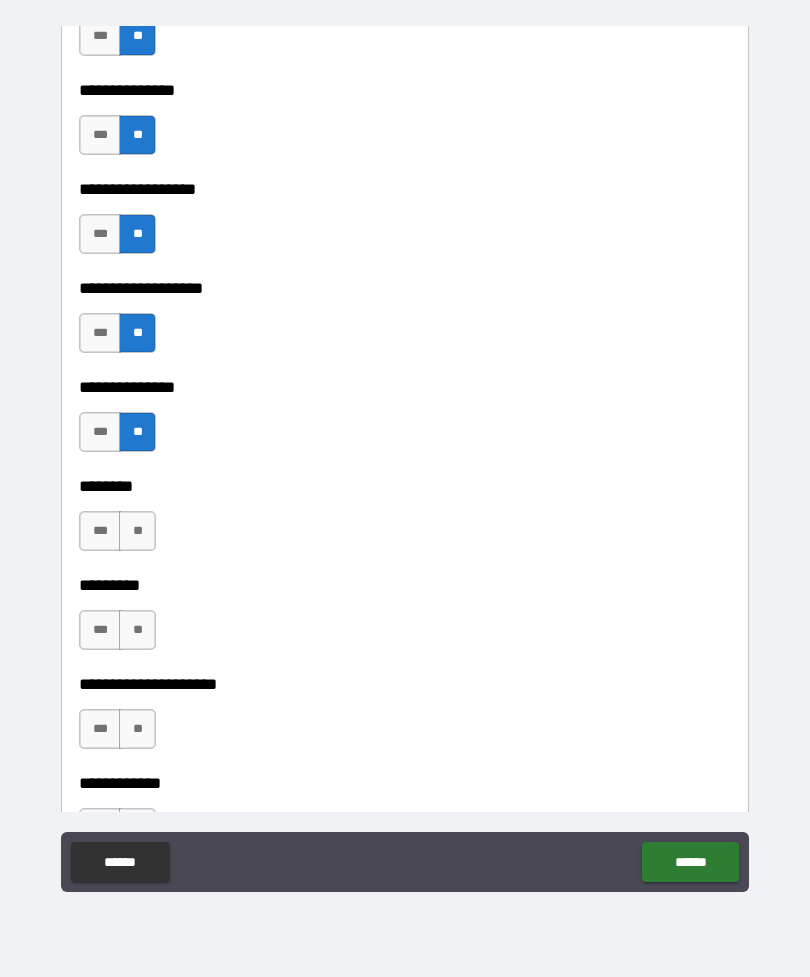 click on "**" at bounding box center (137, 531) 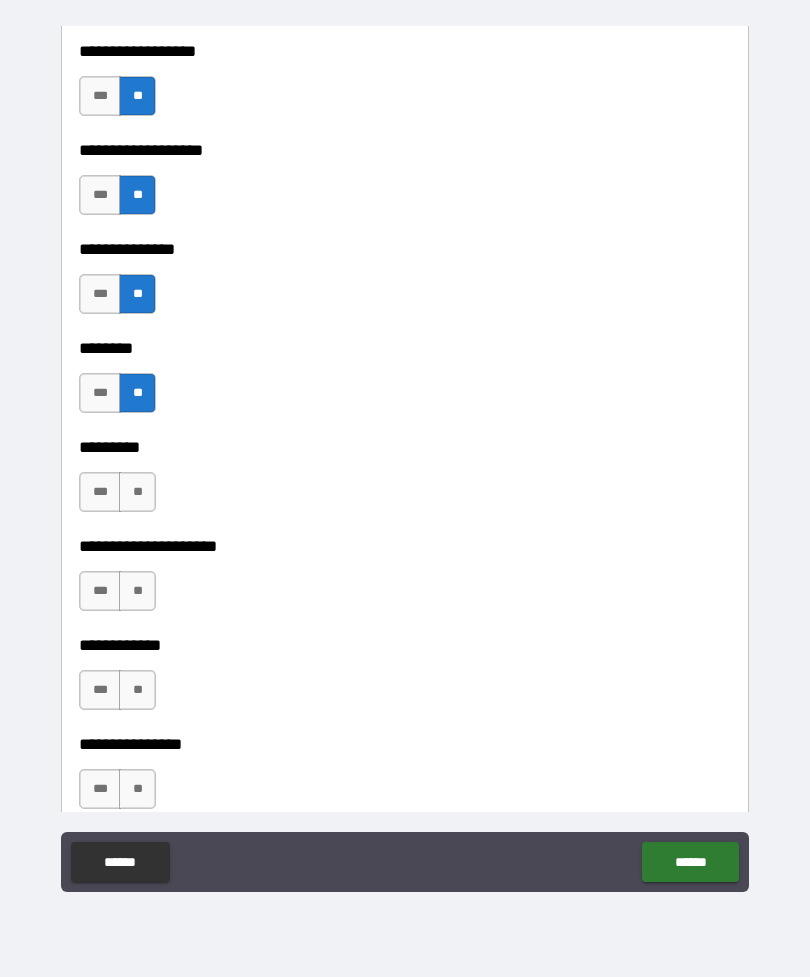scroll, scrollTop: 5525, scrollLeft: 0, axis: vertical 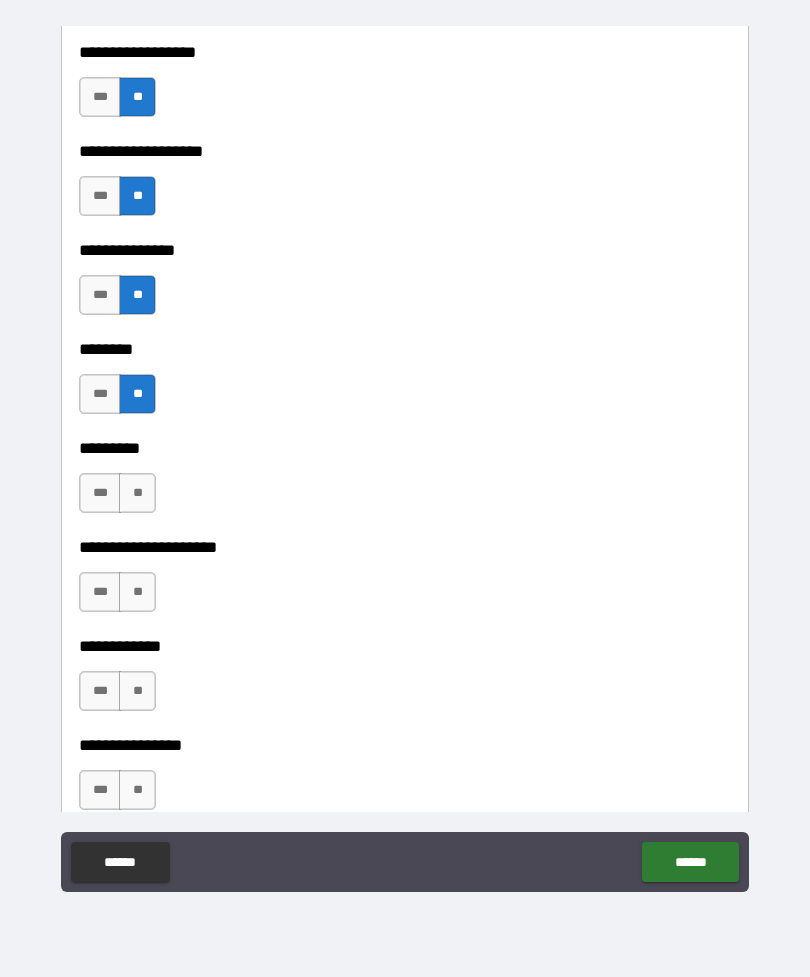 click on "**" at bounding box center [137, 493] 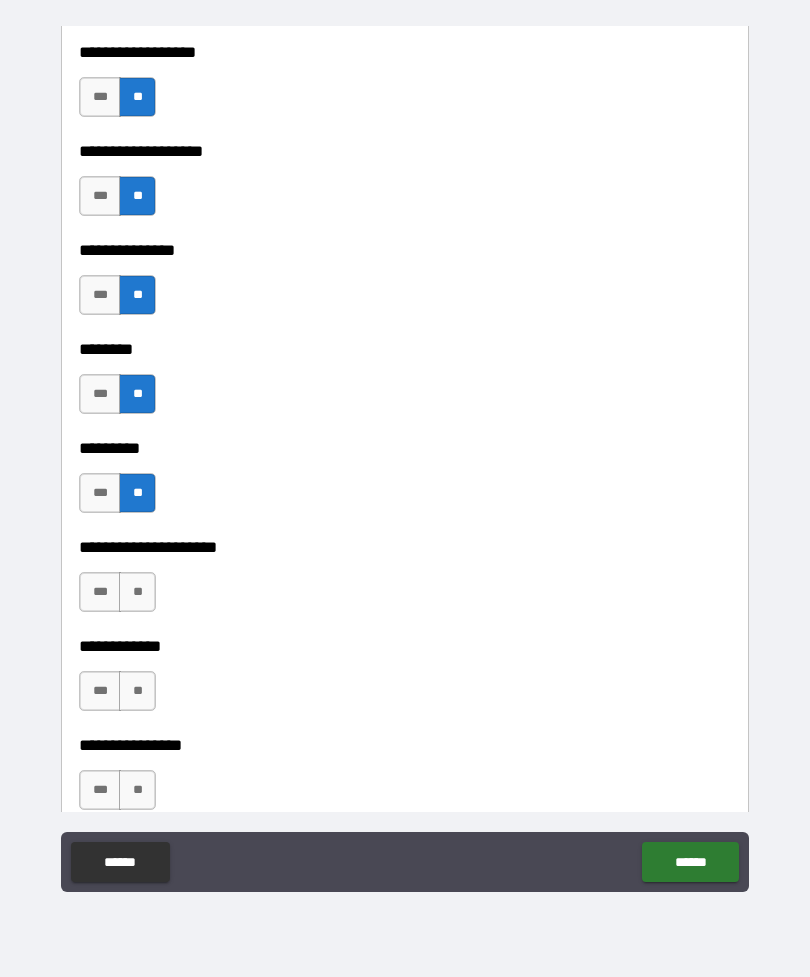 scroll, scrollTop: 5640, scrollLeft: 0, axis: vertical 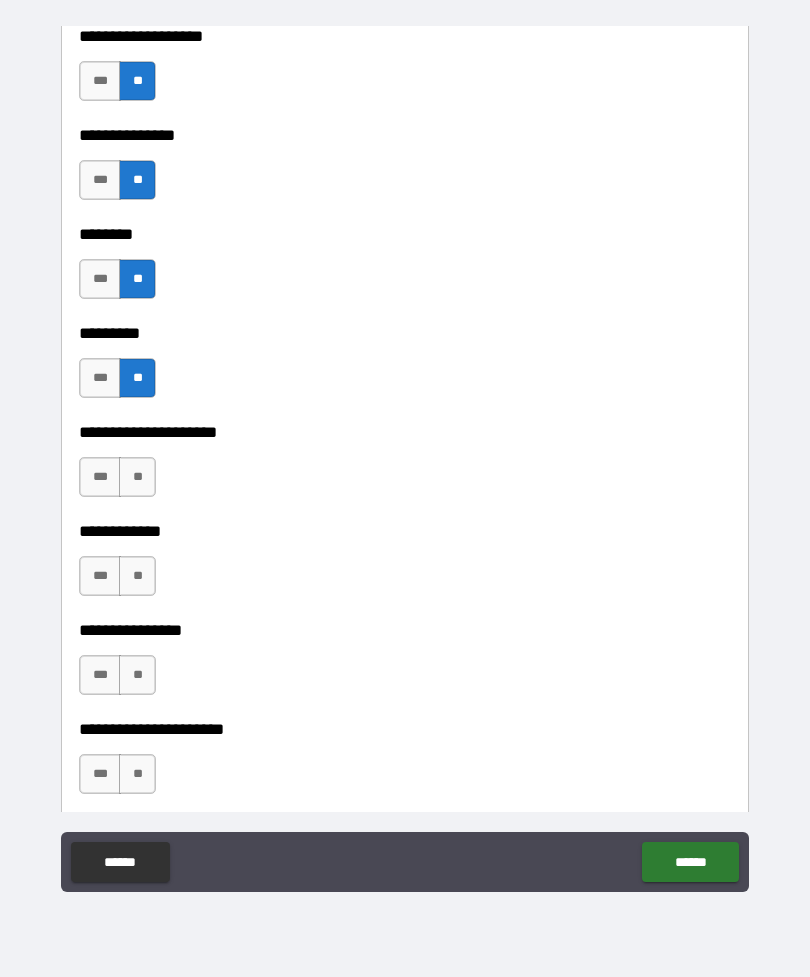 click on "**" at bounding box center (137, 477) 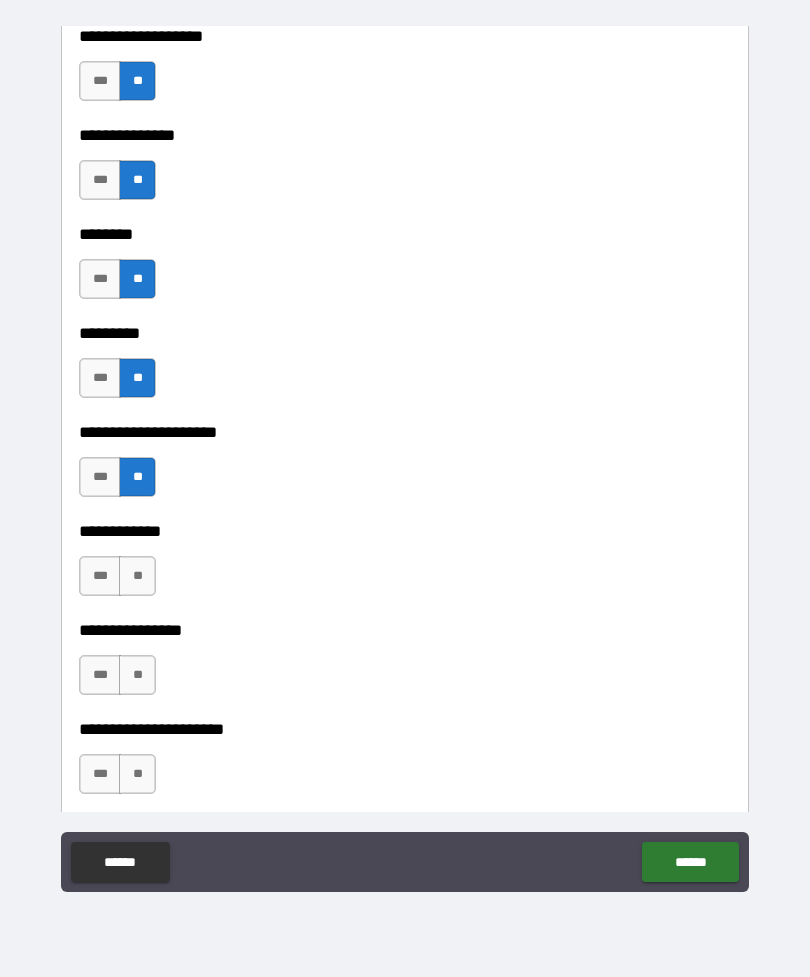 click on "**" at bounding box center (137, 576) 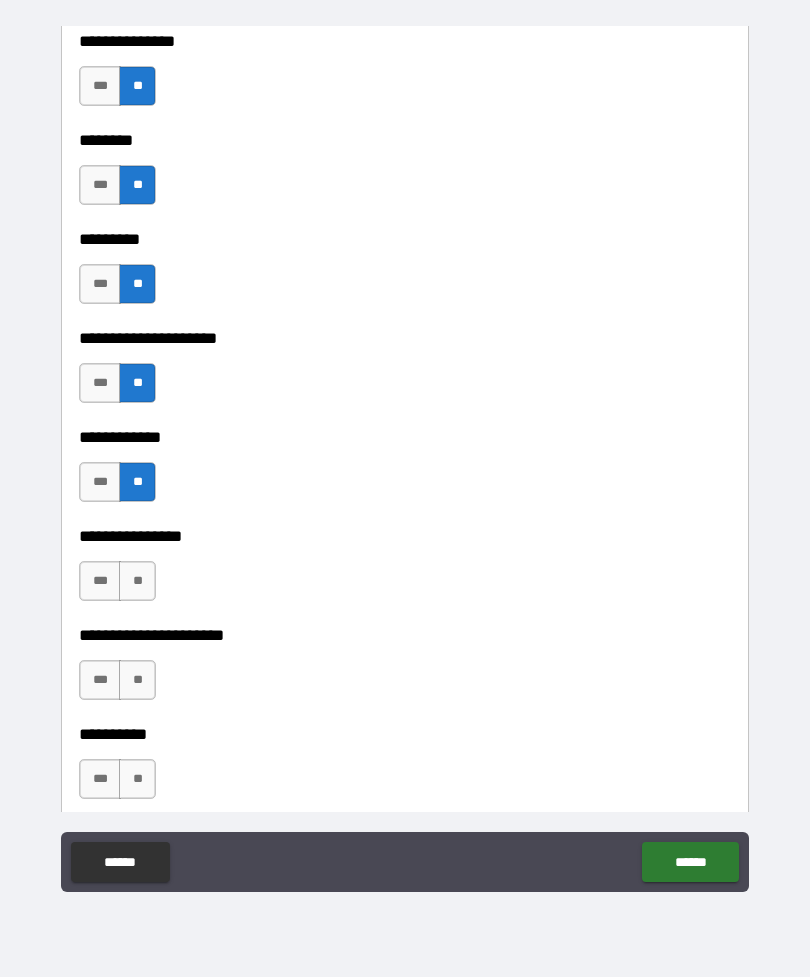 click on "**" at bounding box center (137, 581) 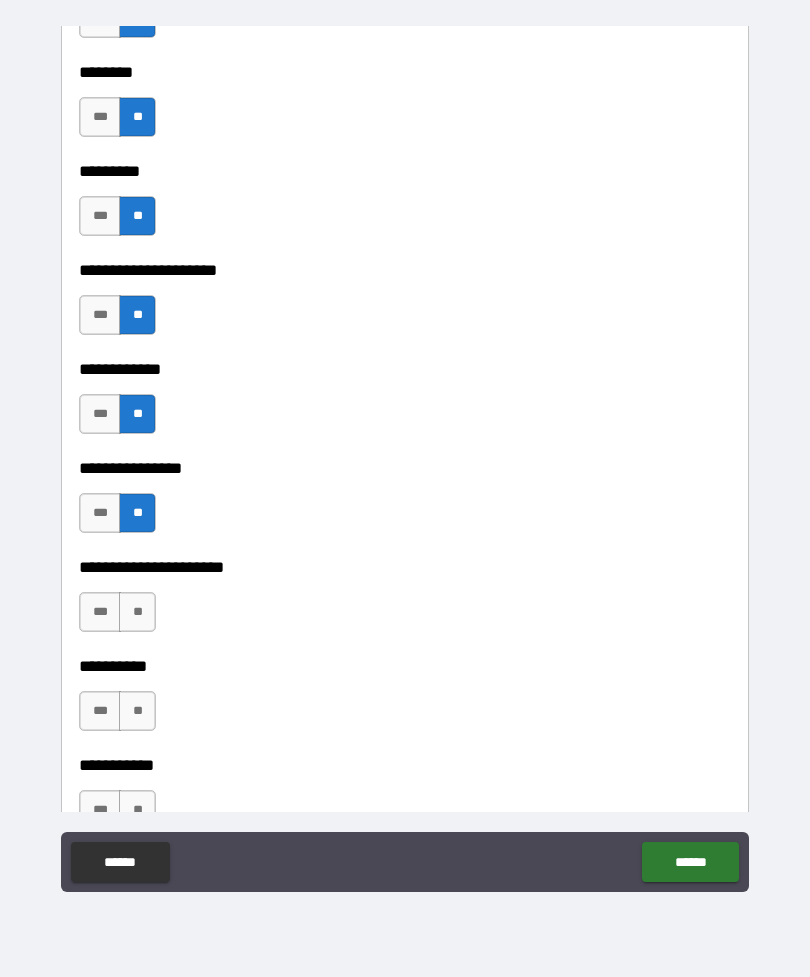 scroll, scrollTop: 5856, scrollLeft: 0, axis: vertical 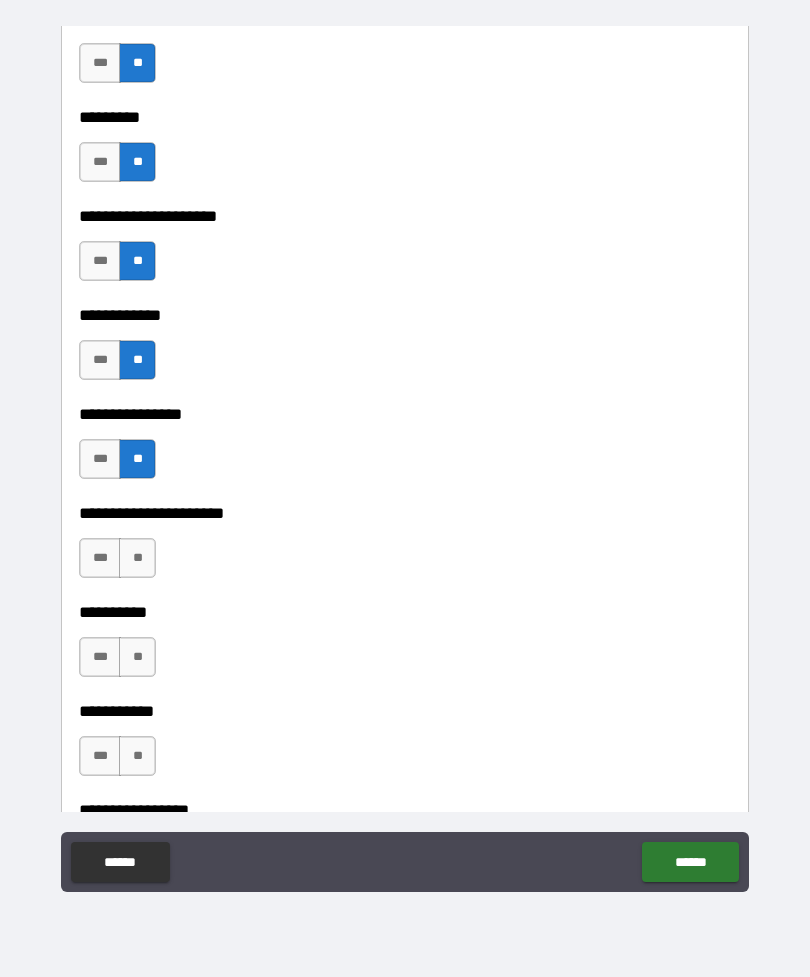 click on "**" at bounding box center [137, 558] 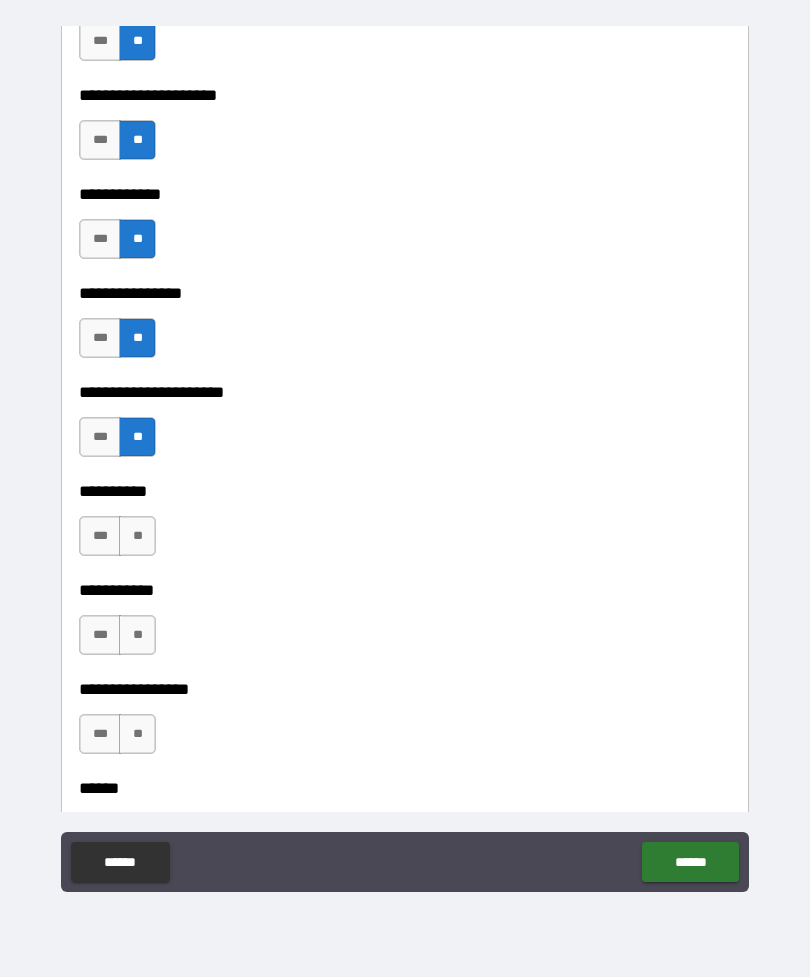 click on "**" at bounding box center [137, 536] 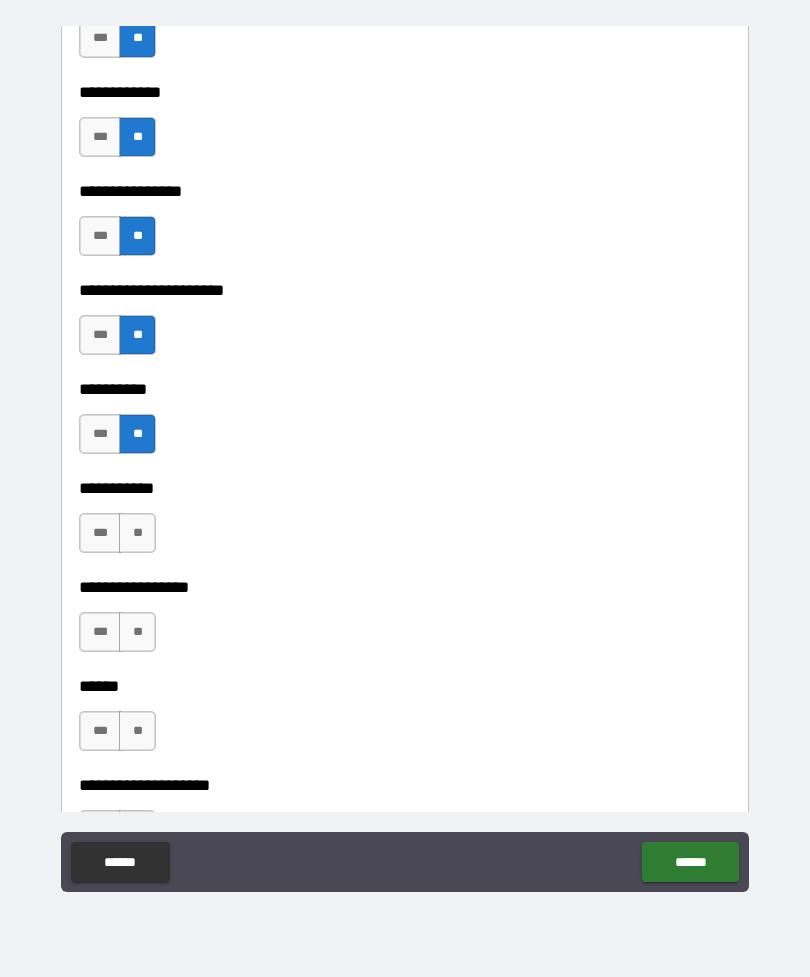 click on "**" at bounding box center [137, 533] 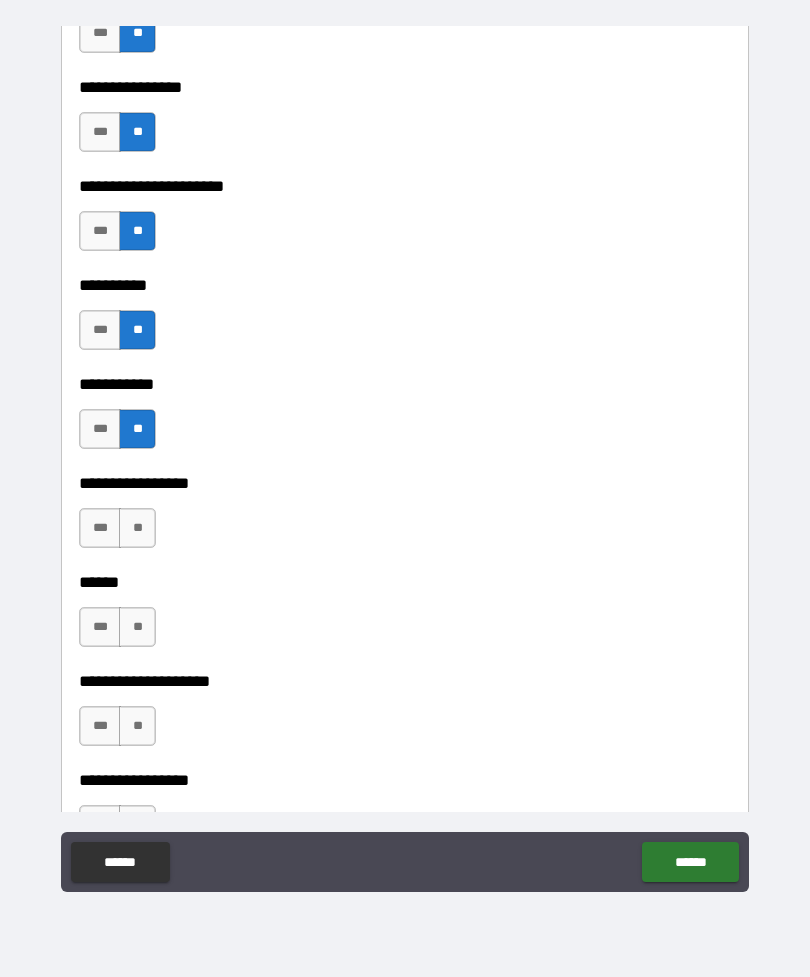 click on "**" at bounding box center [137, 528] 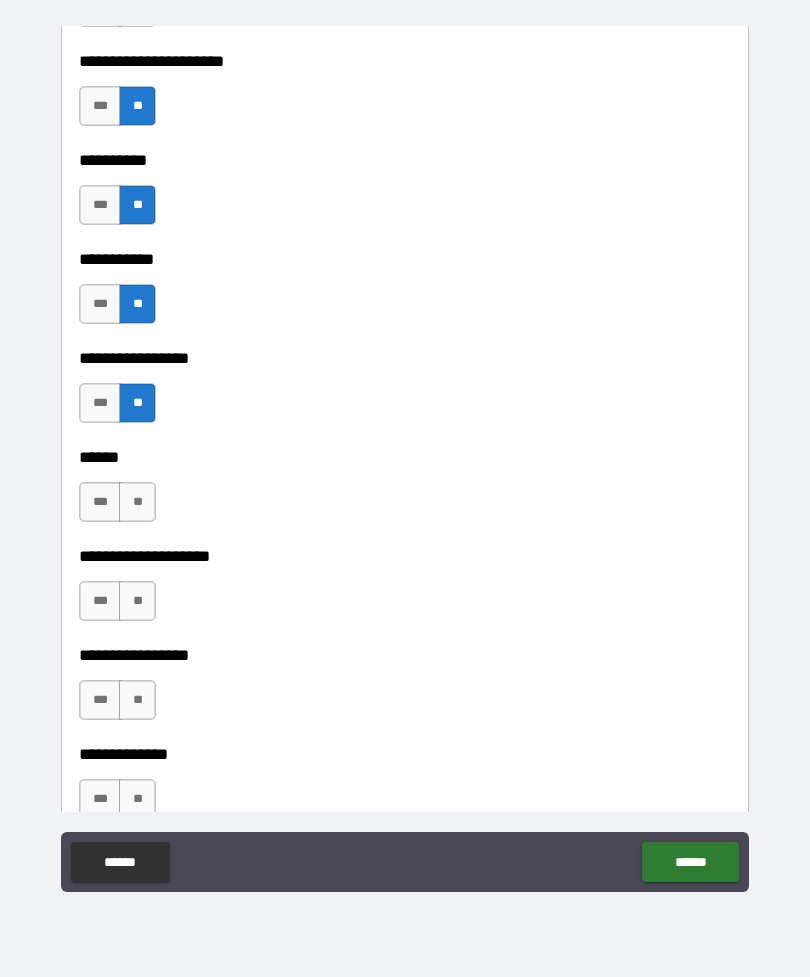 scroll, scrollTop: 6310, scrollLeft: 0, axis: vertical 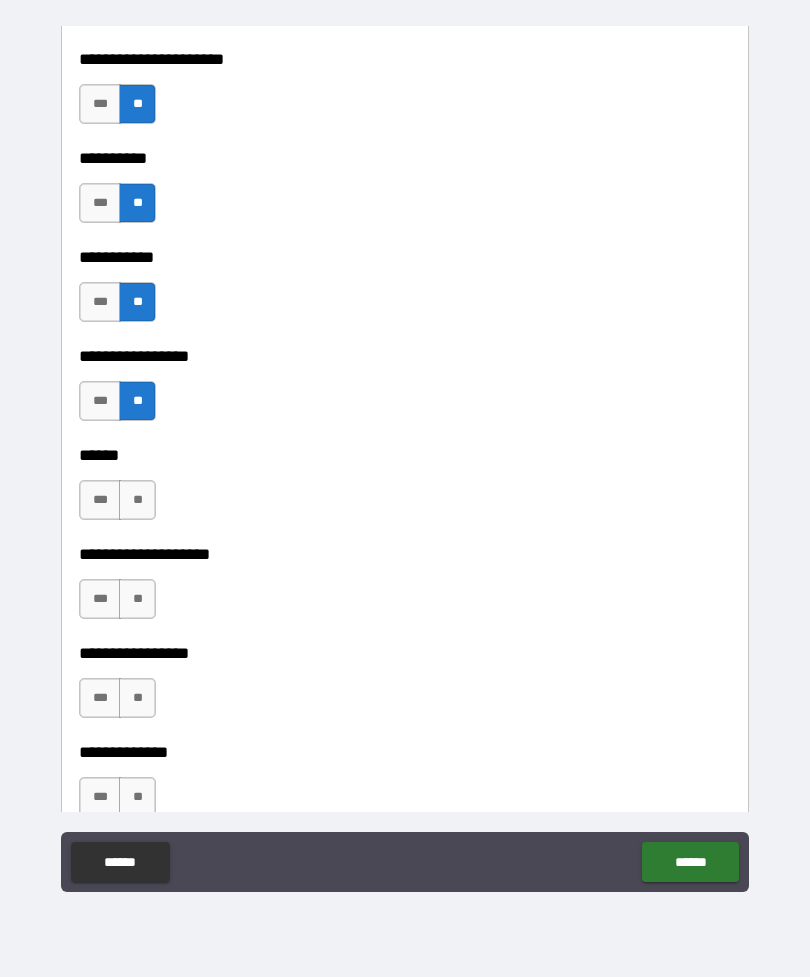 click on "**" at bounding box center [137, 500] 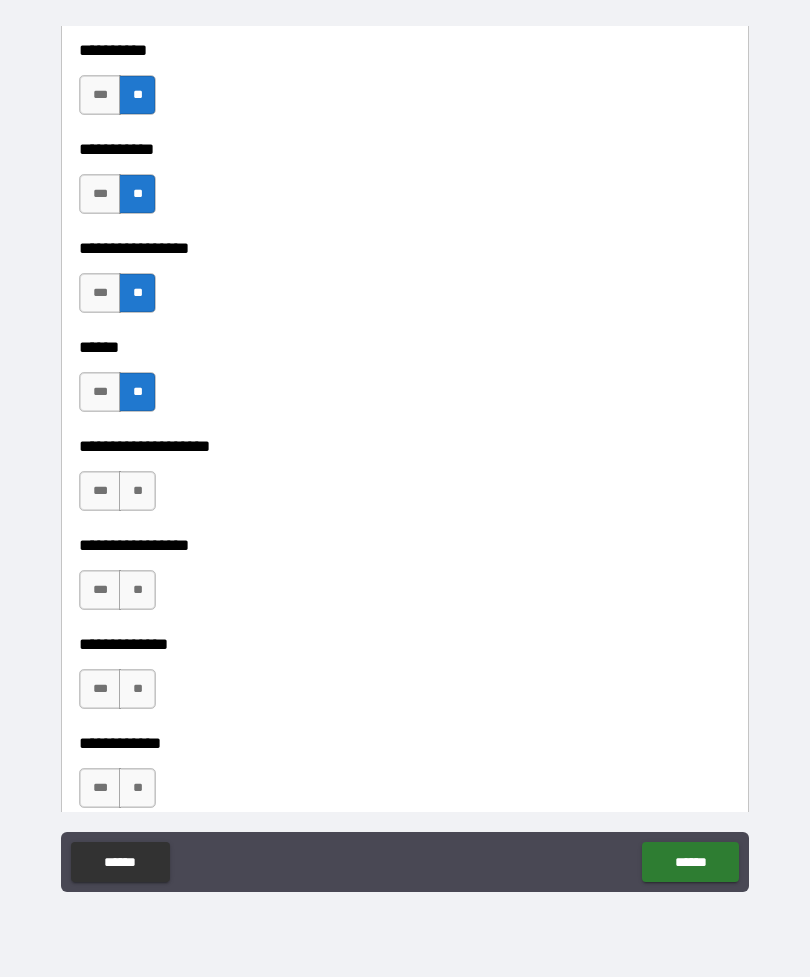 scroll, scrollTop: 6419, scrollLeft: 0, axis: vertical 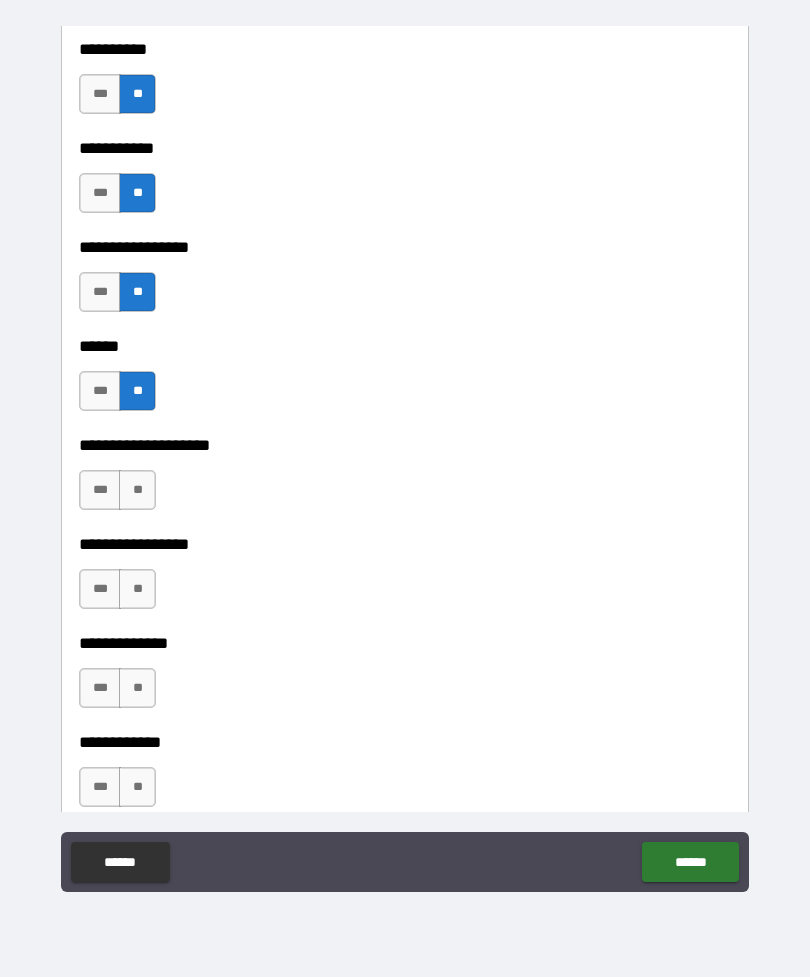 click on "**" at bounding box center [137, 490] 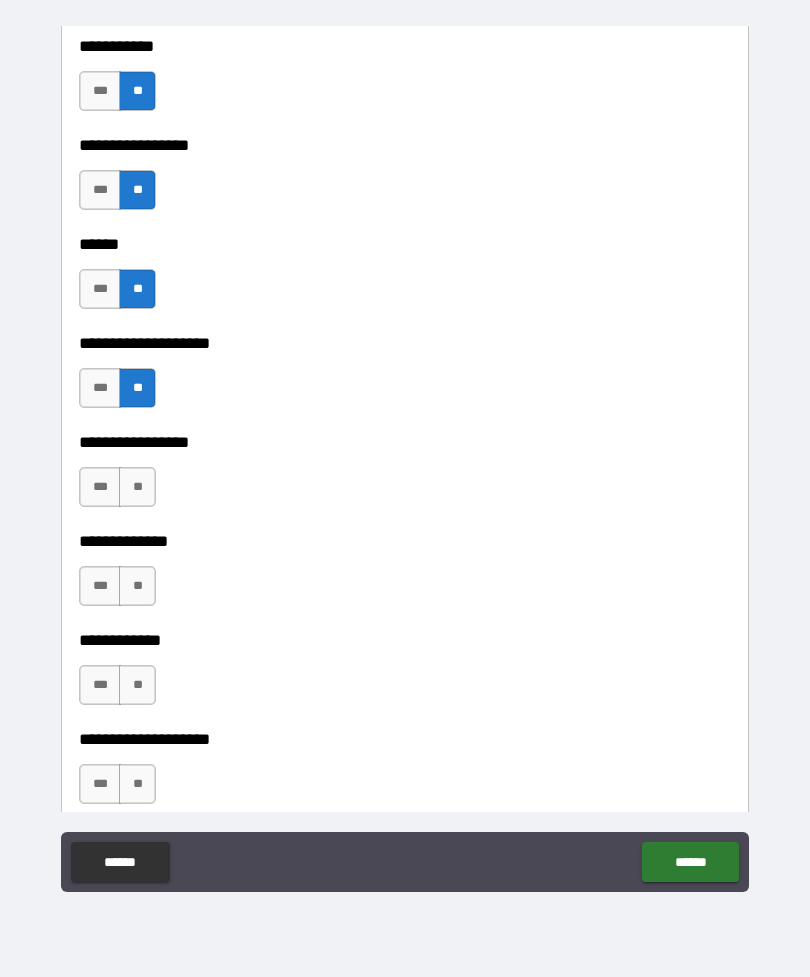 scroll, scrollTop: 6520, scrollLeft: 0, axis: vertical 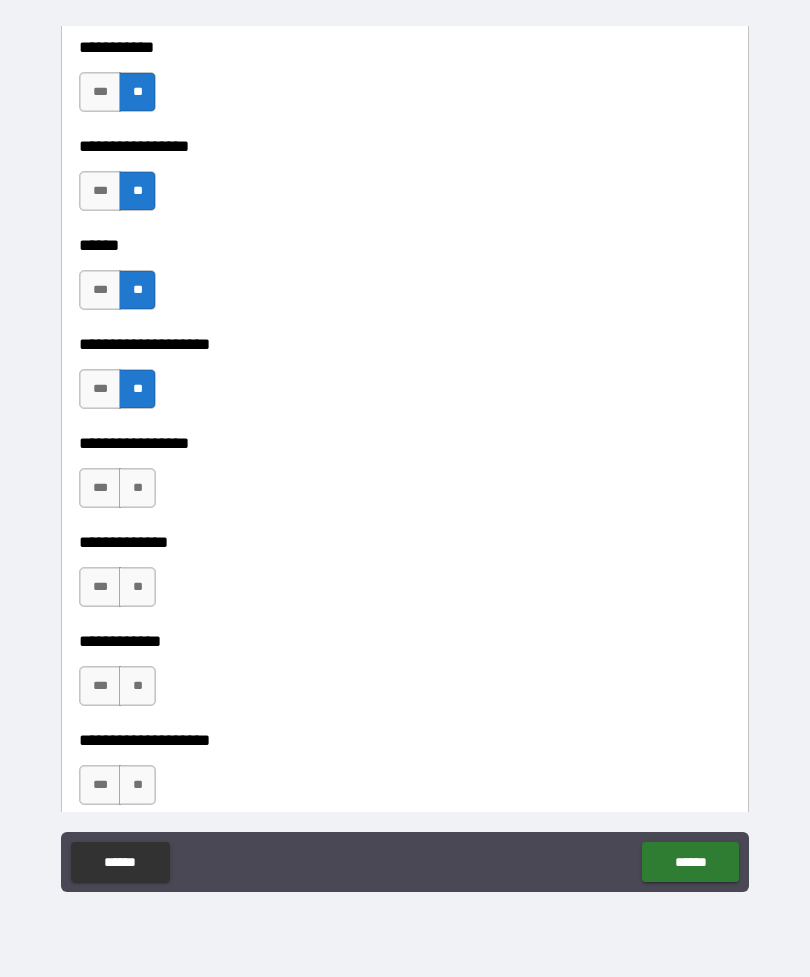 click on "**" at bounding box center (137, 488) 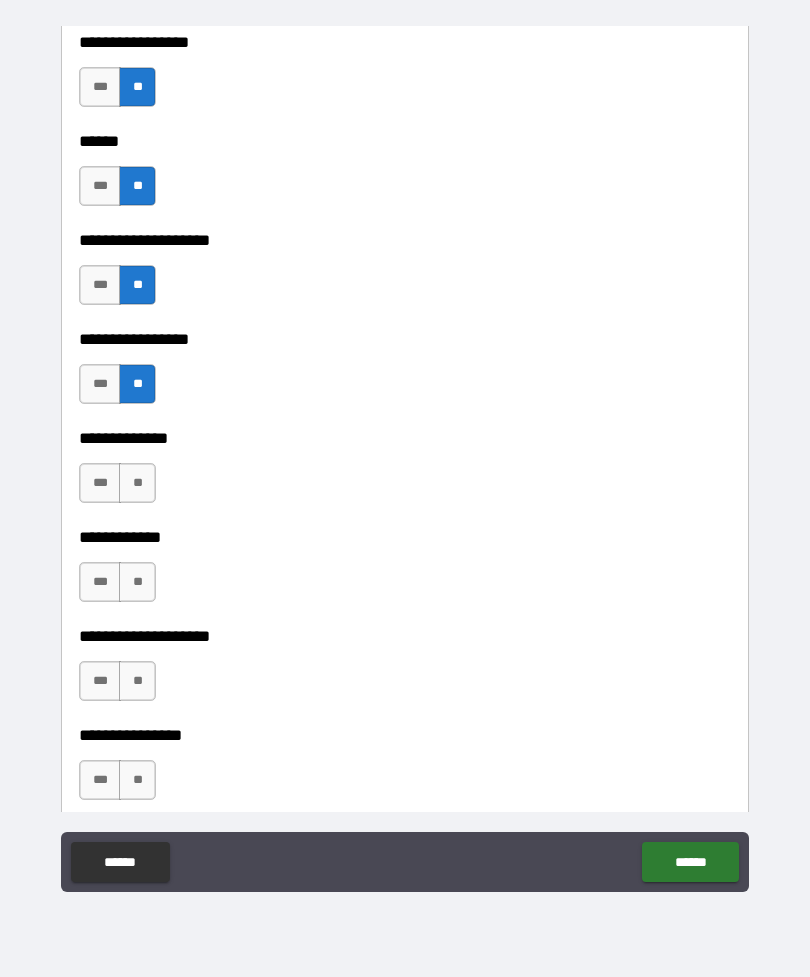 scroll, scrollTop: 6623, scrollLeft: 0, axis: vertical 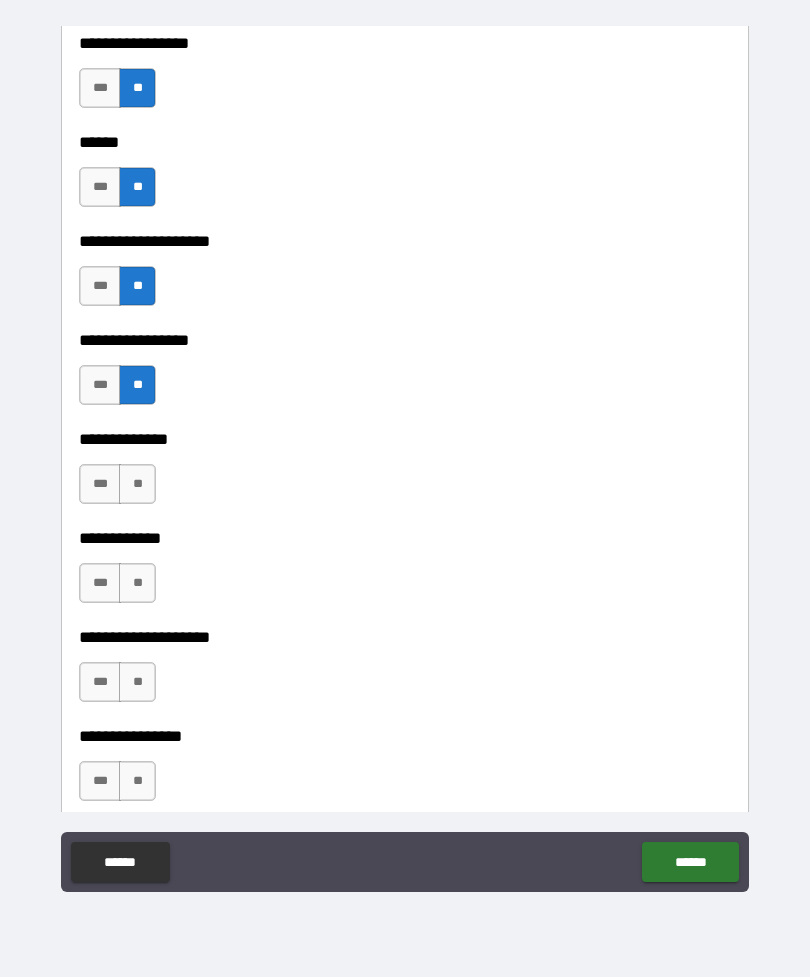 click on "**" at bounding box center [137, 484] 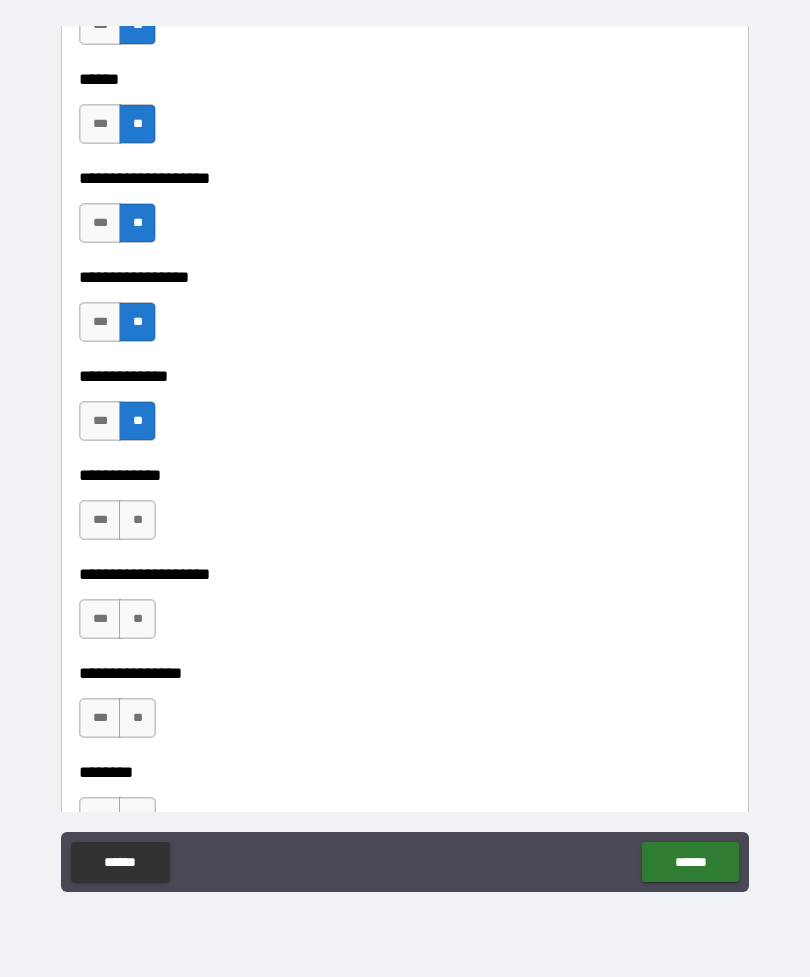 scroll, scrollTop: 6712, scrollLeft: 0, axis: vertical 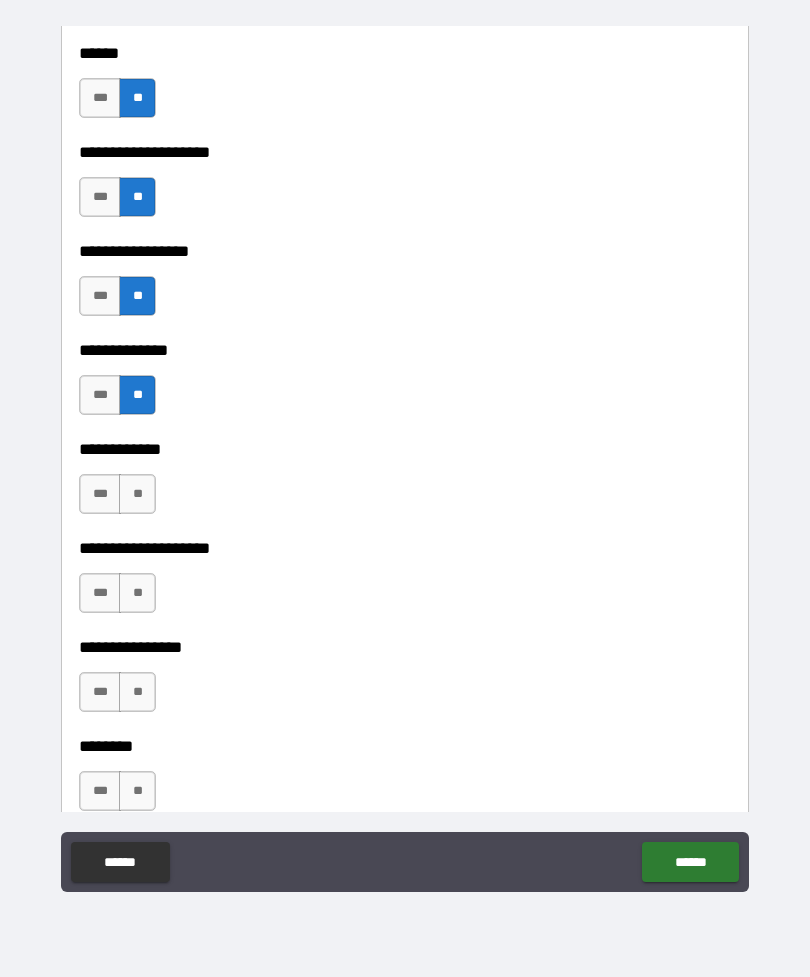 click on "**" at bounding box center (137, 494) 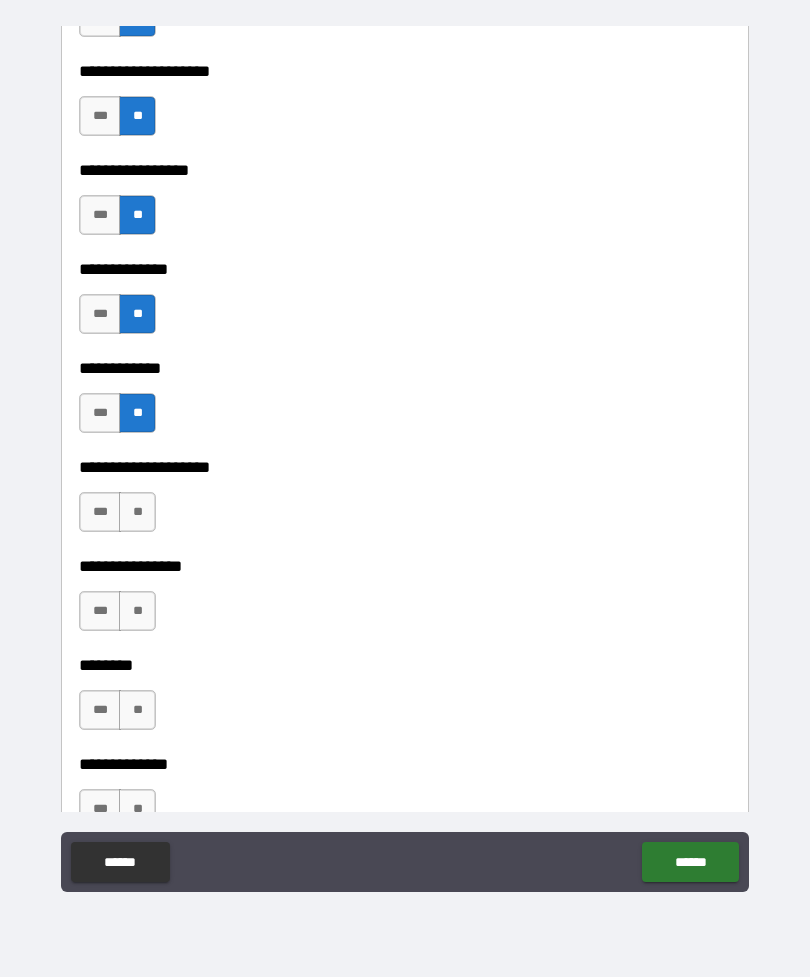 scroll, scrollTop: 6792, scrollLeft: 0, axis: vertical 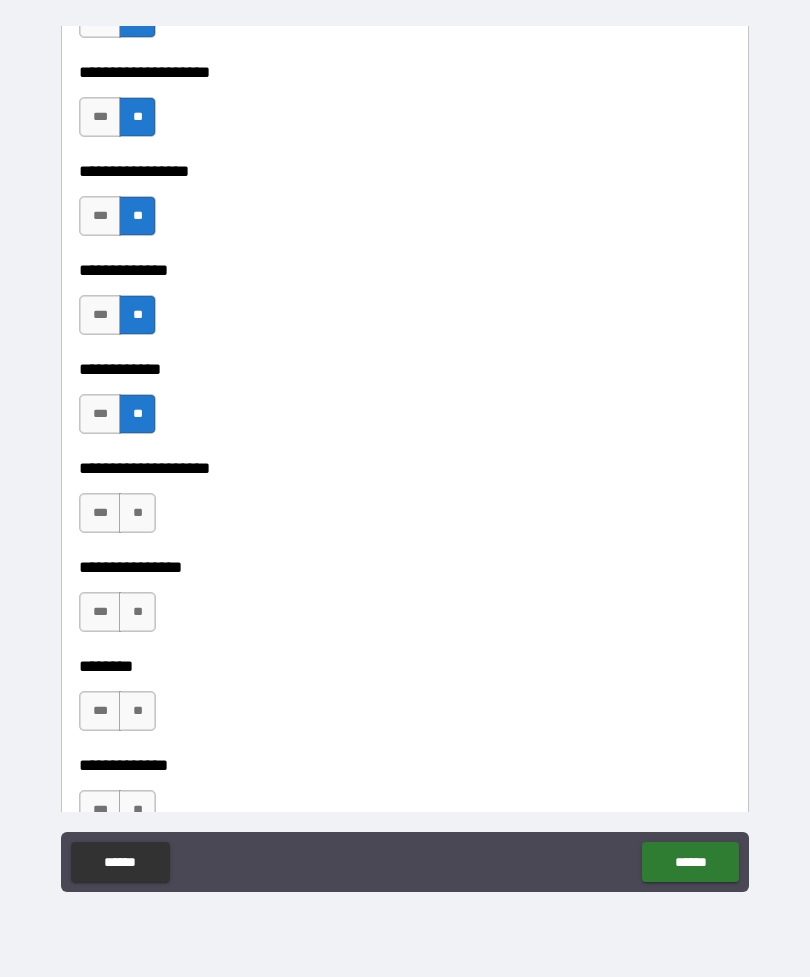 click on "**" at bounding box center (137, 513) 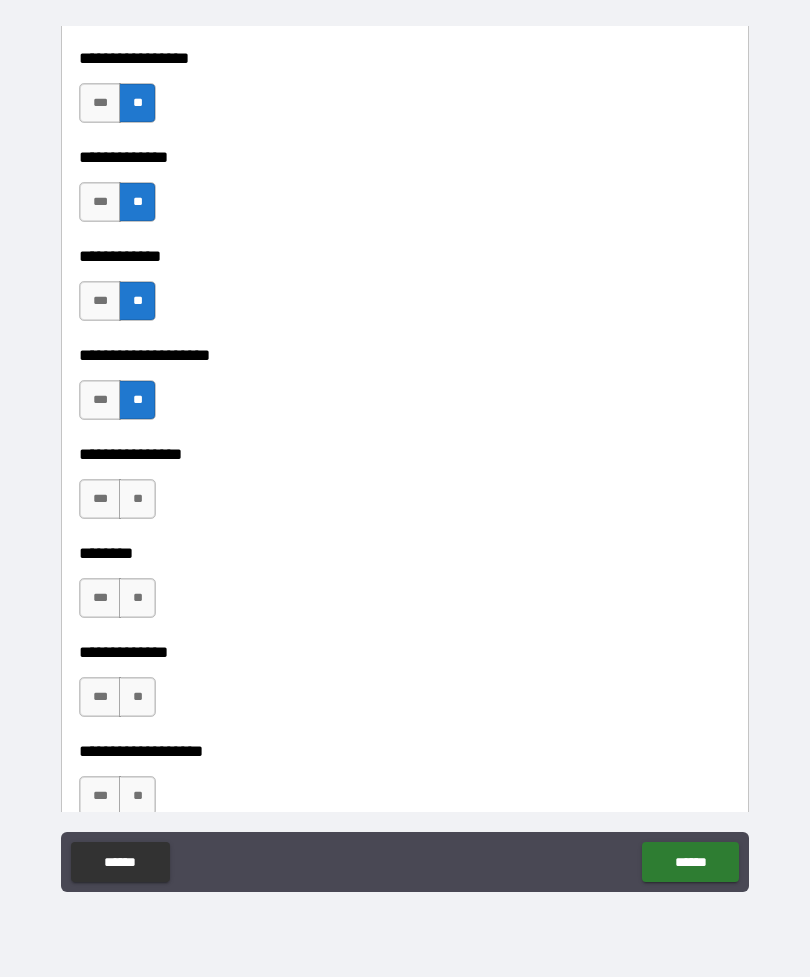 scroll, scrollTop: 6914, scrollLeft: 0, axis: vertical 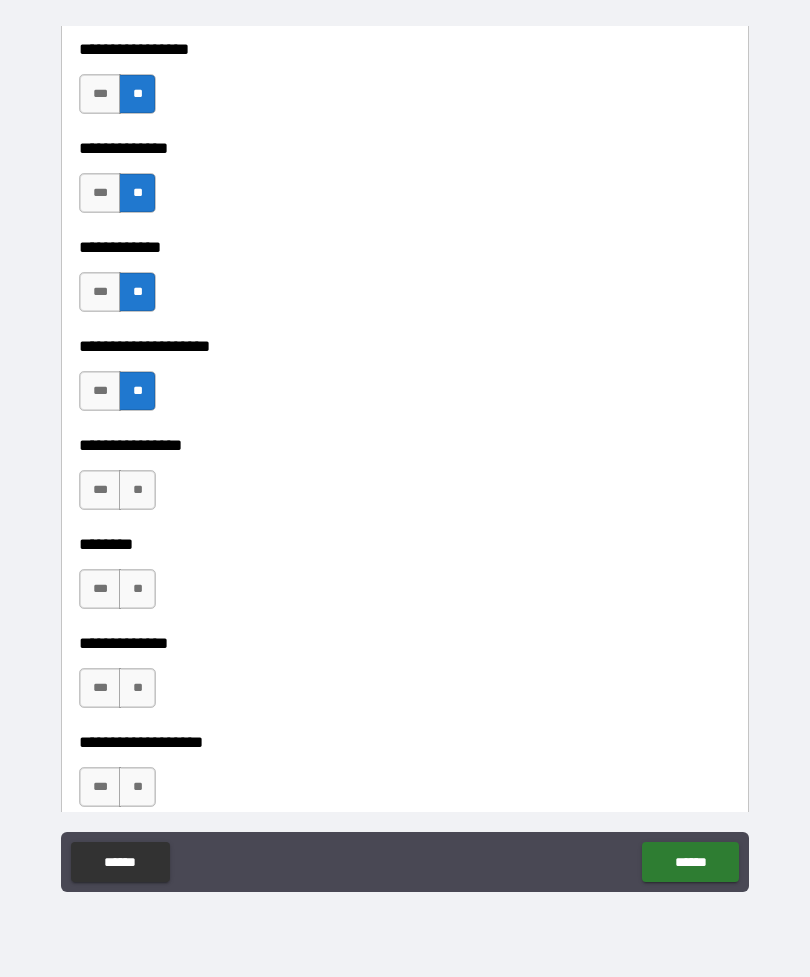 click on "**" at bounding box center [137, 490] 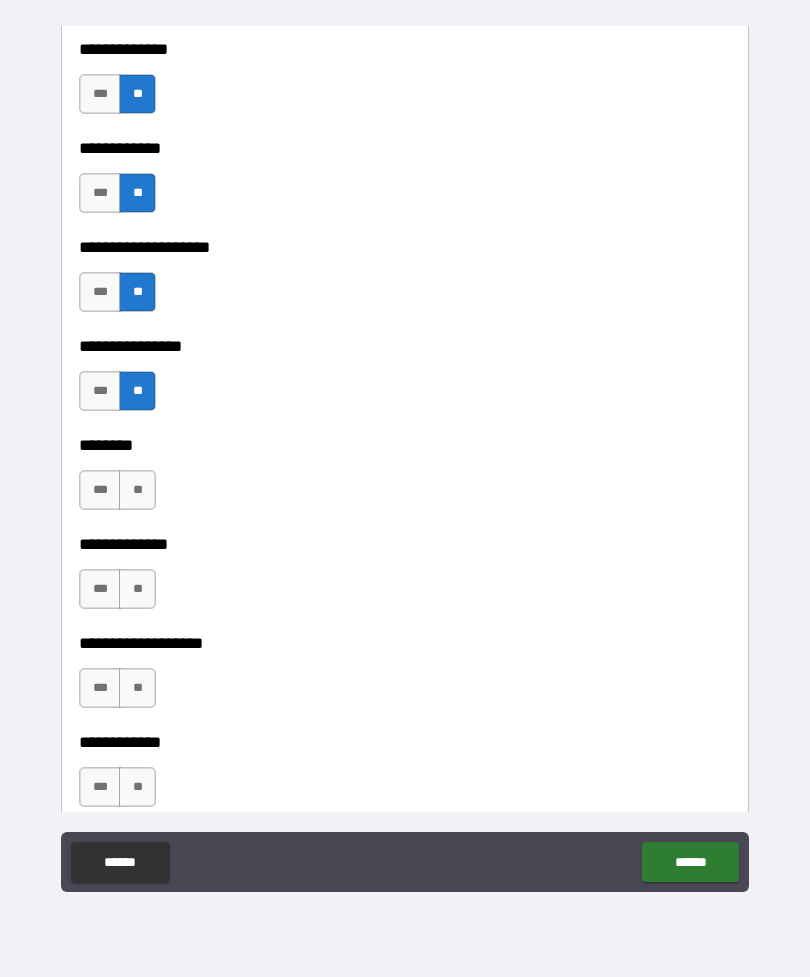 click on "**" at bounding box center (137, 490) 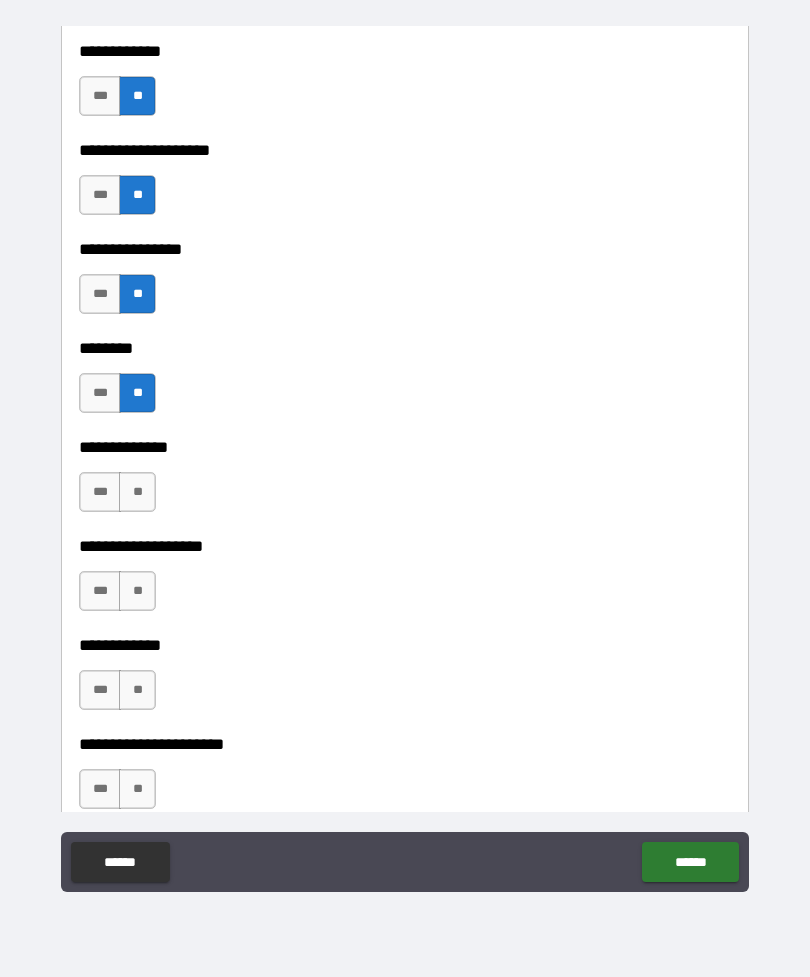 scroll, scrollTop: 7109, scrollLeft: 0, axis: vertical 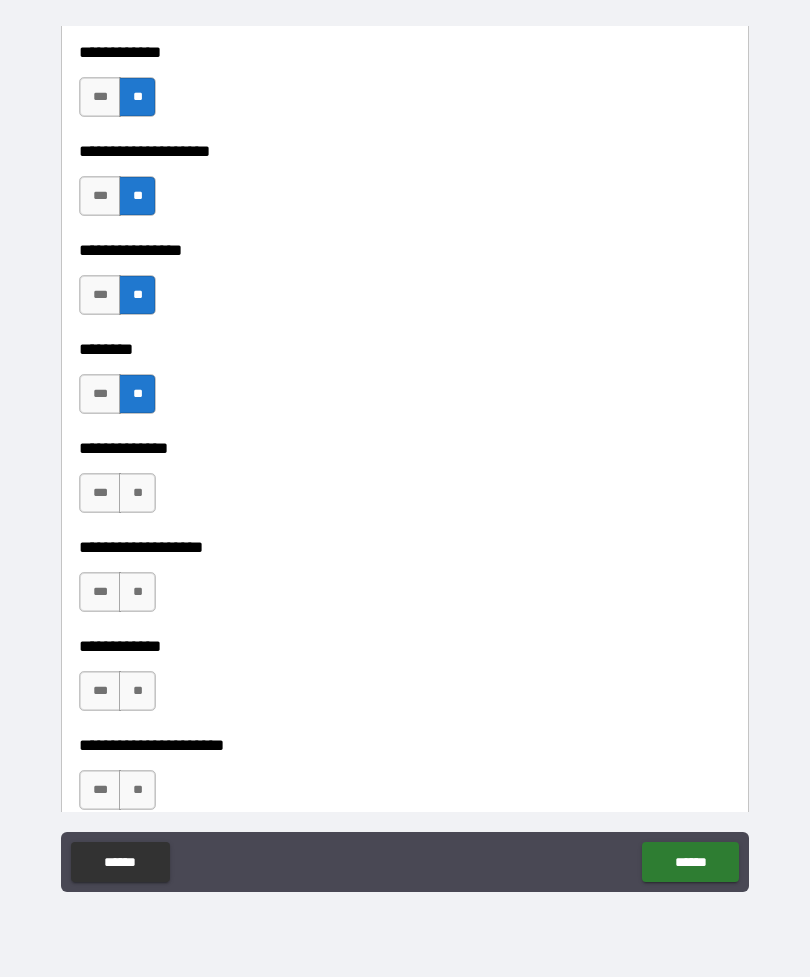 click on "**" at bounding box center (137, 493) 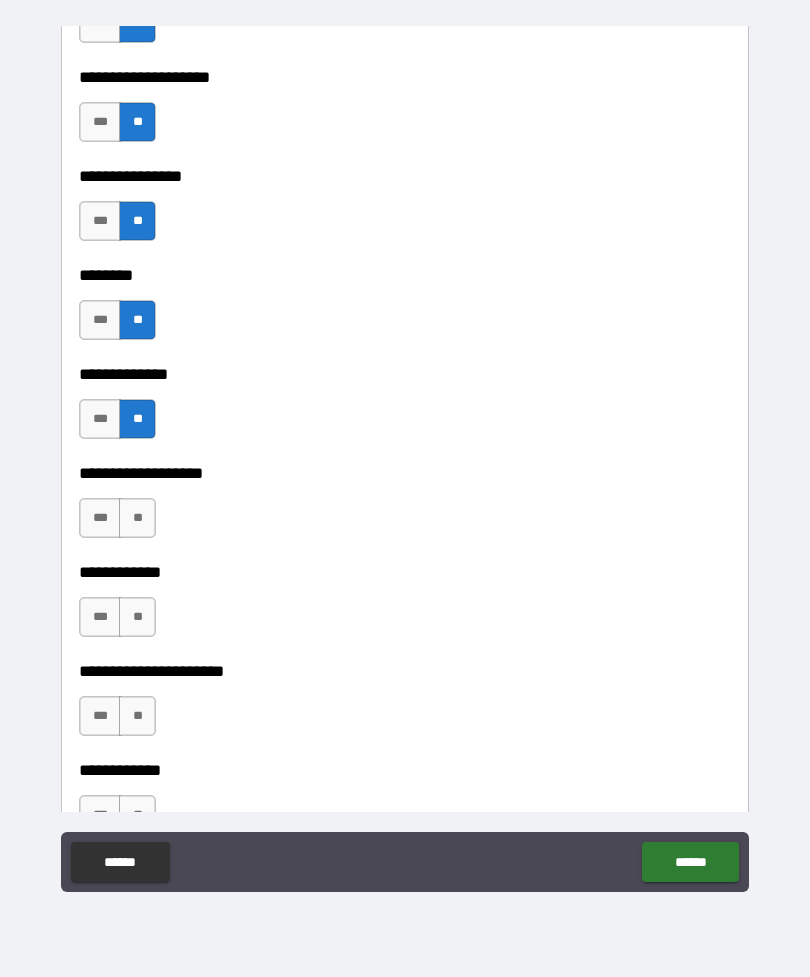 scroll, scrollTop: 7178, scrollLeft: 0, axis: vertical 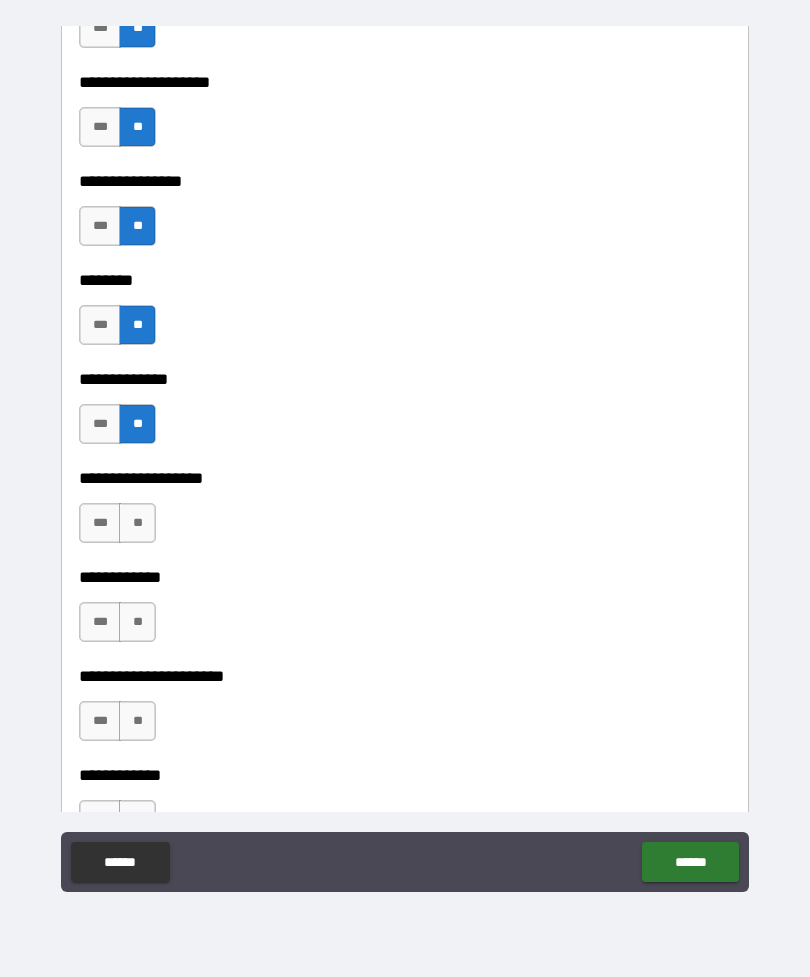 click on "***" at bounding box center (100, 523) 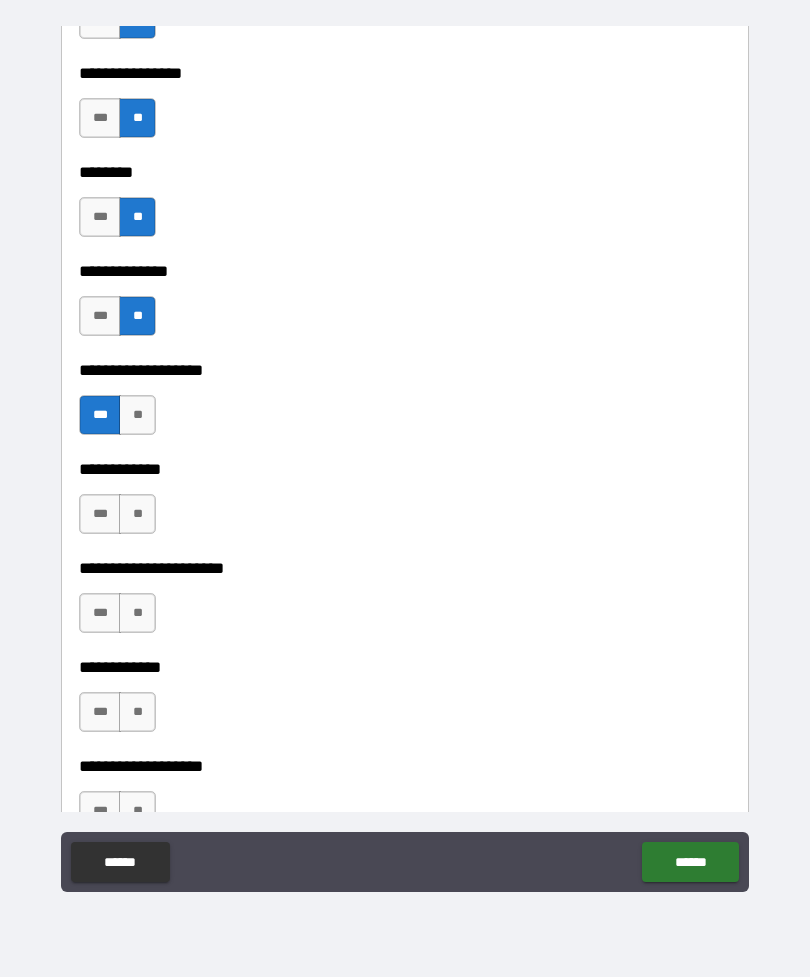 scroll, scrollTop: 7288, scrollLeft: 0, axis: vertical 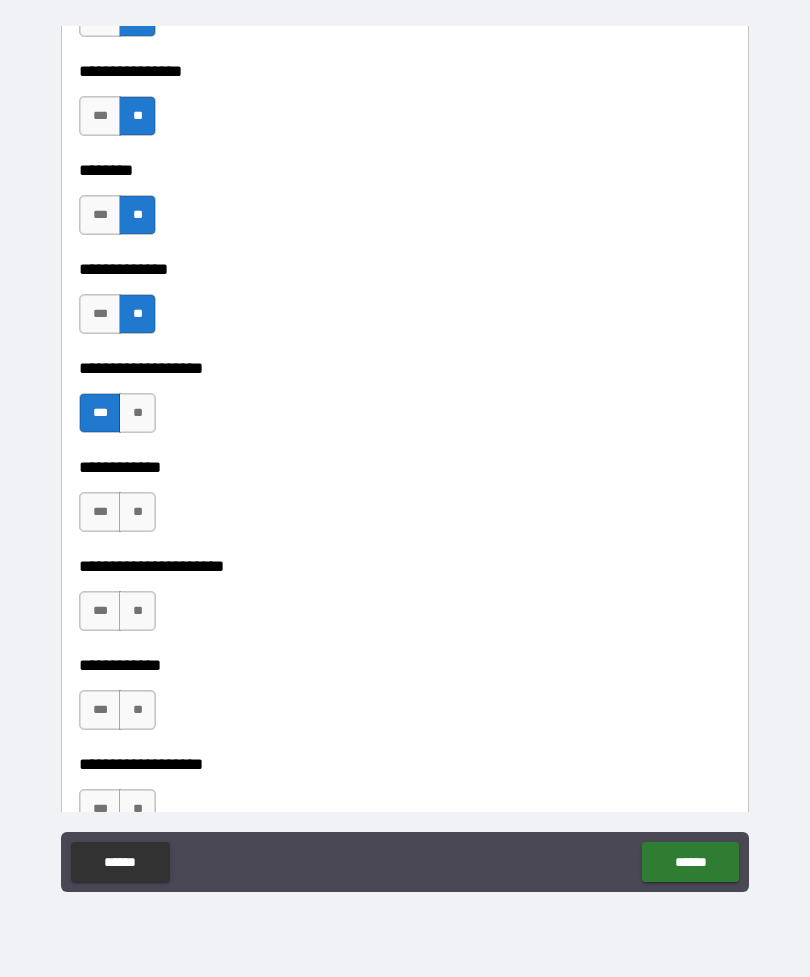 click on "***" at bounding box center (100, 512) 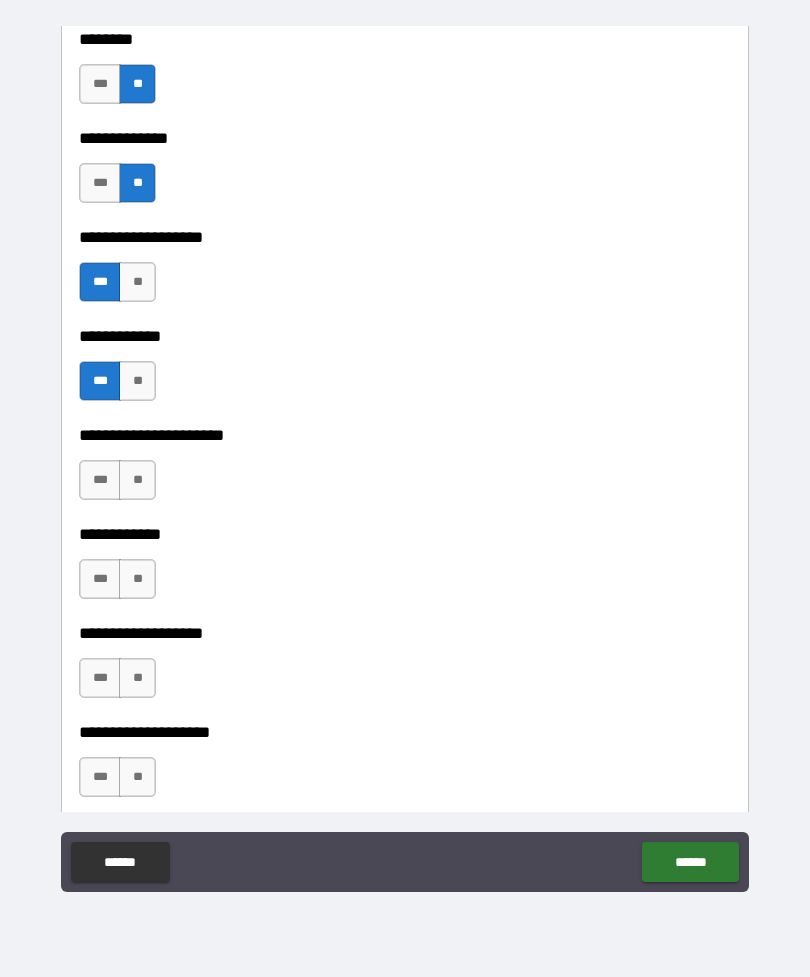 scroll, scrollTop: 7420, scrollLeft: 0, axis: vertical 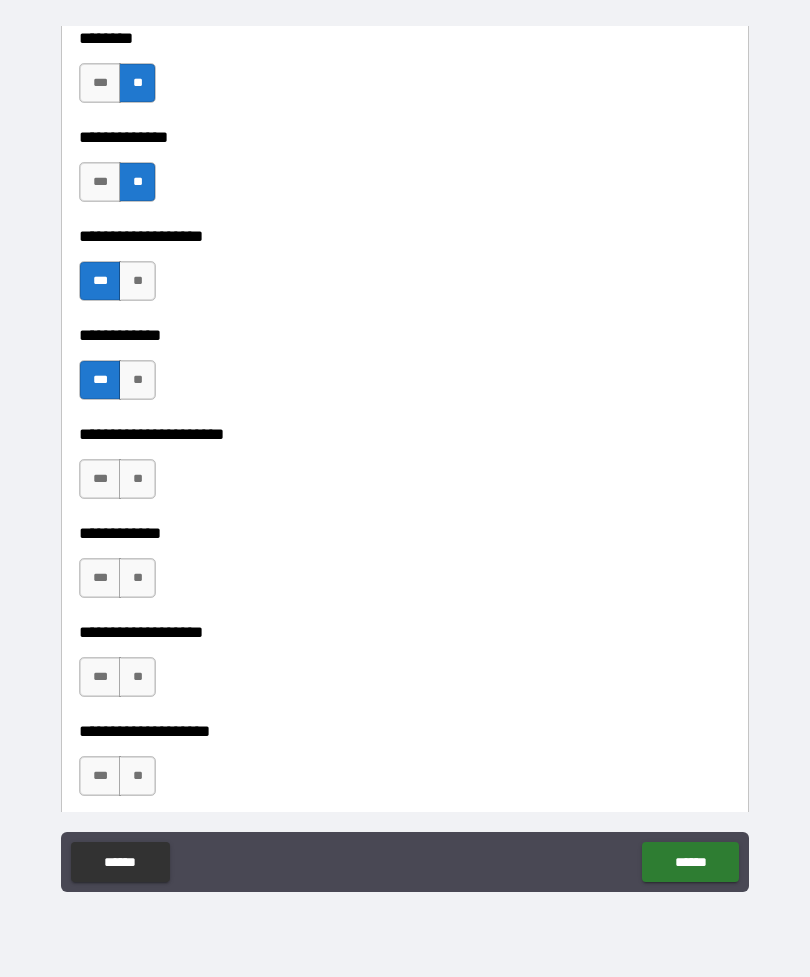 click on "**" at bounding box center (137, 479) 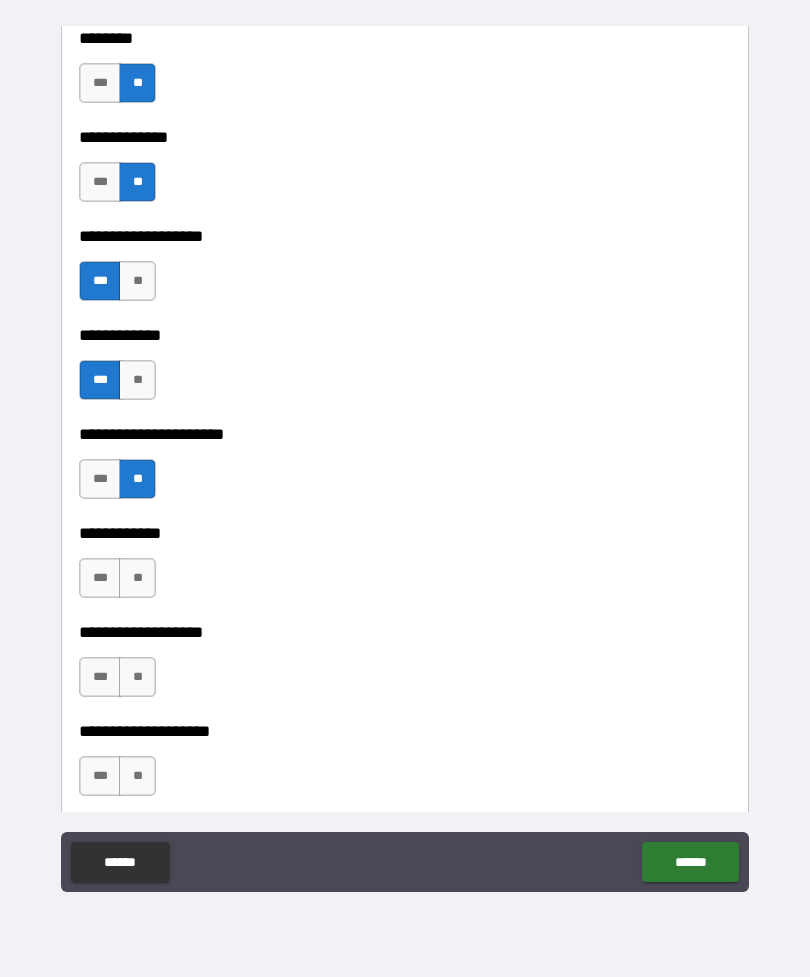 scroll, scrollTop: 7507, scrollLeft: 0, axis: vertical 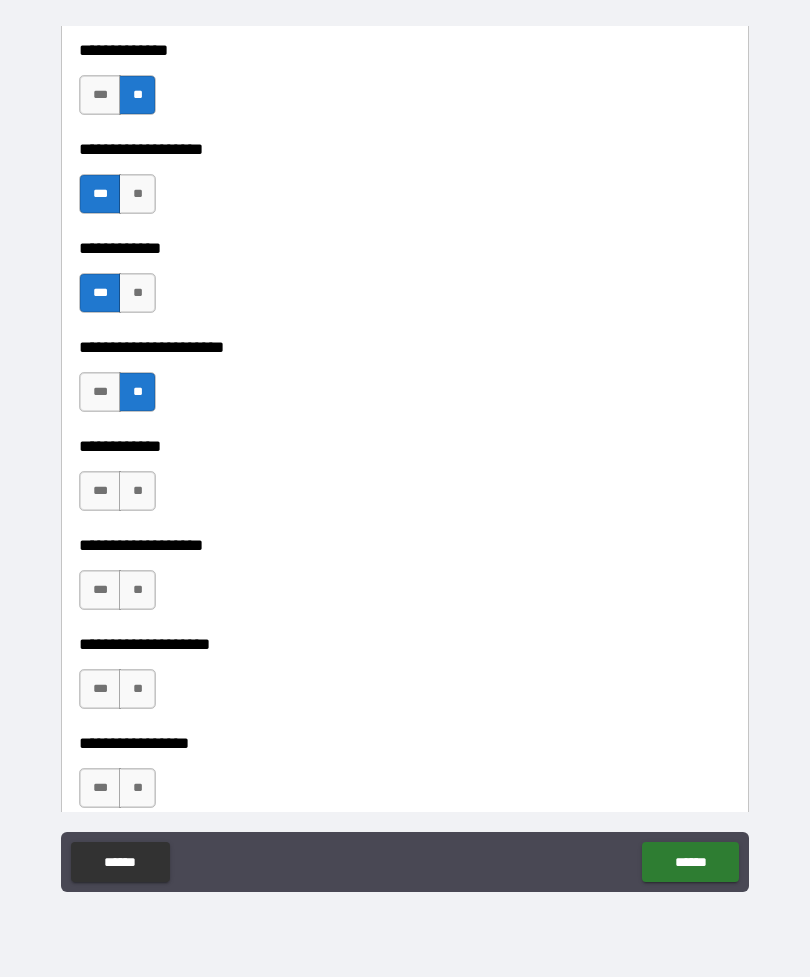 click on "**" at bounding box center (137, 491) 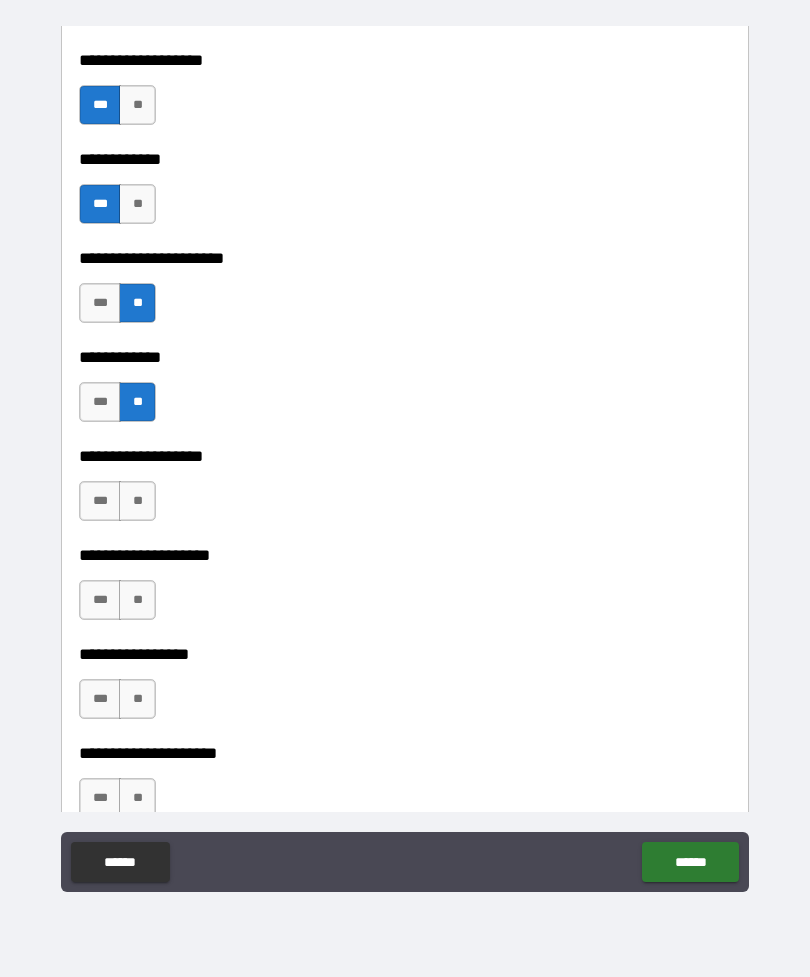 scroll, scrollTop: 7595, scrollLeft: 0, axis: vertical 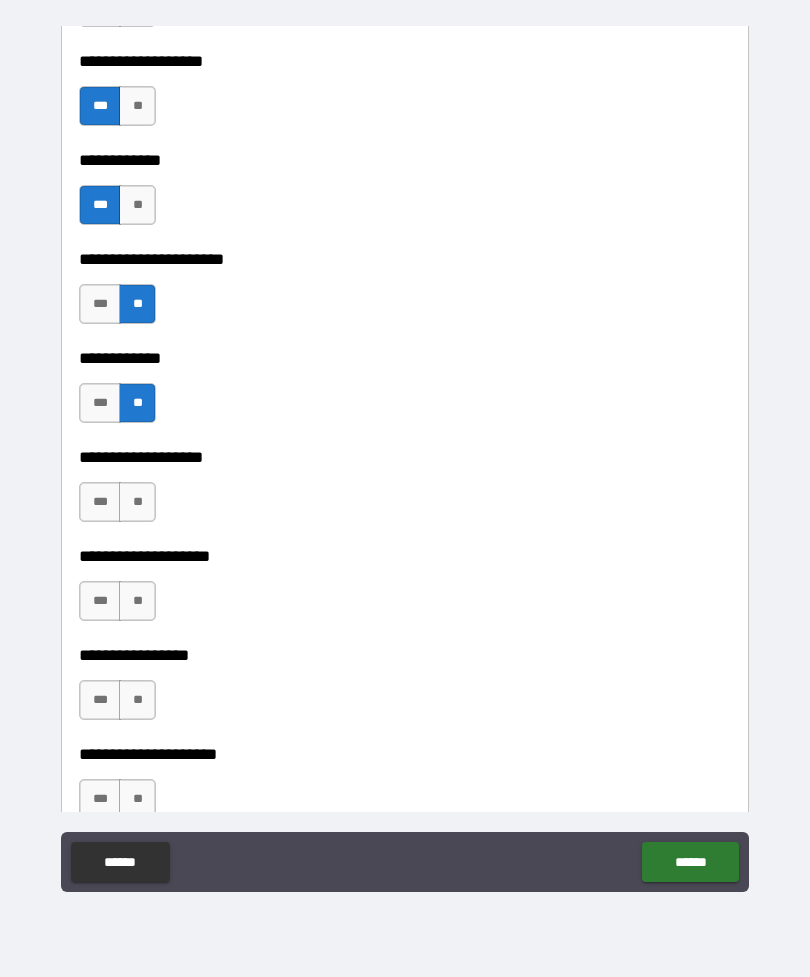 click on "**" at bounding box center [137, 502] 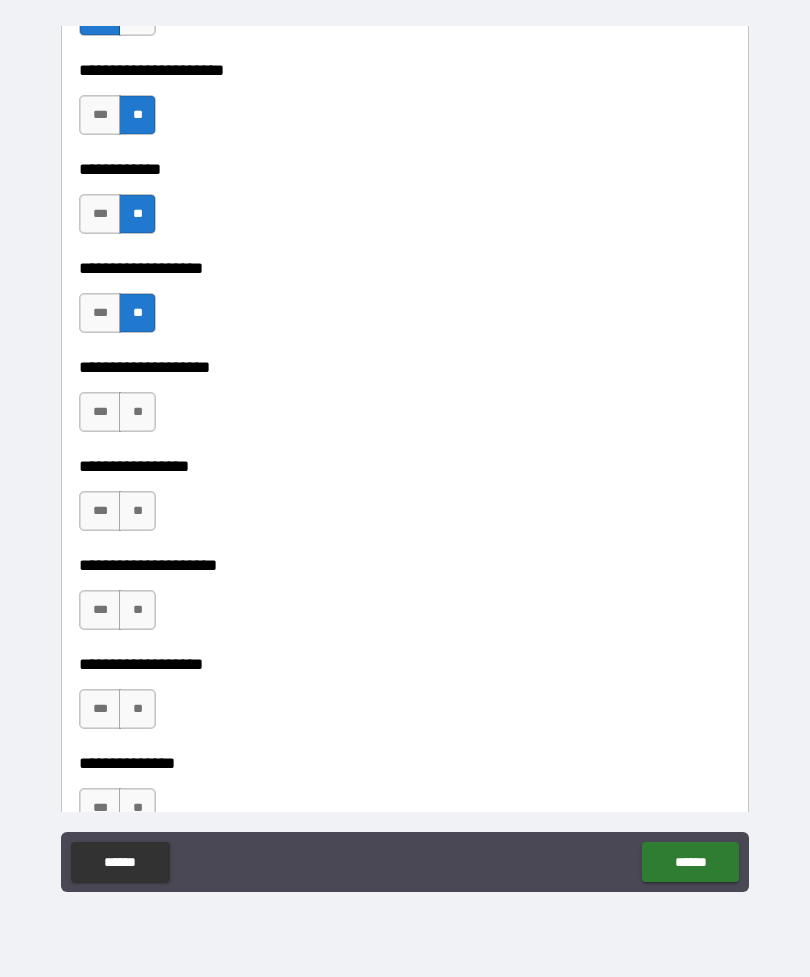 scroll, scrollTop: 7777, scrollLeft: 0, axis: vertical 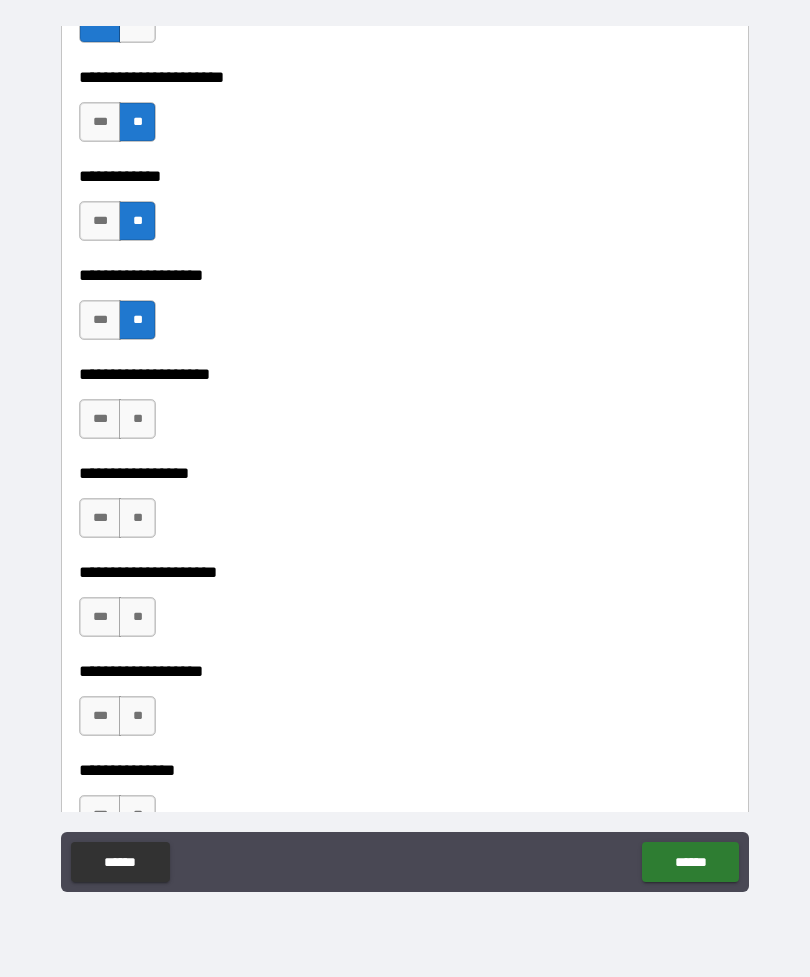 click on "**" at bounding box center (137, 419) 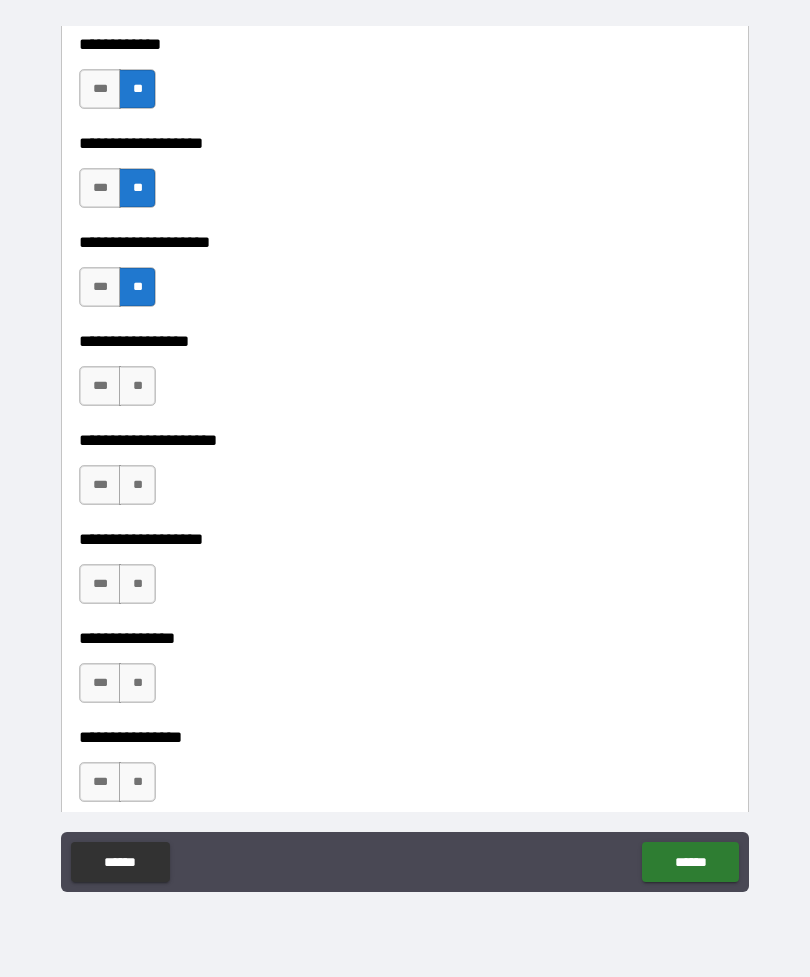 scroll, scrollTop: 7907, scrollLeft: 0, axis: vertical 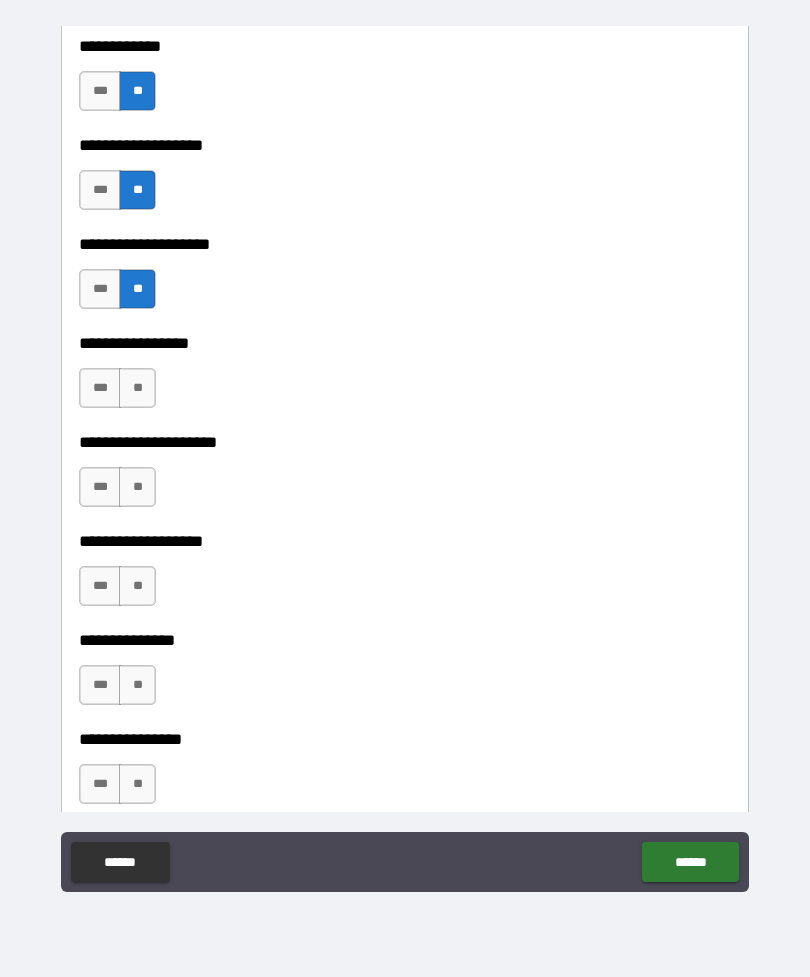 click on "**" at bounding box center (137, 487) 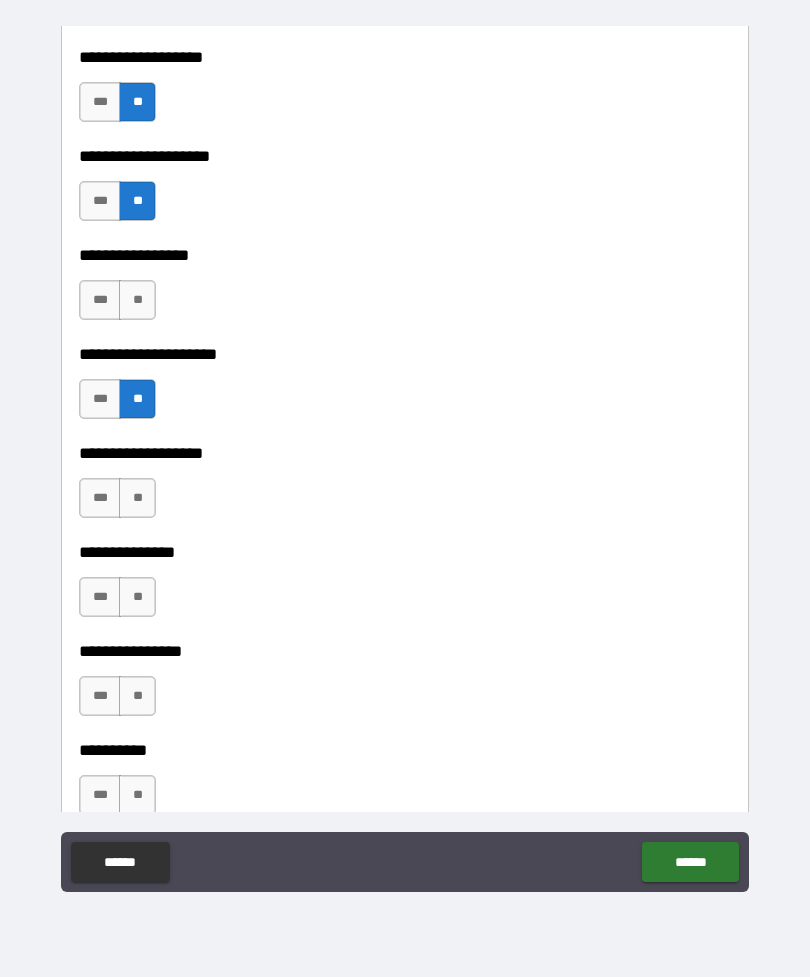 scroll, scrollTop: 7995, scrollLeft: 0, axis: vertical 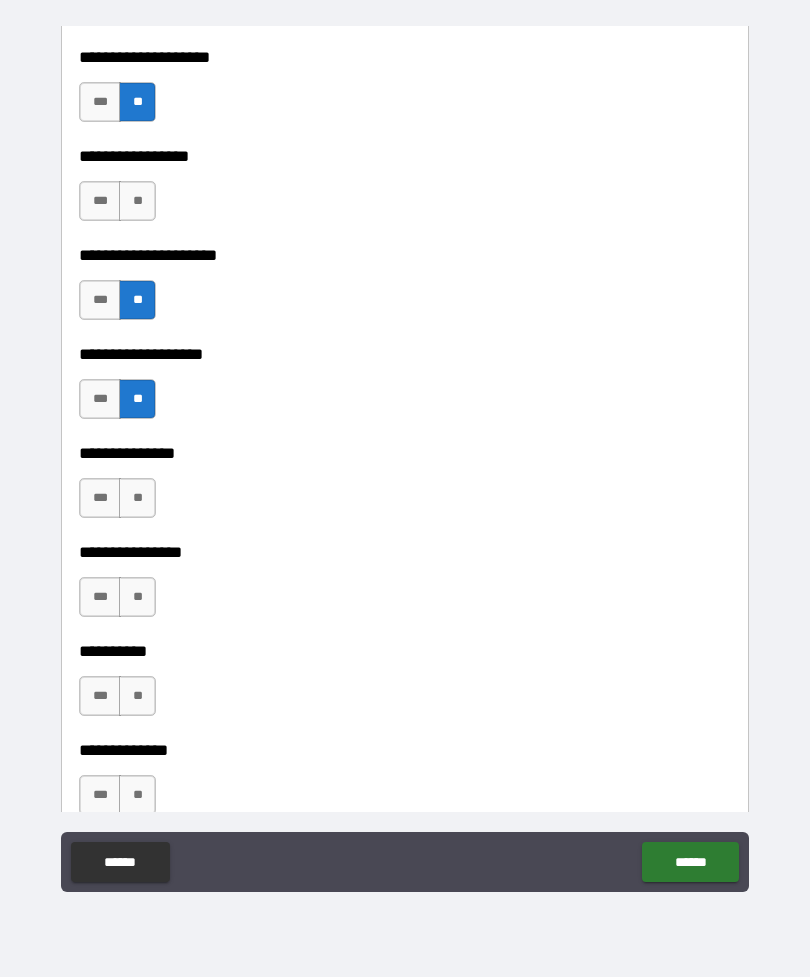 click on "**" at bounding box center (137, 498) 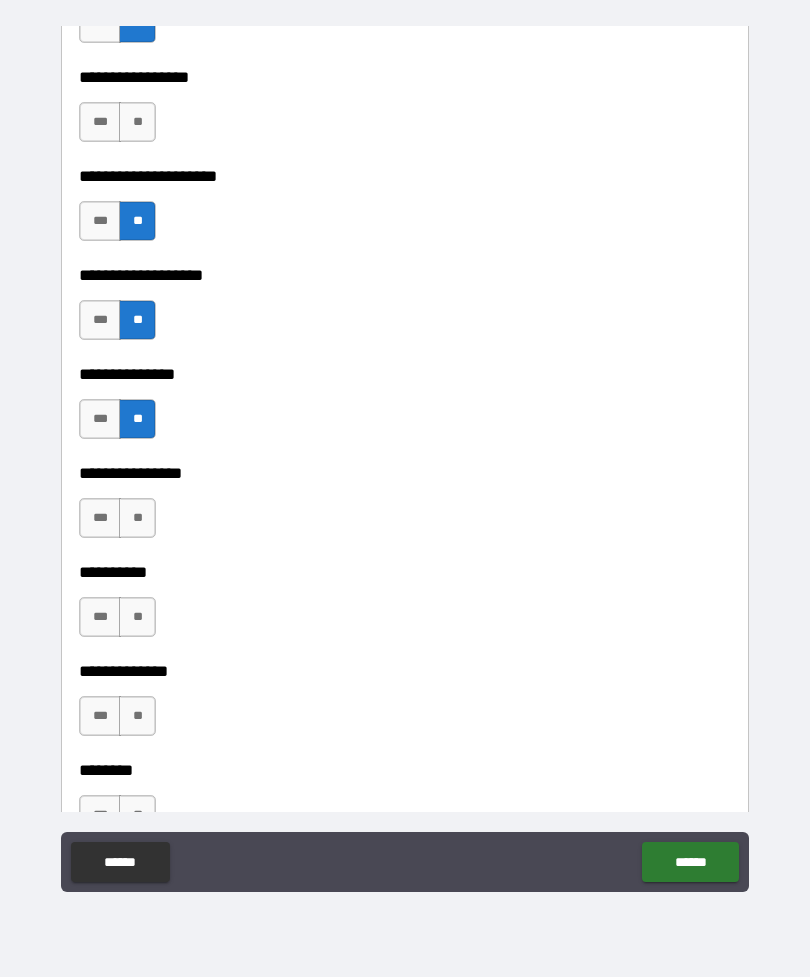 scroll, scrollTop: 8176, scrollLeft: 0, axis: vertical 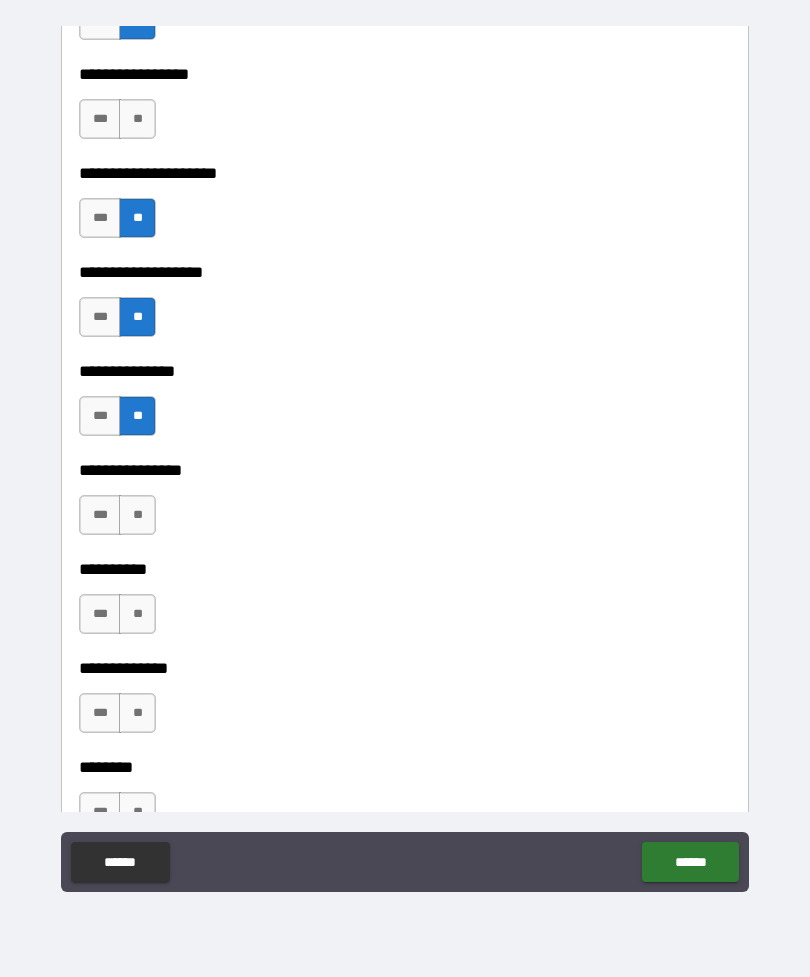 click on "***" at bounding box center [100, 317] 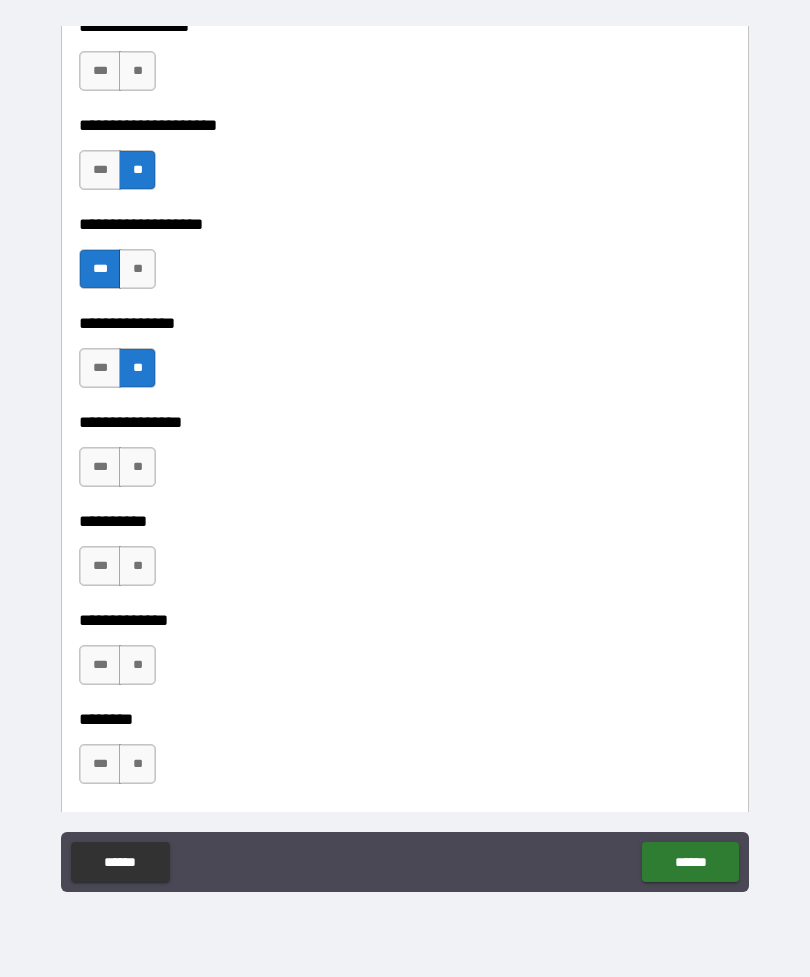 scroll, scrollTop: 8226, scrollLeft: 0, axis: vertical 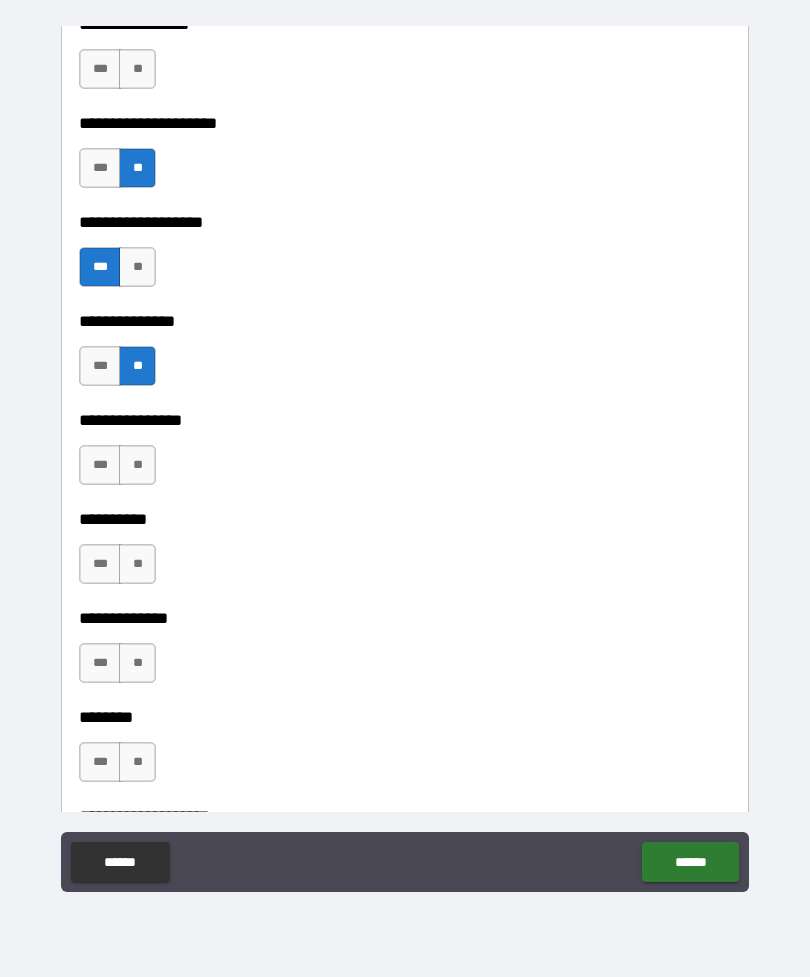 click on "**" at bounding box center [137, 465] 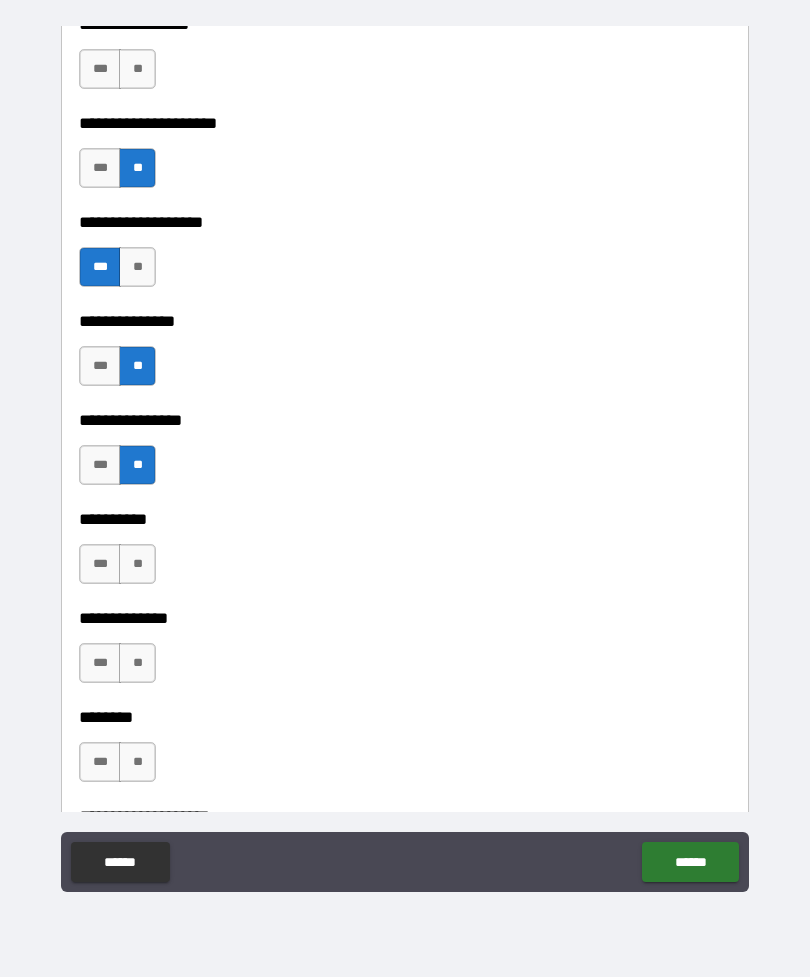 click on "**" at bounding box center (137, 564) 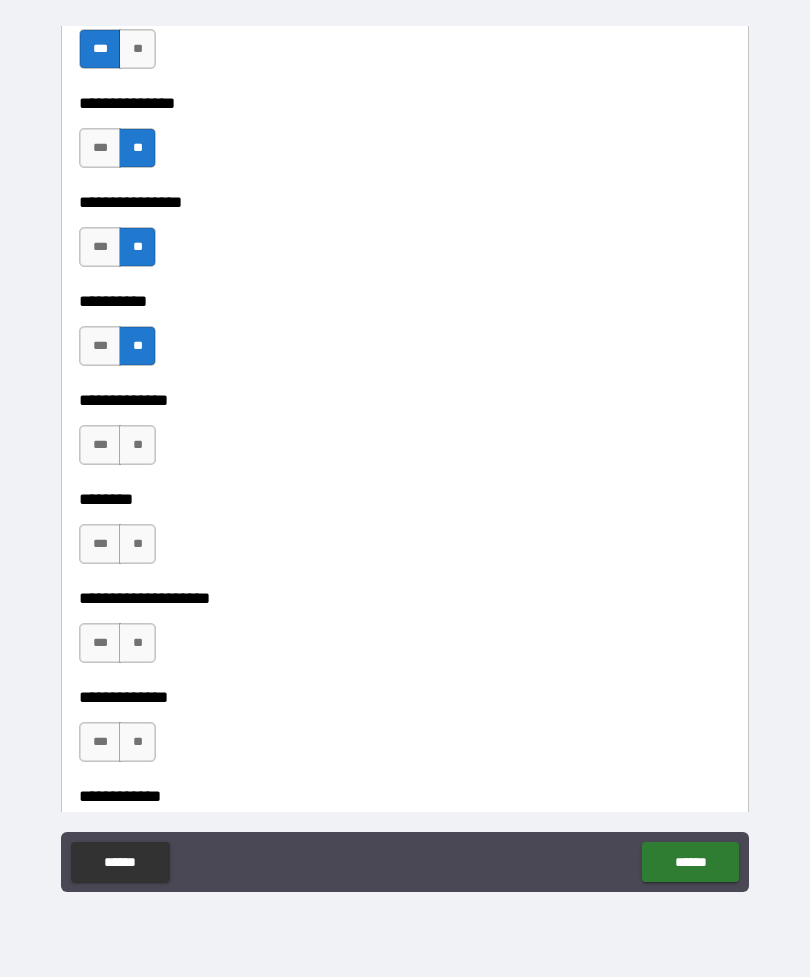 scroll, scrollTop: 8467, scrollLeft: 0, axis: vertical 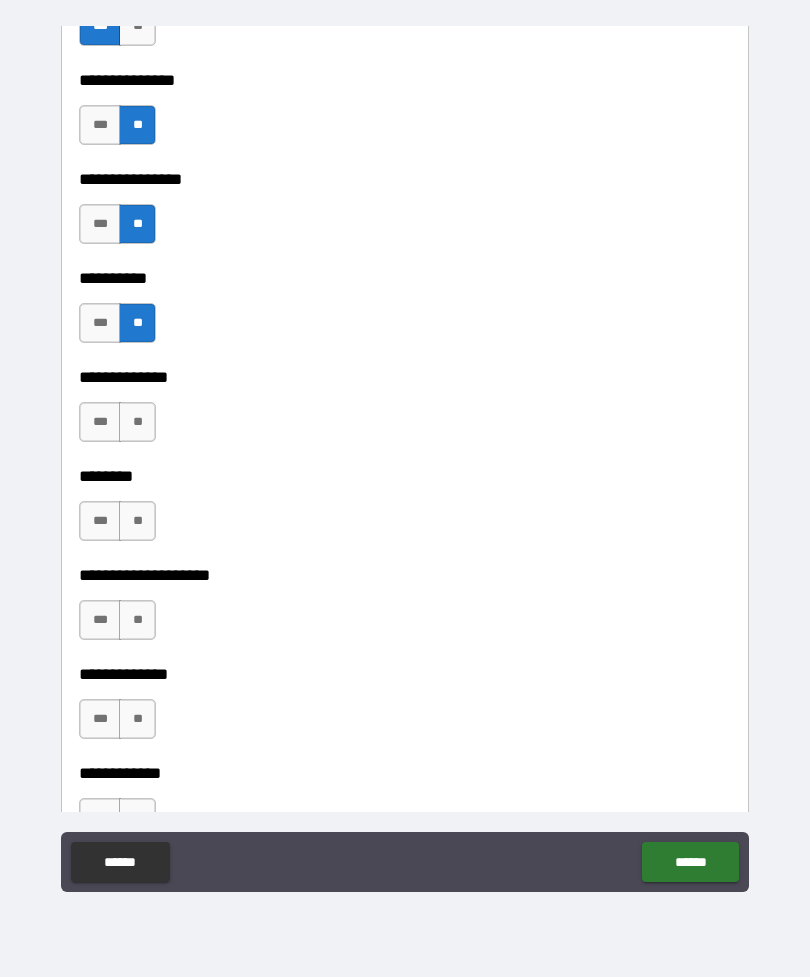 click on "**" at bounding box center (137, 422) 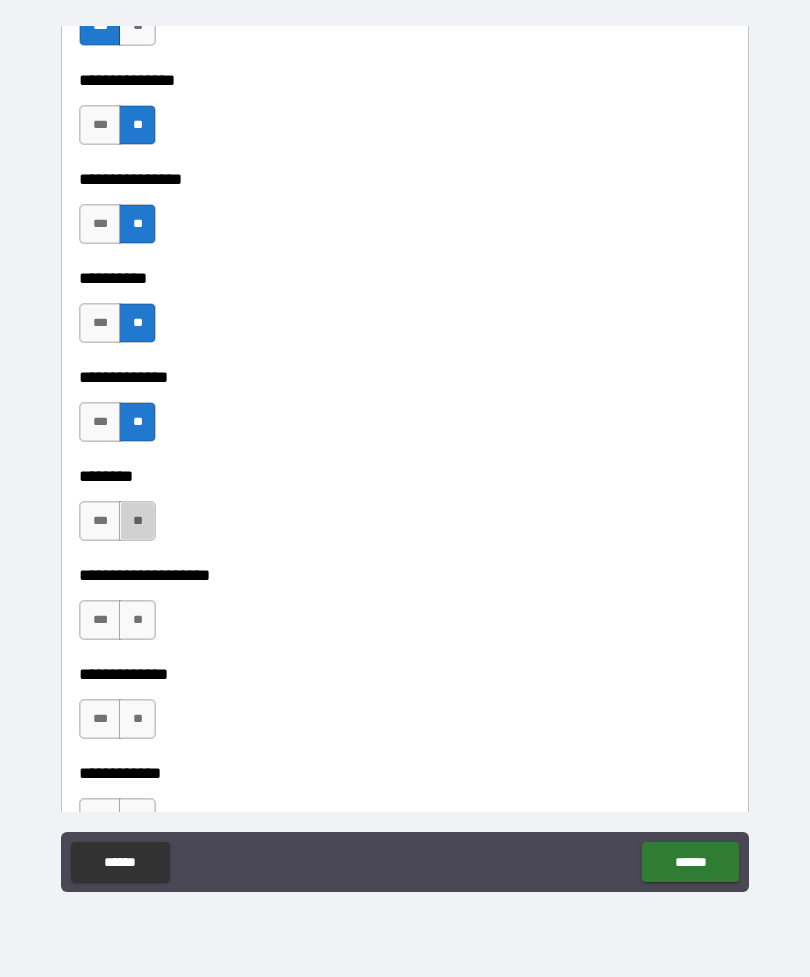 click on "**" at bounding box center (137, 521) 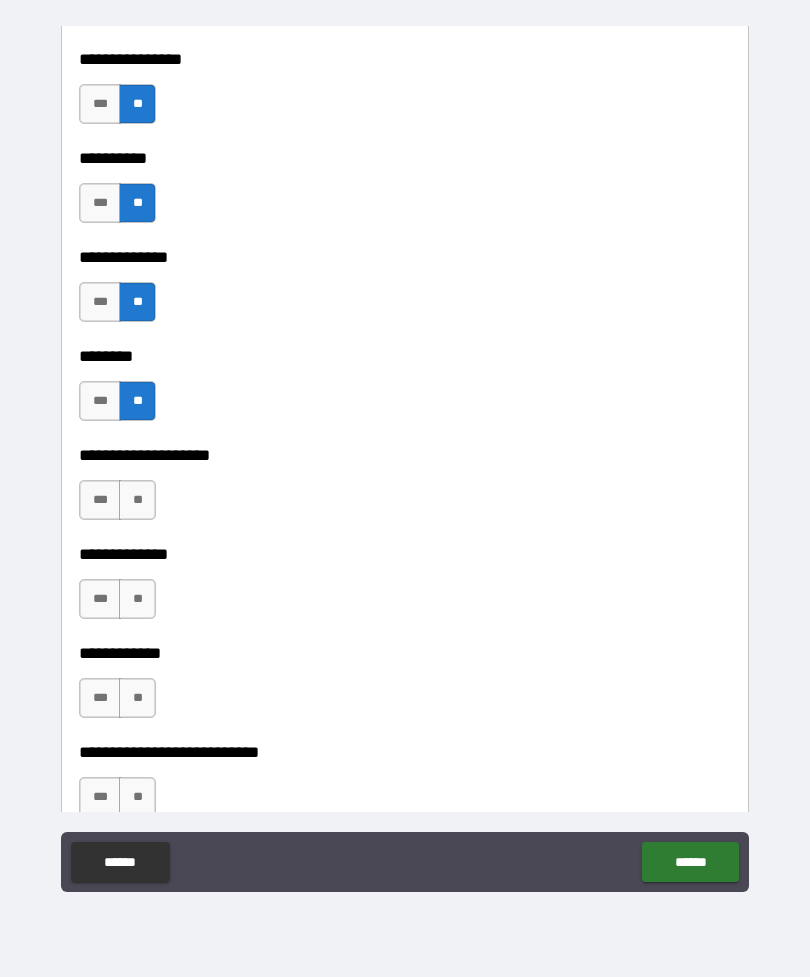 click on "**" at bounding box center (137, 500) 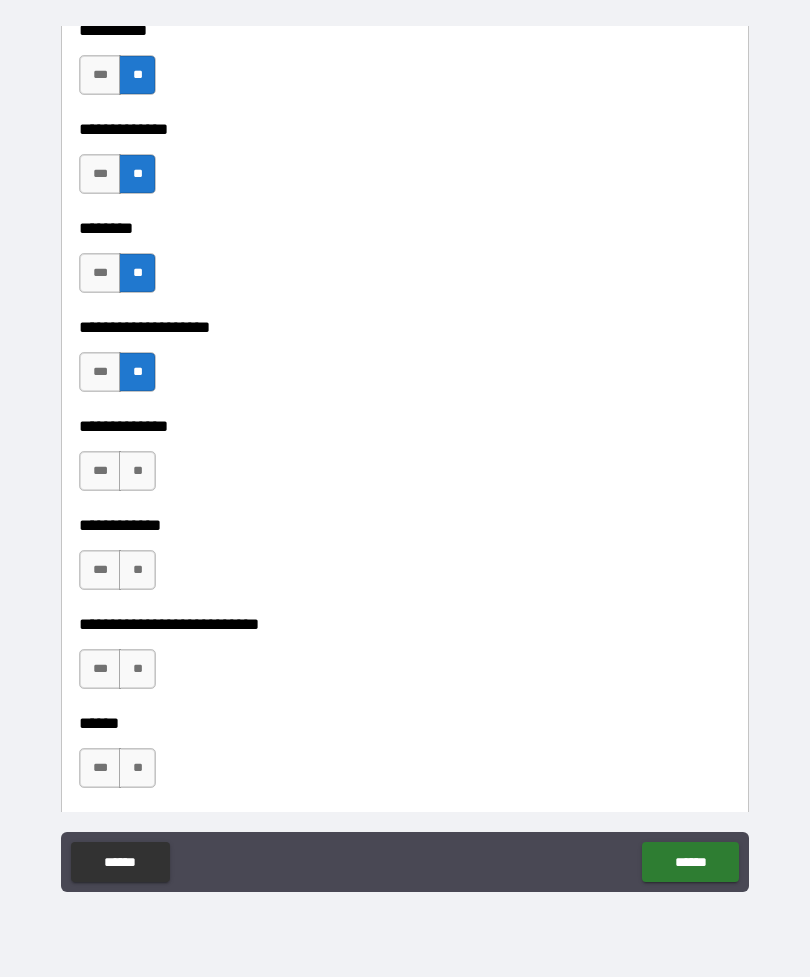 scroll, scrollTop: 8713, scrollLeft: 0, axis: vertical 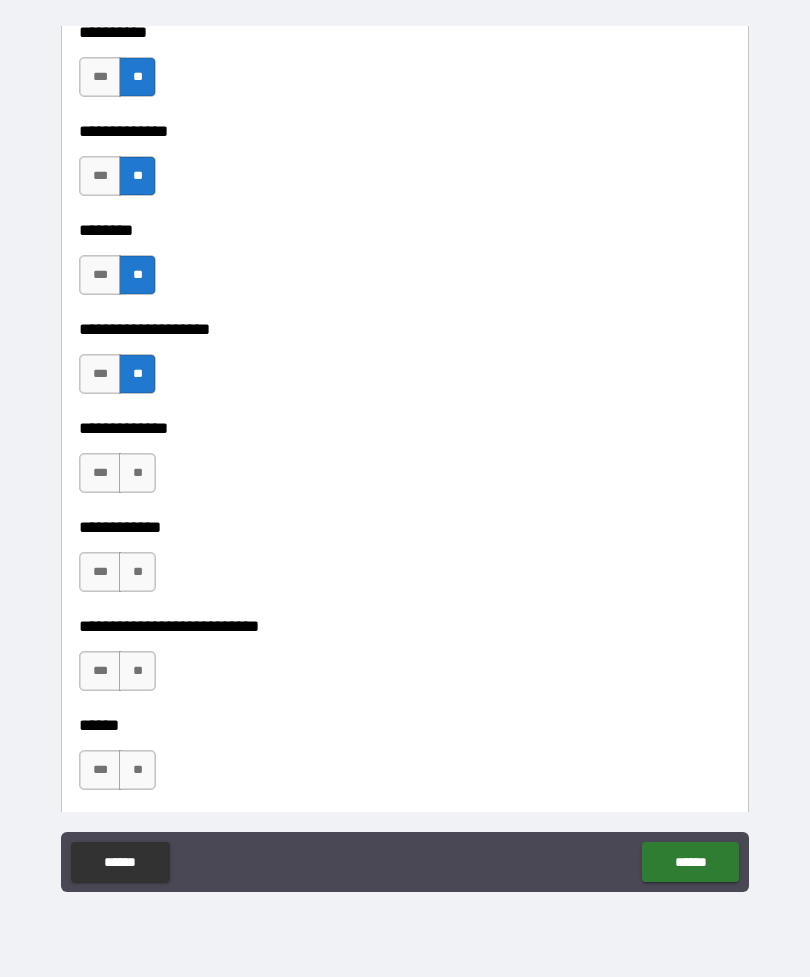 click on "**" at bounding box center [137, 473] 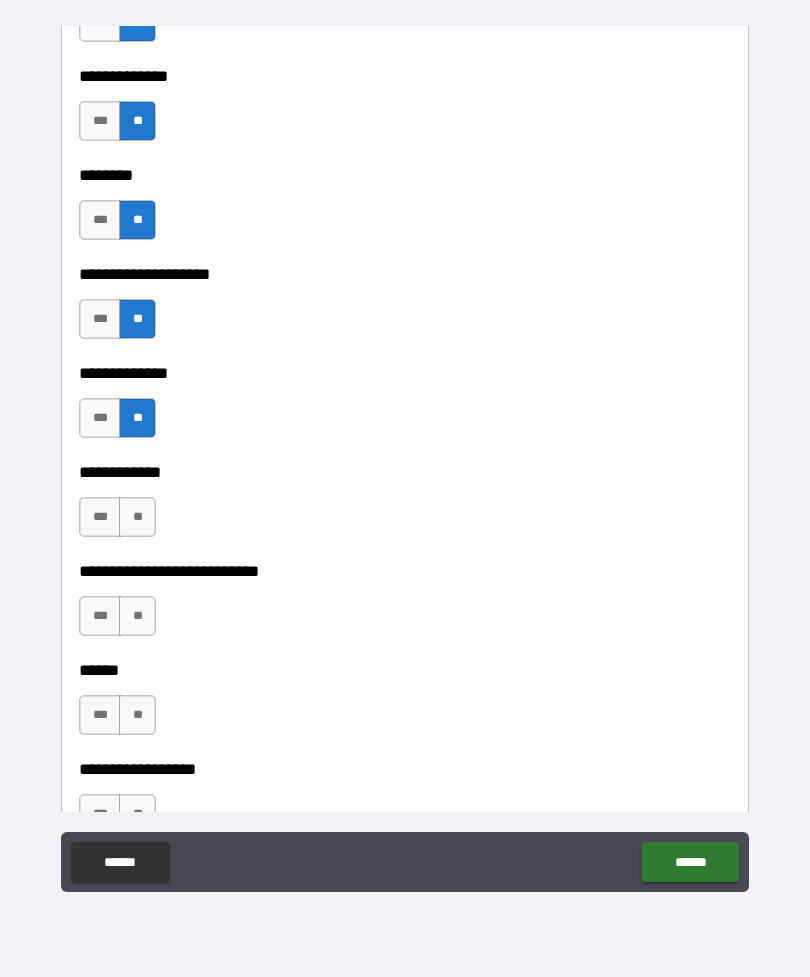 scroll, scrollTop: 8796, scrollLeft: 0, axis: vertical 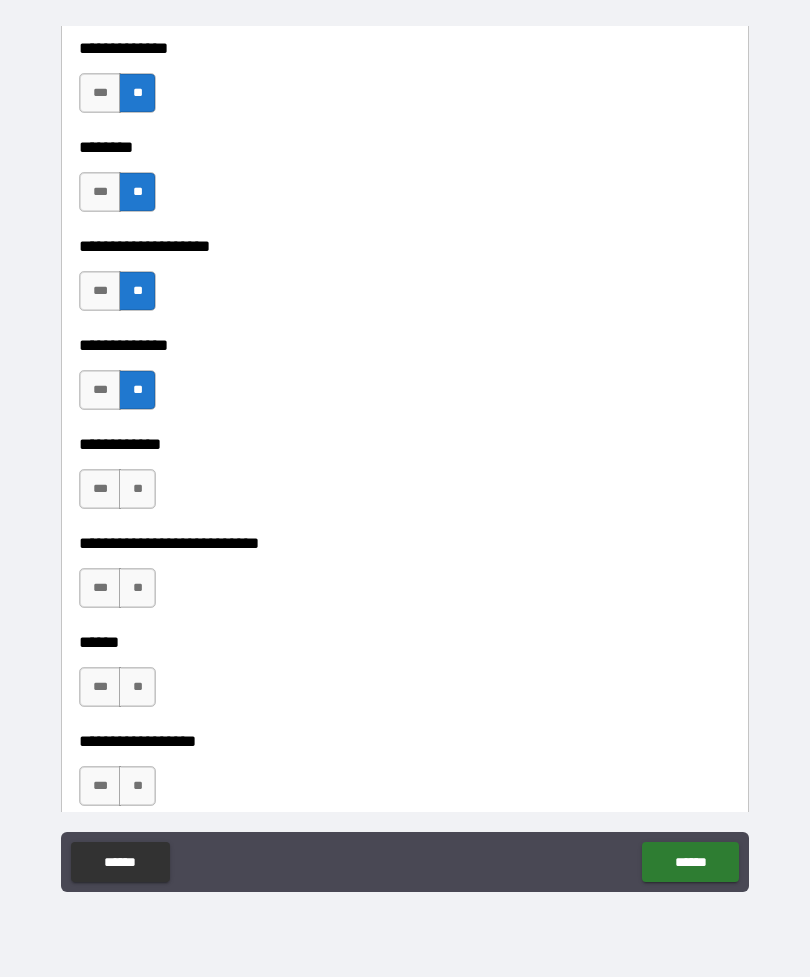 click on "**" at bounding box center [137, 489] 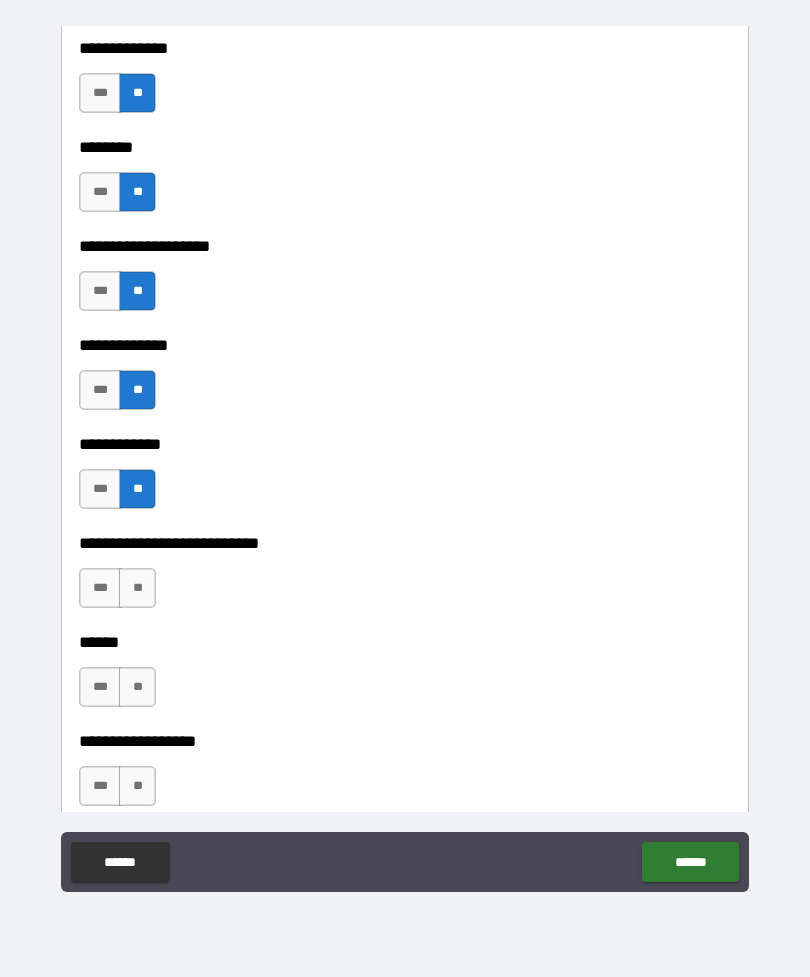click on "**" at bounding box center [137, 588] 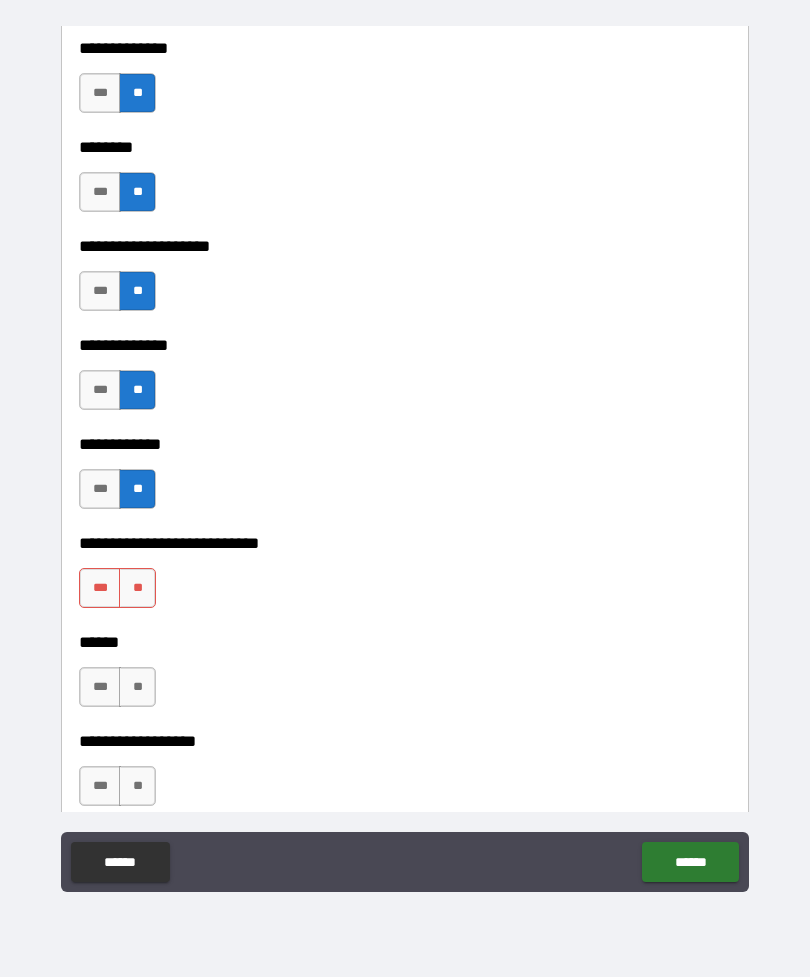 click on "**" at bounding box center (137, 588) 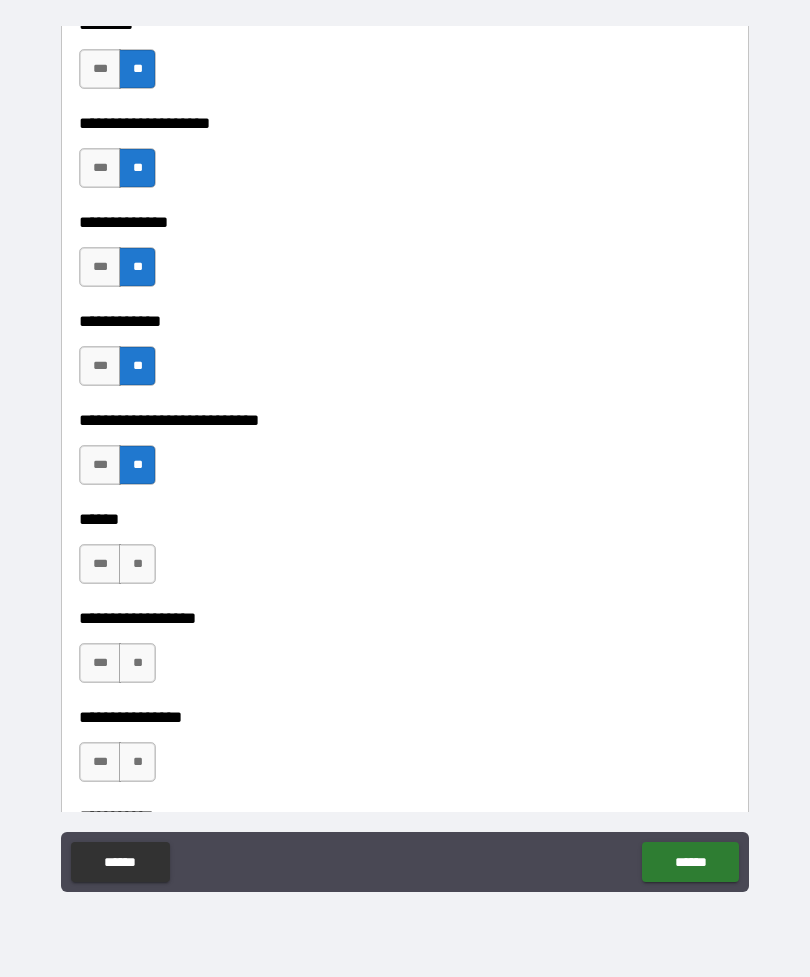 scroll, scrollTop: 8928, scrollLeft: 0, axis: vertical 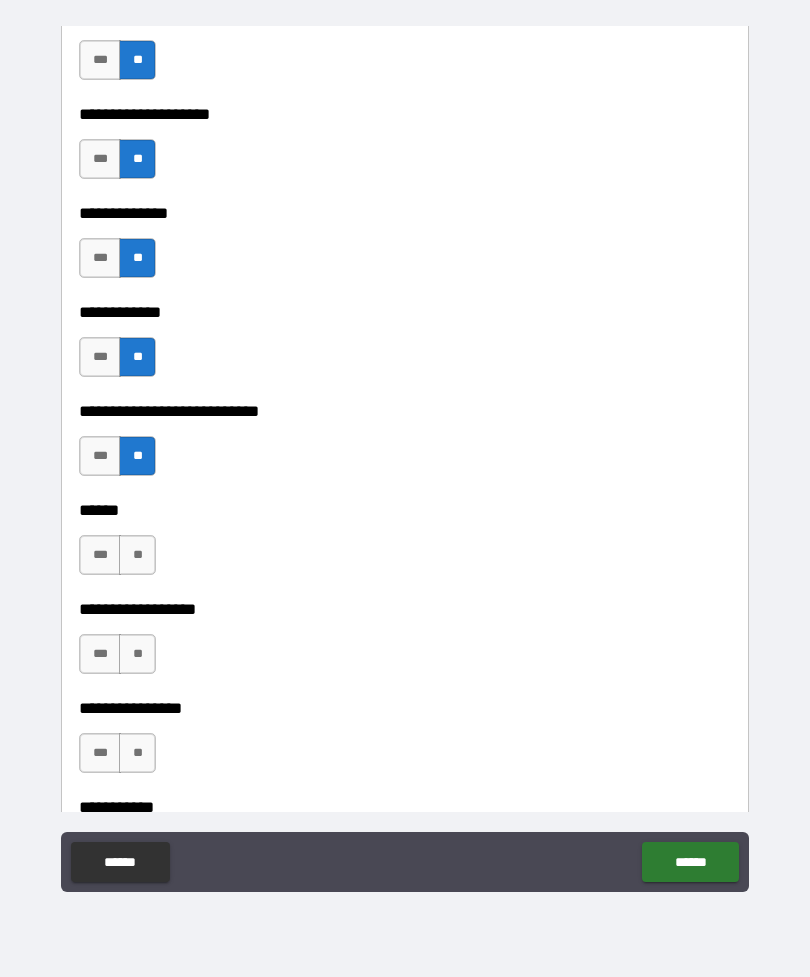 click on "**" at bounding box center (137, 555) 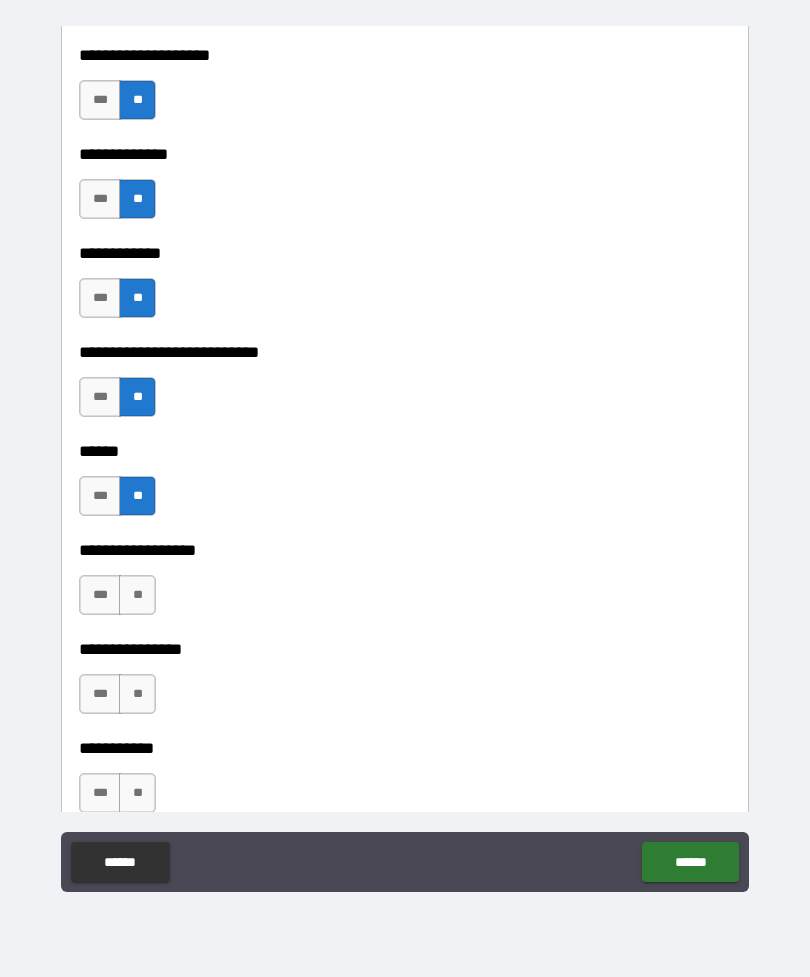scroll, scrollTop: 8991, scrollLeft: 0, axis: vertical 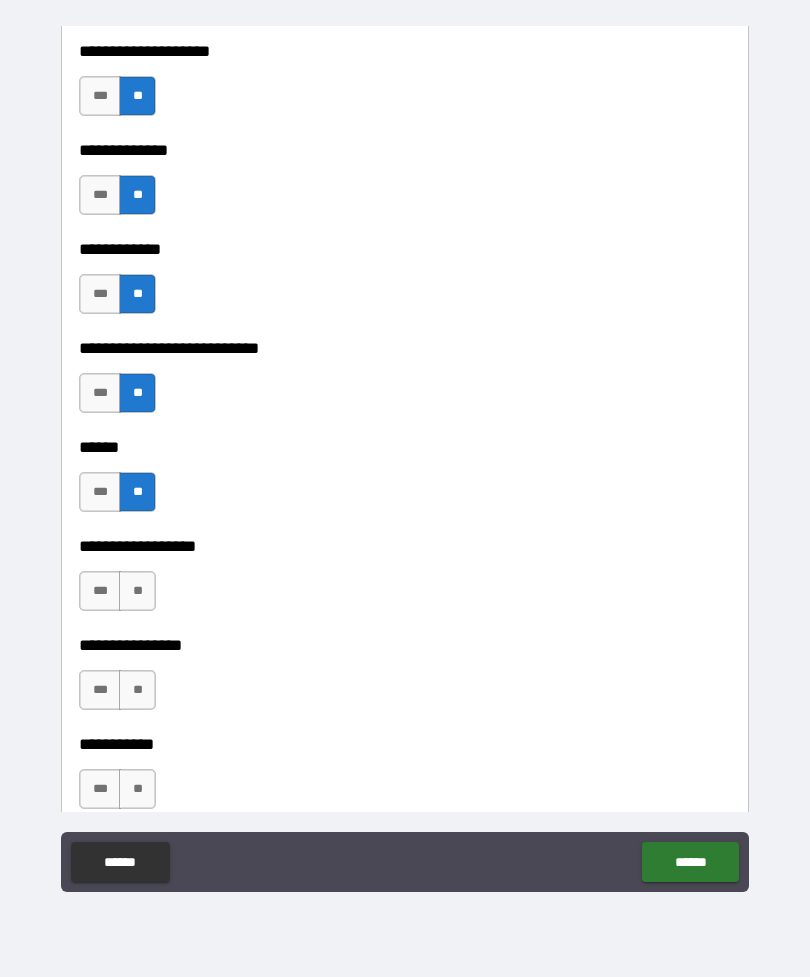 click on "**" at bounding box center [137, 591] 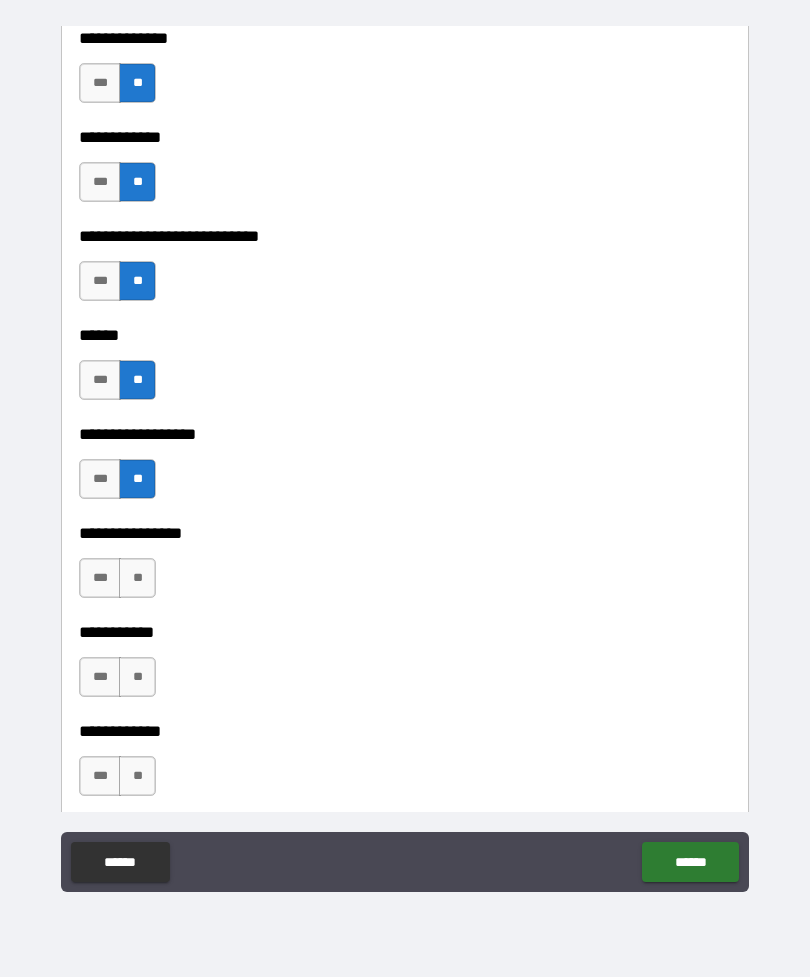 click on "**" at bounding box center [137, 578] 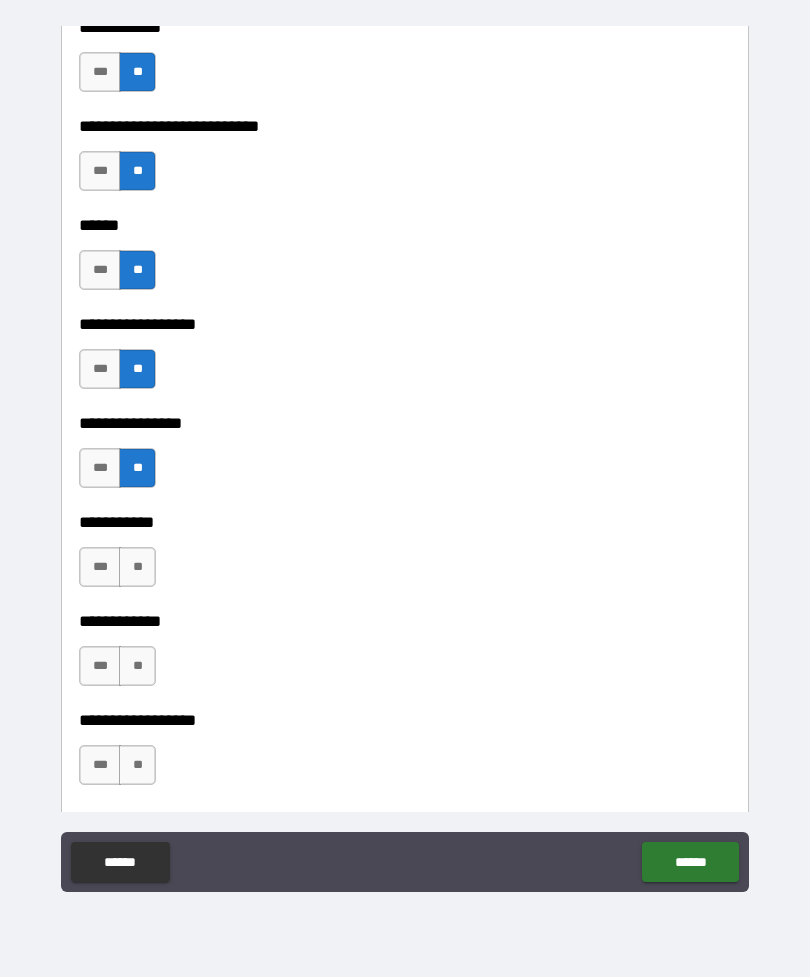 scroll, scrollTop: 9212, scrollLeft: 0, axis: vertical 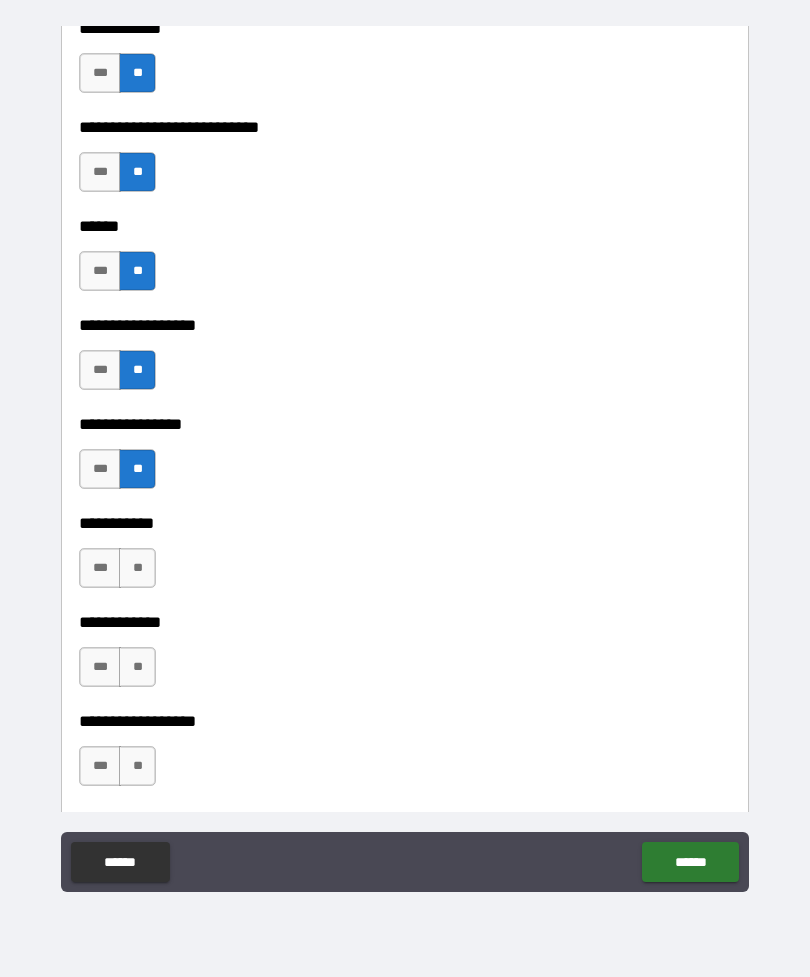 click on "**" at bounding box center [137, 568] 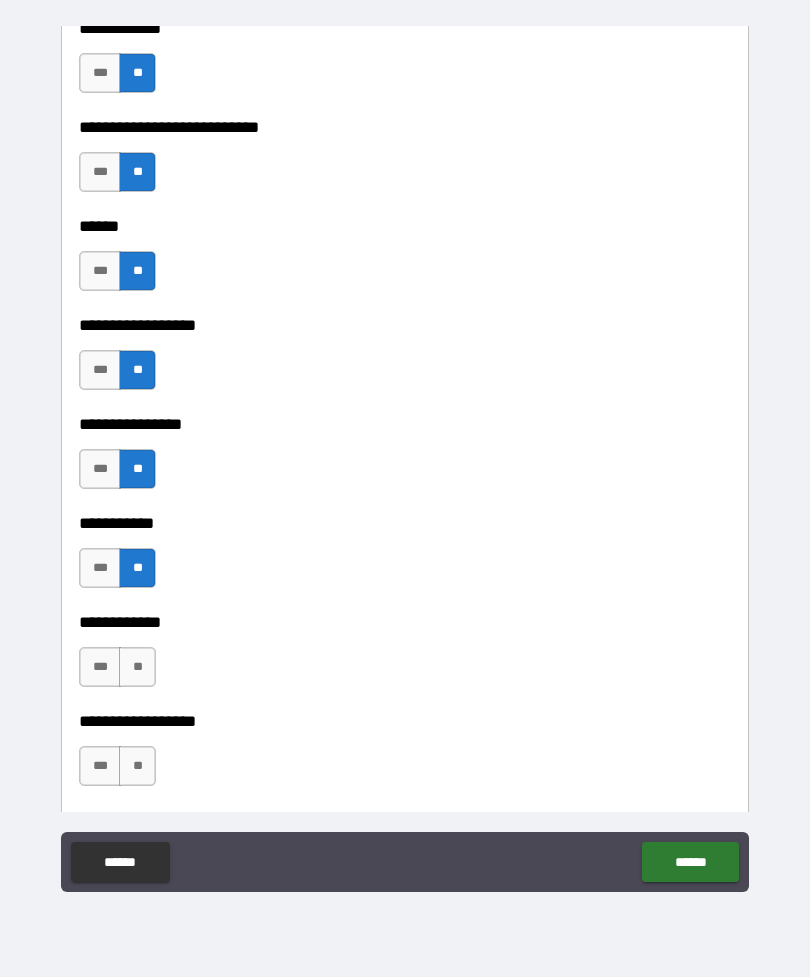 click on "**" at bounding box center (137, 667) 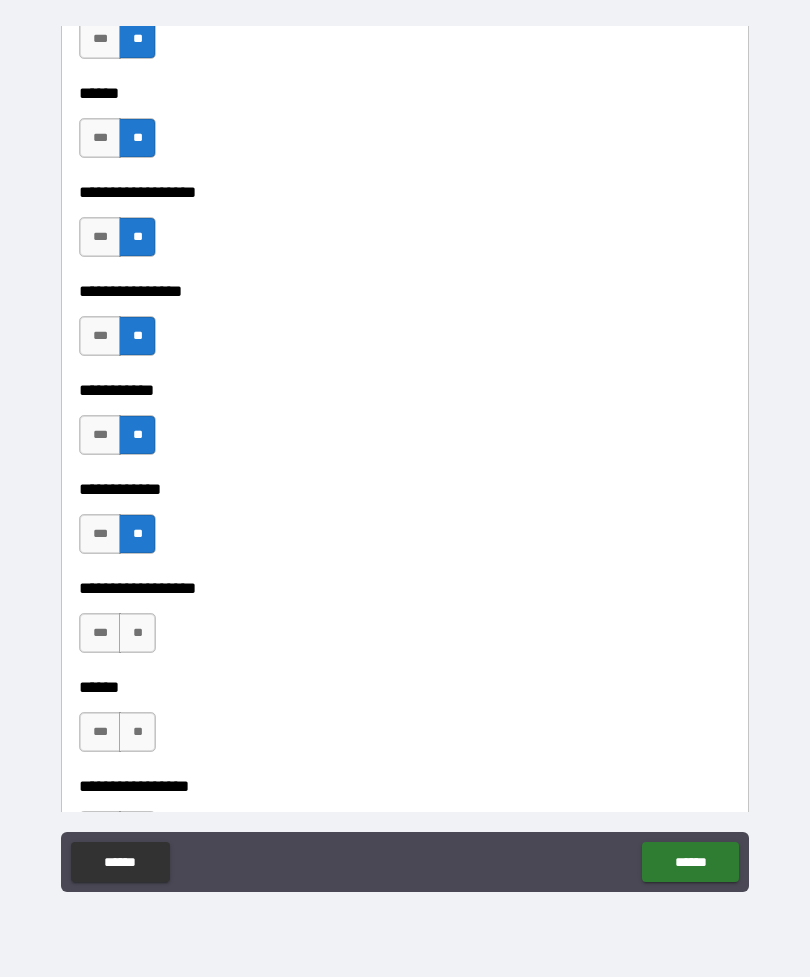 scroll, scrollTop: 9351, scrollLeft: 0, axis: vertical 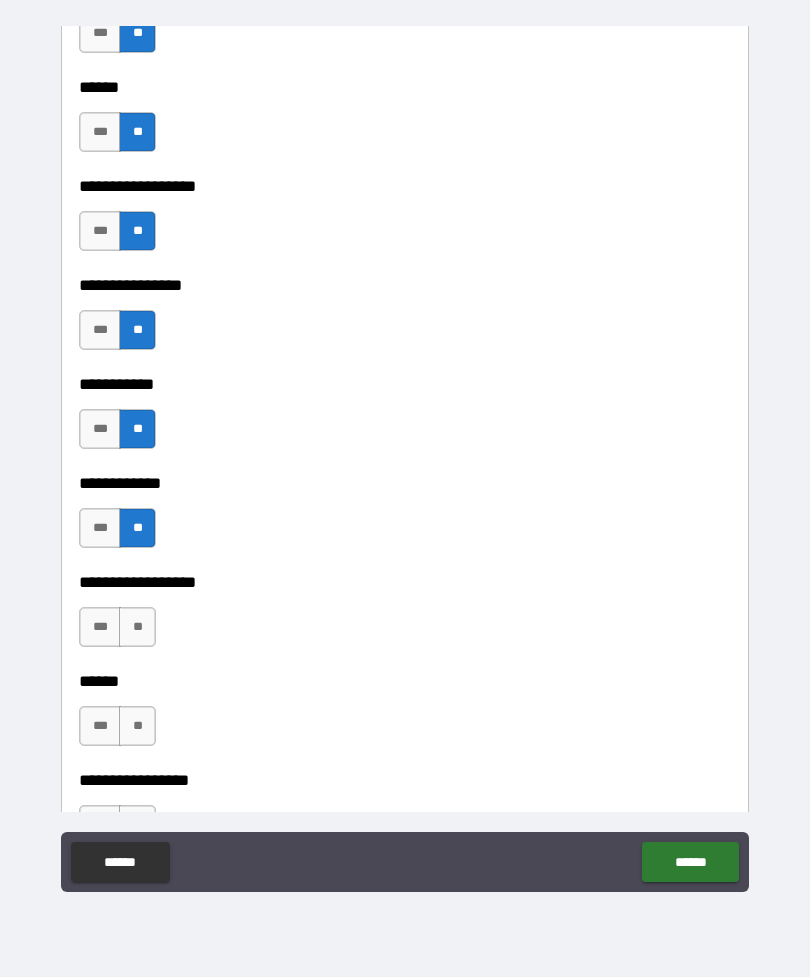 click on "**" at bounding box center (137, 627) 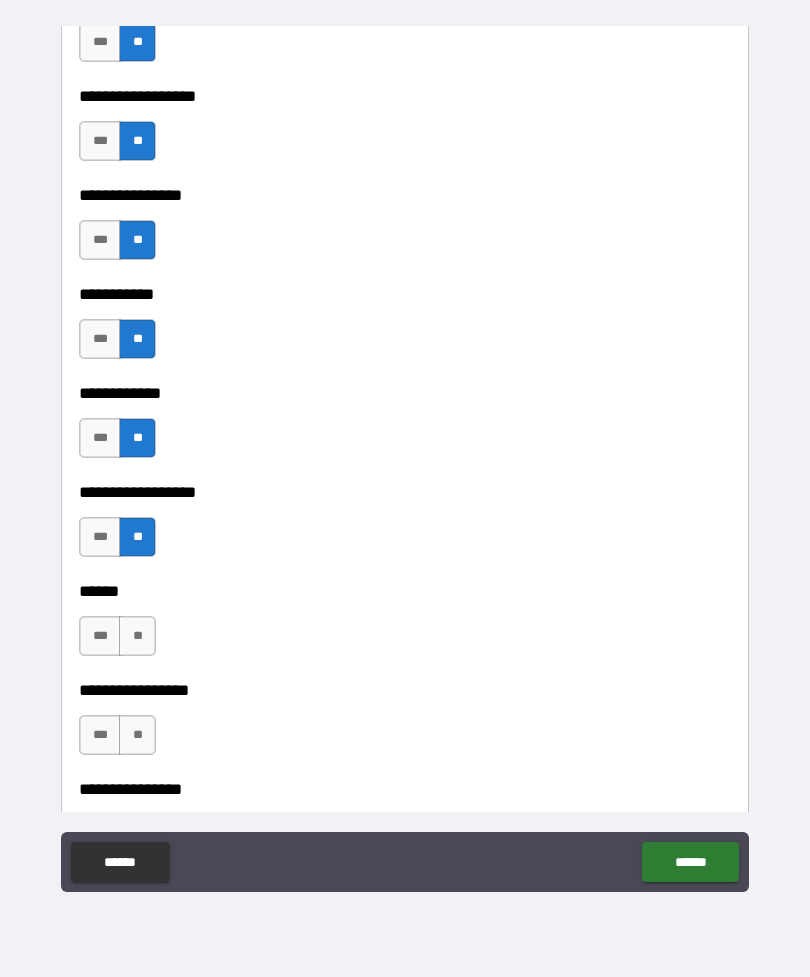 scroll, scrollTop: 9449, scrollLeft: 0, axis: vertical 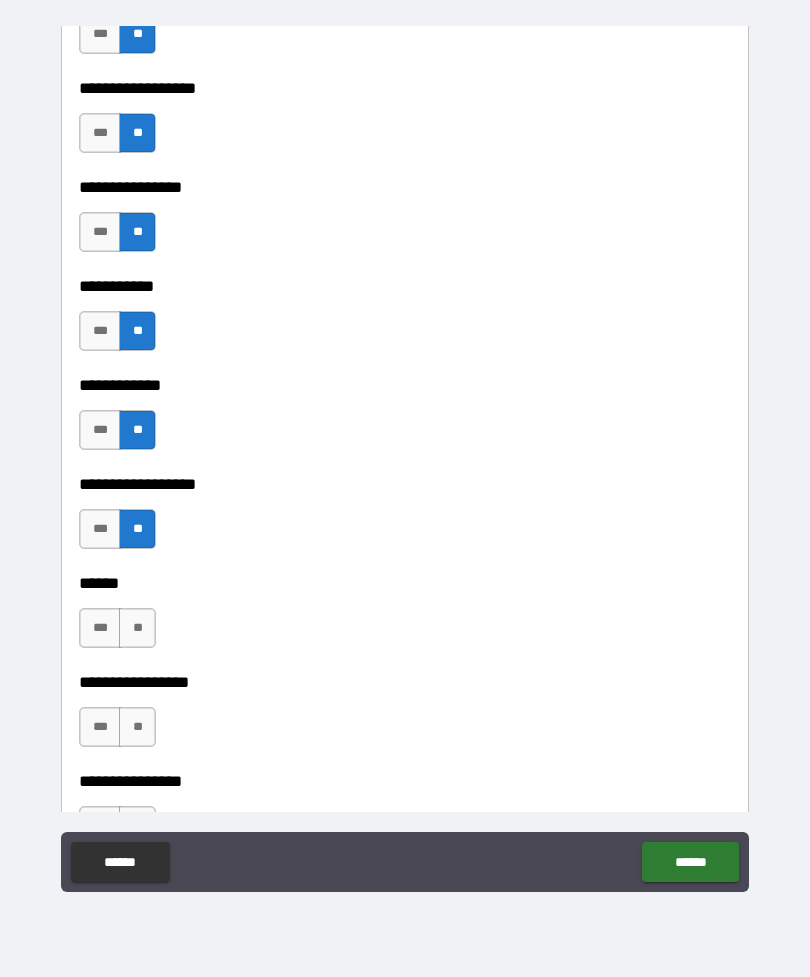 click on "**" at bounding box center [137, 628] 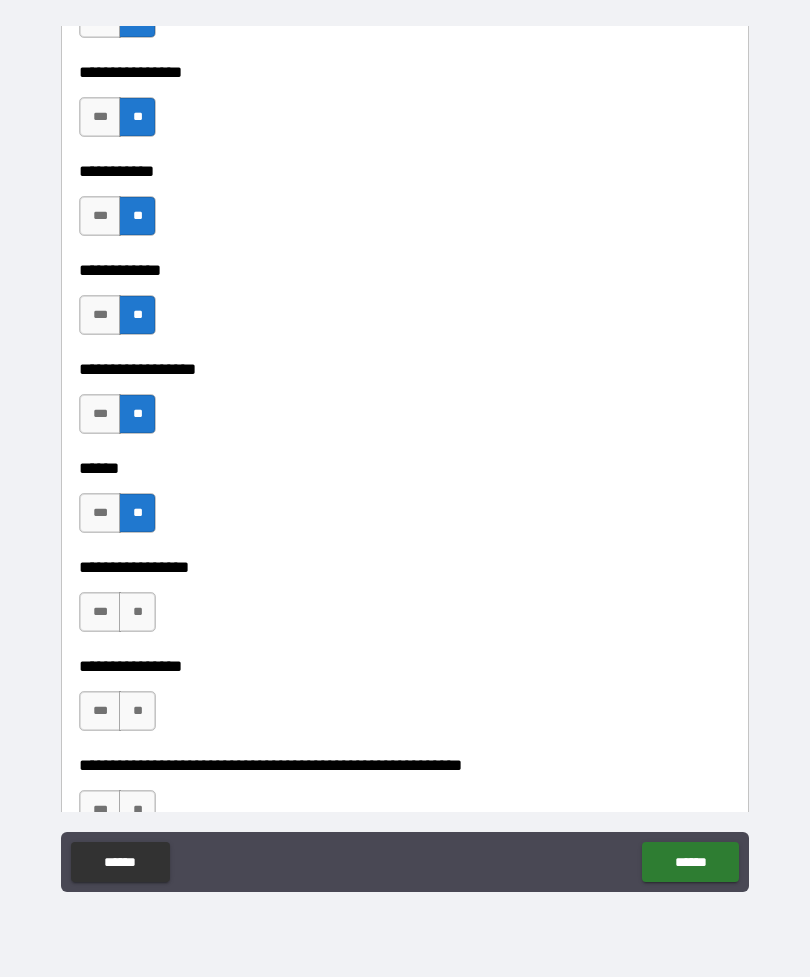 scroll, scrollTop: 9559, scrollLeft: 0, axis: vertical 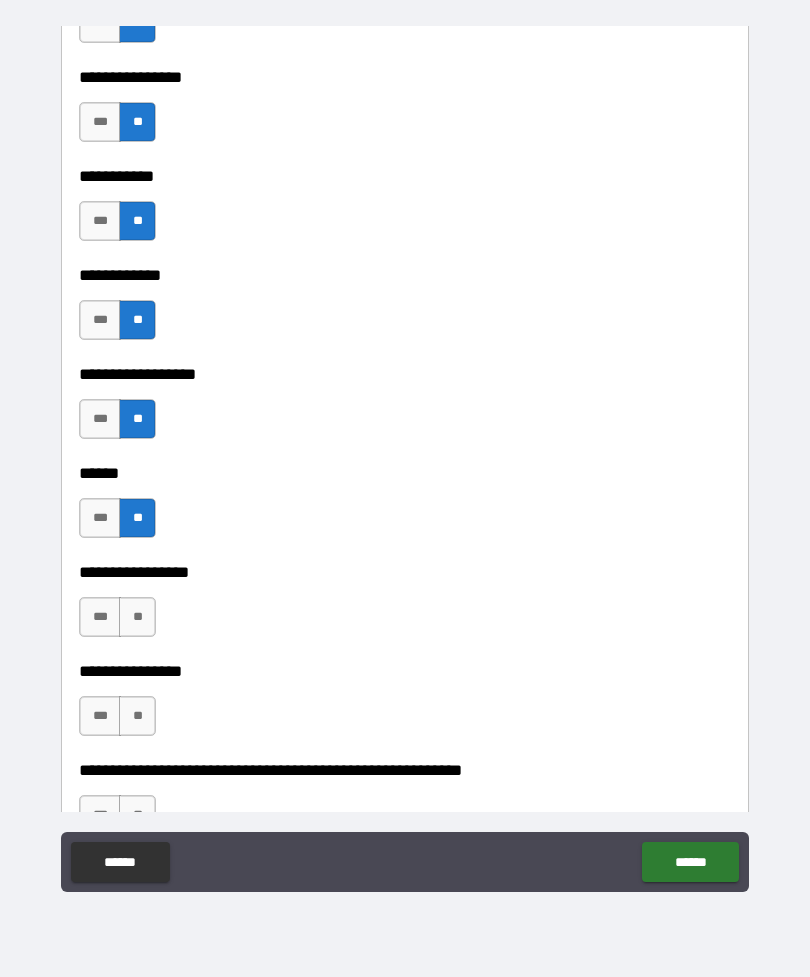 click on "**" at bounding box center [137, 617] 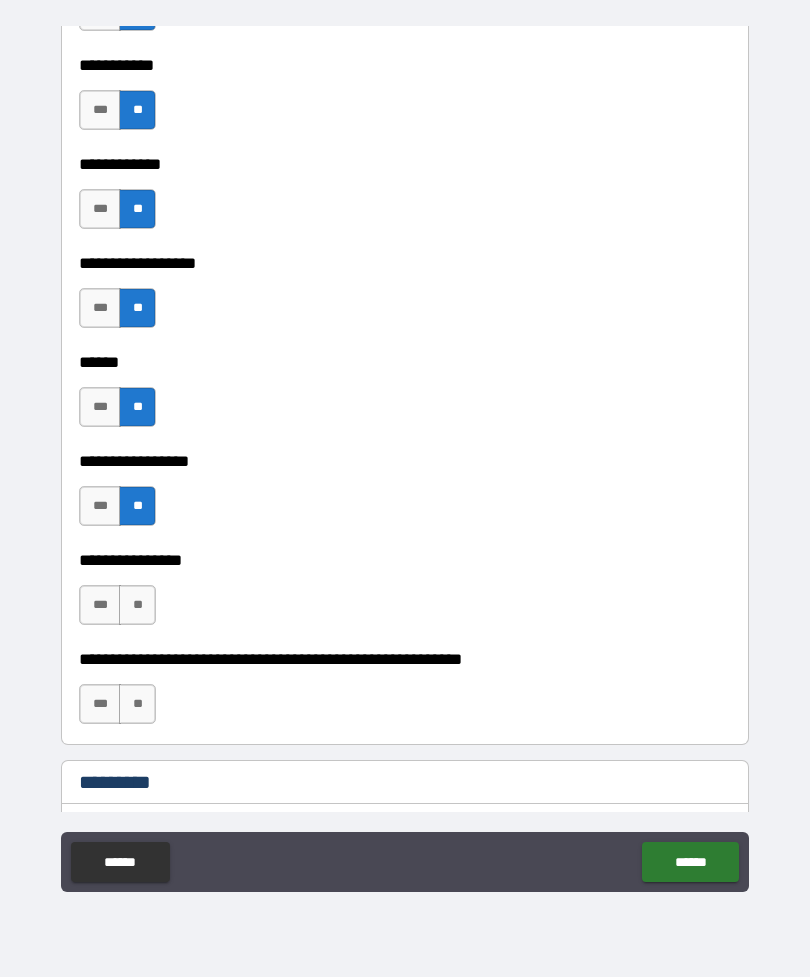 scroll, scrollTop: 9671, scrollLeft: 0, axis: vertical 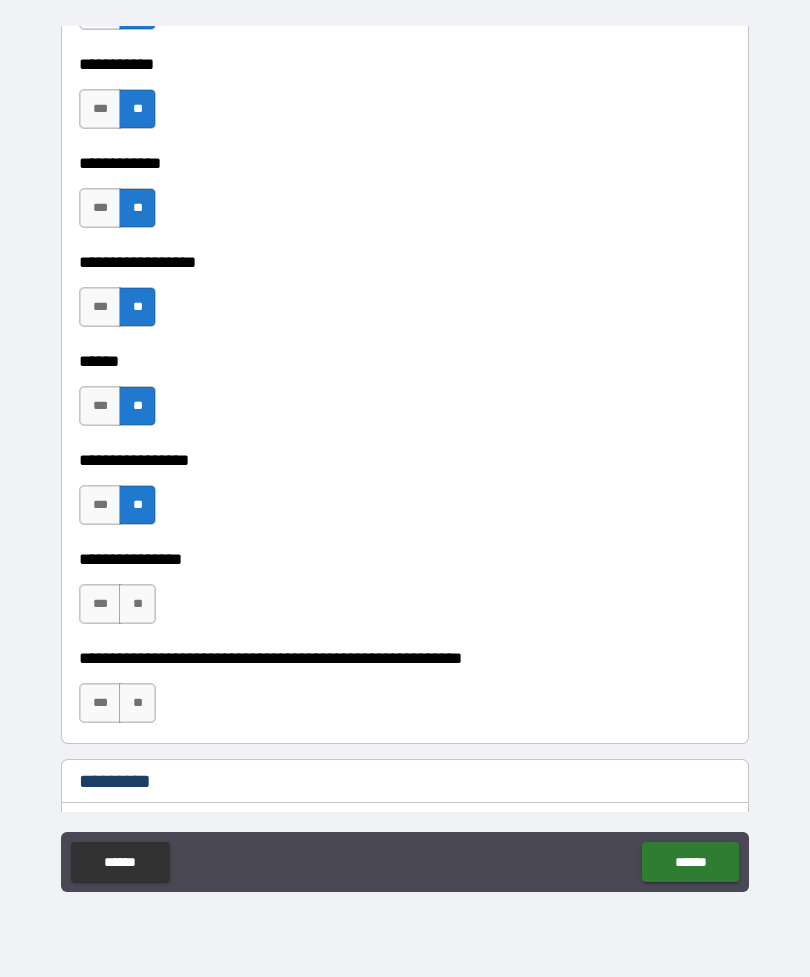 click on "**" at bounding box center [137, 604] 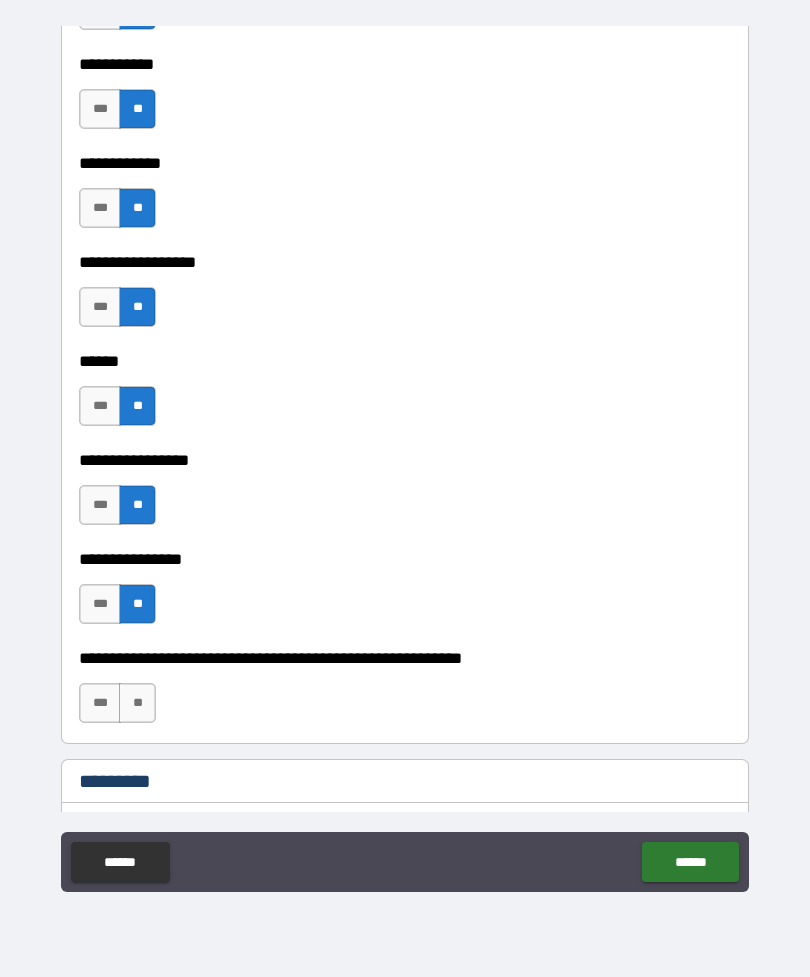 click on "**" at bounding box center [137, 703] 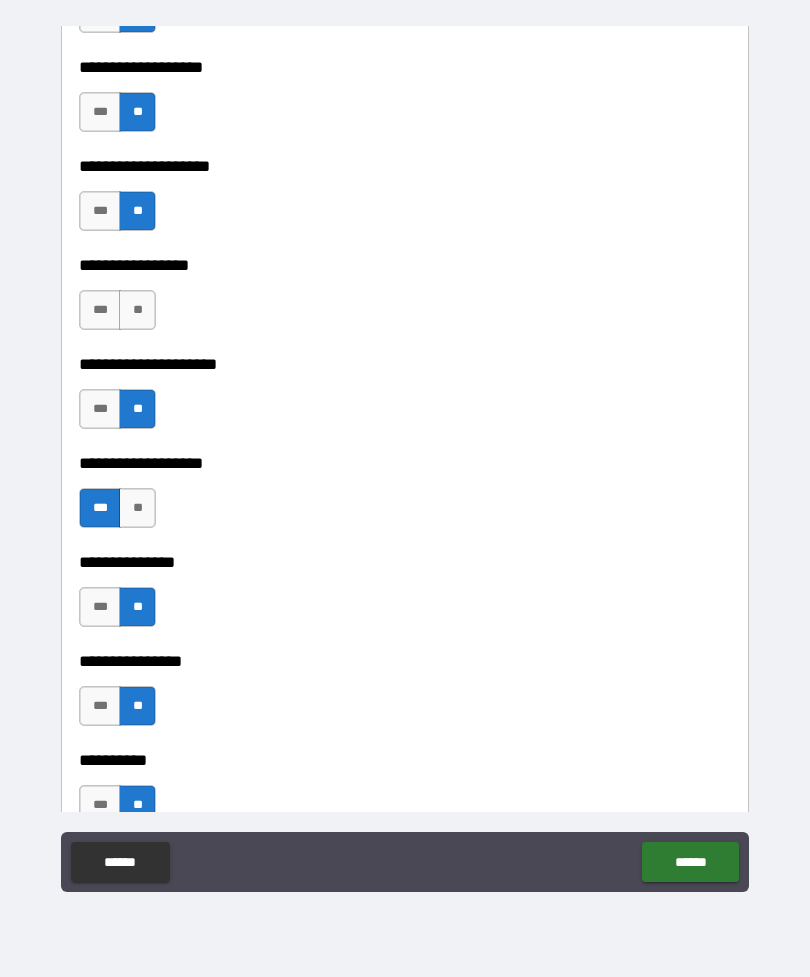 scroll, scrollTop: 7984, scrollLeft: 0, axis: vertical 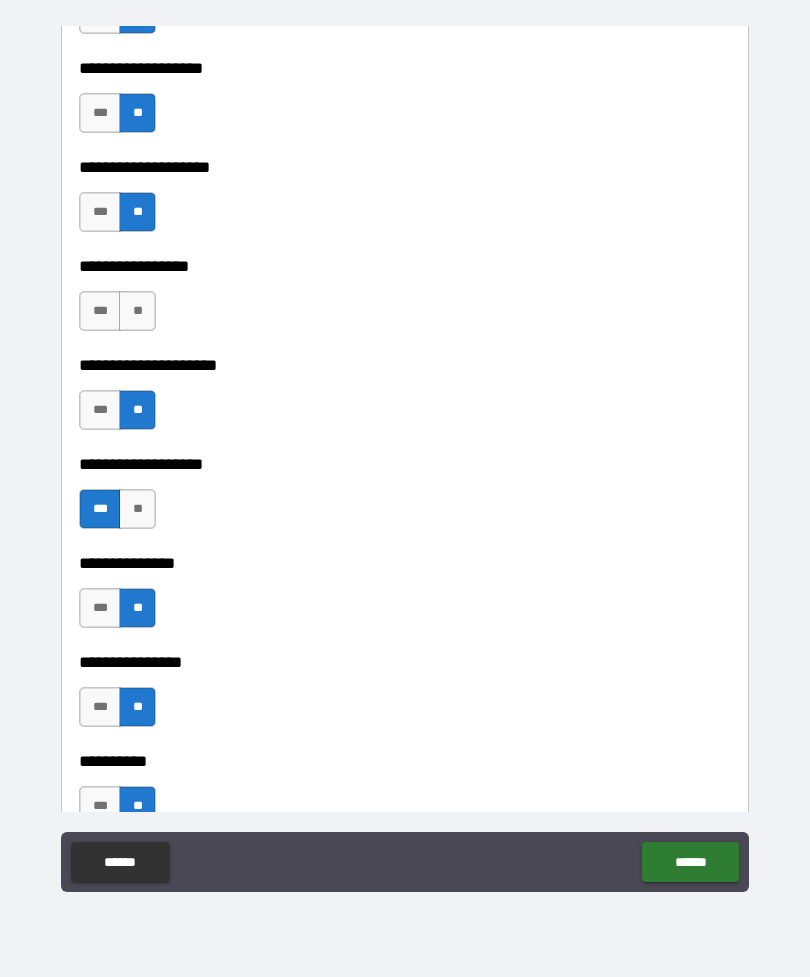 click on "**" at bounding box center (137, 311) 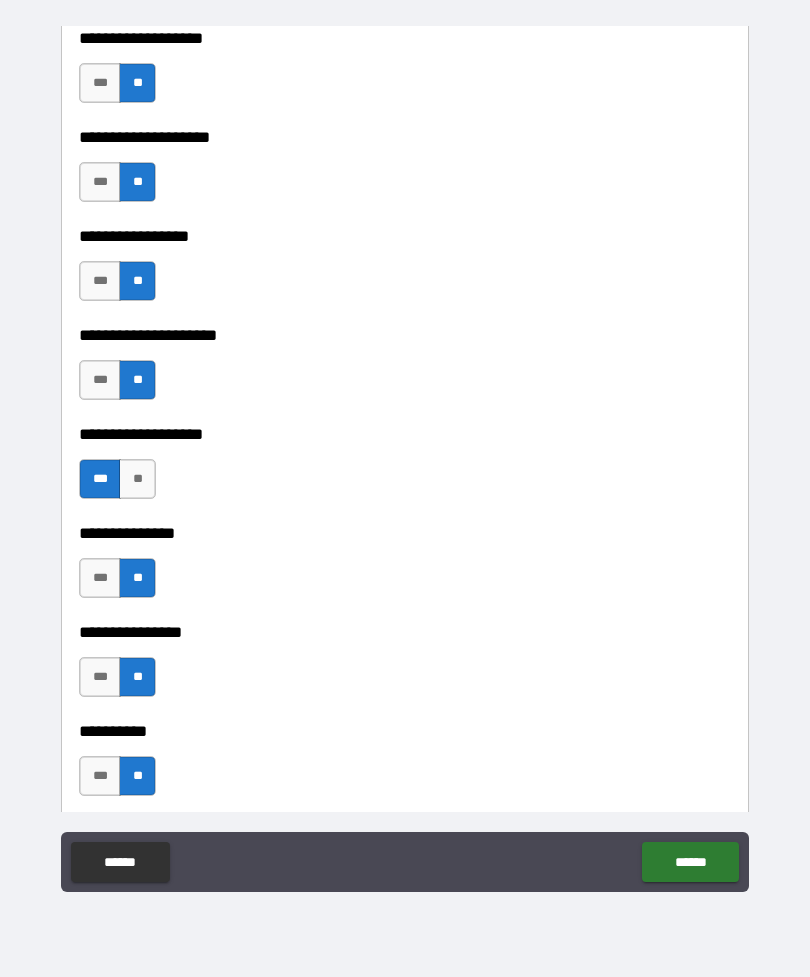 scroll, scrollTop: 8012, scrollLeft: 0, axis: vertical 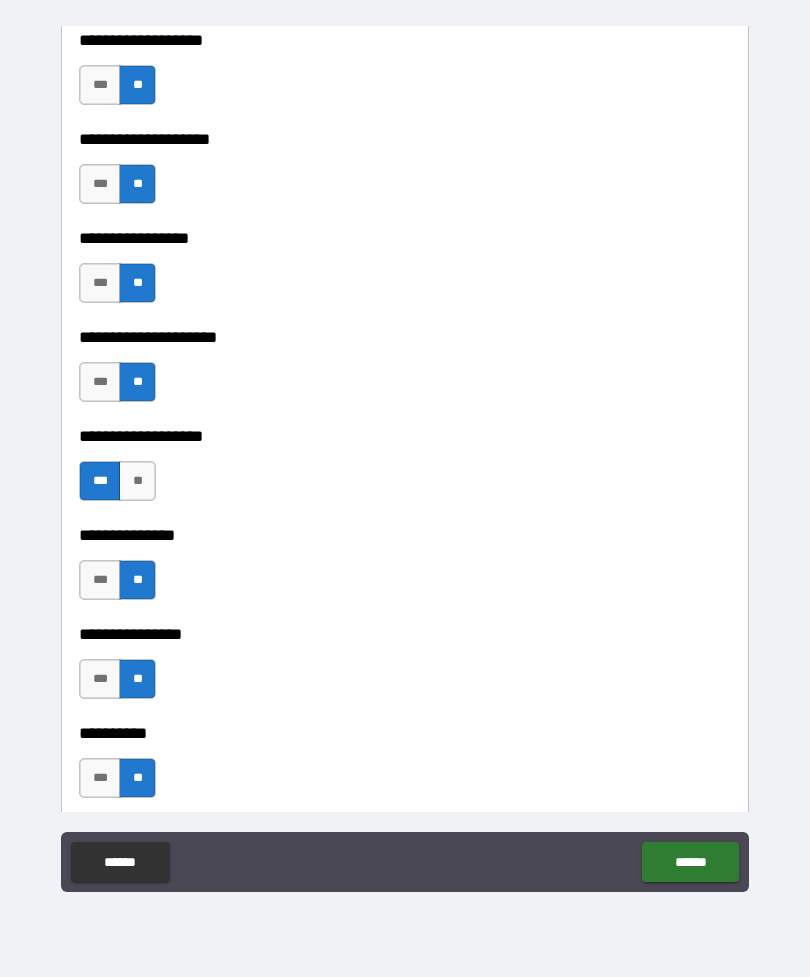 click on "***" at bounding box center [100, 283] 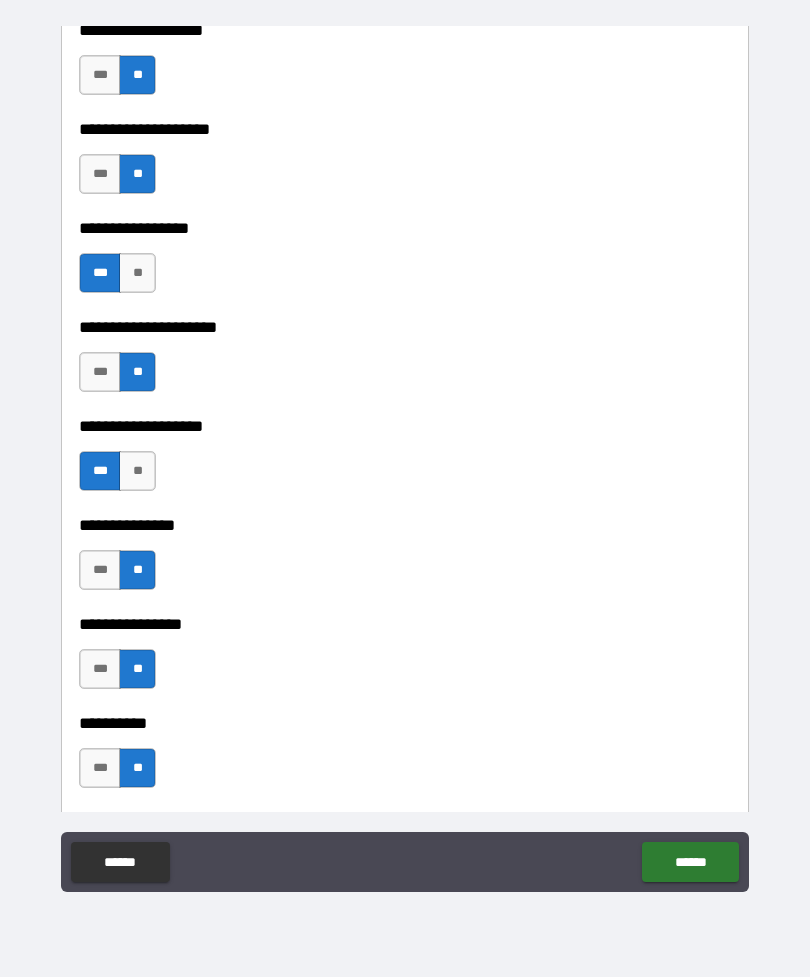 scroll, scrollTop: 8021, scrollLeft: 0, axis: vertical 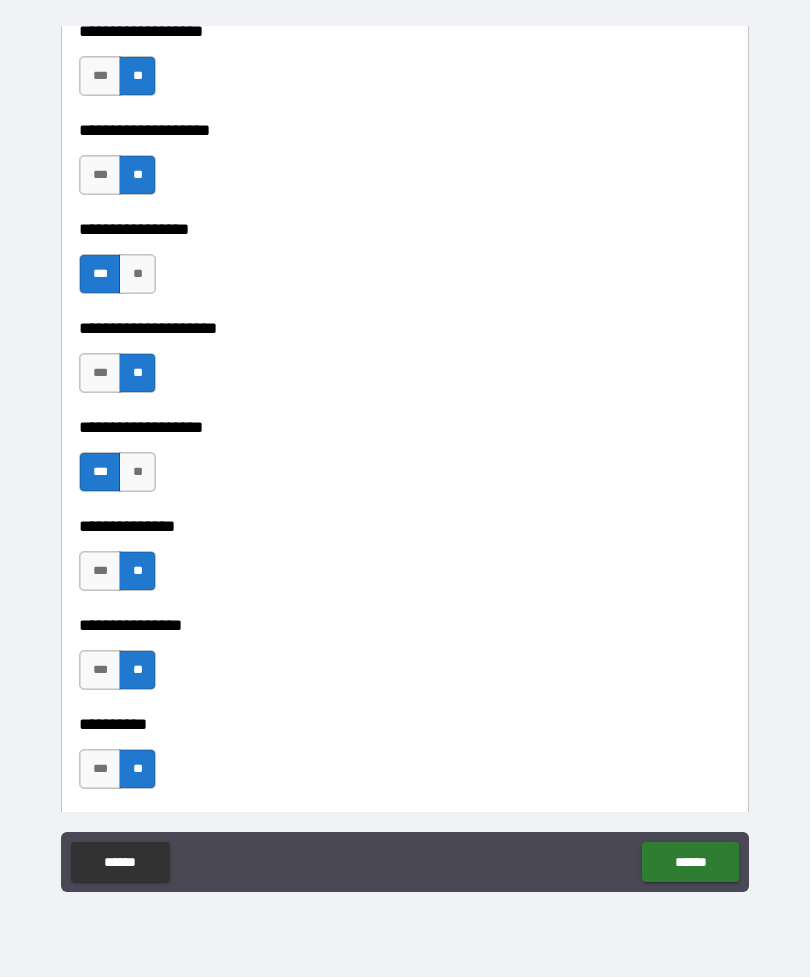 click on "**" at bounding box center (137, 274) 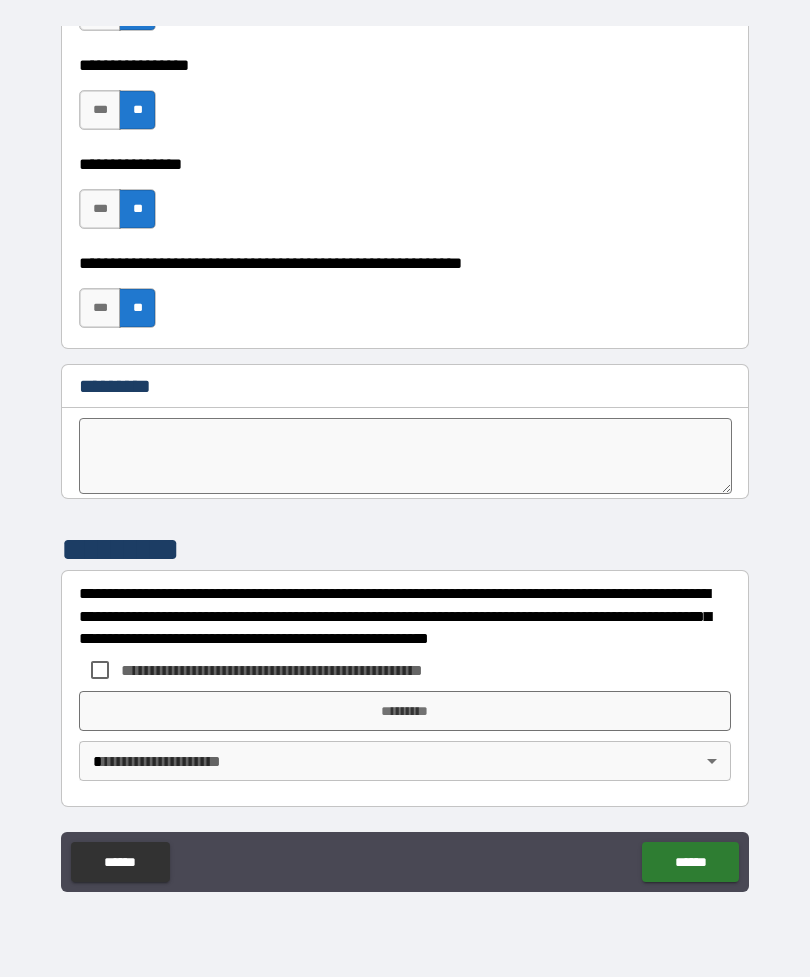 scroll, scrollTop: 10066, scrollLeft: 0, axis: vertical 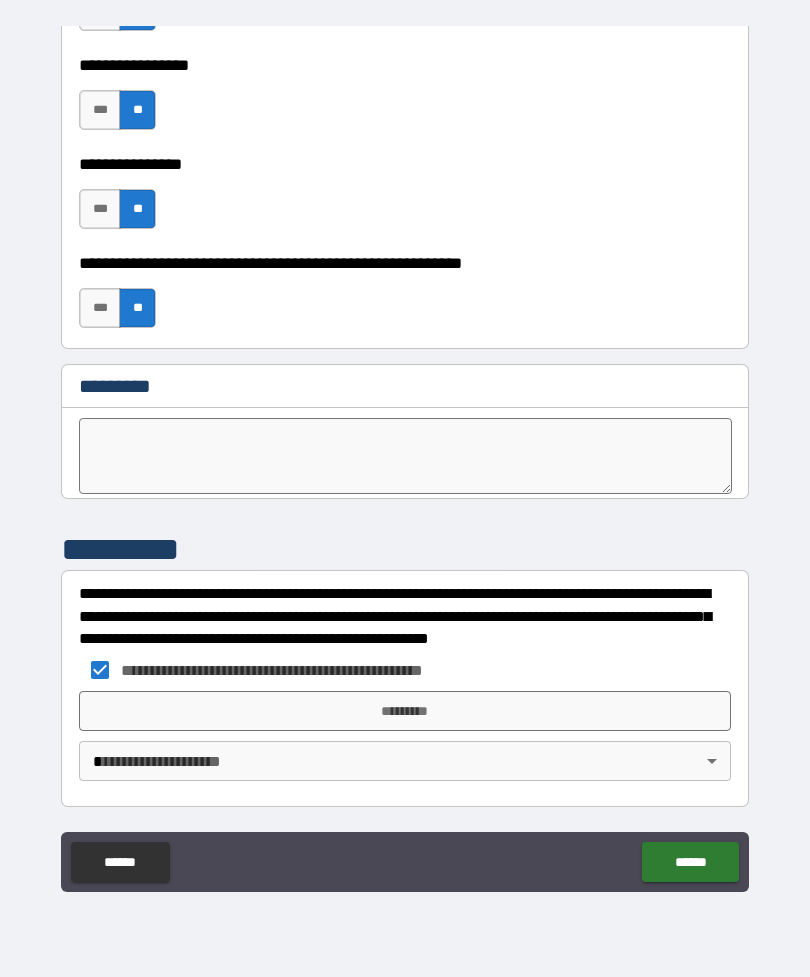 click on "*********" at bounding box center (405, 711) 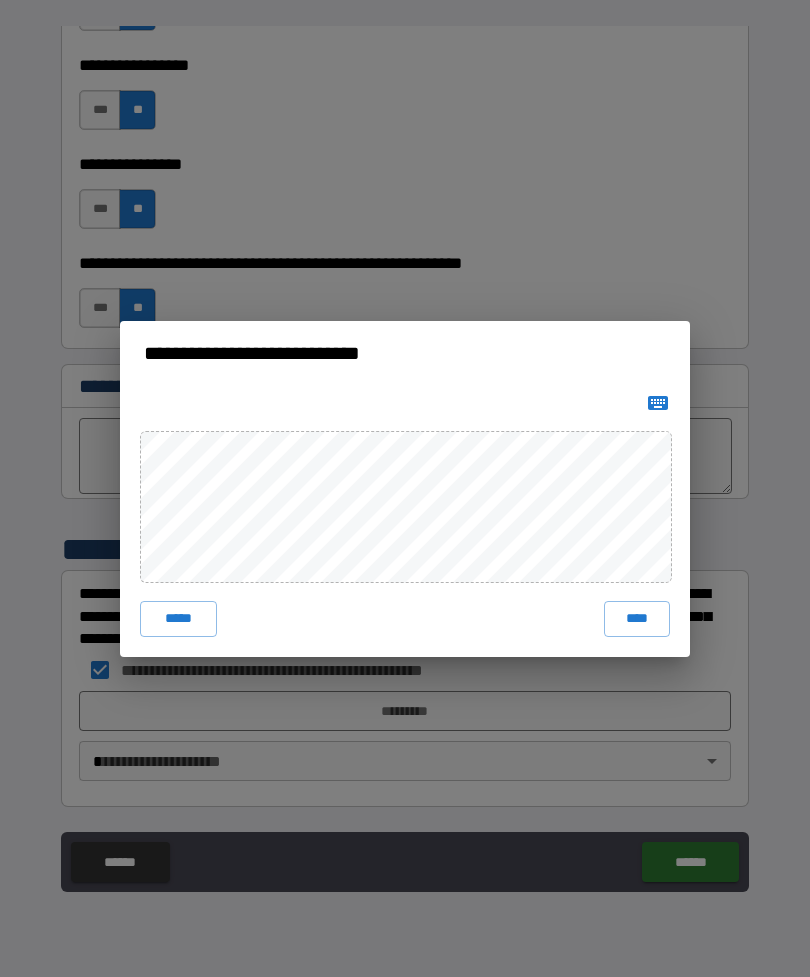click on "****" at bounding box center [637, 619] 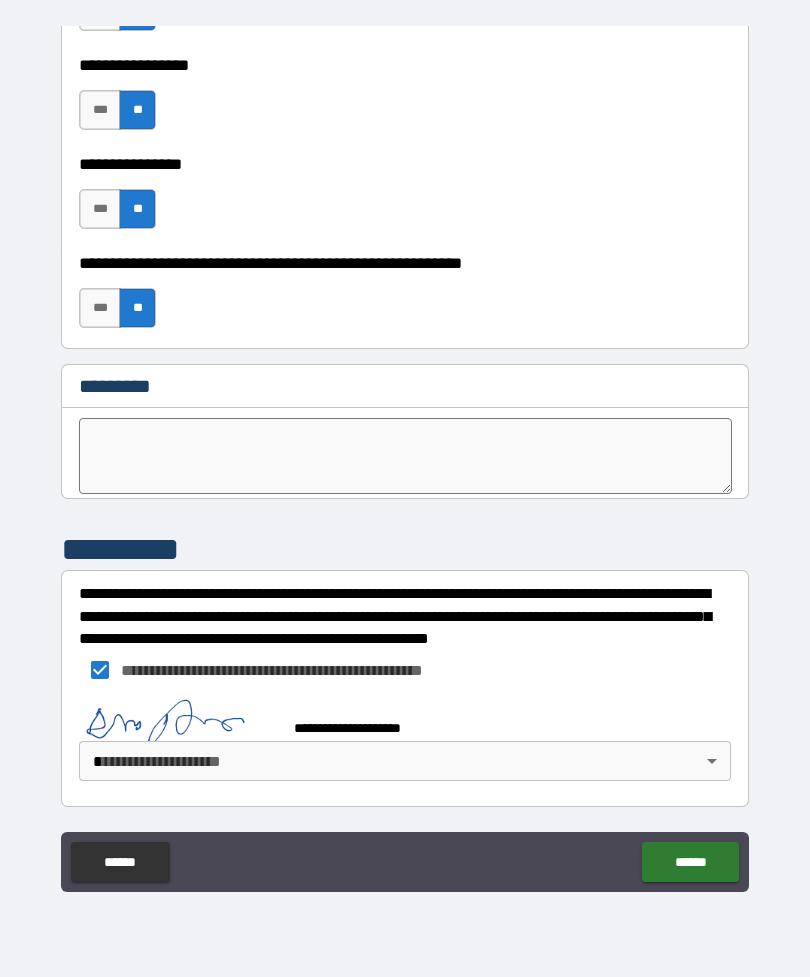 scroll, scrollTop: 10056, scrollLeft: 0, axis: vertical 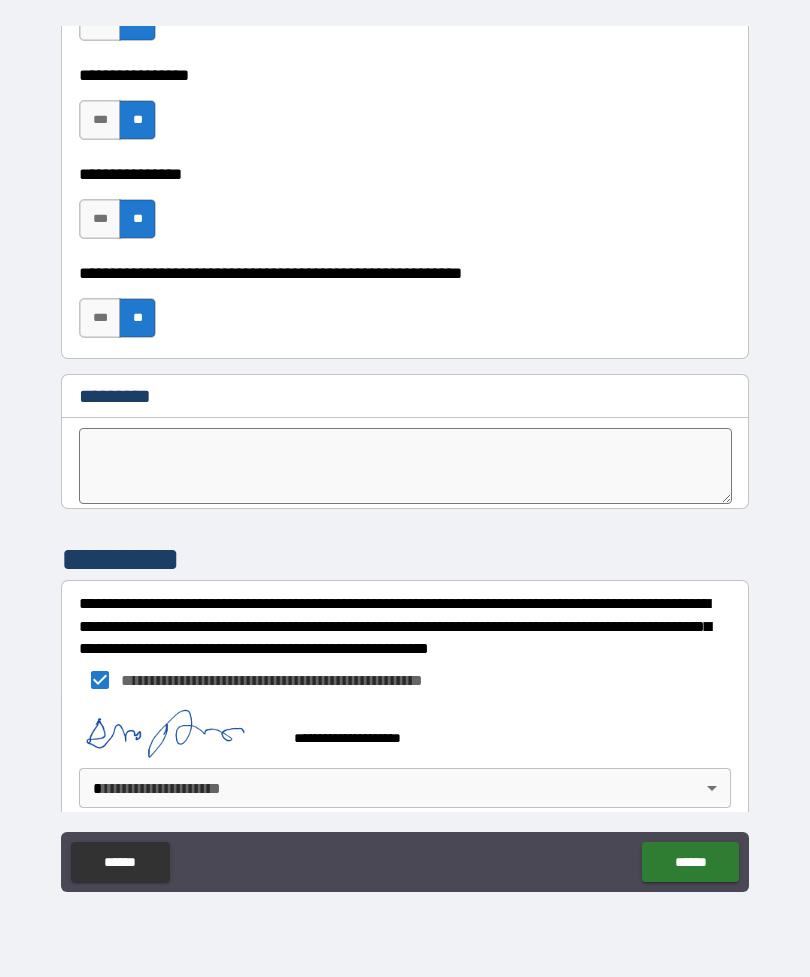 click on "**********" at bounding box center (405, 456) 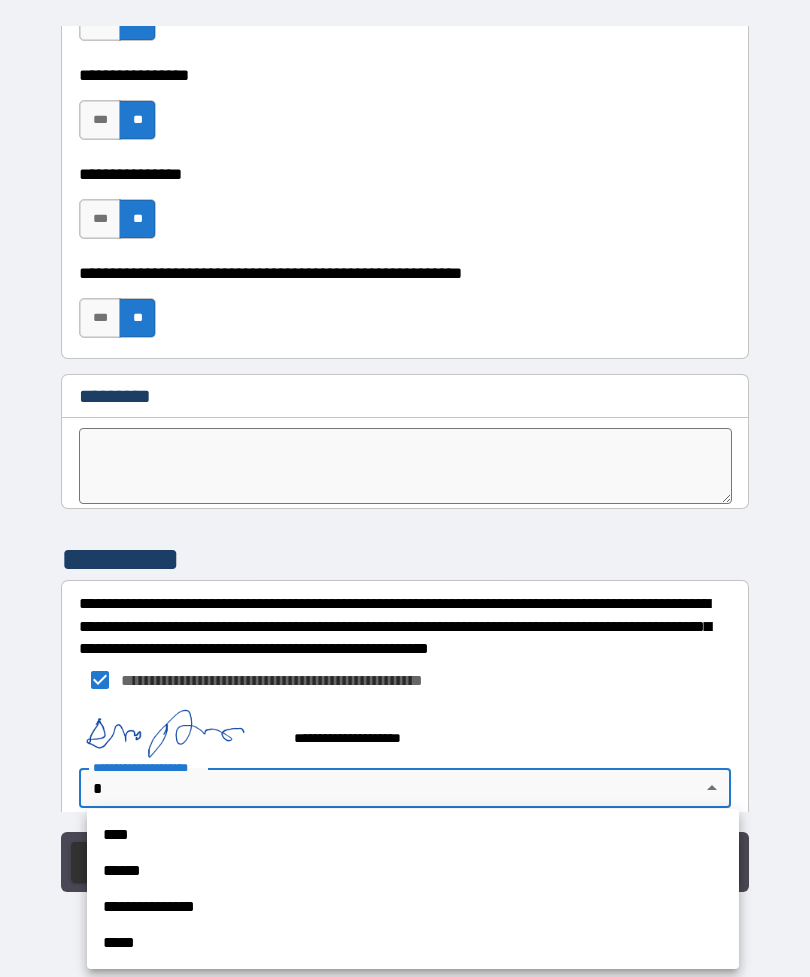 click on "****" at bounding box center (413, 835) 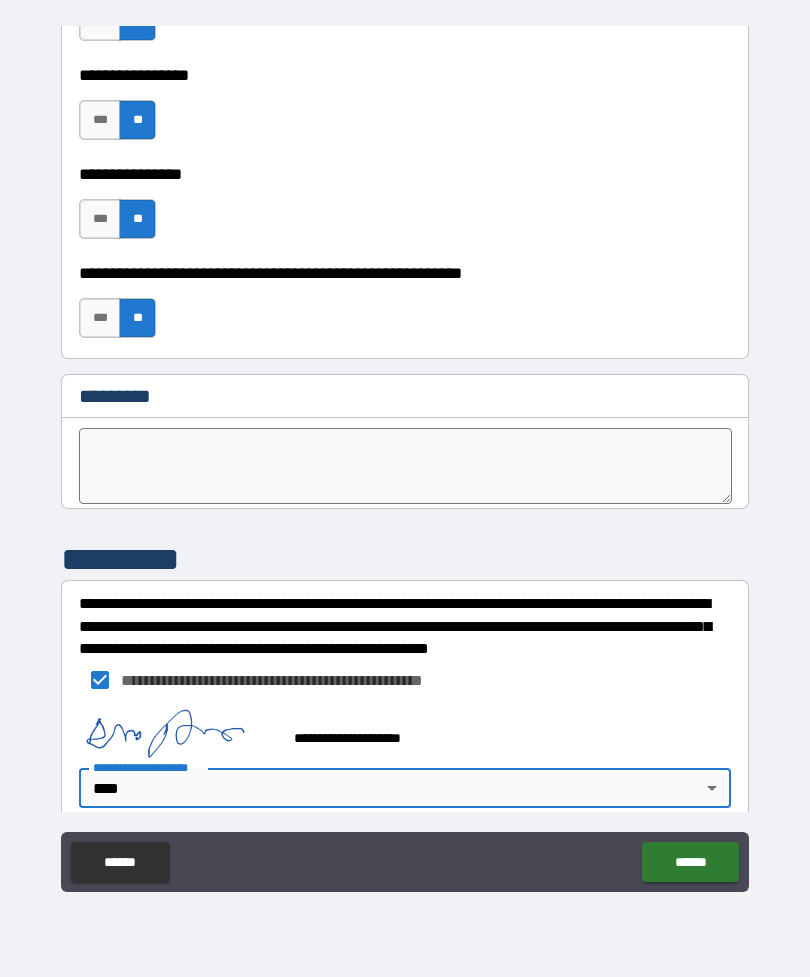 click on "******" at bounding box center (690, 862) 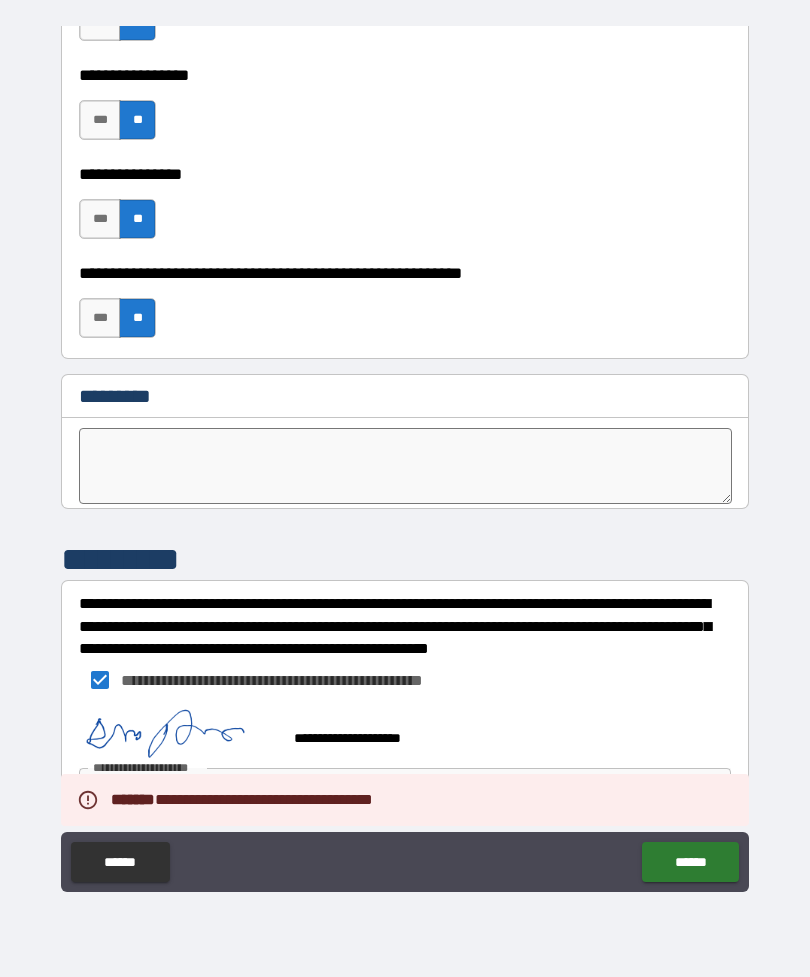 click on "******" at bounding box center [690, 862] 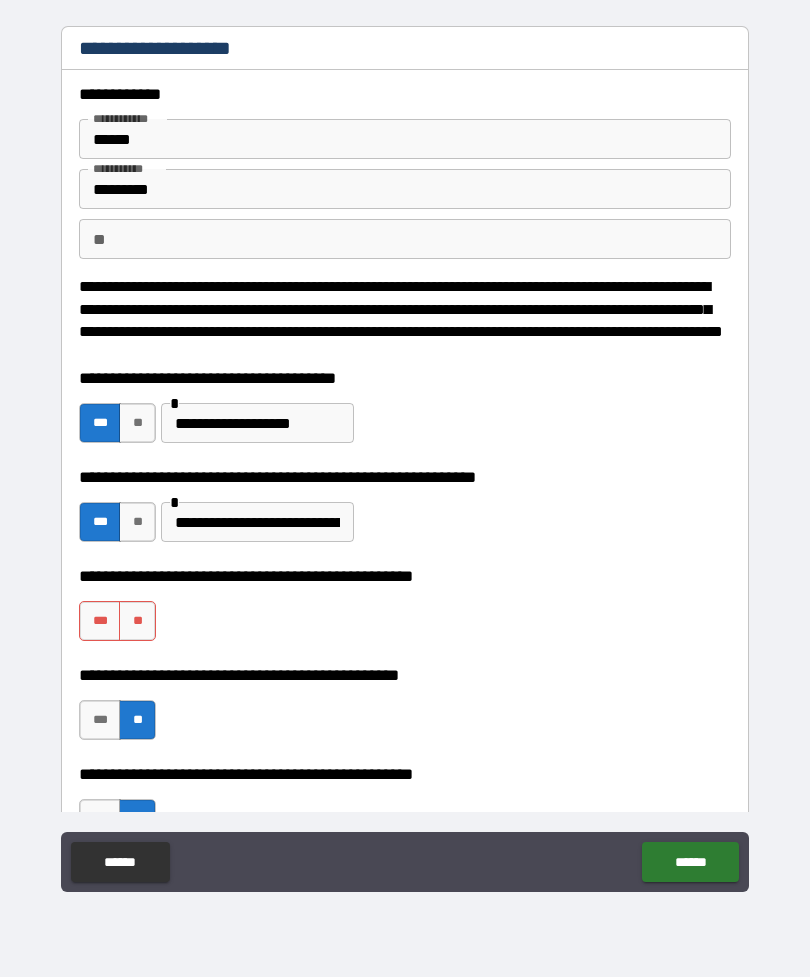 scroll, scrollTop: 37, scrollLeft: 0, axis: vertical 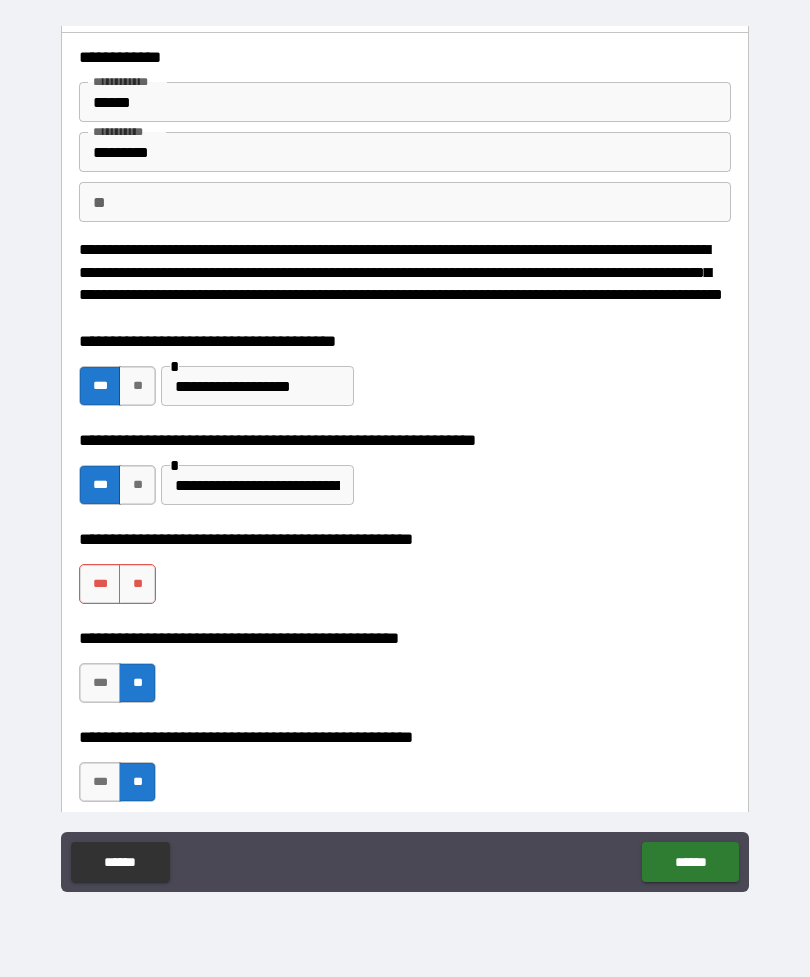 click on "**" at bounding box center (137, 584) 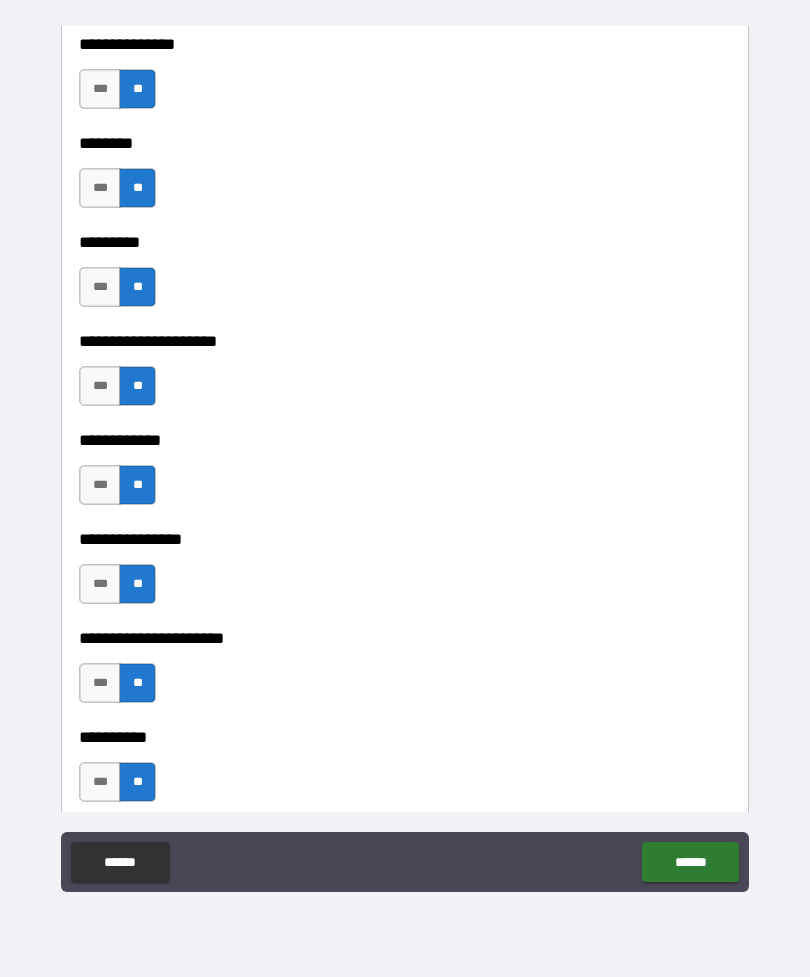 scroll, scrollTop: 0, scrollLeft: 0, axis: both 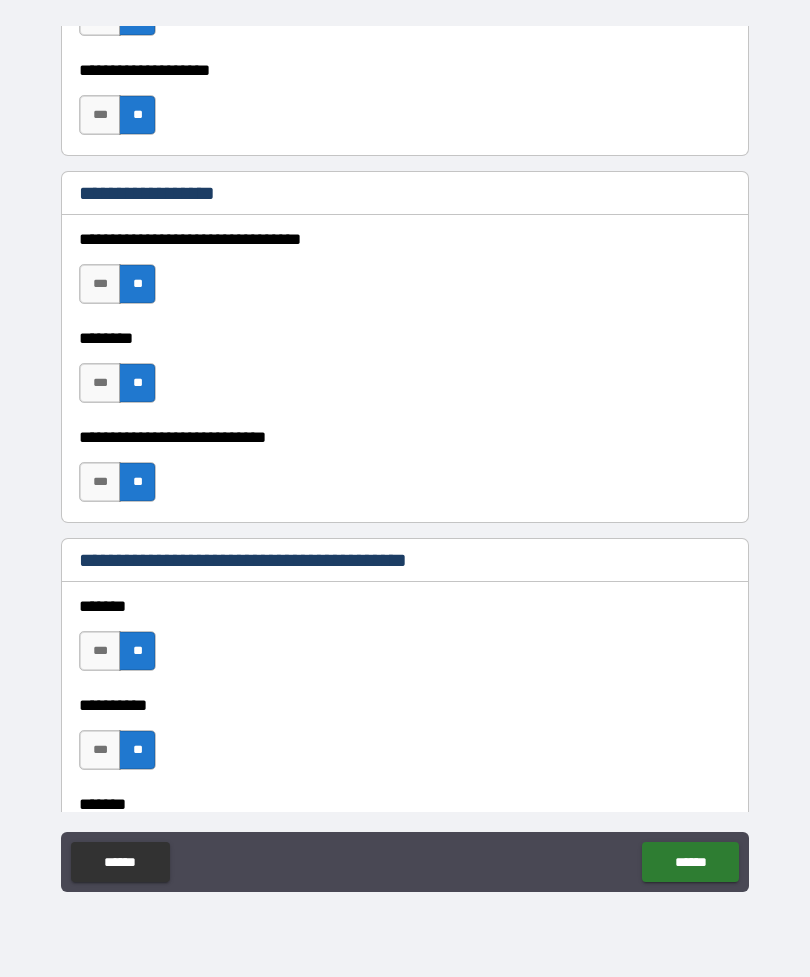 click on "******" at bounding box center [690, 862] 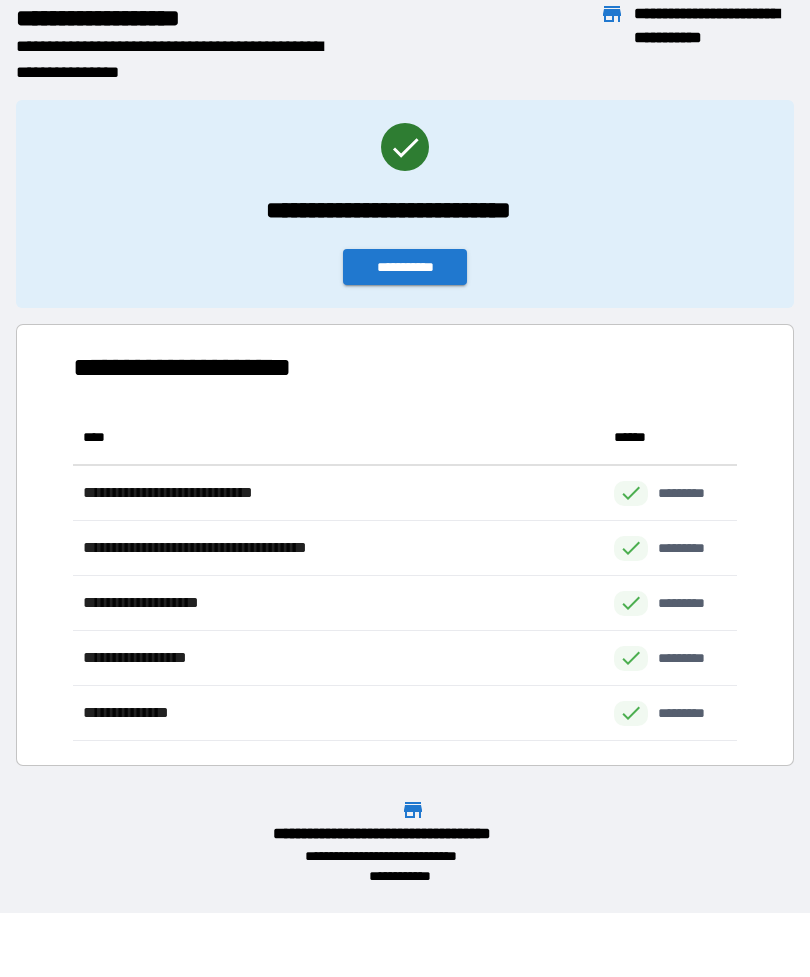 scroll, scrollTop: 1, scrollLeft: 1, axis: both 